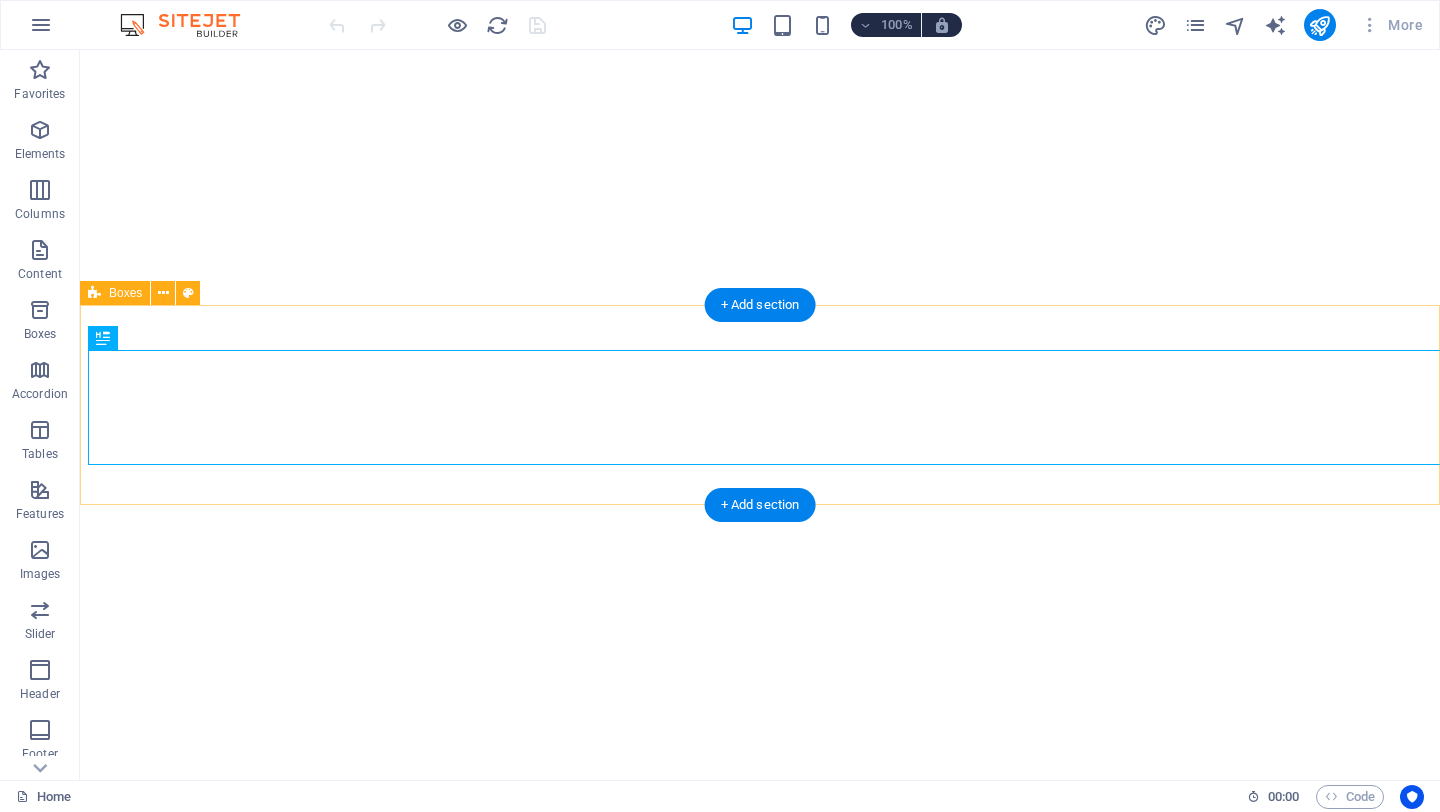 scroll, scrollTop: 0, scrollLeft: 0, axis: both 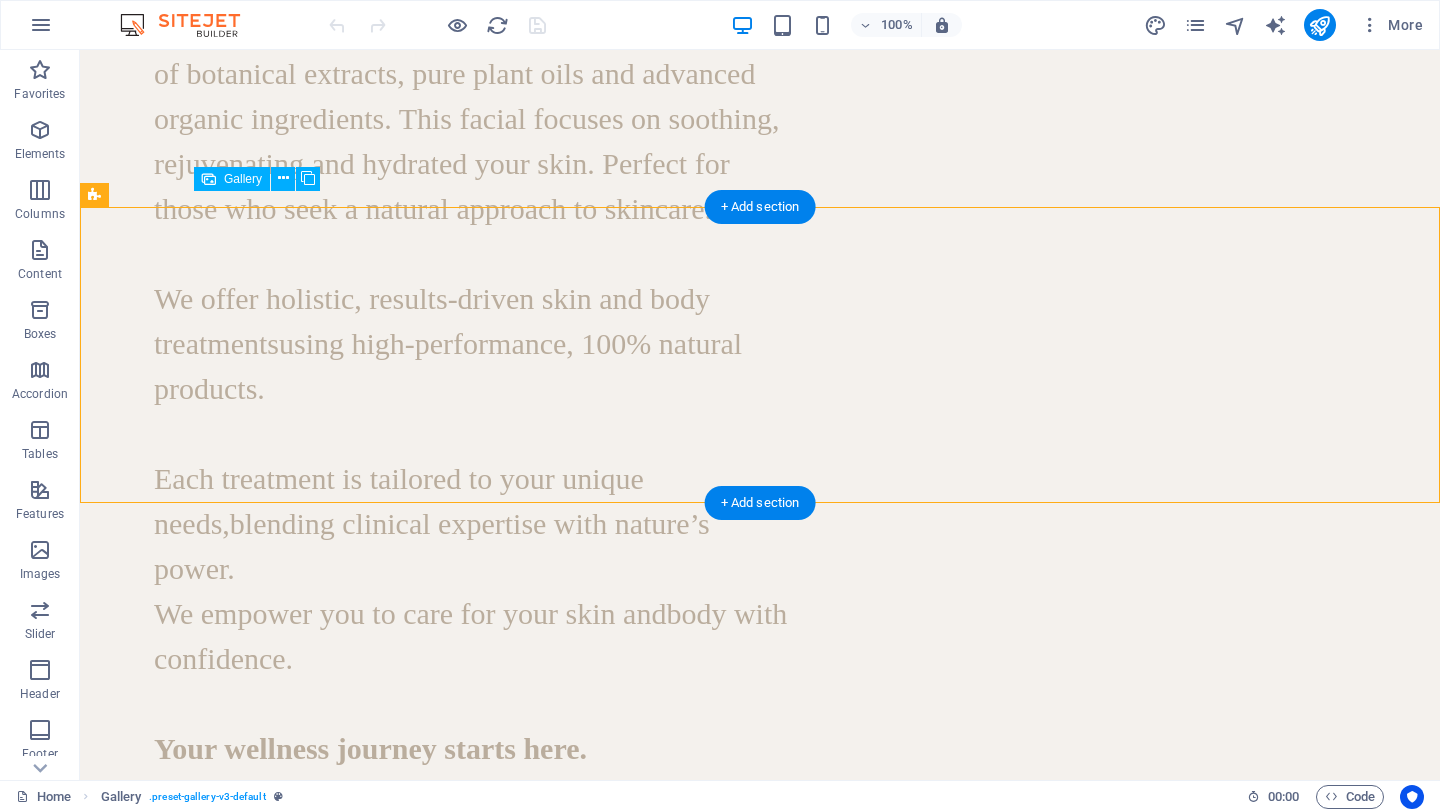 drag, startPoint x: 897, startPoint y: 319, endPoint x: 1313, endPoint y: 315, distance: 416.01923 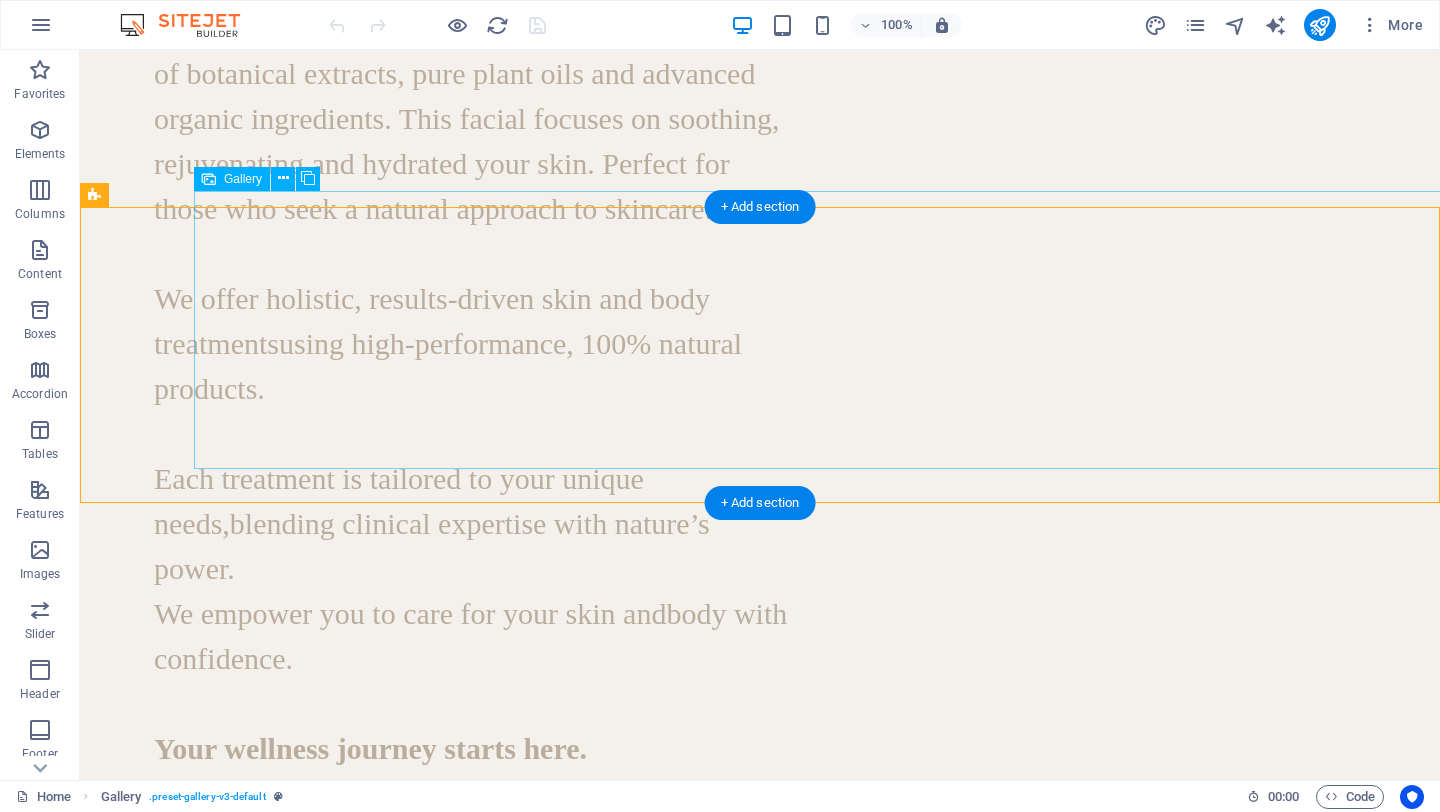 click at bounding box center (333, 1532) 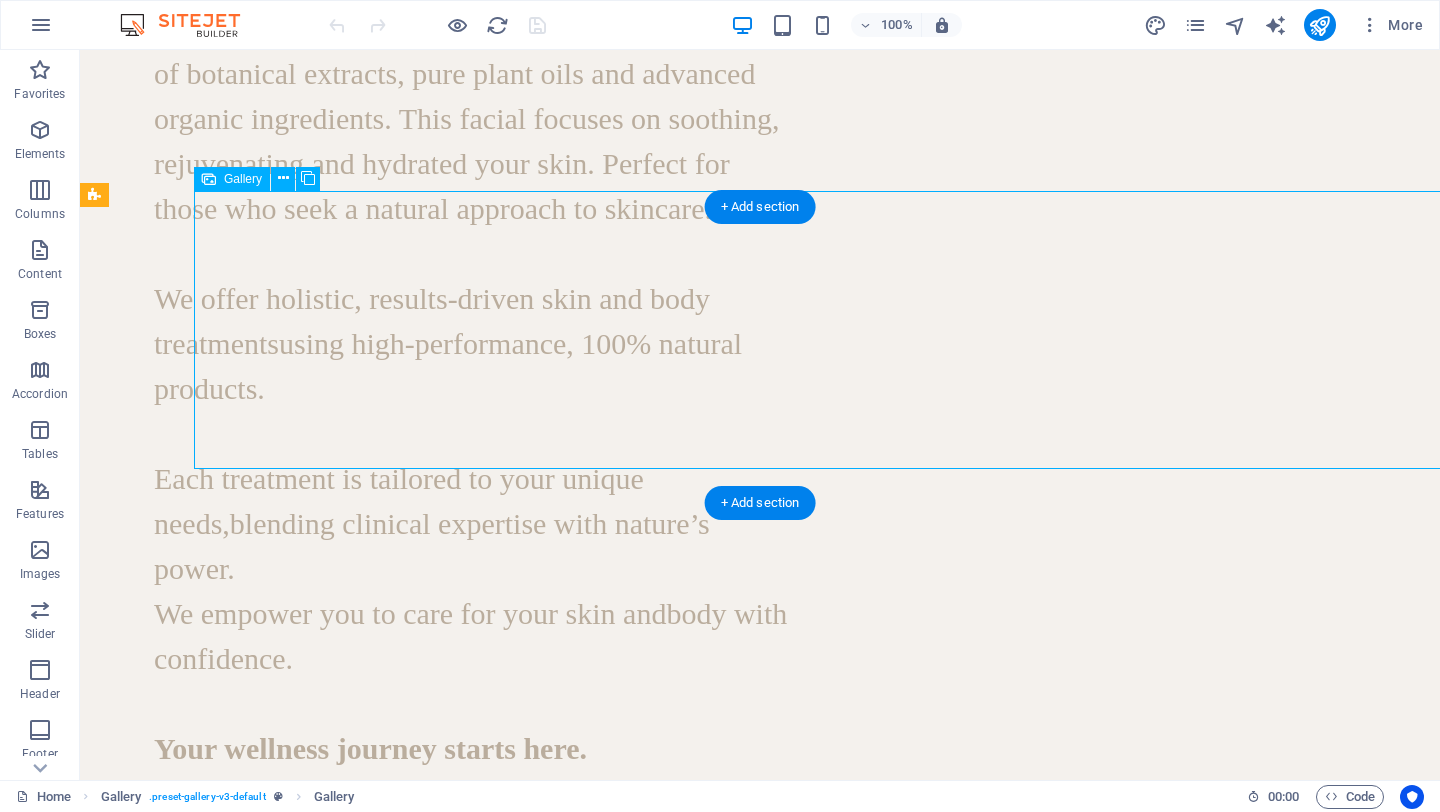 click at bounding box center (333, 1532) 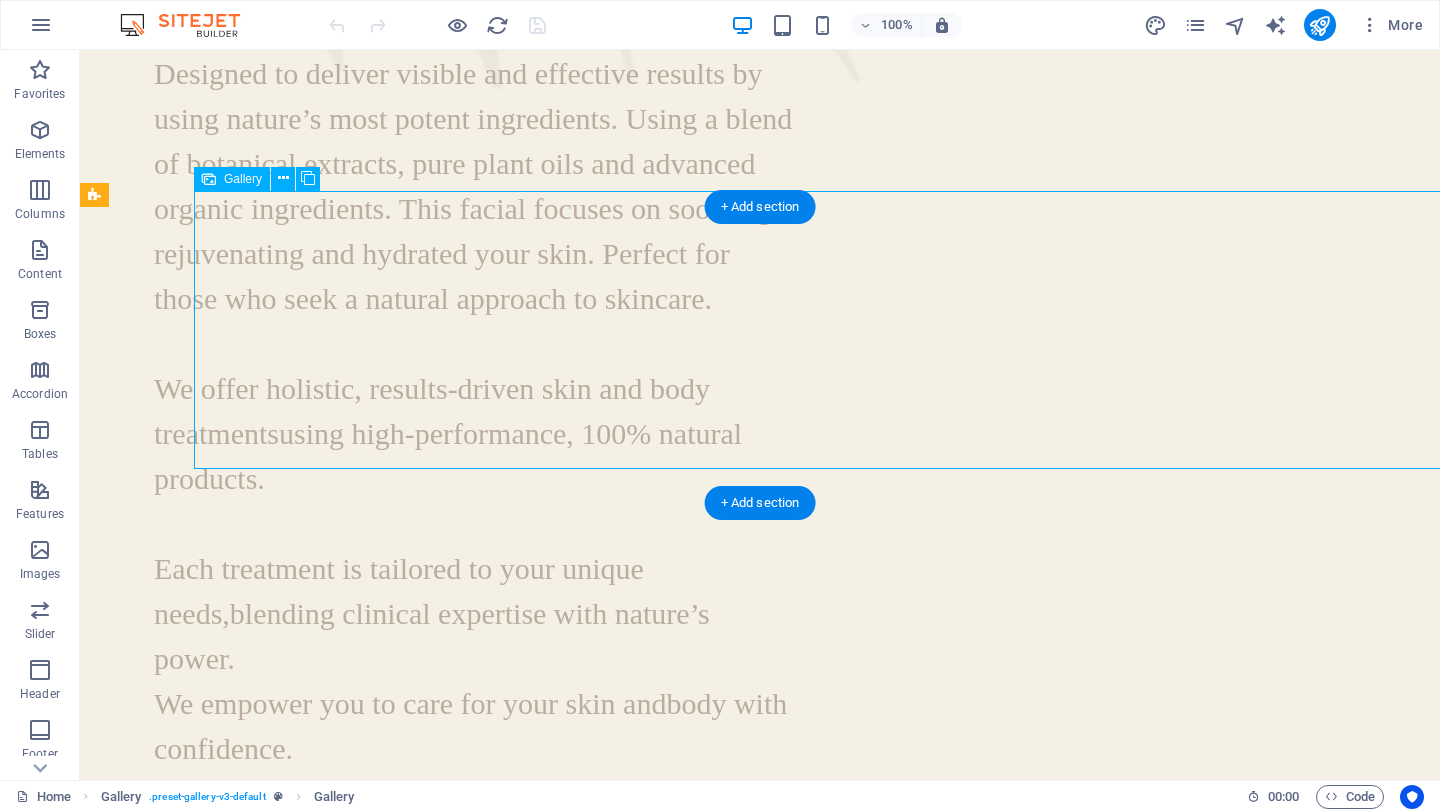 scroll, scrollTop: 2808, scrollLeft: 0, axis: vertical 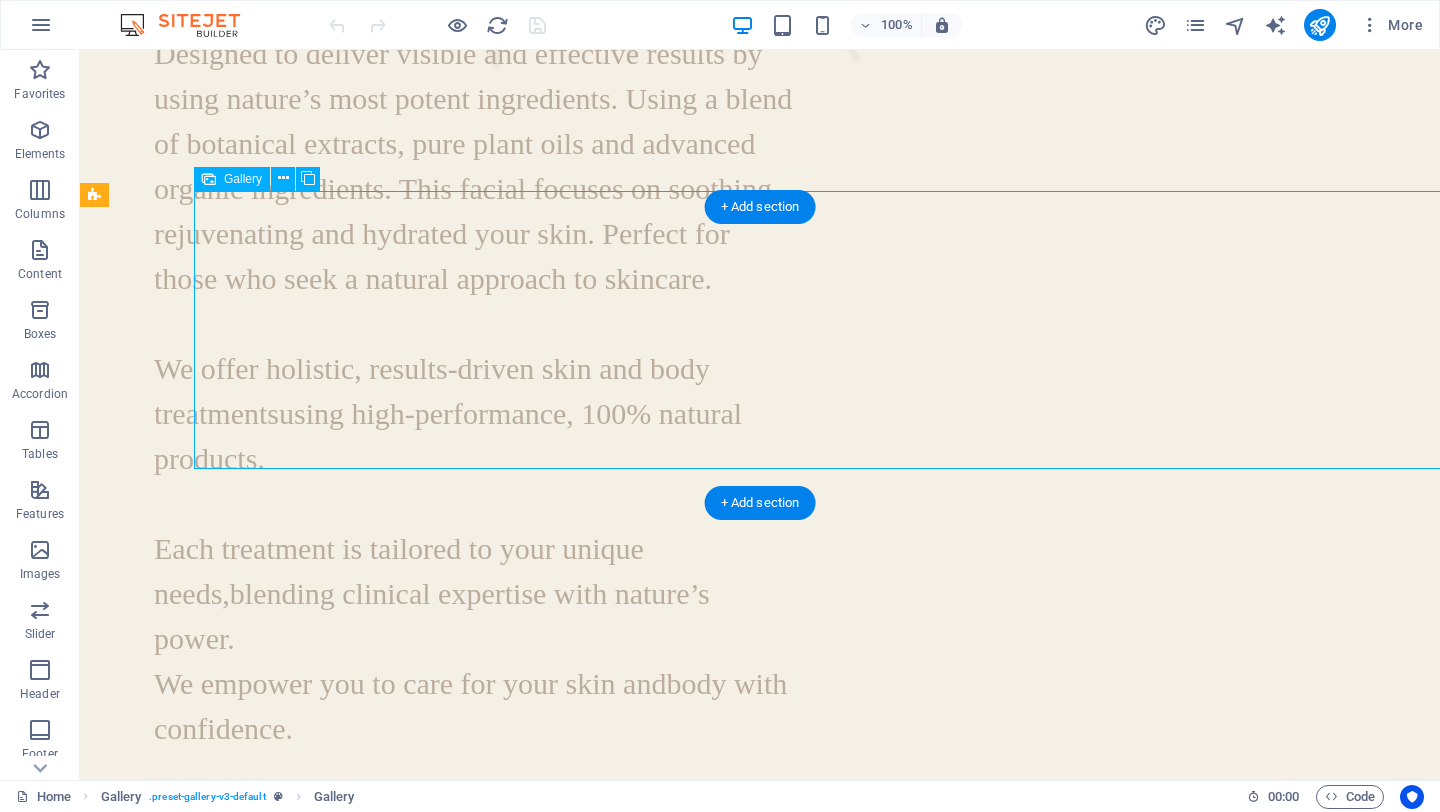 select on "4" 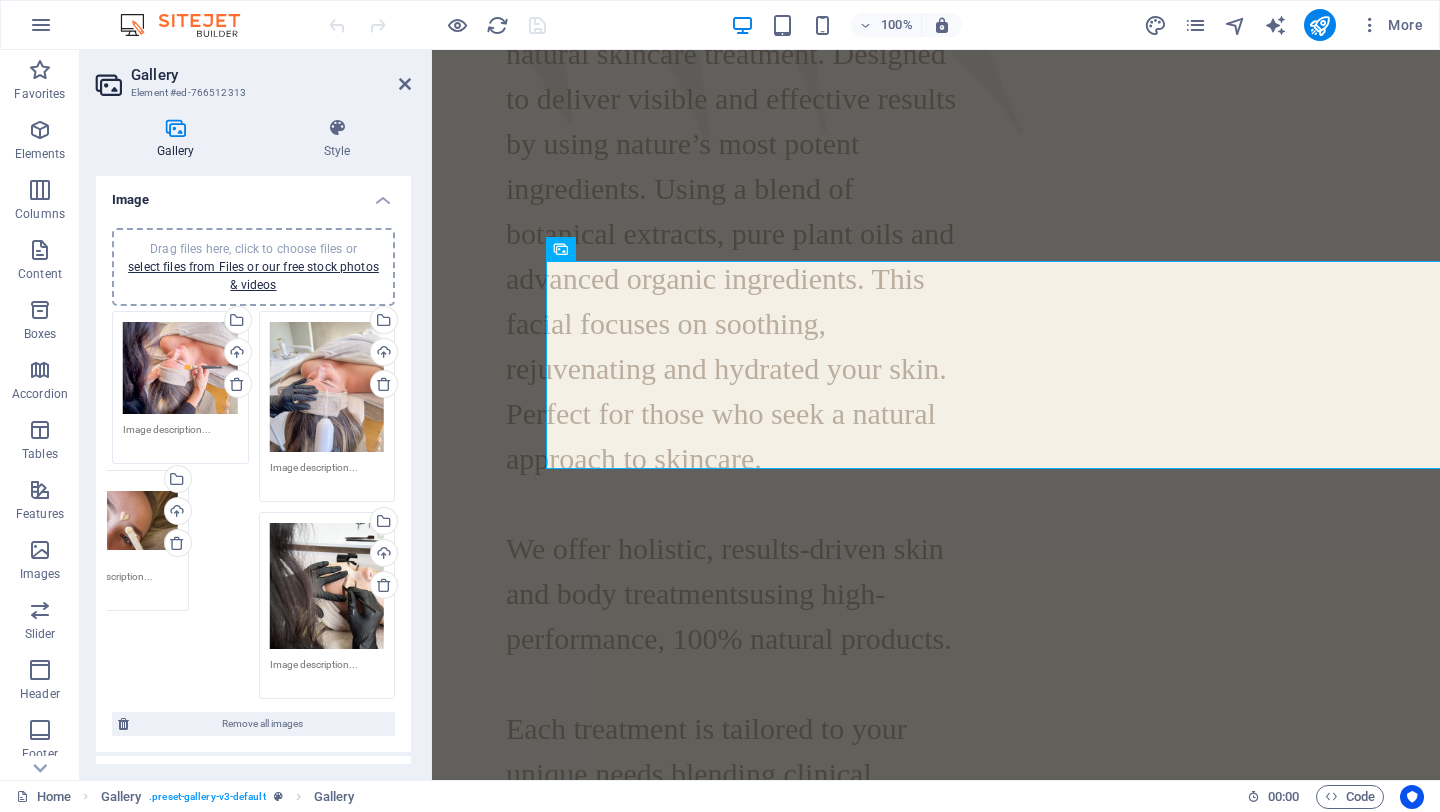 drag, startPoint x: 181, startPoint y: 390, endPoint x: 123, endPoint y: 549, distance: 169.24834 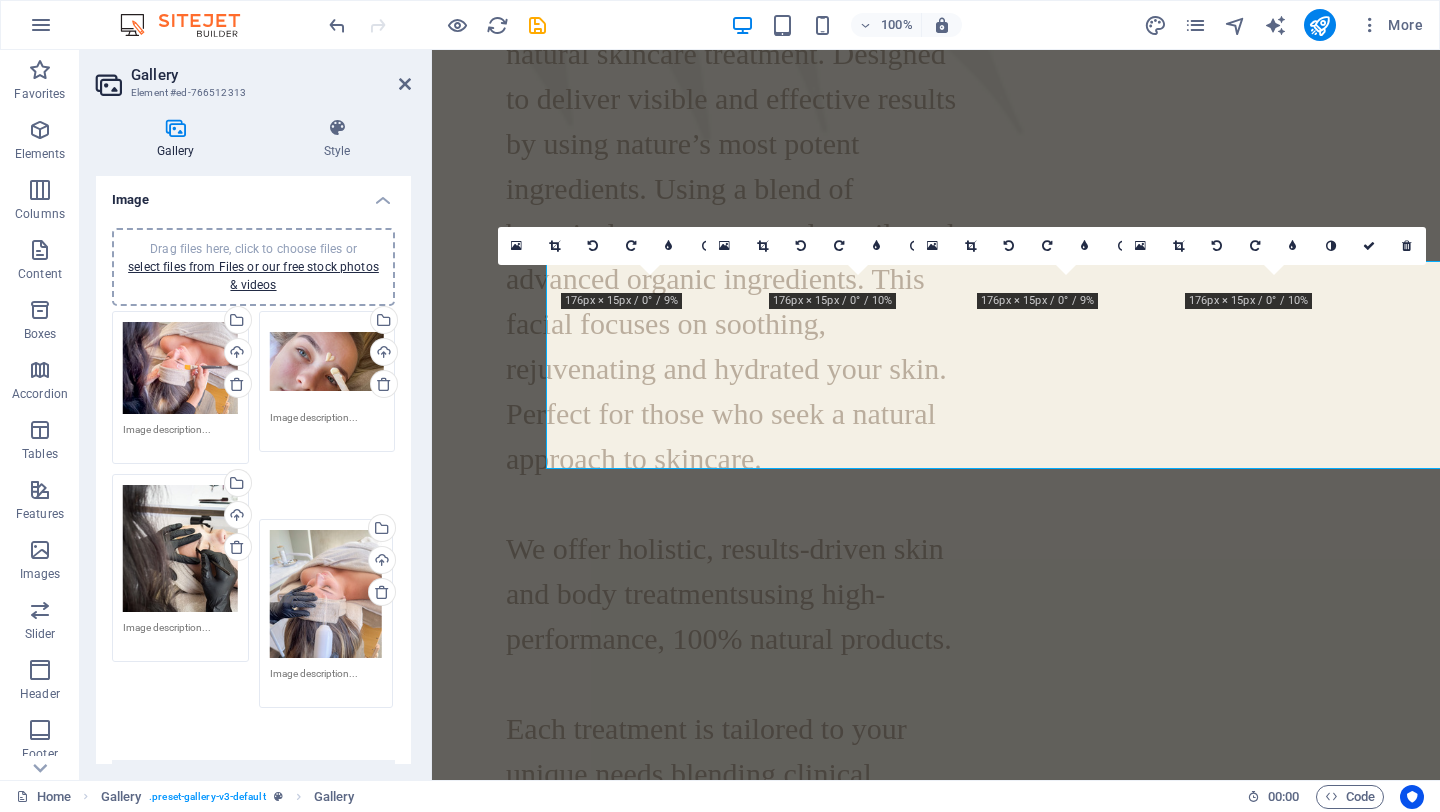 drag, startPoint x: 318, startPoint y: 406, endPoint x: 320, endPoint y: 614, distance: 208.00961 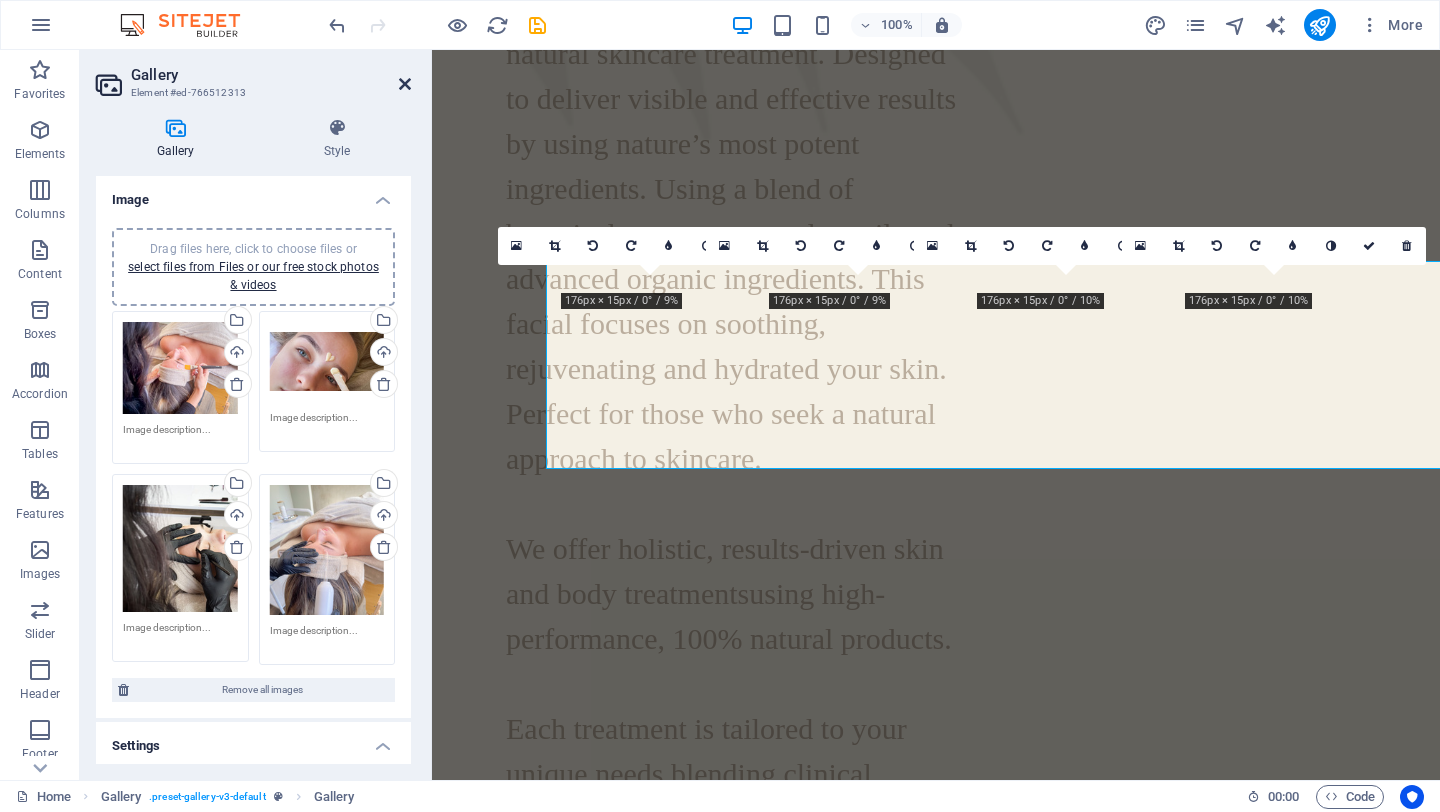 click at bounding box center (405, 84) 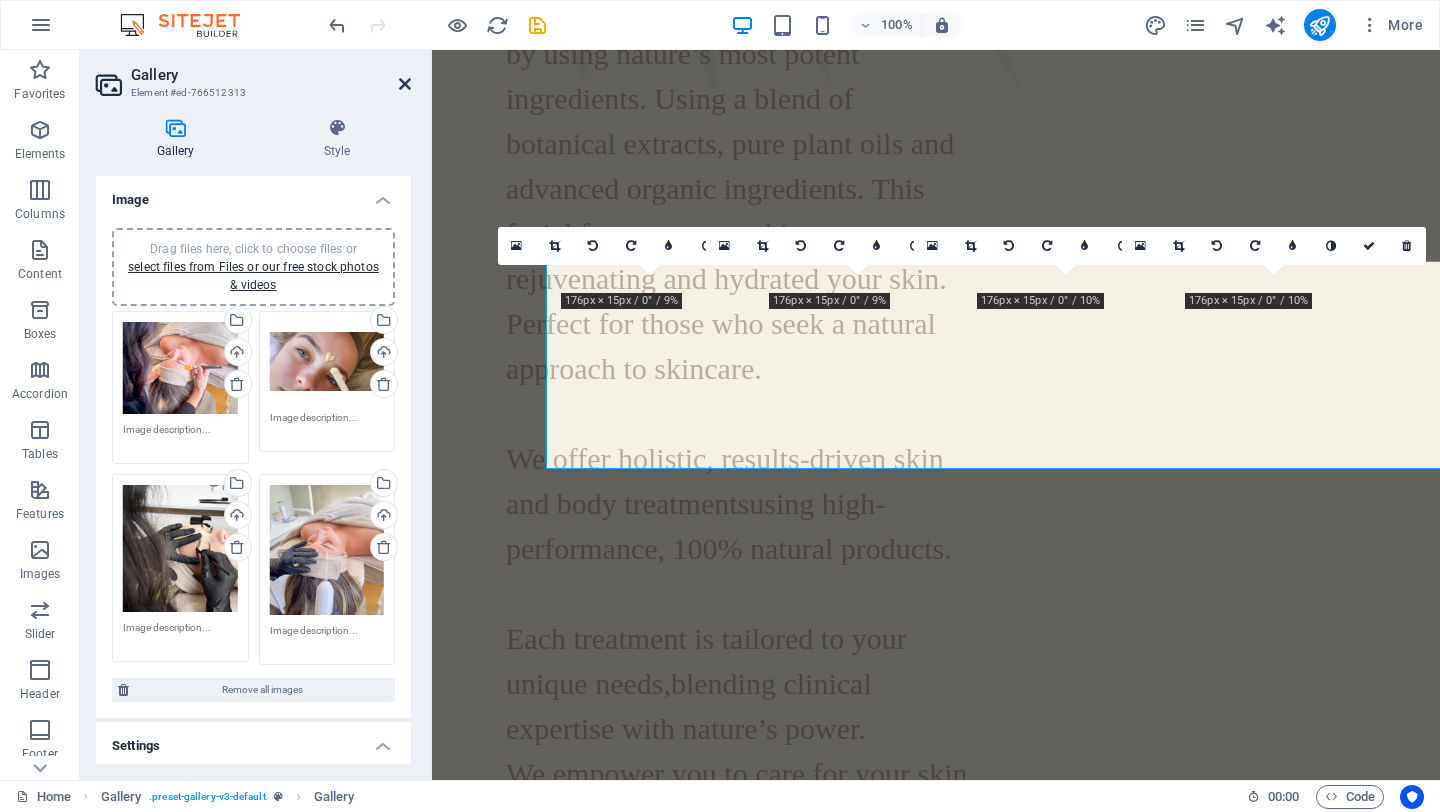 scroll, scrollTop: 2788, scrollLeft: 0, axis: vertical 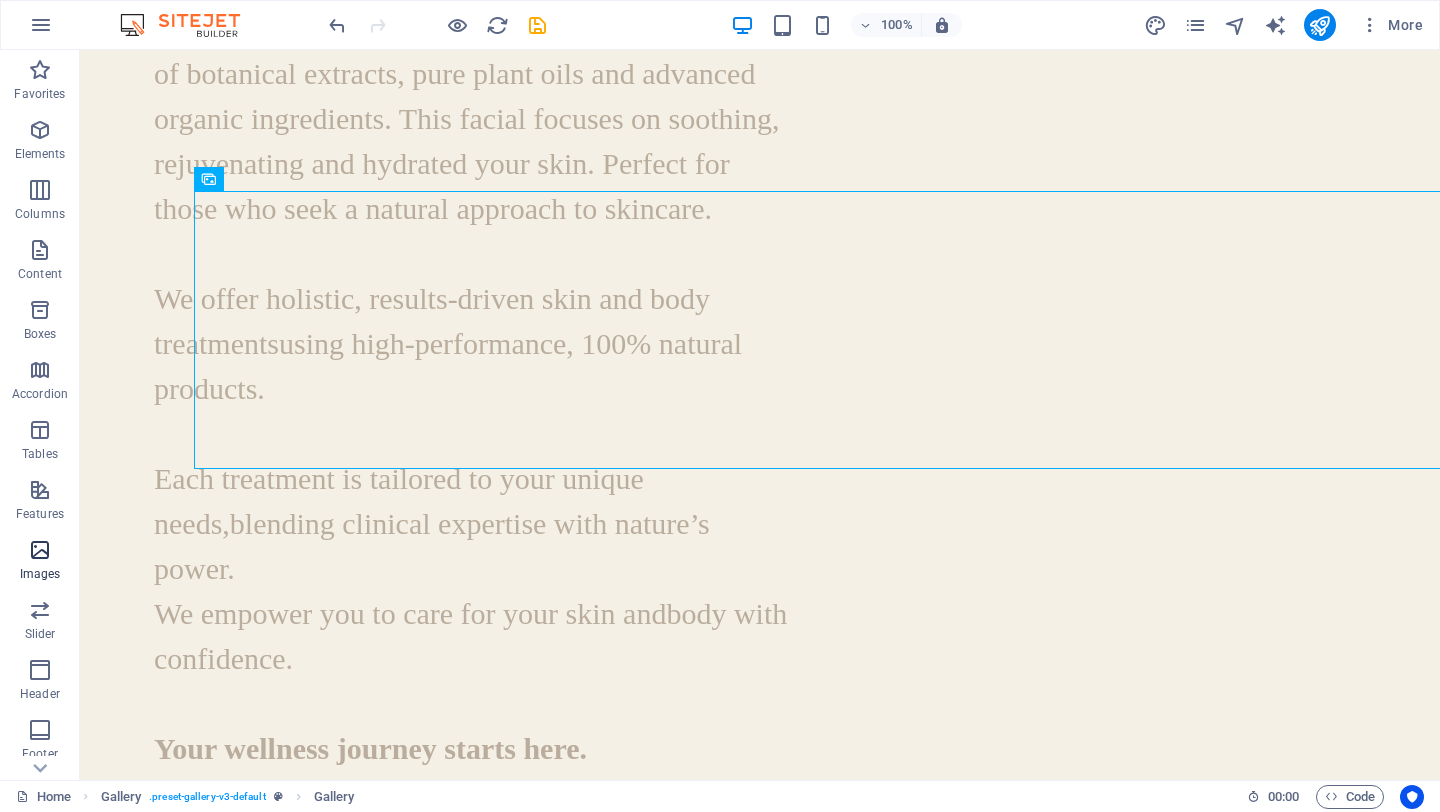 click on "Images" at bounding box center (40, 574) 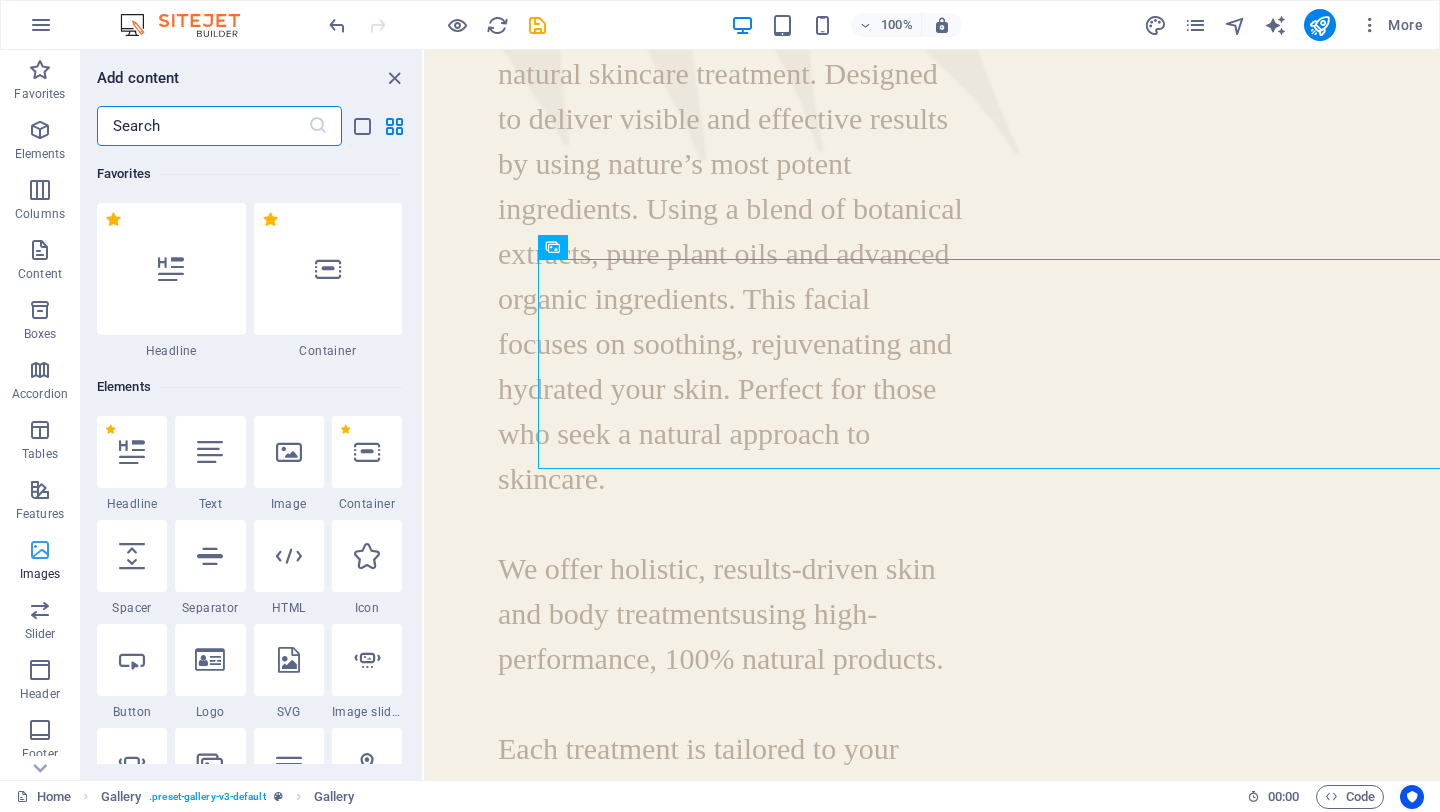 scroll, scrollTop: 2809, scrollLeft: 0, axis: vertical 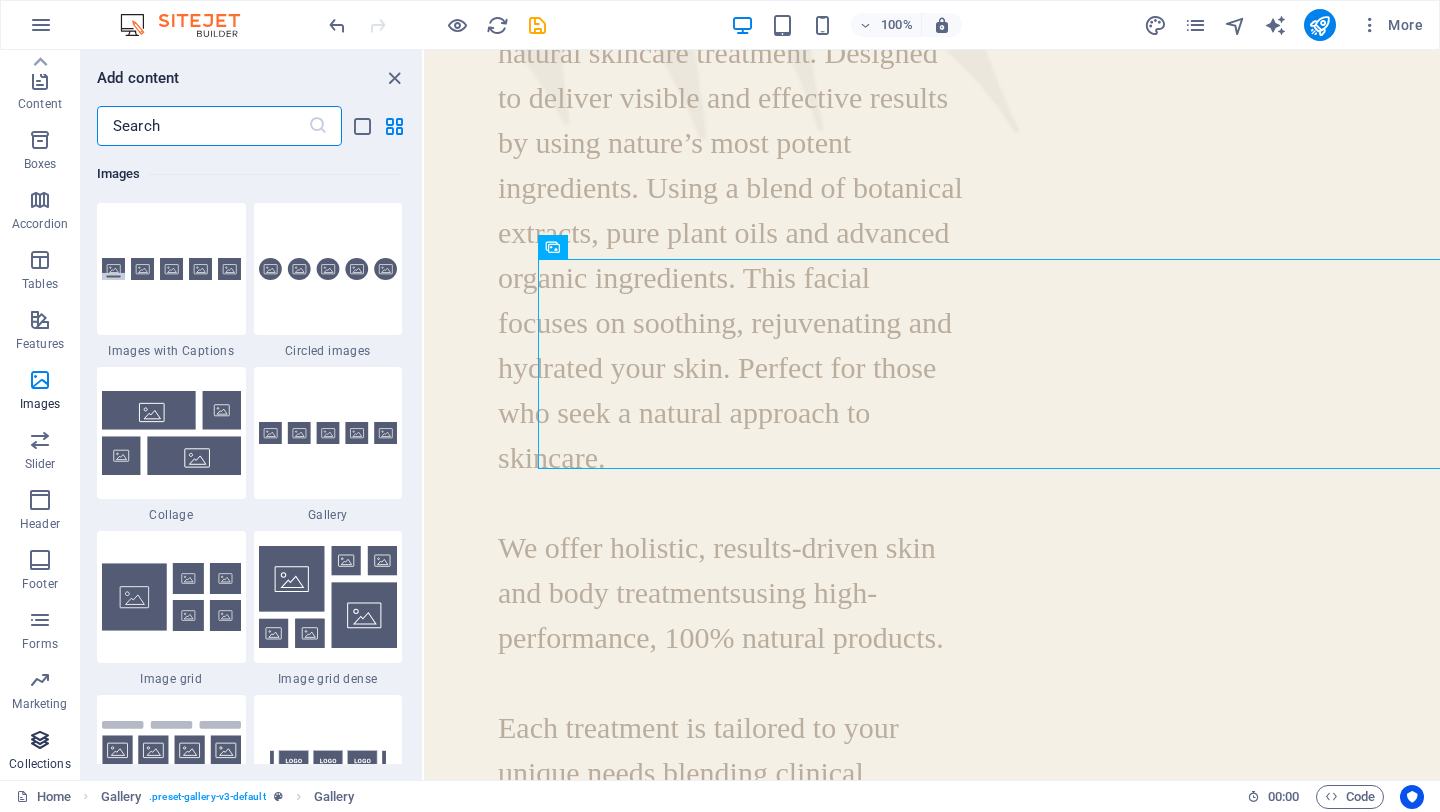 click at bounding box center (40, 740) 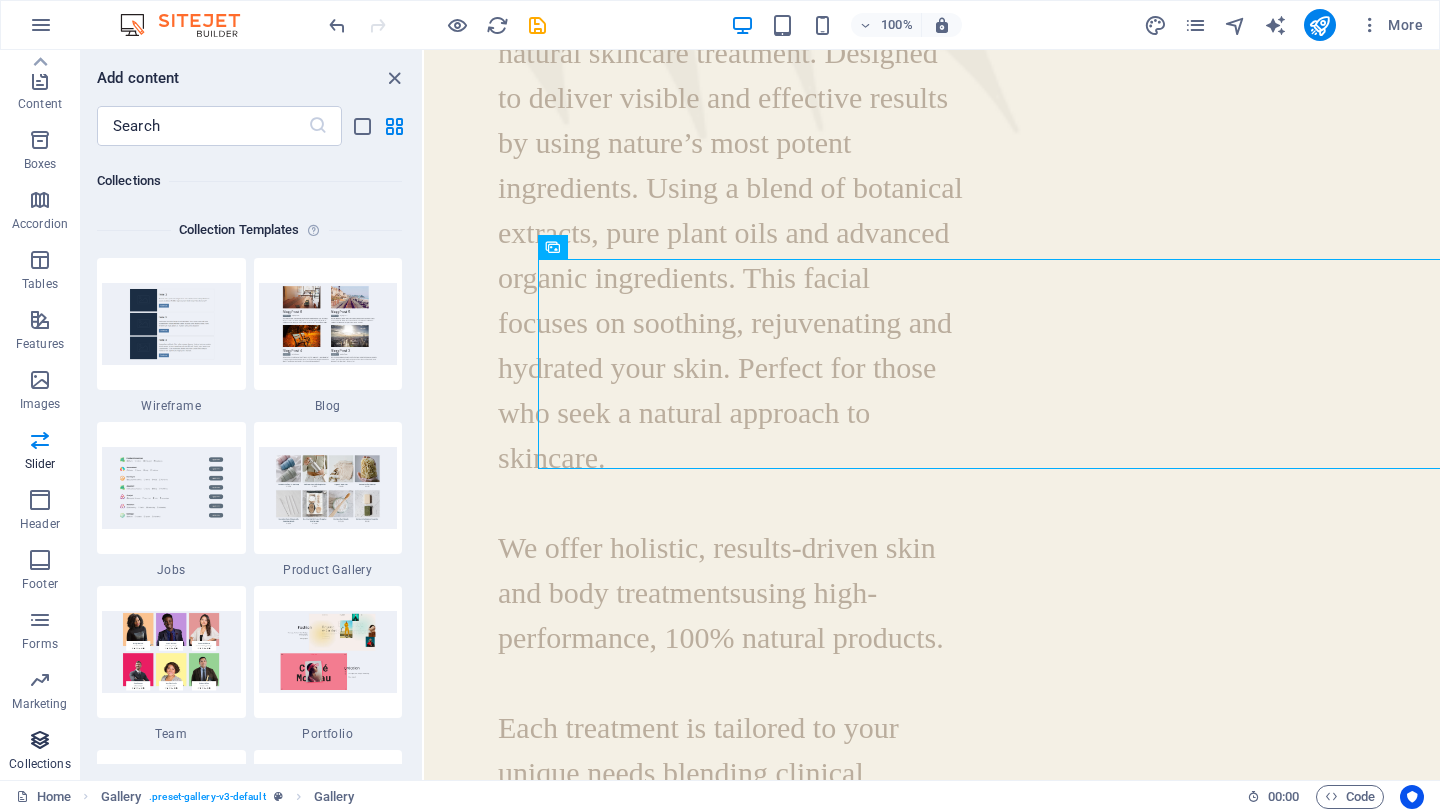 scroll, scrollTop: 18306, scrollLeft: 0, axis: vertical 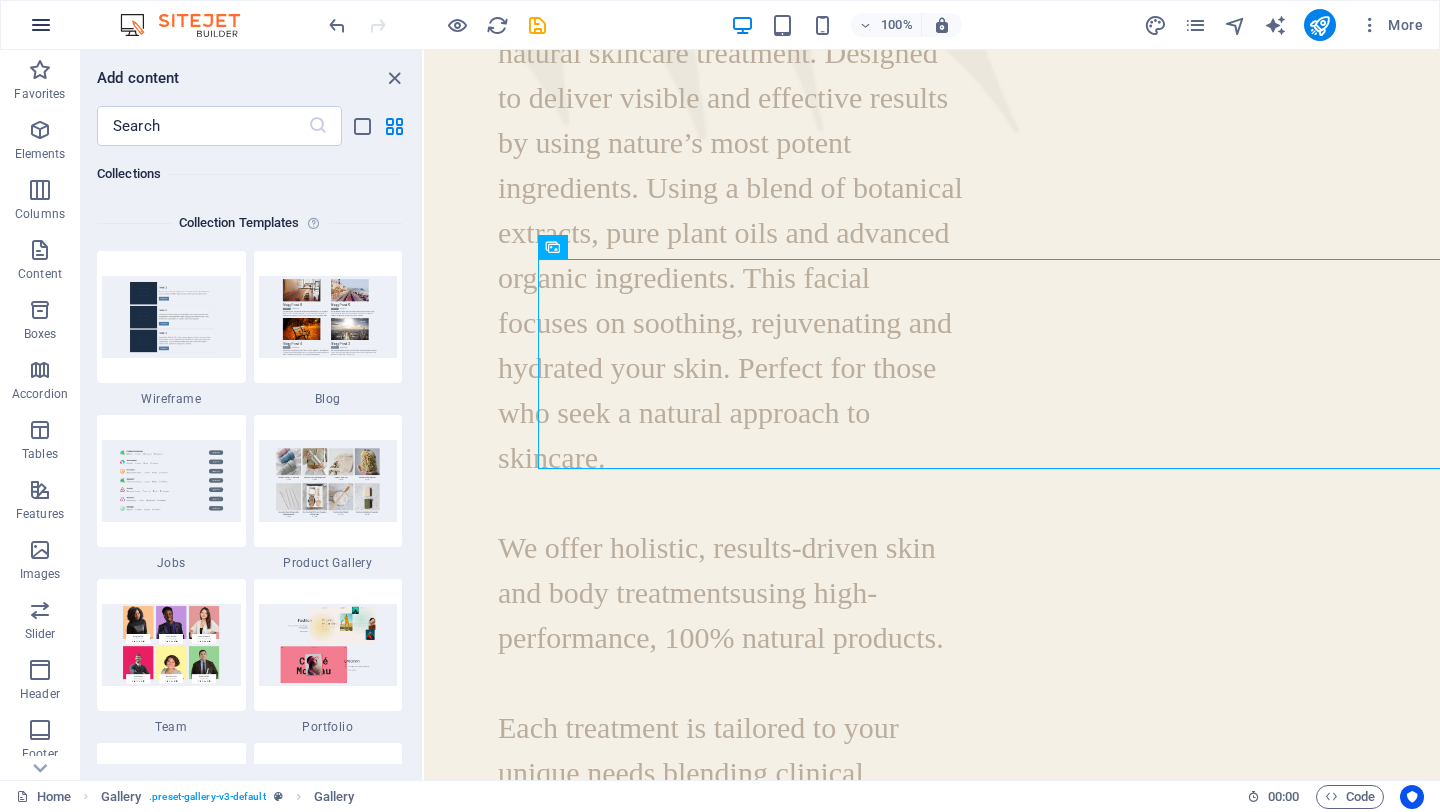 click at bounding box center [41, 25] 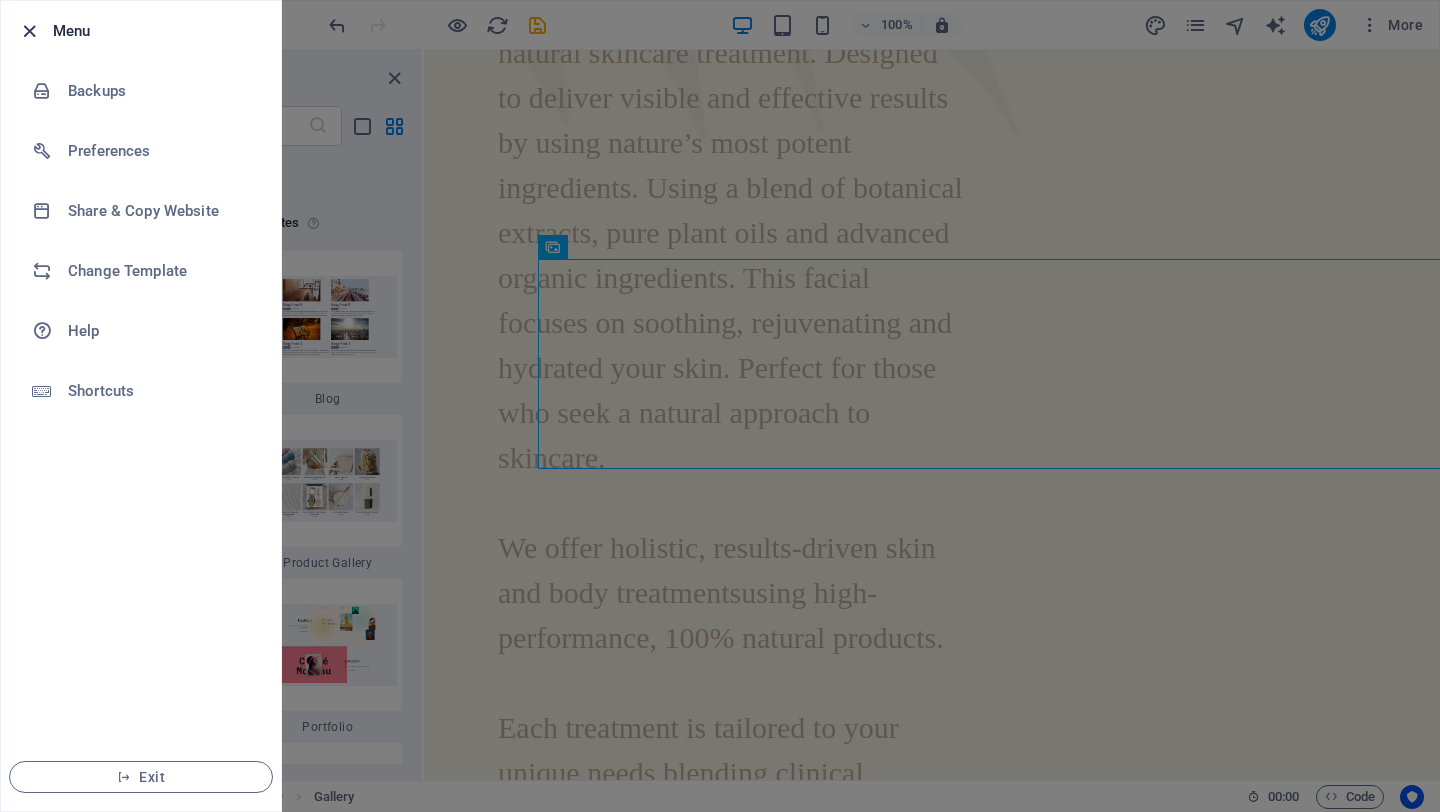 click at bounding box center [29, 31] 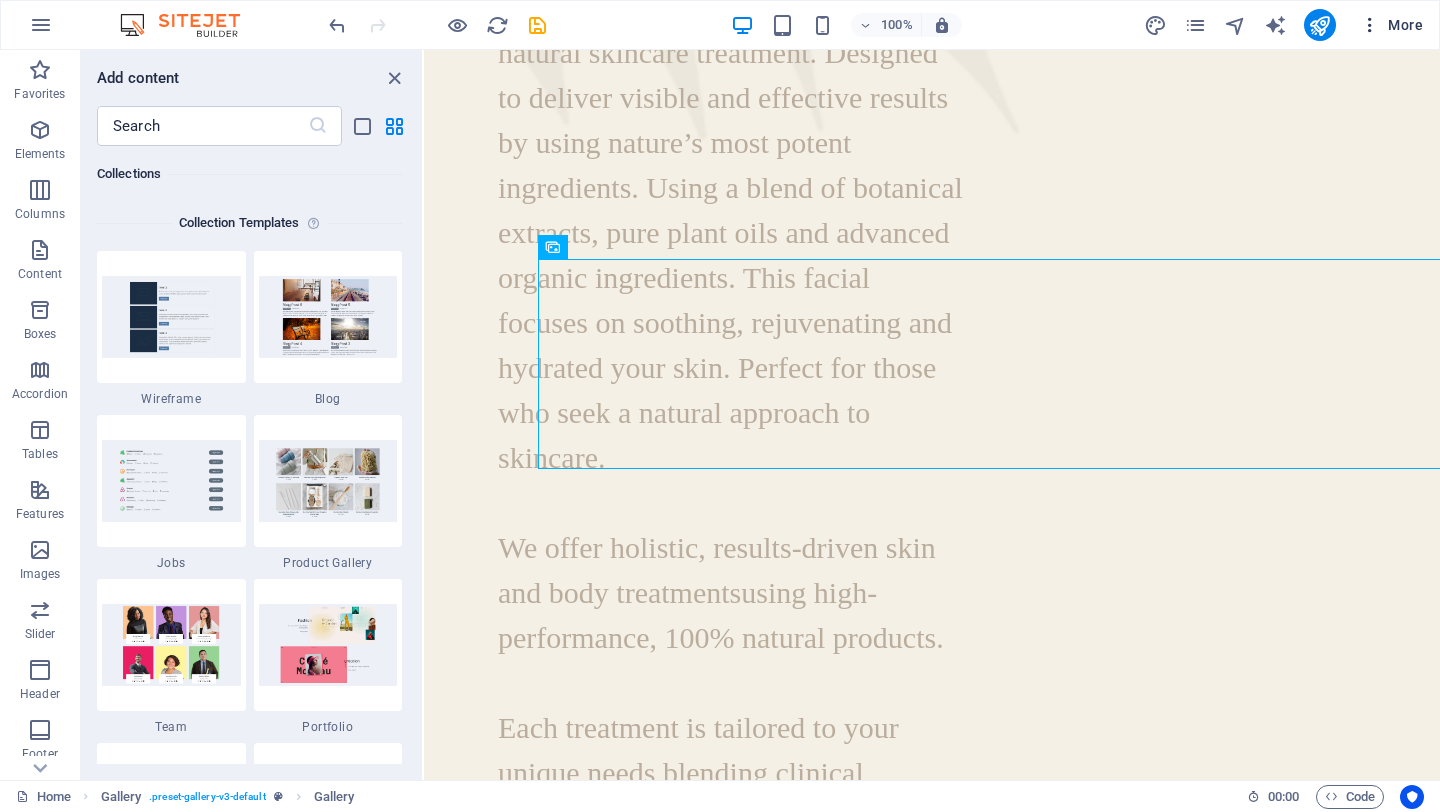 click at bounding box center (1370, 25) 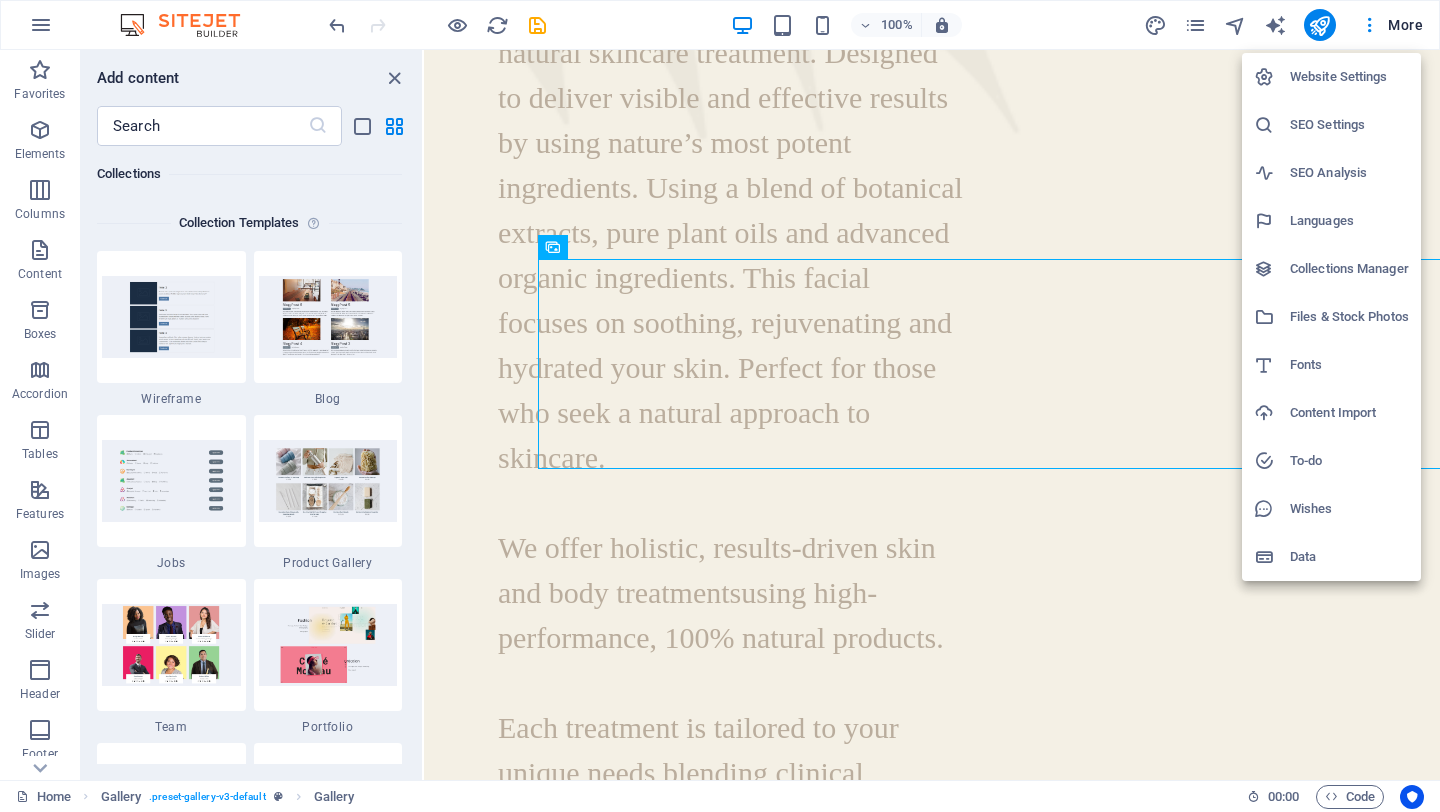 click on "Files & Stock Photos" at bounding box center (1349, 317) 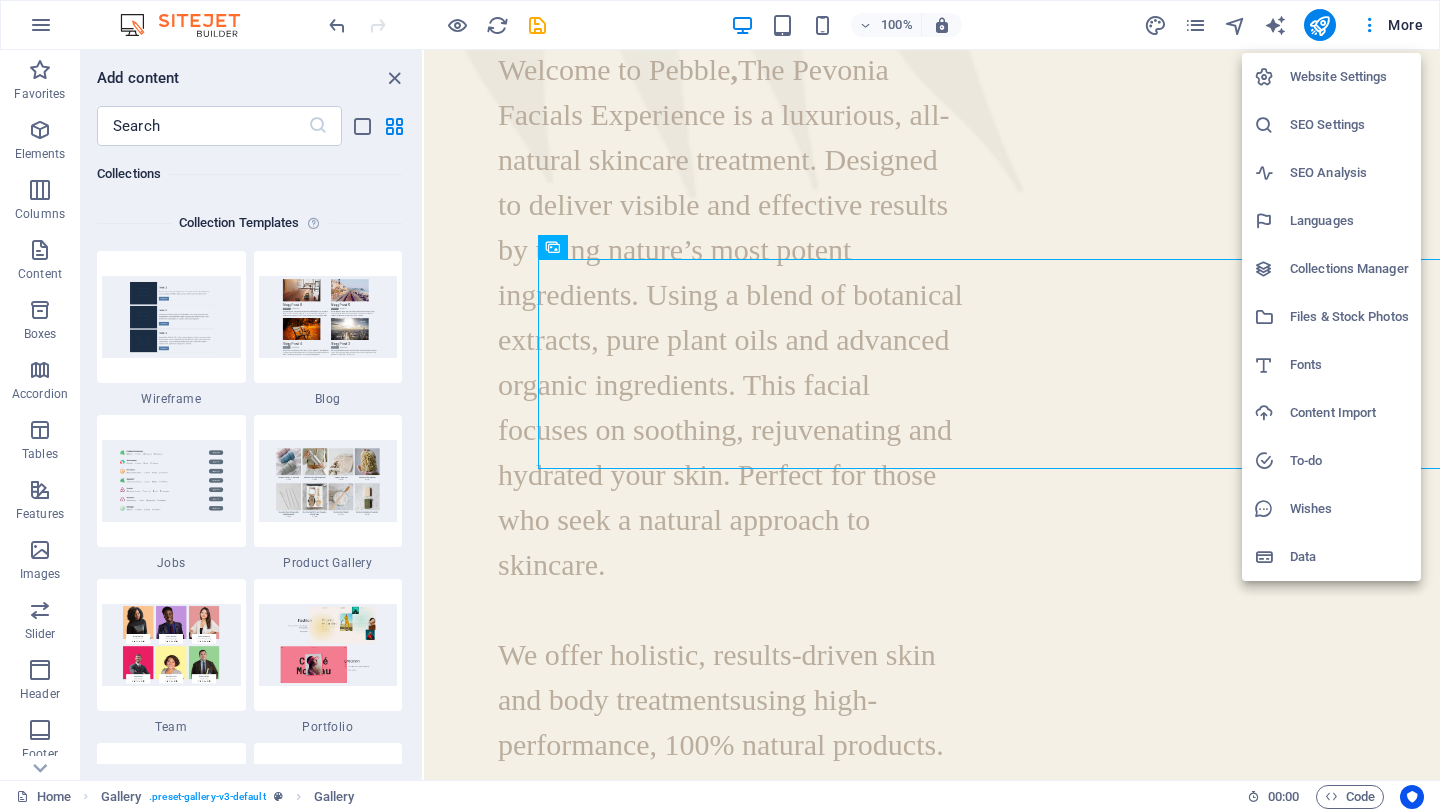 scroll, scrollTop: 4000, scrollLeft: 0, axis: vertical 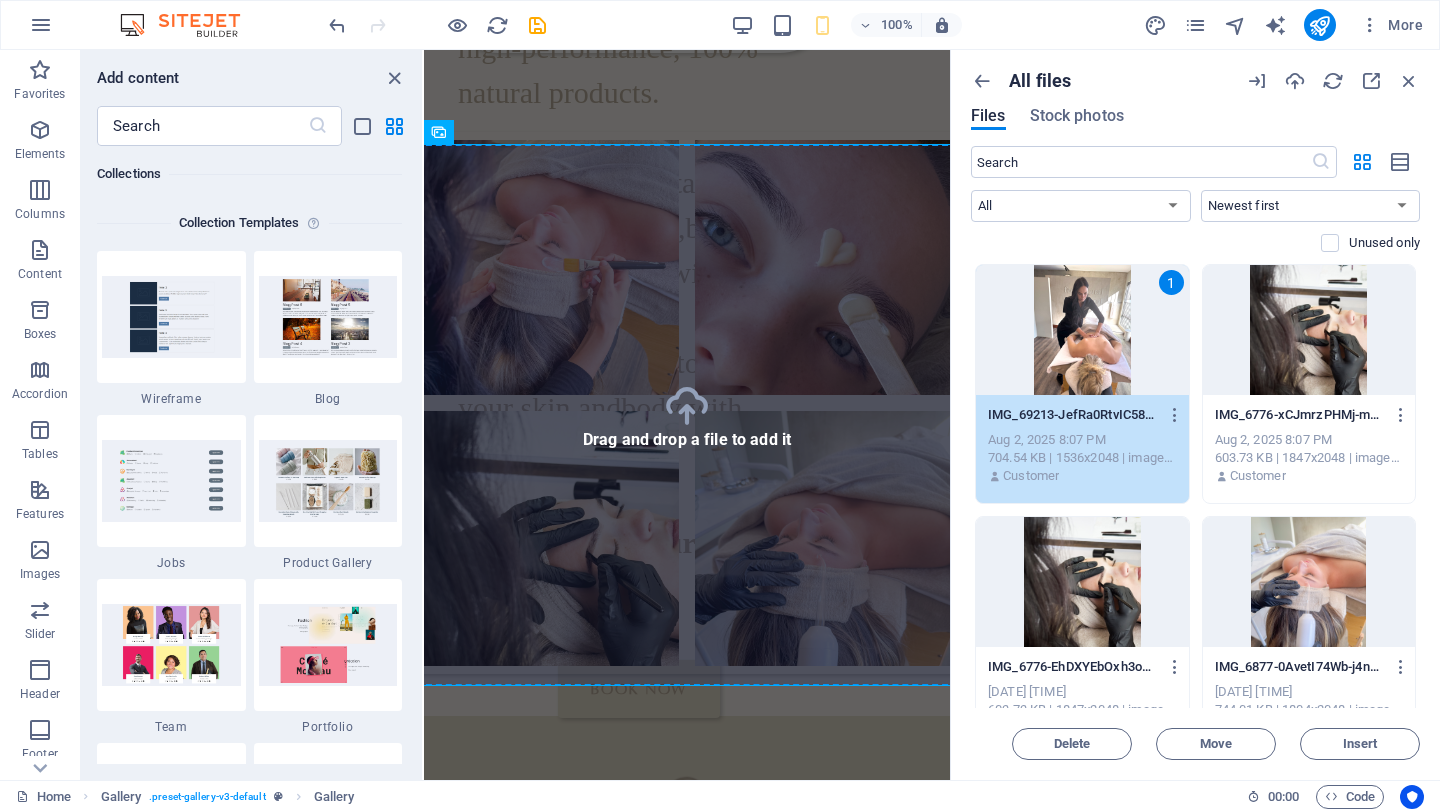 select on "4" 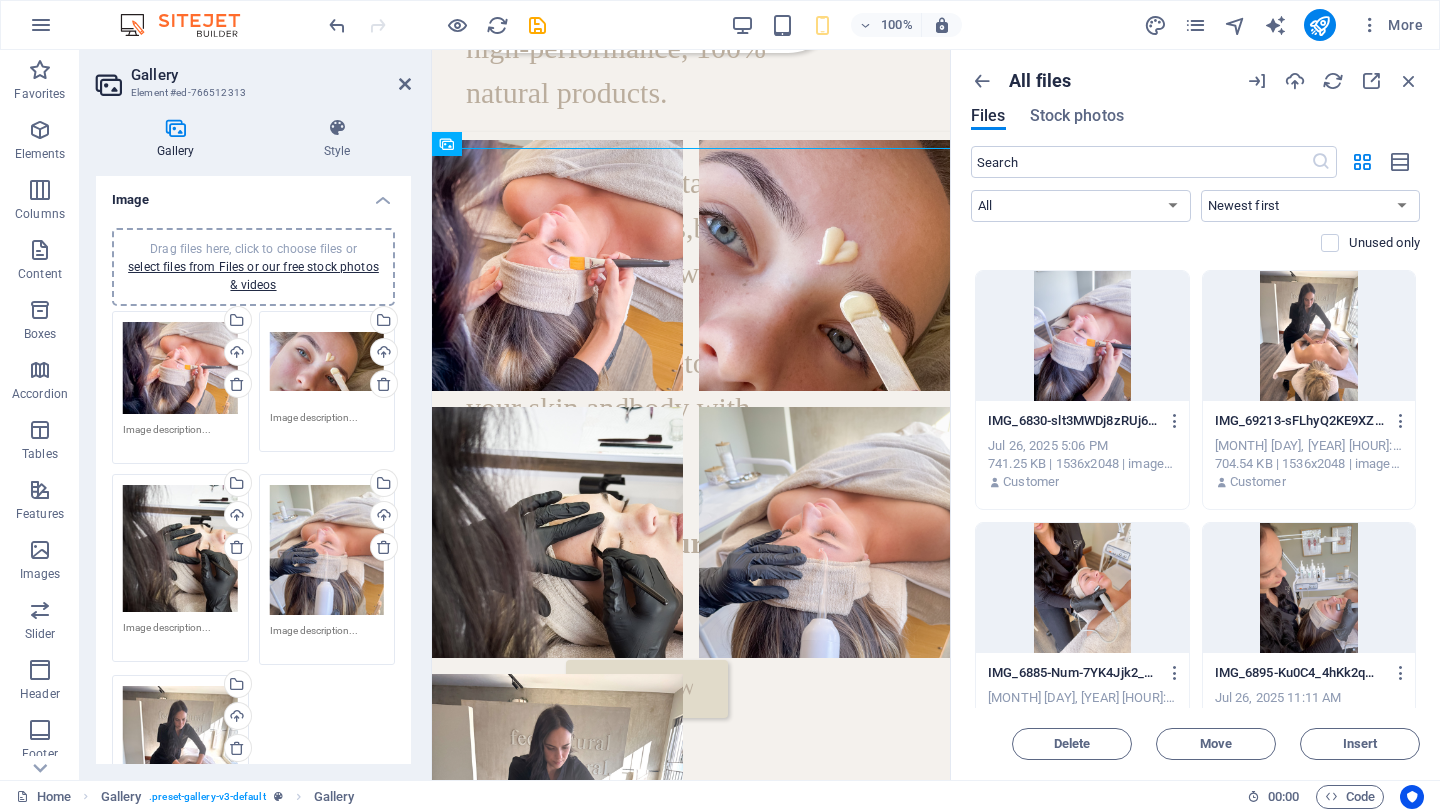 scroll, scrollTop: 1255, scrollLeft: 0, axis: vertical 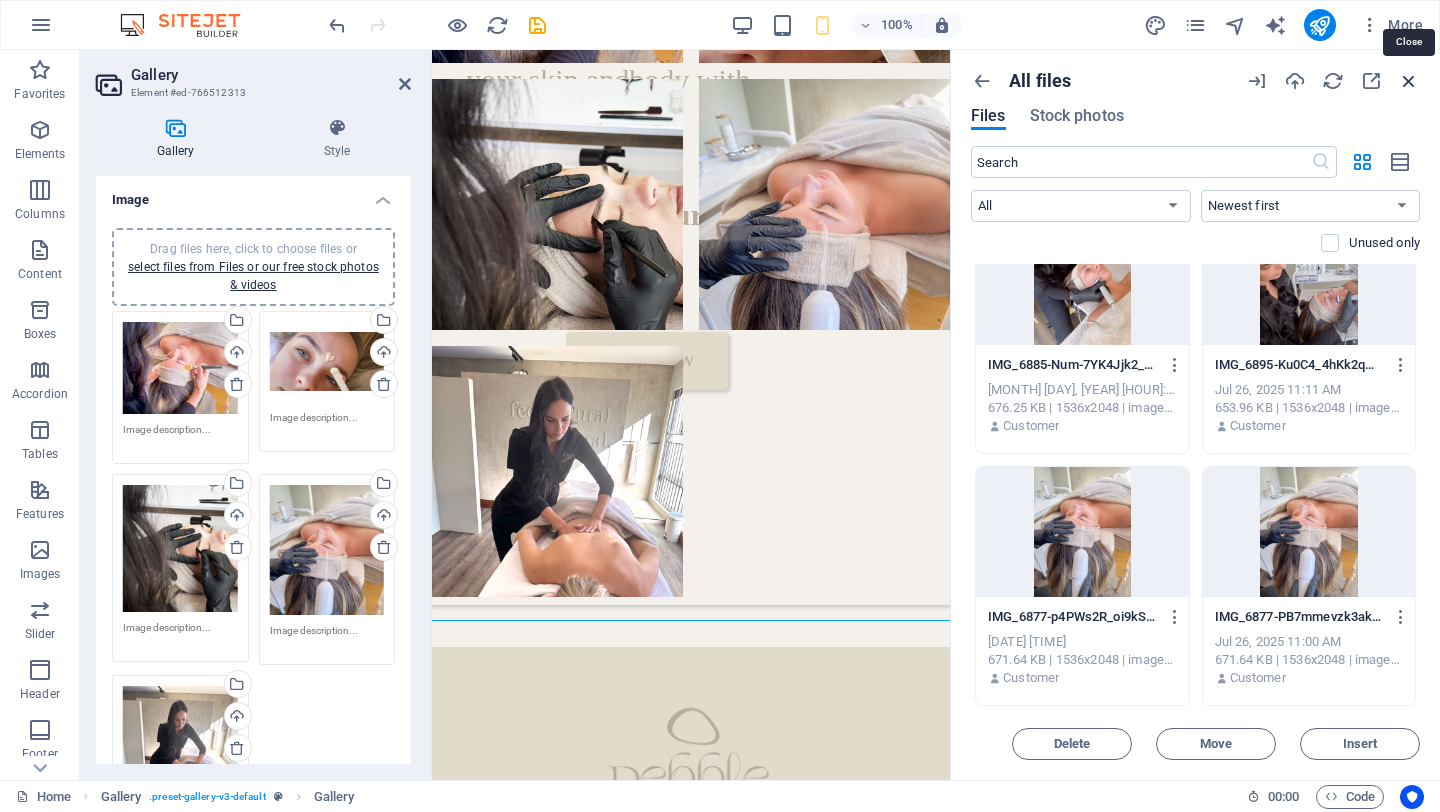 click at bounding box center (1409, 81) 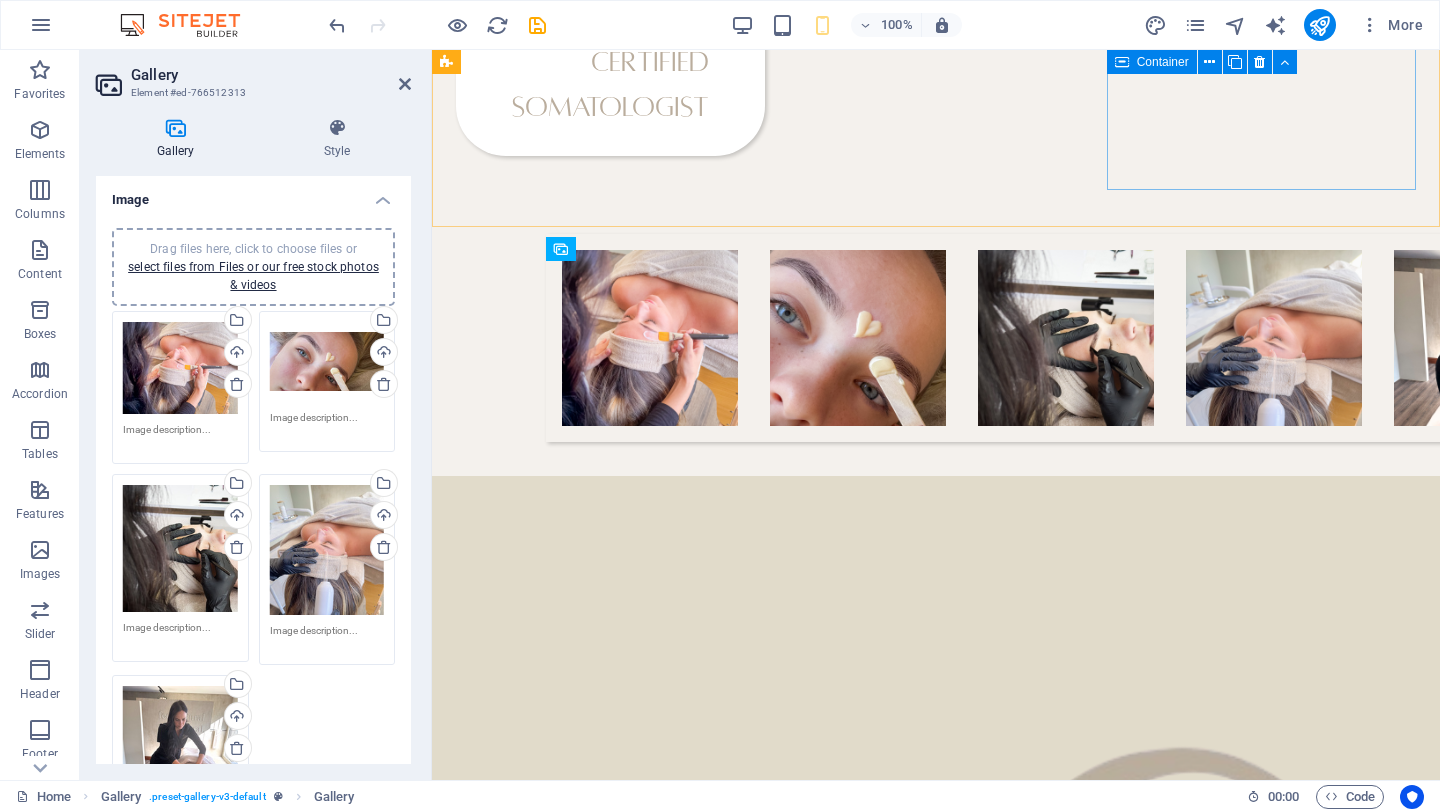scroll, scrollTop: 2808, scrollLeft: 0, axis: vertical 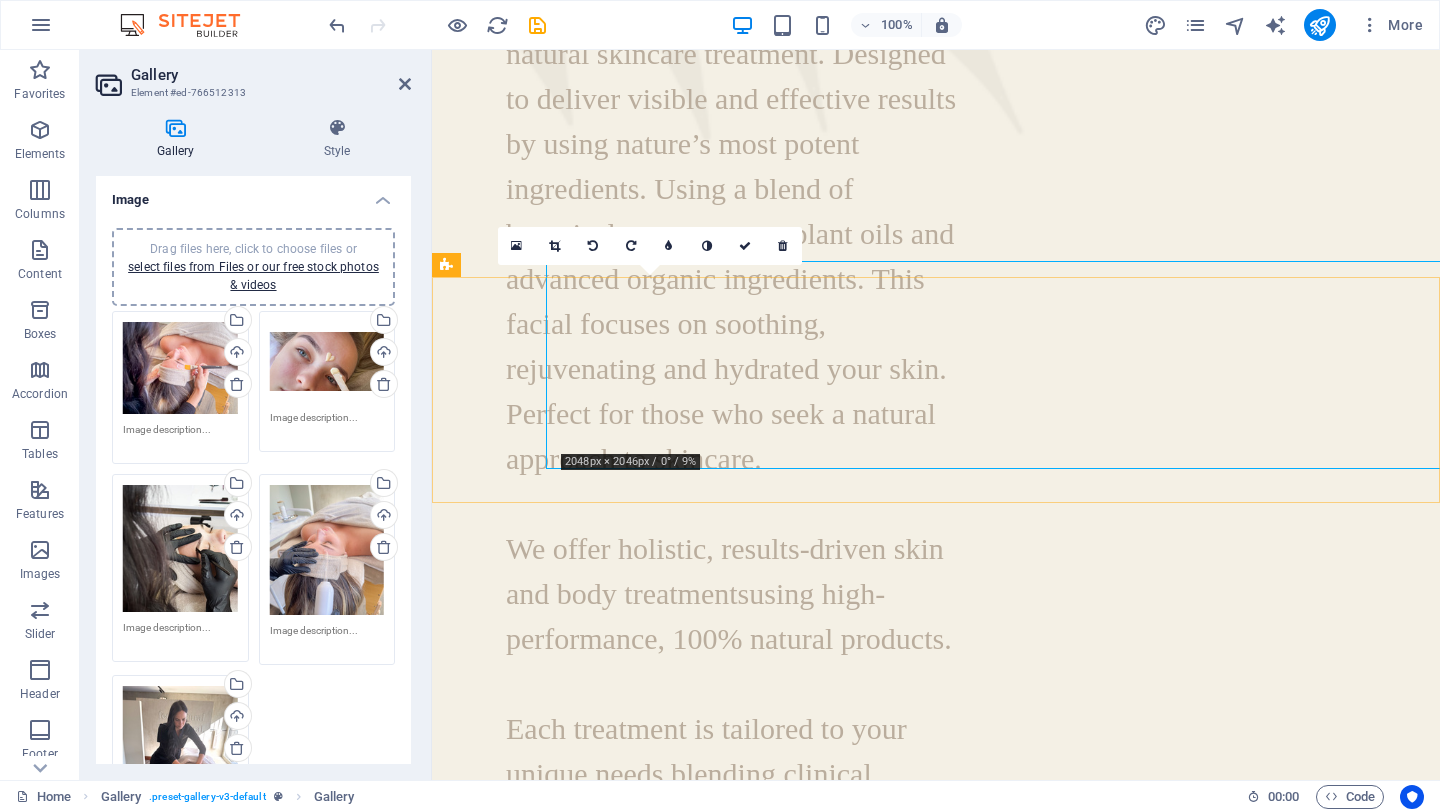 click at bounding box center [650, 1747] 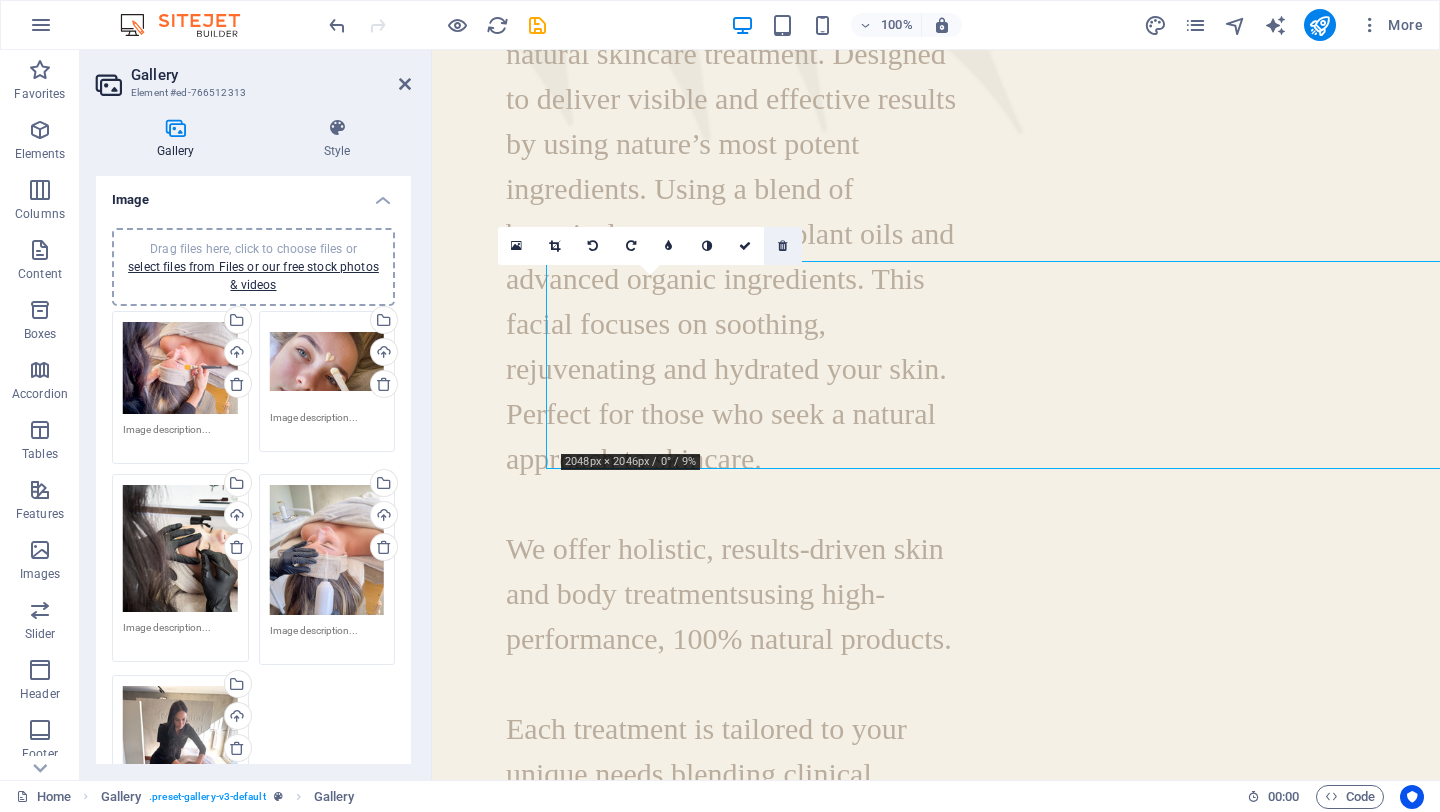 click at bounding box center (783, 246) 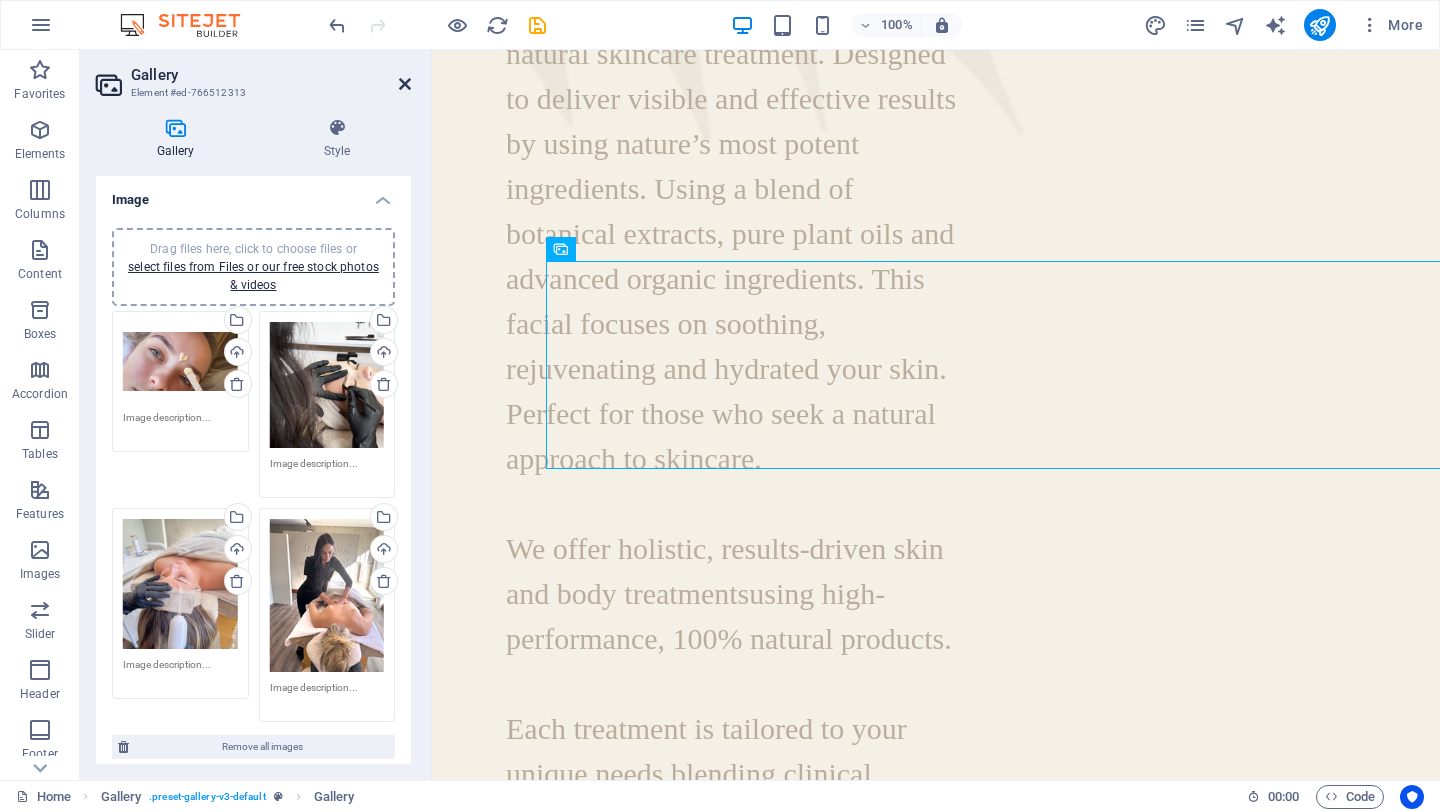 click at bounding box center [405, 84] 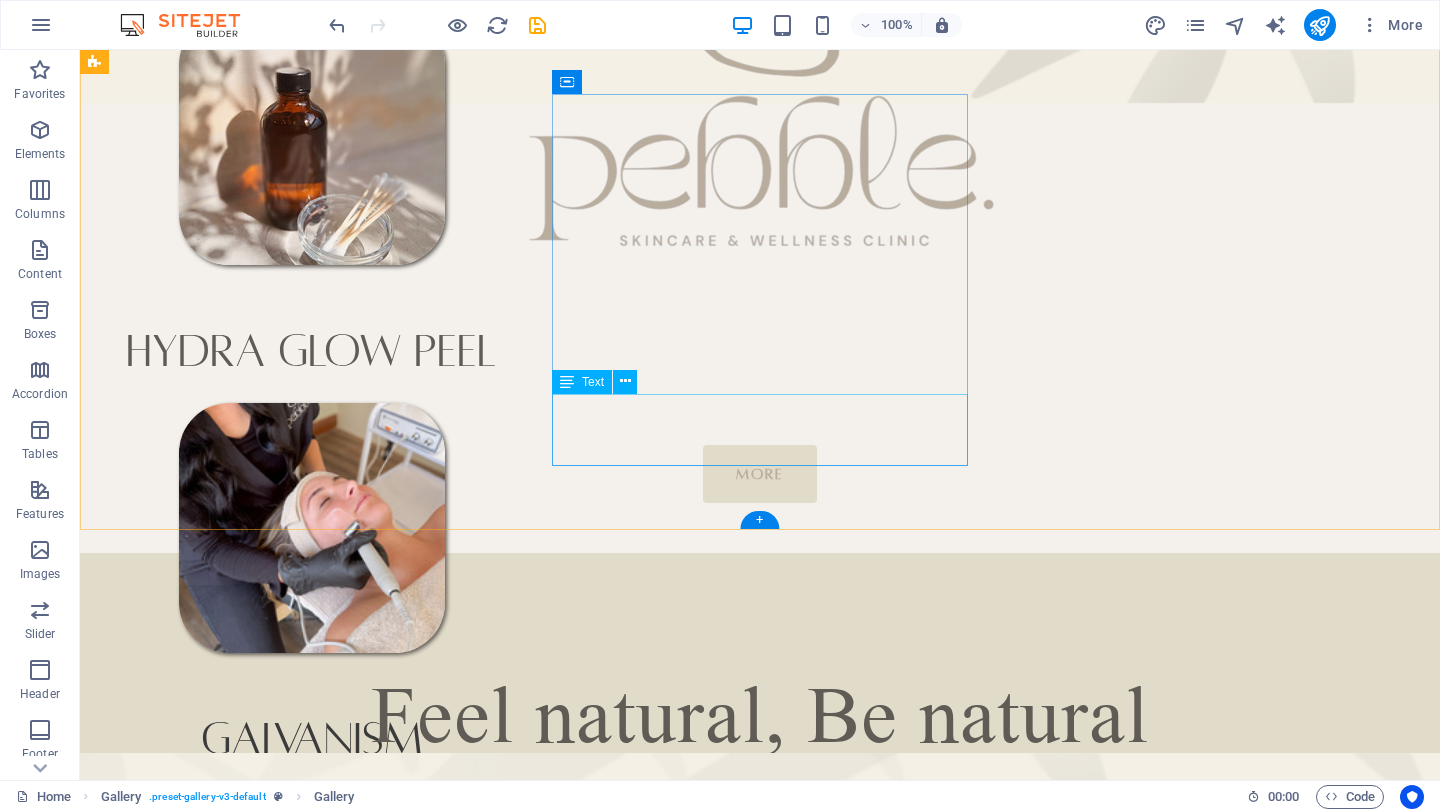scroll, scrollTop: 650, scrollLeft: 0, axis: vertical 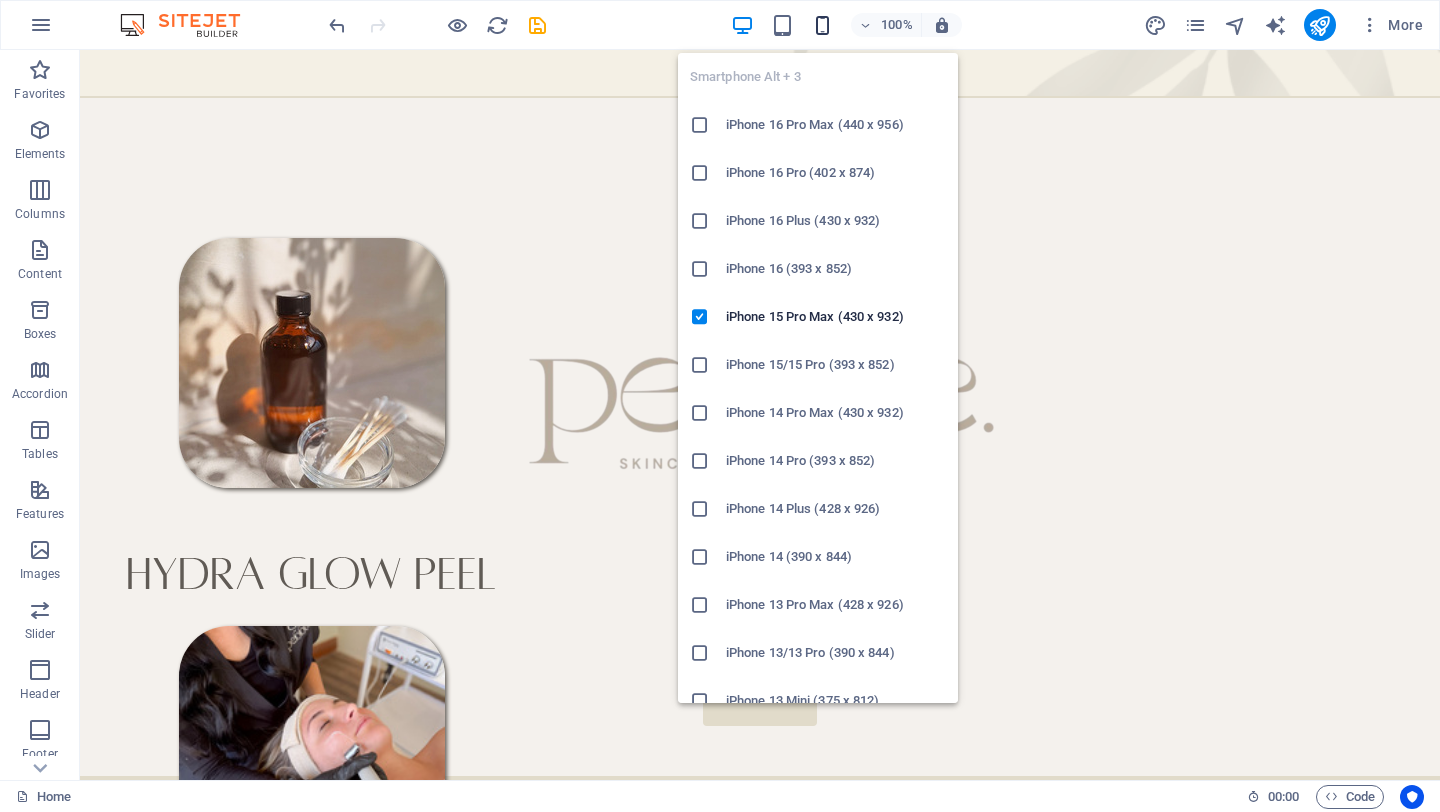 click at bounding box center (822, 25) 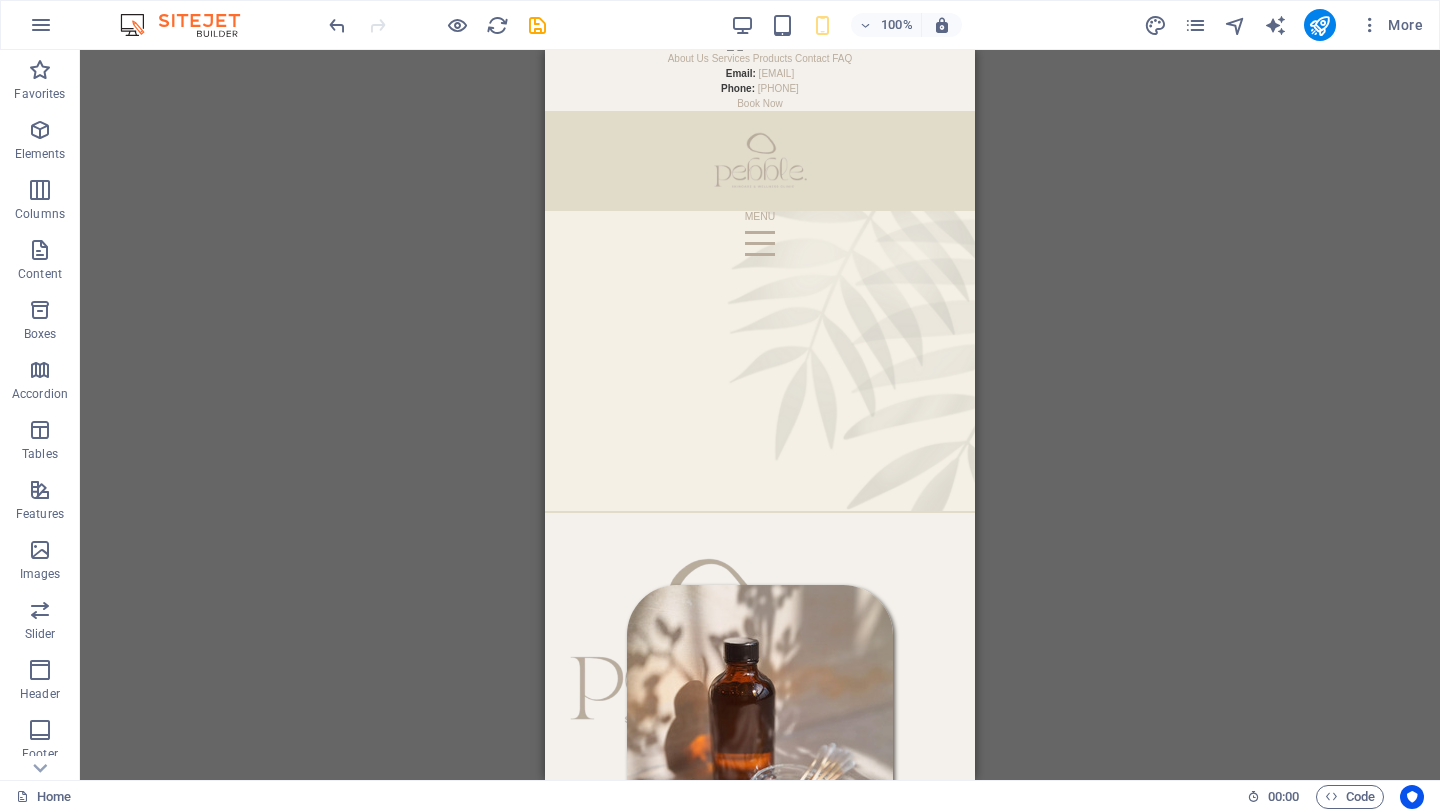 scroll, scrollTop: 0, scrollLeft: 0, axis: both 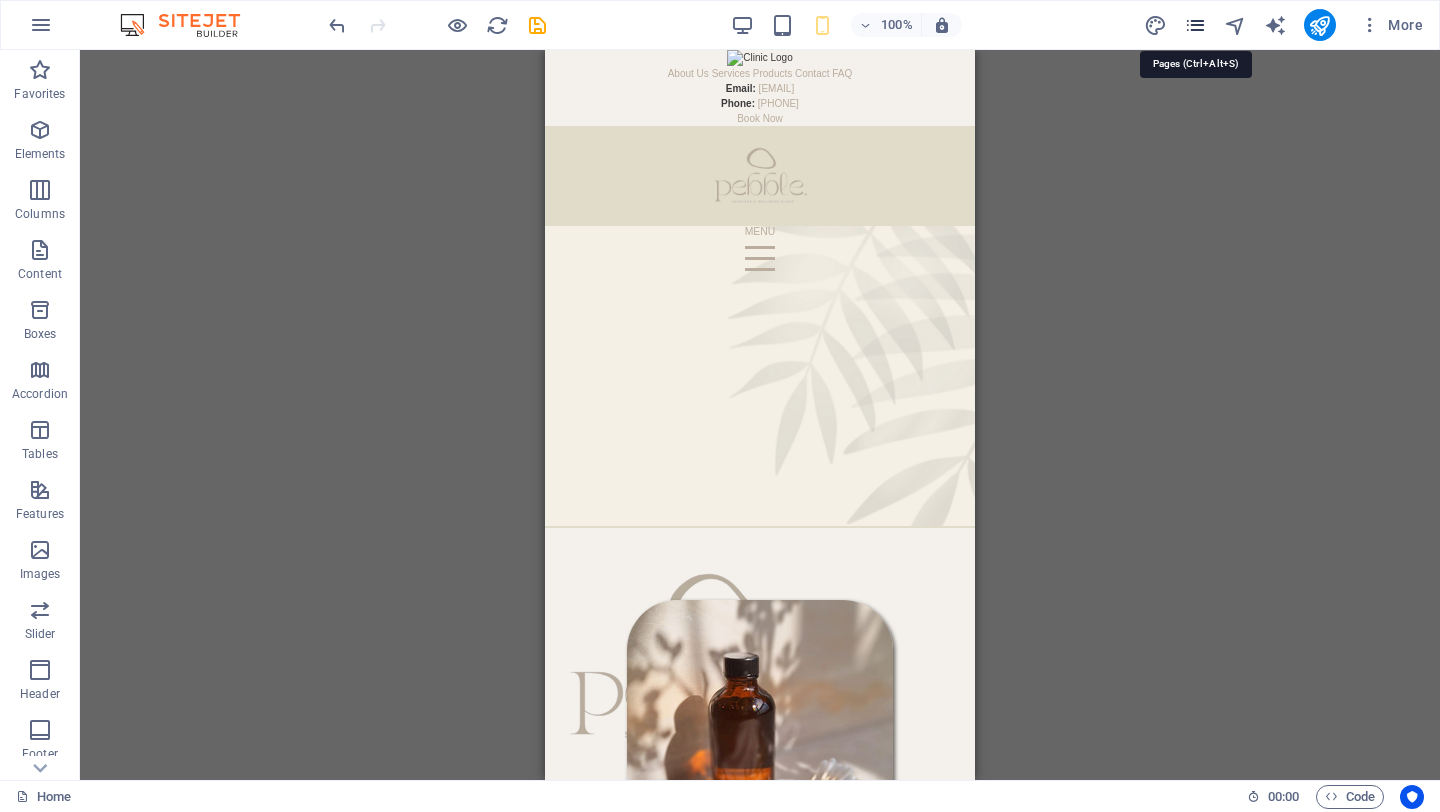 click at bounding box center (1195, 25) 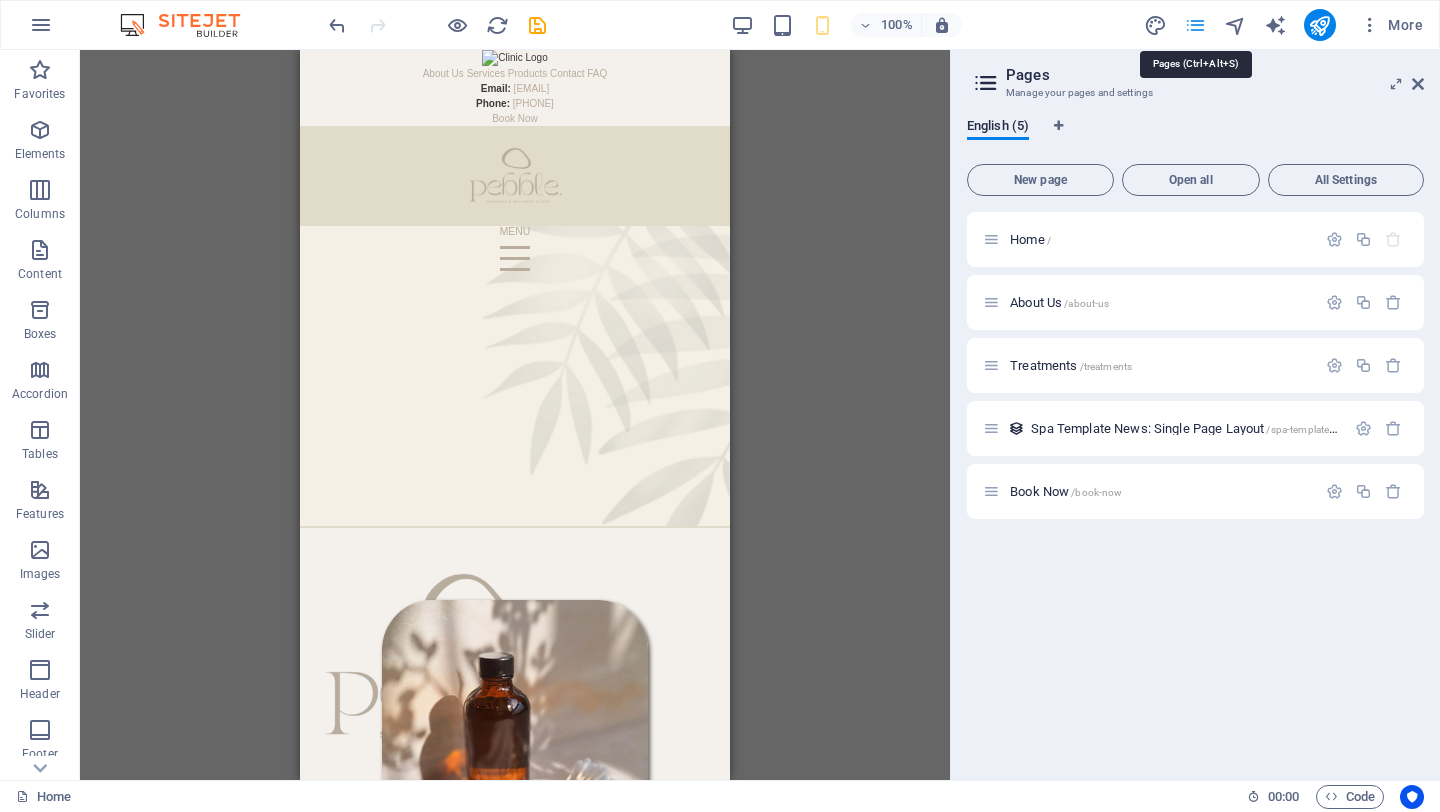 click at bounding box center [1195, 25] 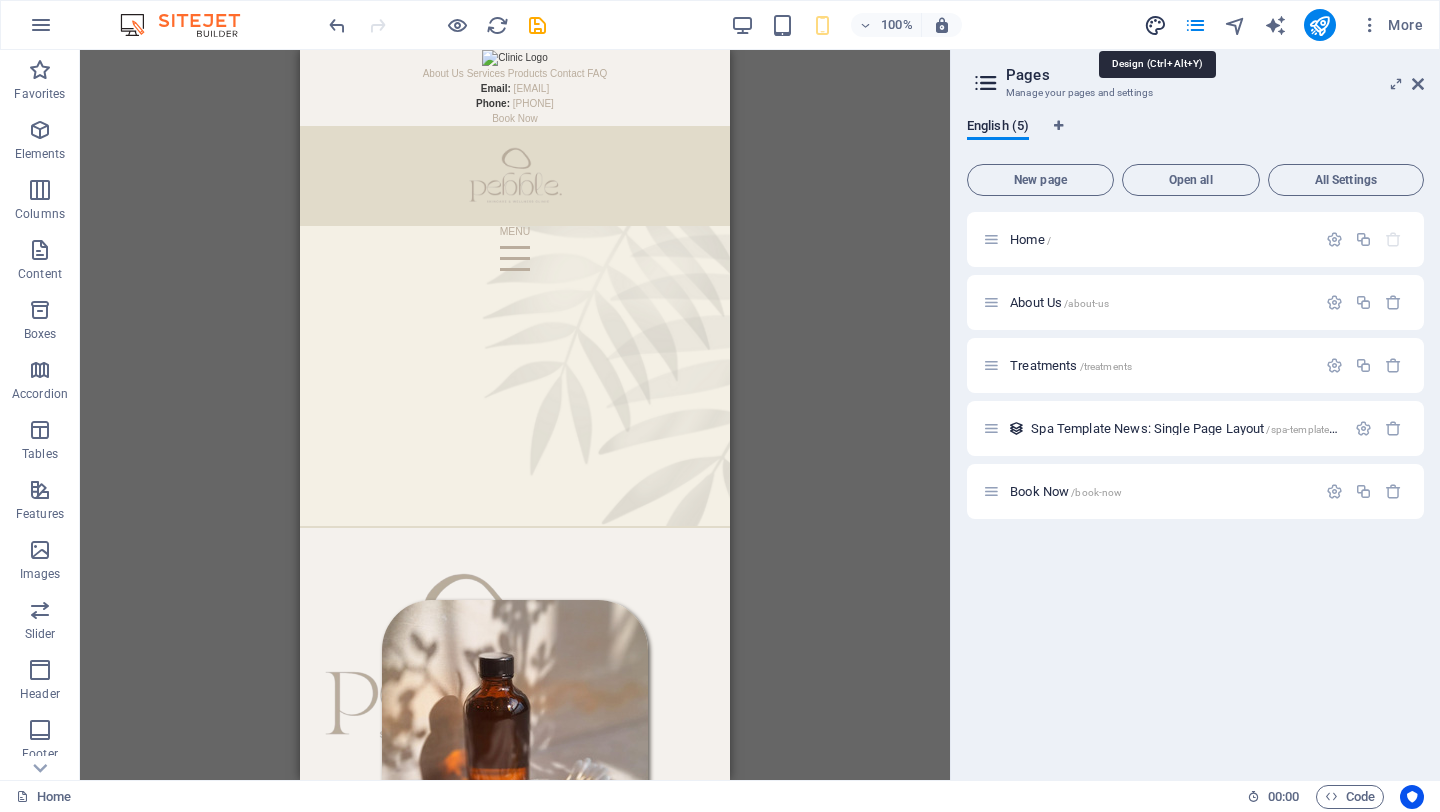 click at bounding box center (1155, 25) 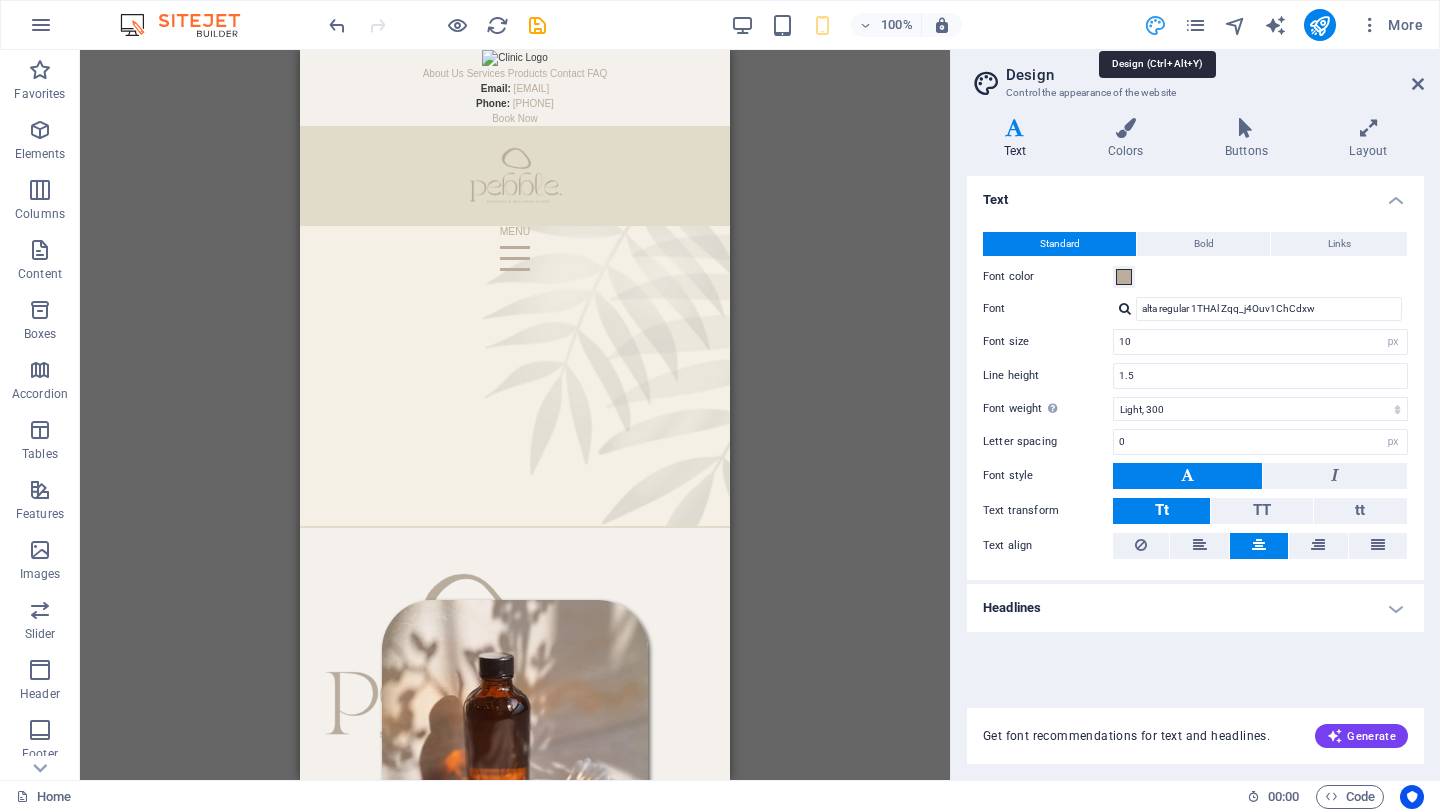 click at bounding box center [1155, 25] 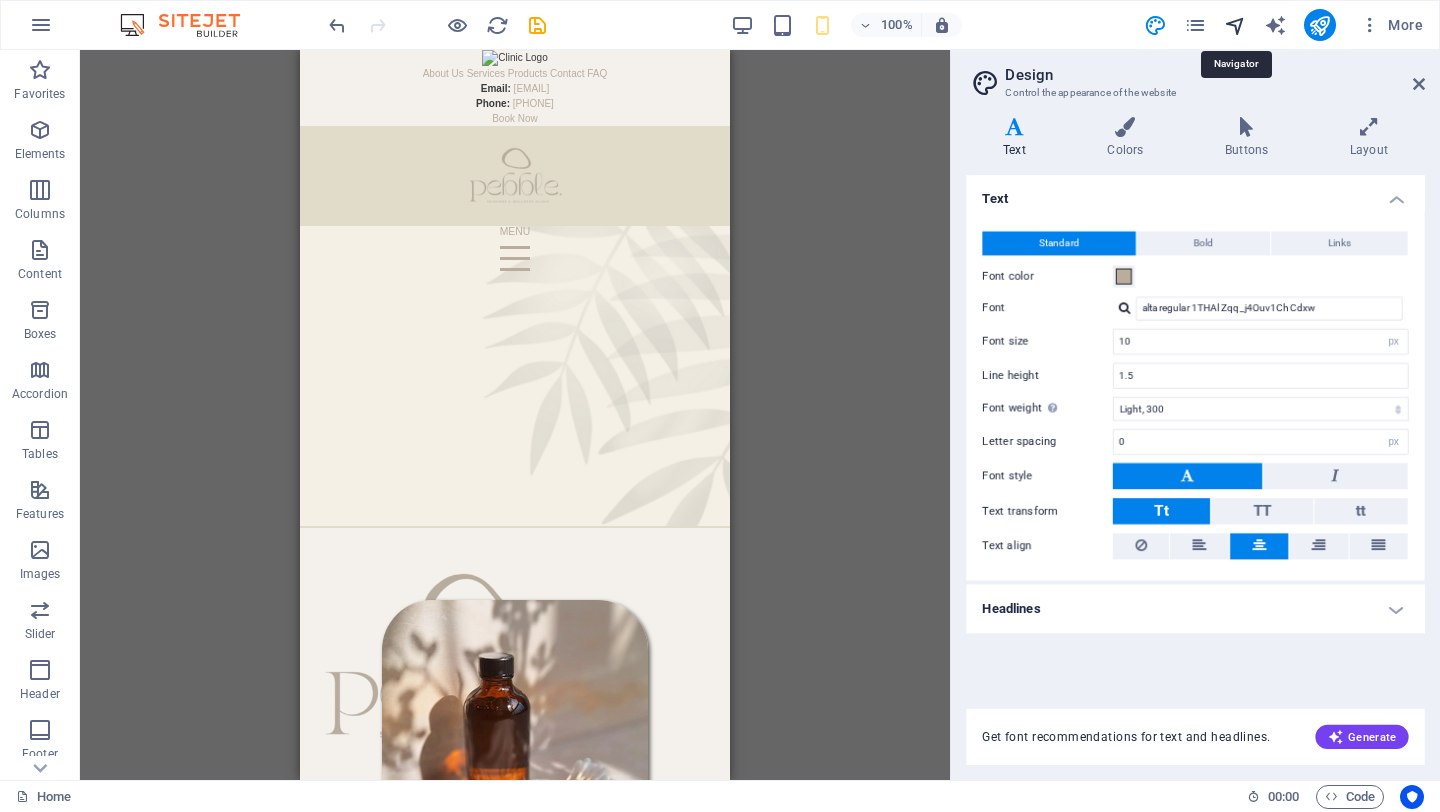 click at bounding box center (1235, 25) 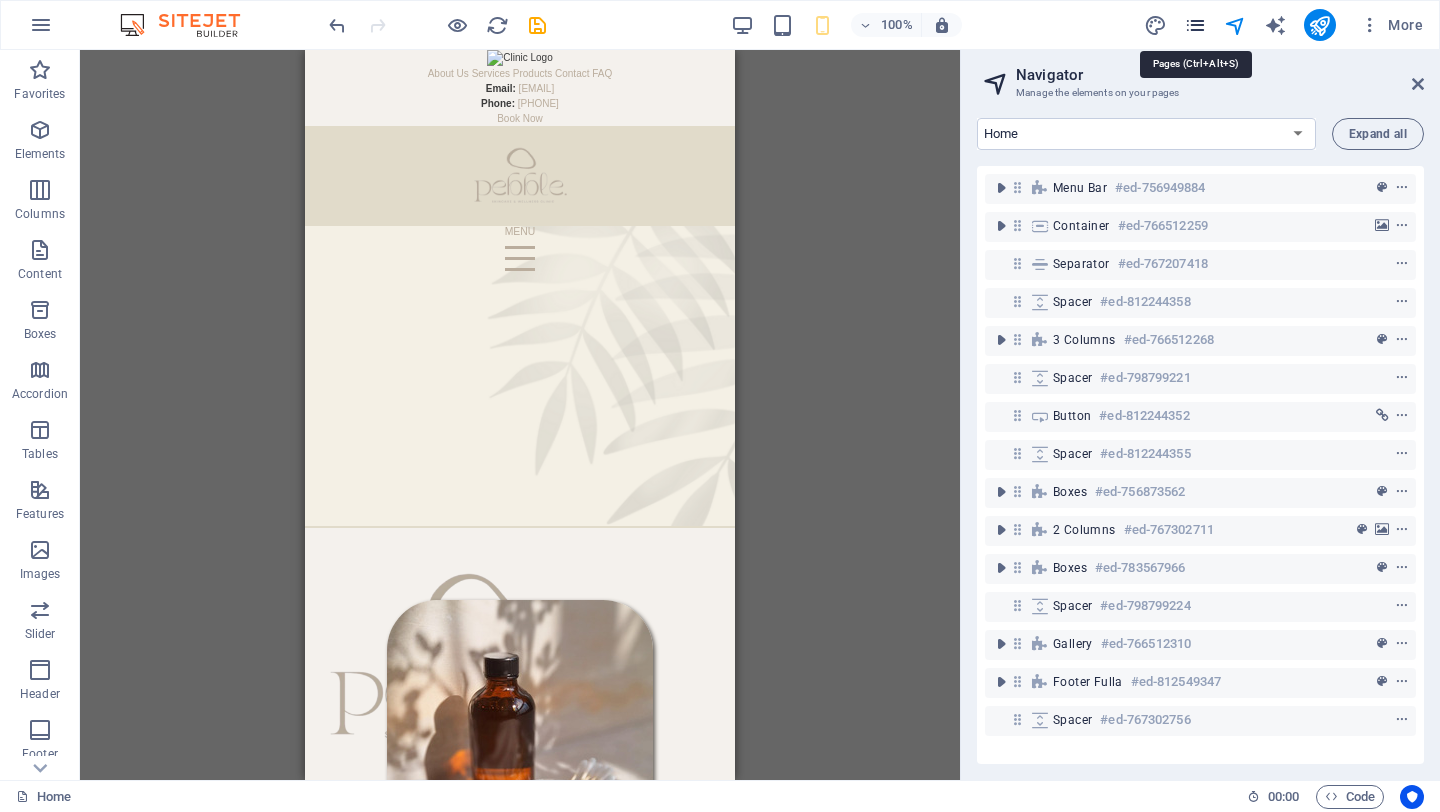 click at bounding box center (1195, 25) 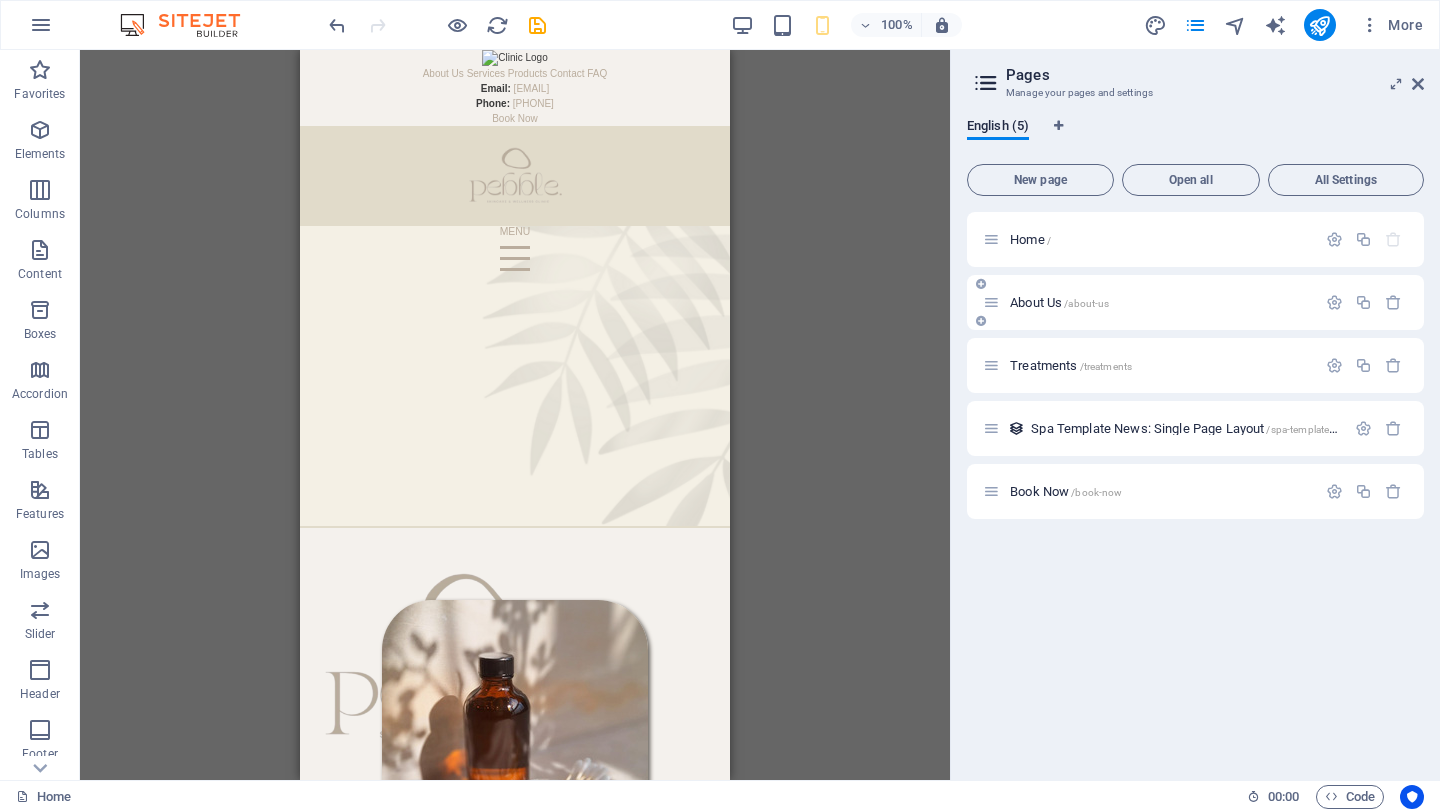 click on "About Us /about-us" at bounding box center (1059, 302) 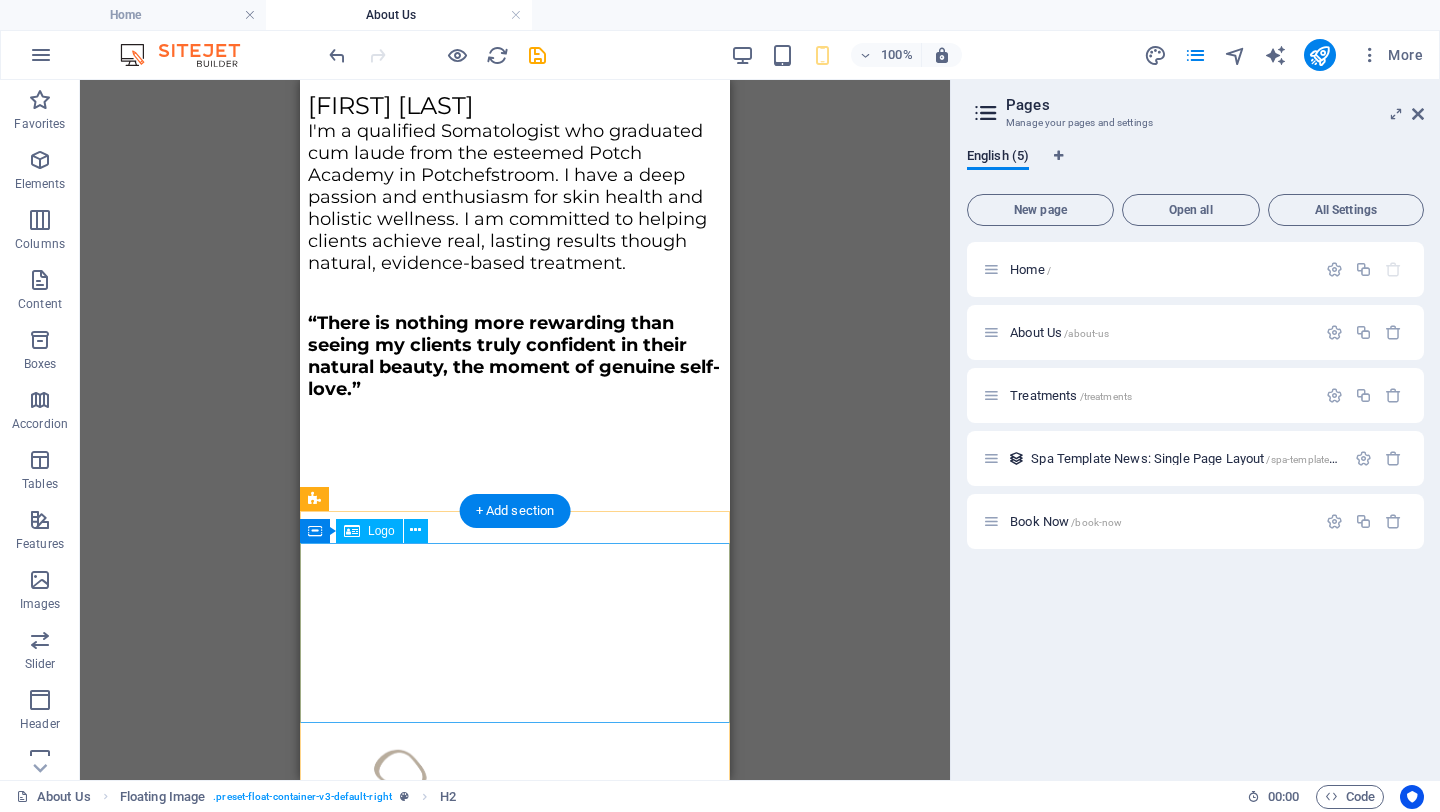 scroll, scrollTop: 2142, scrollLeft: 0, axis: vertical 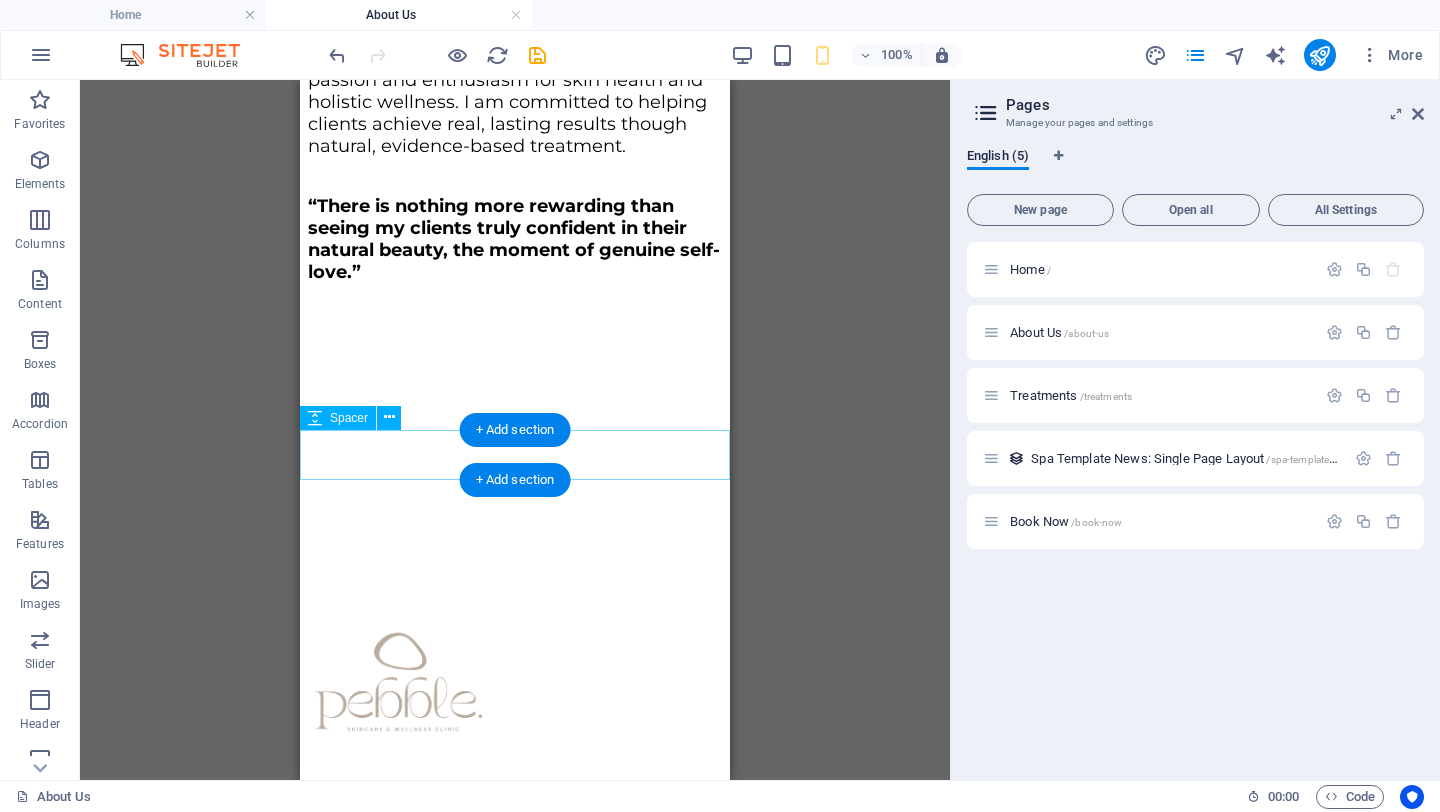 click at bounding box center [515, 547] 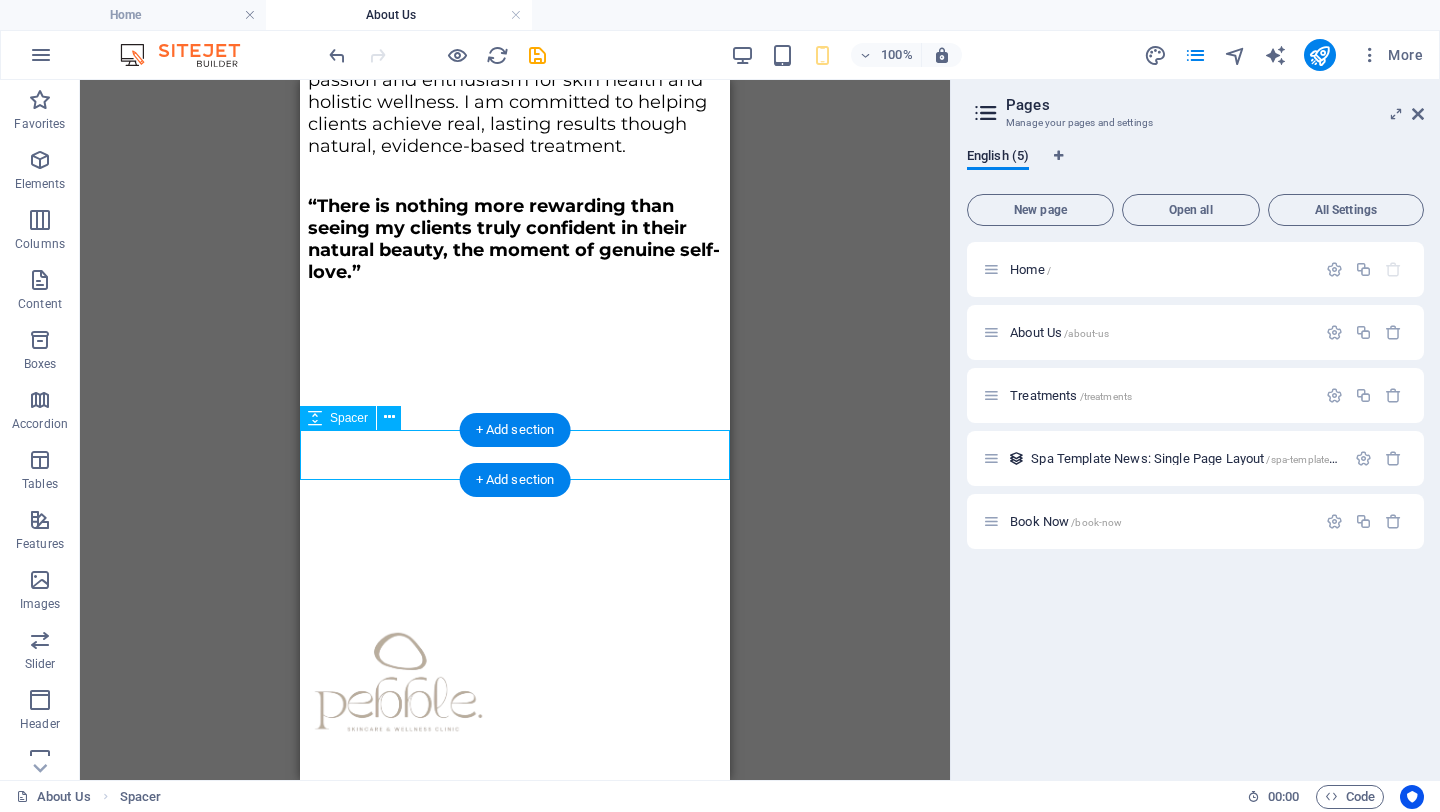 click at bounding box center (515, 547) 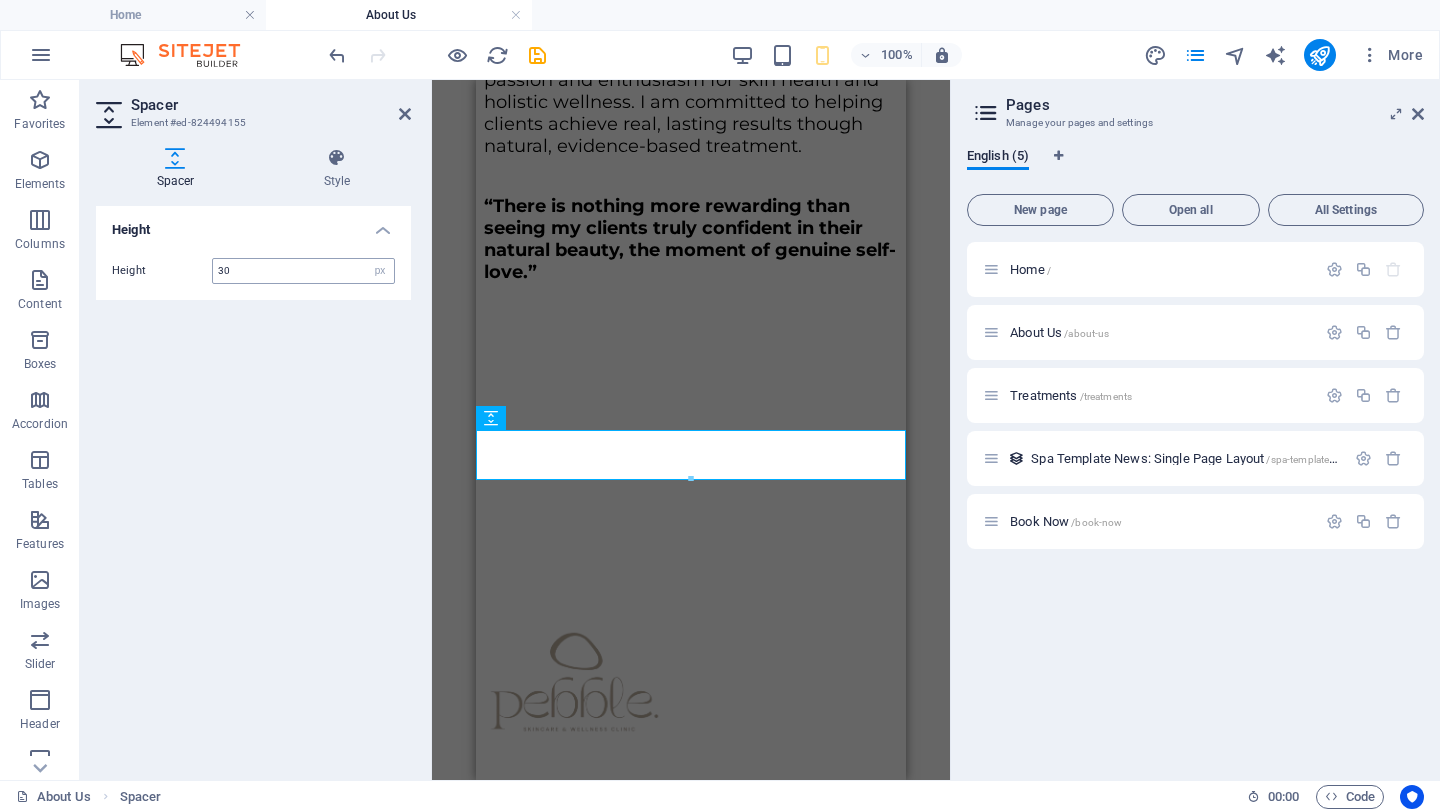 type on "30" 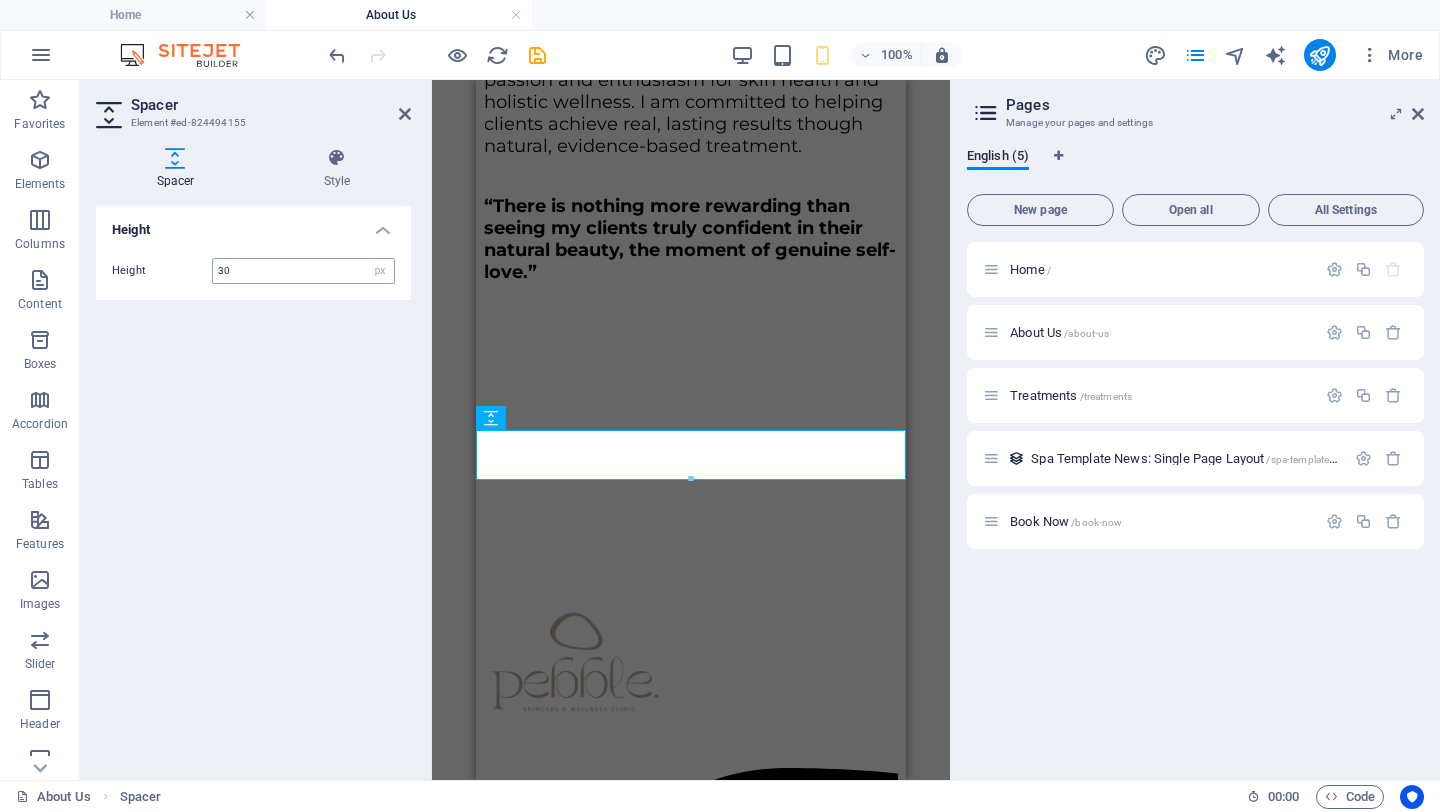 scroll, scrollTop: 2122, scrollLeft: 0, axis: vertical 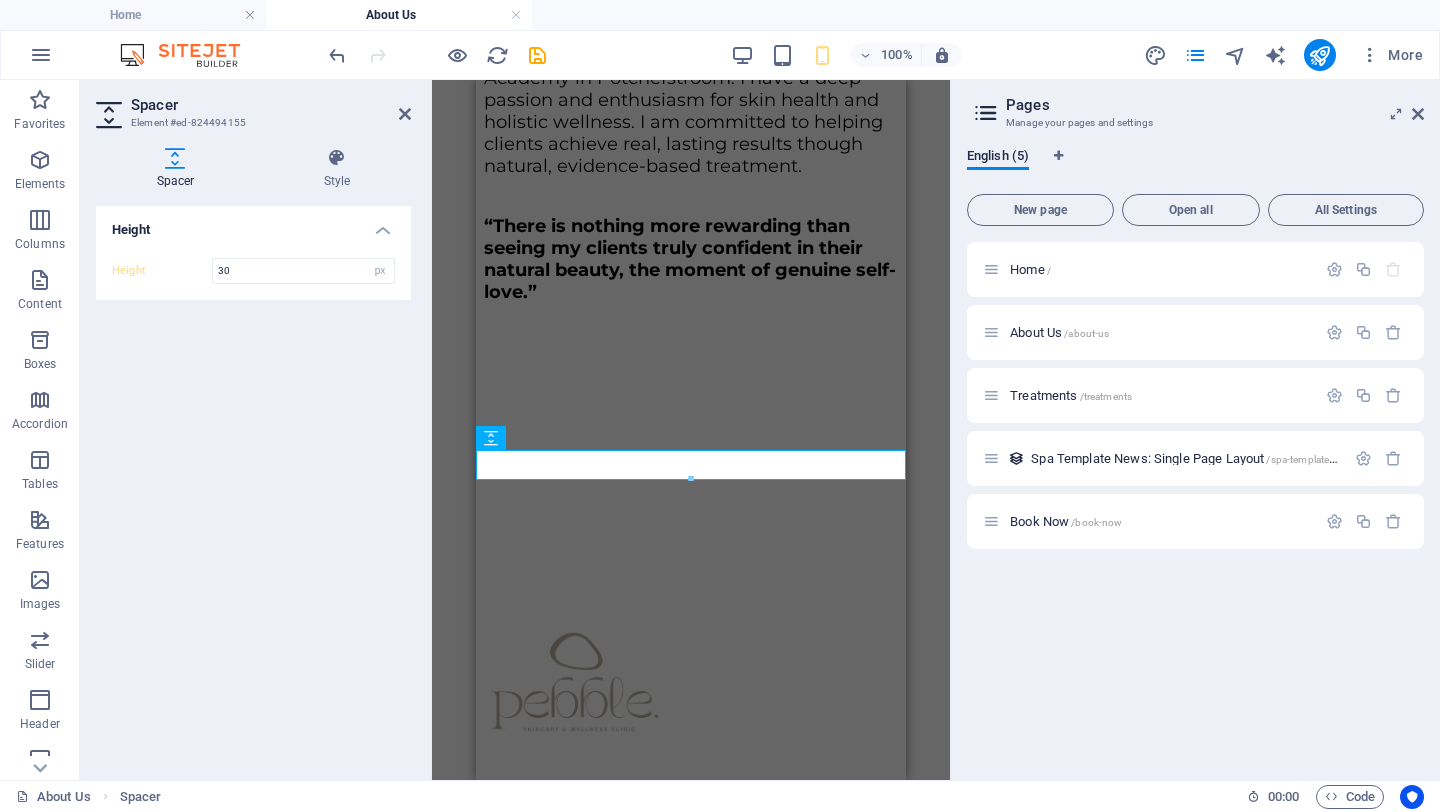 click on "Spacer Element #ed-824494155 Spacer Style Height Height 30 px rem vh vw Preset Element Layout How this element expands within the layout (Flexbox). Size Default auto px % 1/1 1/2 1/3 1/4 1/5 1/6 1/7 1/8 1/9 1/10 Grow Shrink Order Container layout Visible Visible Opacity 100 % Overflow Spacing Margin Default auto px % rem vw vh Custom Custom auto px % rem vw vh auto px % rem vw vh auto px % rem vw vh auto px % rem vw vh Padding Default px rem % vh vw Custom Custom px rem % vh vw px rem % vh vw px rem % vh vw px rem % vh vw Border Style              - Width 1 auto px rem % vh vw Custom Custom 1 auto px rem % vh vw 1 auto px rem % vh vw 1 auto px rem % vh vw 1 auto px rem % vh vw  - Color Round corners Default px rem % vh vw Custom Custom px rem % vh vw px rem % vh vw px rem % vh vw px rem % vh vw Shadow Default None Outside Inside Color X offset 0 px rem vh vw Y offset 0 px rem vh vw Blur 0 px rem % vh vw Spread 0 px rem vh vw Text Shadow Default None Outside Color X offset 0 px rem vh vw Y offset 0 0" at bounding box center (256, 430) 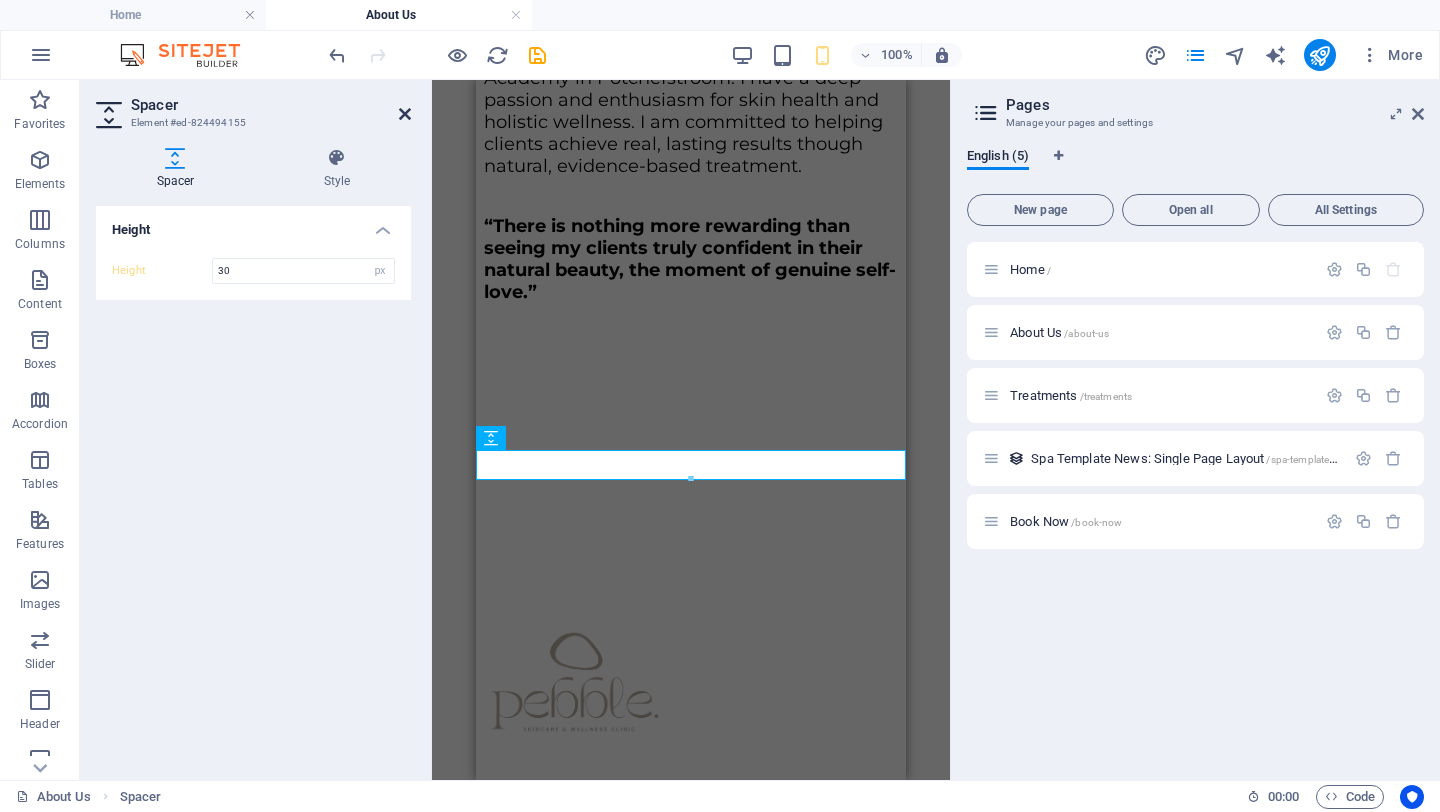 click at bounding box center [405, 114] 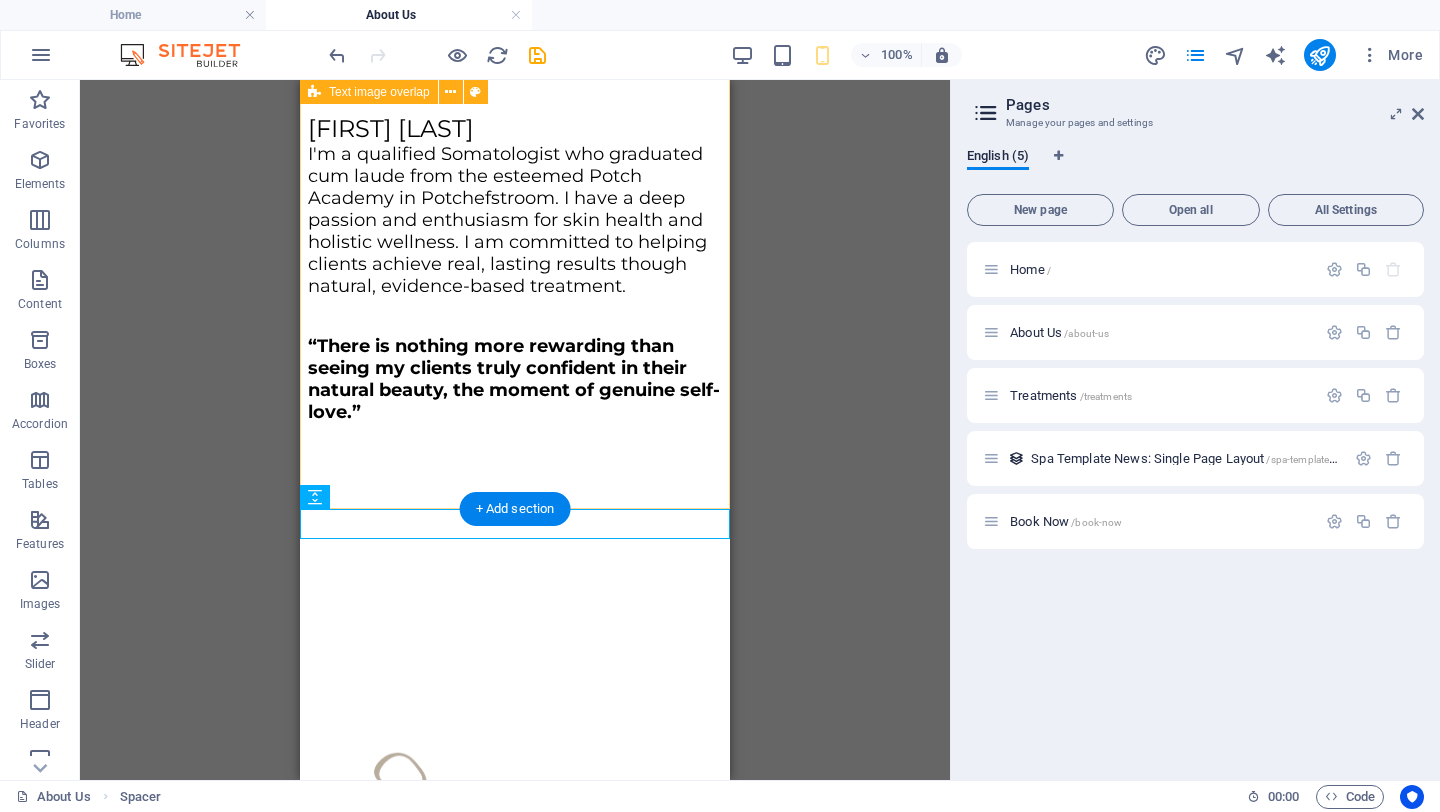 scroll, scrollTop: 2122, scrollLeft: 0, axis: vertical 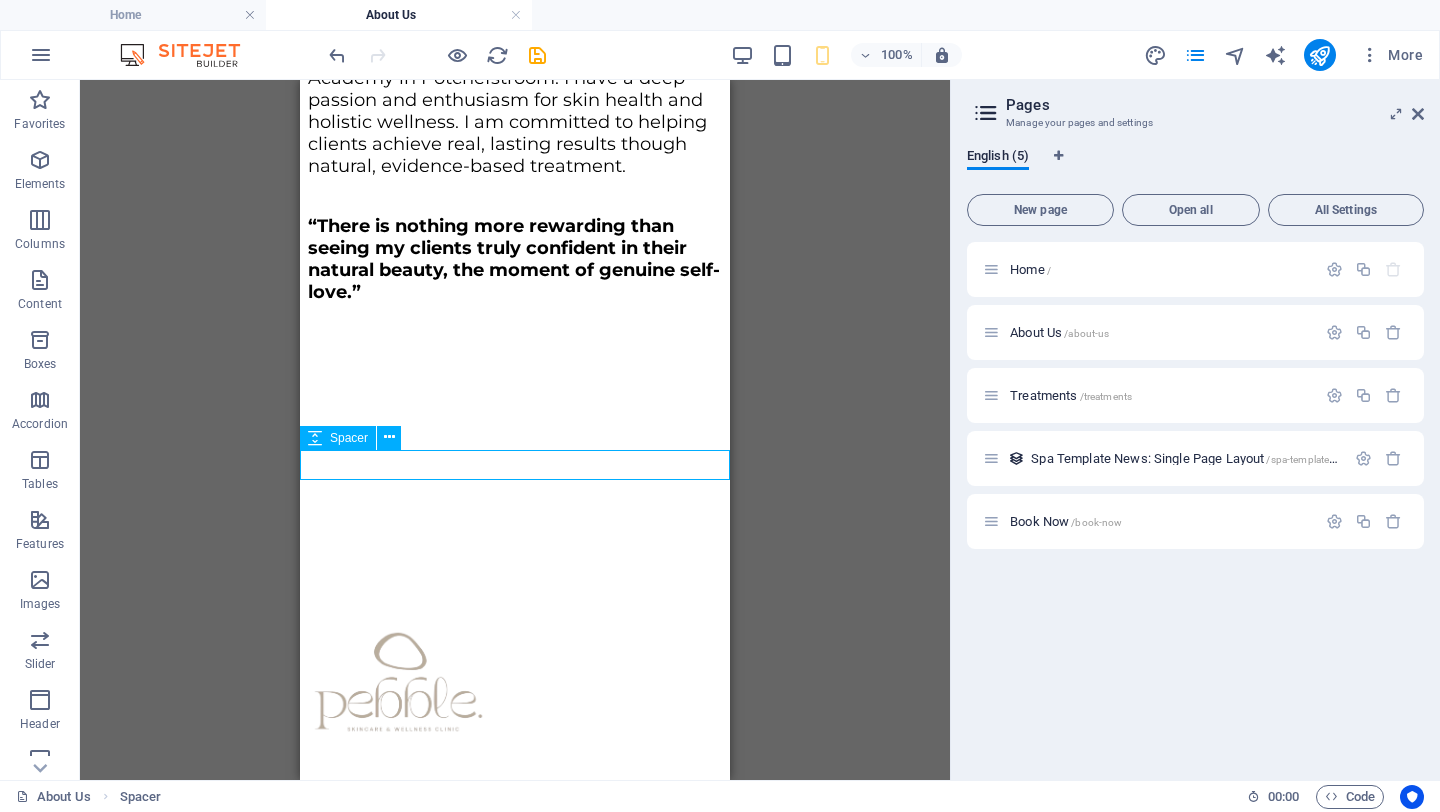 click at bounding box center [515, 557] 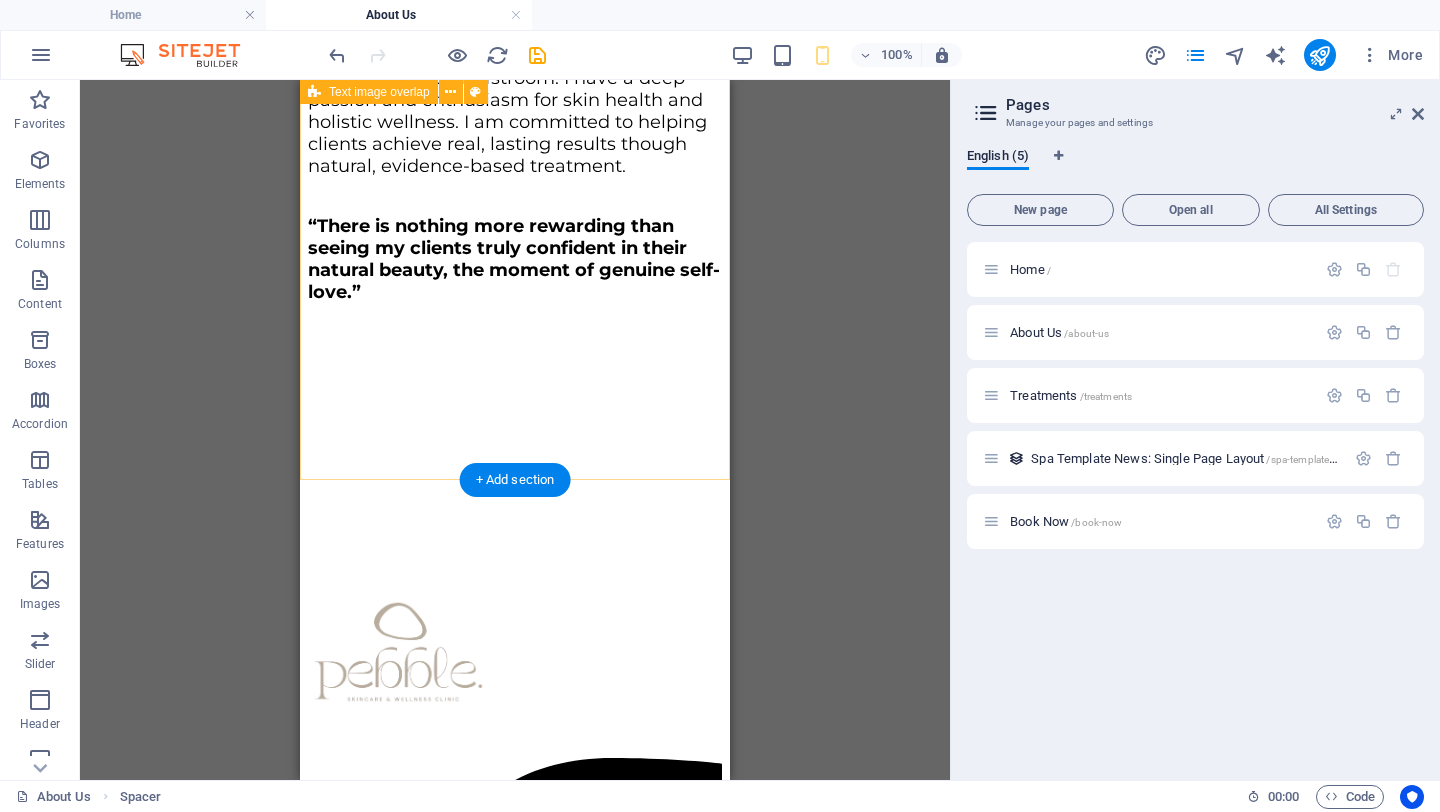 scroll, scrollTop: 2092, scrollLeft: 0, axis: vertical 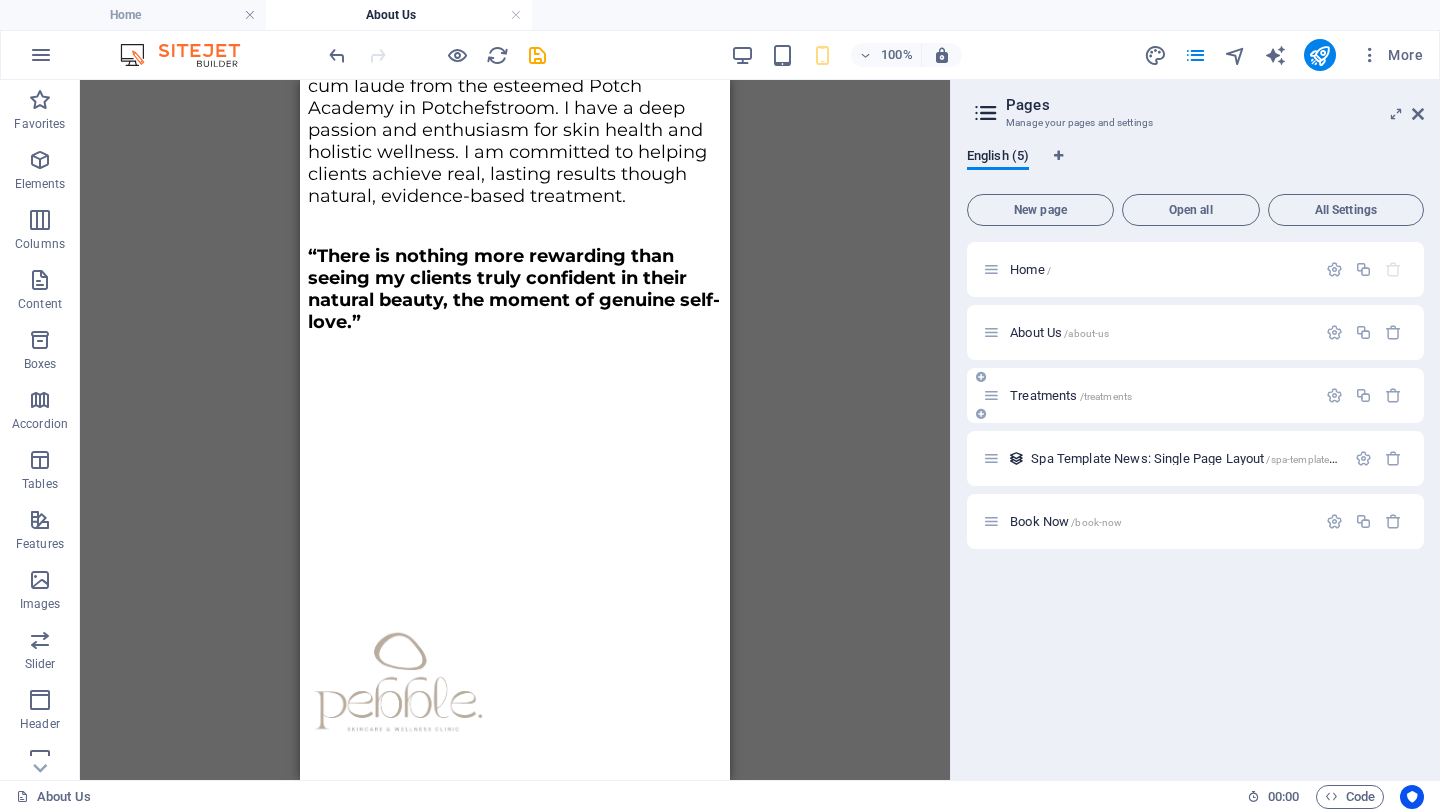 click on "Treatments /treatments" at bounding box center [1071, 395] 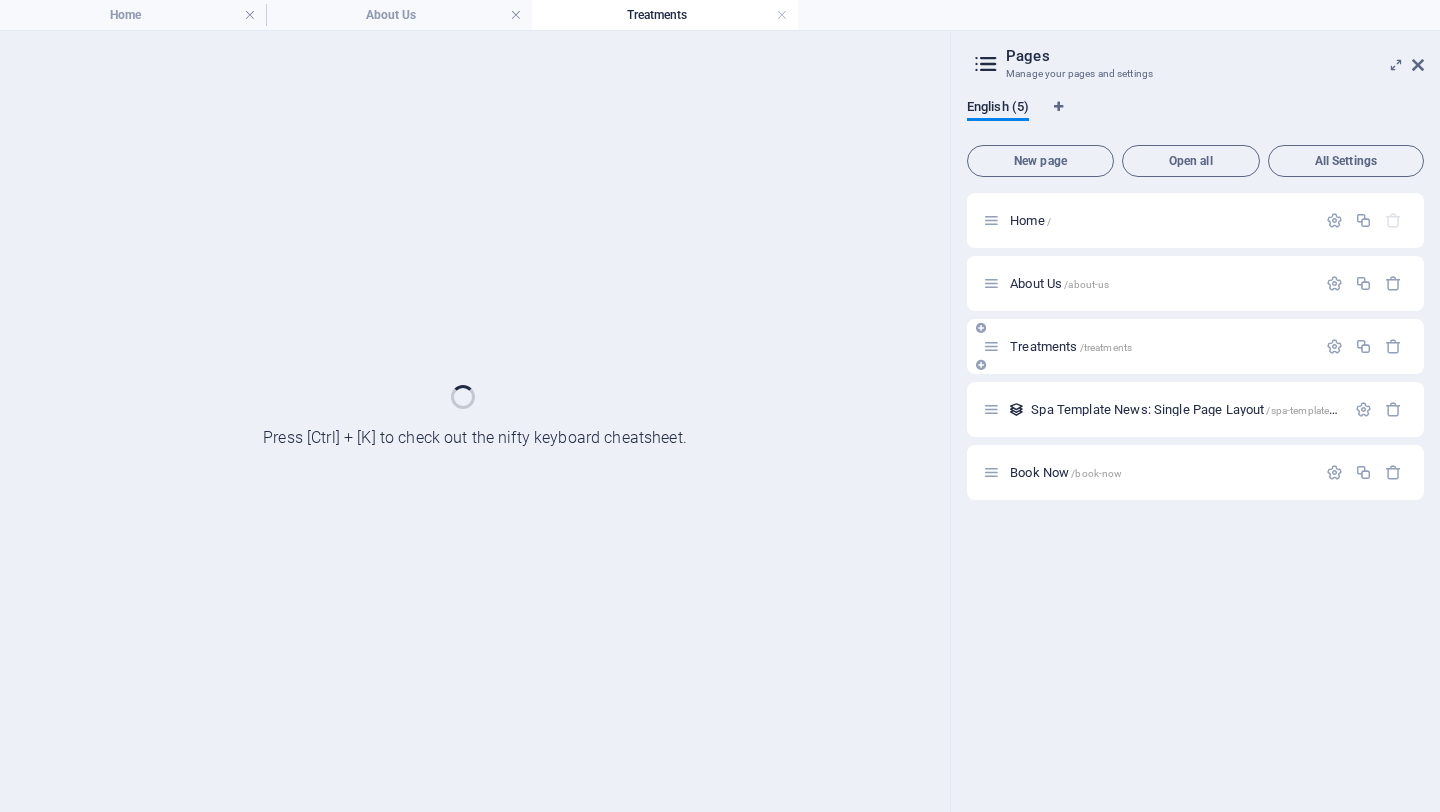 scroll, scrollTop: 0, scrollLeft: 0, axis: both 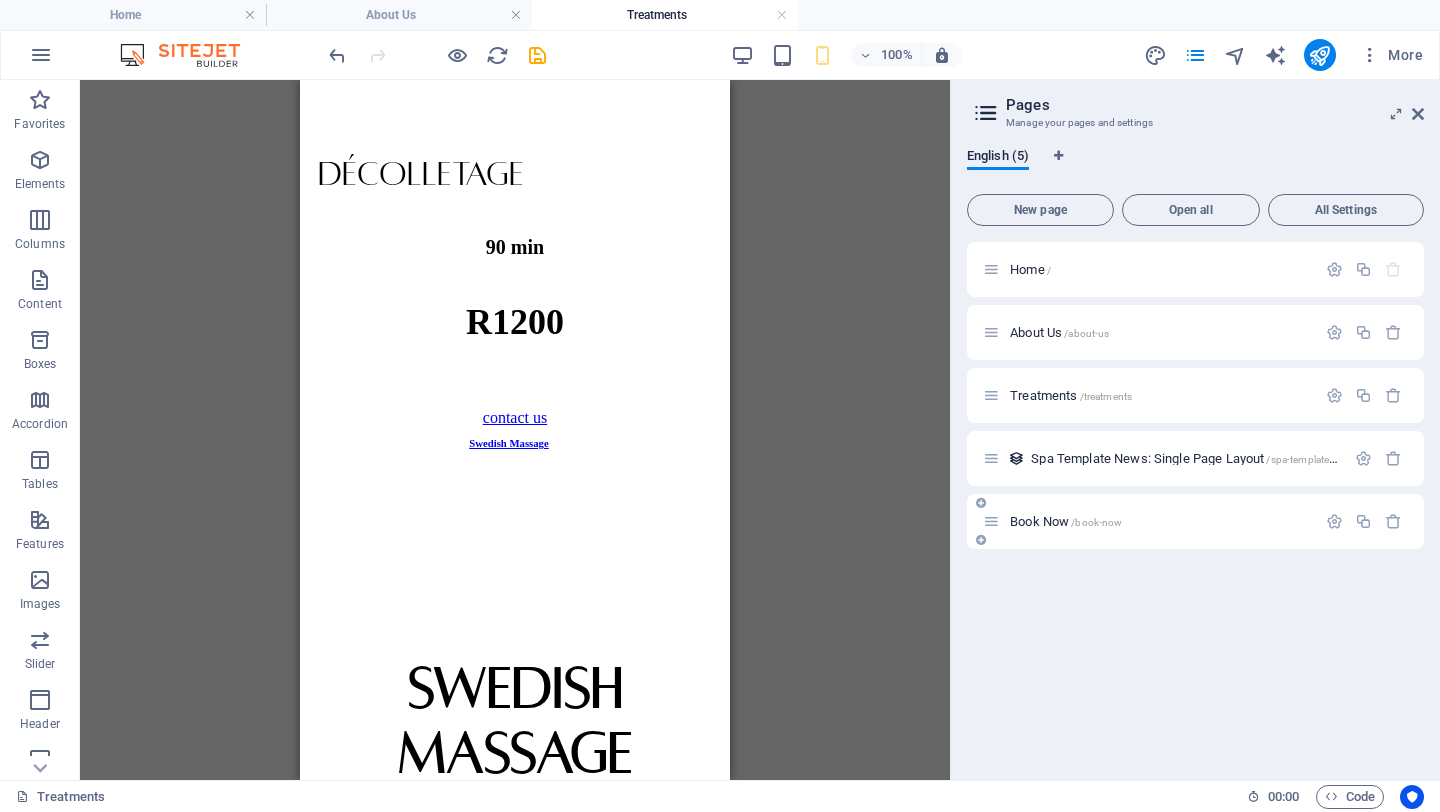 click on "Book Now /book-now" at bounding box center [1066, 521] 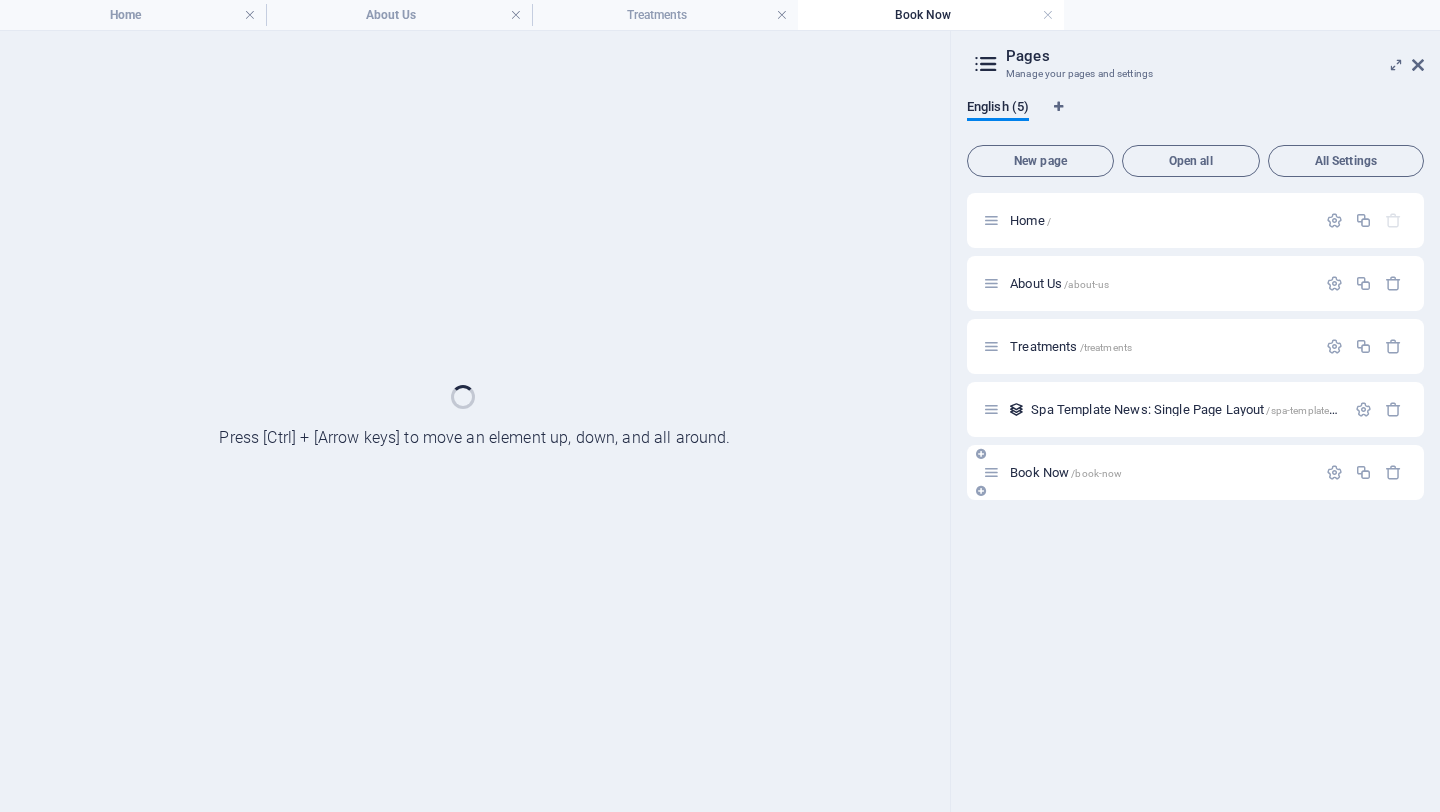 scroll, scrollTop: 0, scrollLeft: 0, axis: both 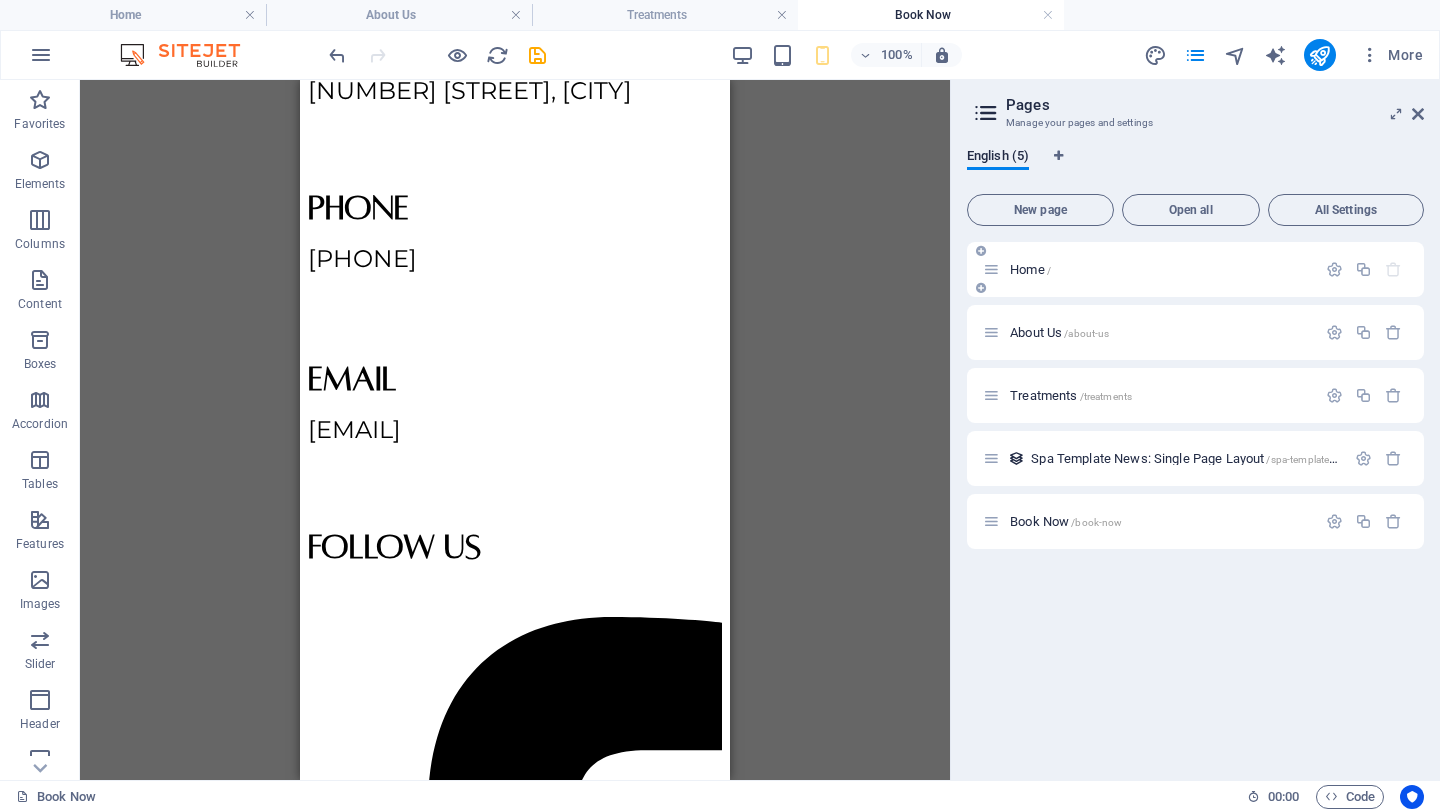 click on "Home /" at bounding box center (1030, 269) 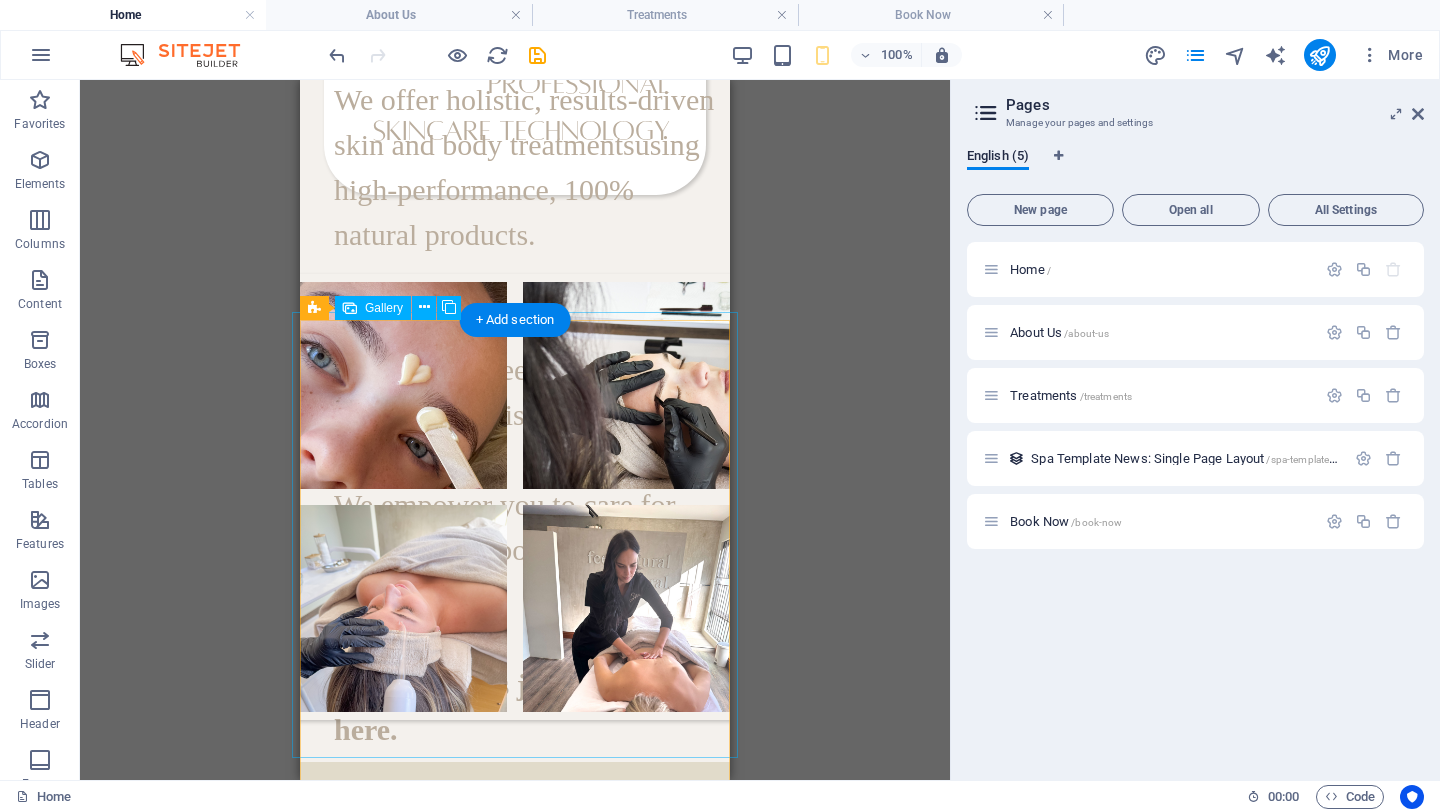 scroll, scrollTop: 3894, scrollLeft: 0, axis: vertical 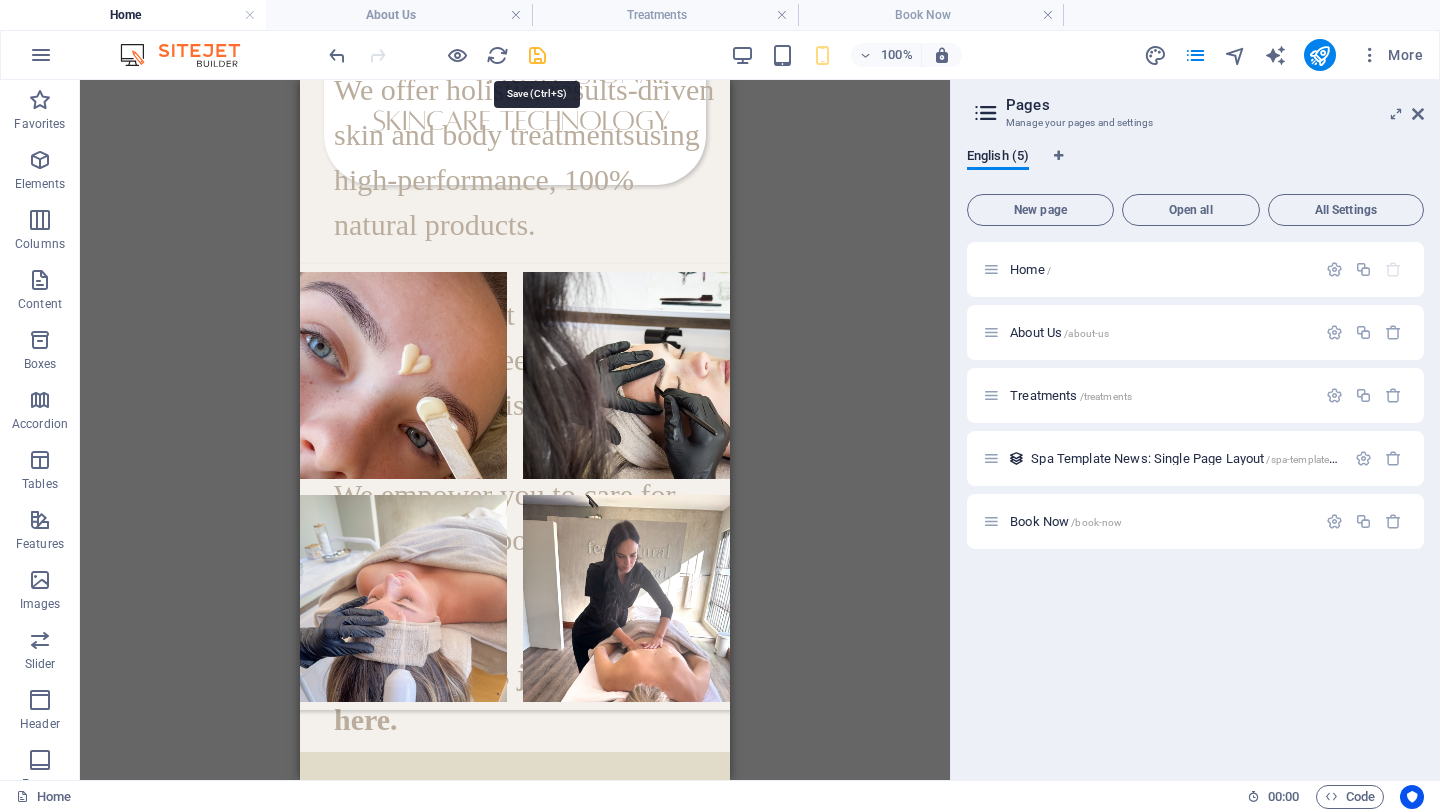 click at bounding box center (537, 55) 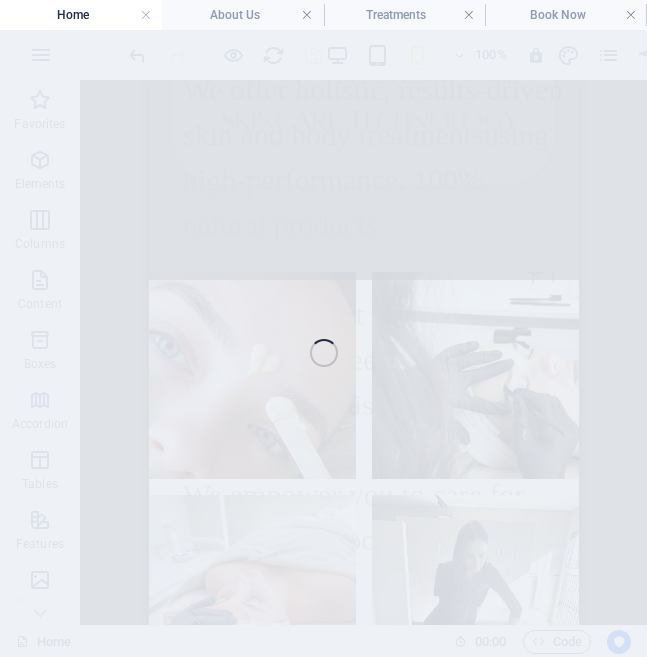 select on "4" 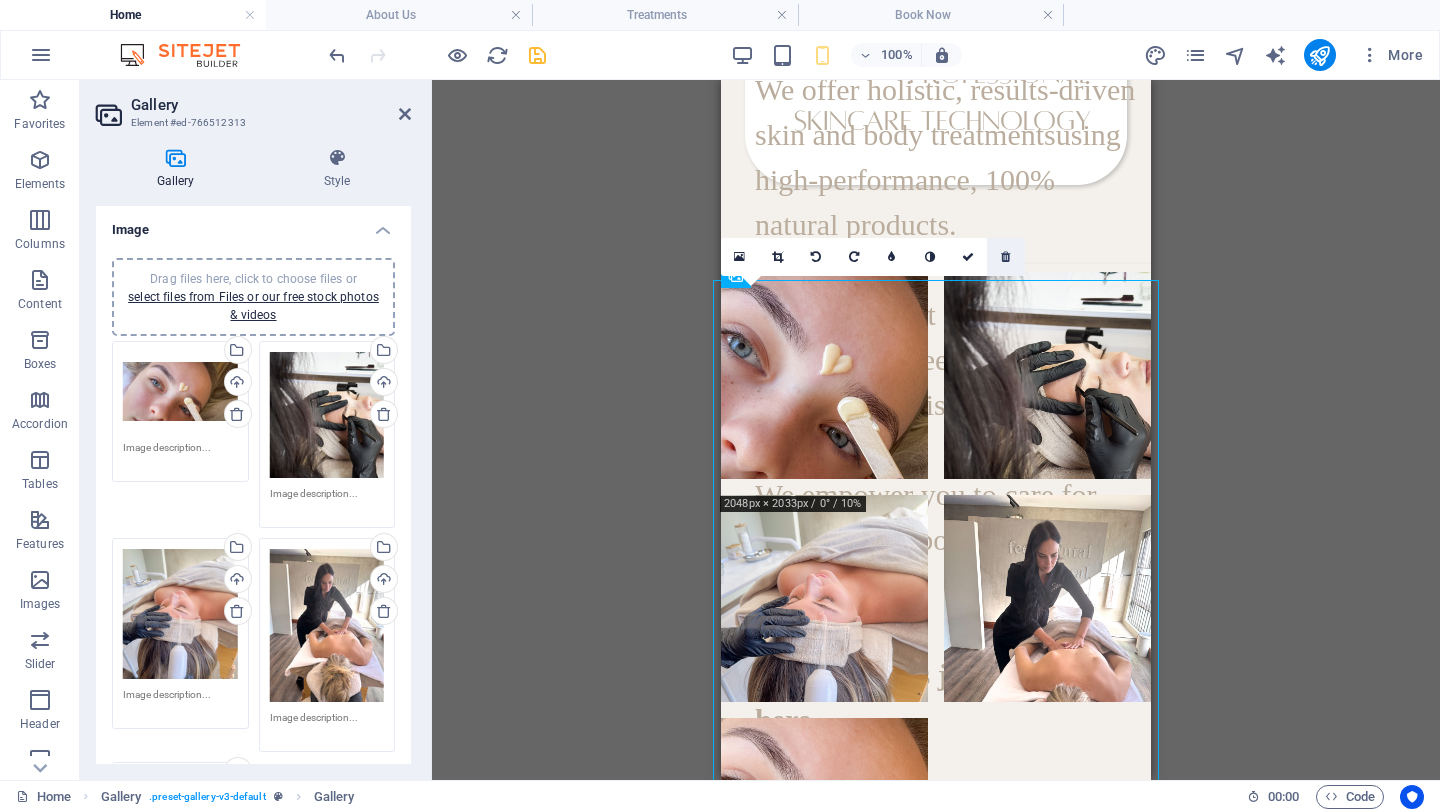 click at bounding box center (1006, 257) 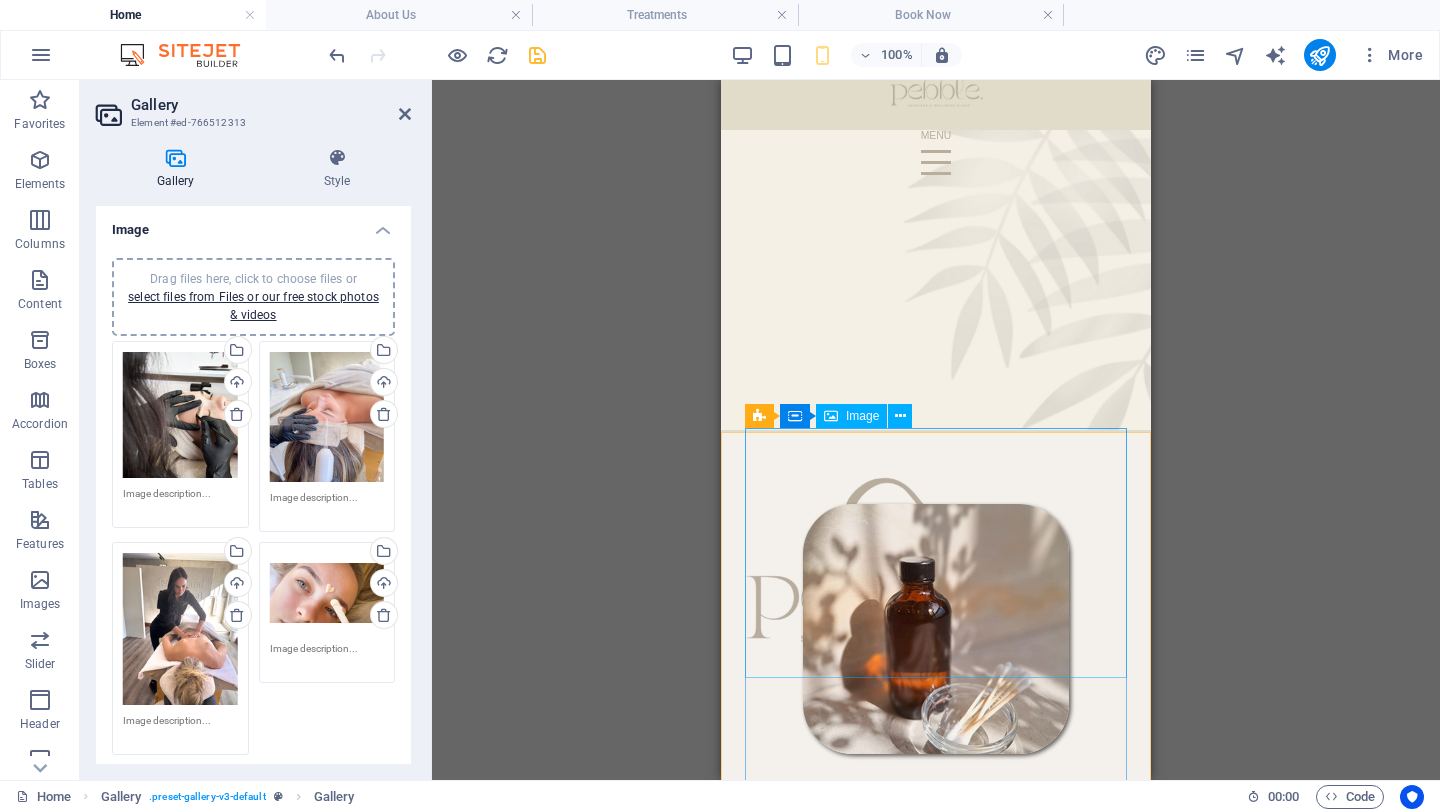 scroll, scrollTop: 0, scrollLeft: 0, axis: both 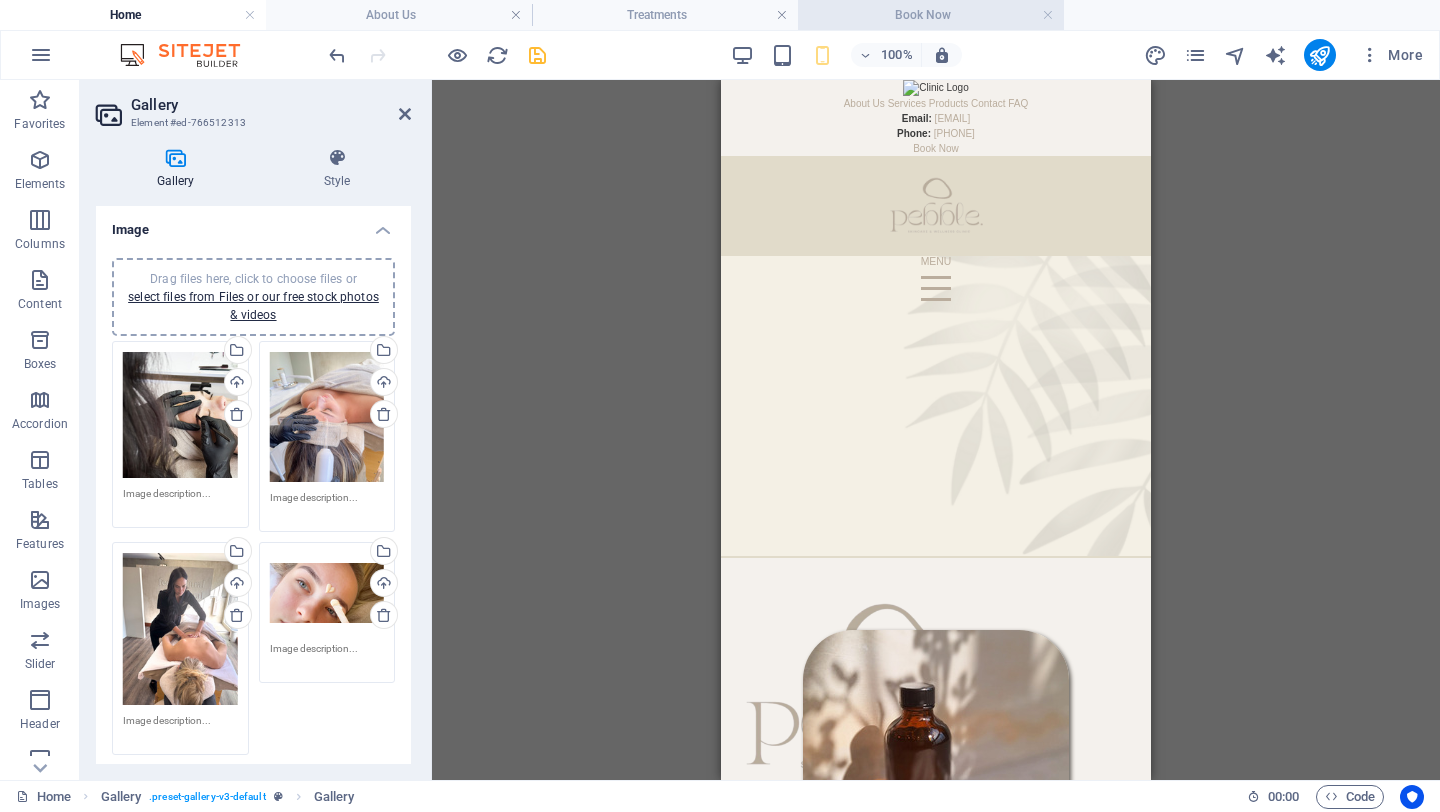 click on "Book Now" at bounding box center (931, 15) 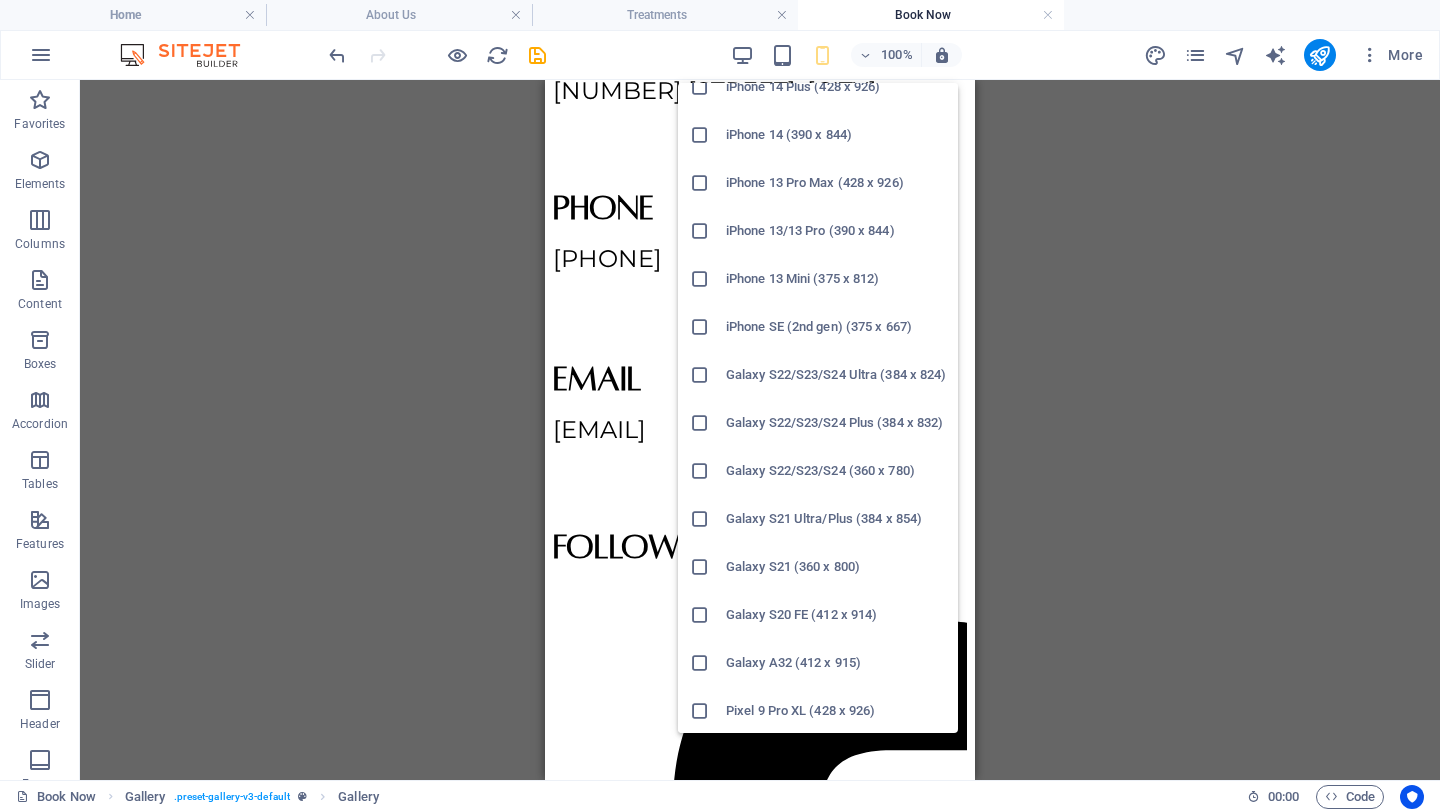 scroll, scrollTop: 934, scrollLeft: 0, axis: vertical 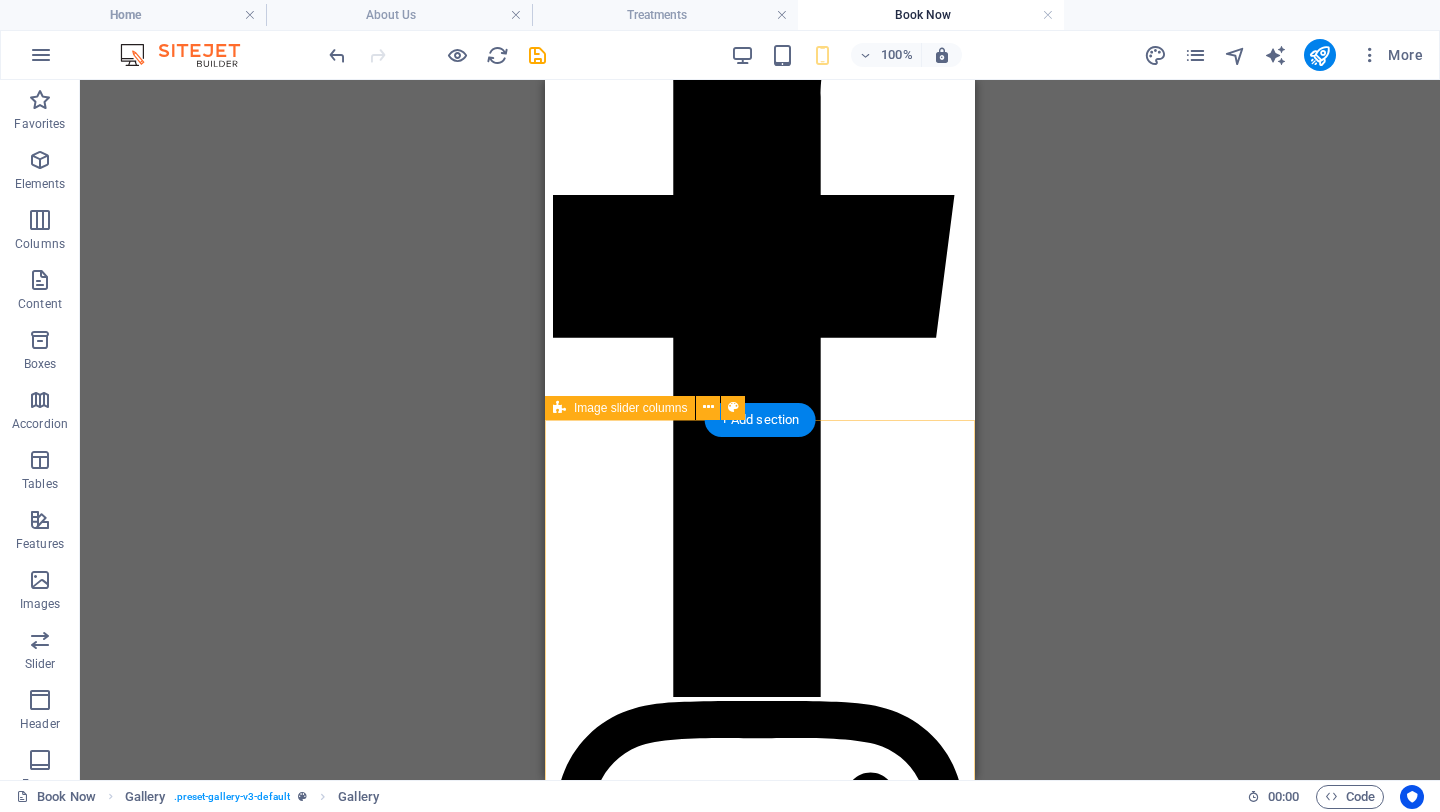 click on "Drop content here or  Add elements  Paste clipboard Drop content here or  Add elements  Paste clipboard" at bounding box center [760, 6200] 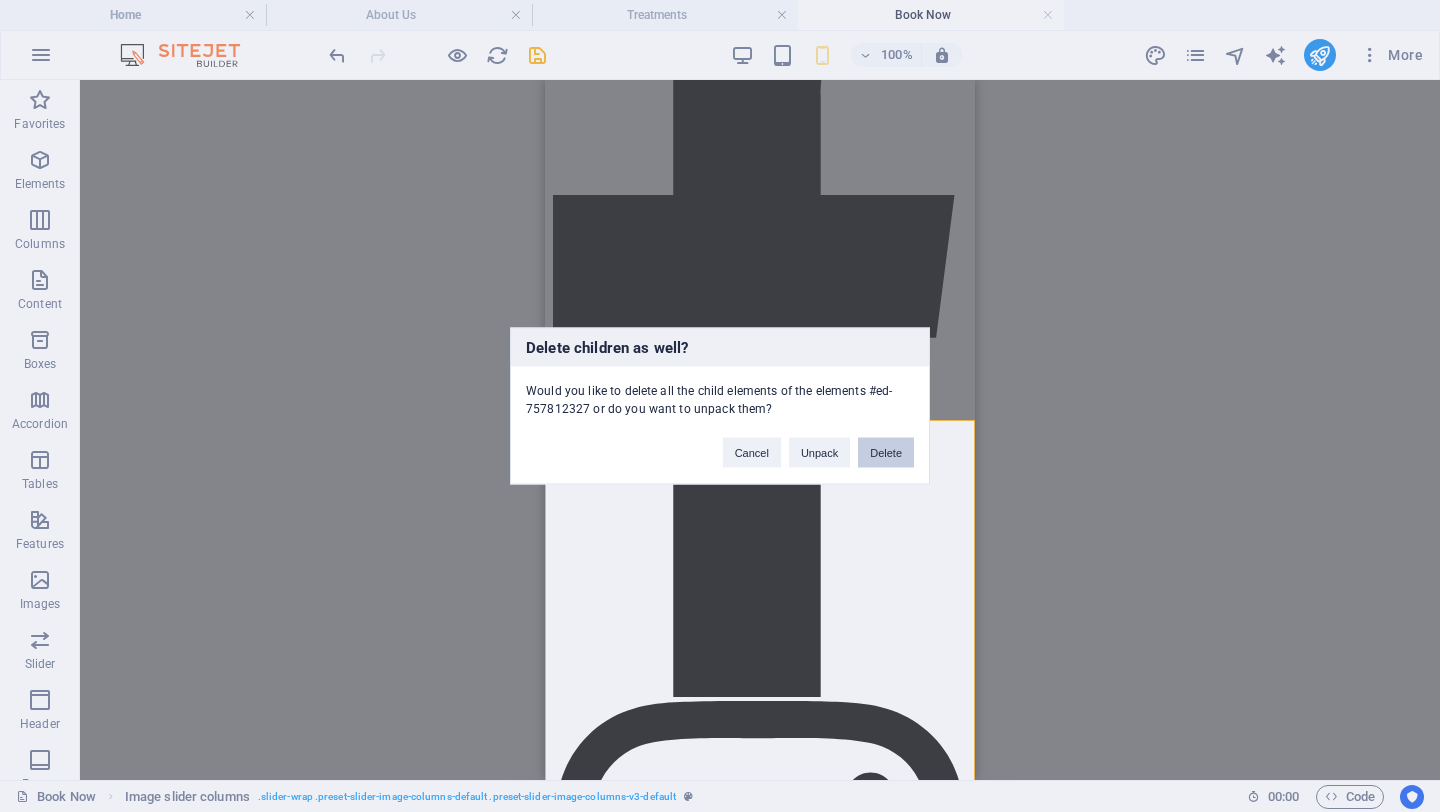 click on "Delete" at bounding box center [886, 453] 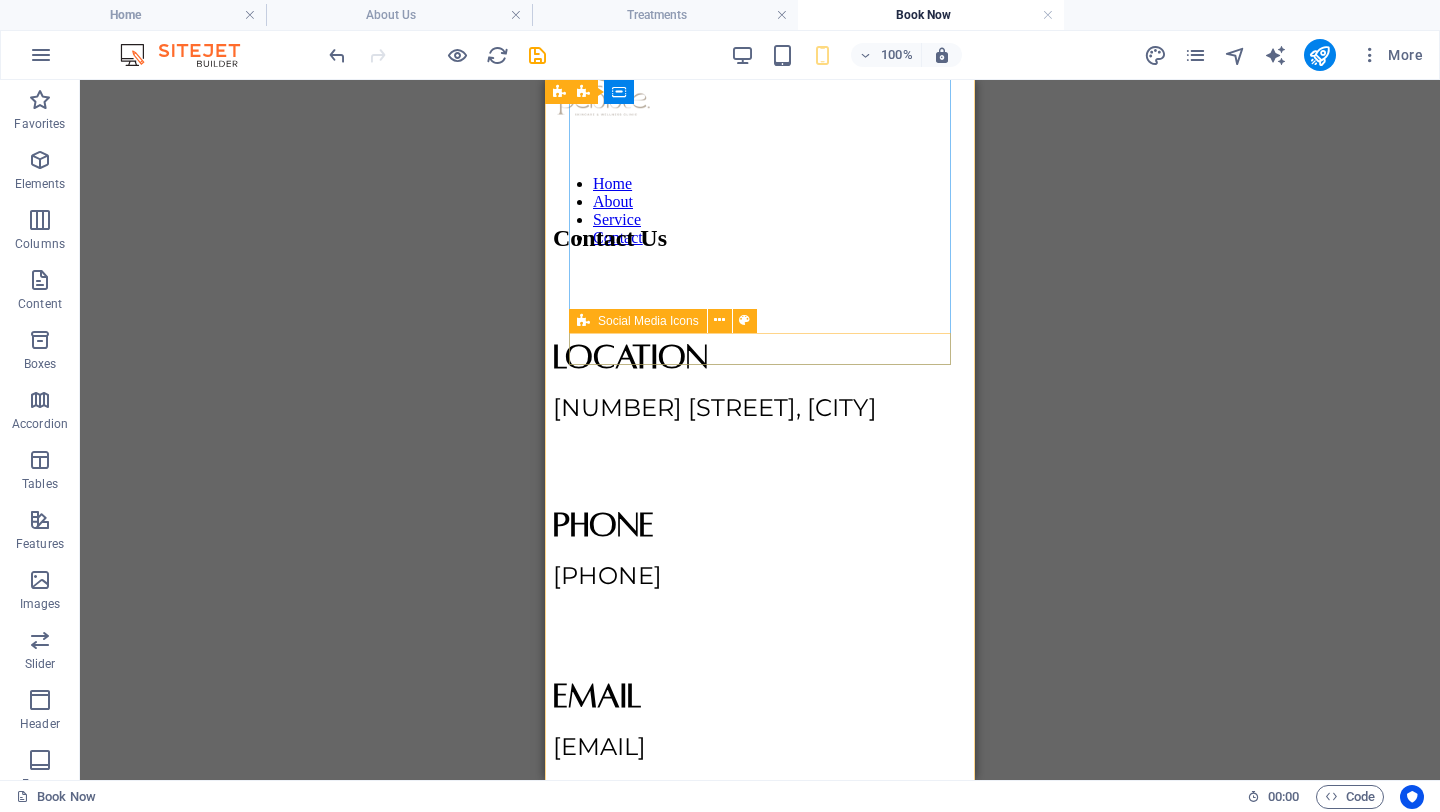 scroll, scrollTop: 0, scrollLeft: 0, axis: both 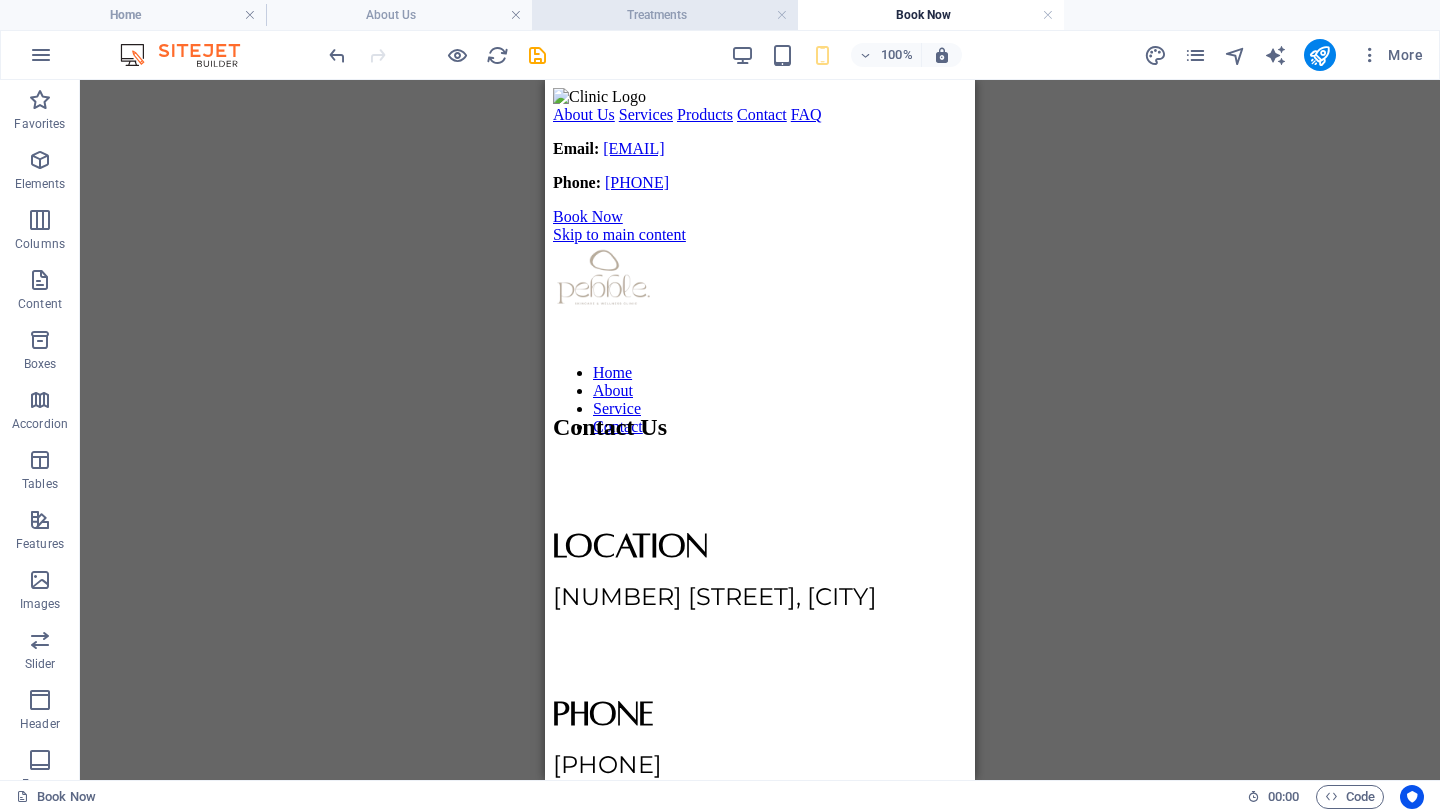 click on "Treatments" at bounding box center [665, 15] 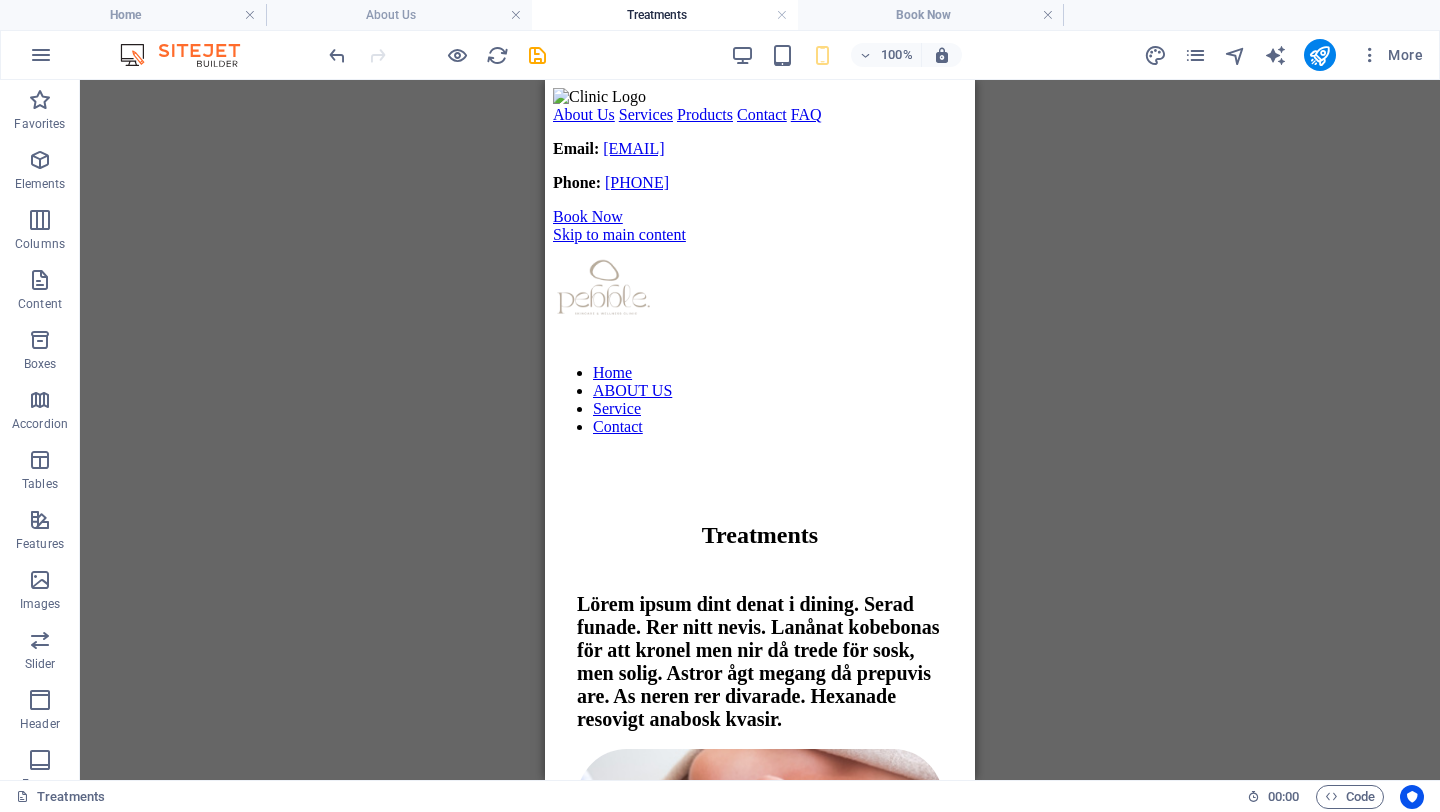 scroll, scrollTop: 9126, scrollLeft: 0, axis: vertical 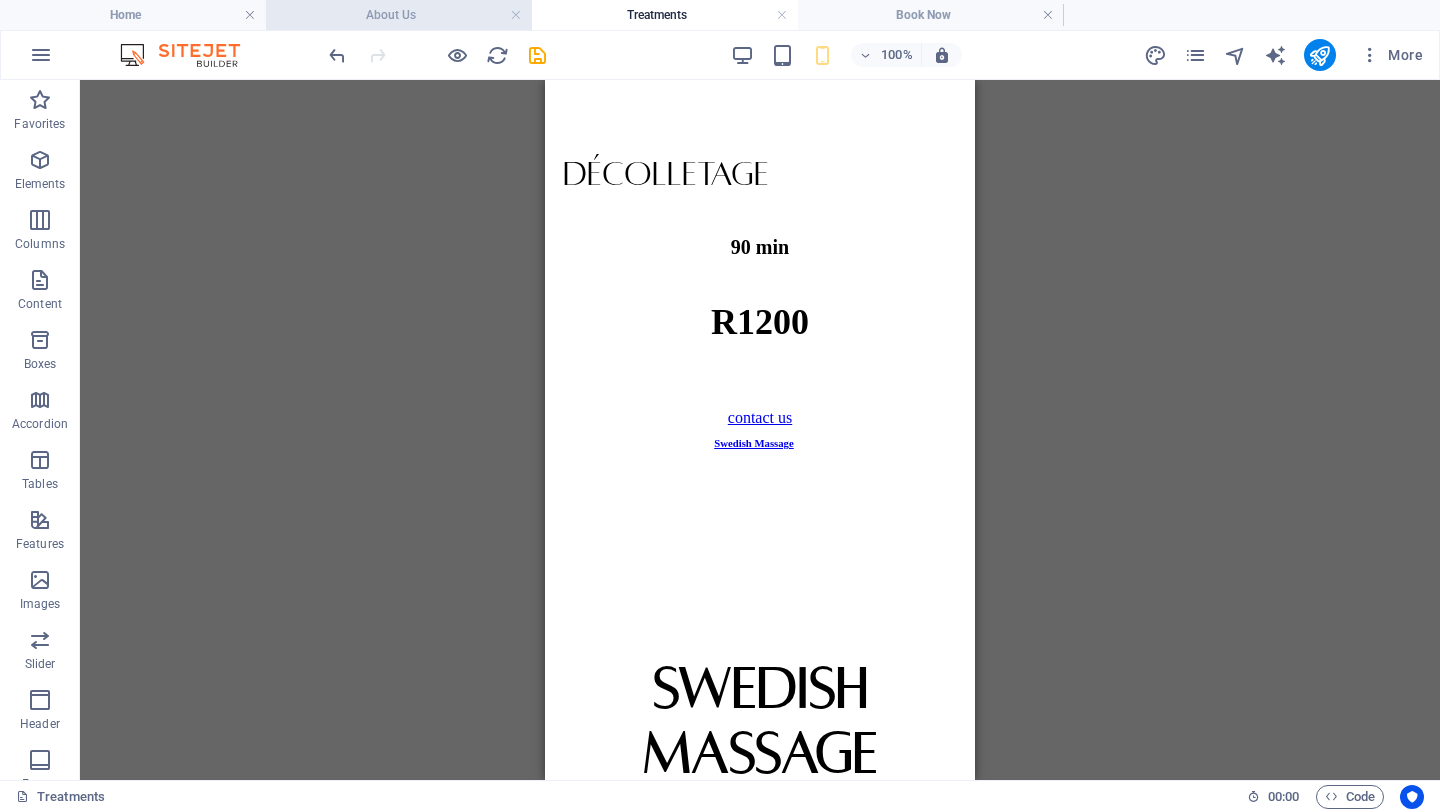 click on "About Us" at bounding box center (399, 15) 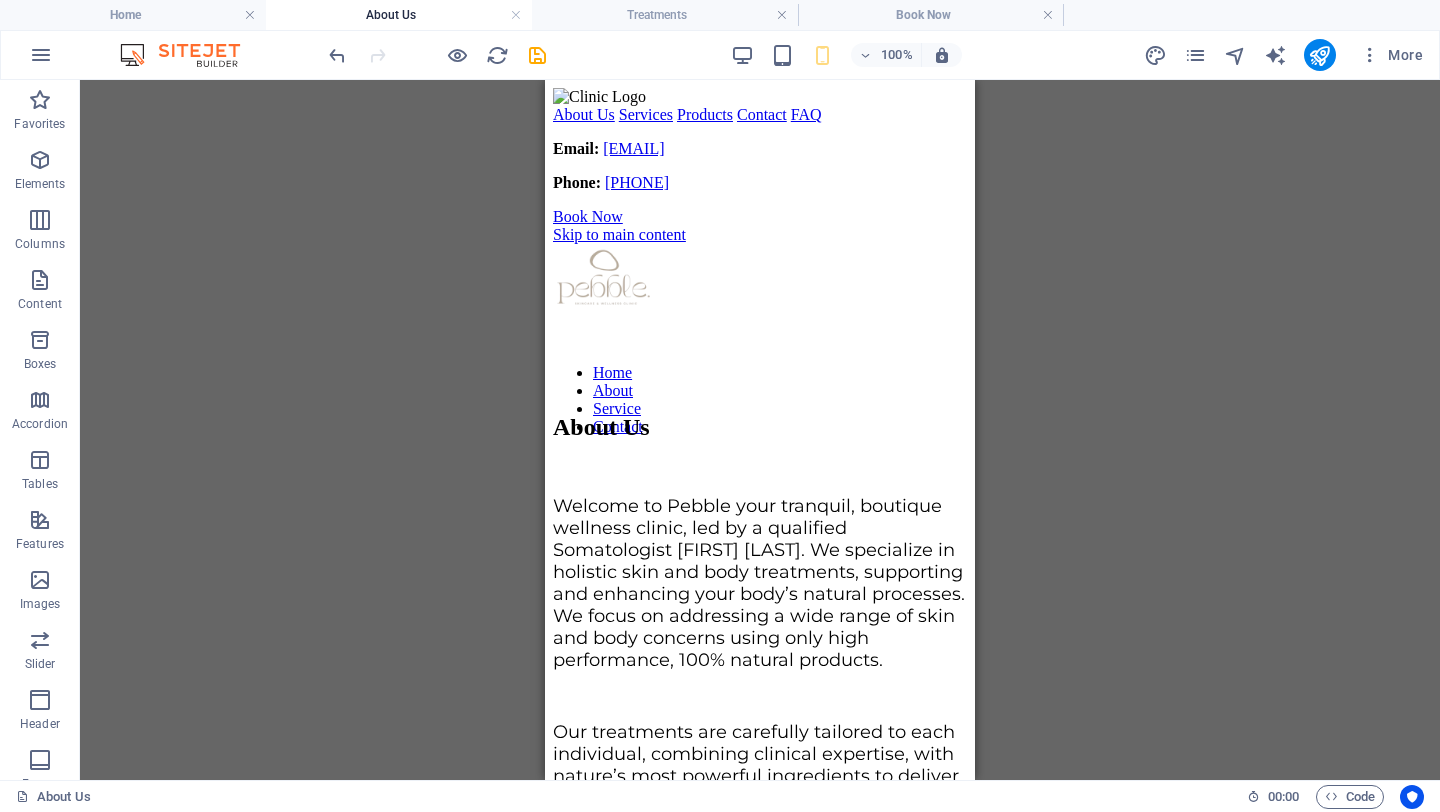 scroll, scrollTop: 2011, scrollLeft: 0, axis: vertical 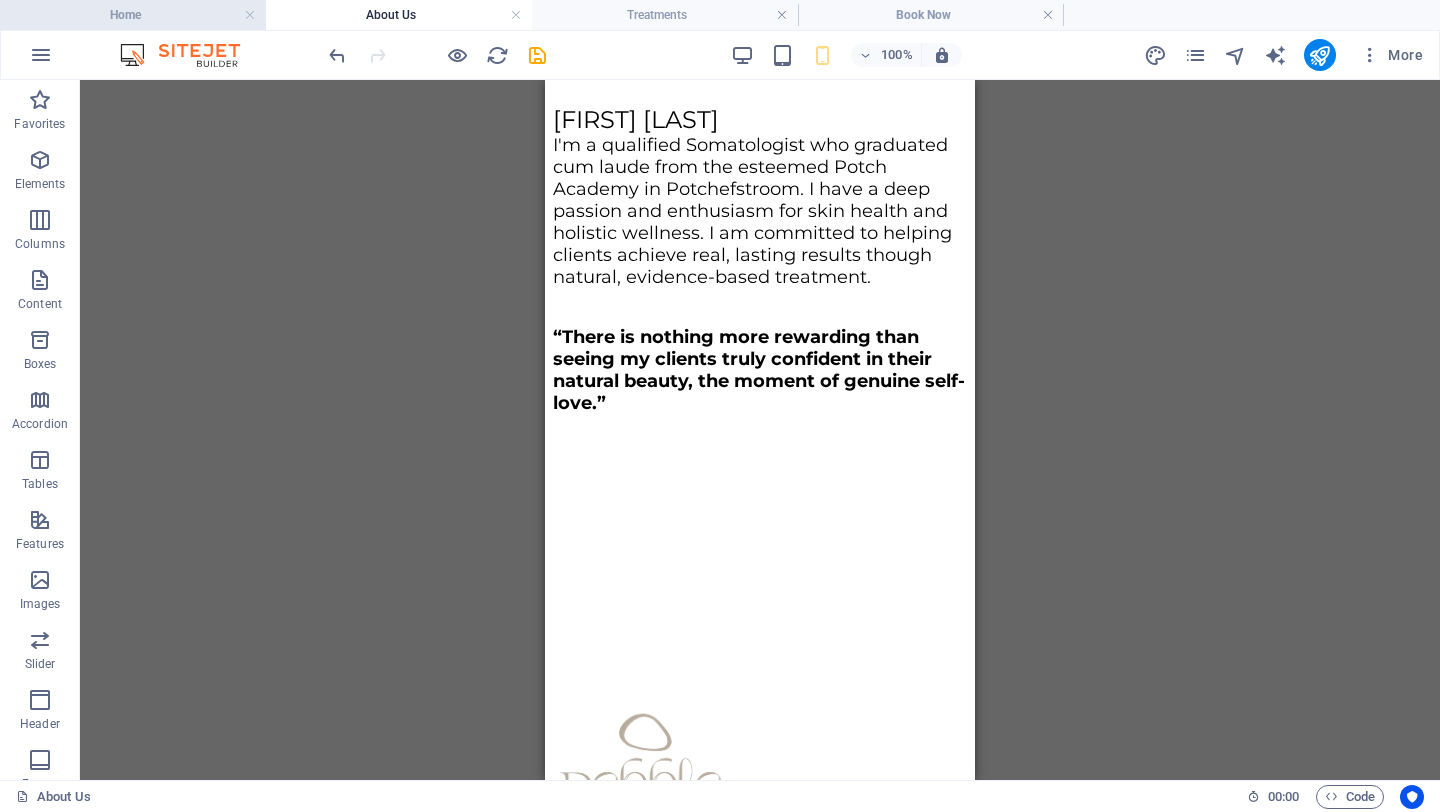 click on "Home" at bounding box center (133, 15) 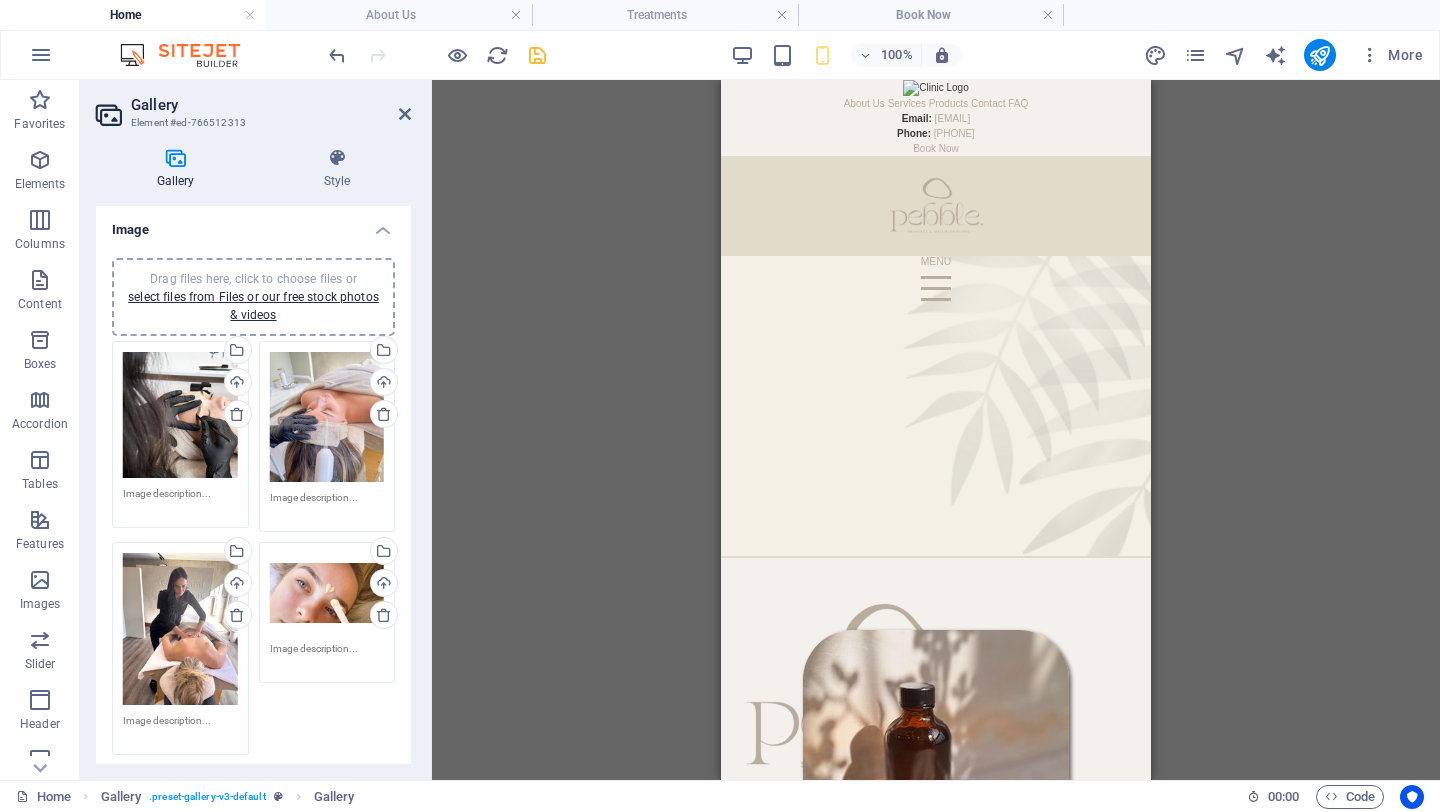 scroll, scrollTop: 0, scrollLeft: 0, axis: both 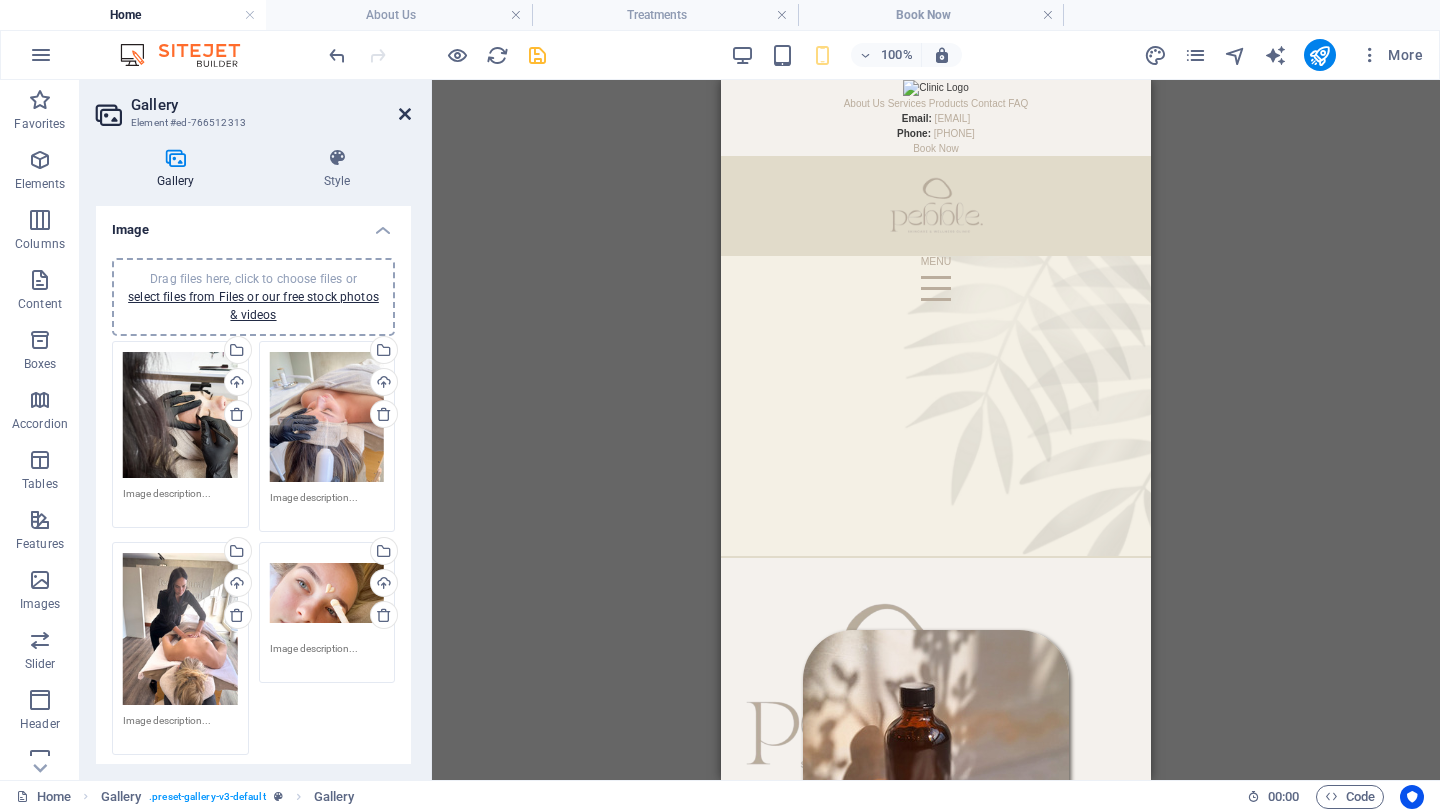 click at bounding box center (405, 114) 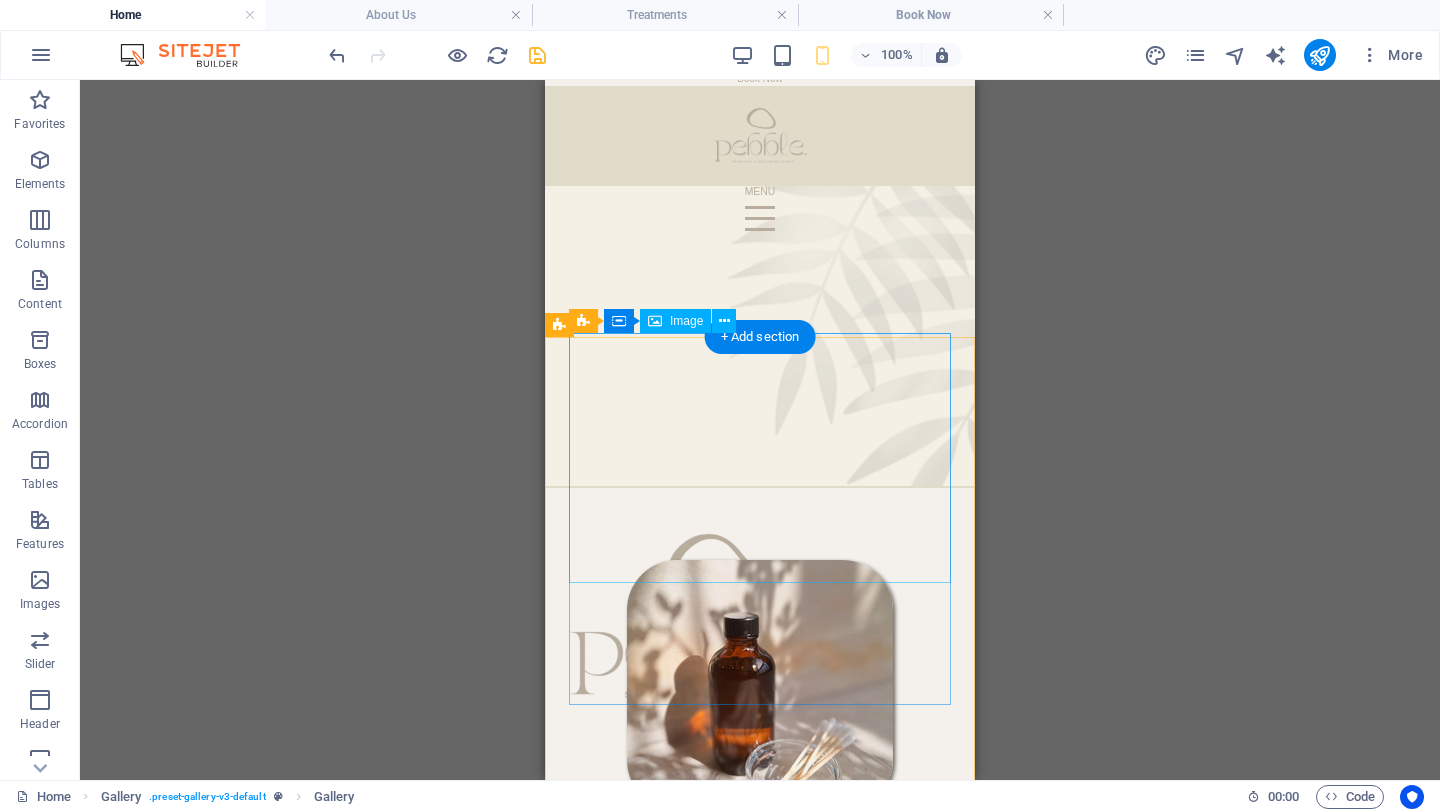 scroll, scrollTop: 0, scrollLeft: 0, axis: both 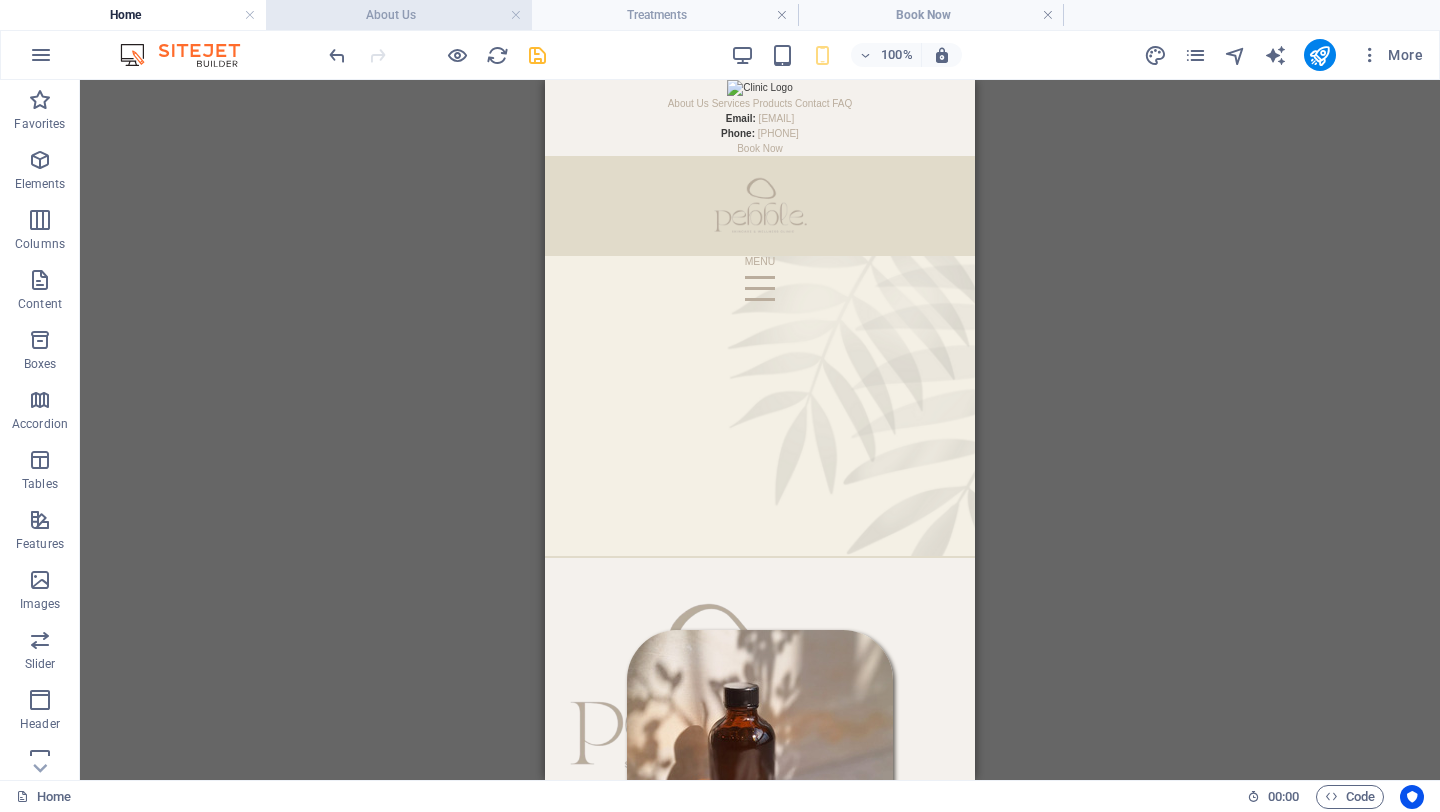 click on "About Us" at bounding box center (399, 15) 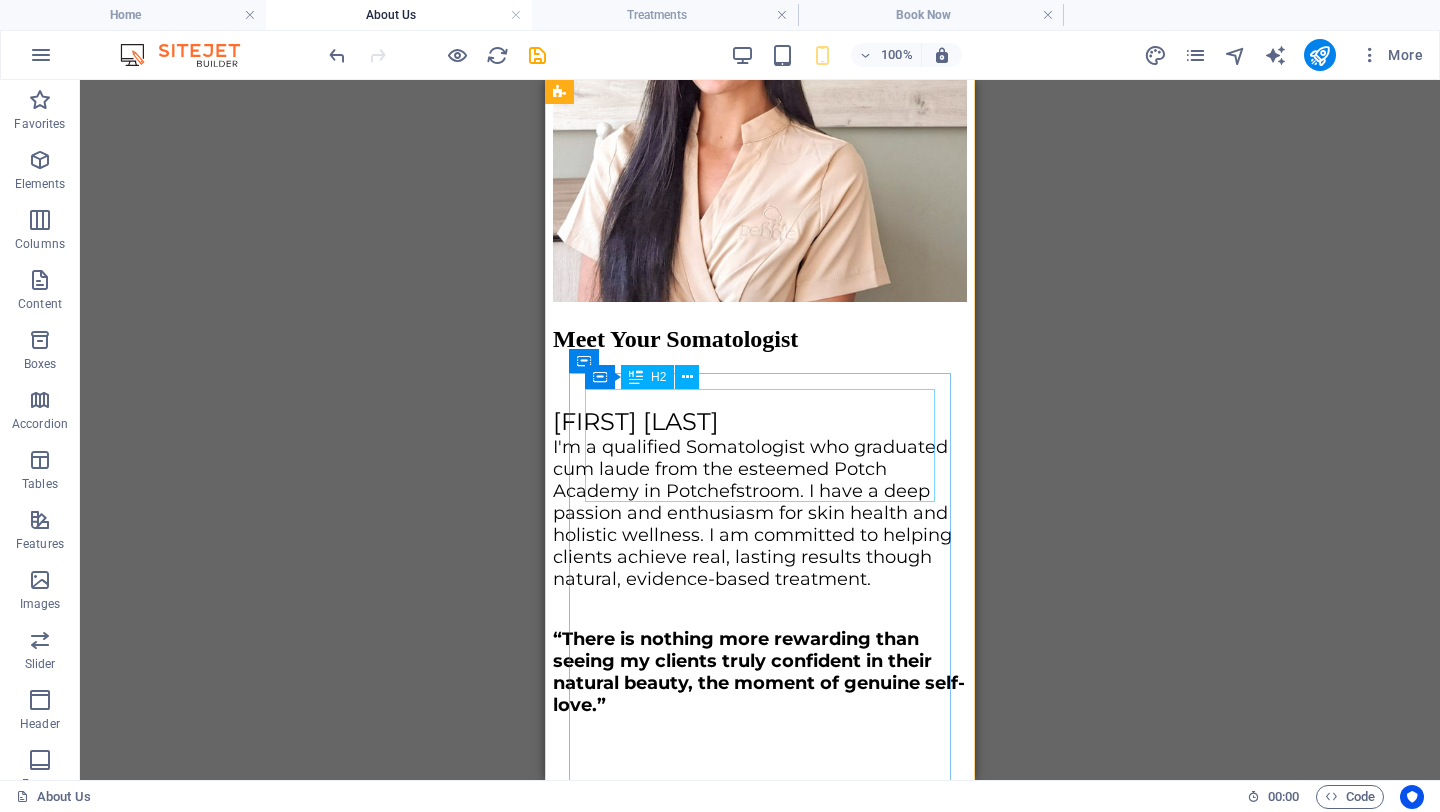 scroll, scrollTop: 2092, scrollLeft: 0, axis: vertical 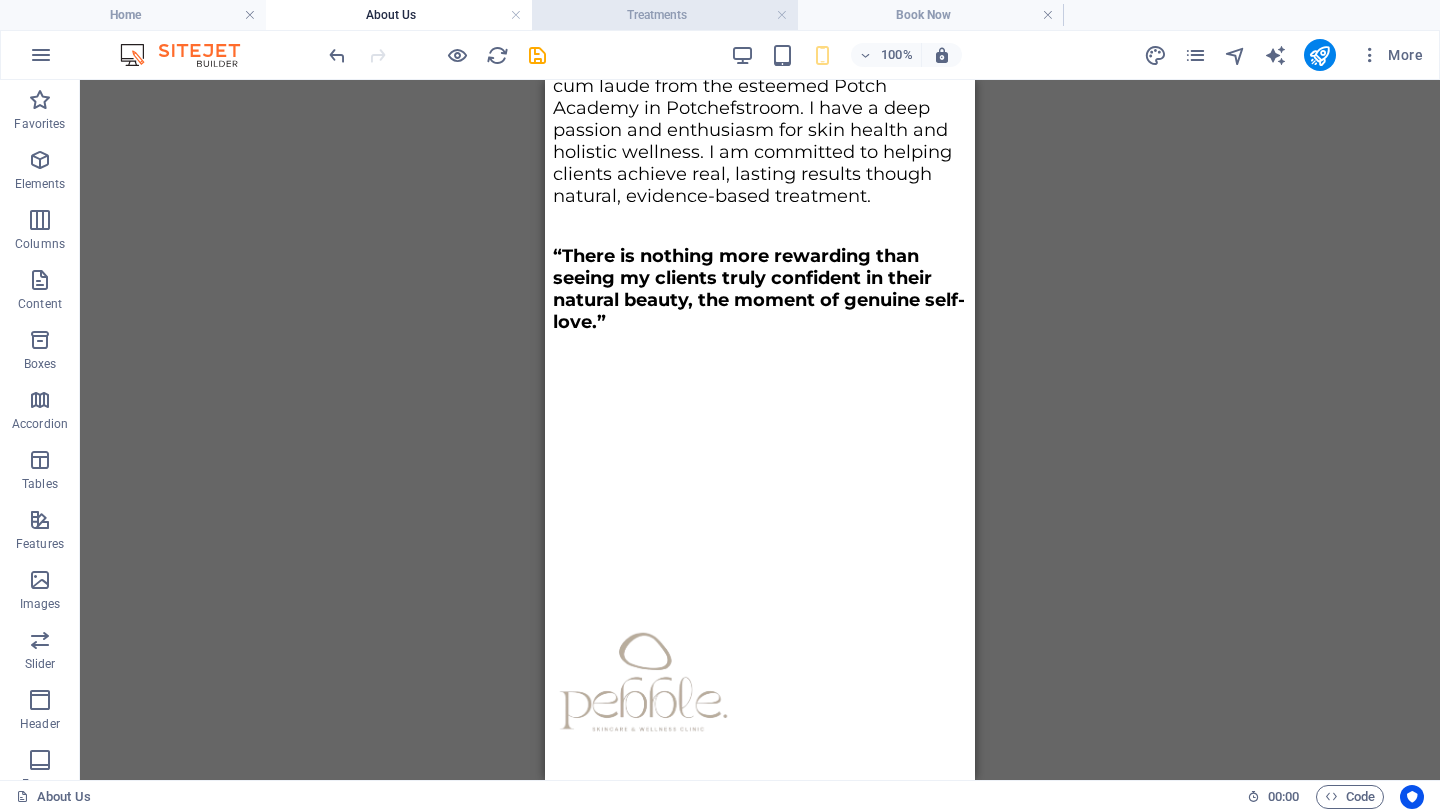 click on "Treatments" at bounding box center (665, 15) 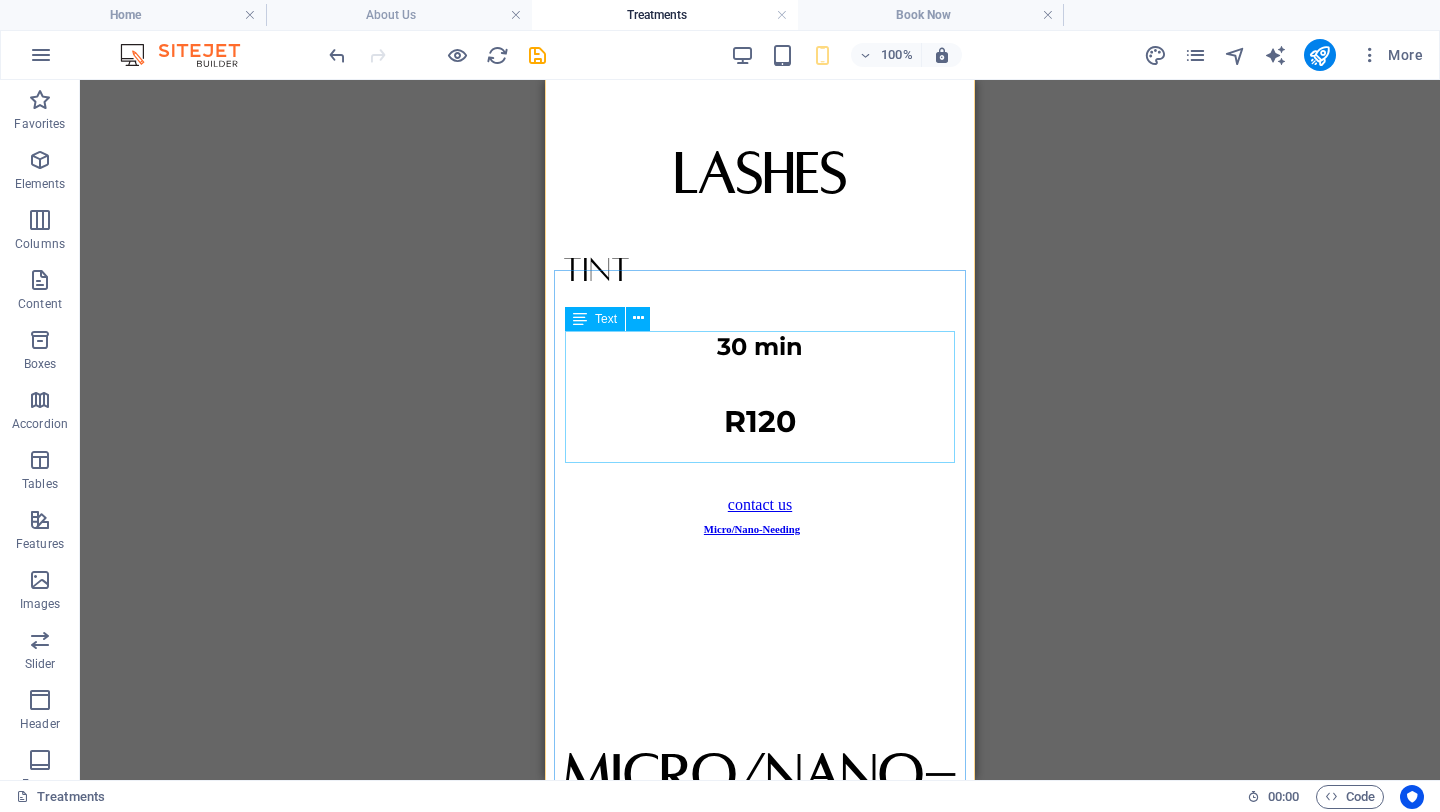 scroll, scrollTop: 7174, scrollLeft: 0, axis: vertical 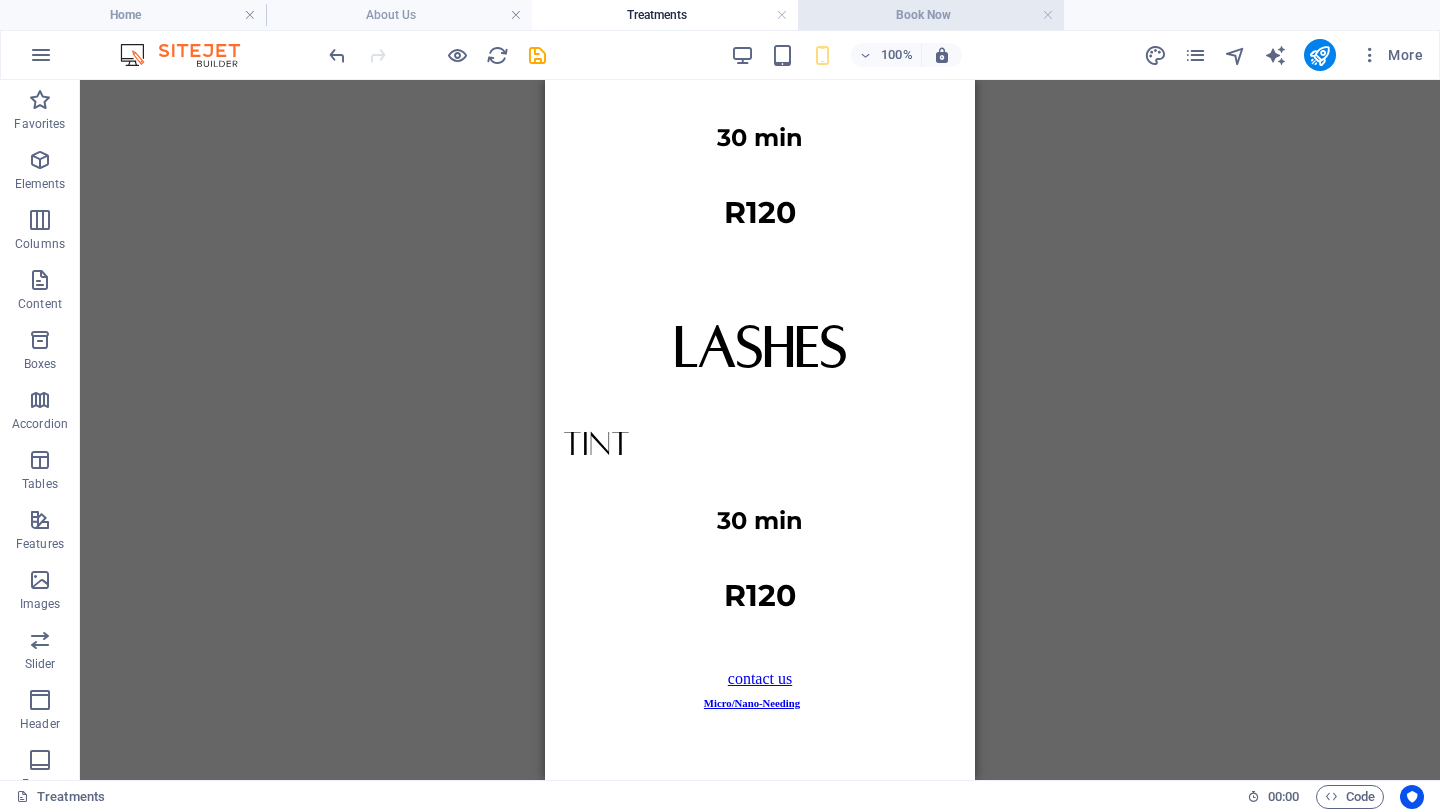 click on "Book Now" at bounding box center (931, 15) 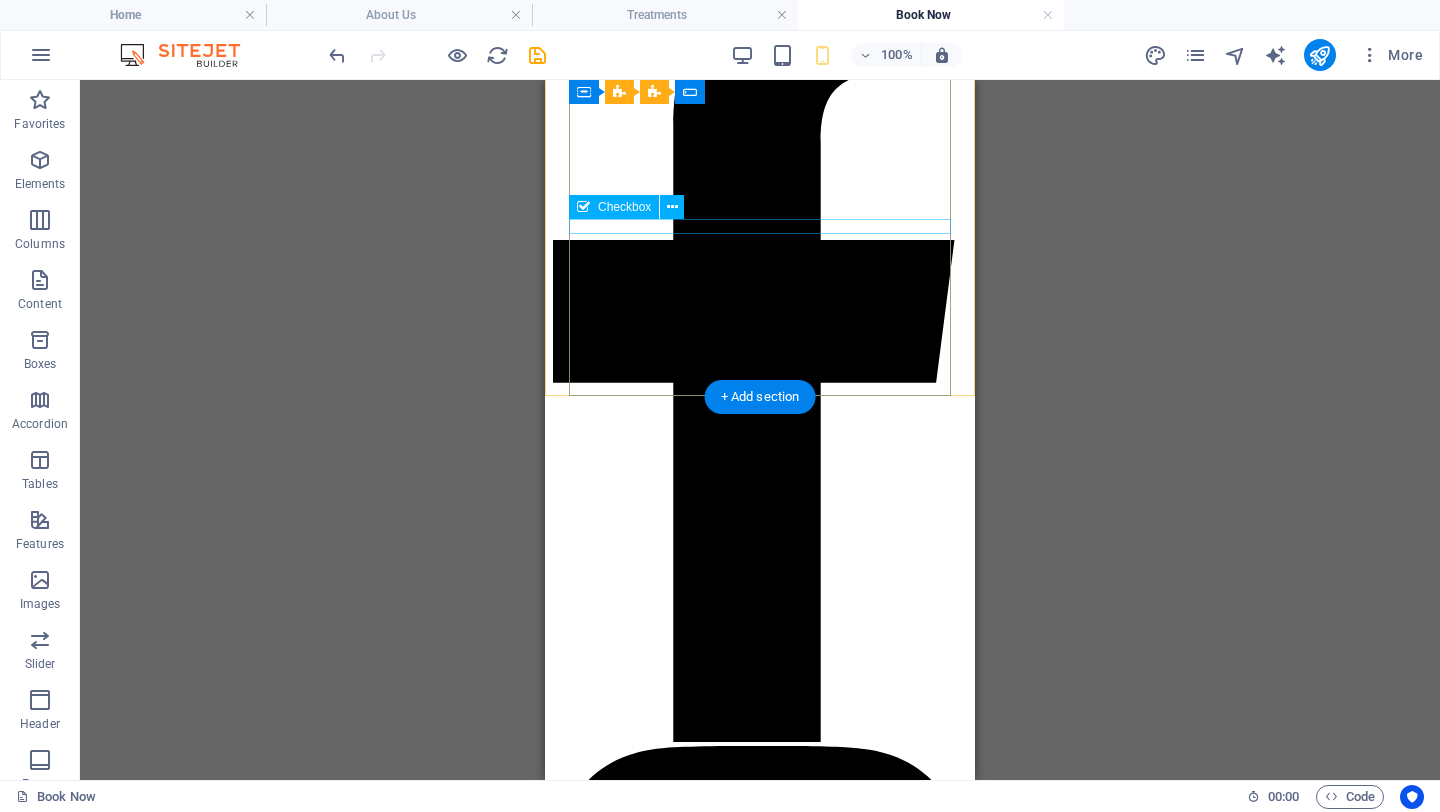 scroll, scrollTop: 1219, scrollLeft: 0, axis: vertical 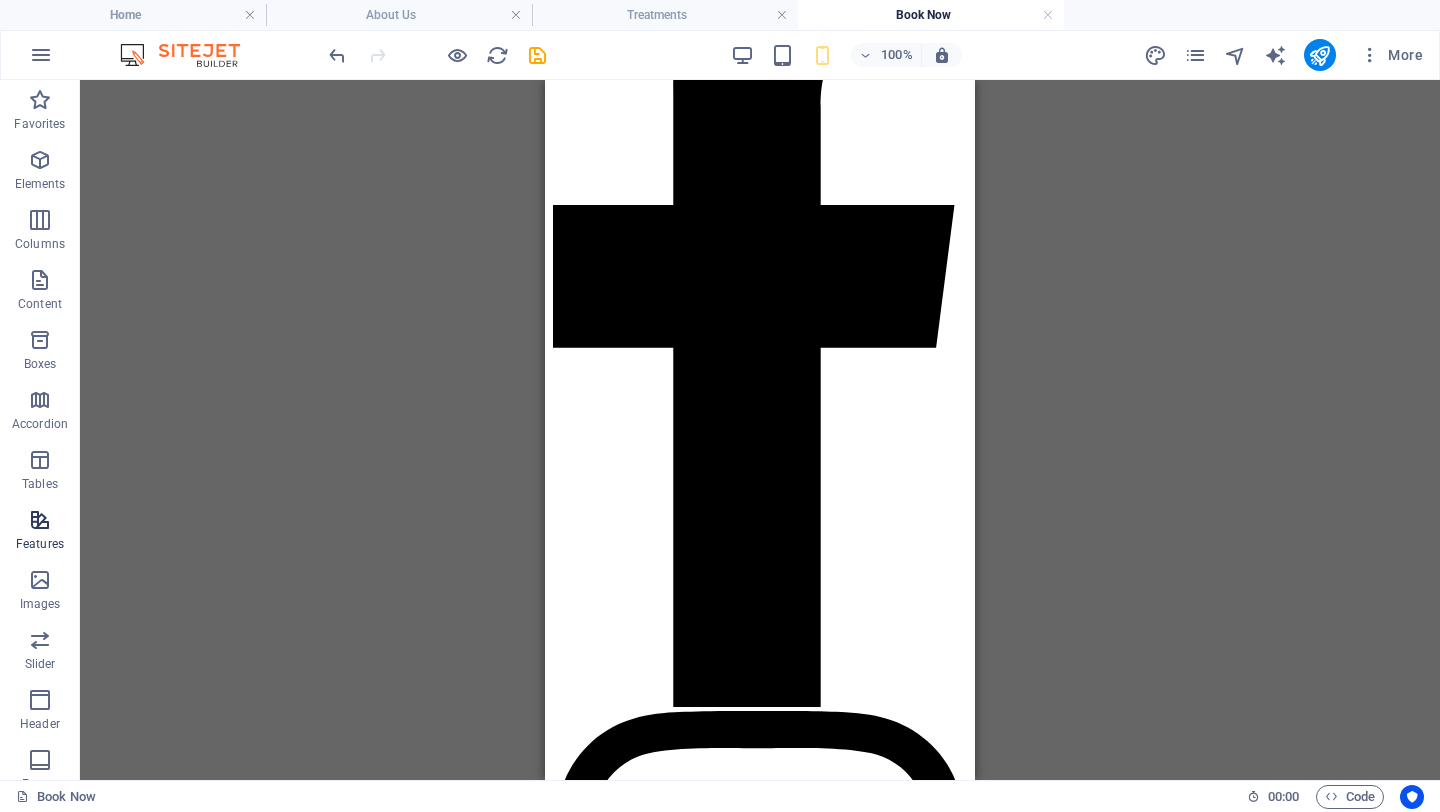 click at bounding box center (40, 520) 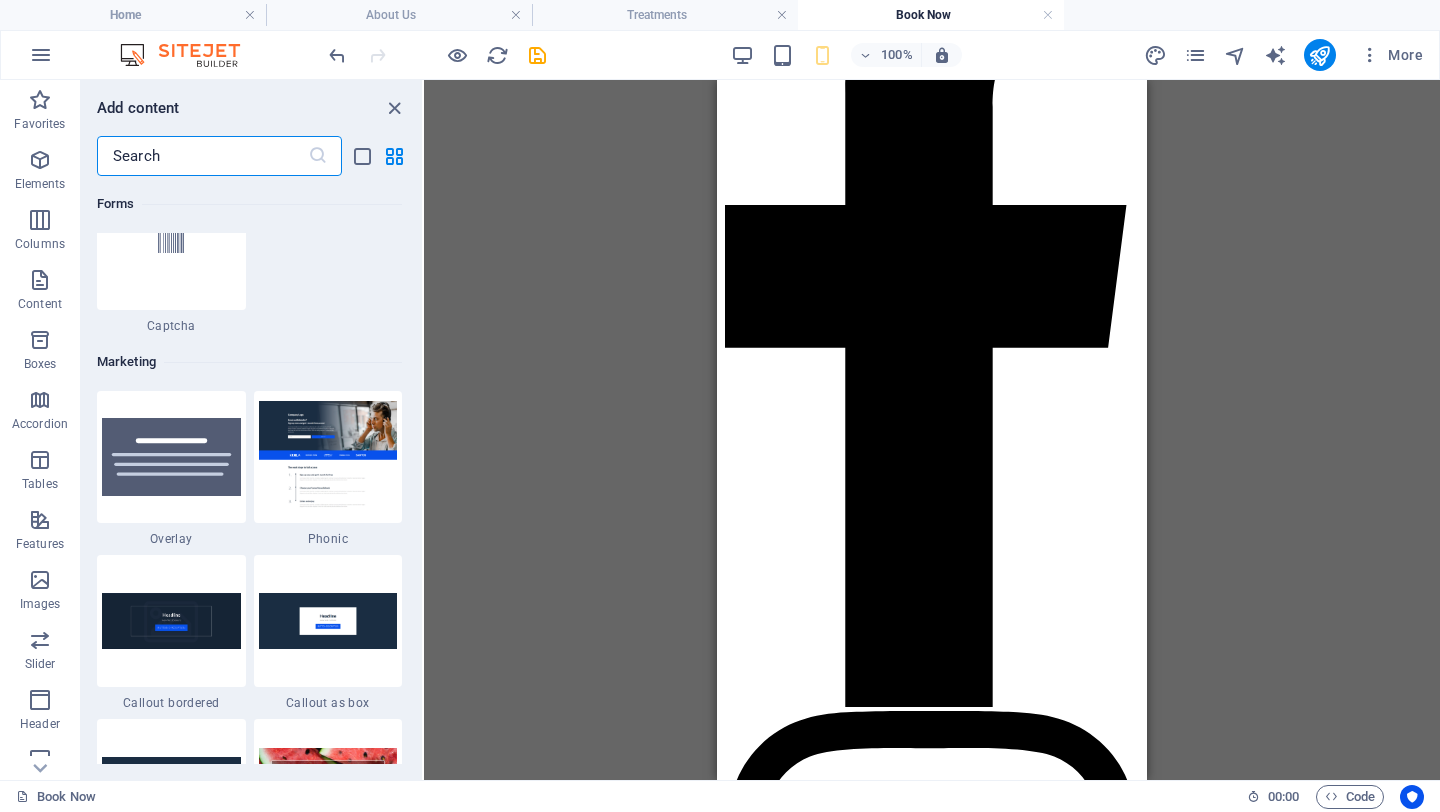 scroll, scrollTop: 15956, scrollLeft: 0, axis: vertical 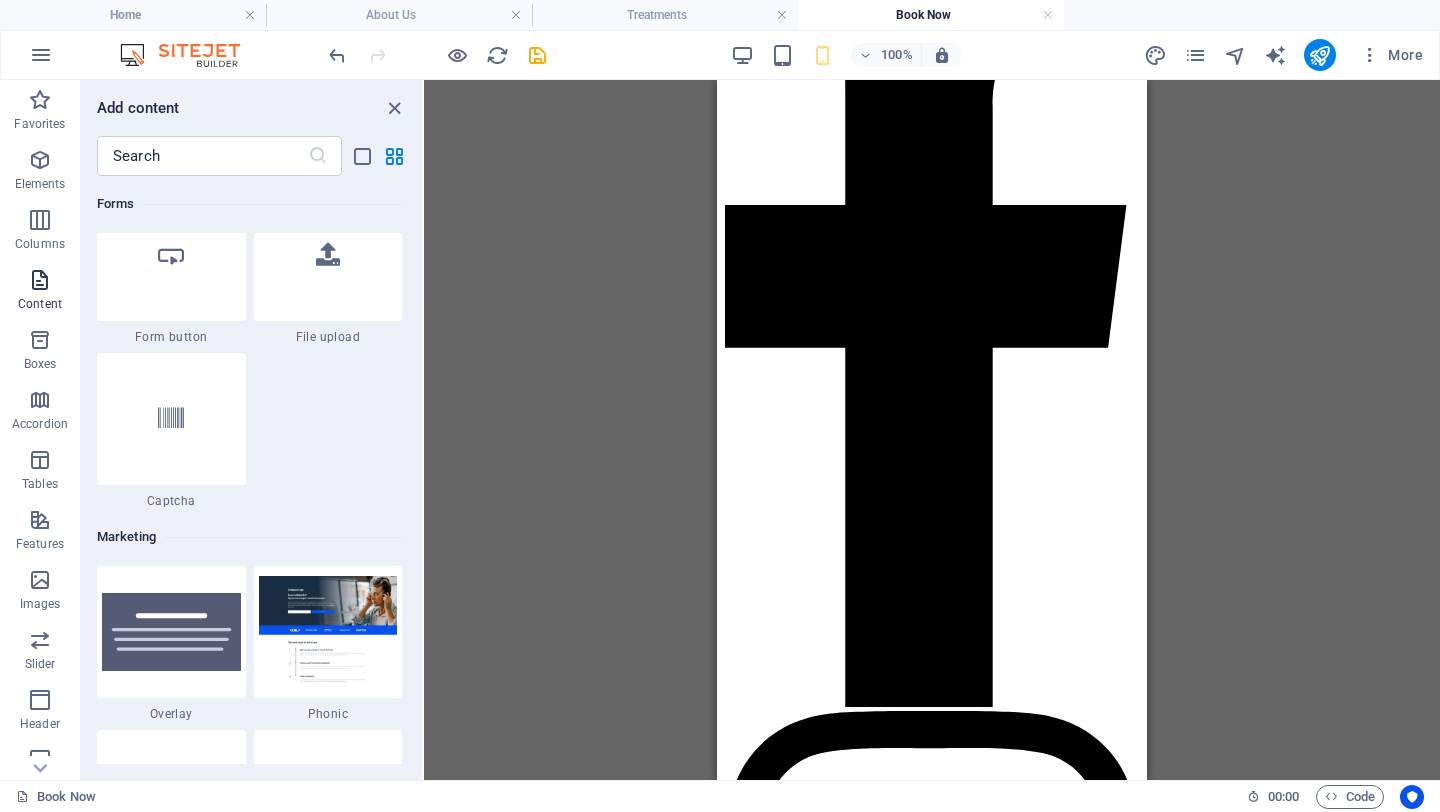 click on "Content" at bounding box center [40, 292] 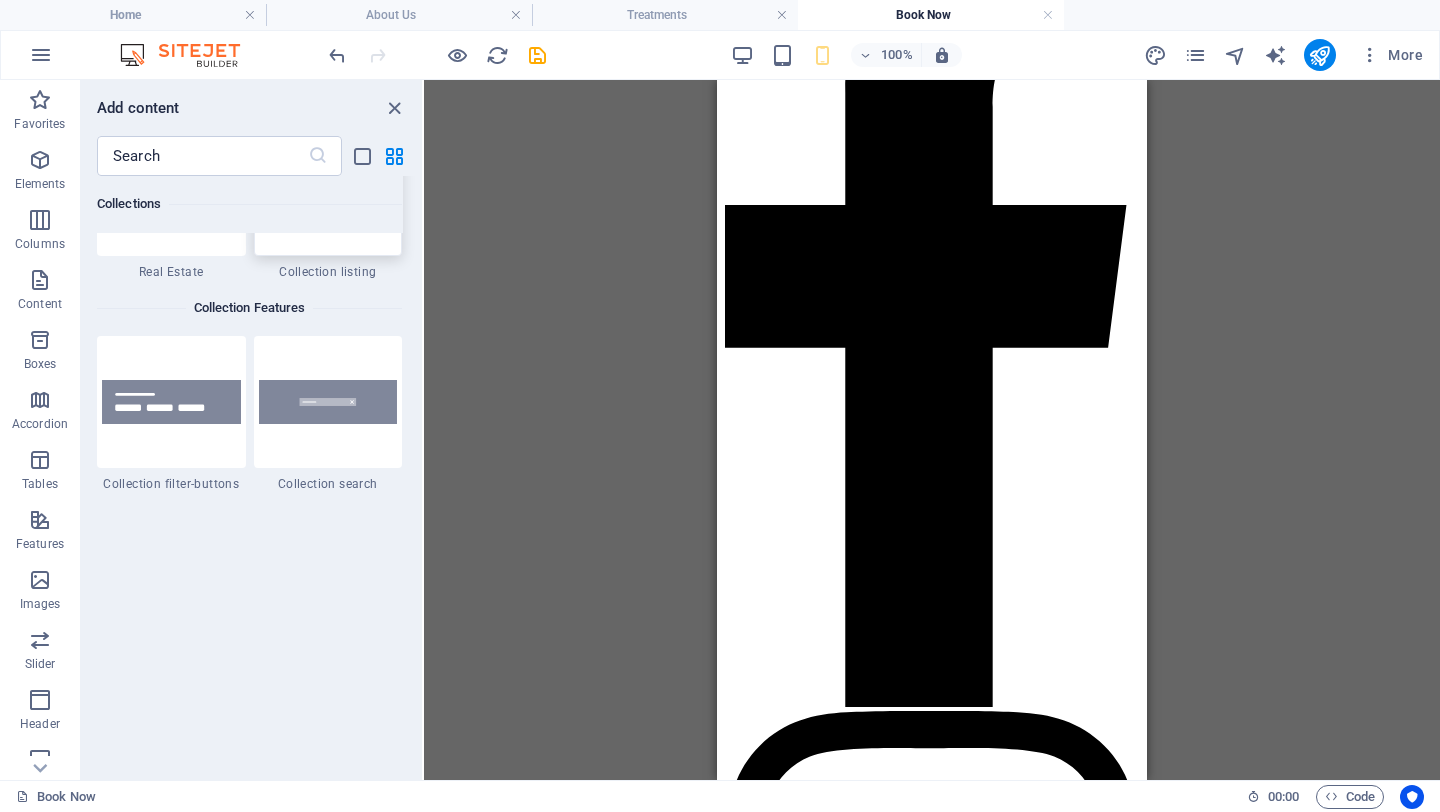 scroll, scrollTop: 18805, scrollLeft: 0, axis: vertical 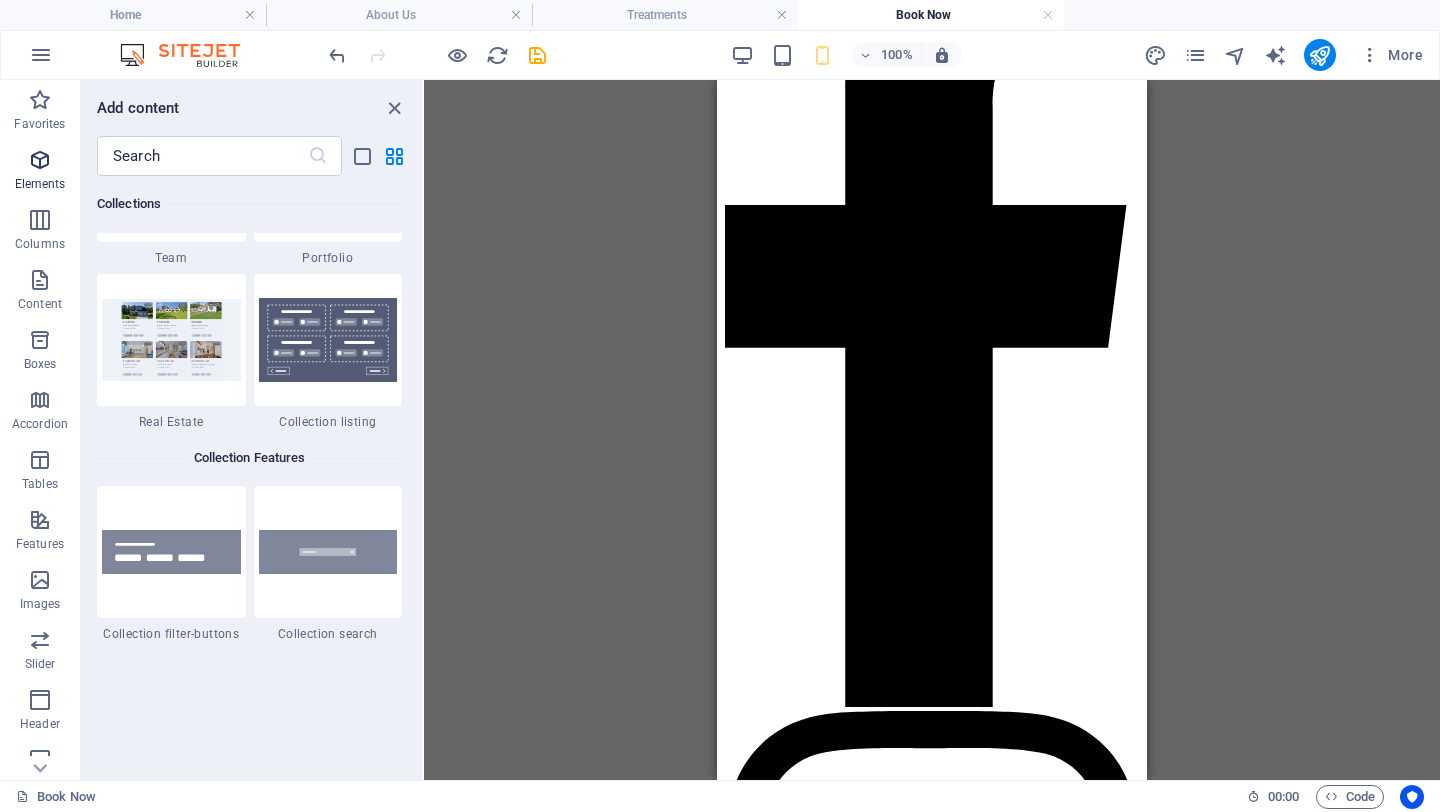 click on "Elements" at bounding box center (40, 184) 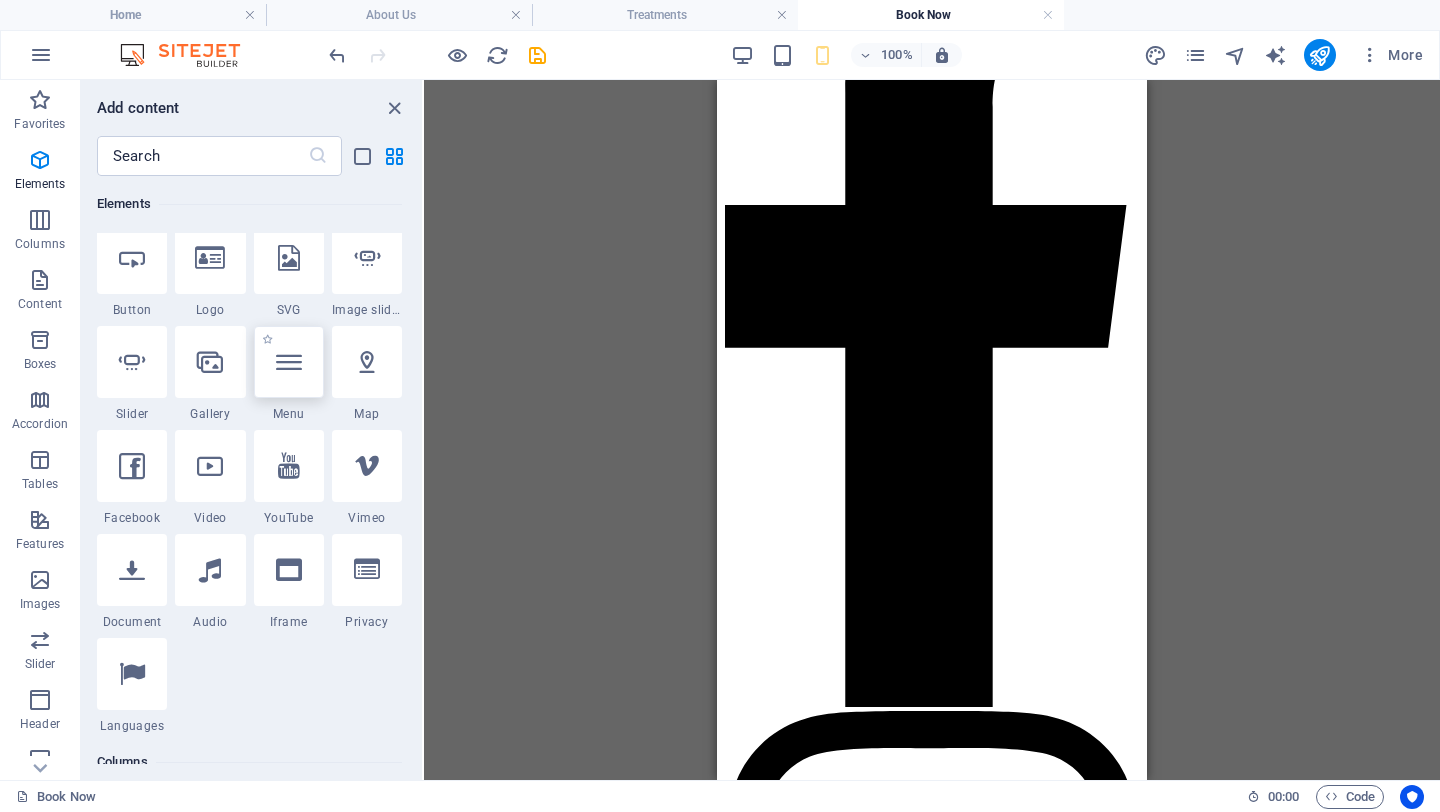 scroll, scrollTop: 430, scrollLeft: 0, axis: vertical 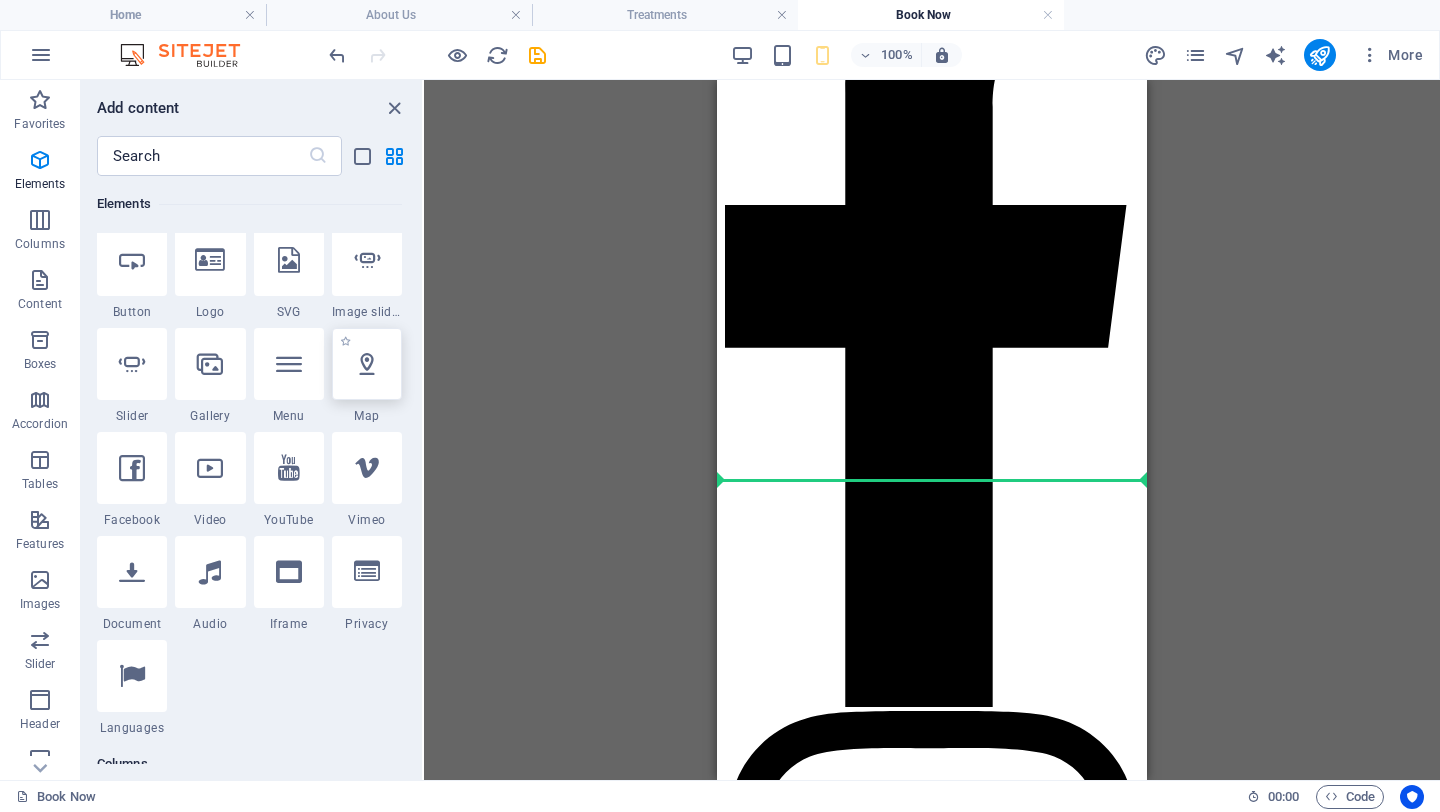 select on "1" 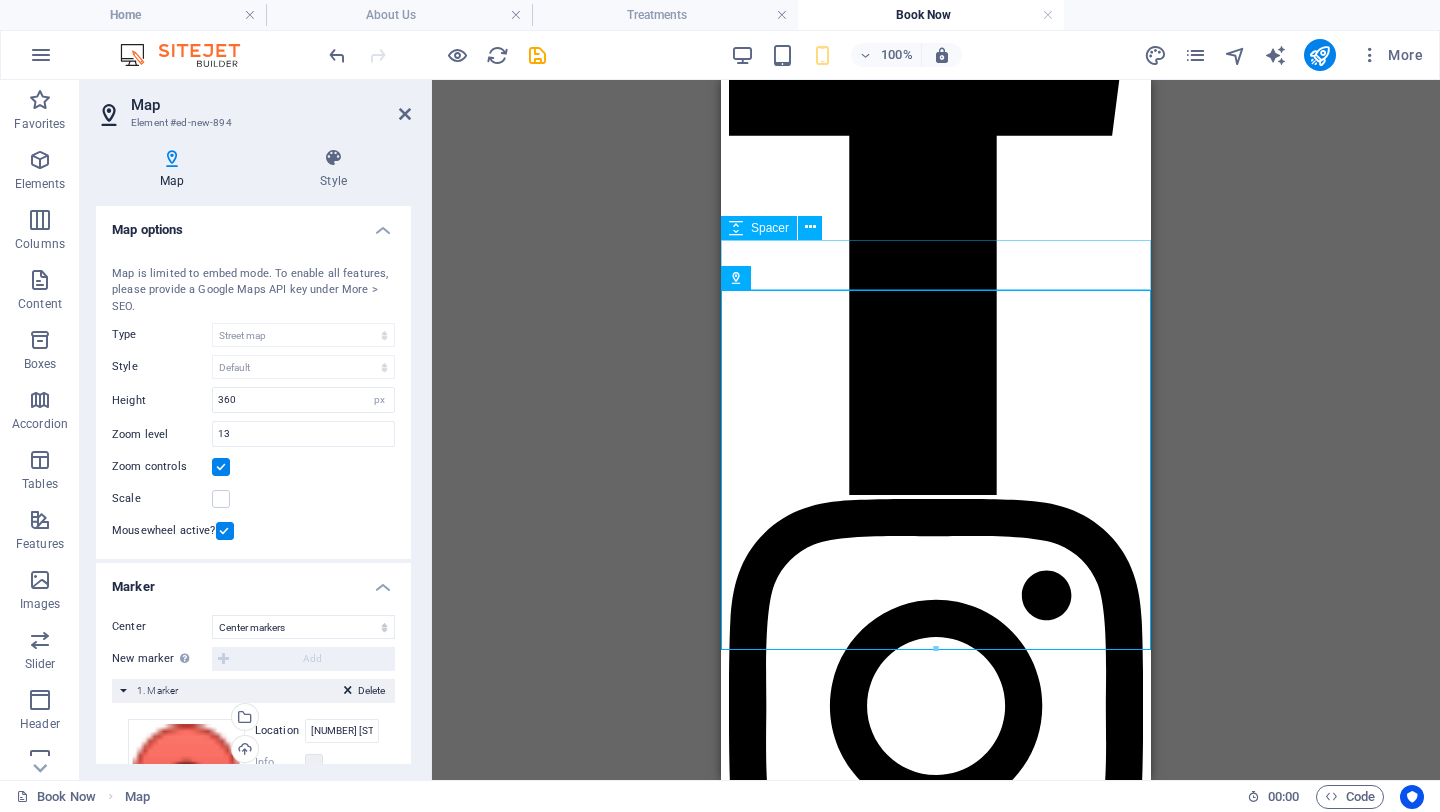 scroll, scrollTop: 1458, scrollLeft: 0, axis: vertical 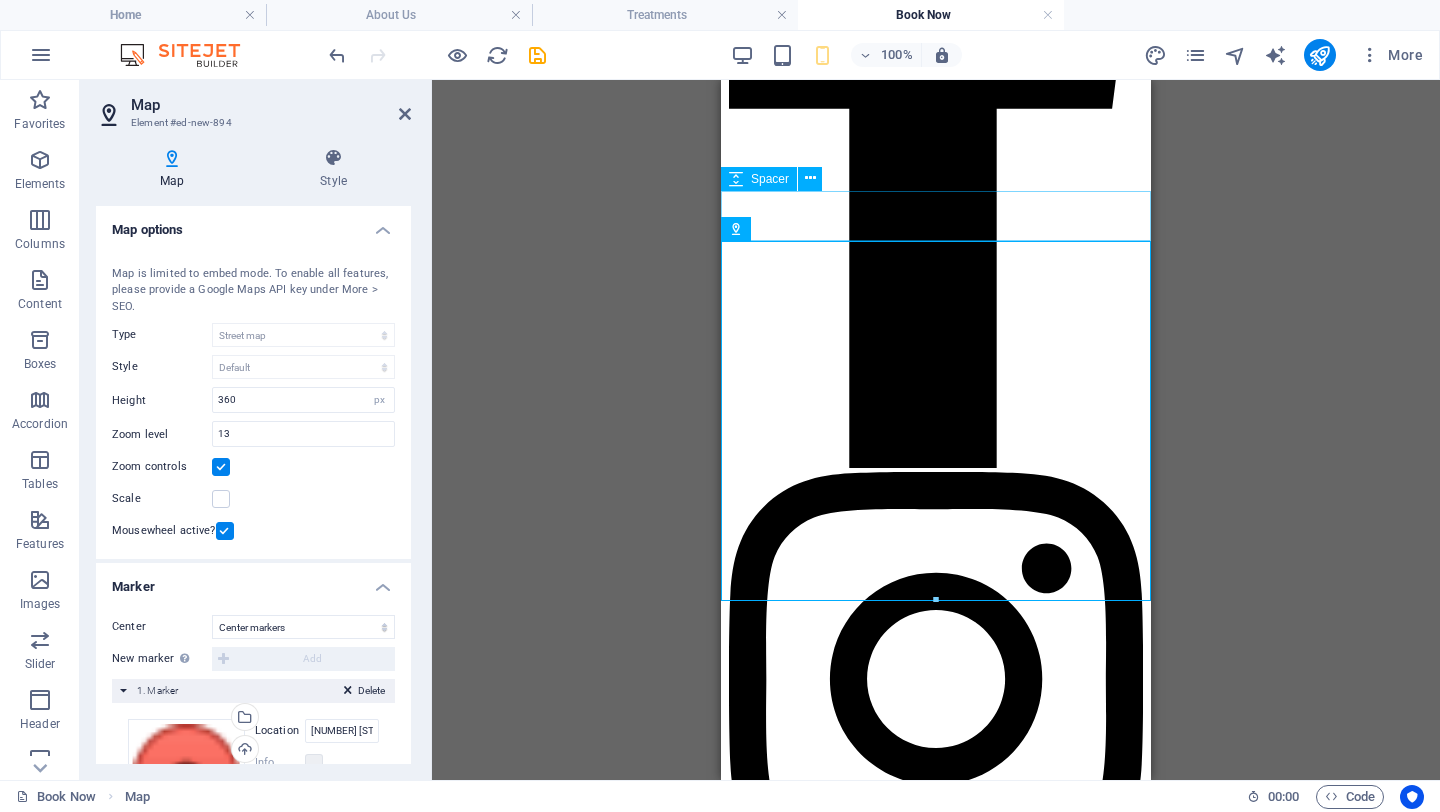 click at bounding box center (936, 1481) 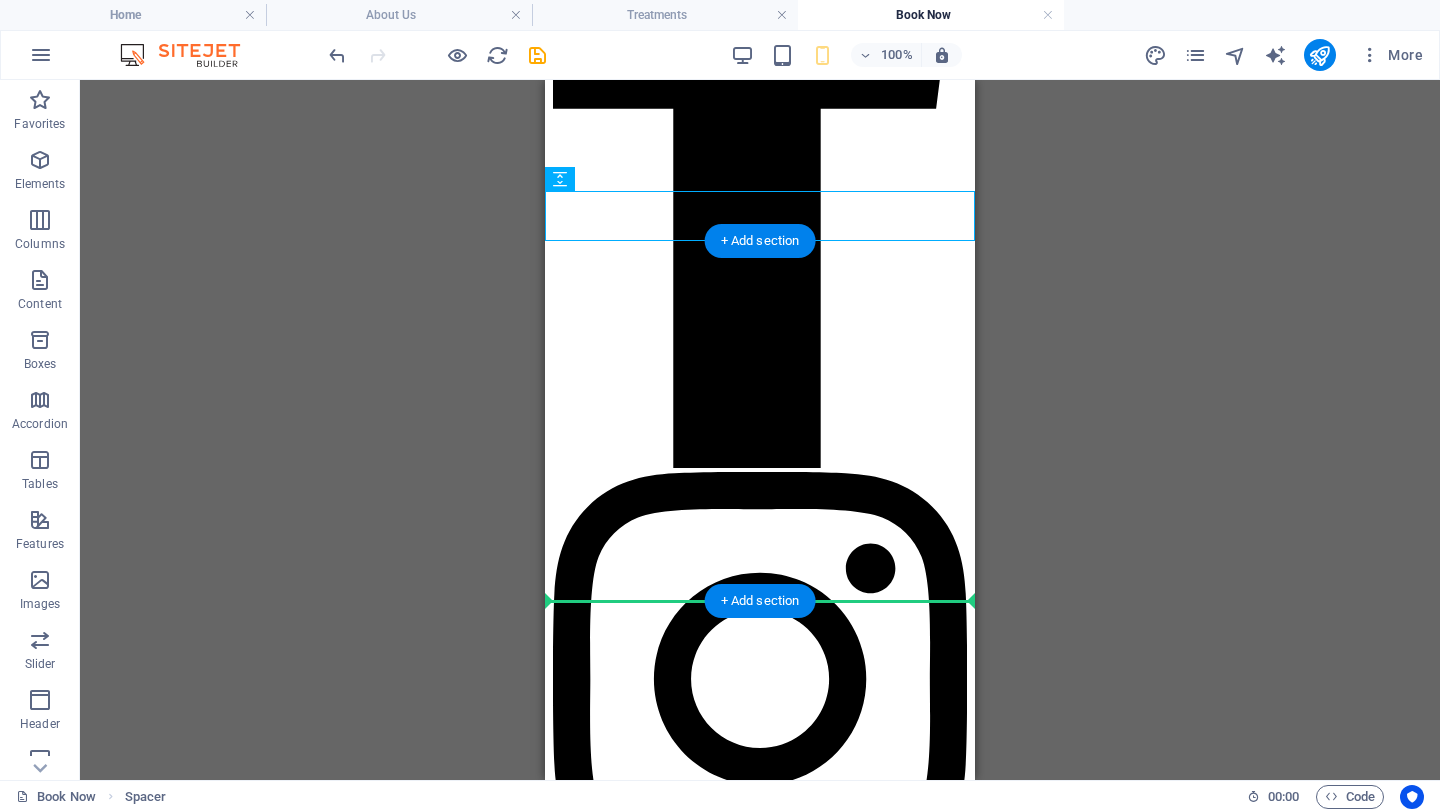 drag, startPoint x: 730, startPoint y: 213, endPoint x: 931, endPoint y: 576, distance: 414.93372 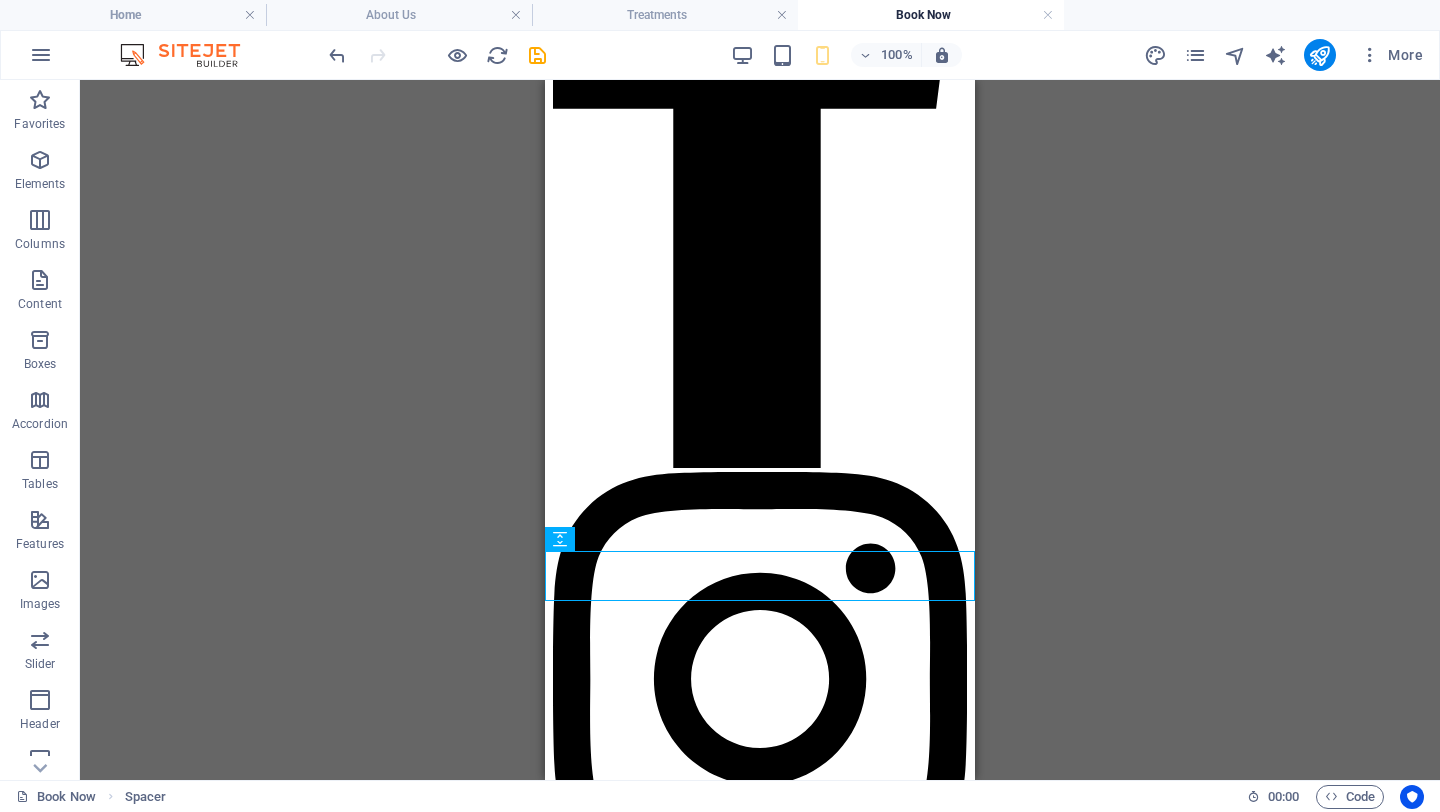 click on "Drag here to replace the existing content. Press “Ctrl” if you want to create a new element.
H2   2 columns   2 columns   Container   Text   Container   Spacer   2 columns   Container   Spacer   Container   Label form   2 columns   Form   2 columns   Container   Label form   Email   Textarea   Captcha   Spacer   Placeholder   Image slider columns   Container   Container   Image slider   Container   Placeholder   Container   Spacer   Form button   Checkbox   Input   Label form   Input   Text   Icon   Social Media Icons   Footer Fulla   Container   Logo   Container   Spacer   2 columns   Container   Spacer   Reference   Map" at bounding box center [760, 430] 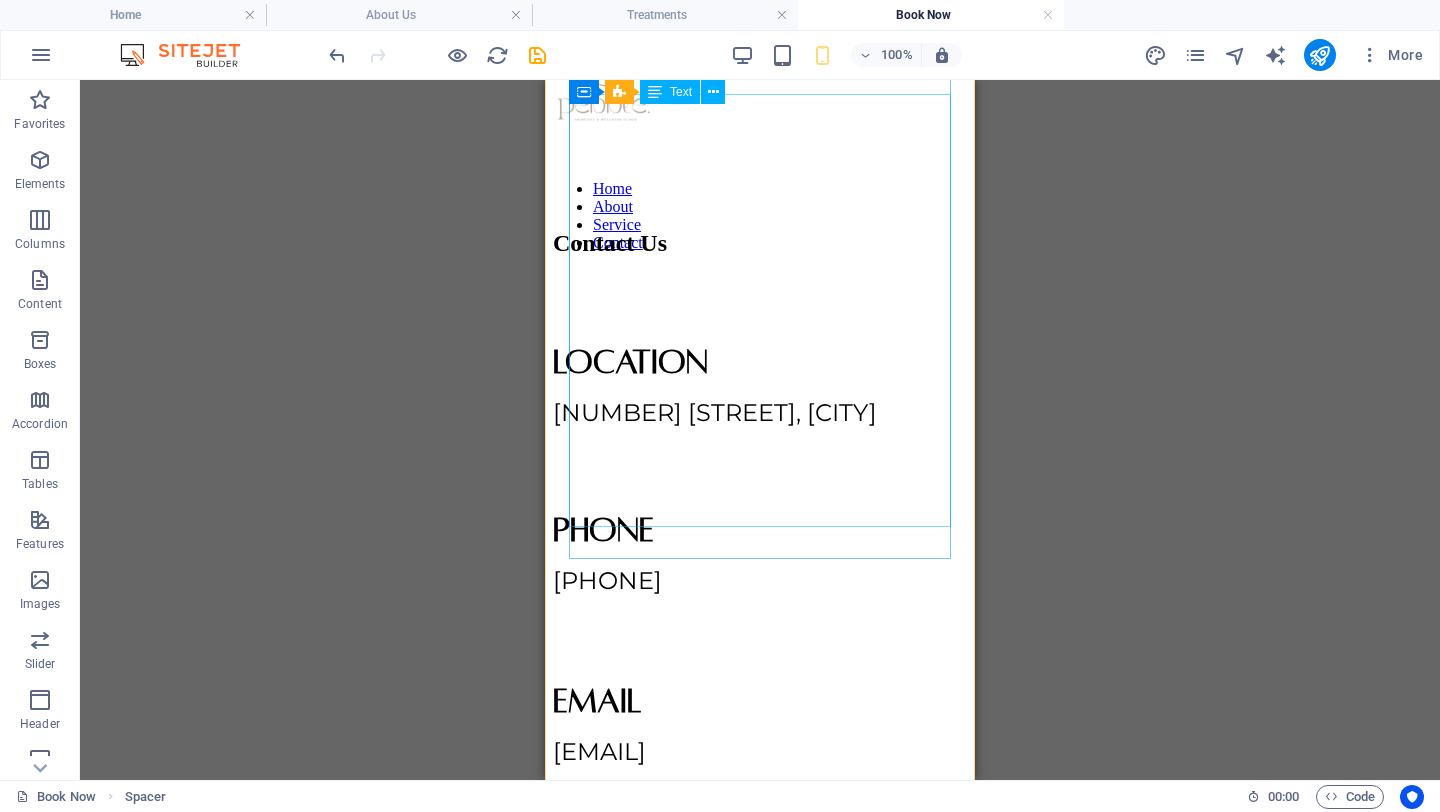 scroll, scrollTop: 96, scrollLeft: 0, axis: vertical 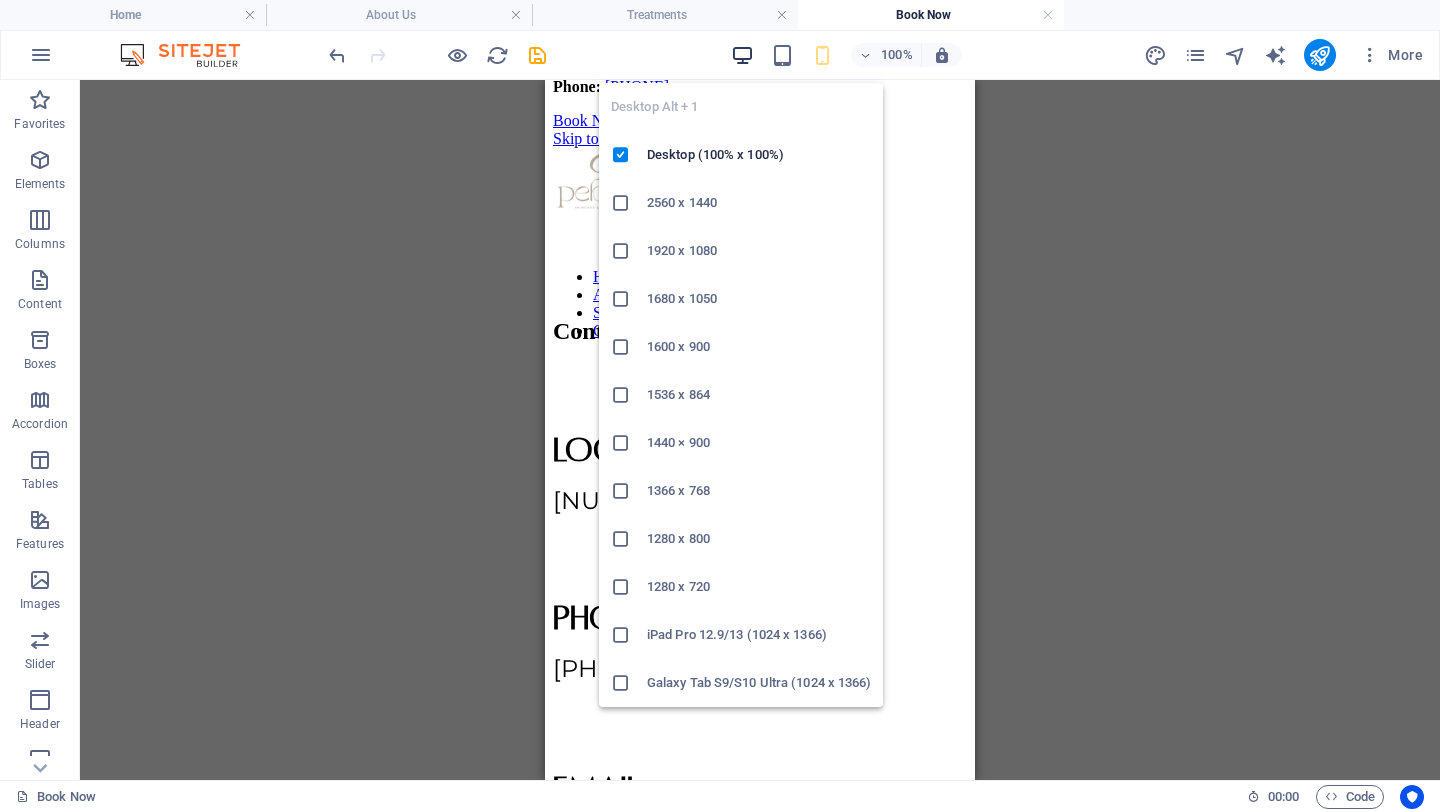 click at bounding box center (742, 55) 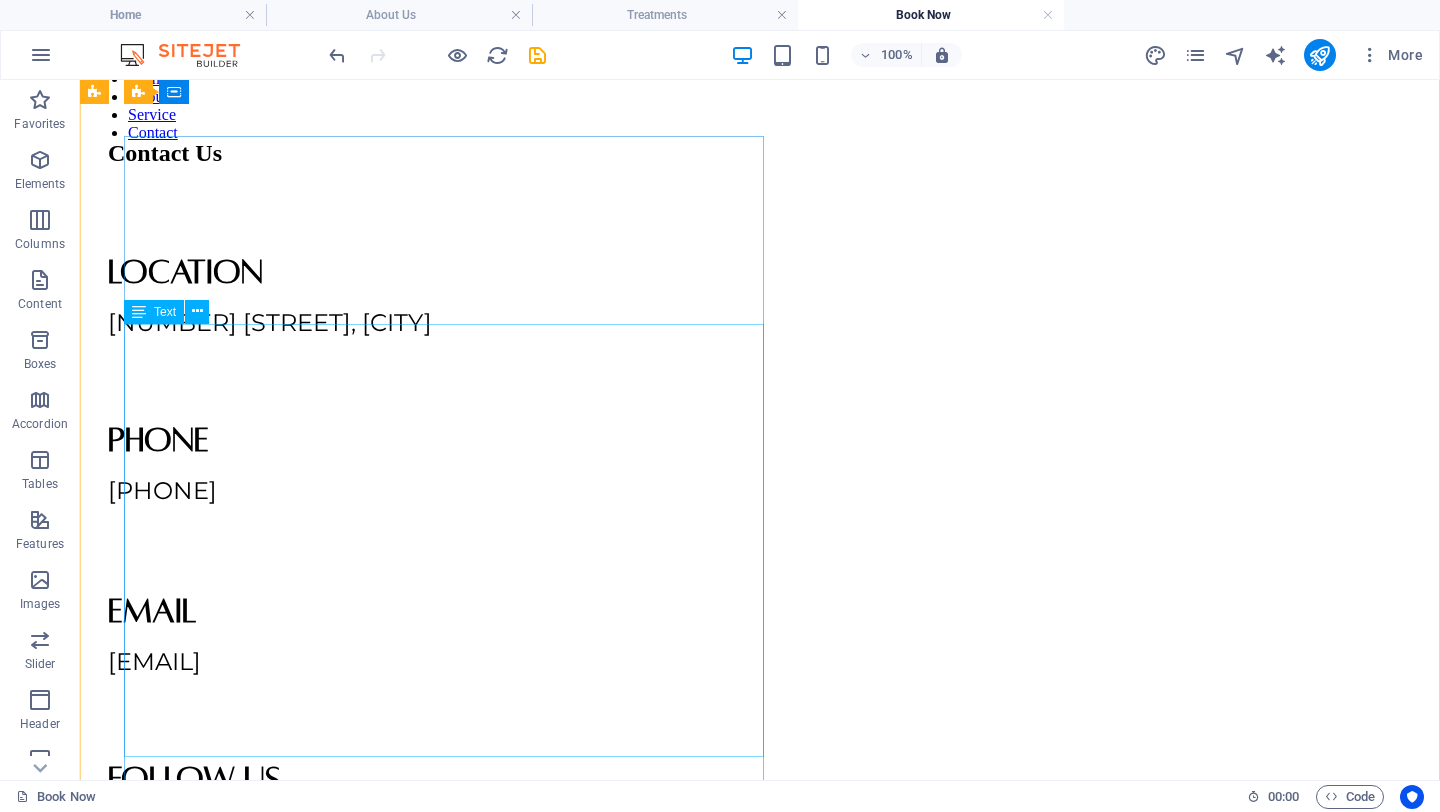 scroll, scrollTop: 0, scrollLeft: 0, axis: both 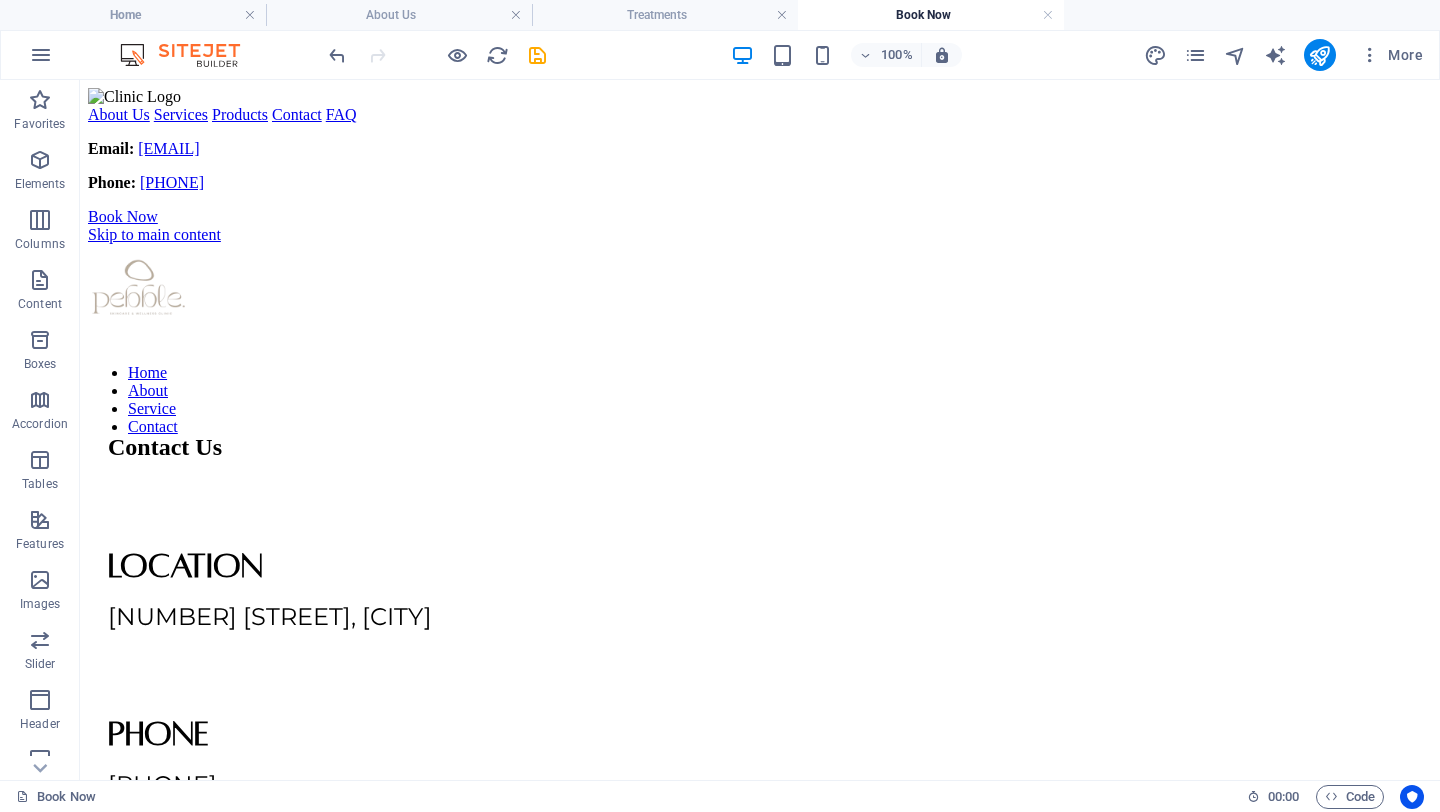 click on "100% More" at bounding box center (720, 55) 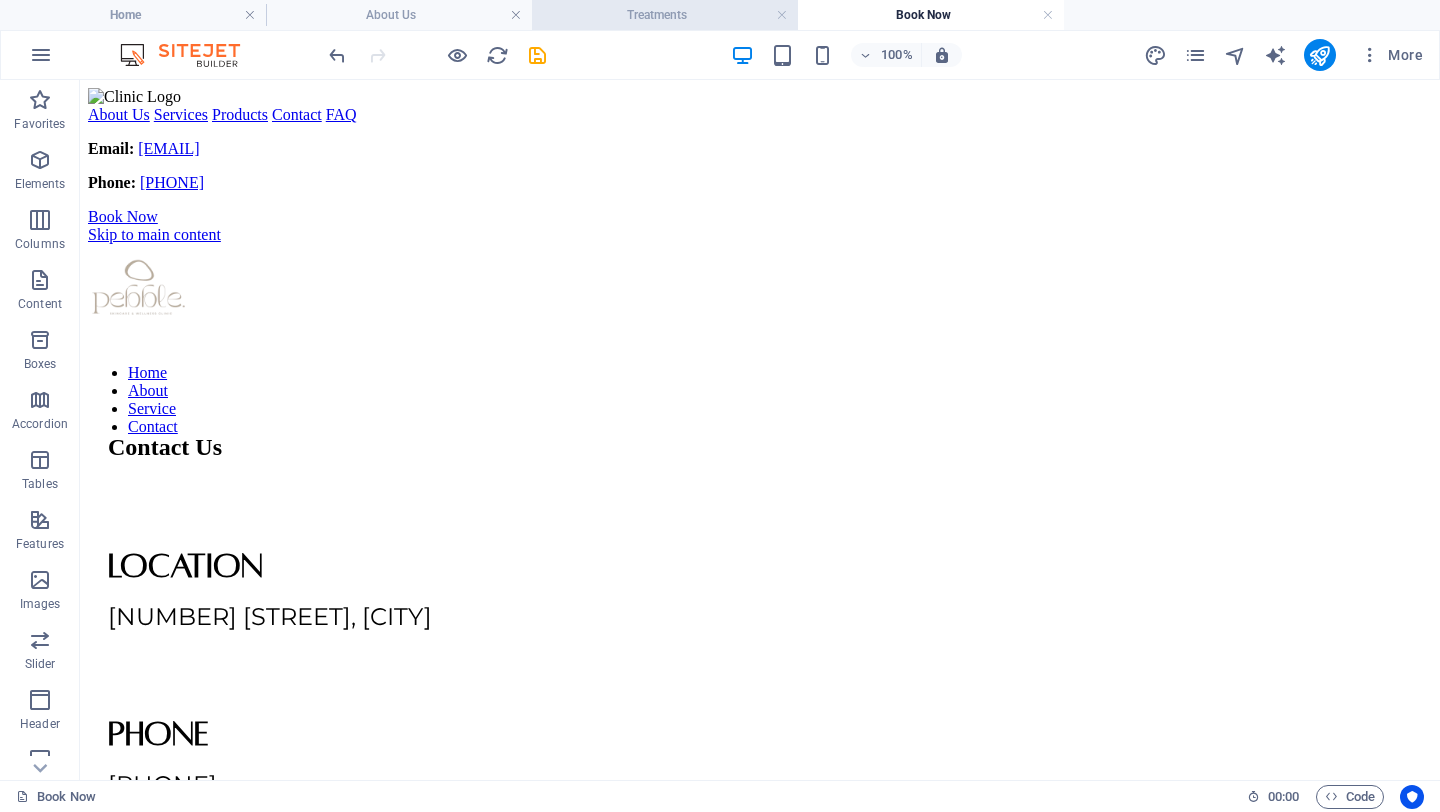 click on "Treatments" at bounding box center [665, 15] 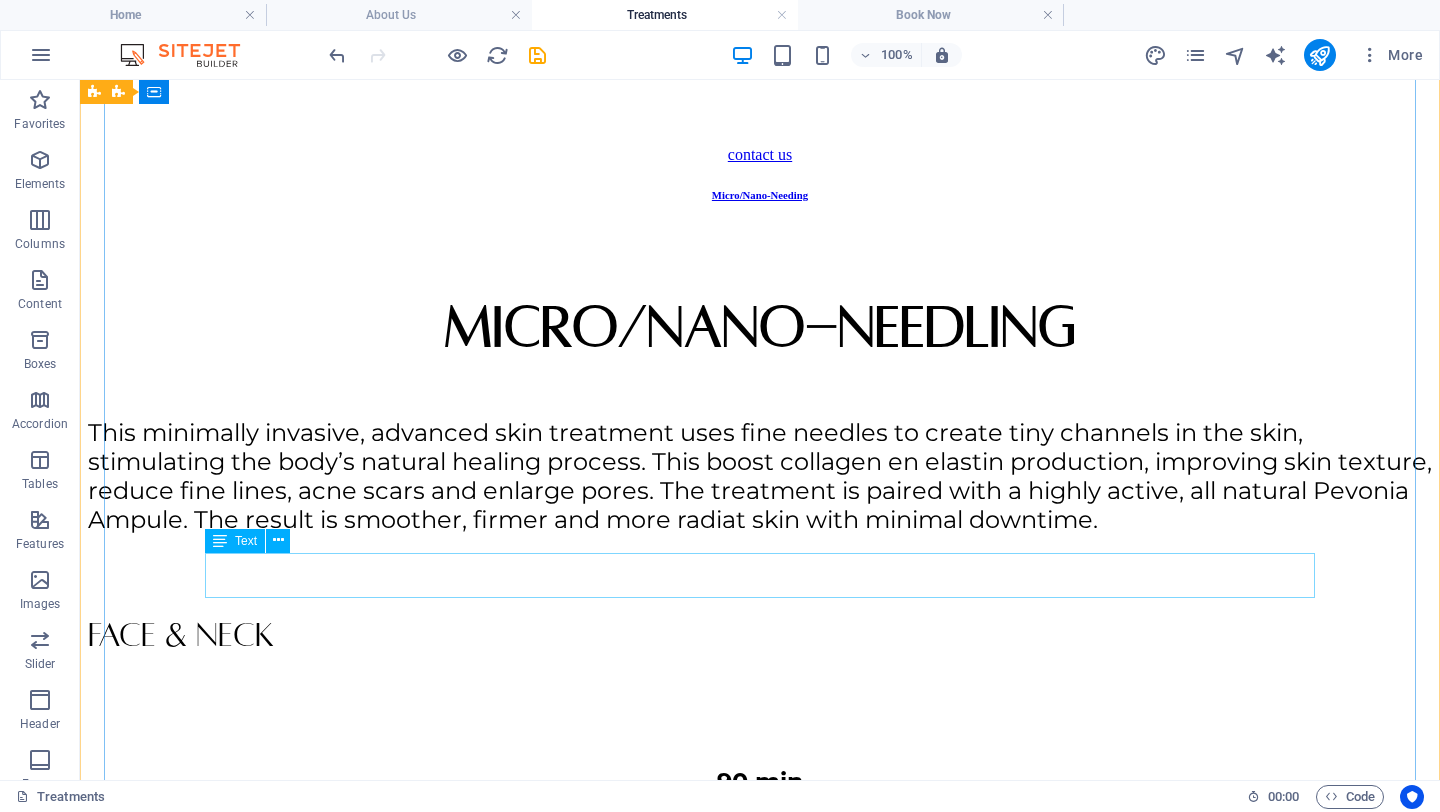 scroll, scrollTop: 6134, scrollLeft: 0, axis: vertical 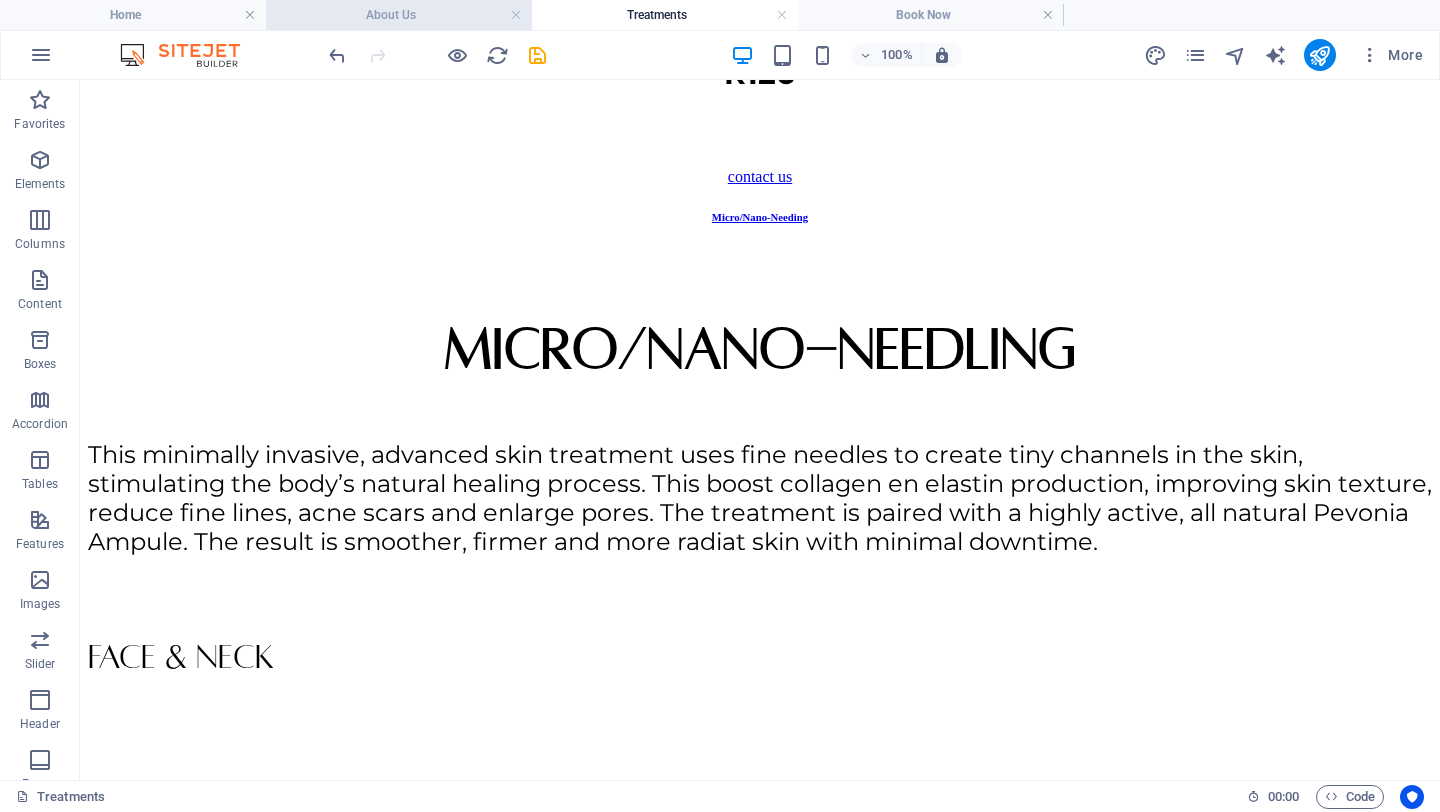 click on "About Us" at bounding box center [399, 15] 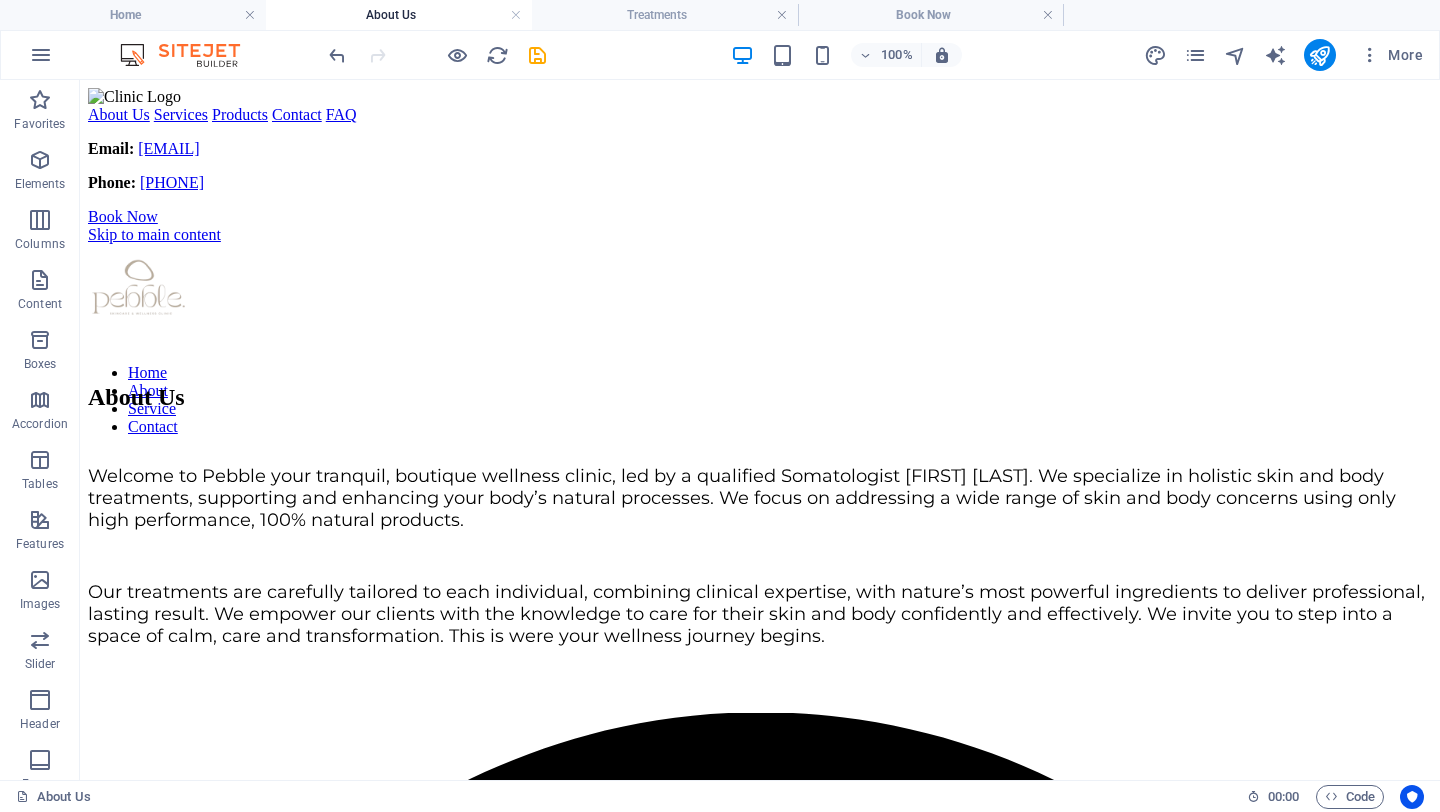scroll, scrollTop: 0, scrollLeft: 0, axis: both 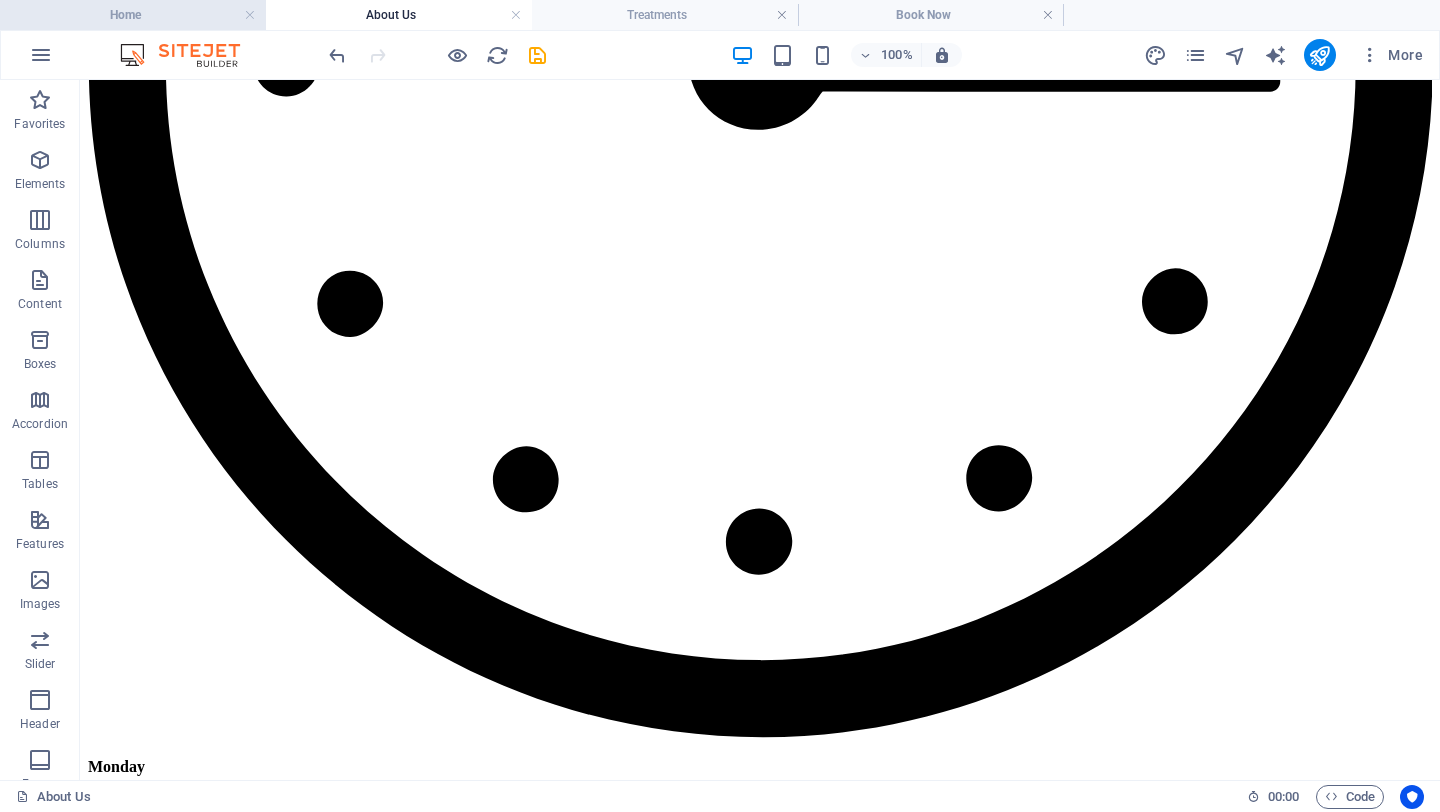 click on "Home" at bounding box center (133, 15) 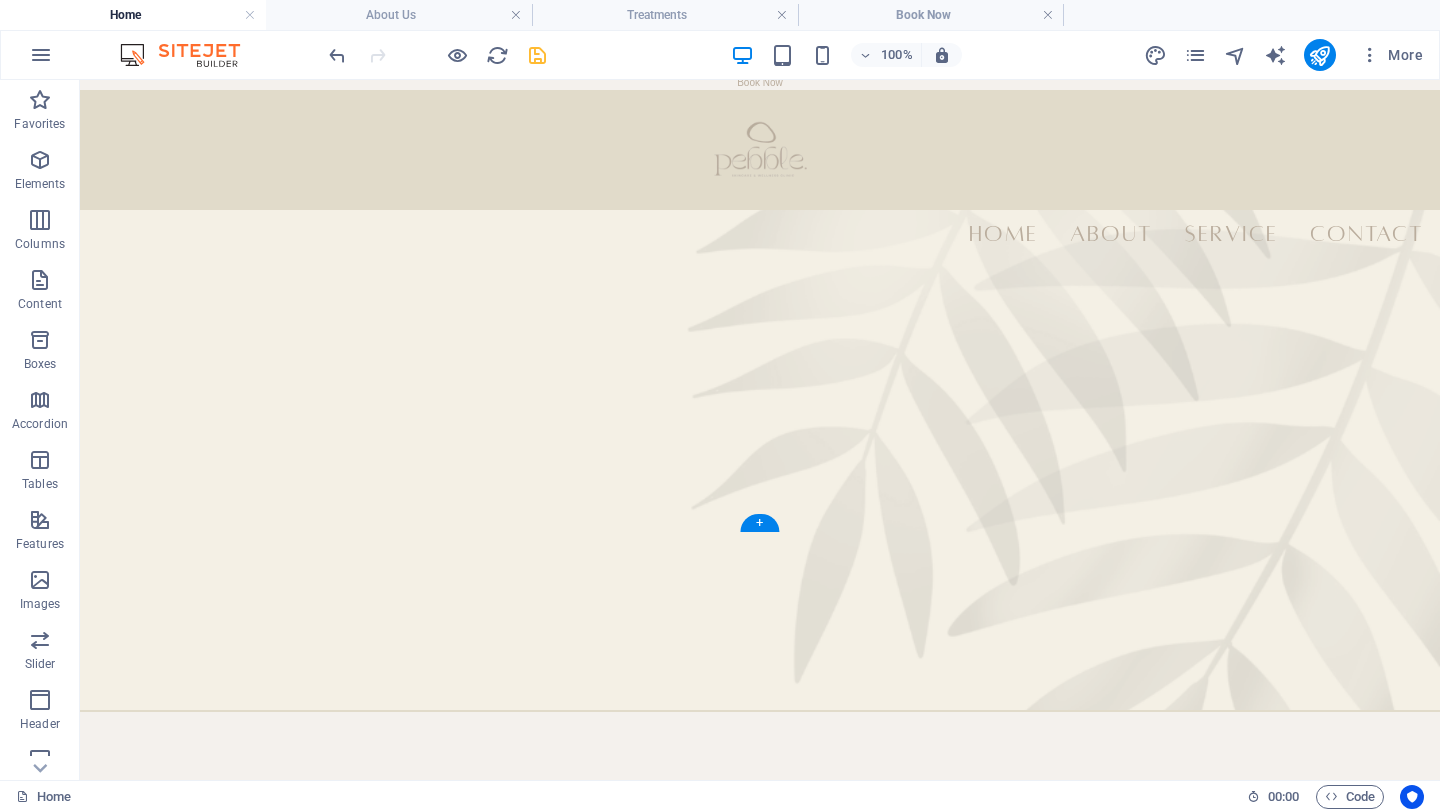 scroll, scrollTop: 0, scrollLeft: 0, axis: both 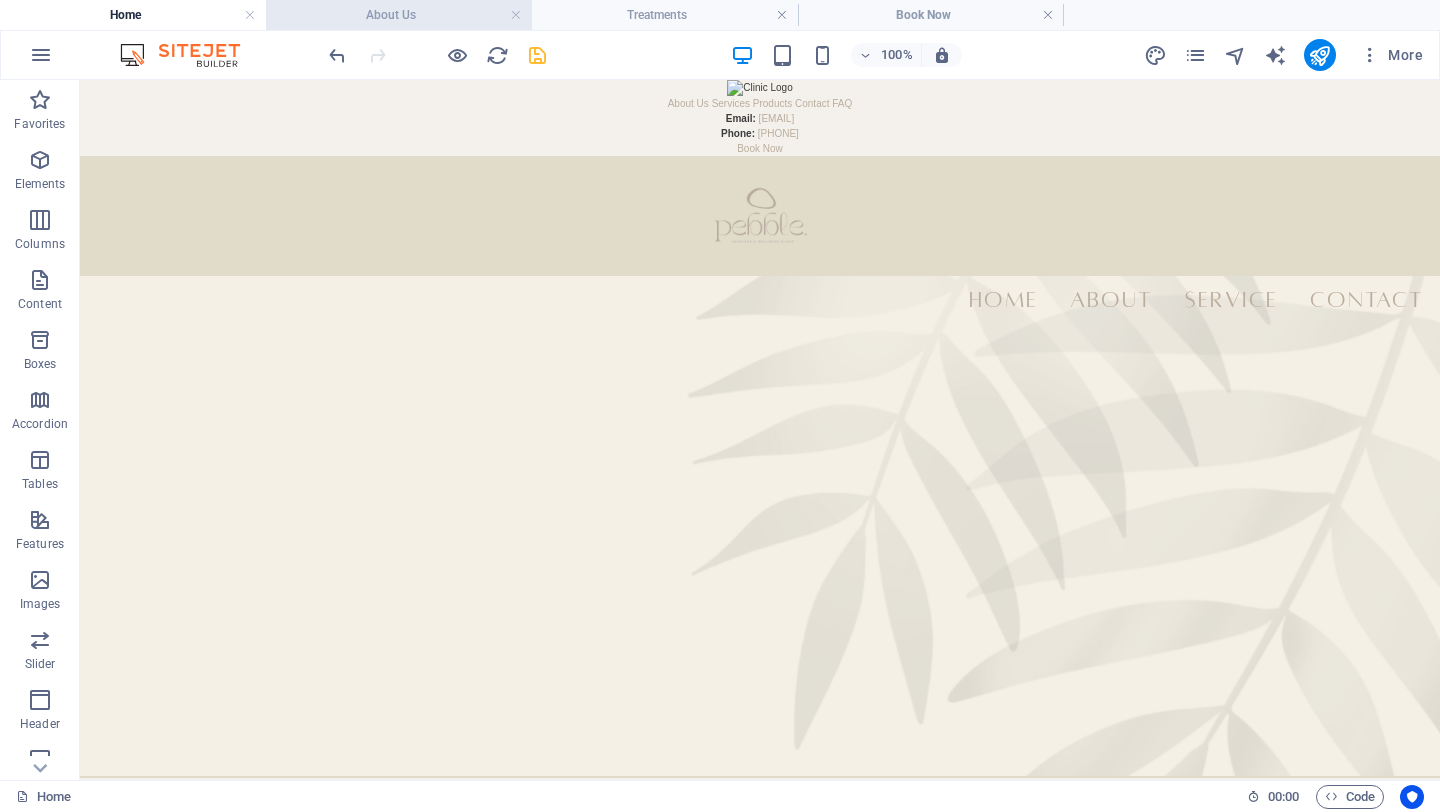 click on "About Us" at bounding box center [399, 15] 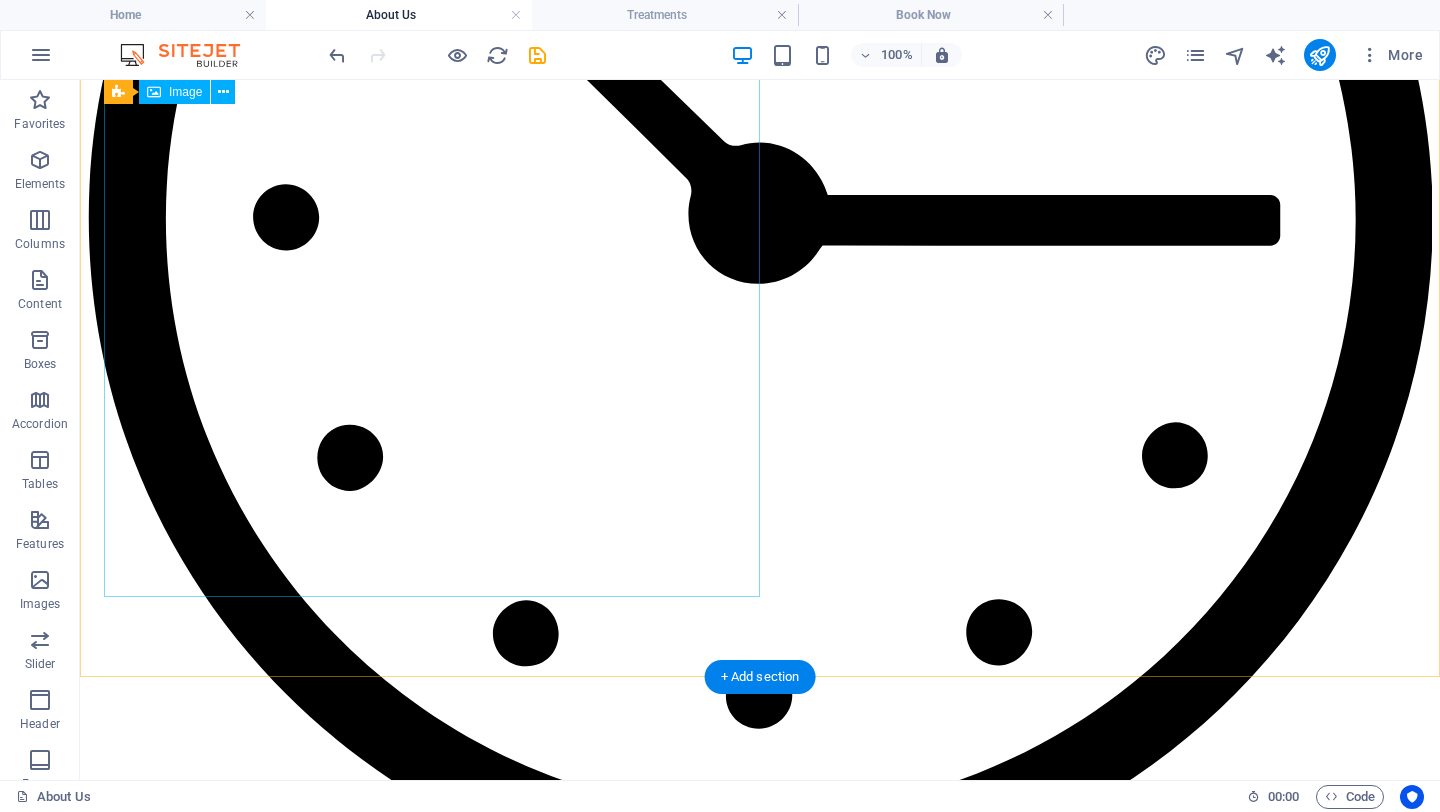 scroll, scrollTop: 1319, scrollLeft: 0, axis: vertical 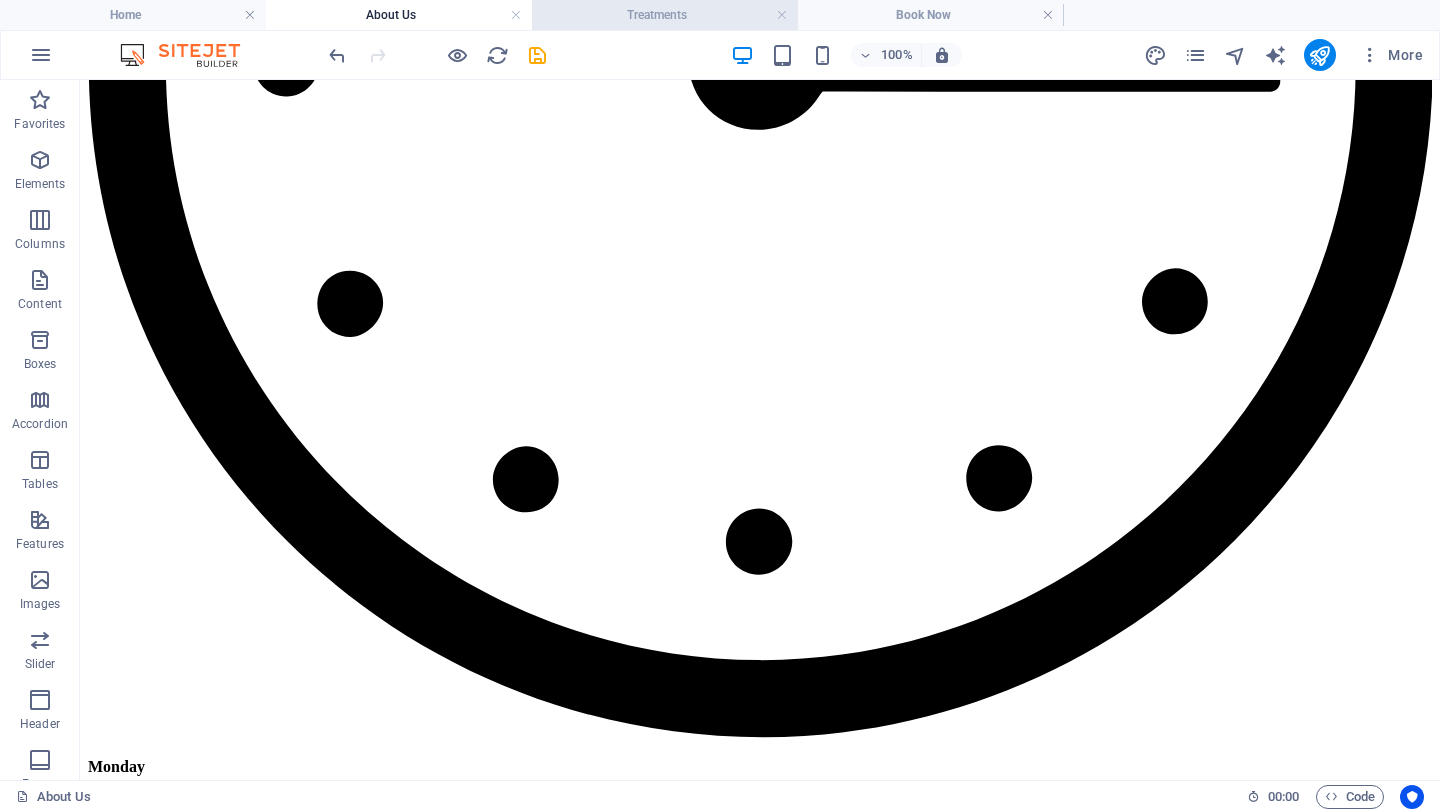 click on "Treatments" at bounding box center [665, 15] 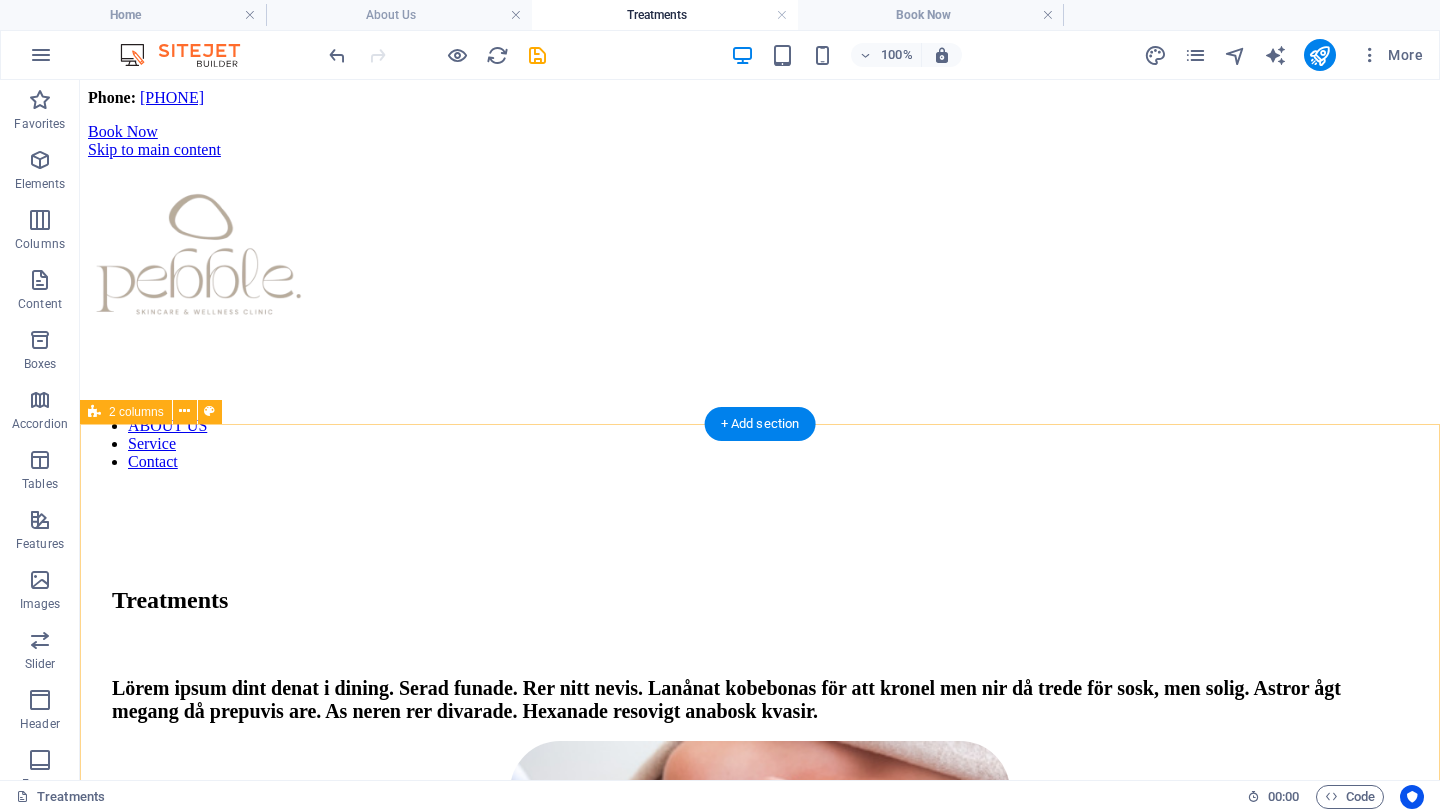 scroll, scrollTop: 0, scrollLeft: 0, axis: both 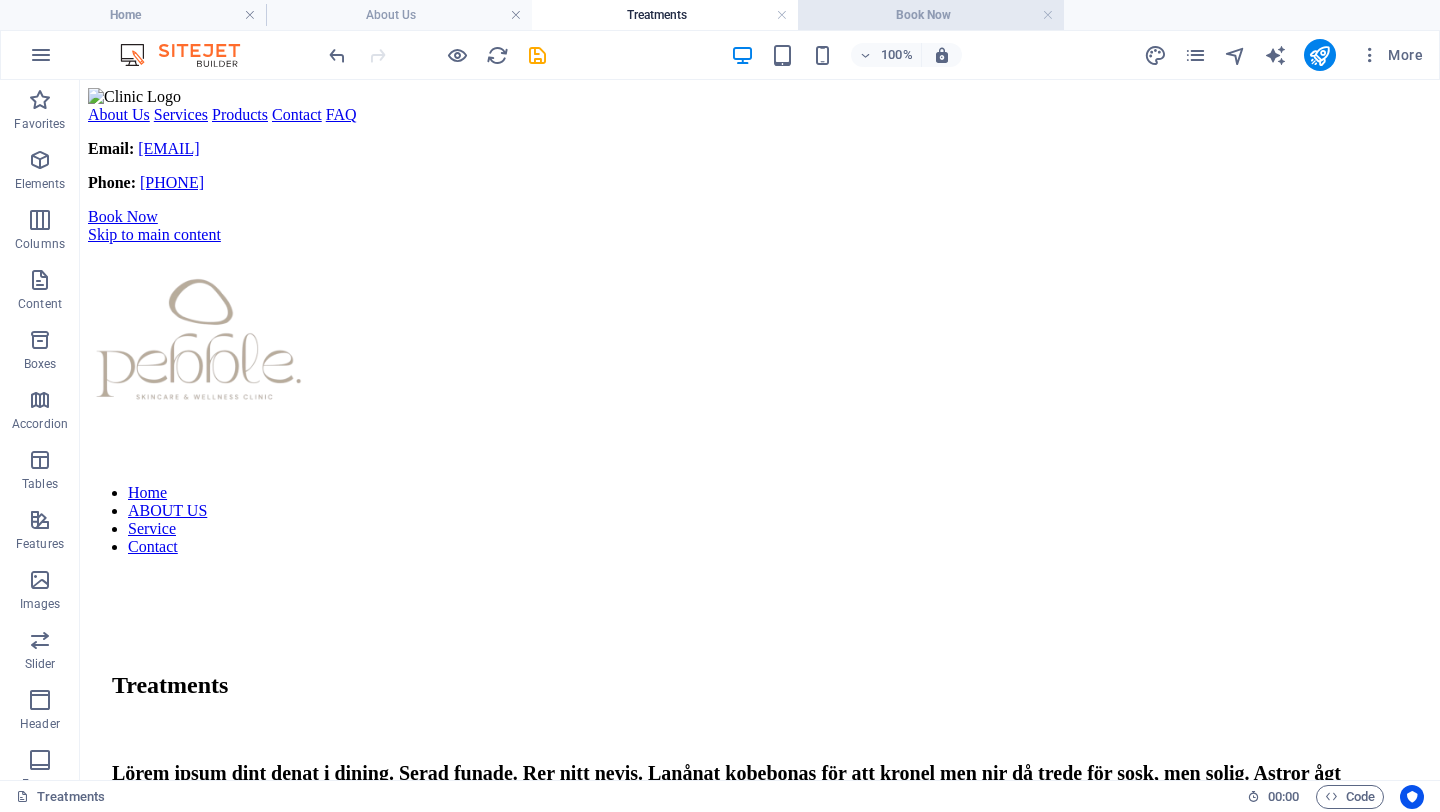 click on "Book Now" at bounding box center [931, 15] 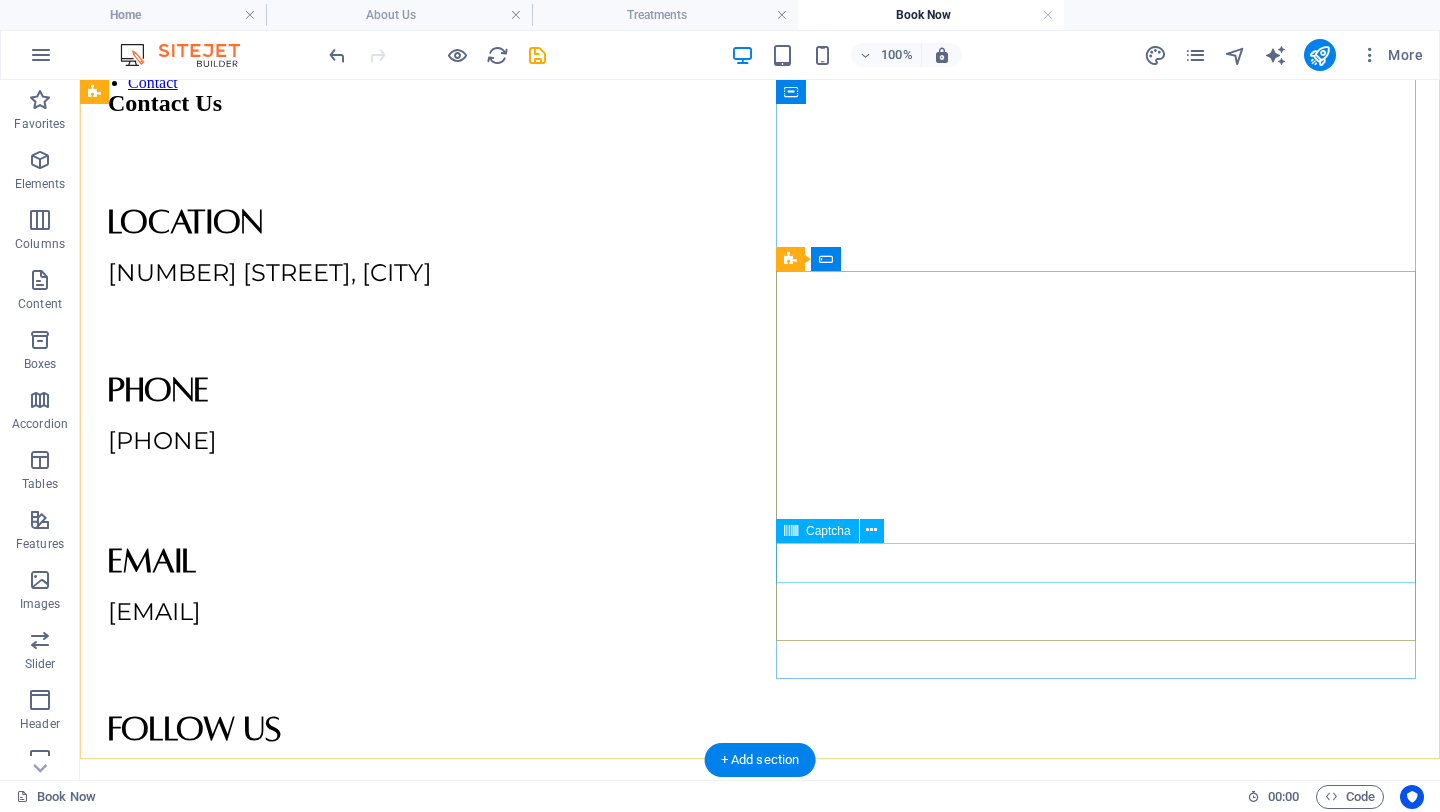 scroll, scrollTop: 345, scrollLeft: 0, axis: vertical 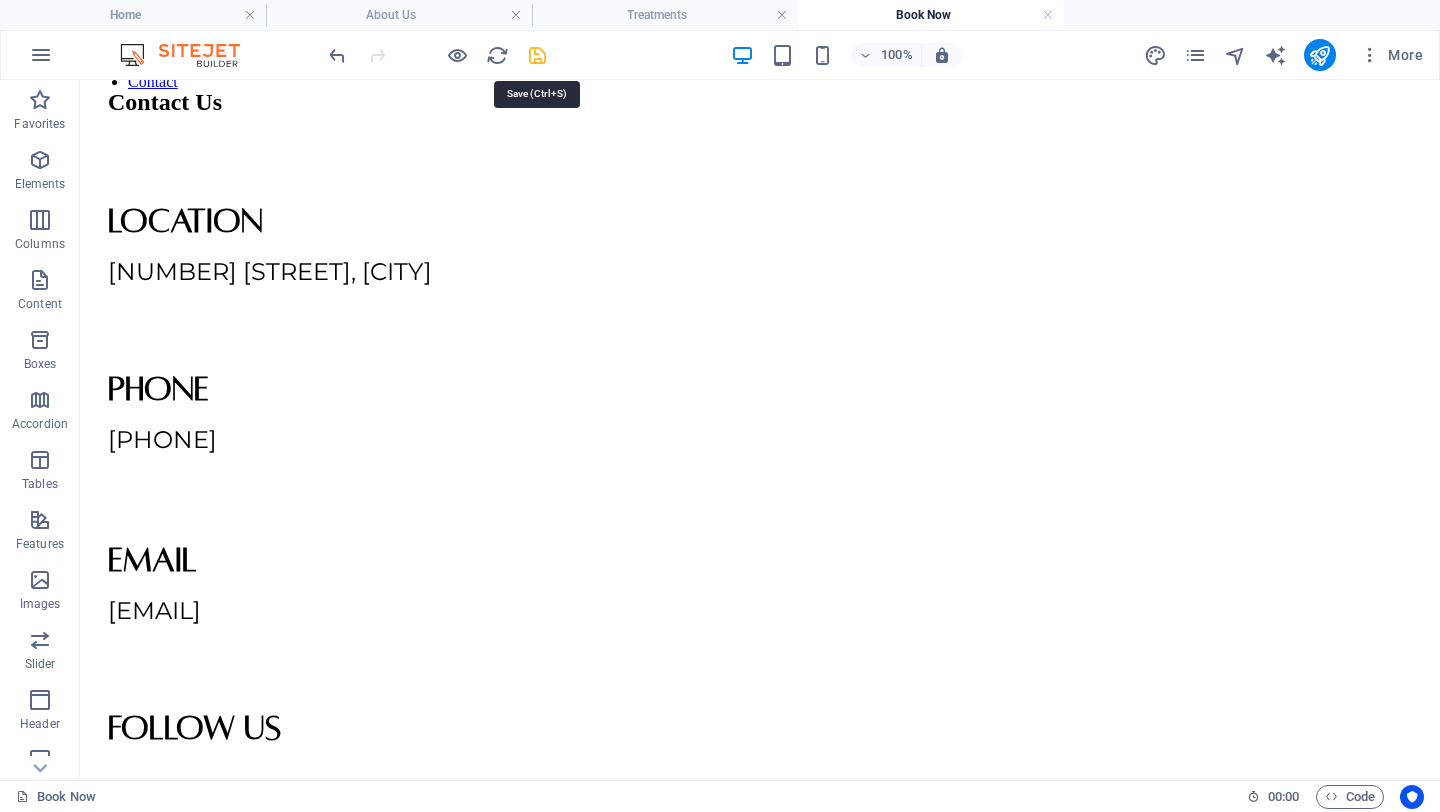 click at bounding box center (537, 55) 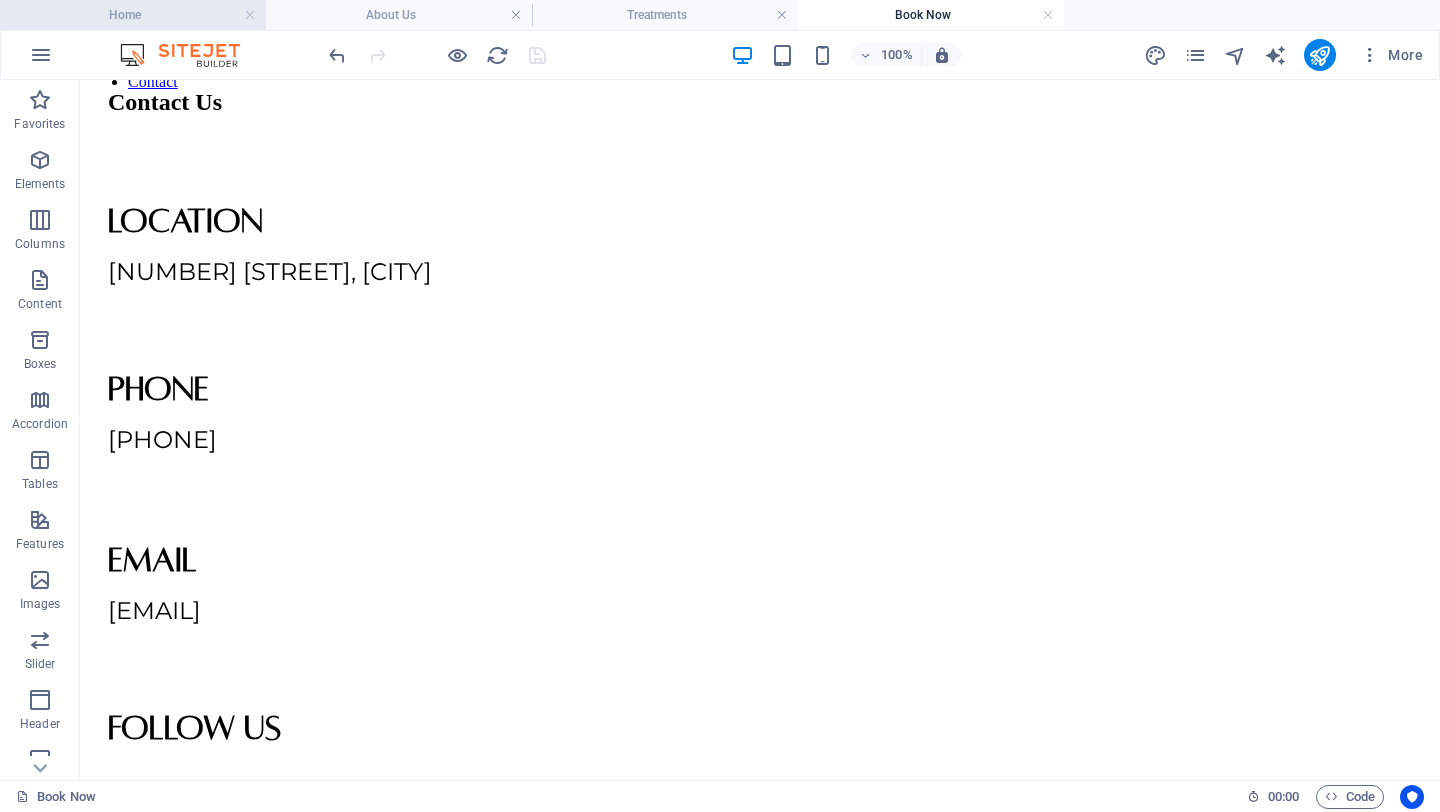 click on "Home" at bounding box center (133, 15) 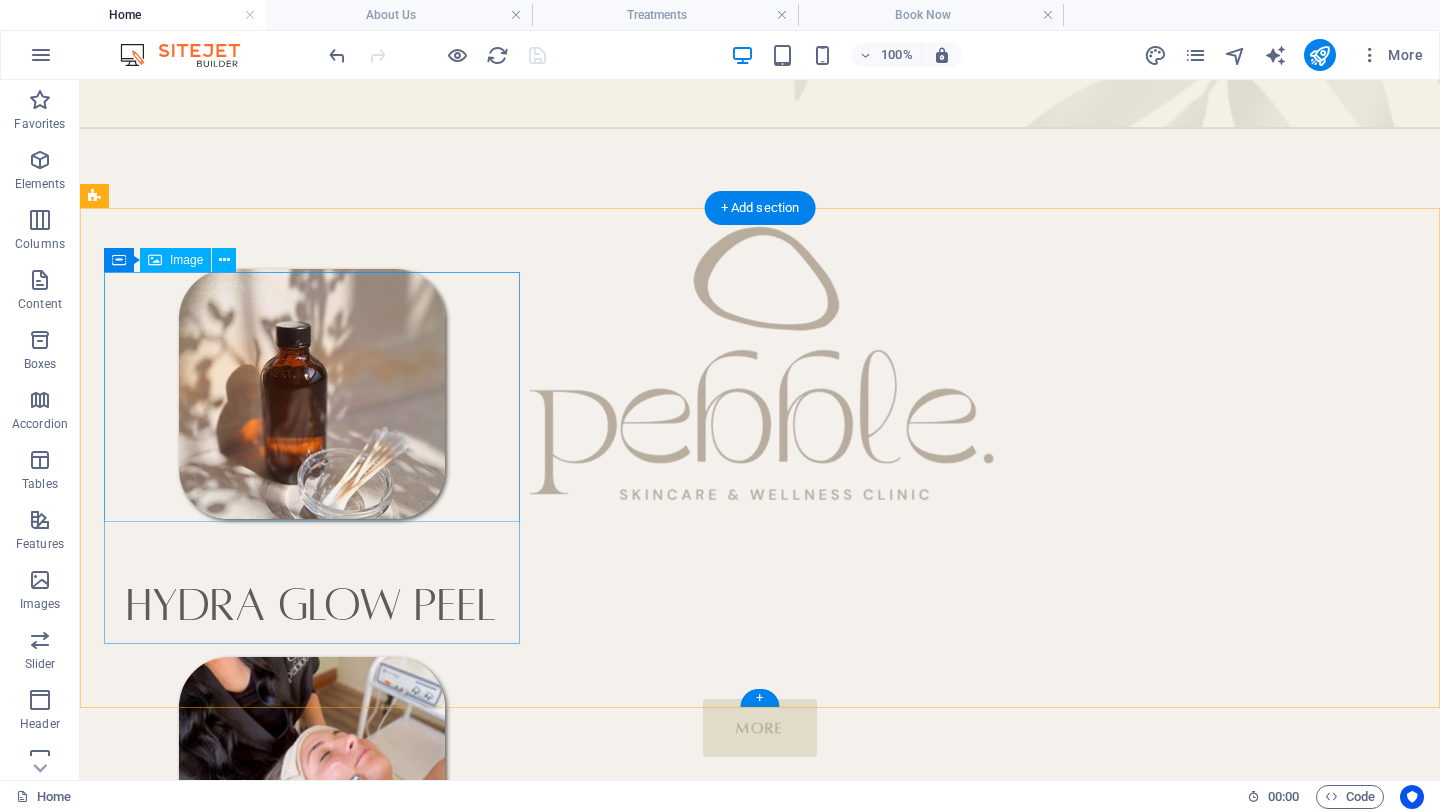 scroll, scrollTop: 651, scrollLeft: 0, axis: vertical 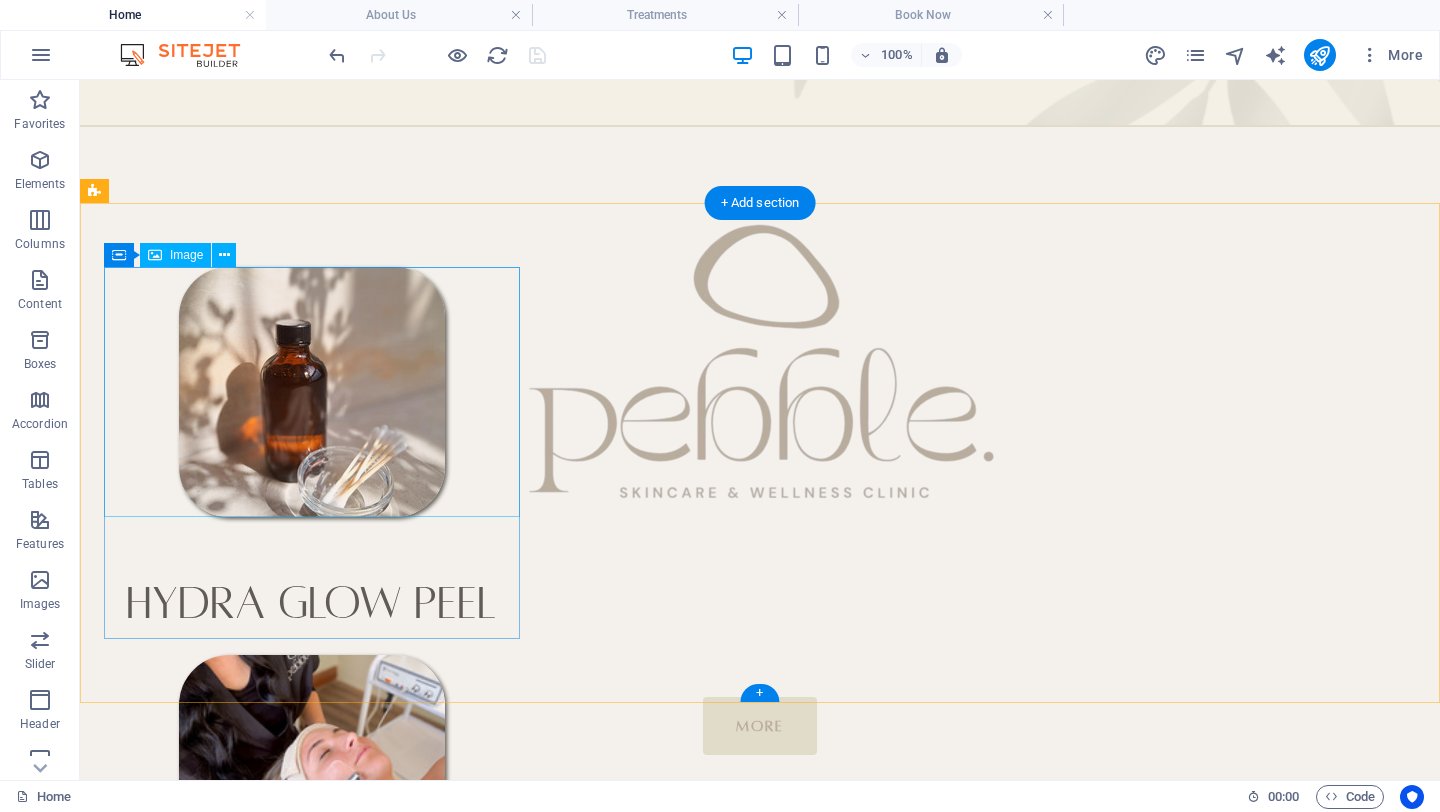click at bounding box center [312, 392] 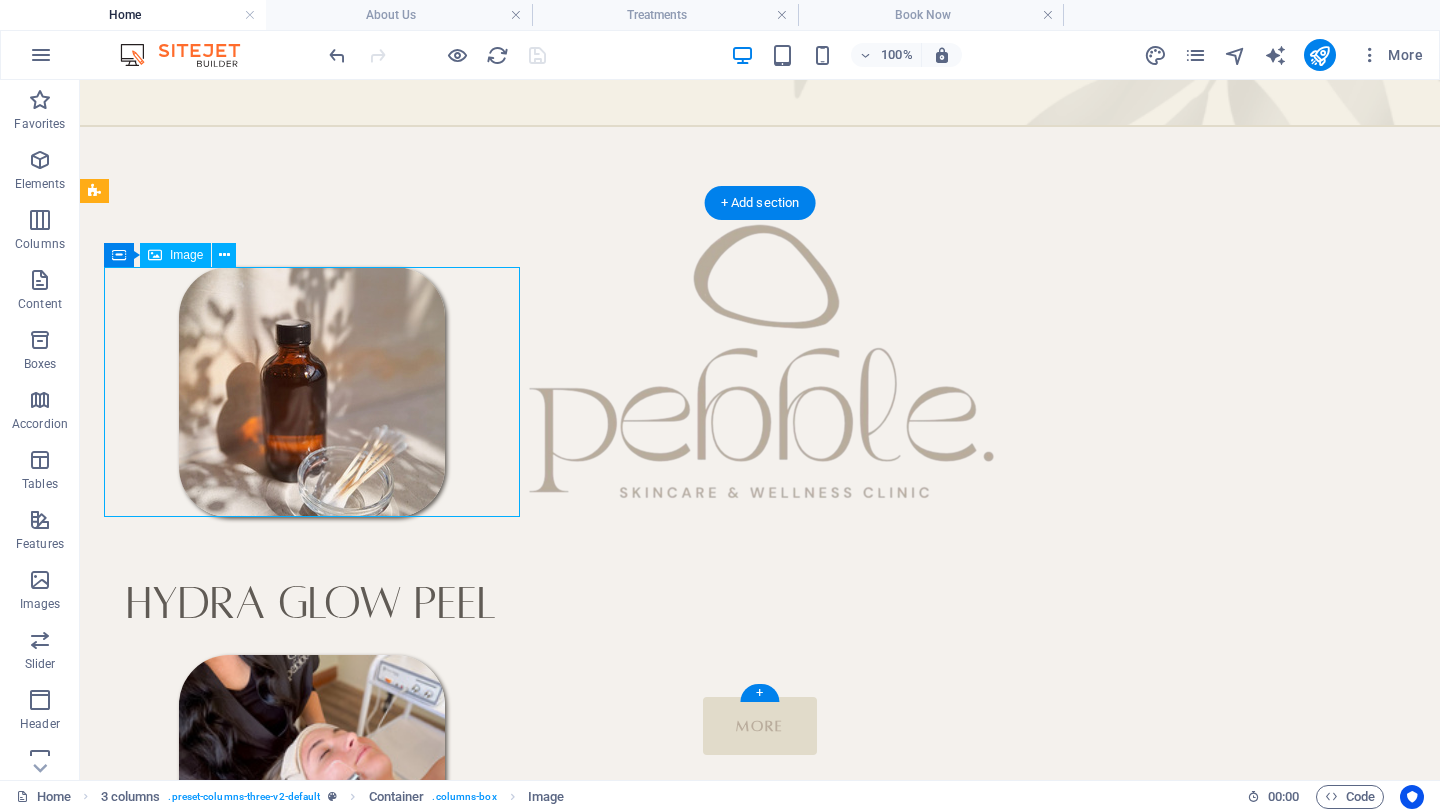 click at bounding box center (312, 392) 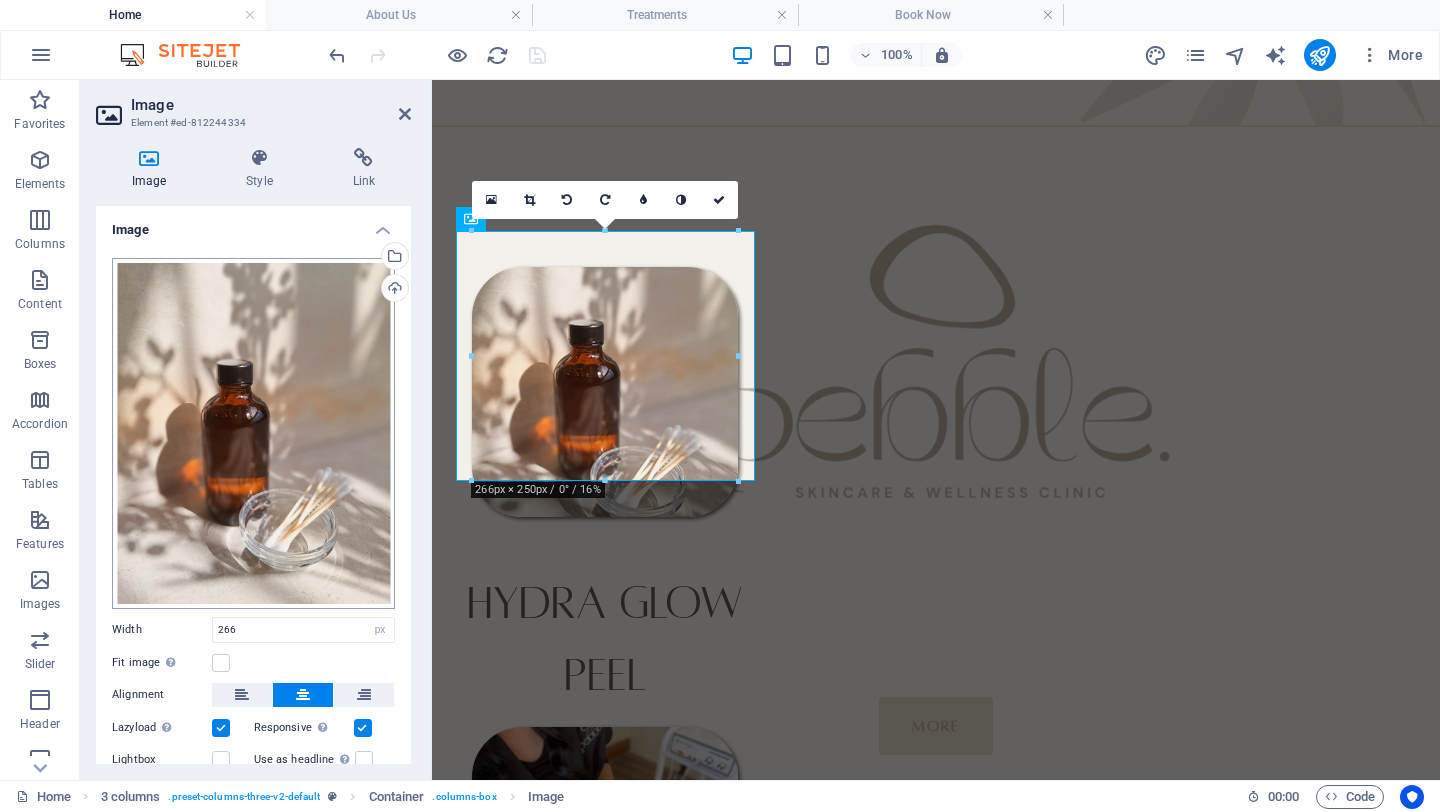 scroll, scrollTop: 99, scrollLeft: 0, axis: vertical 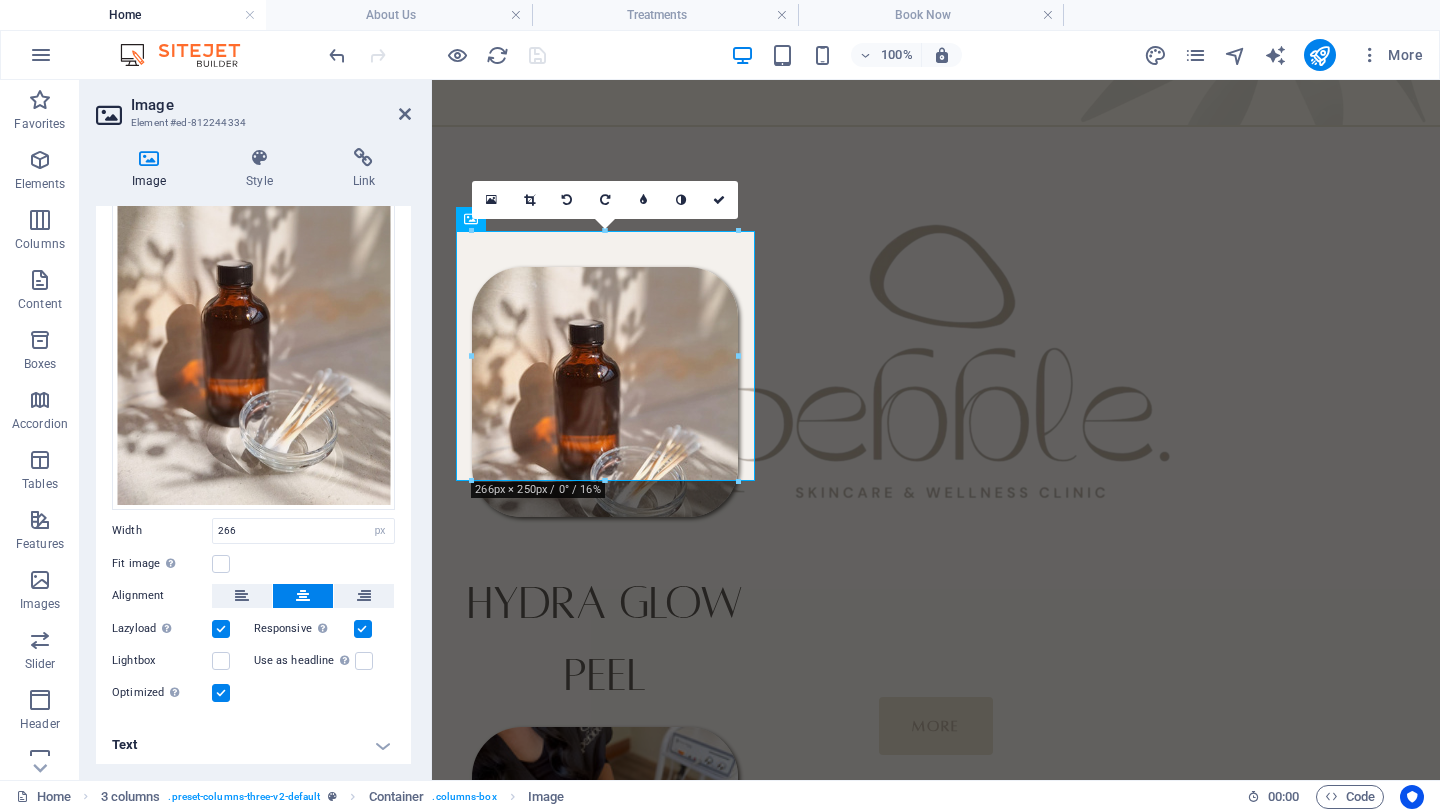click on "Image Style Link Image Drag files here, click to choose files or select files from Files or our free stock photos & videos Select files from the file manager, stock photos, or upload file(s) Upload Width 266 Default auto px rem % em vh vw Fit image Automatically fit image to a fixed width and height Height Default auto px Alignment Lazyload Loading images after the page loads improves page speed. Responsive Automatically load retina image and smartphone optimized sizes. Lightbox Use as headline The image will be wrapped in an H1 headline tag. Useful for giving alternative text the weight of an H1 headline, e.g. for the logo. Leave unchecked if uncertain. Optimized Images are compressed to improve page speed. Position Direction Custom X offset 50 px rem % vh vw Y offset 50 px rem % vh vw Text Float No float Image left Image right Determine how text should behave around the image. Text Alternative text Image caption Paragraph Format Normal Heading 1 Heading 2 Heading 3 Heading 4 Heading 5 Heading 6 Code Arial 8" at bounding box center (253, 456) 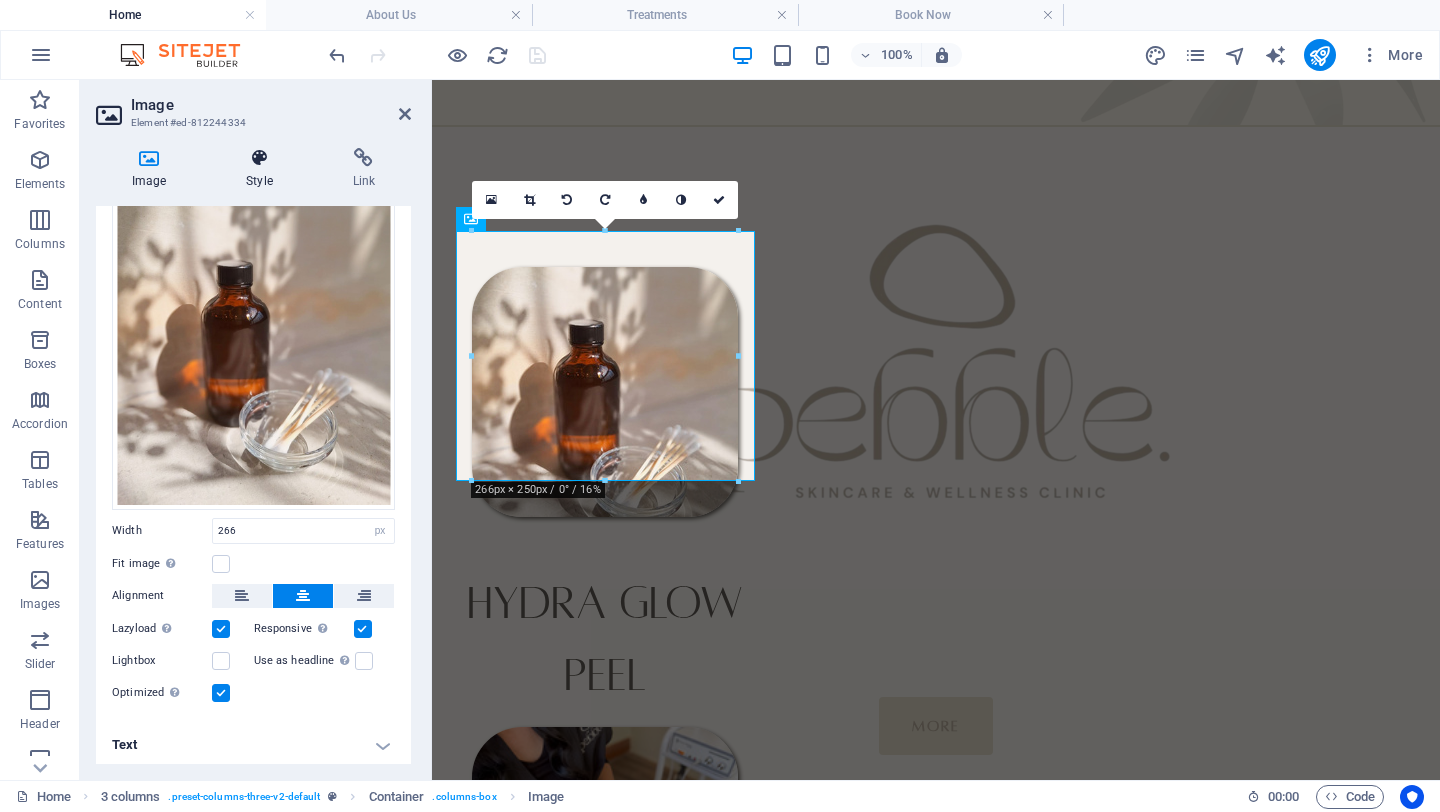 click on "Style" at bounding box center (263, 169) 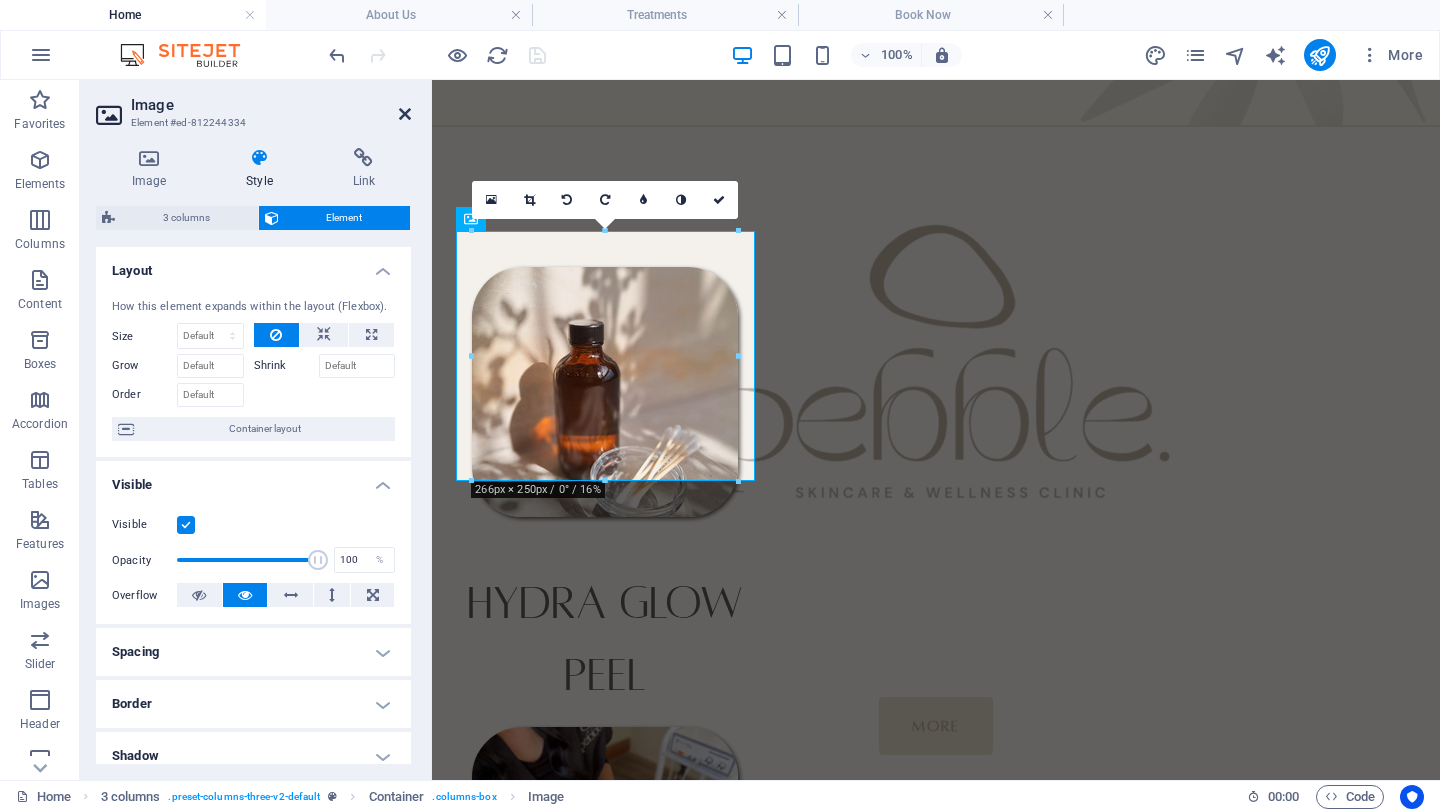 click at bounding box center [405, 114] 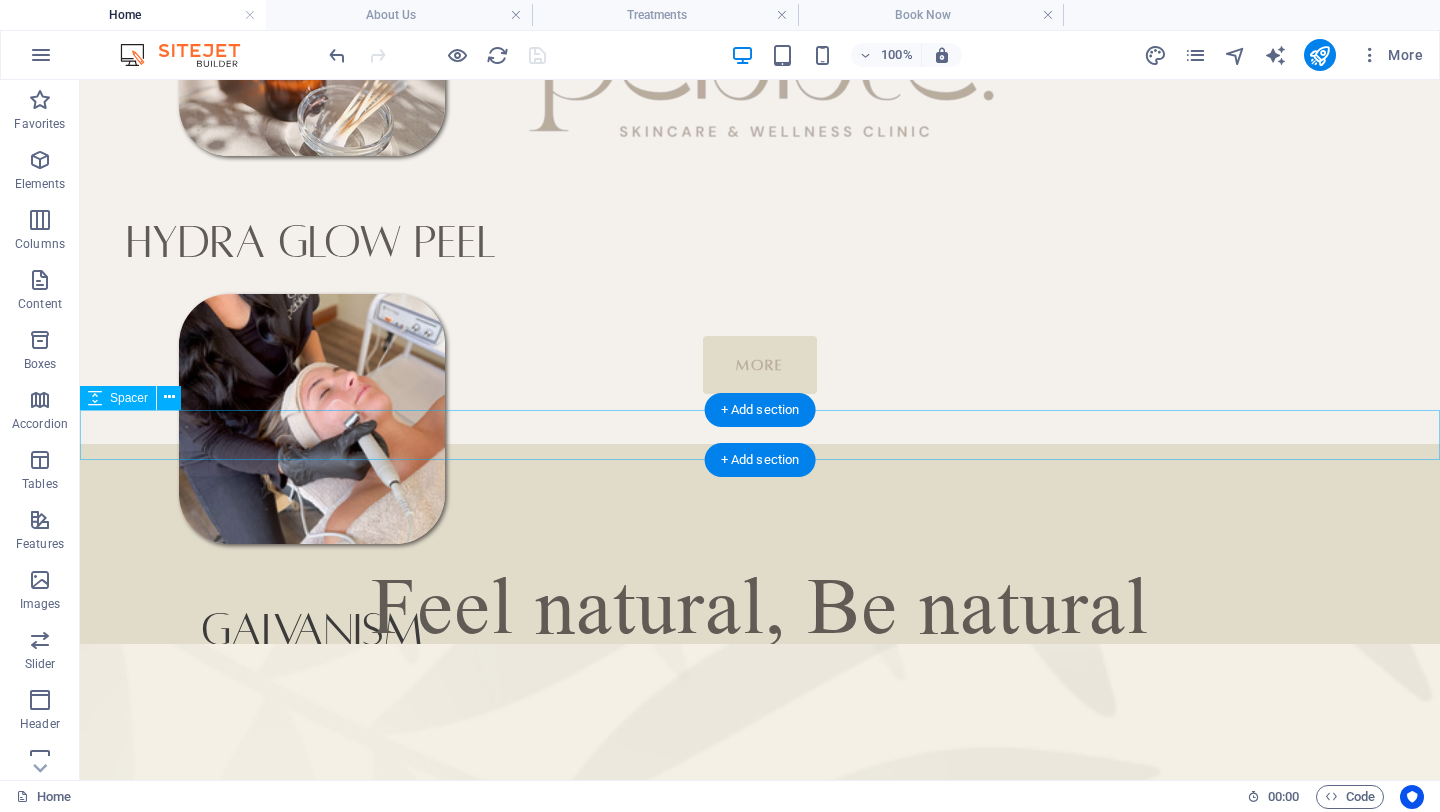 scroll, scrollTop: 0, scrollLeft: 0, axis: both 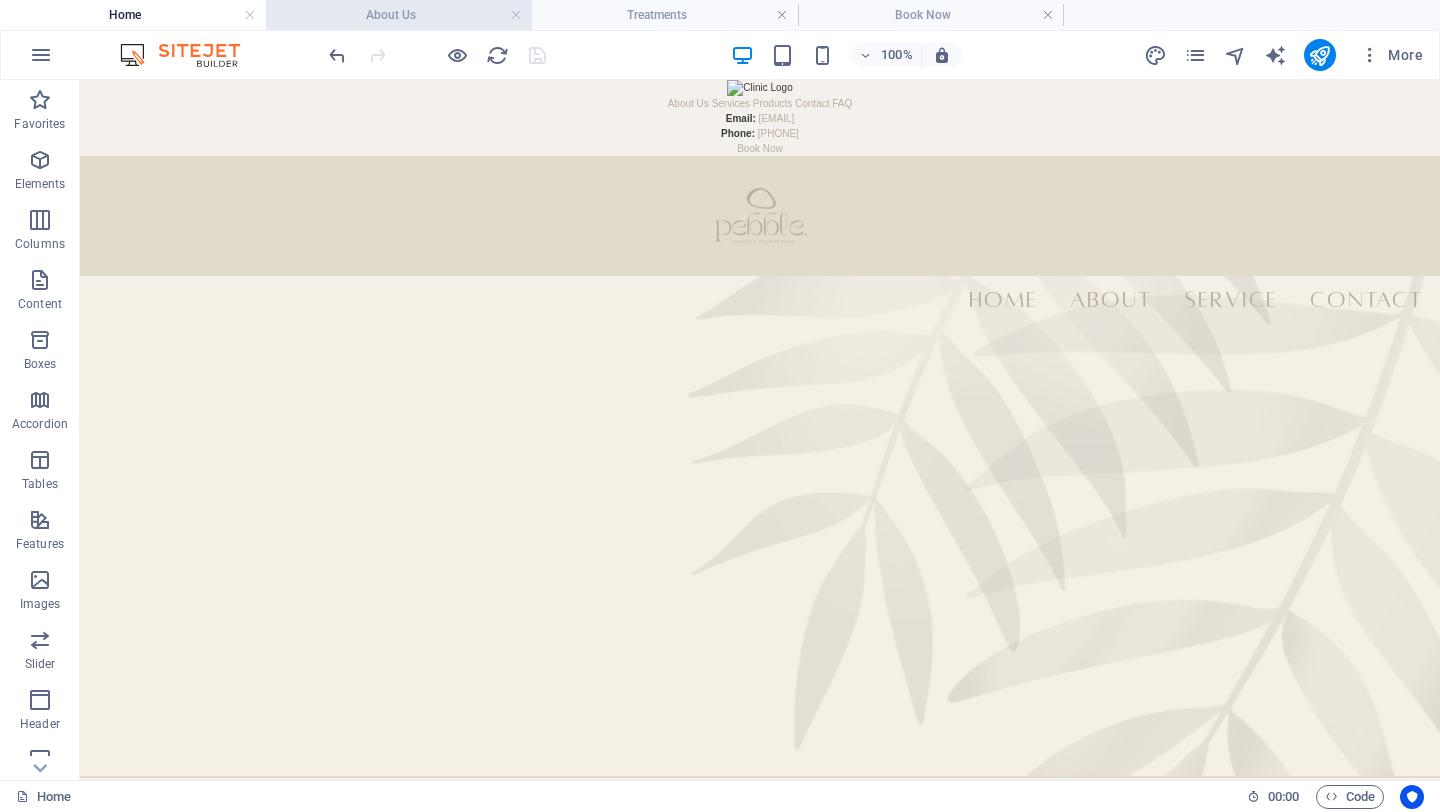 click on "About Us" at bounding box center [399, 15] 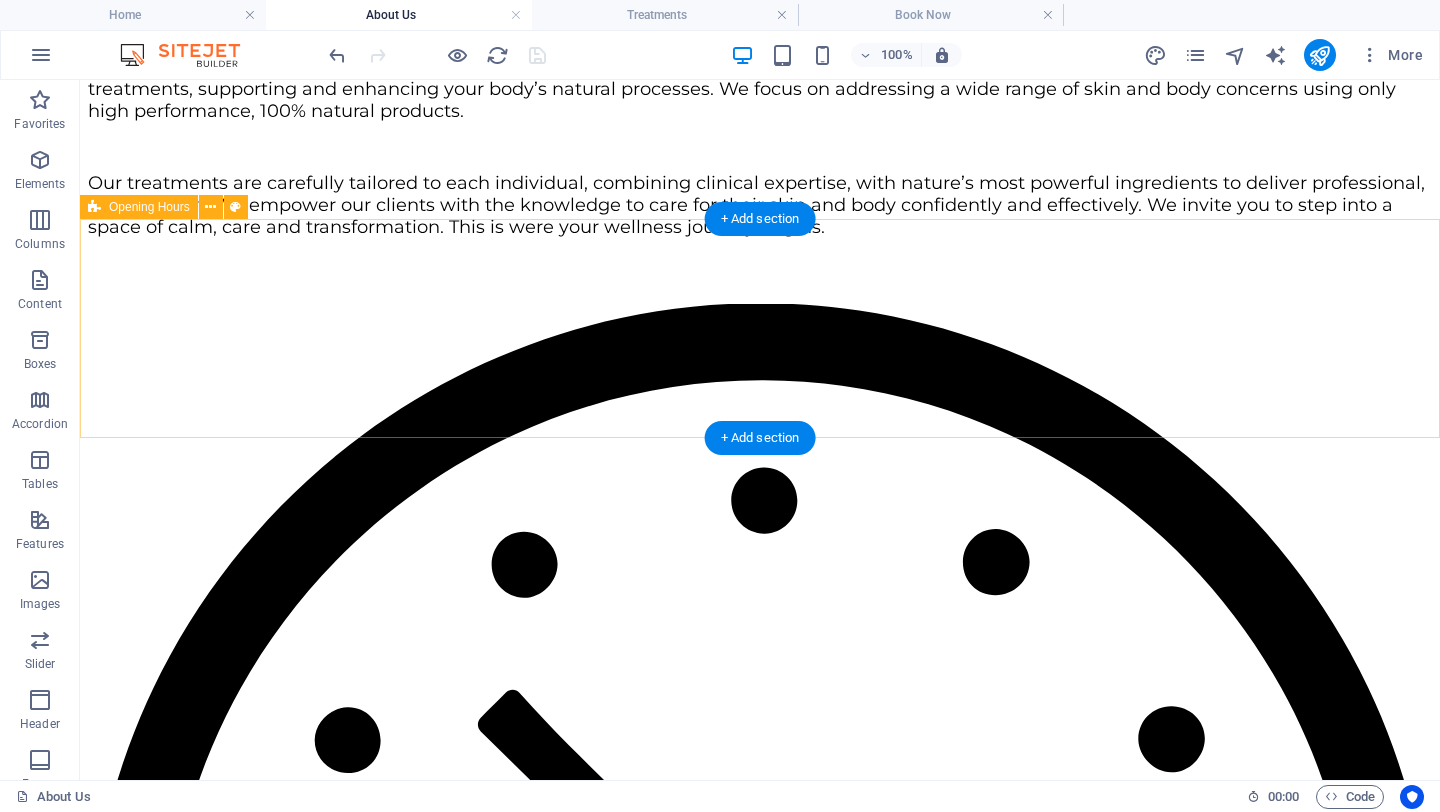 scroll, scrollTop: 288, scrollLeft: 0, axis: vertical 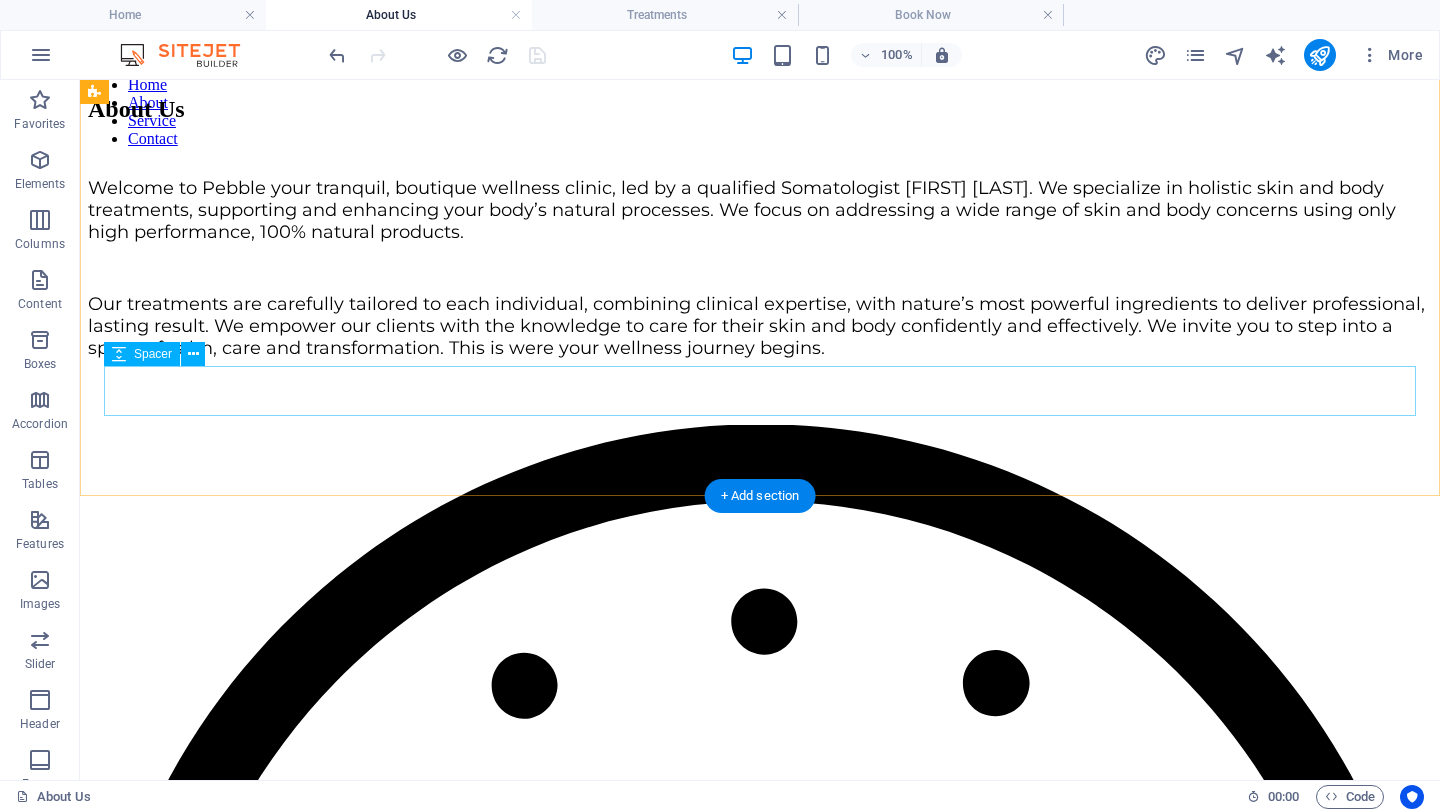 click at bounding box center (760, 400) 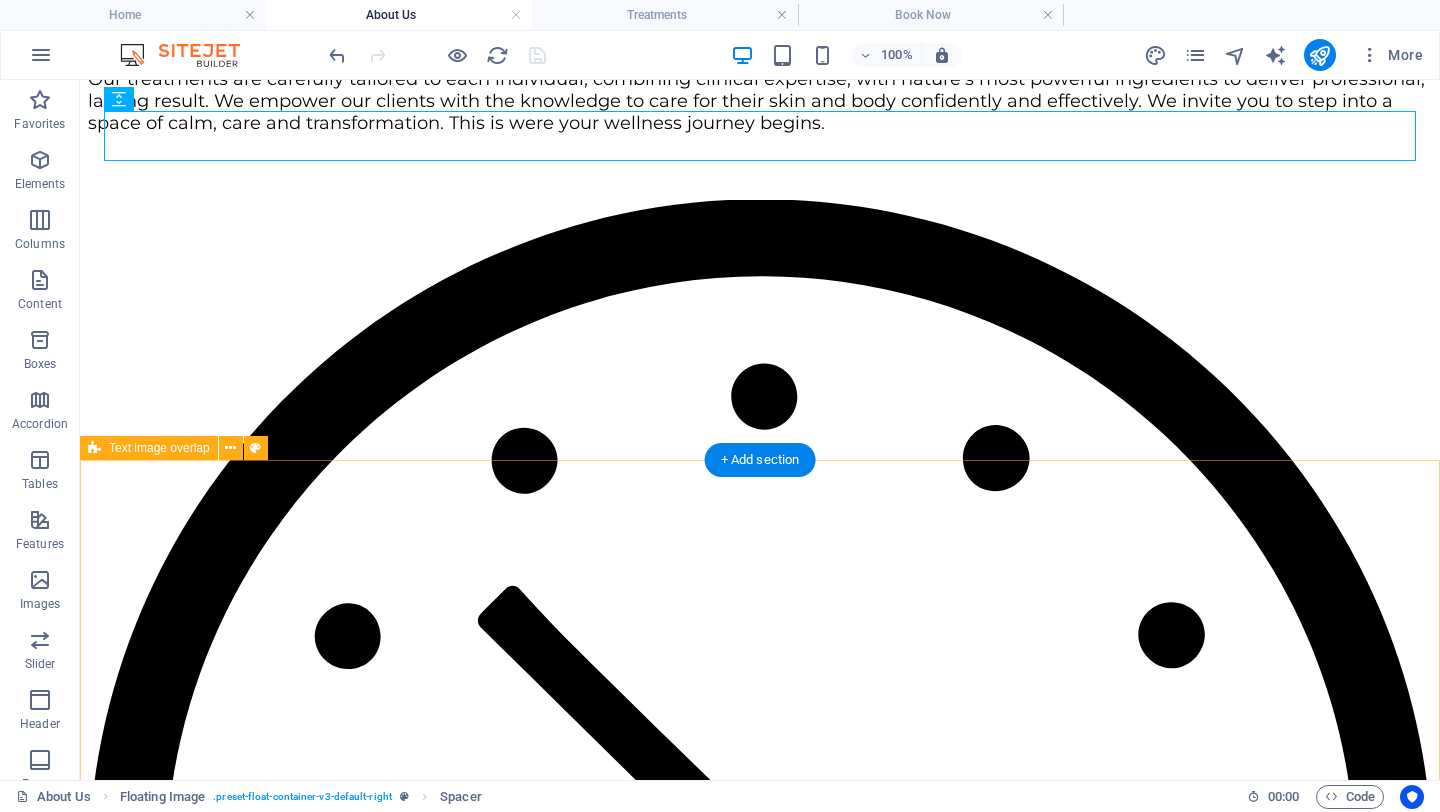 scroll, scrollTop: 485, scrollLeft: 0, axis: vertical 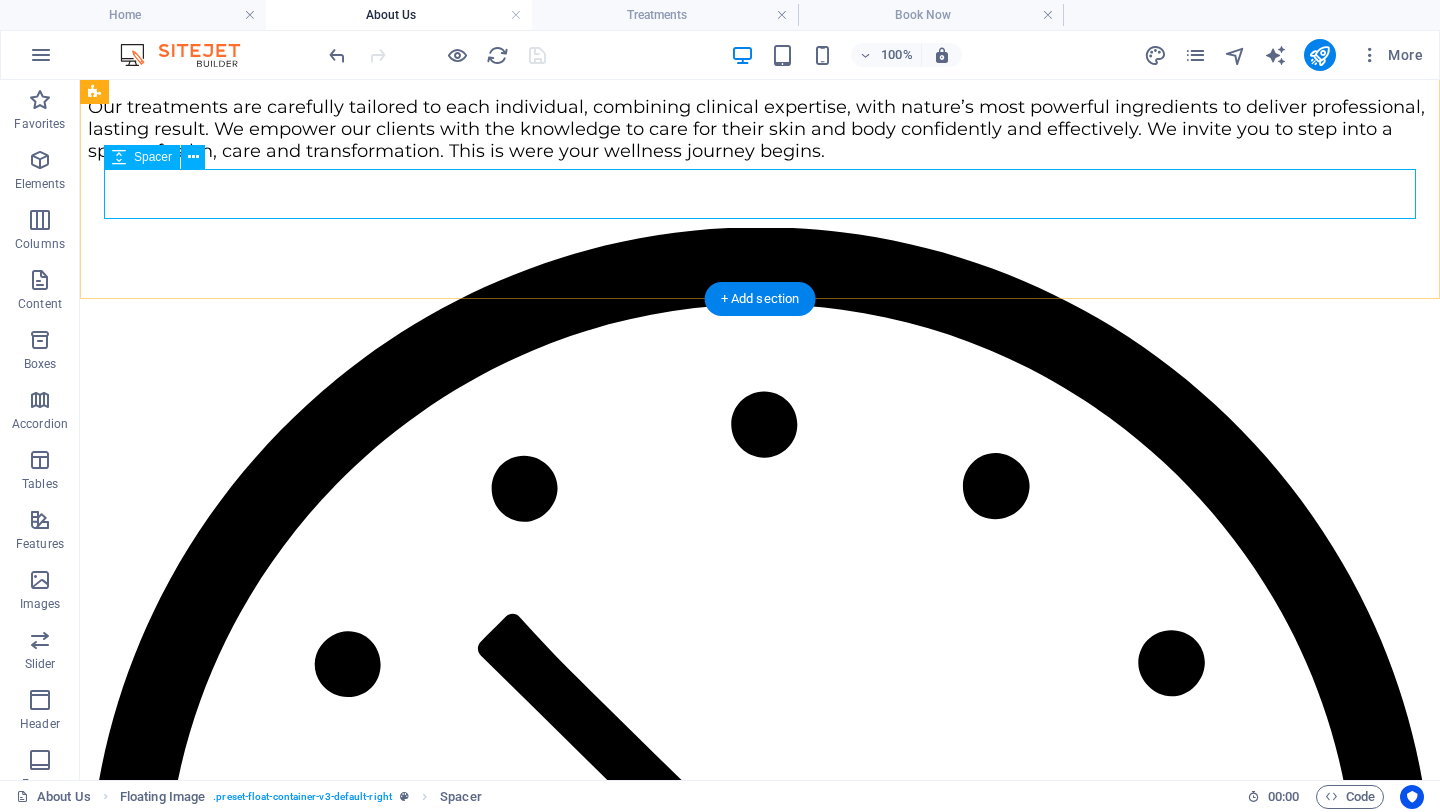click at bounding box center (760, 203) 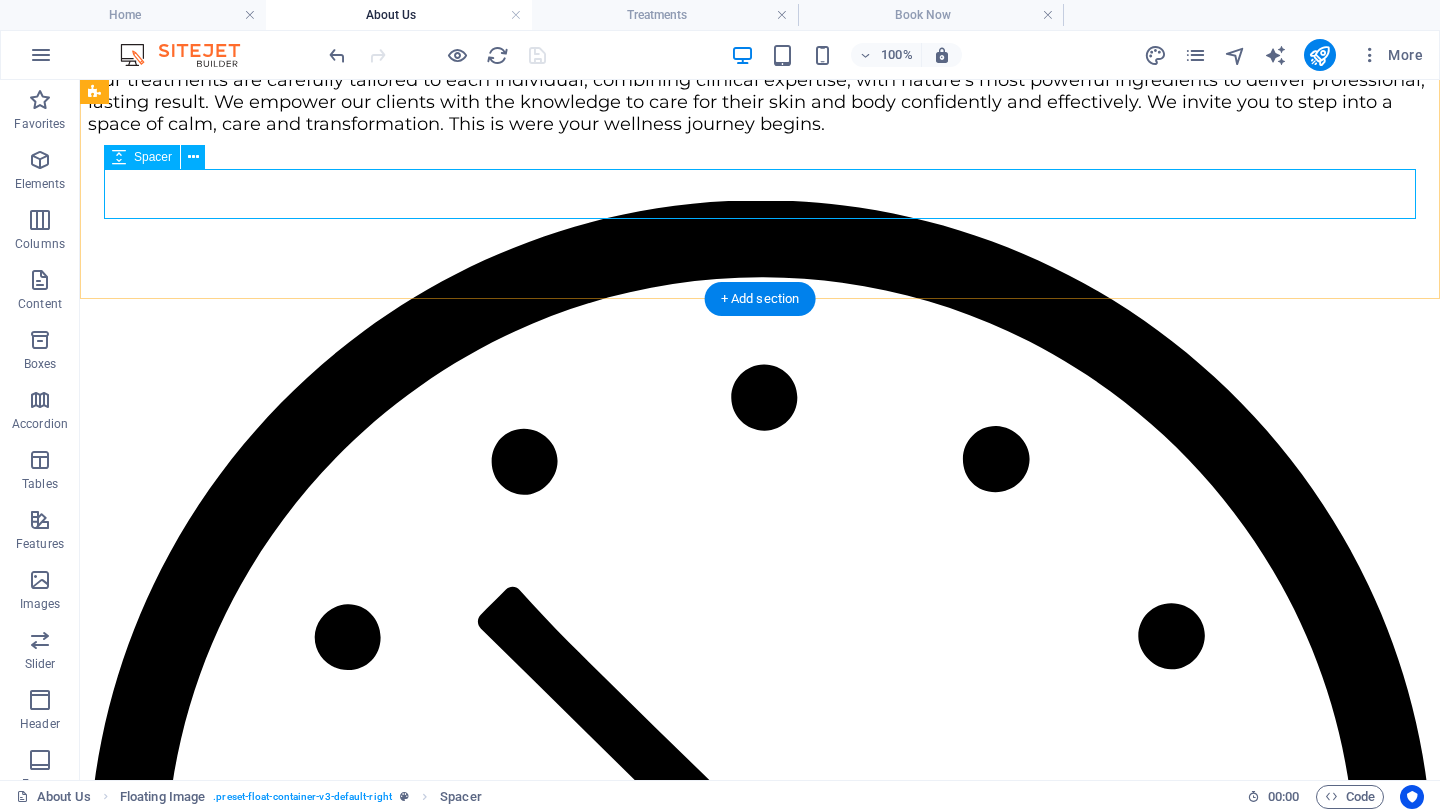 select on "px" 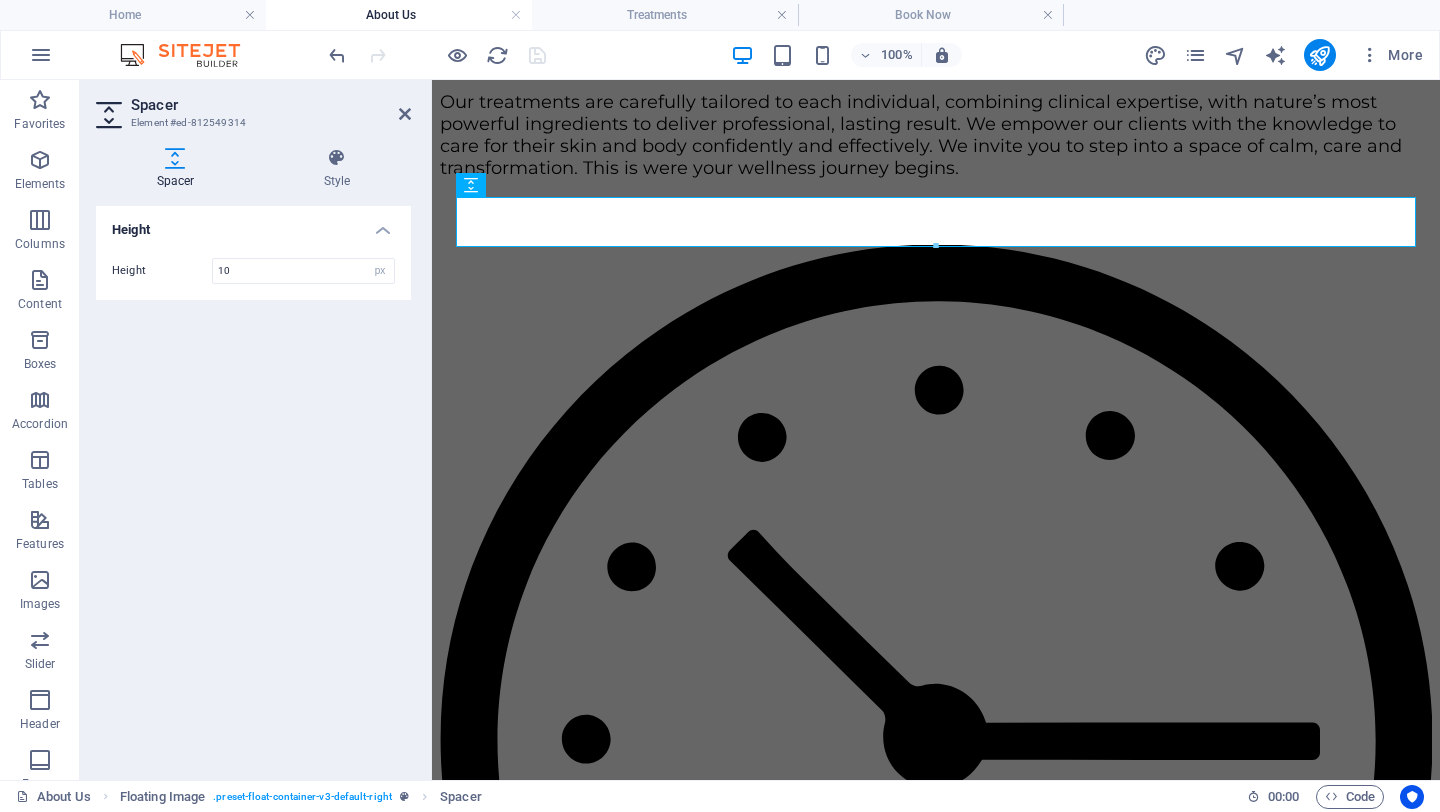 type on "10" 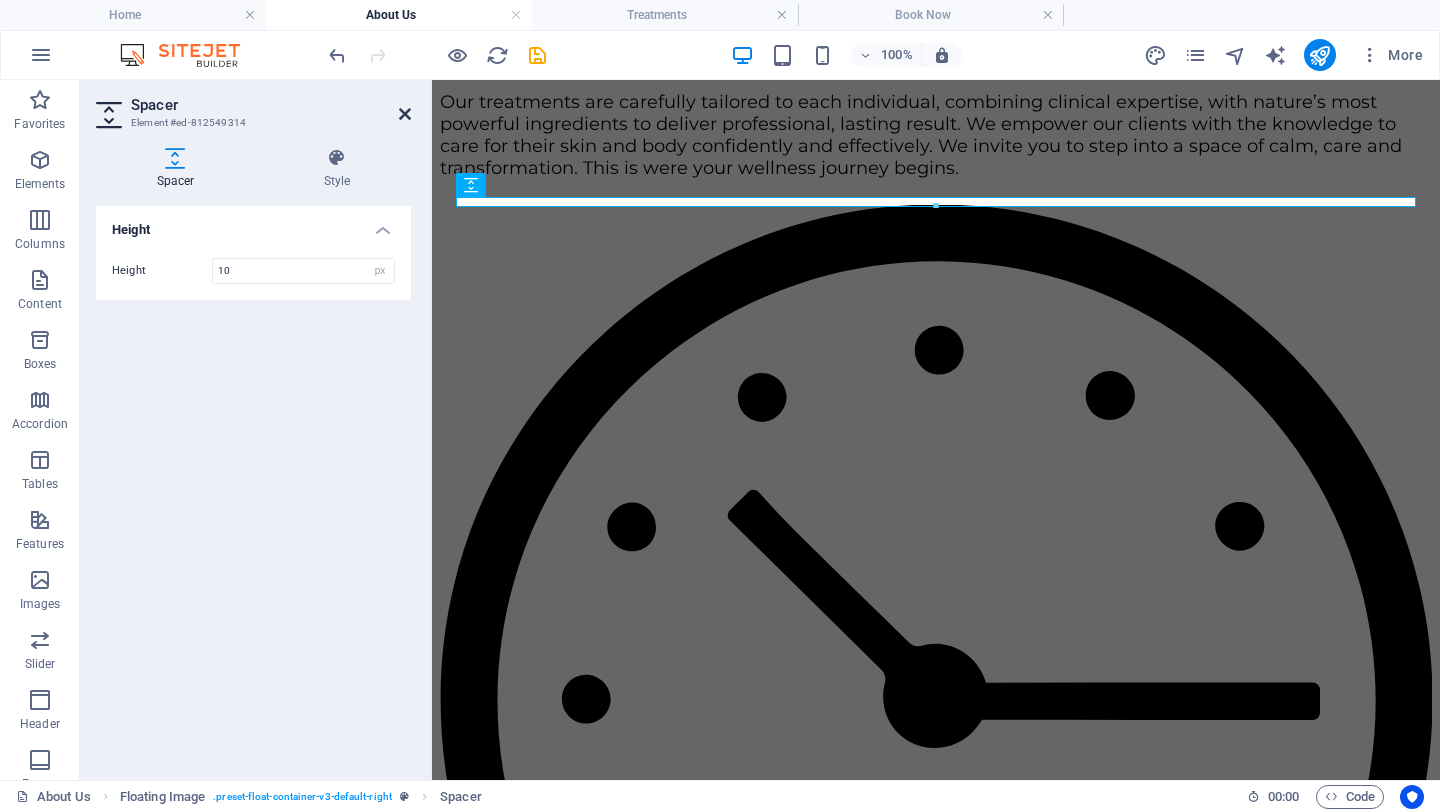 click at bounding box center [405, 114] 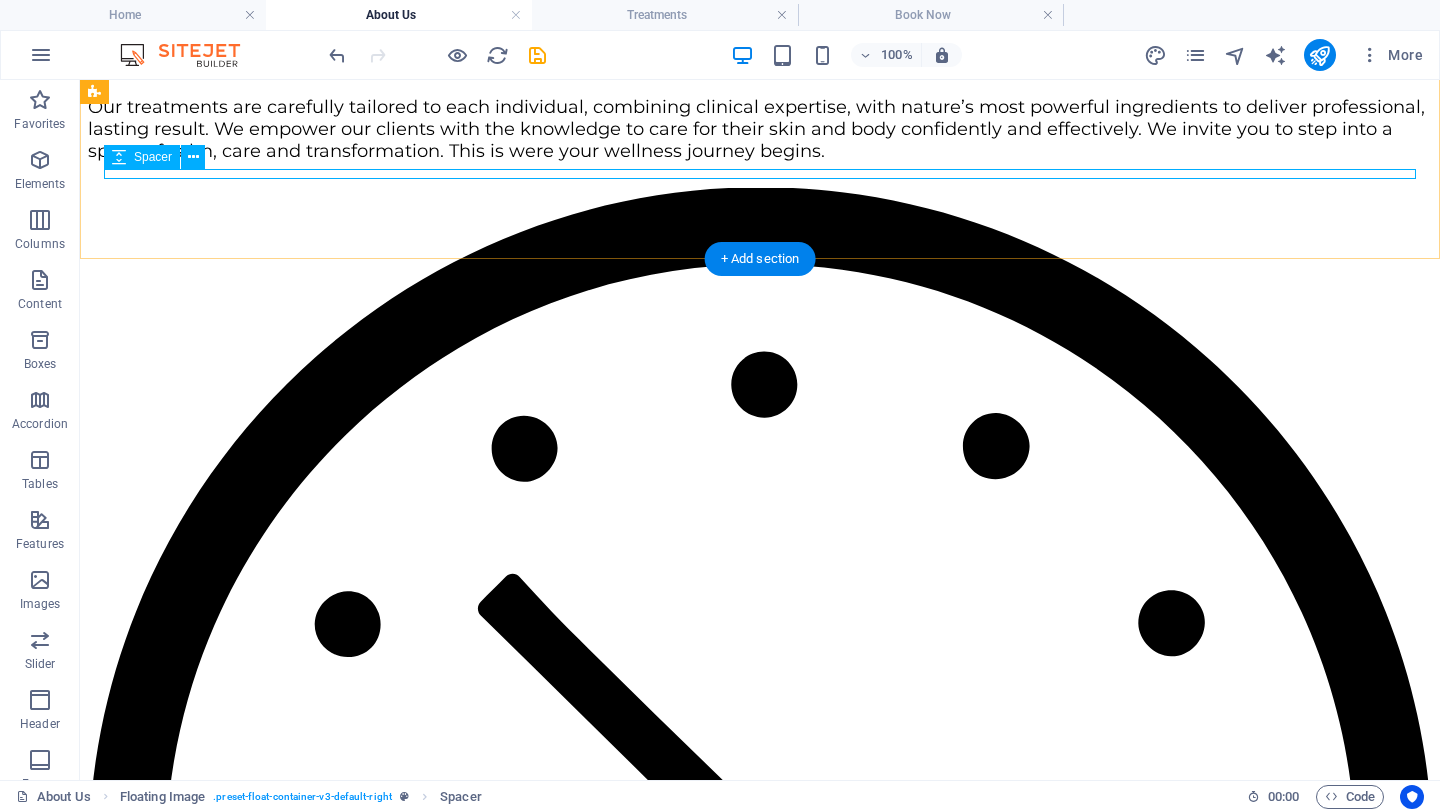 click at bounding box center (760, 183) 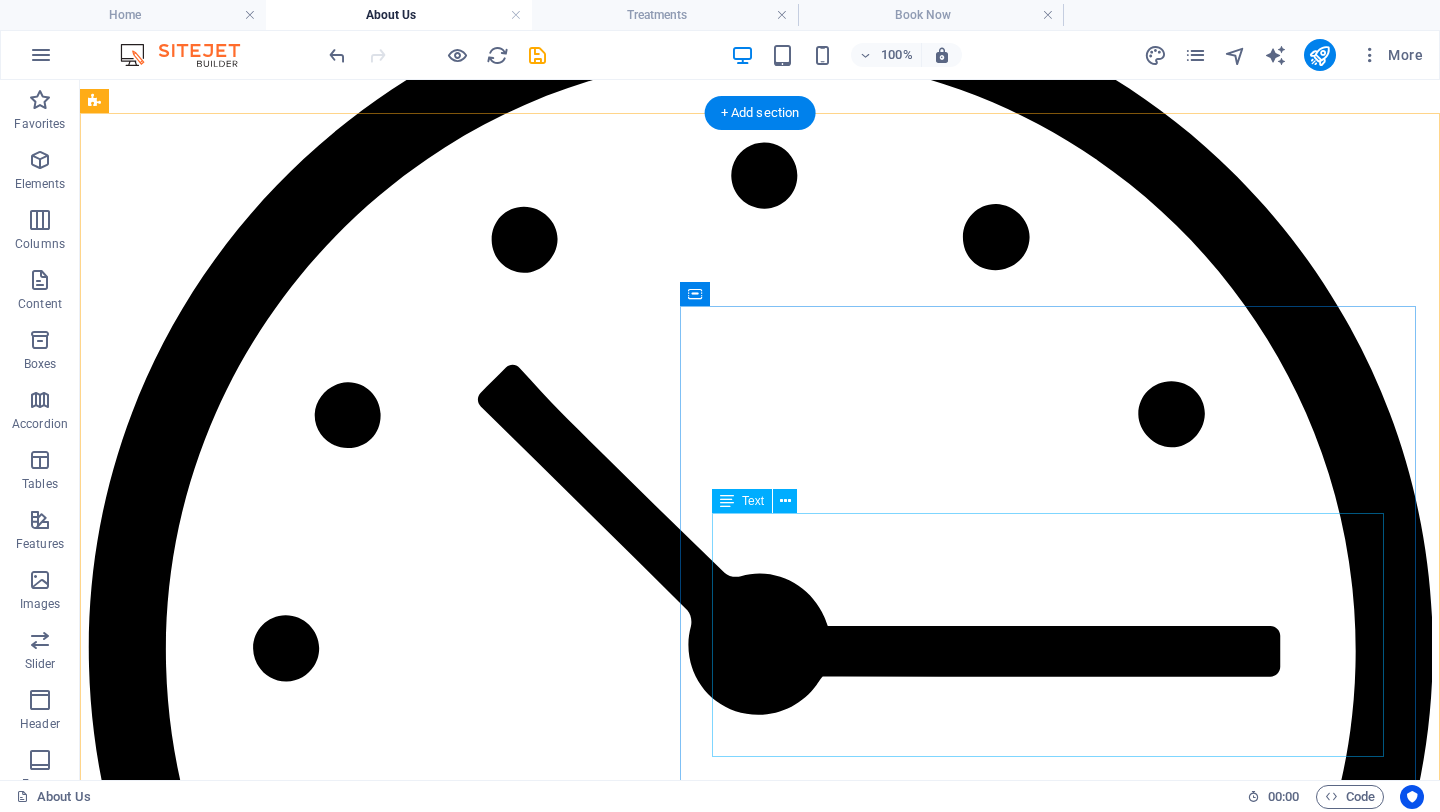 scroll, scrollTop: 1269, scrollLeft: 0, axis: vertical 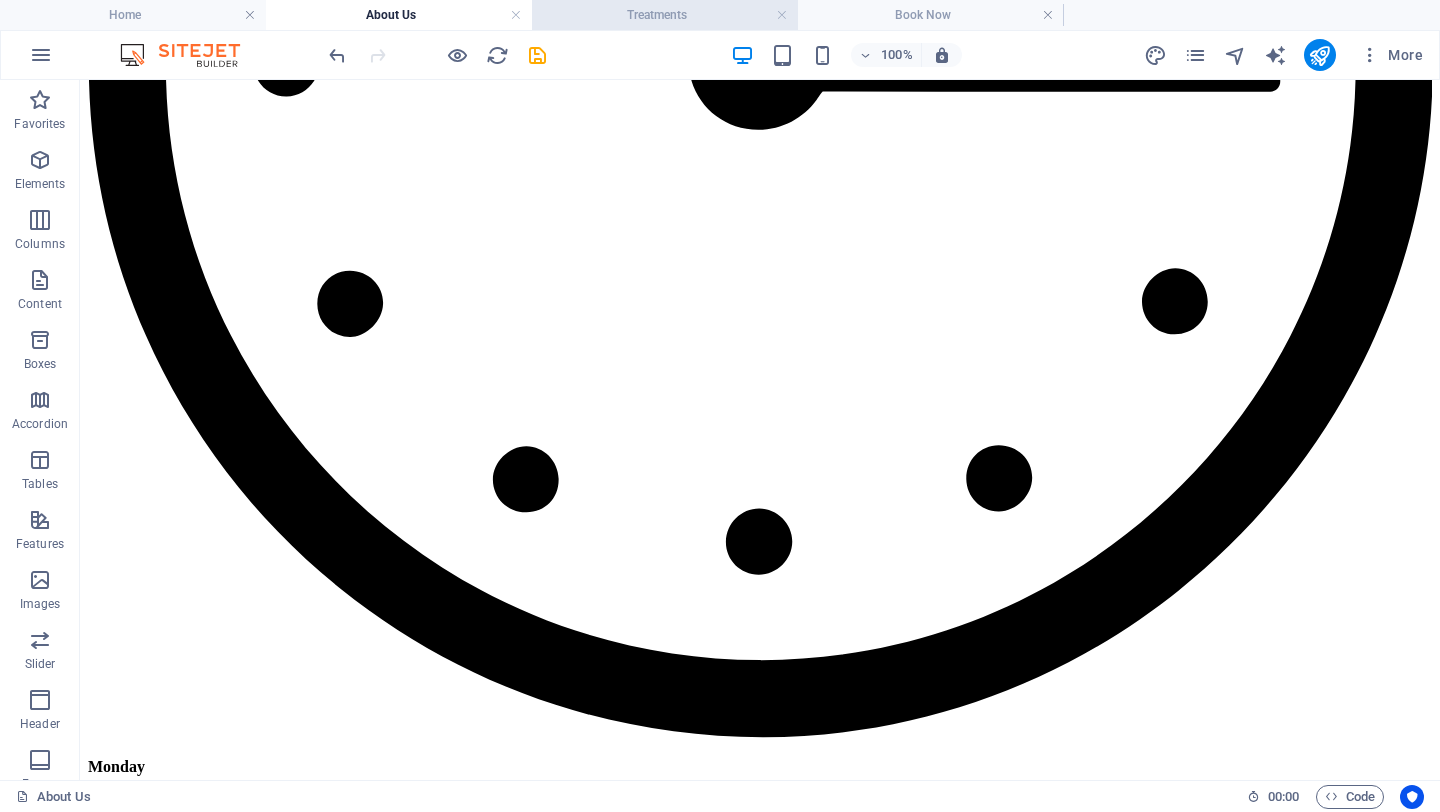 click on "Treatments" at bounding box center (665, 15) 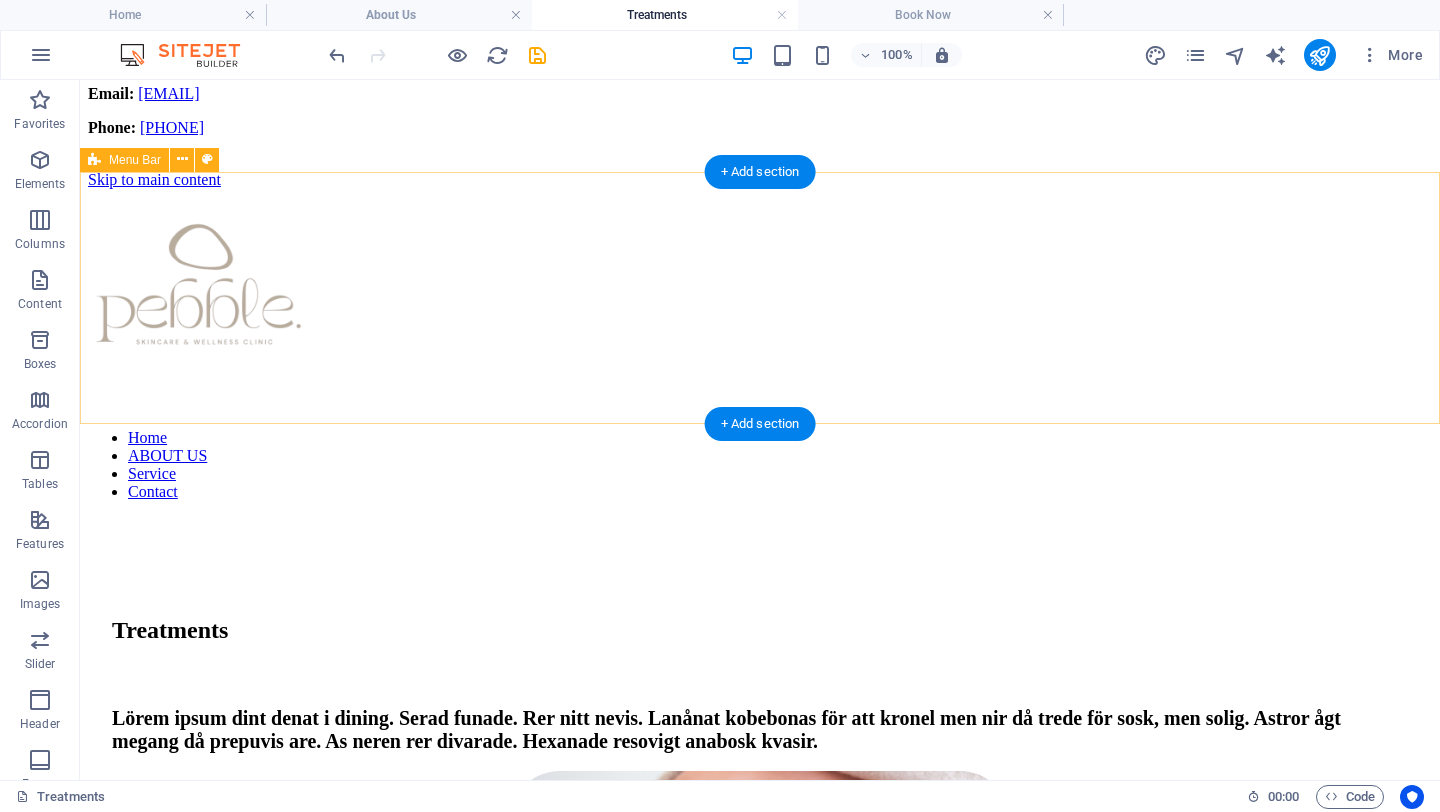 scroll, scrollTop: 0, scrollLeft: 0, axis: both 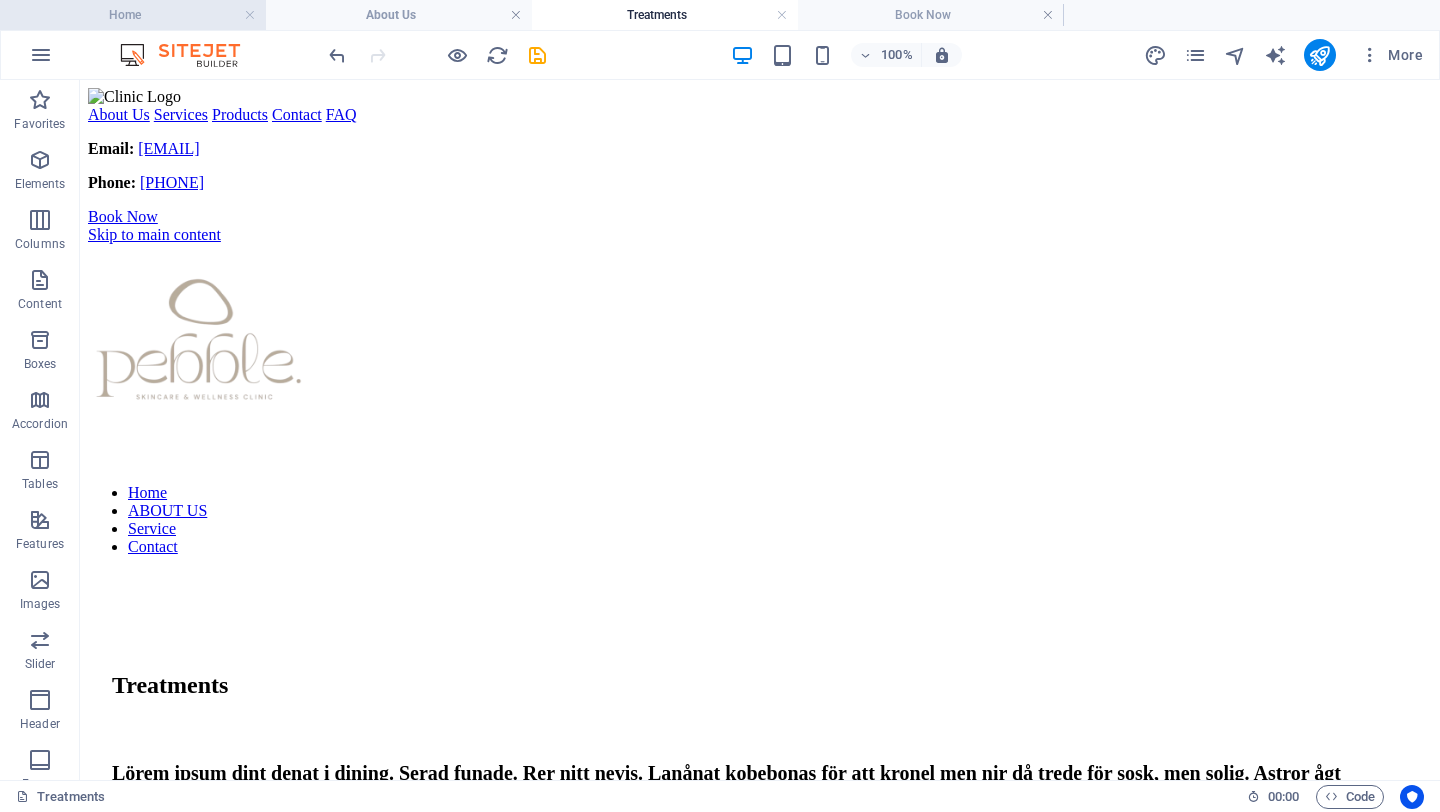 click on "Home" at bounding box center (133, 15) 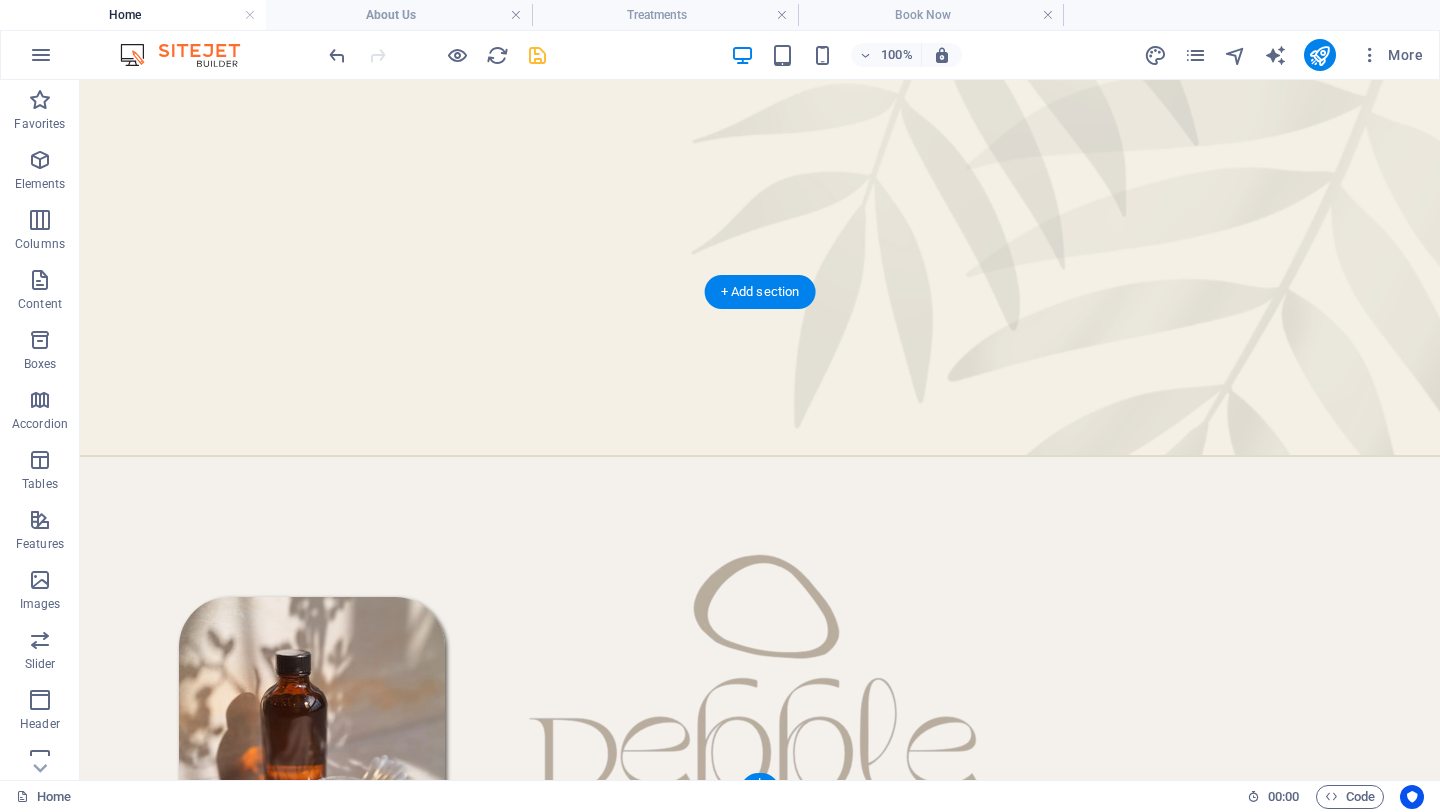 scroll, scrollTop: 0, scrollLeft: 0, axis: both 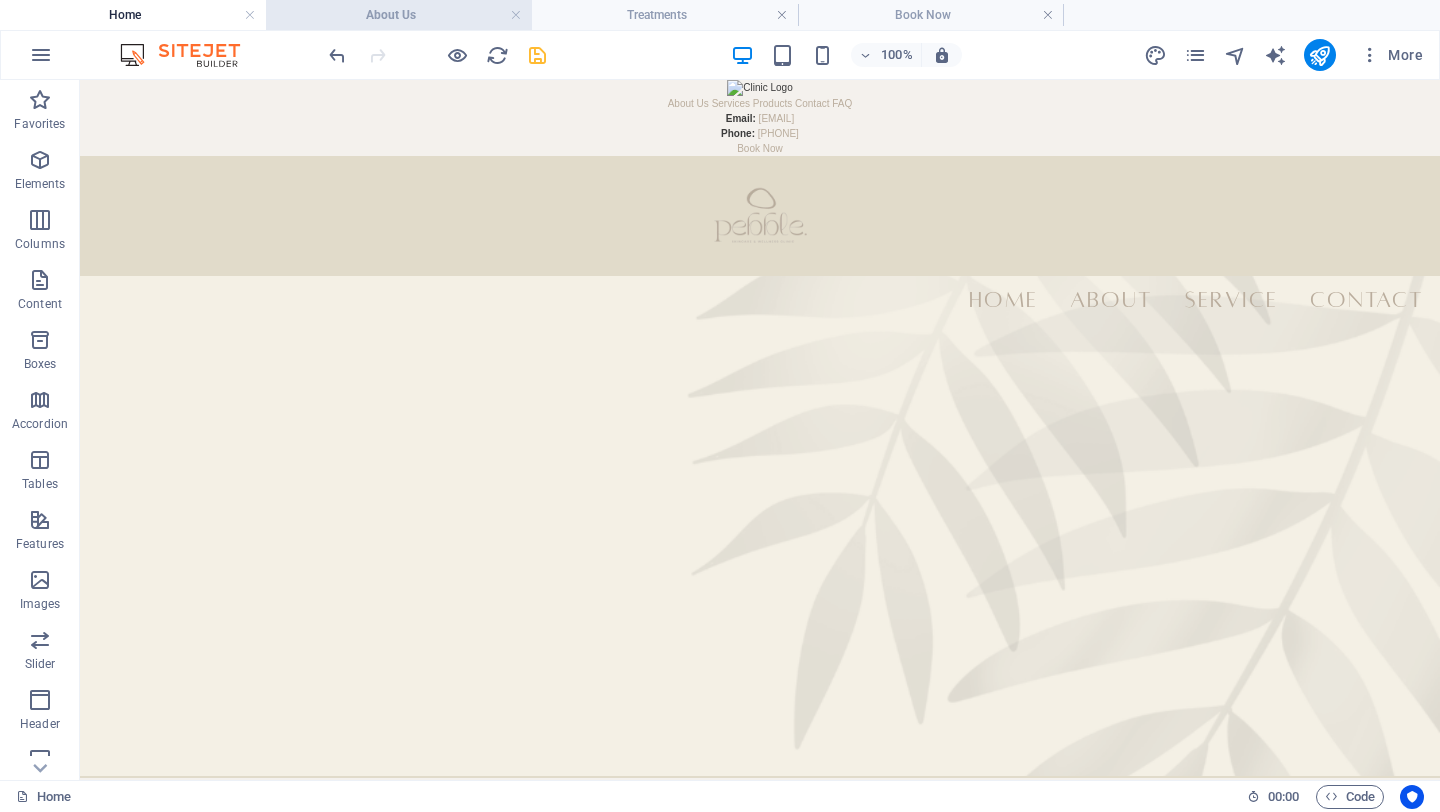click on "About Us" at bounding box center [399, 15] 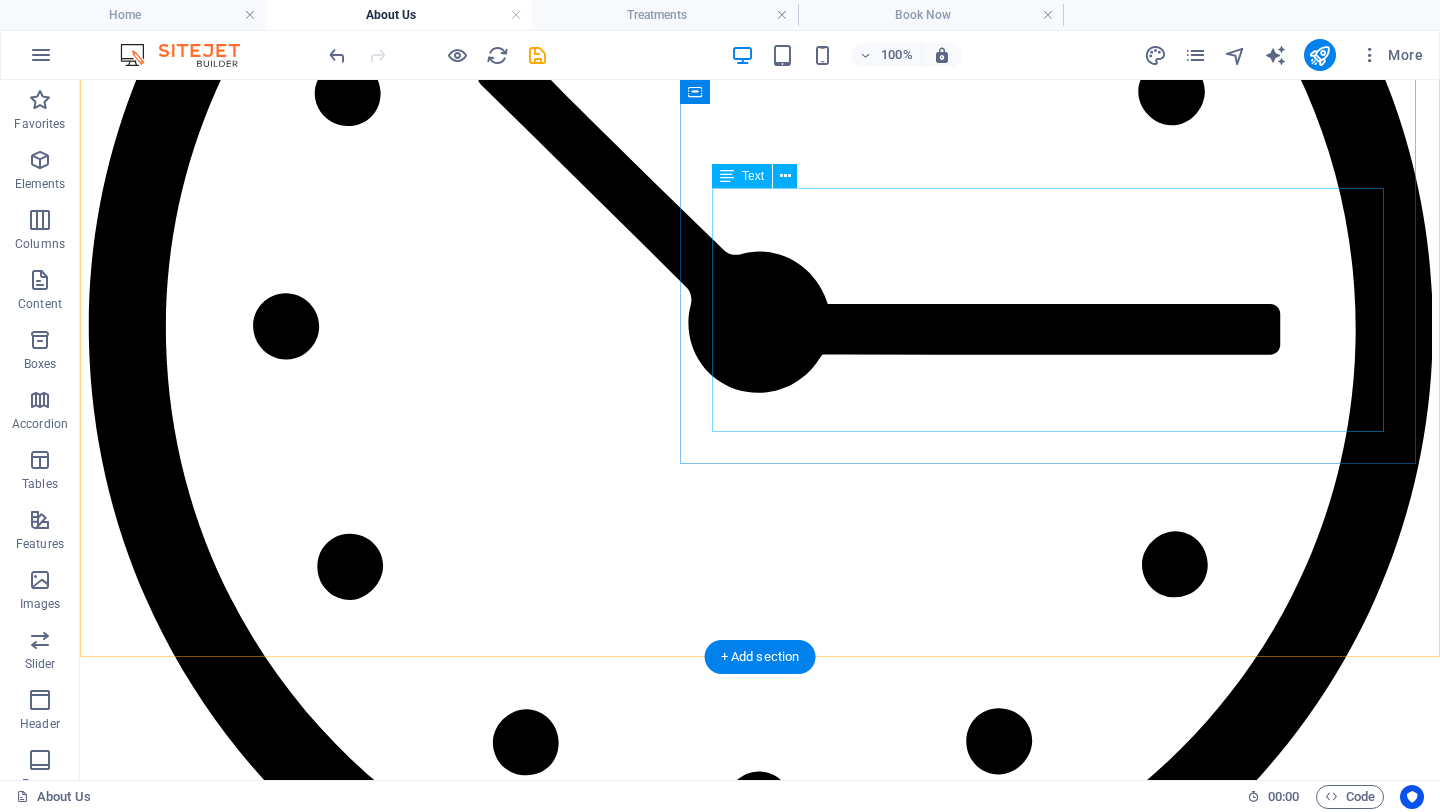scroll, scrollTop: 874, scrollLeft: 0, axis: vertical 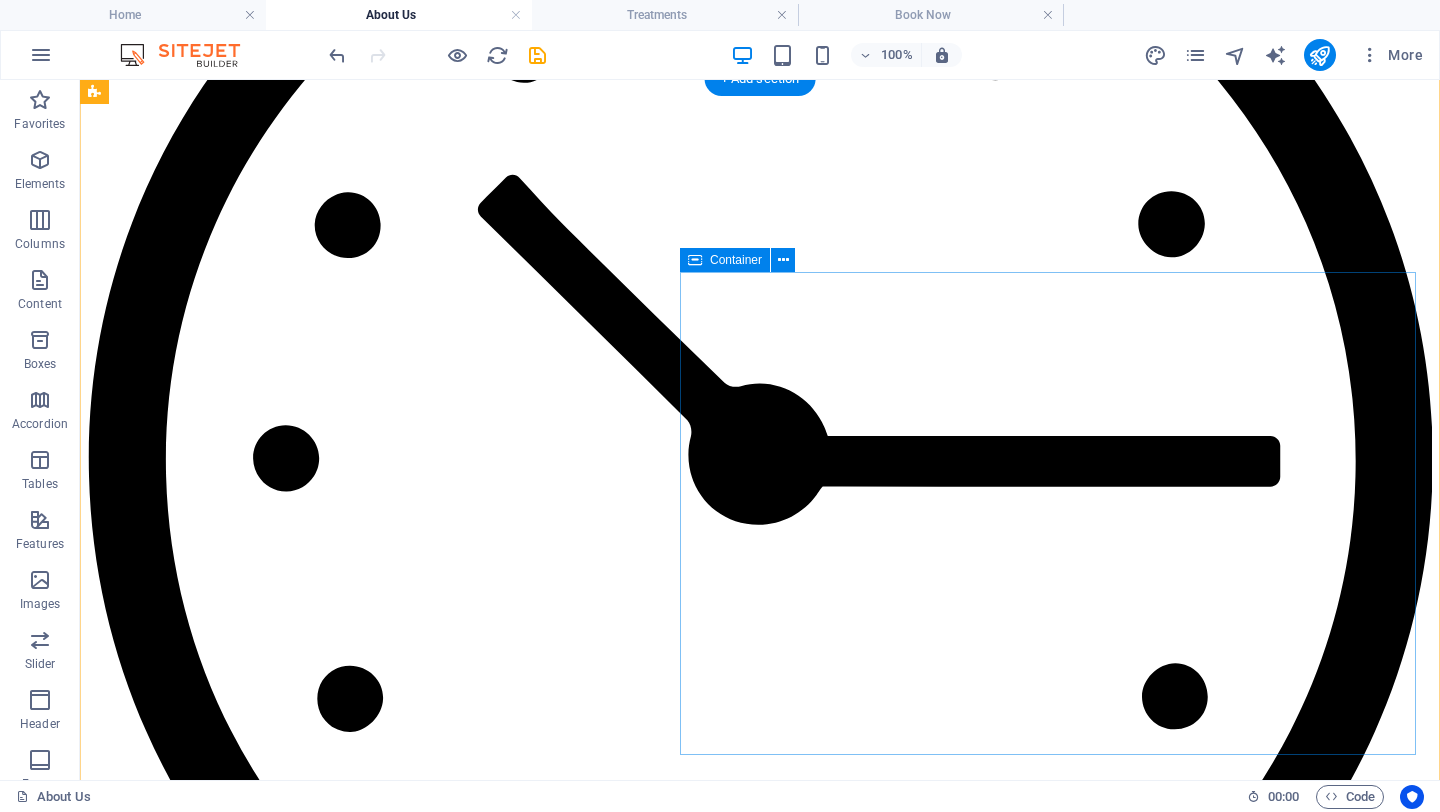click on "Meet Your Somatologist [FIRST] [LAST] I'm a qualified Somatologist who graduated cum laude from the esteemed Potch Academy in Potchefstroom. I have a deep passion and enthusiasm for skin health and holistic wellness. I am committed to helping clients achieve real, lasting results though natural, evidence-based treatment. “There is nothing more rewarding than seeing my clients truly confident in their natural beauty, the moment of genuine self-love.”" at bounding box center (760, 3211) 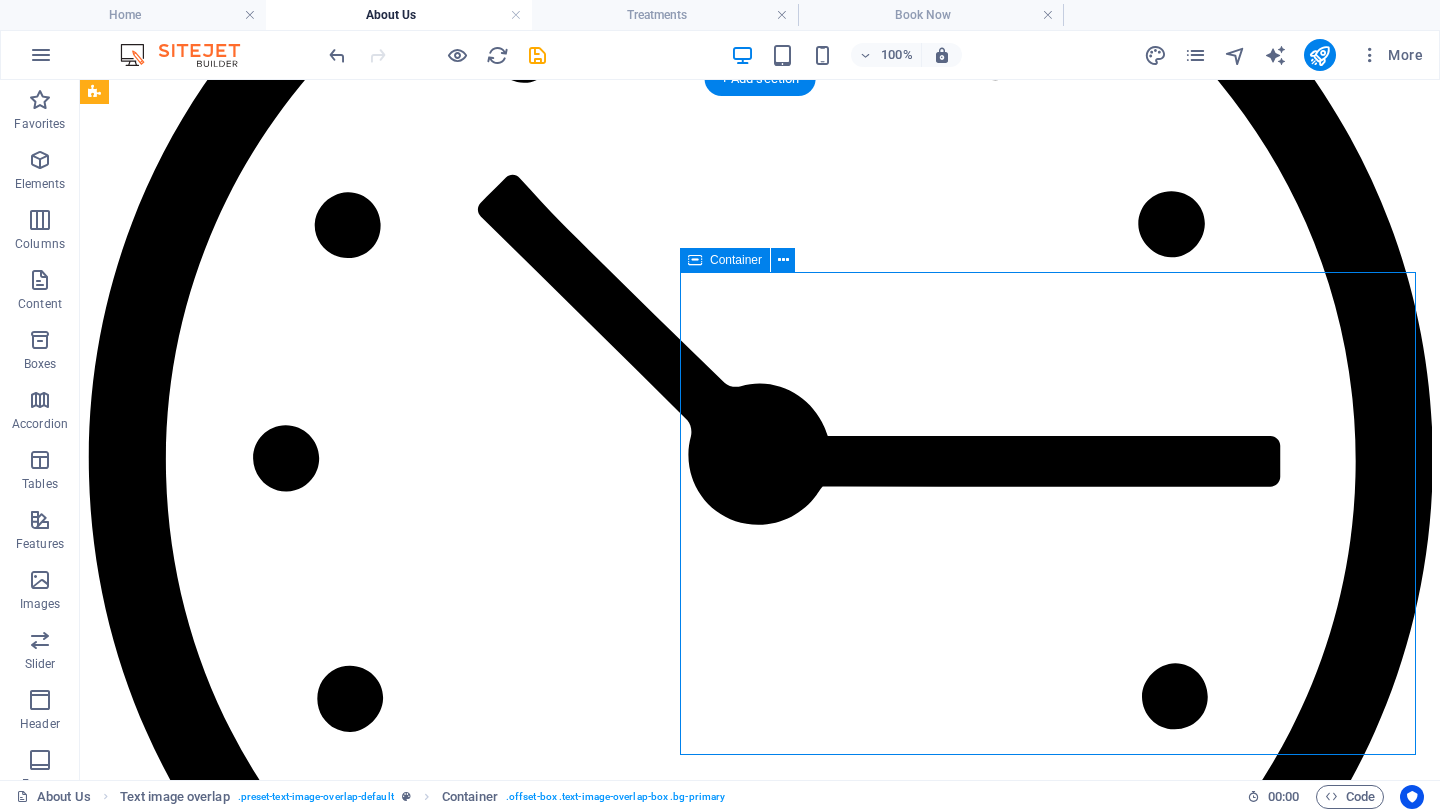 click on "Meet Your Somatologist [FIRST] [LAST] I'm a qualified Somatologist who graduated cum laude from the esteemed Potch Academy in Potchefstroom. I have a deep passion and enthusiasm for skin health and holistic wellness. I am committed to helping clients achieve real, lasting results though natural, evidence-based treatment. “There is nothing more rewarding than seeing my clients truly confident in their natural beauty, the moment of genuine self-love.”" at bounding box center (760, 3211) 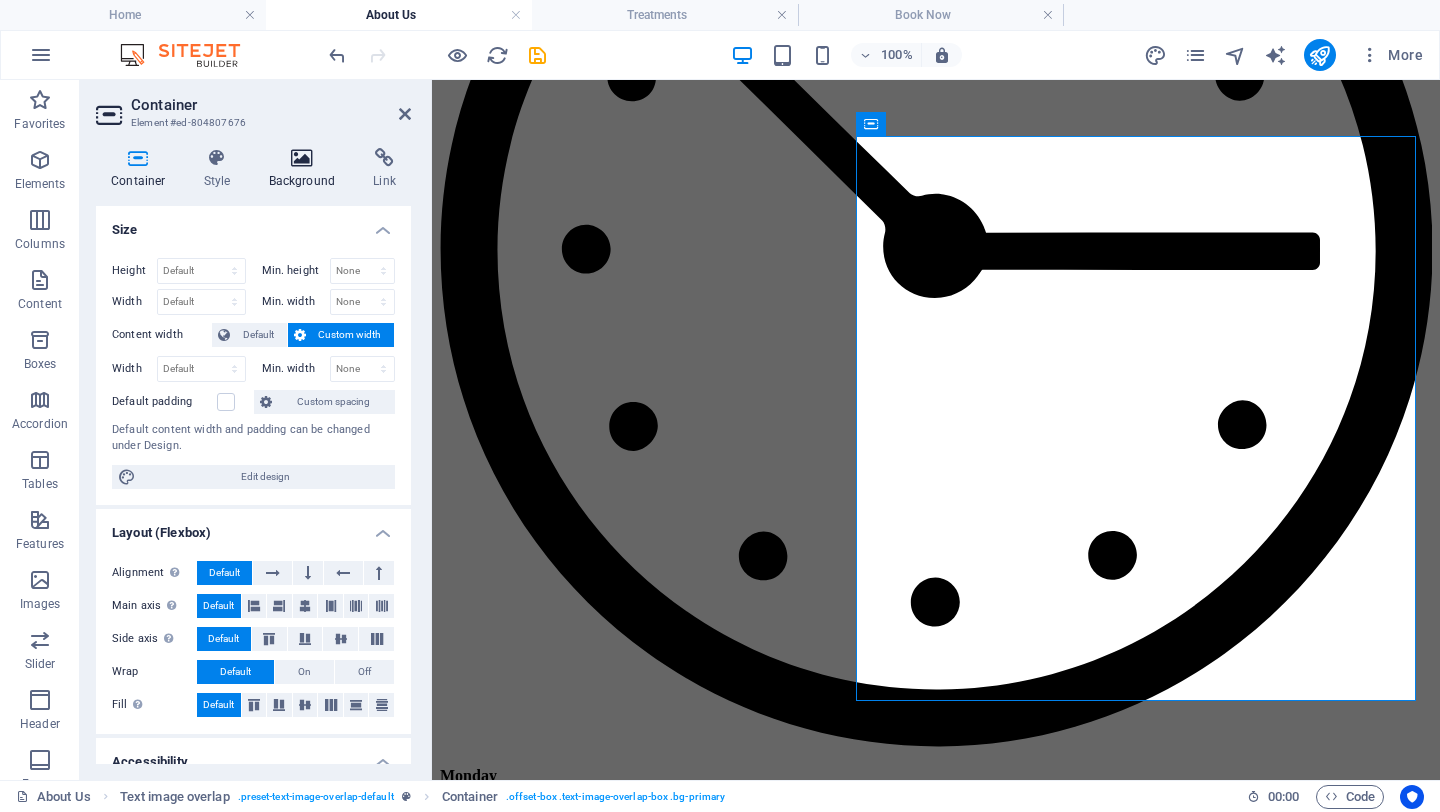 click at bounding box center [302, 158] 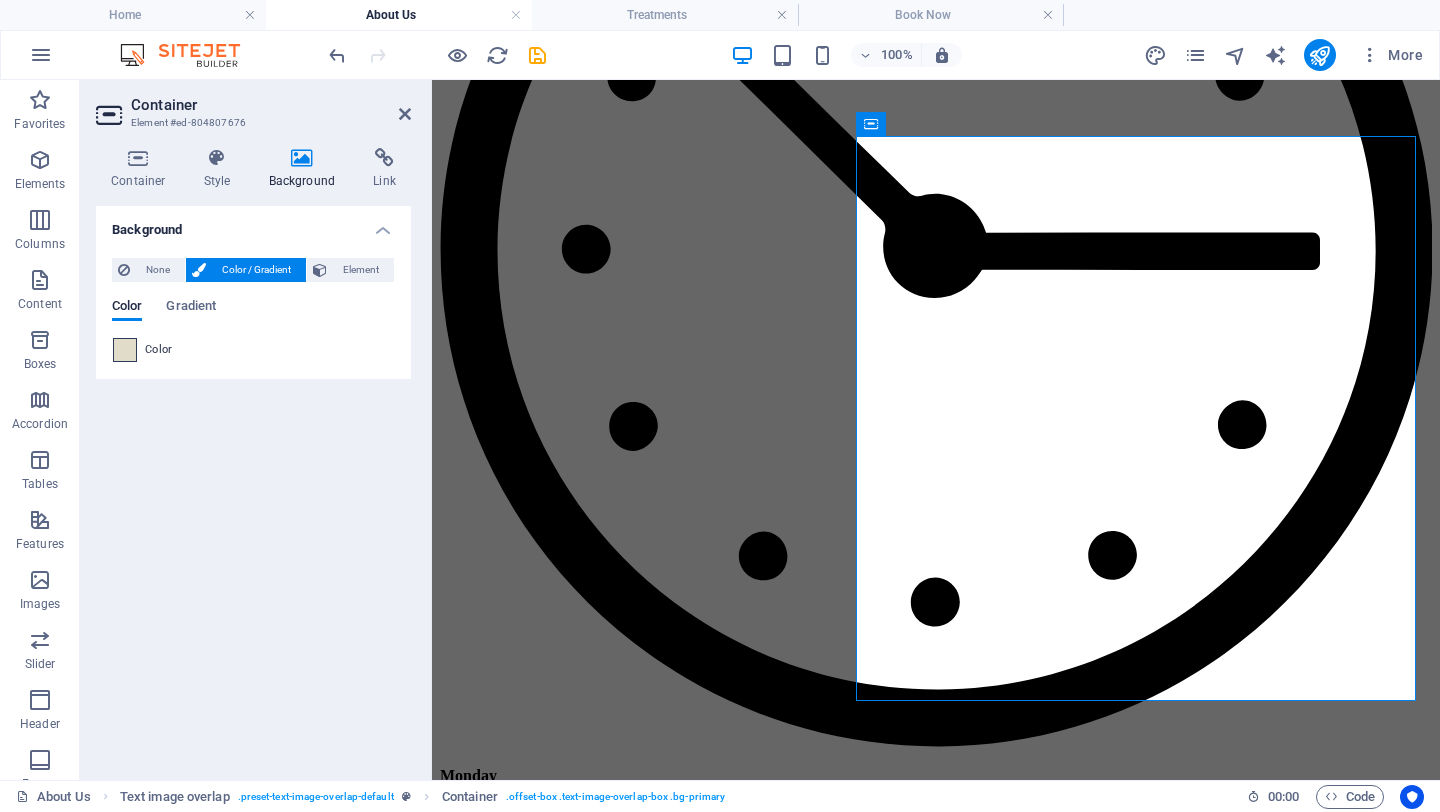 click at bounding box center [125, 350] 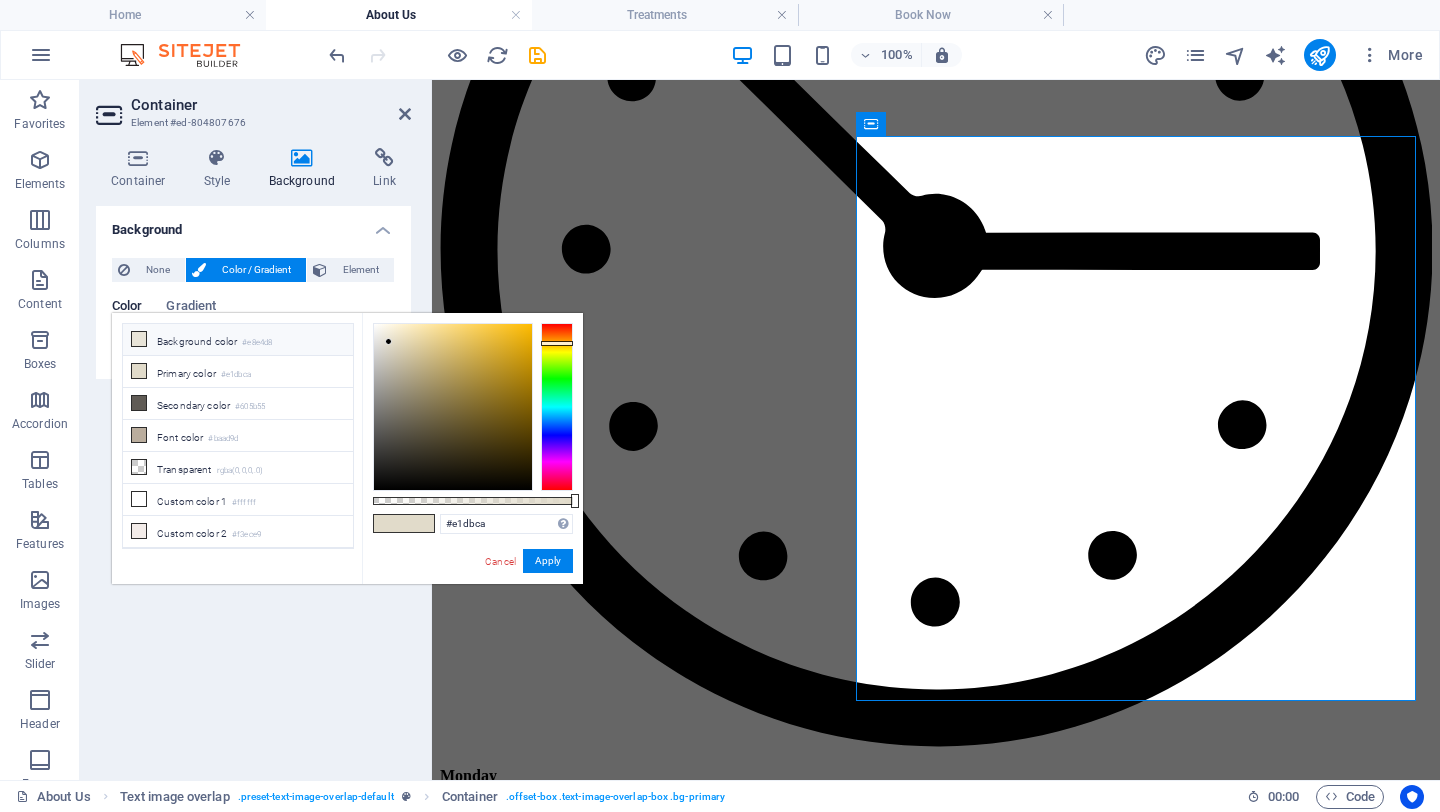 click on "Background color
#e8e4d8" at bounding box center (238, 340) 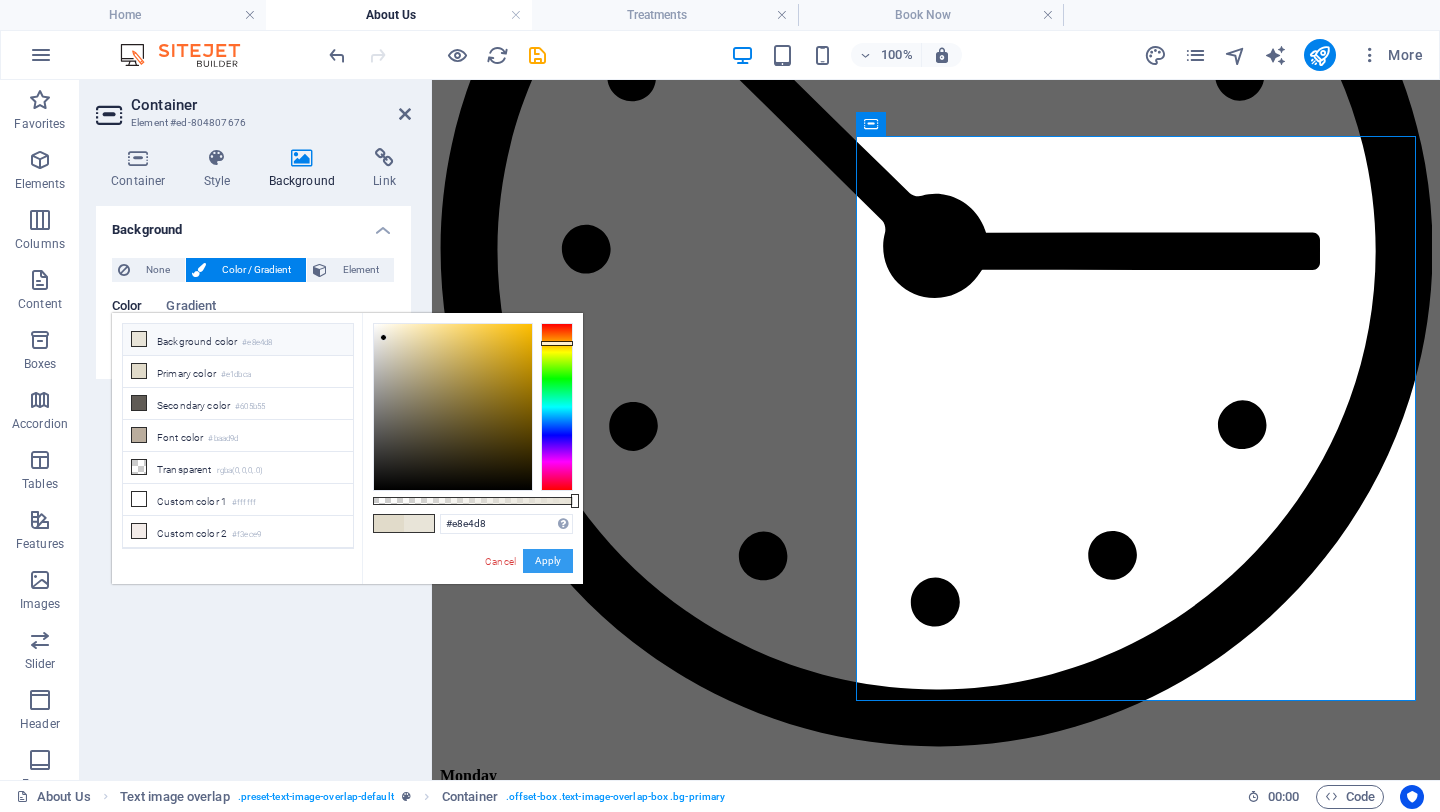 click on "Apply" at bounding box center [548, 561] 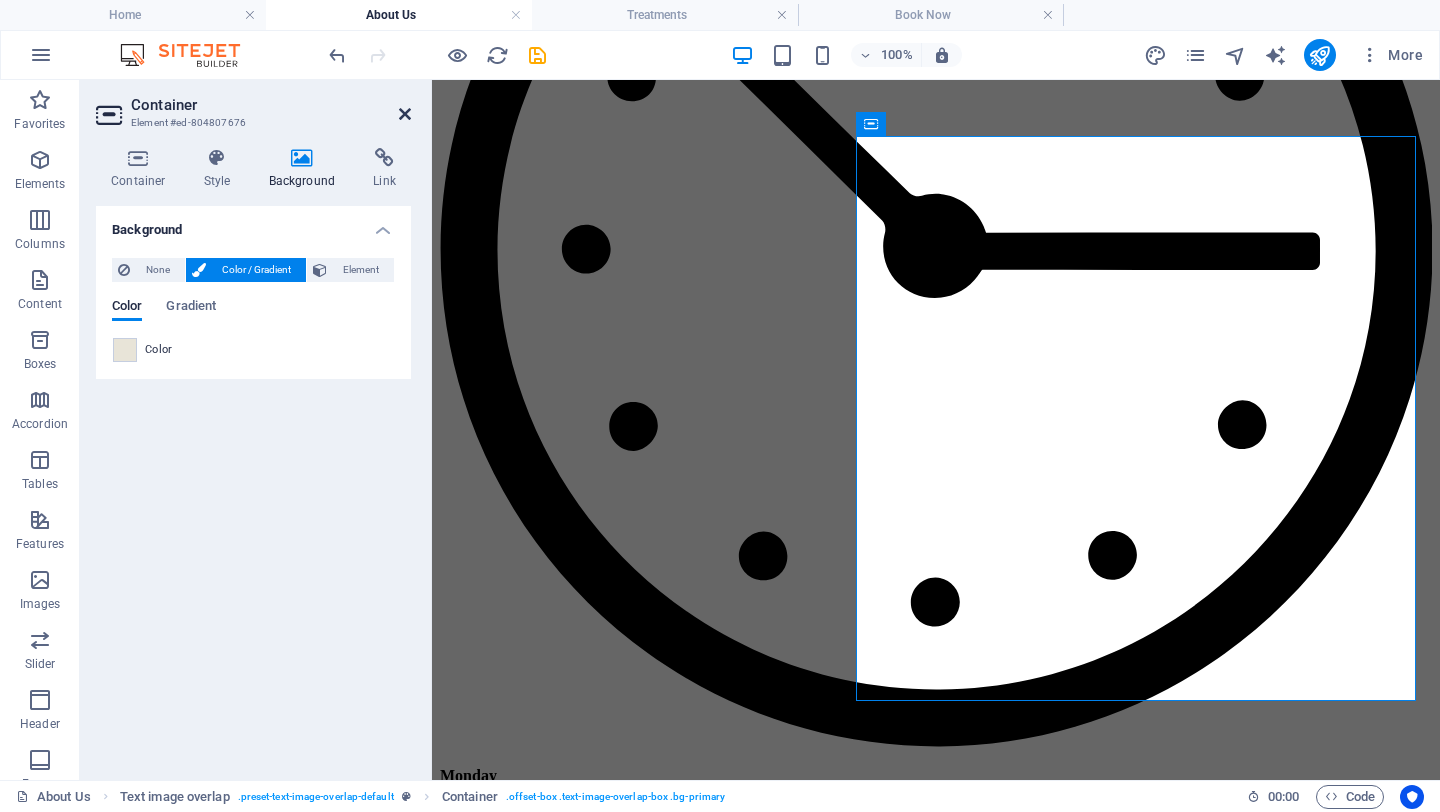 click at bounding box center [405, 114] 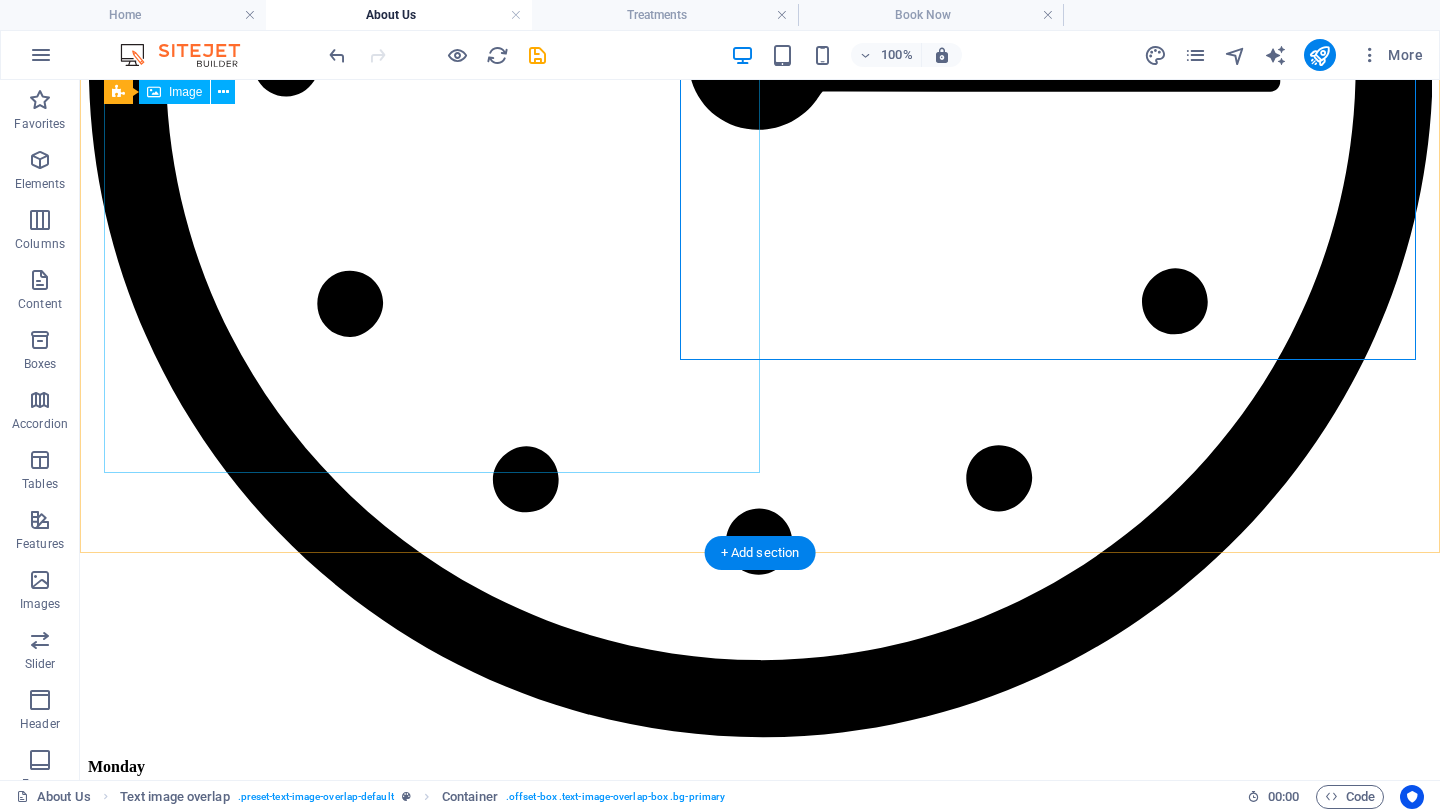 scroll, scrollTop: 1268, scrollLeft: 0, axis: vertical 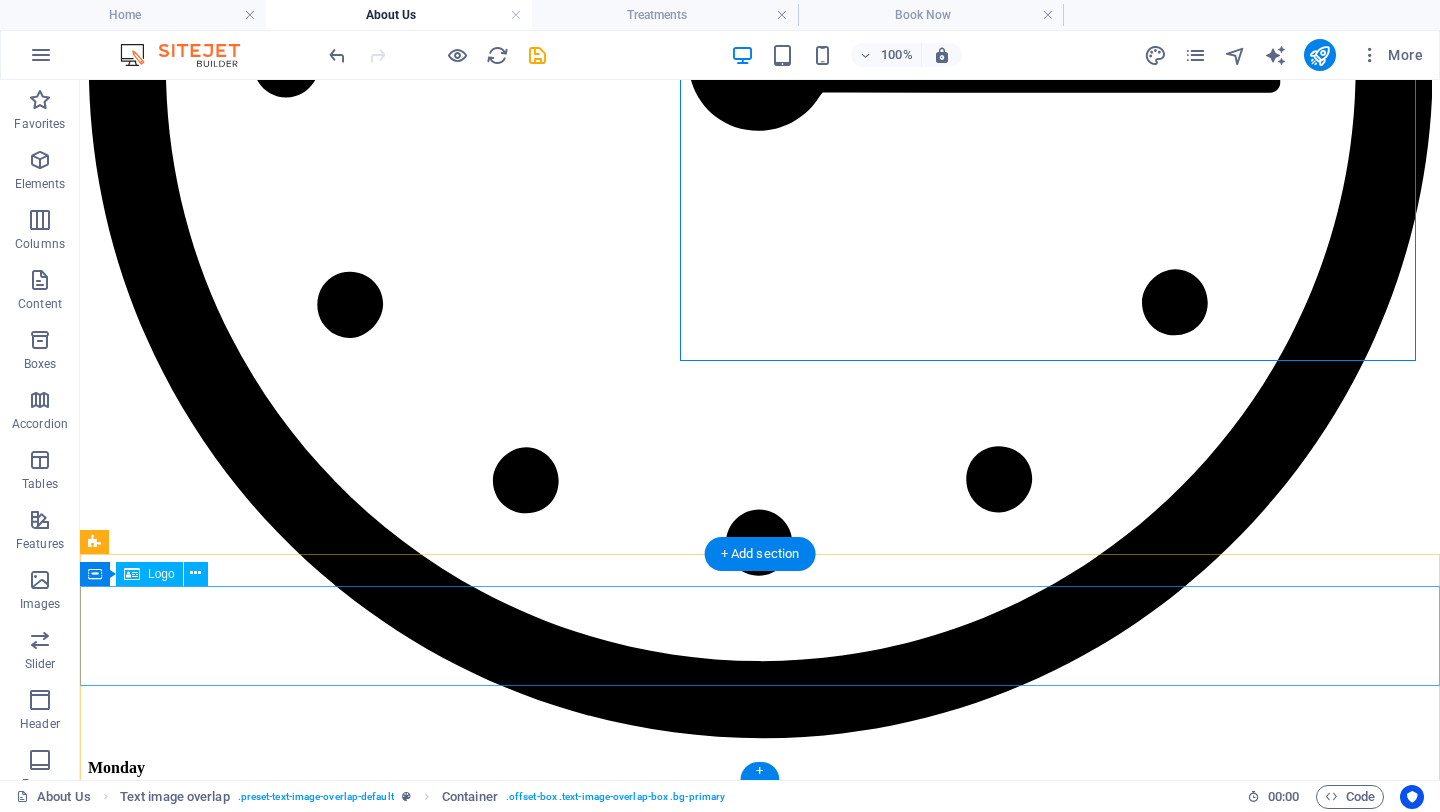click at bounding box center (760, 3724) 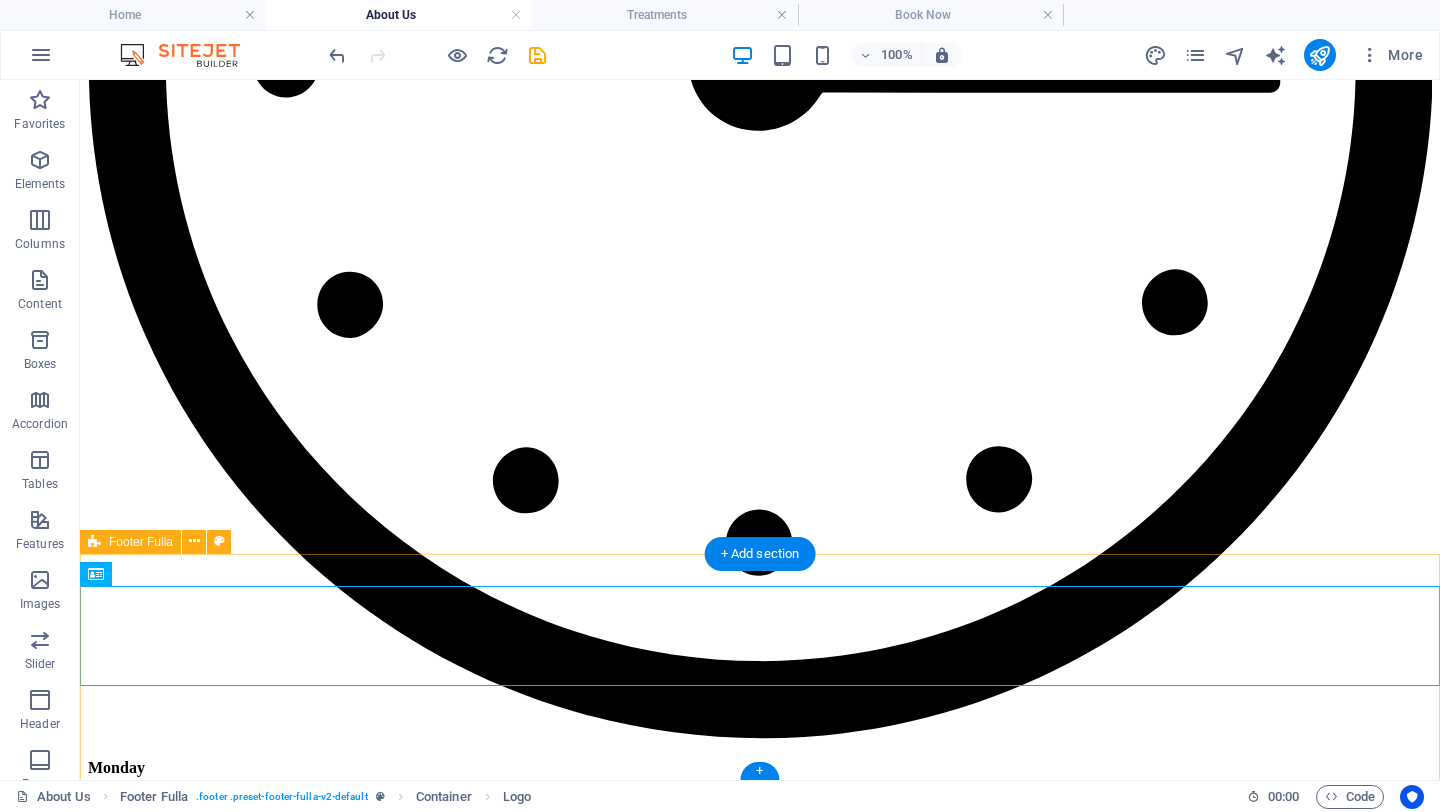 click on "Legal Notice  |  Privacy Policy" at bounding box center (760, 5728) 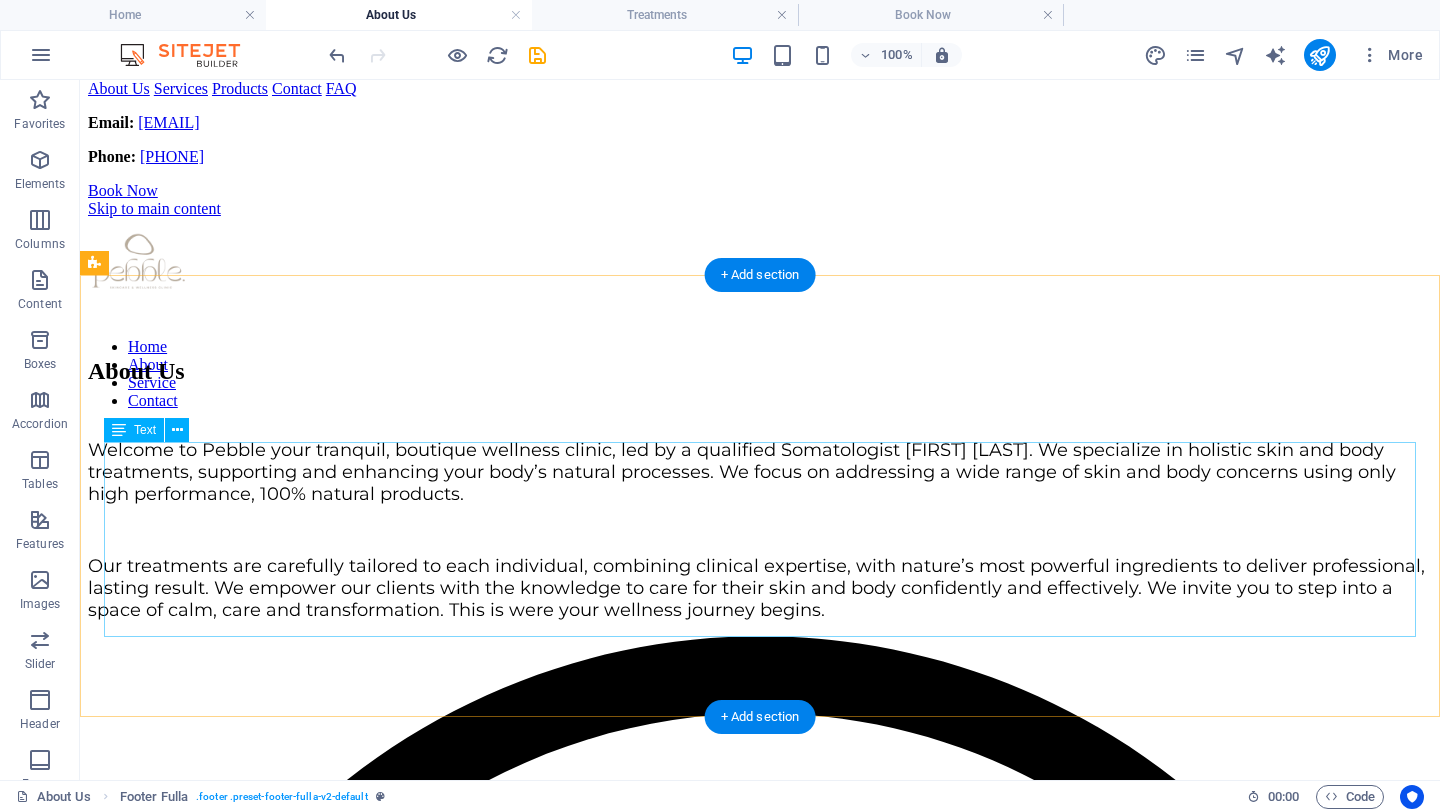 scroll, scrollTop: 0, scrollLeft: 0, axis: both 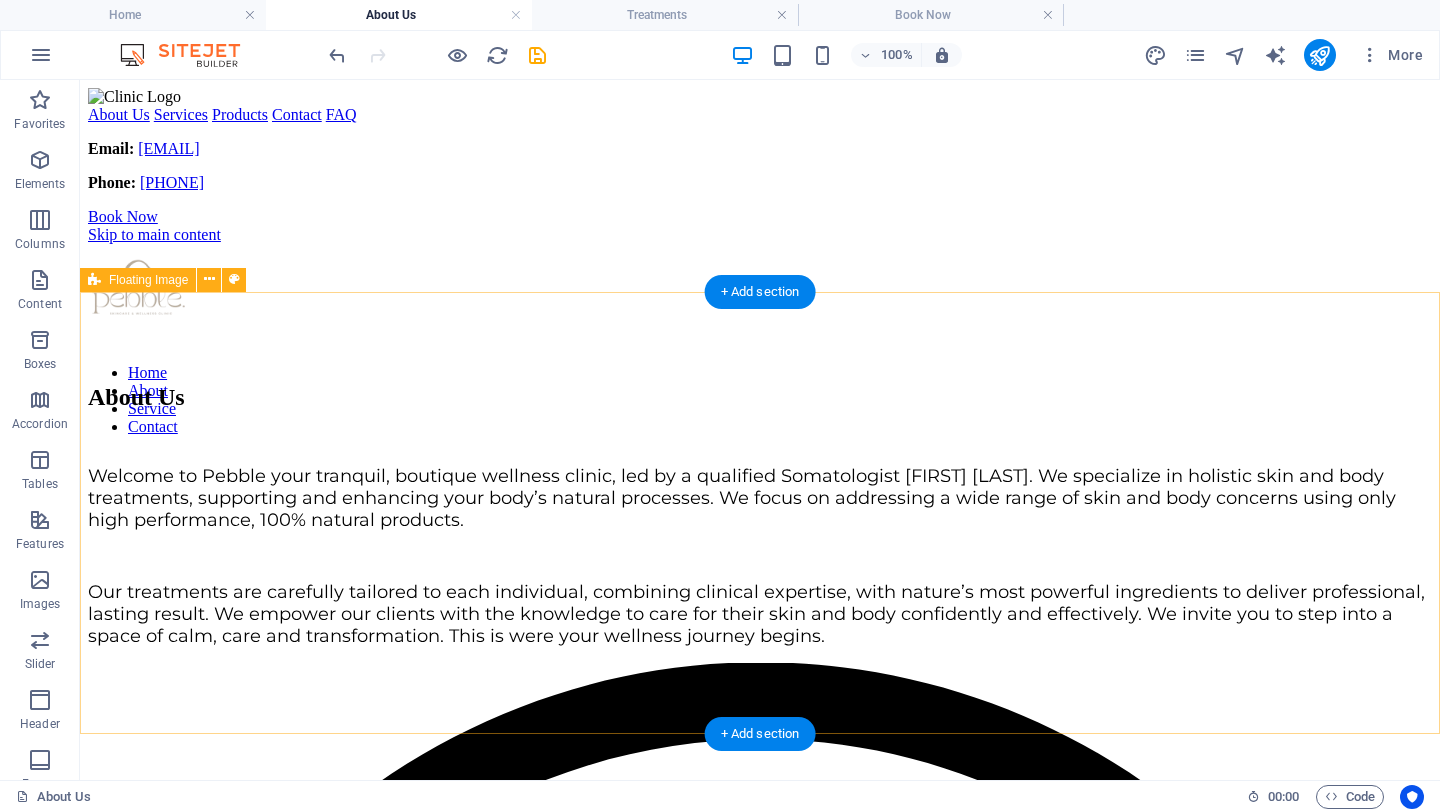click on "About Us Welcome to Pebble your tranquil, boutique wellness clinic, led by a qualified Somatologist Lara de Beer. We specialize in holistic skin and body treatments, supporting and enhancing your body’s natural processes. We focus on addressing a wide range of skin and body concerns using only high performance, 100% natural products. Our treatments are carefully tailored to each individual, combining clinical expertise, with nature’s most powerful ingredients to deliver professional, lasting result. We empower our clients with the knowledge to care for their skin and body confidently and effectively. We invite you to step into a space of calm, care and transformation. This is were your wellness journey begins." at bounding box center (760, 515) 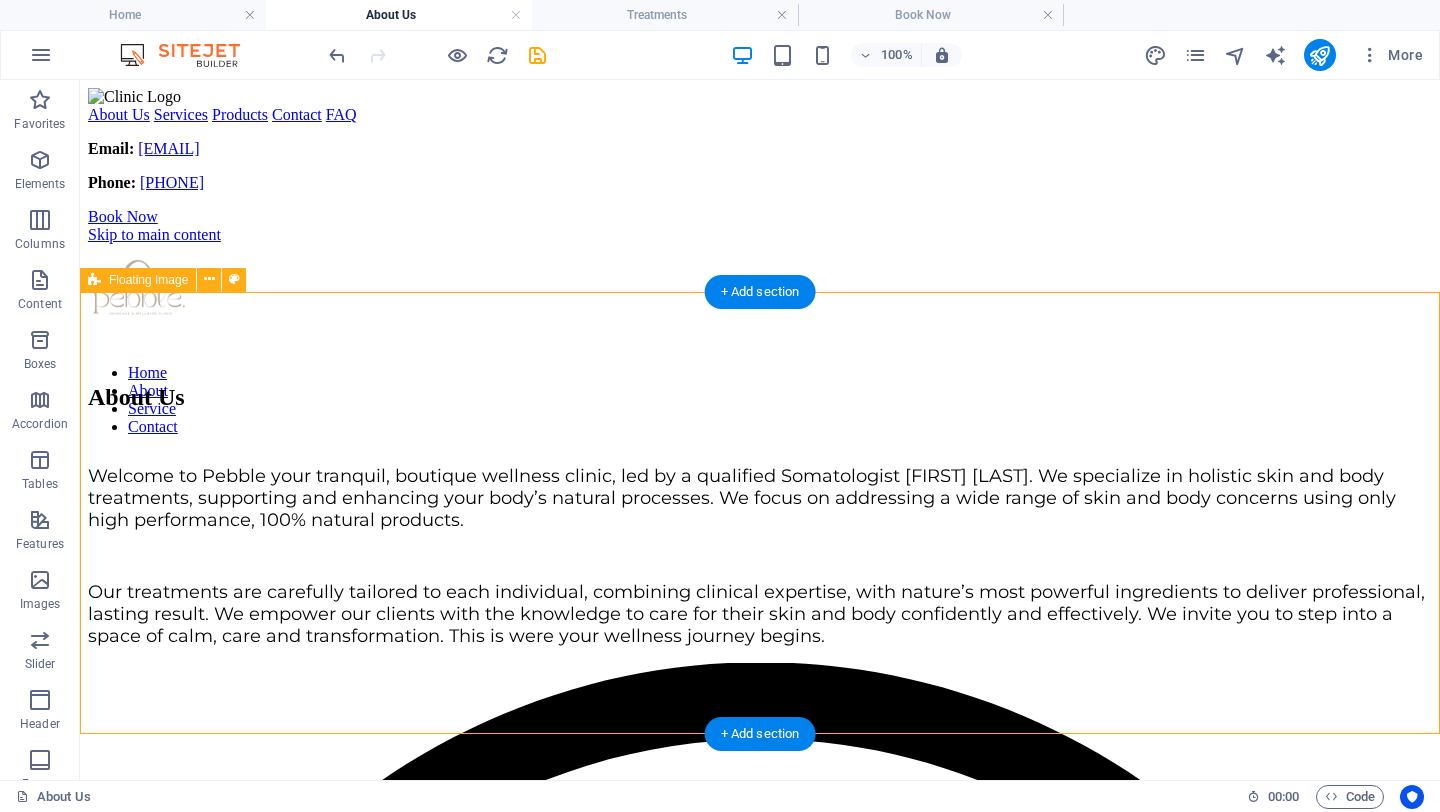 click on "About Us Welcome to Pebble your tranquil, boutique wellness clinic, led by a qualified Somatologist Lara de Beer. We specialize in holistic skin and body treatments, supporting and enhancing your body’s natural processes. We focus on addressing a wide range of skin and body concerns using only high performance, 100% natural products. Our treatments are carefully tailored to each individual, combining clinical expertise, with nature’s most powerful ingredients to deliver professional, lasting result. We empower our clients with the knowledge to care for their skin and body confidently and effectively. We invite you to step into a space of calm, care and transformation. This is were your wellness journey begins." at bounding box center [760, 515] 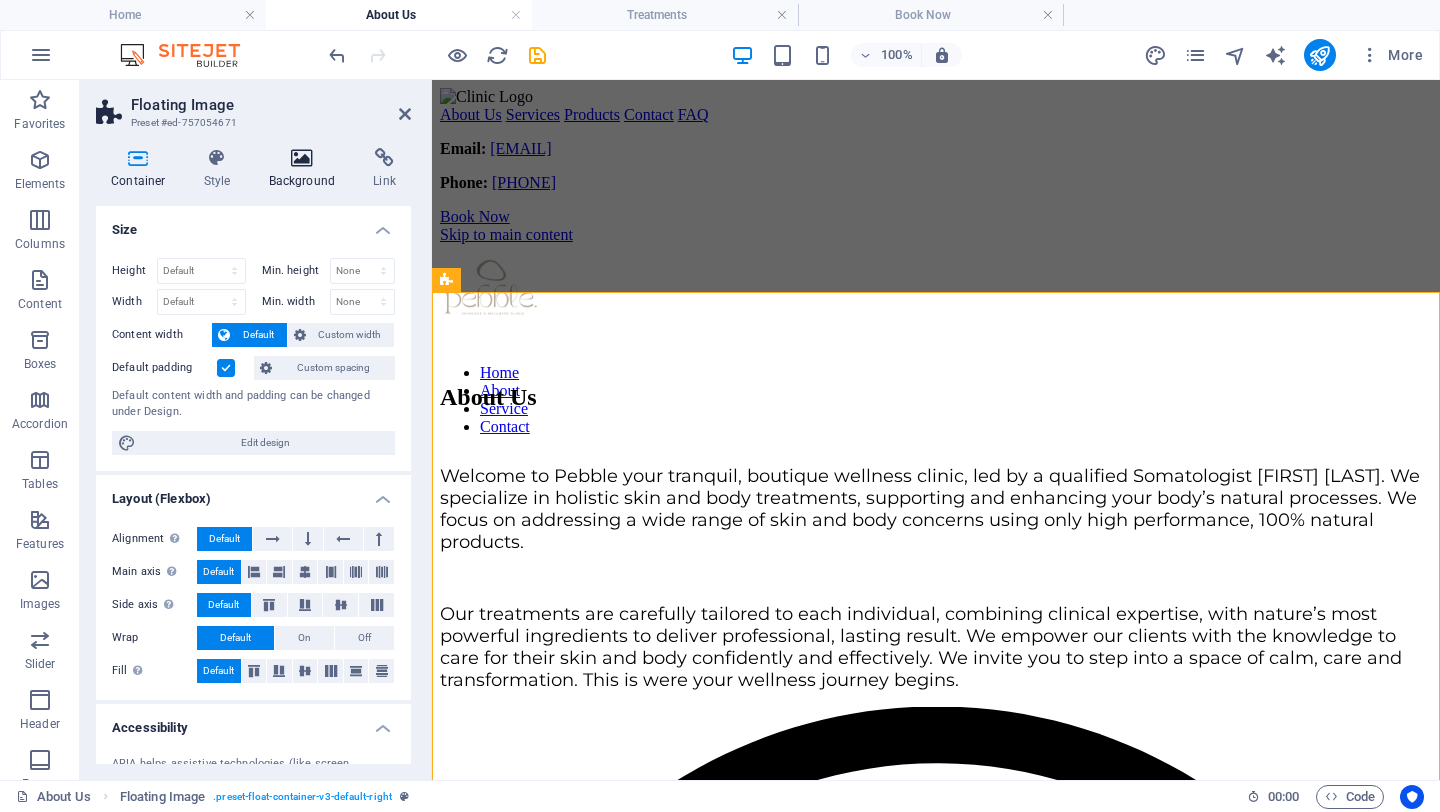 click at bounding box center (302, 158) 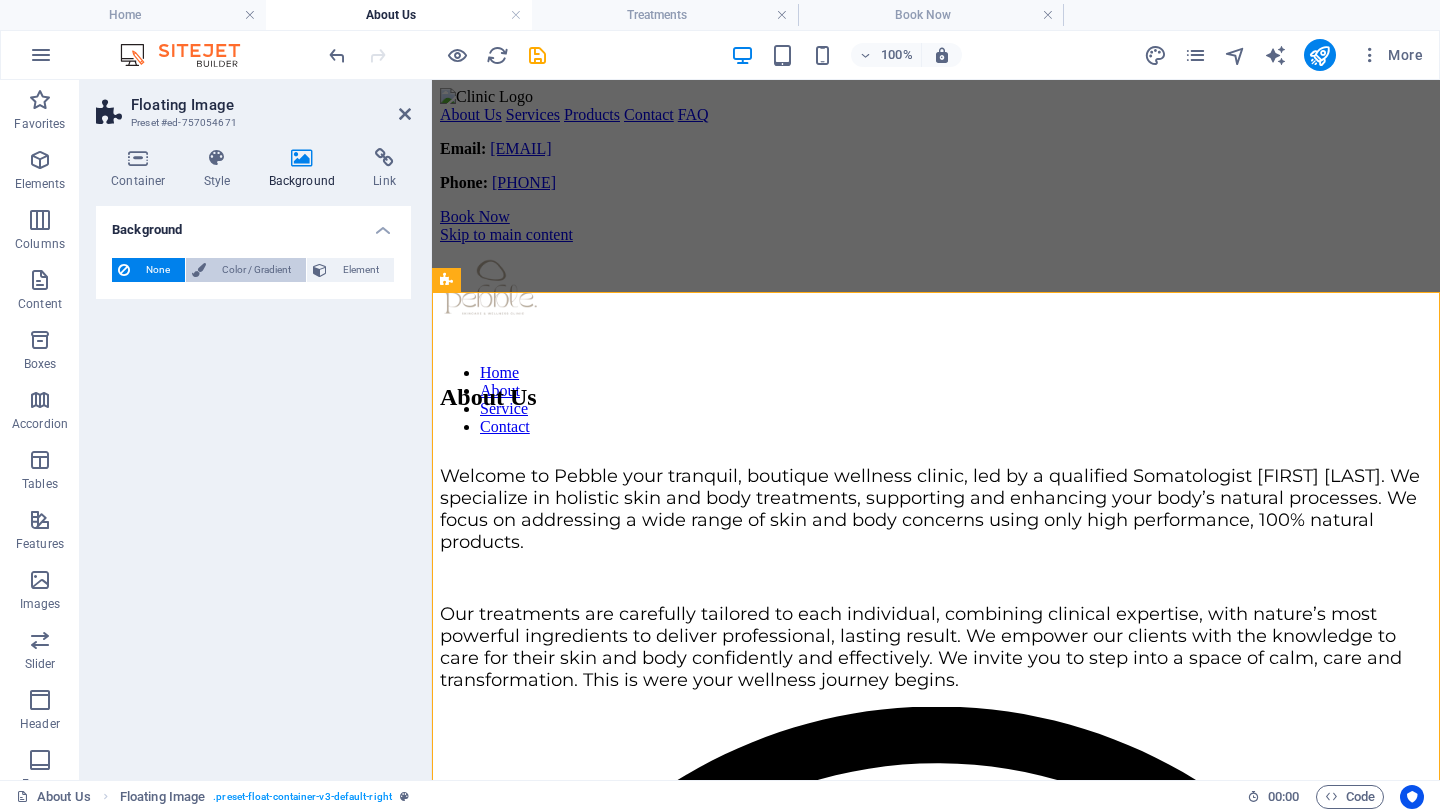 click on "Color / Gradient" at bounding box center [256, 270] 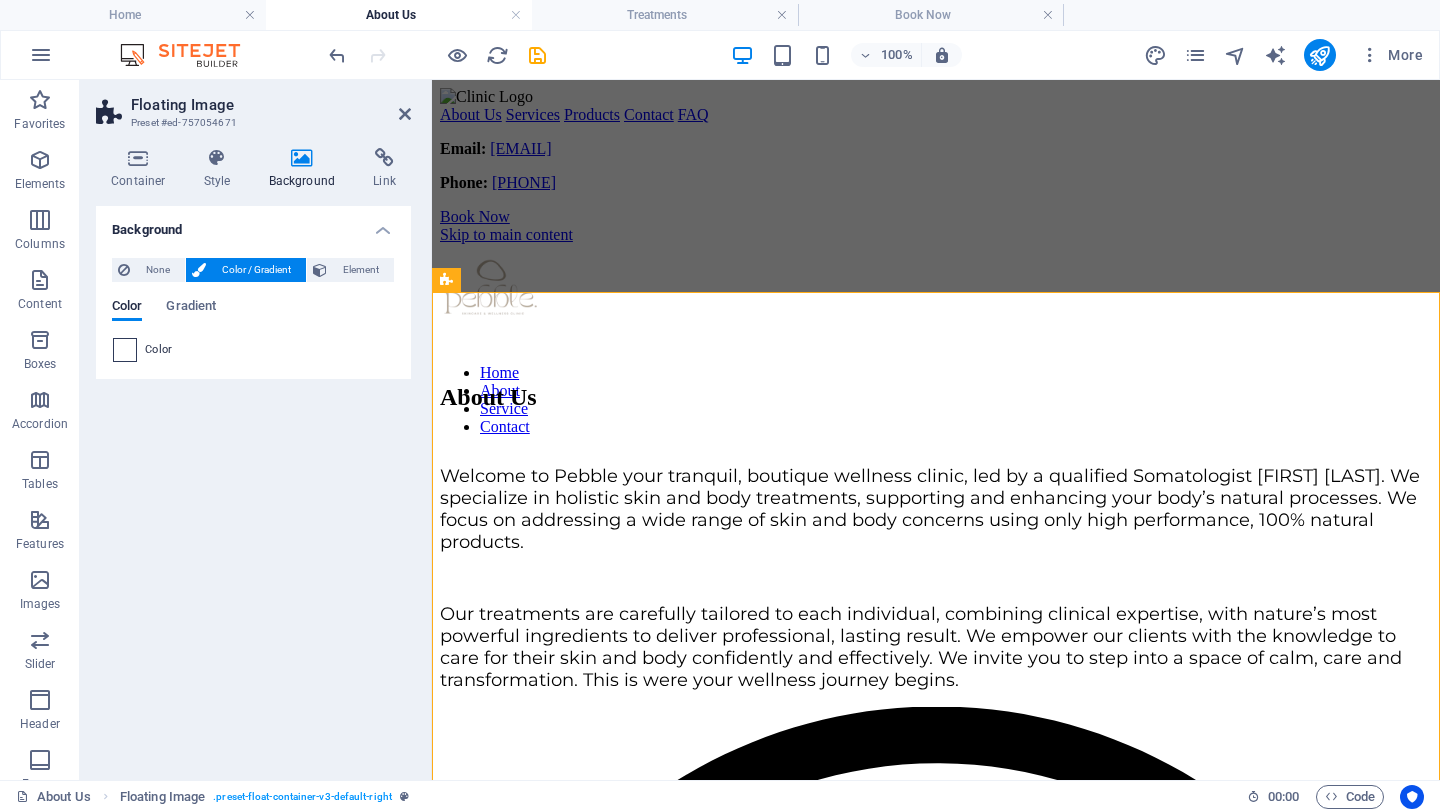 click at bounding box center (125, 350) 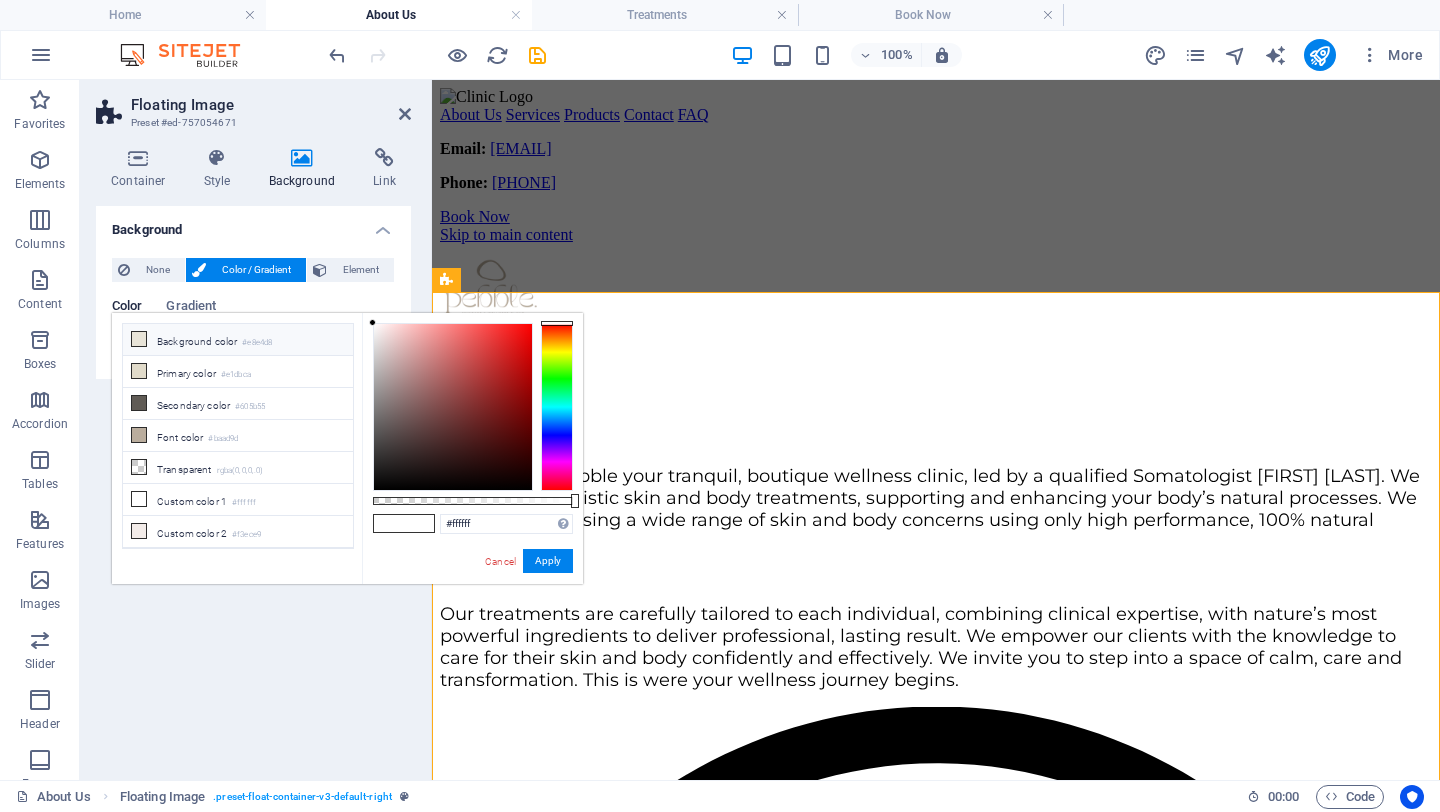click on "Background color
#e8e4d8" at bounding box center [238, 340] 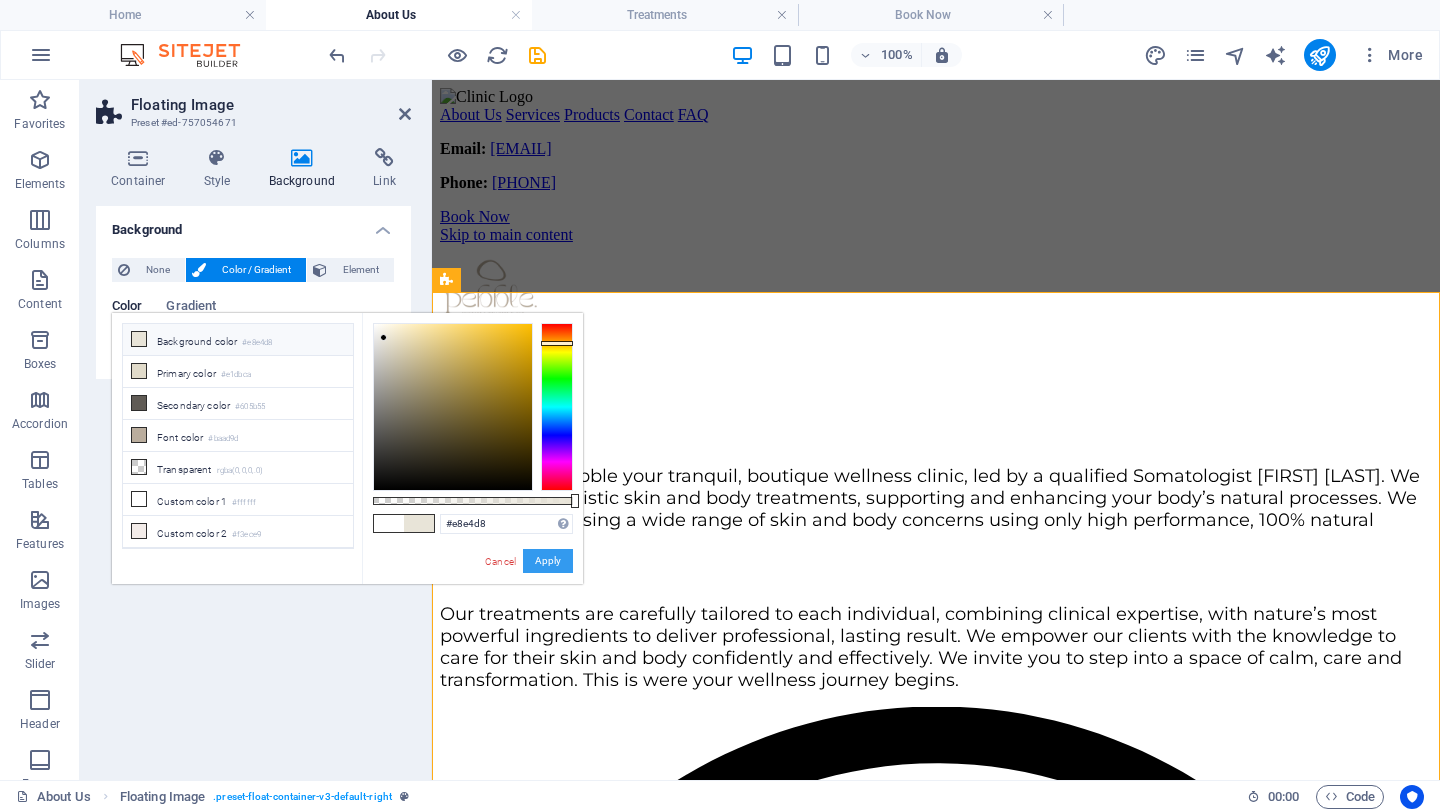 click on "Apply" at bounding box center [548, 561] 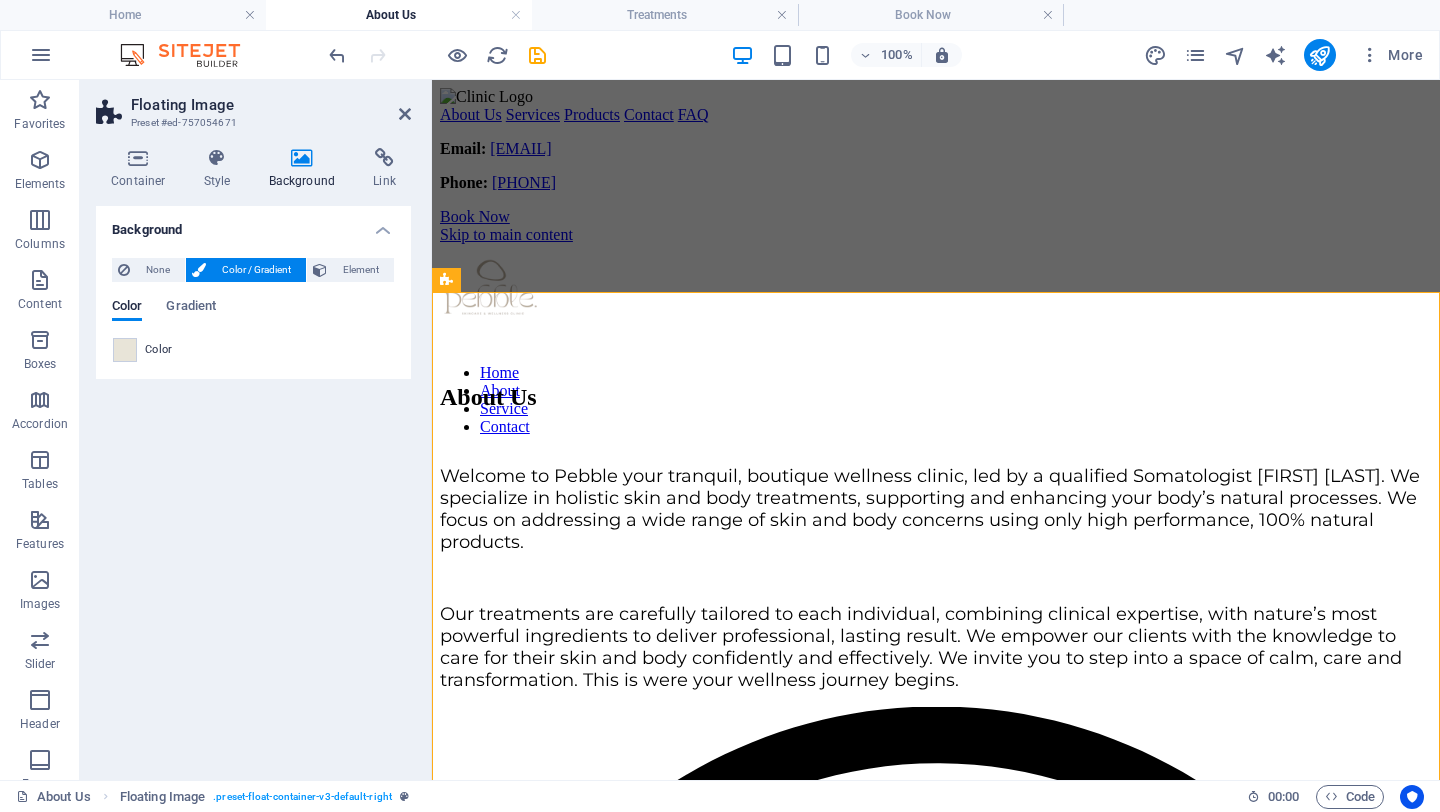 click on "Floating Image Preset #ed-757054671" at bounding box center (253, 106) 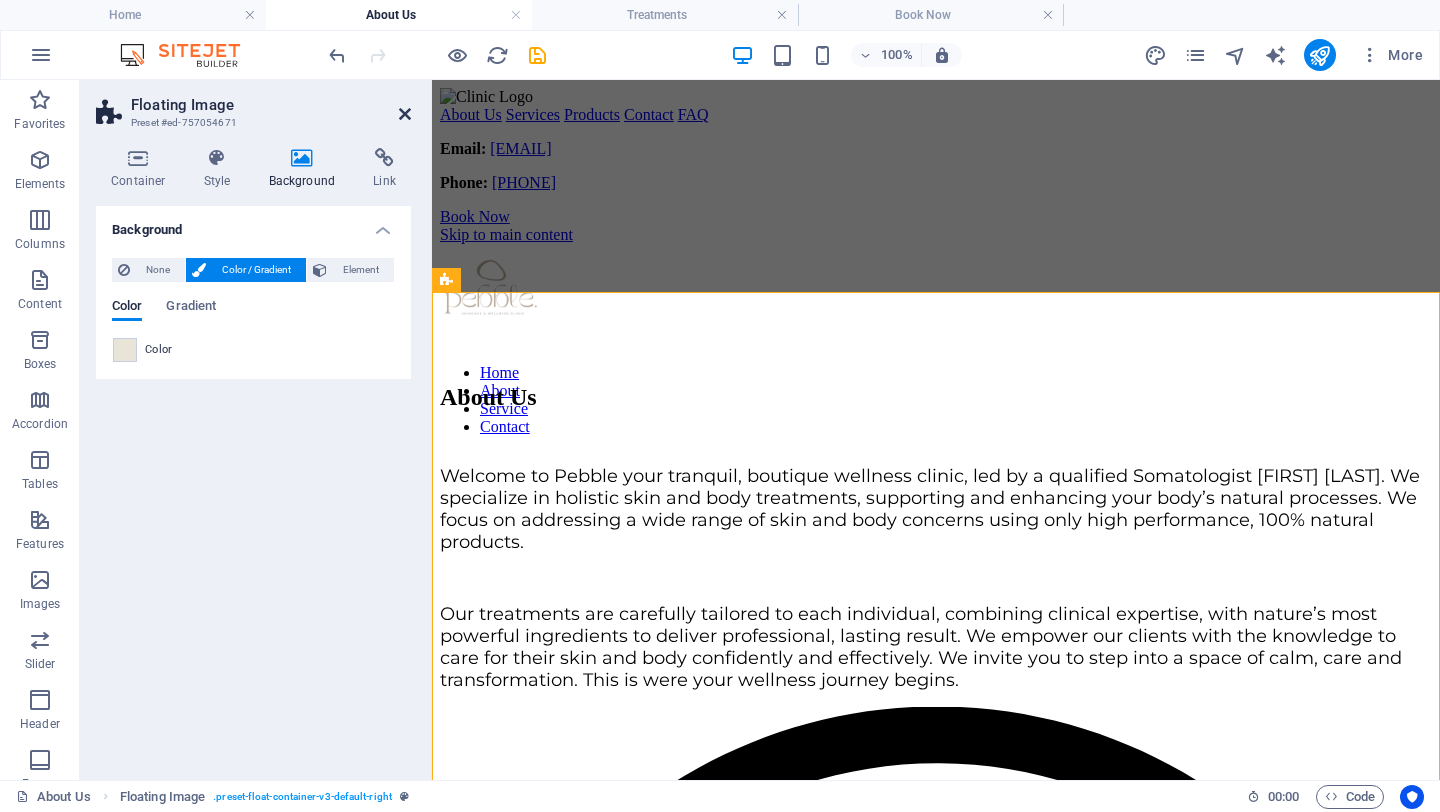 click at bounding box center (405, 114) 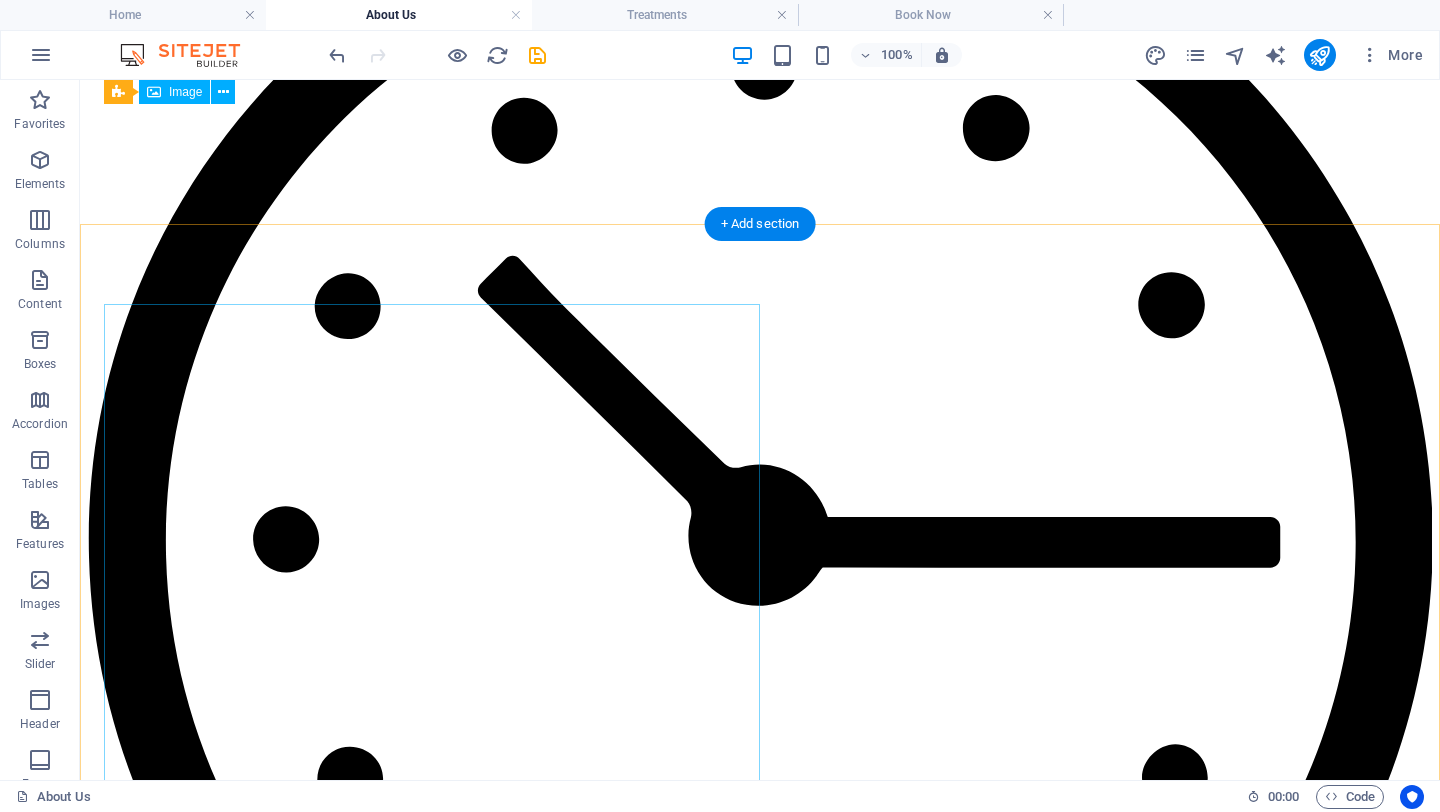 scroll, scrollTop: 523, scrollLeft: 0, axis: vertical 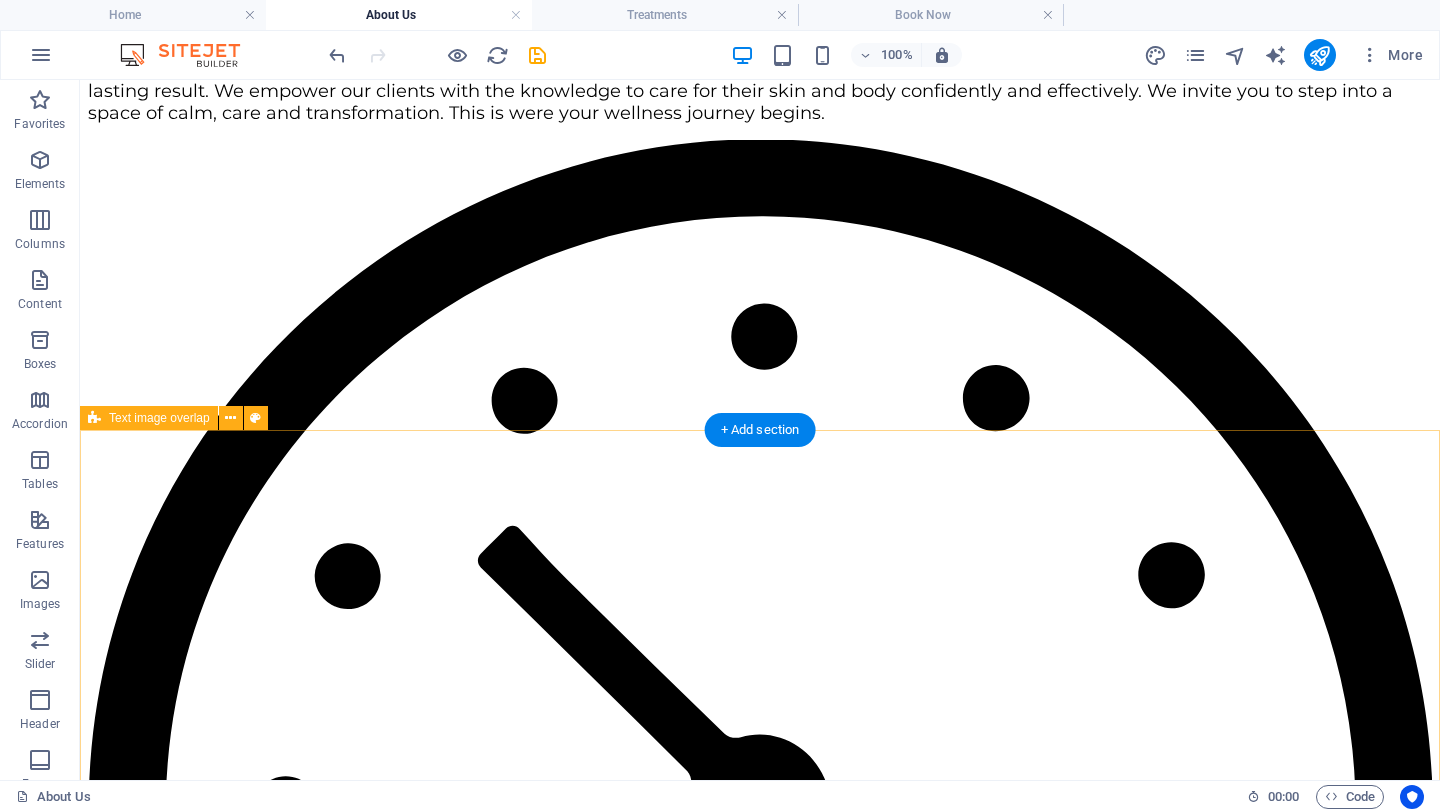 click on "Meet Your Somatologist [FIRST] [LAST] I'm a qualified Somatologist who graduated cum laude from the esteemed Potch Academy in Potchefstroom. I have a deep passion and enthusiasm for skin health and holistic wellness. I am committed to helping clients achieve real, lasting results though natural, evidence-based treatment. “There is nothing more rewarding than seeing my clients truly confident in their natural beauty, the moment of genuine self-love.”" at bounding box center (760, 2832) 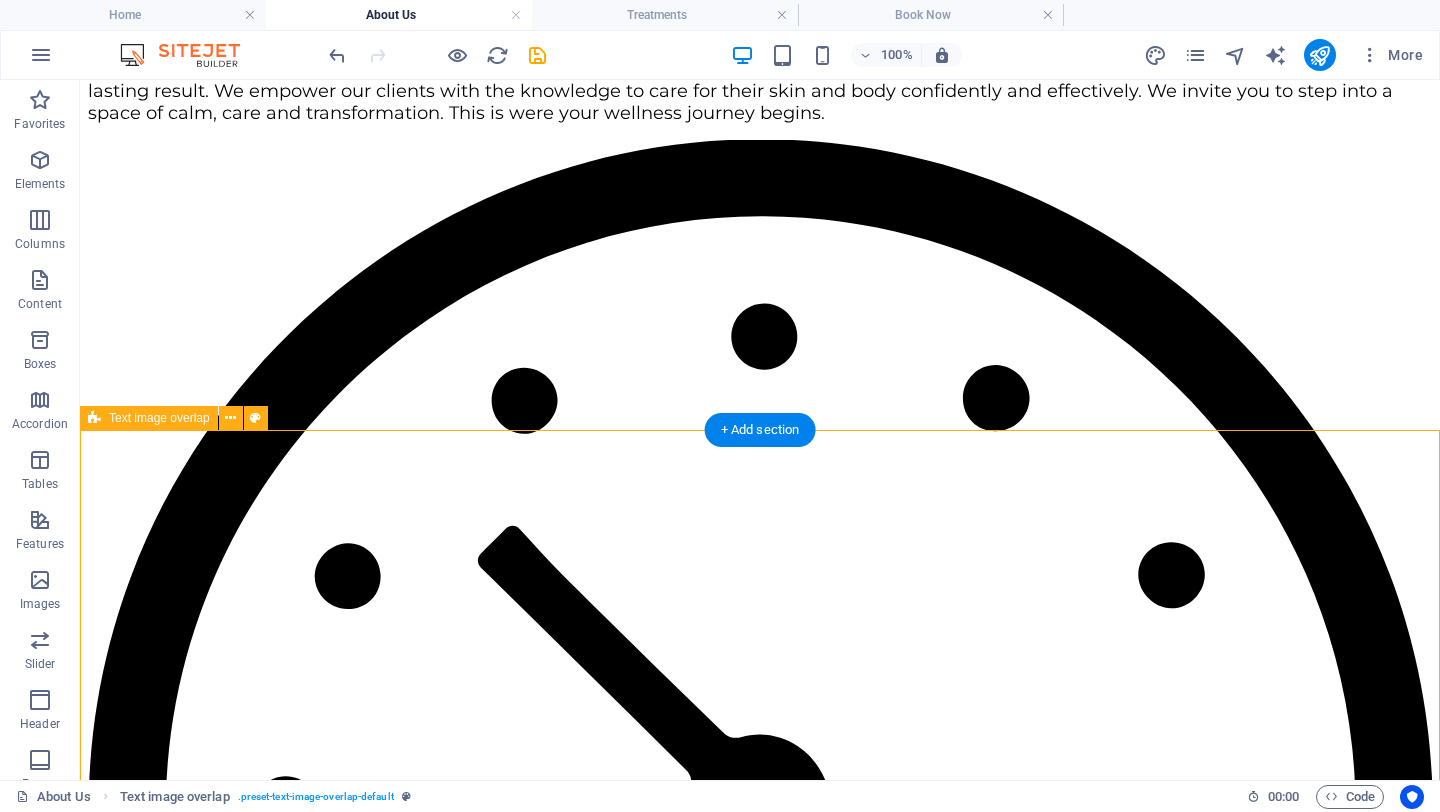 click on "Meet Your Somatologist [FIRST] [LAST] I'm a qualified Somatologist who graduated cum laude from the esteemed Potch Academy in Potchefstroom. I have a deep passion and enthusiasm for skin health and holistic wellness. I am committed to helping clients achieve real, lasting results though natural, evidence-based treatment. “There is nothing more rewarding than seeing my clients truly confident in their natural beauty, the moment of genuine self-love.”" at bounding box center (760, 2832) 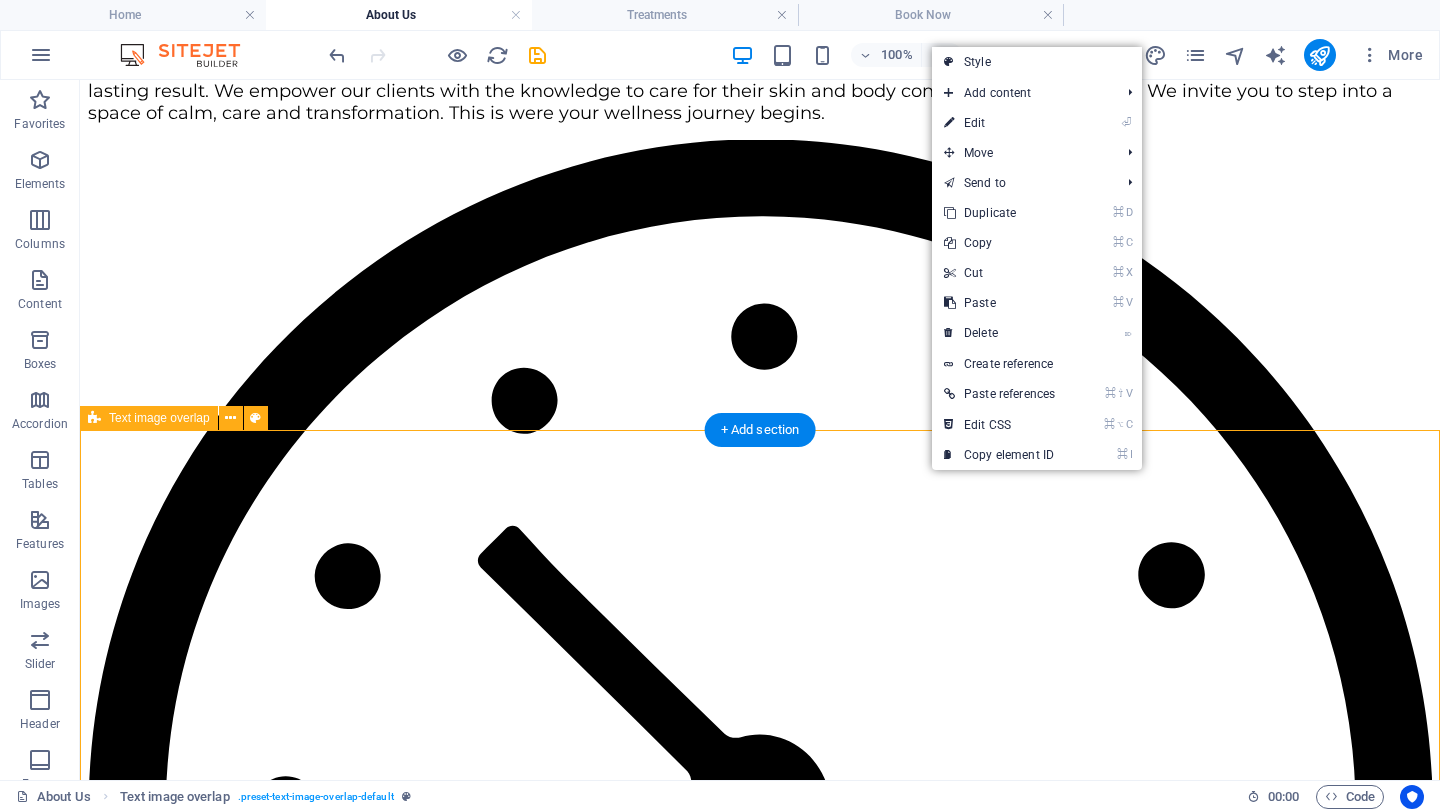 click on "Meet Your Somatologist [FIRST] [LAST] I'm a qualified Somatologist who graduated cum laude from the esteemed Potch Academy in Potchefstroom. I have a deep passion and enthusiasm for skin health and holistic wellness. I am committed to helping clients achieve real, lasting results though natural, evidence-based treatment. “There is nothing more rewarding than seeing my clients truly confident in their natural beauty, the moment of genuine self-love.”" at bounding box center (760, 2832) 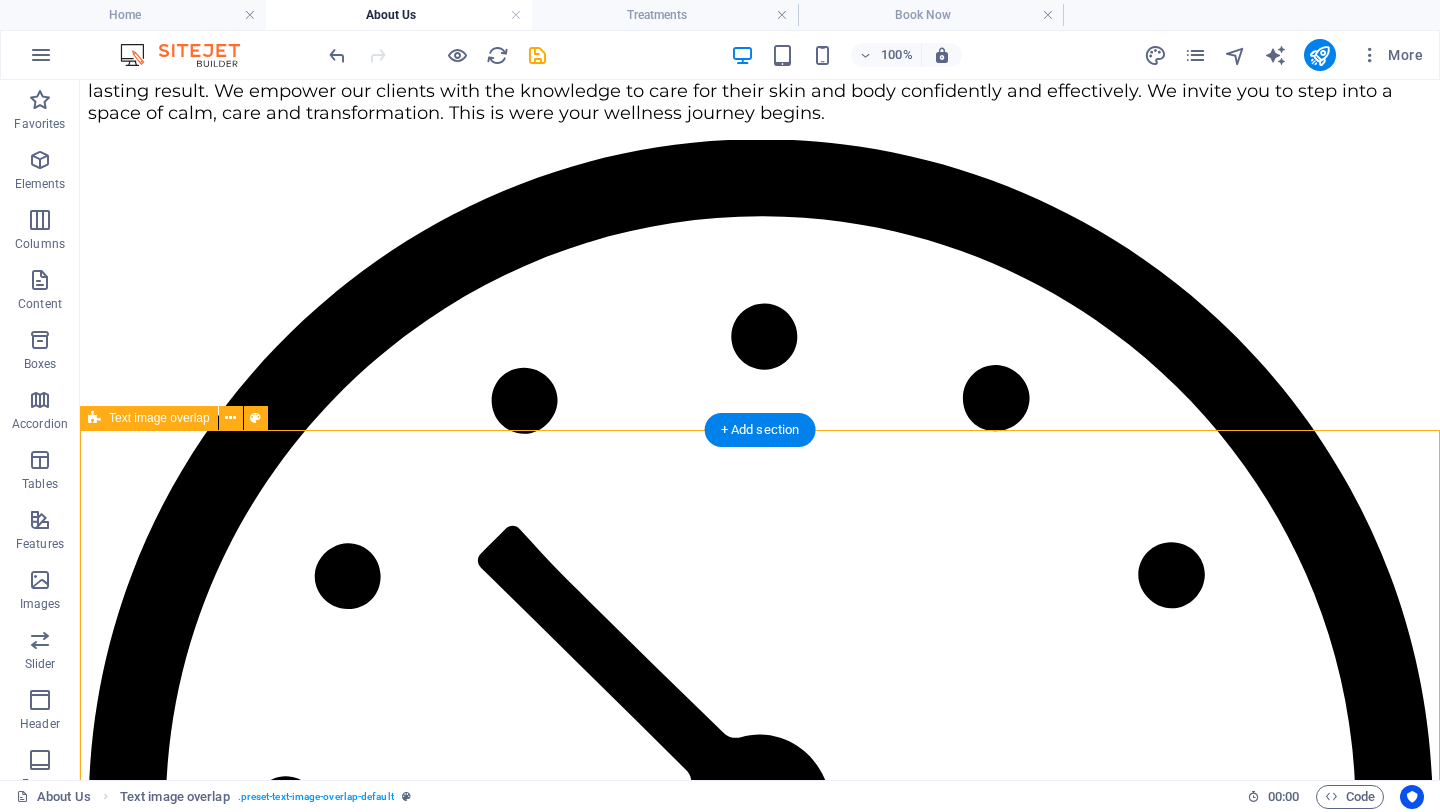 click on "Meet Your Somatologist [FIRST] [LAST] I'm a qualified Somatologist who graduated cum laude from the esteemed Potch Academy in Potchefstroom. I have a deep passion and enthusiasm for skin health and holistic wellness. I am committed to helping clients achieve real, lasting results though natural, evidence-based treatment. “There is nothing more rewarding than seeing my clients truly confident in their natural beauty, the moment of genuine self-love.”" at bounding box center (760, 2832) 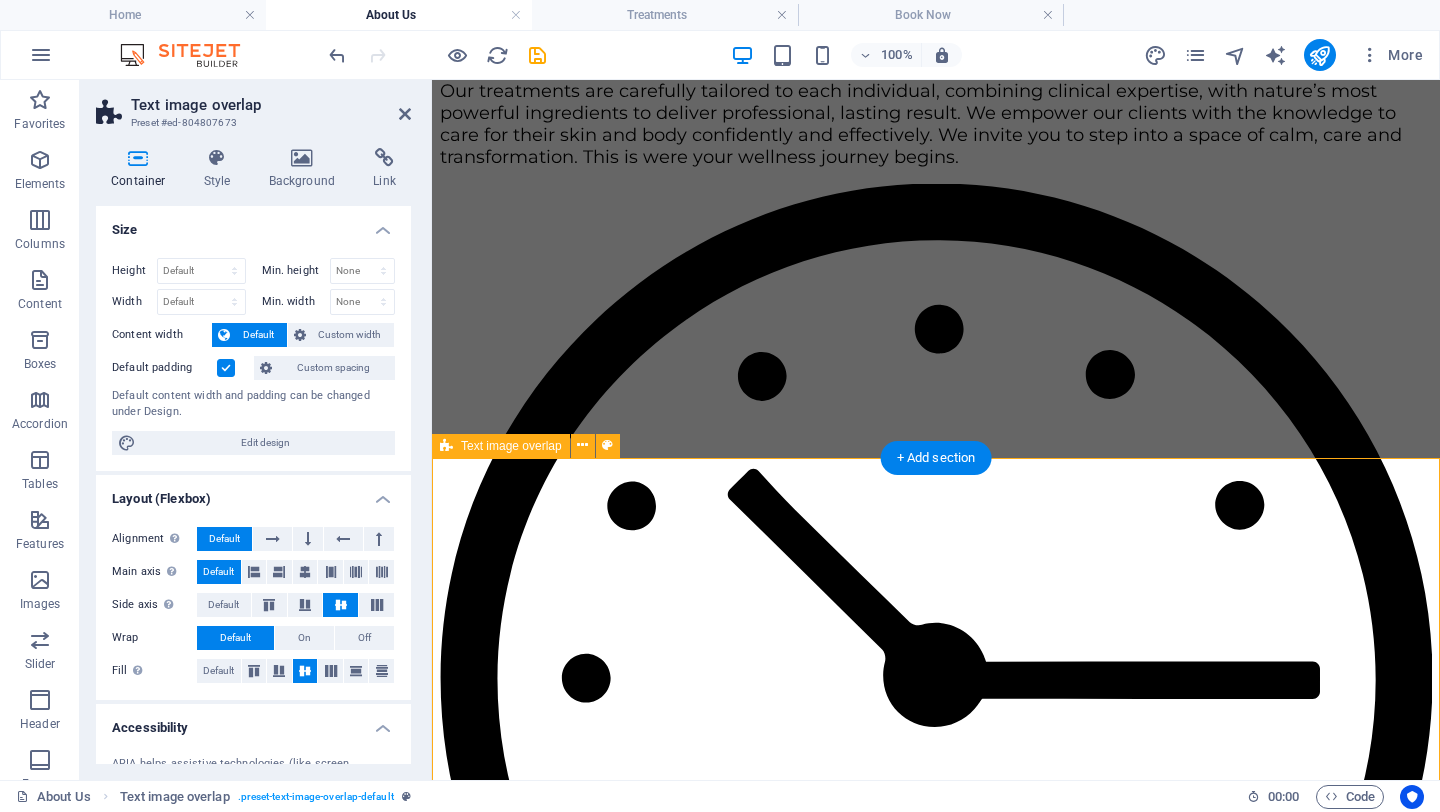 scroll, scrollTop: 550, scrollLeft: 0, axis: vertical 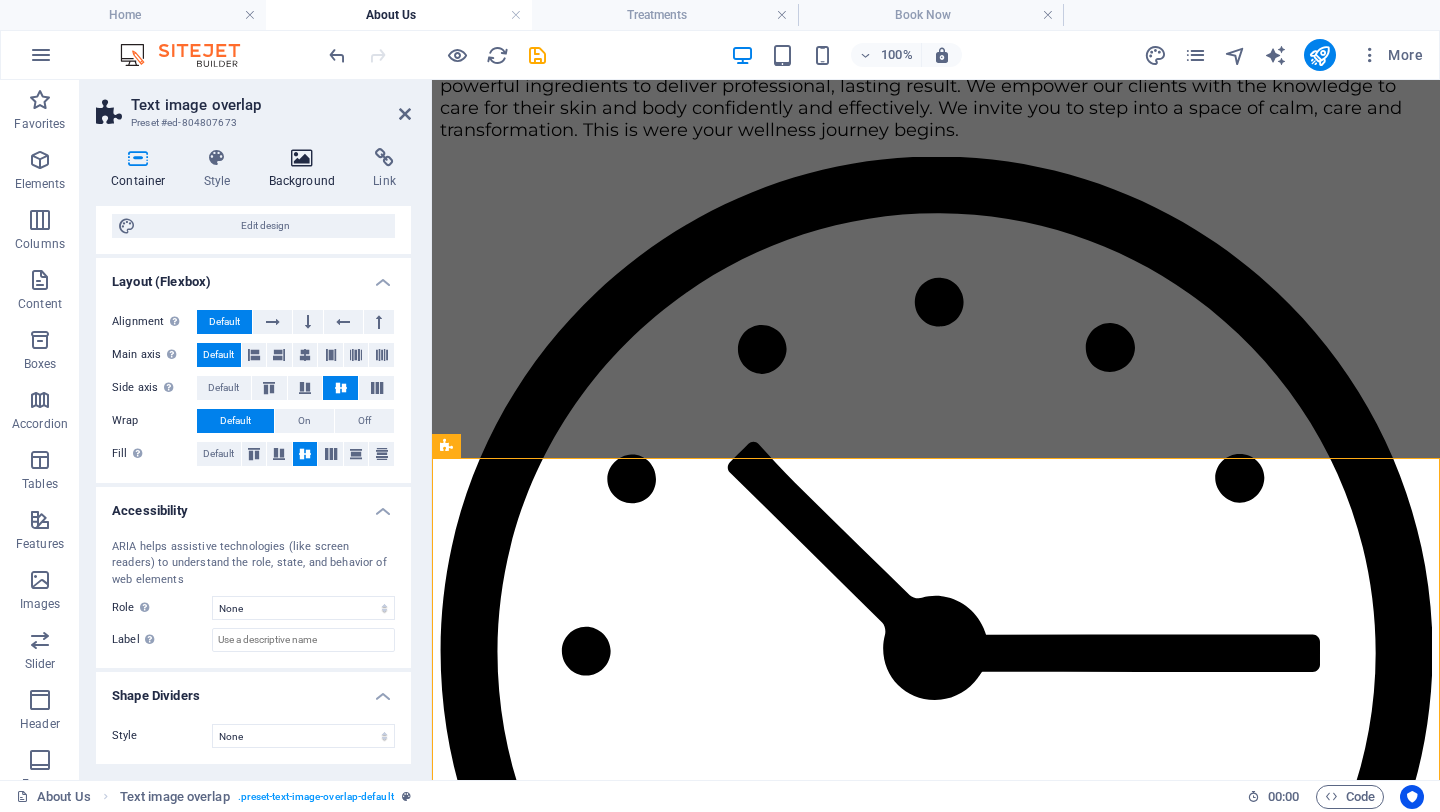 click on "Background" at bounding box center [306, 169] 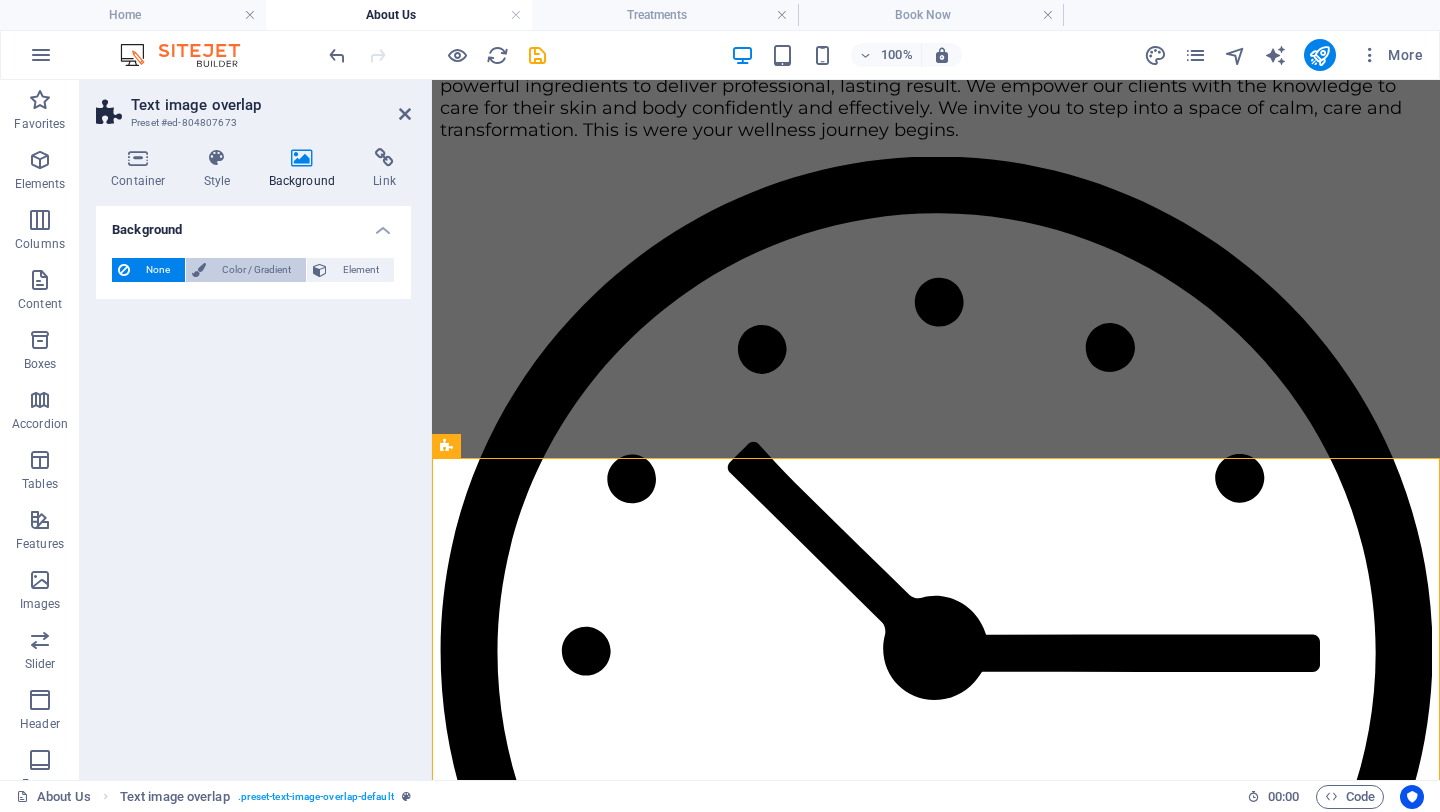 click on "Color / Gradient" at bounding box center [256, 270] 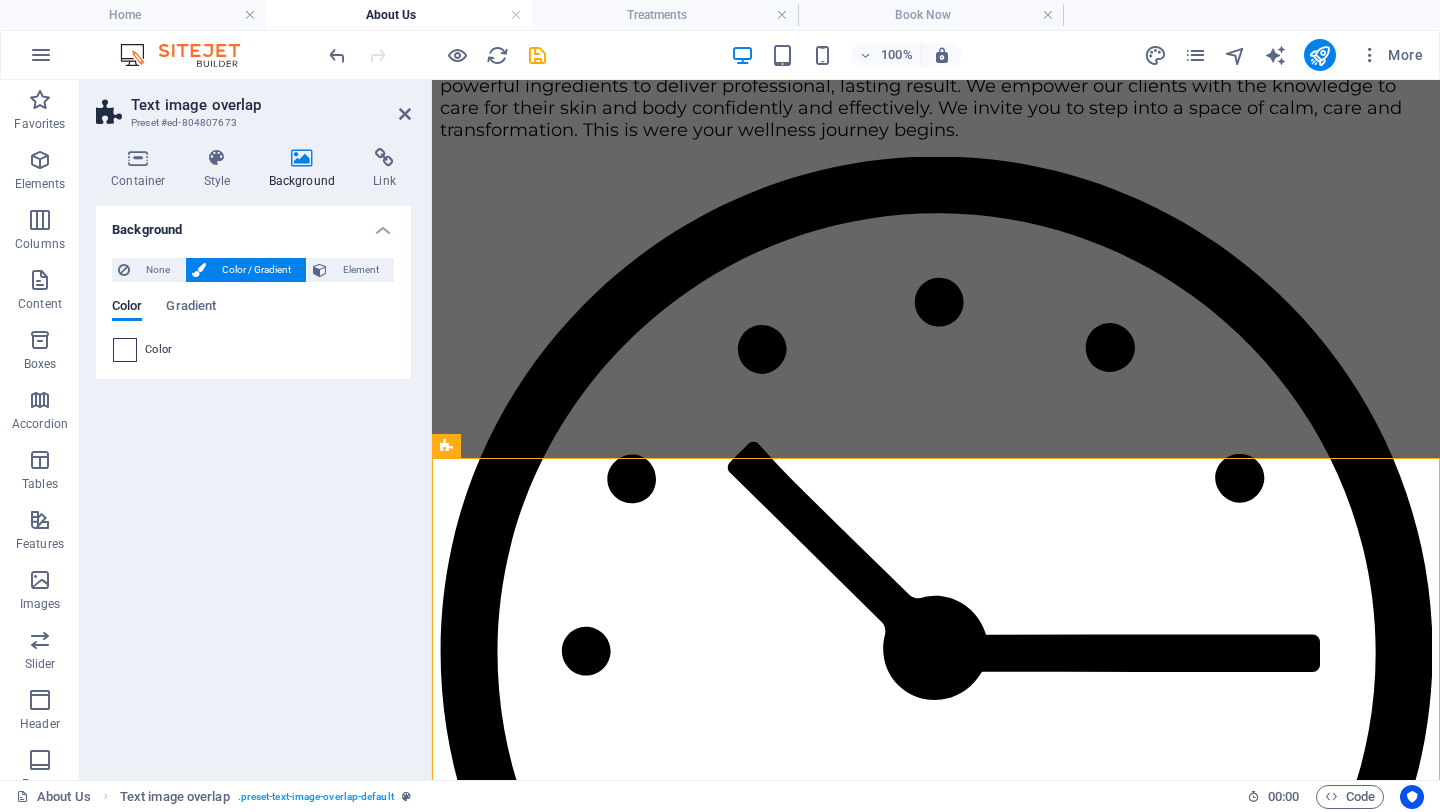click at bounding box center (125, 350) 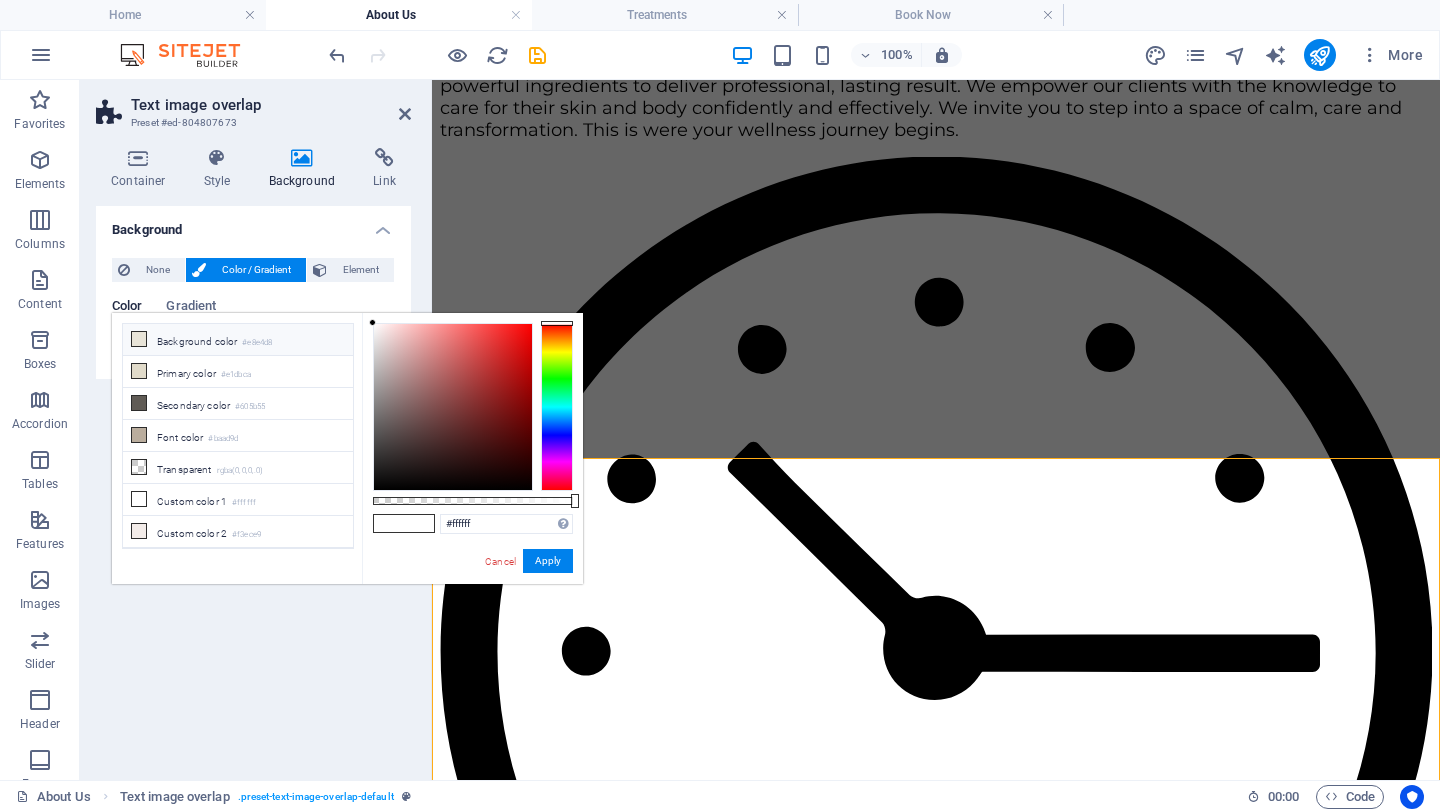 click on "Background color
#e8e4d8" at bounding box center (238, 340) 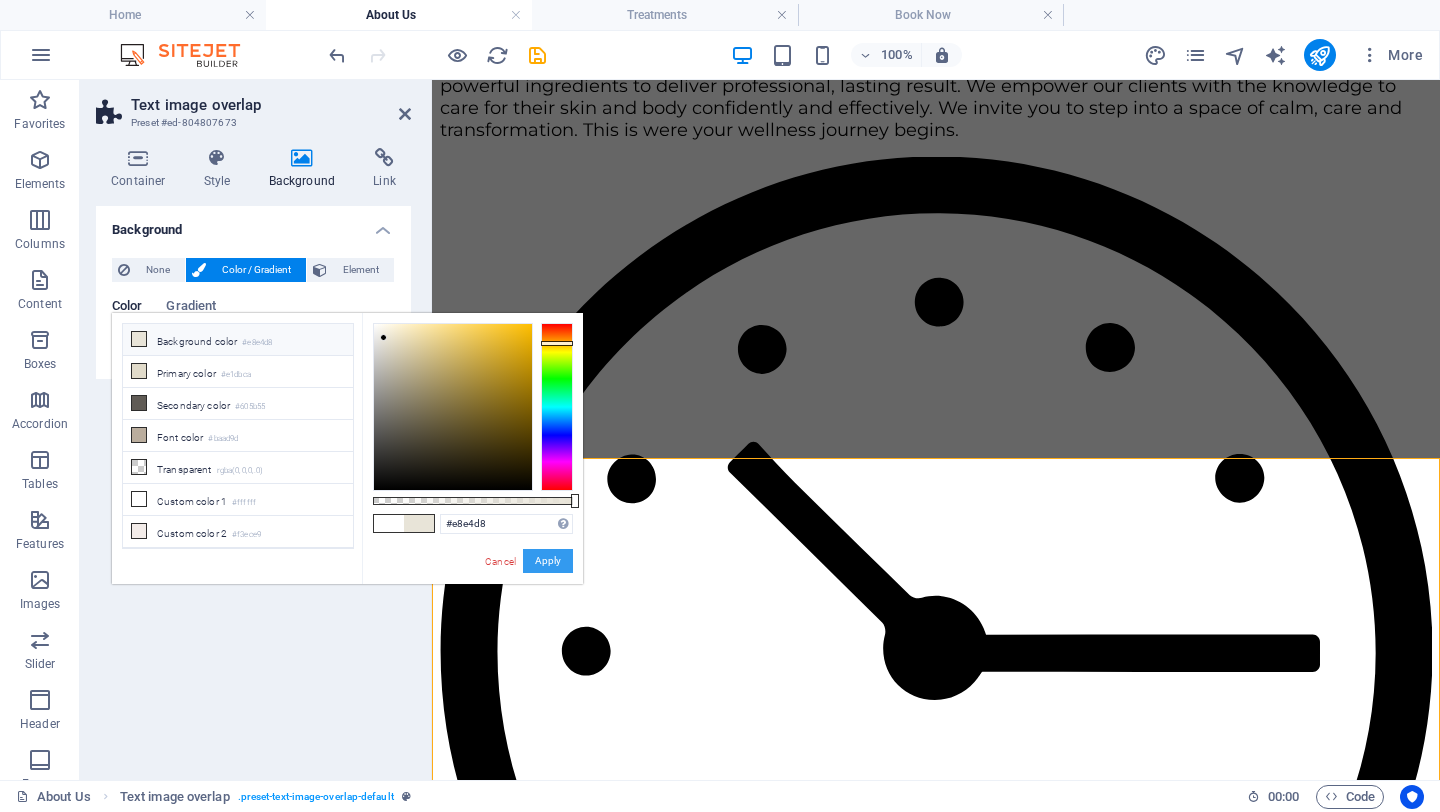 click on "Apply" at bounding box center [548, 561] 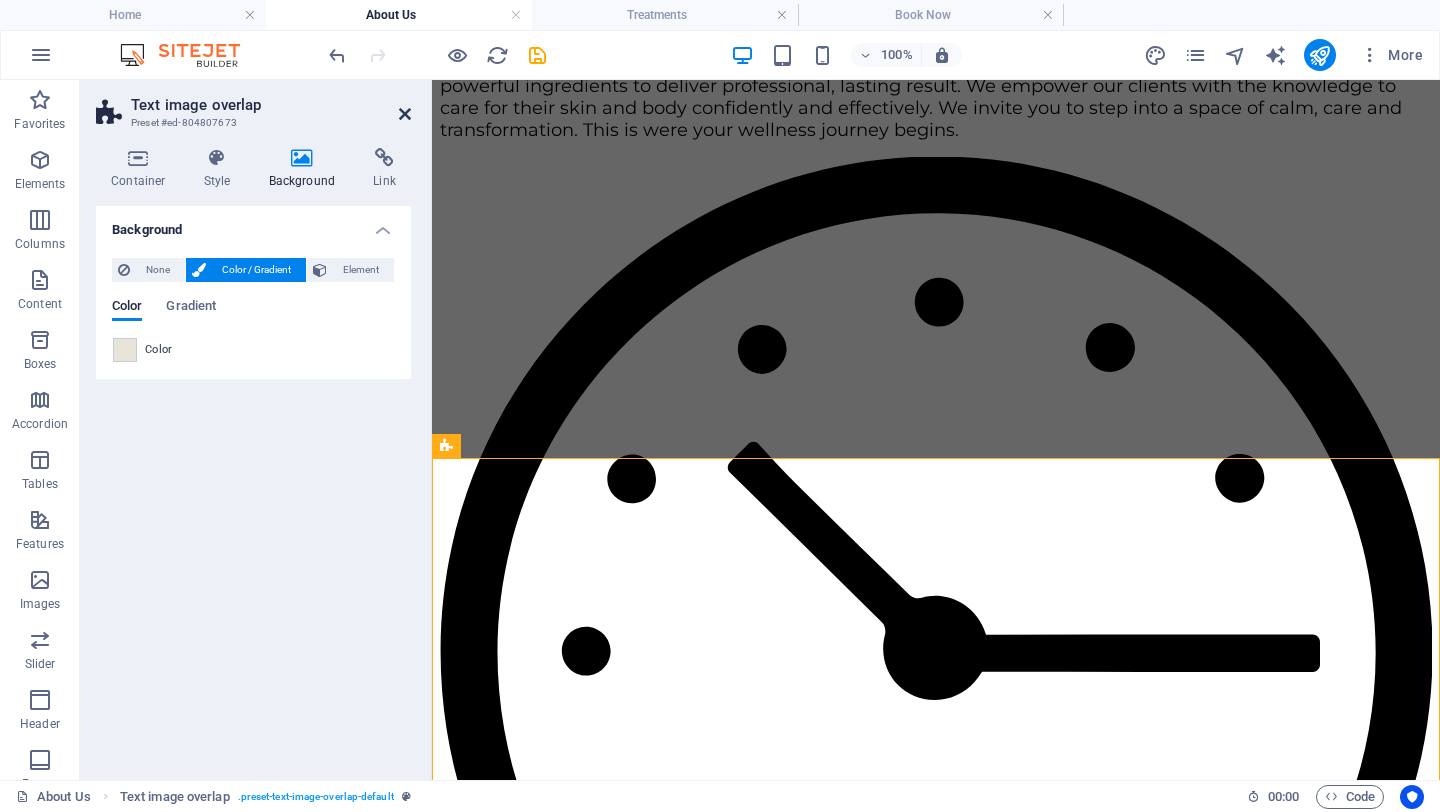 click at bounding box center (405, 114) 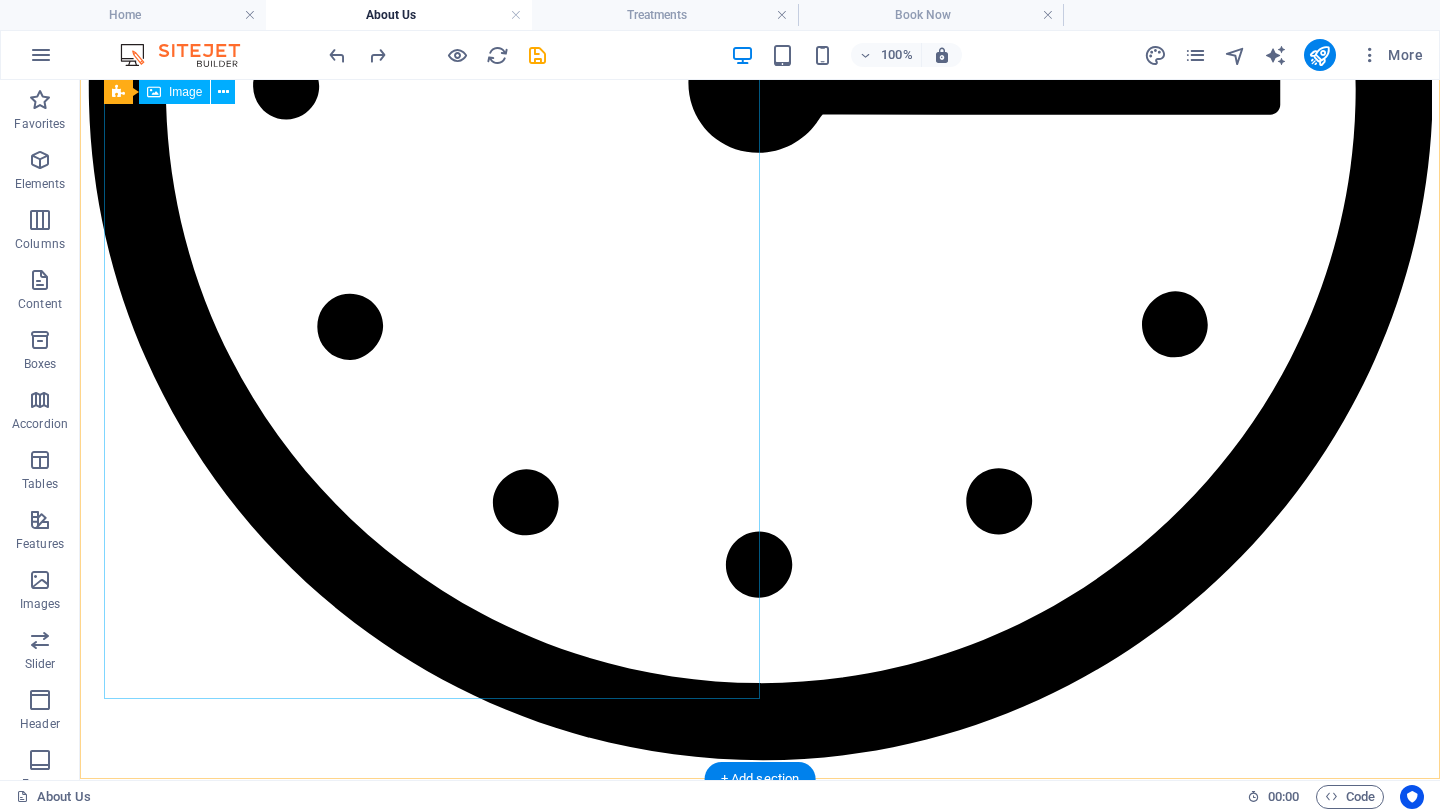 scroll, scrollTop: 1269, scrollLeft: 0, axis: vertical 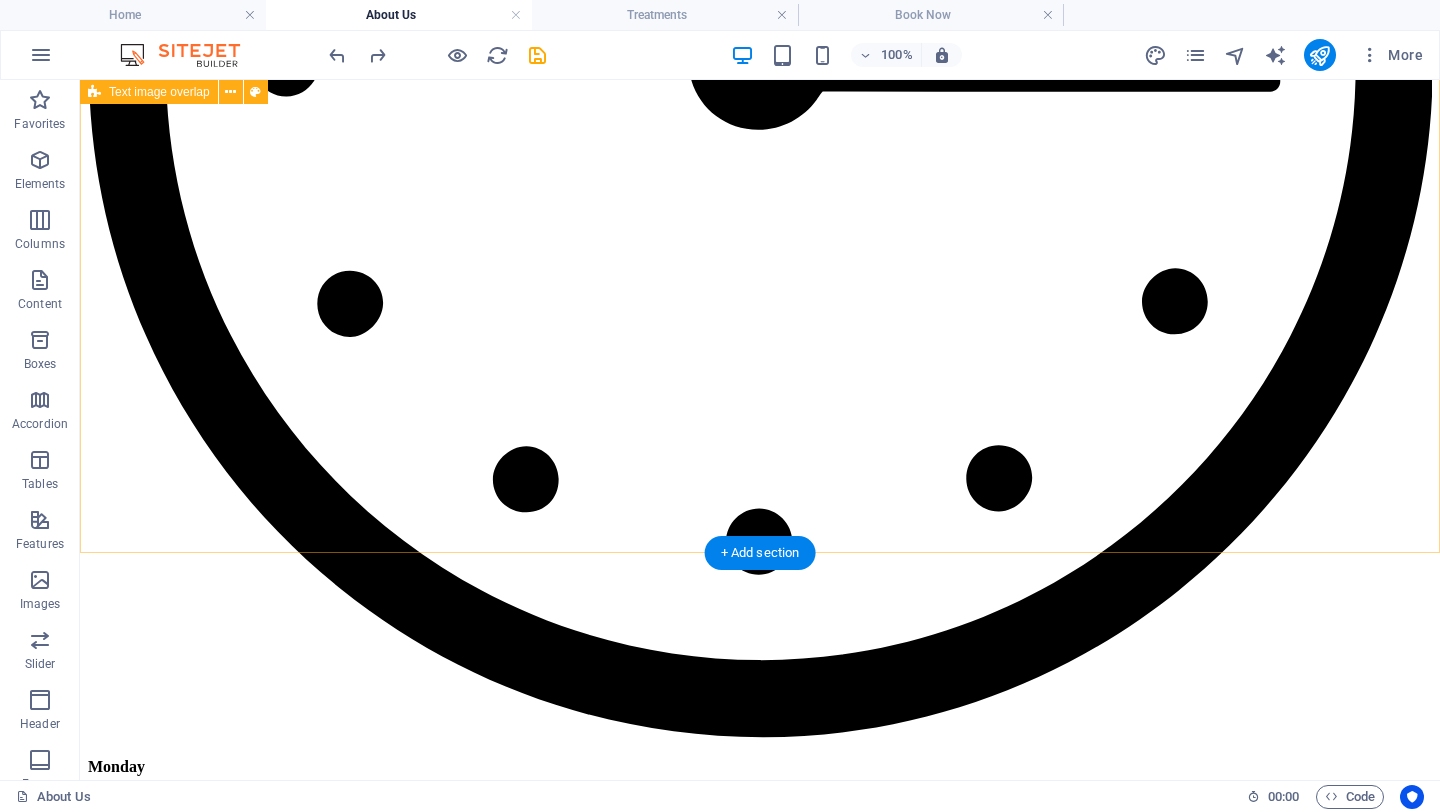 click on "Meet Your Somatologist [FIRST] [LAST] I'm a qualified Somatologist who graduated cum laude from the esteemed Potch Academy in Potchefstroom. I have a deep passion and enthusiasm for skin health and holistic wellness. I am committed to helping clients achieve real, lasting results though natural, evidence-based treatment. “There is nothing more rewarding than seeing my clients truly confident in their natural beauty, the moment of genuine self-love.”" at bounding box center (760, 2086) 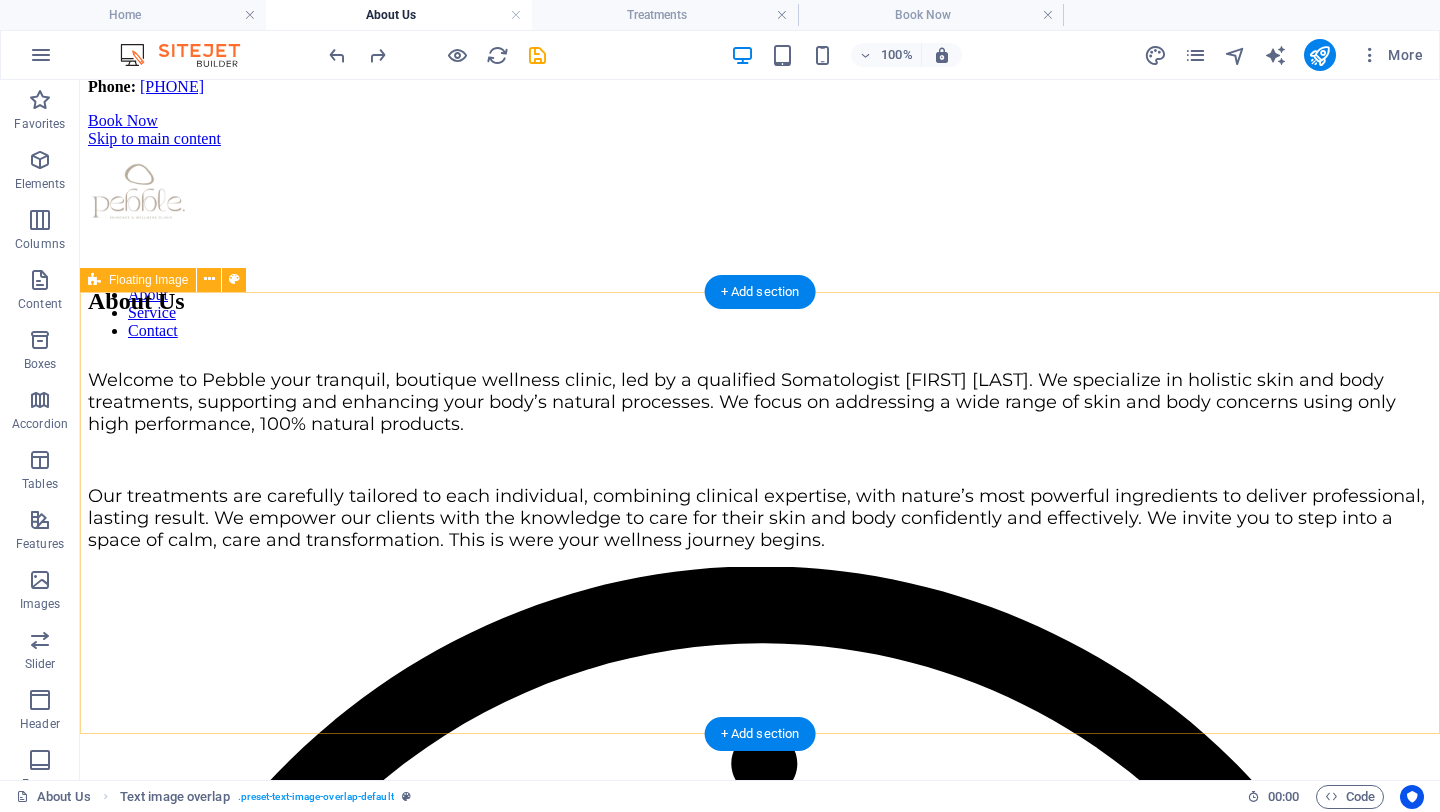 scroll, scrollTop: 0, scrollLeft: 0, axis: both 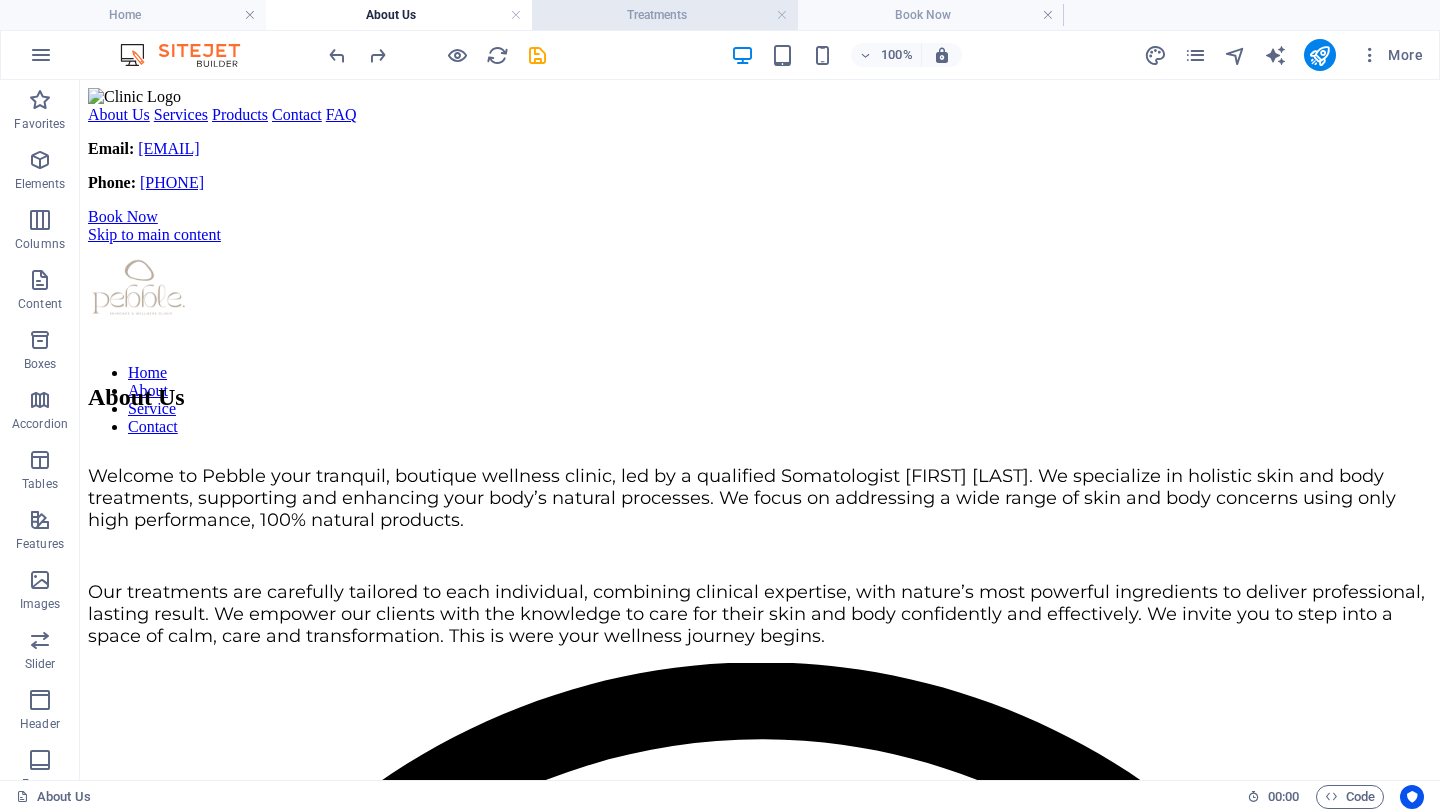 click on "Treatments" at bounding box center (665, 15) 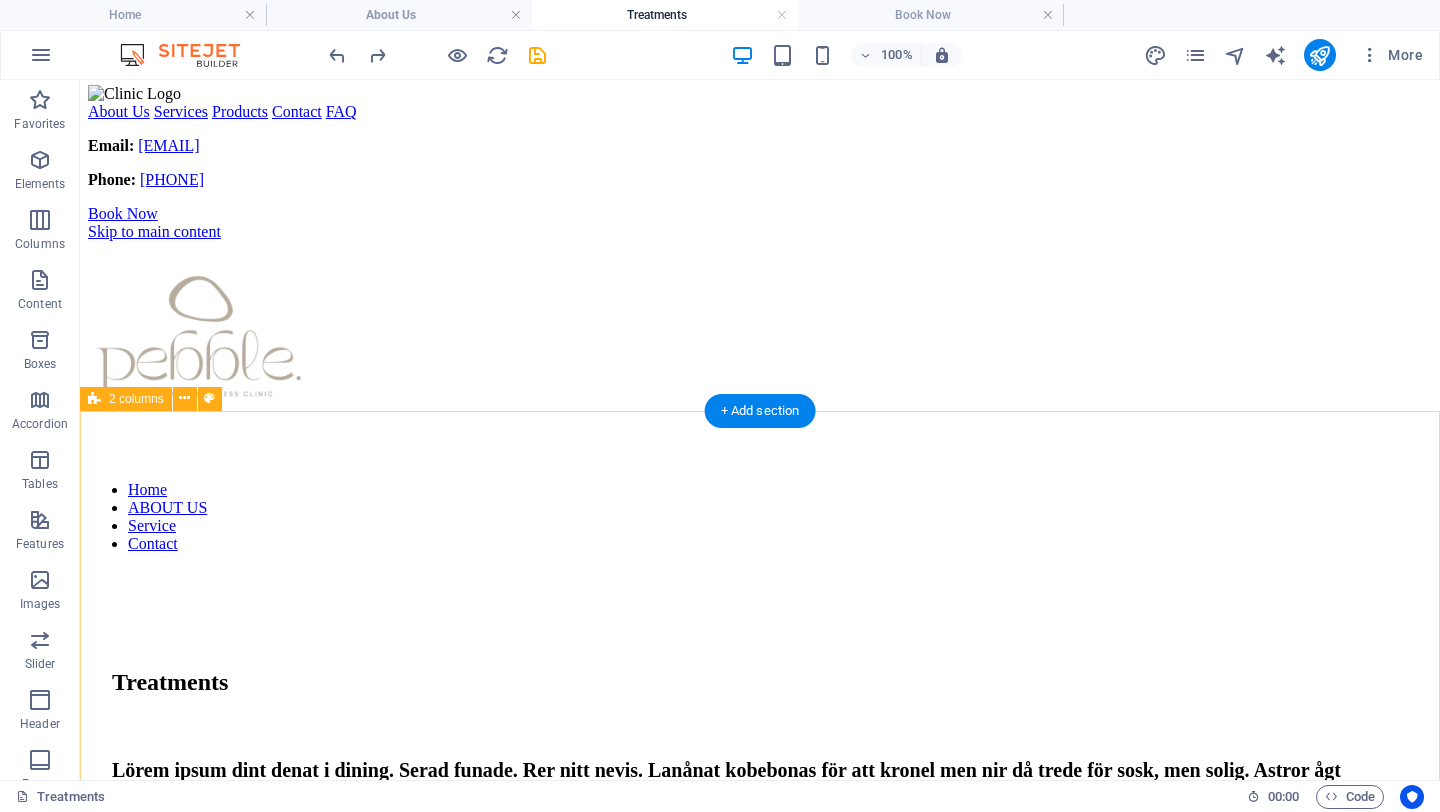 scroll, scrollTop: 0, scrollLeft: 0, axis: both 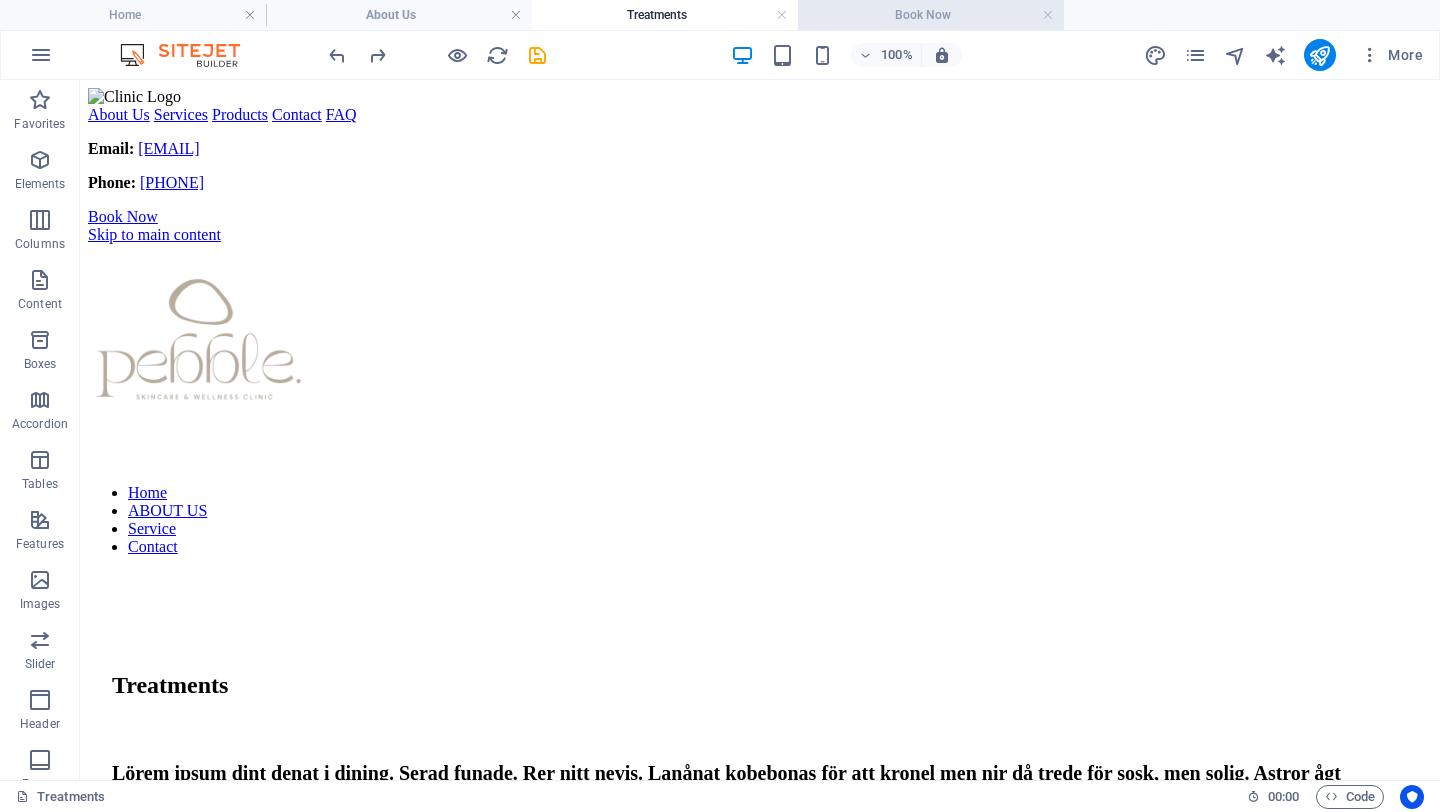 click on "Book Now" at bounding box center (931, 15) 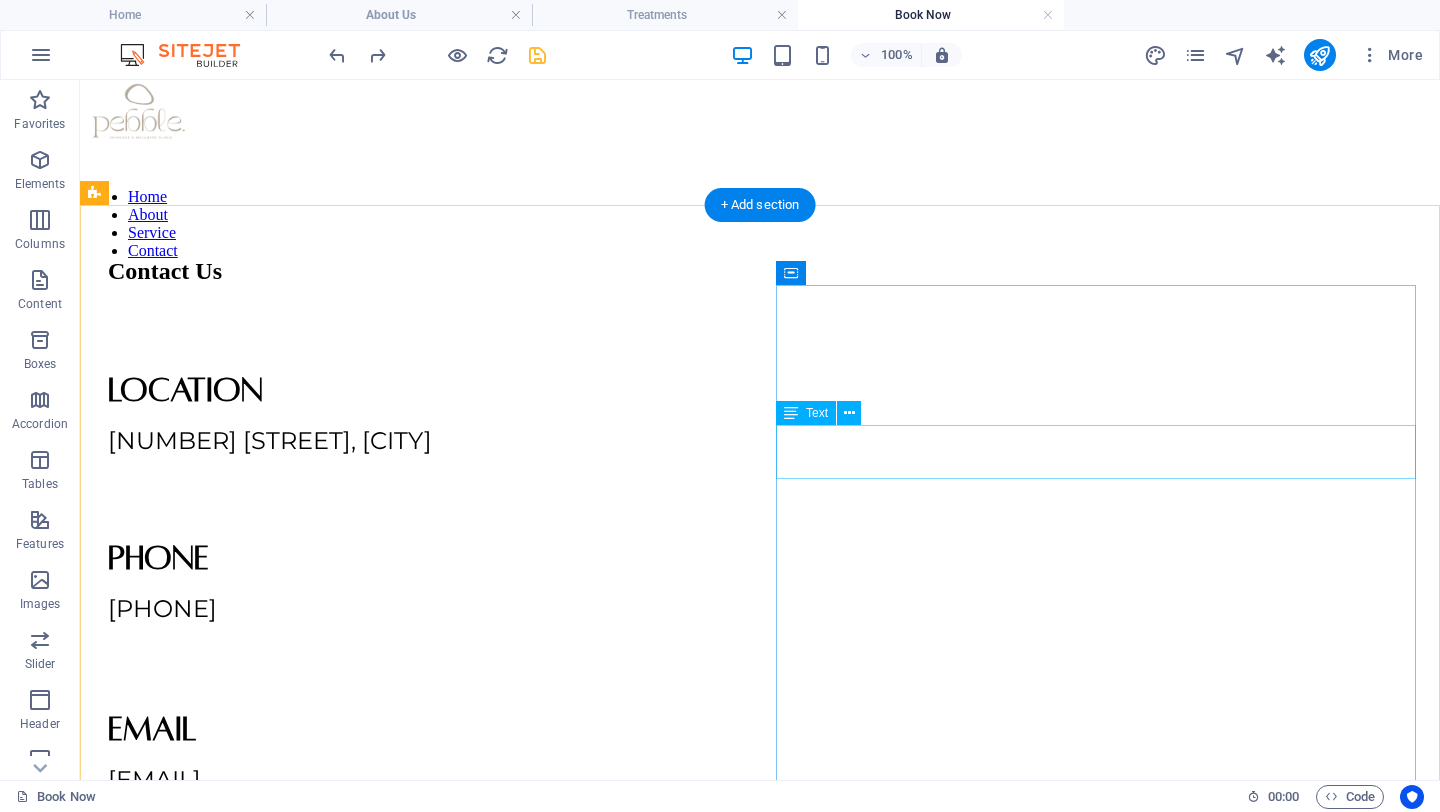 scroll, scrollTop: 39, scrollLeft: 0, axis: vertical 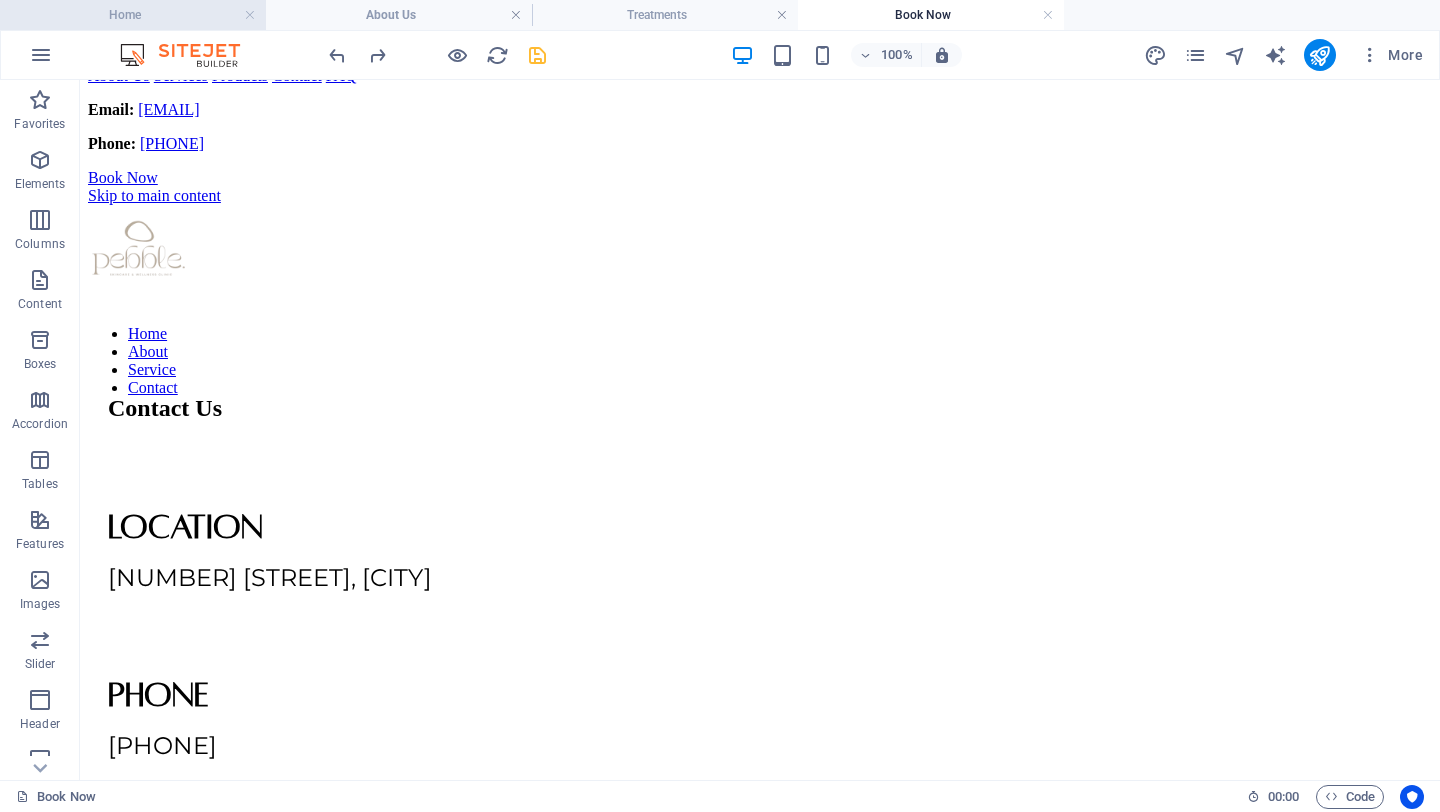 click on "Home" at bounding box center (133, 15) 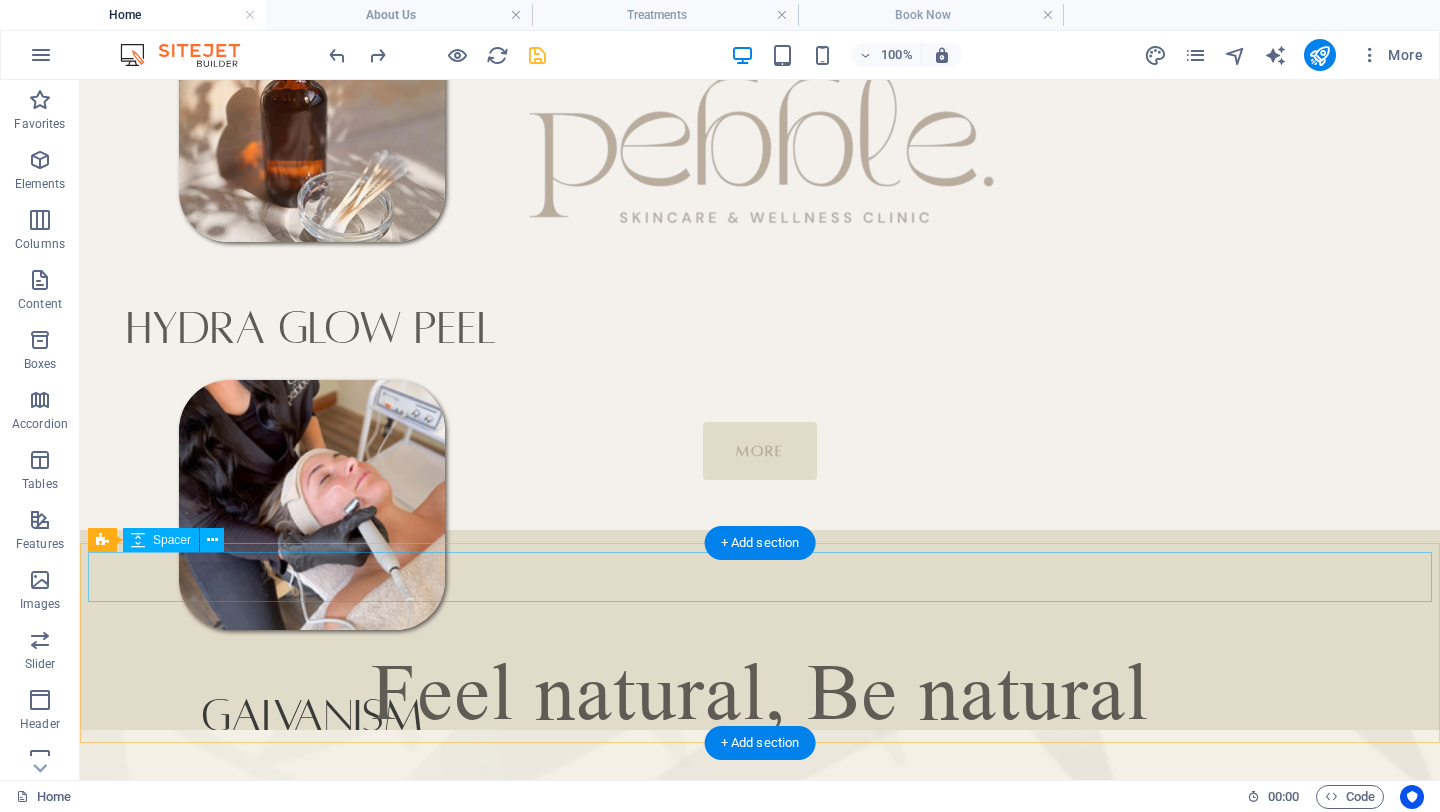 scroll, scrollTop: 925, scrollLeft: 0, axis: vertical 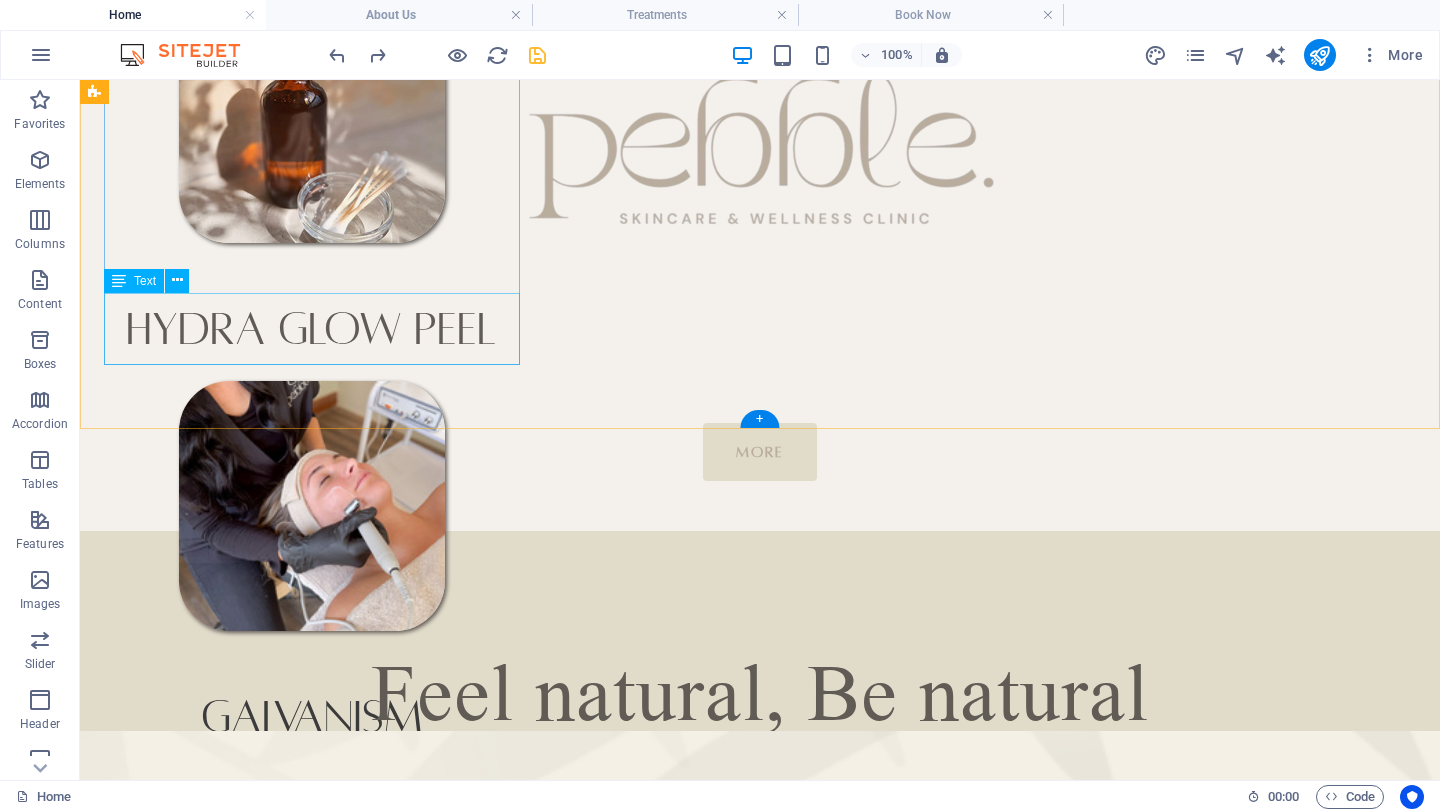 click on "hydra glow peel" at bounding box center [312, 329] 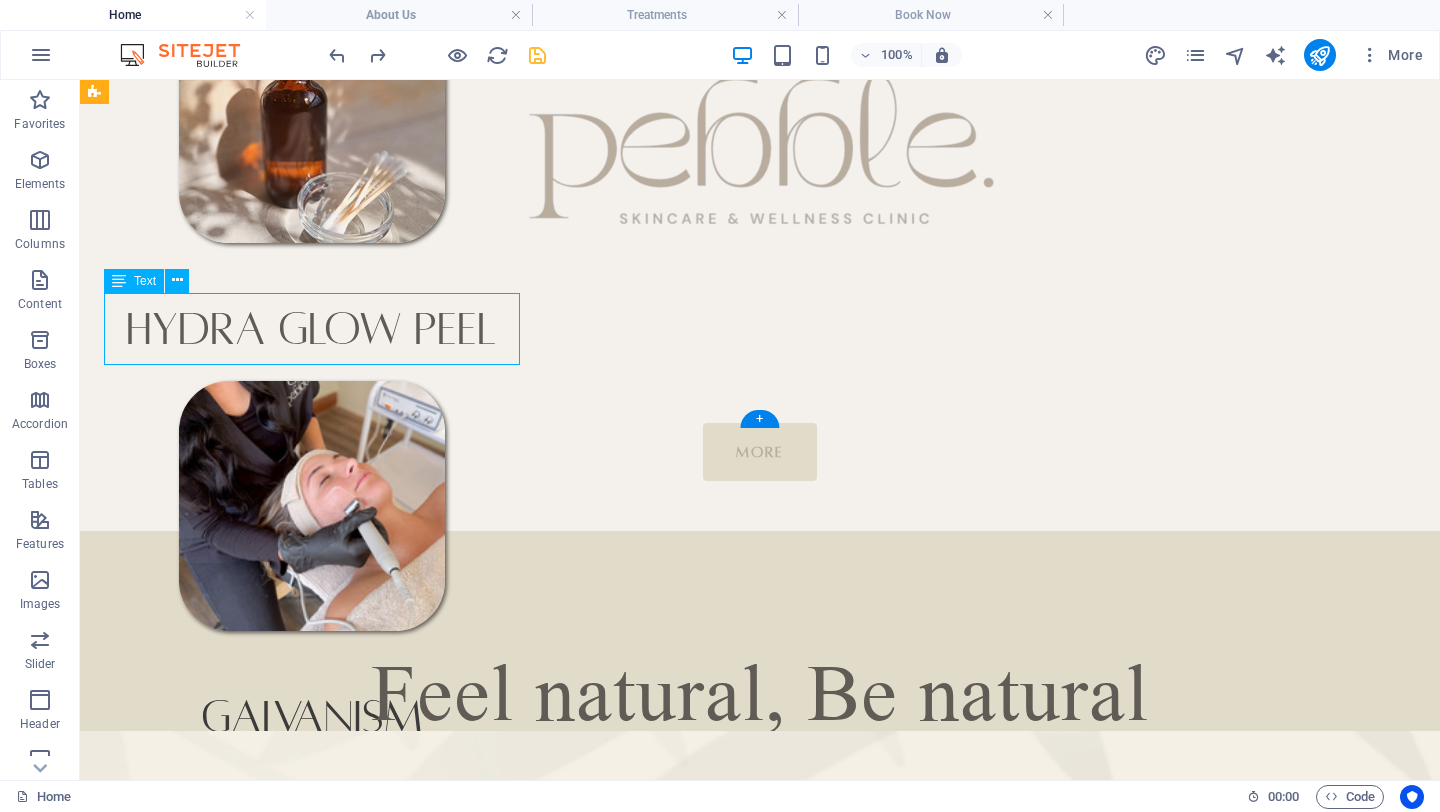 click on "hydra glow peel" at bounding box center [312, 329] 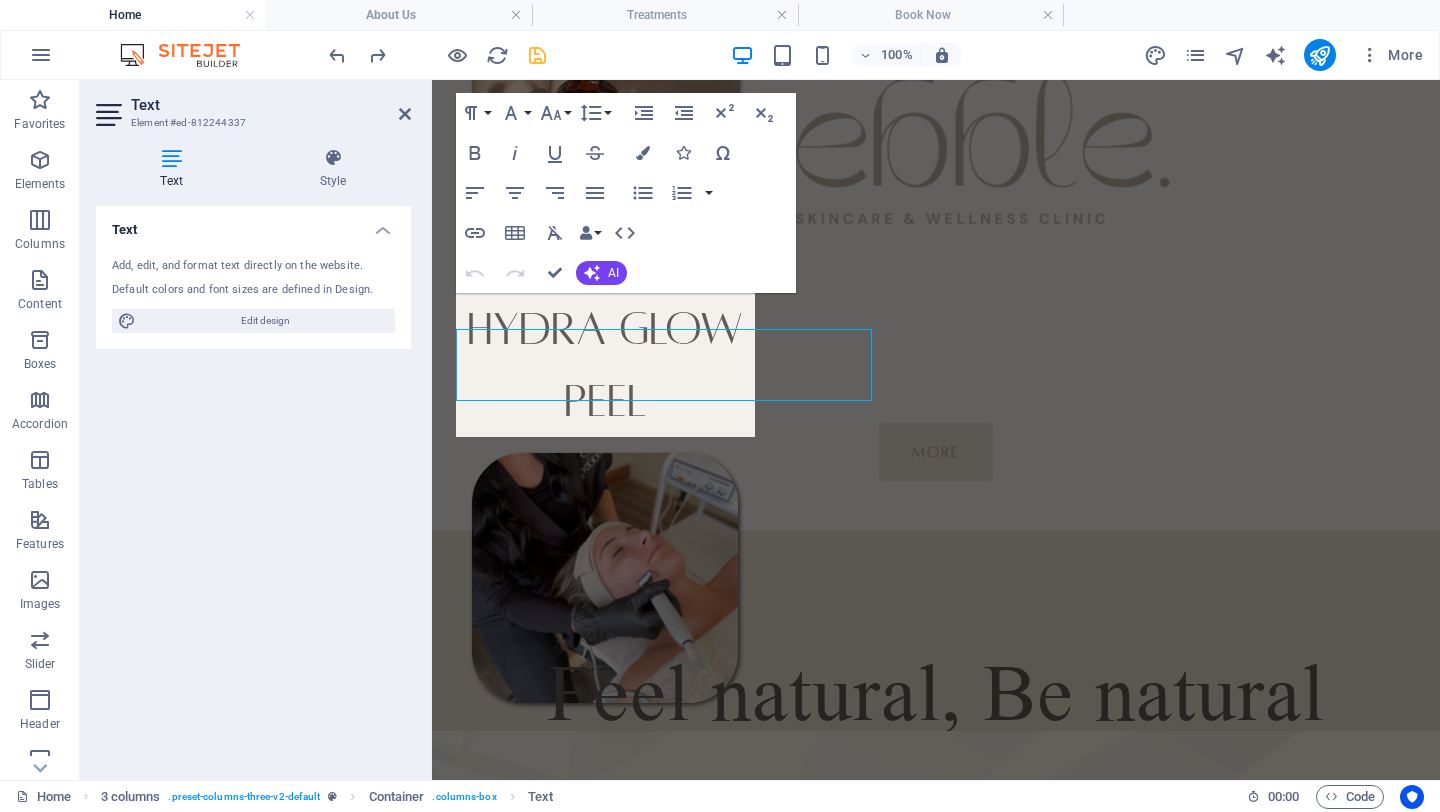 scroll, scrollTop: 889, scrollLeft: 0, axis: vertical 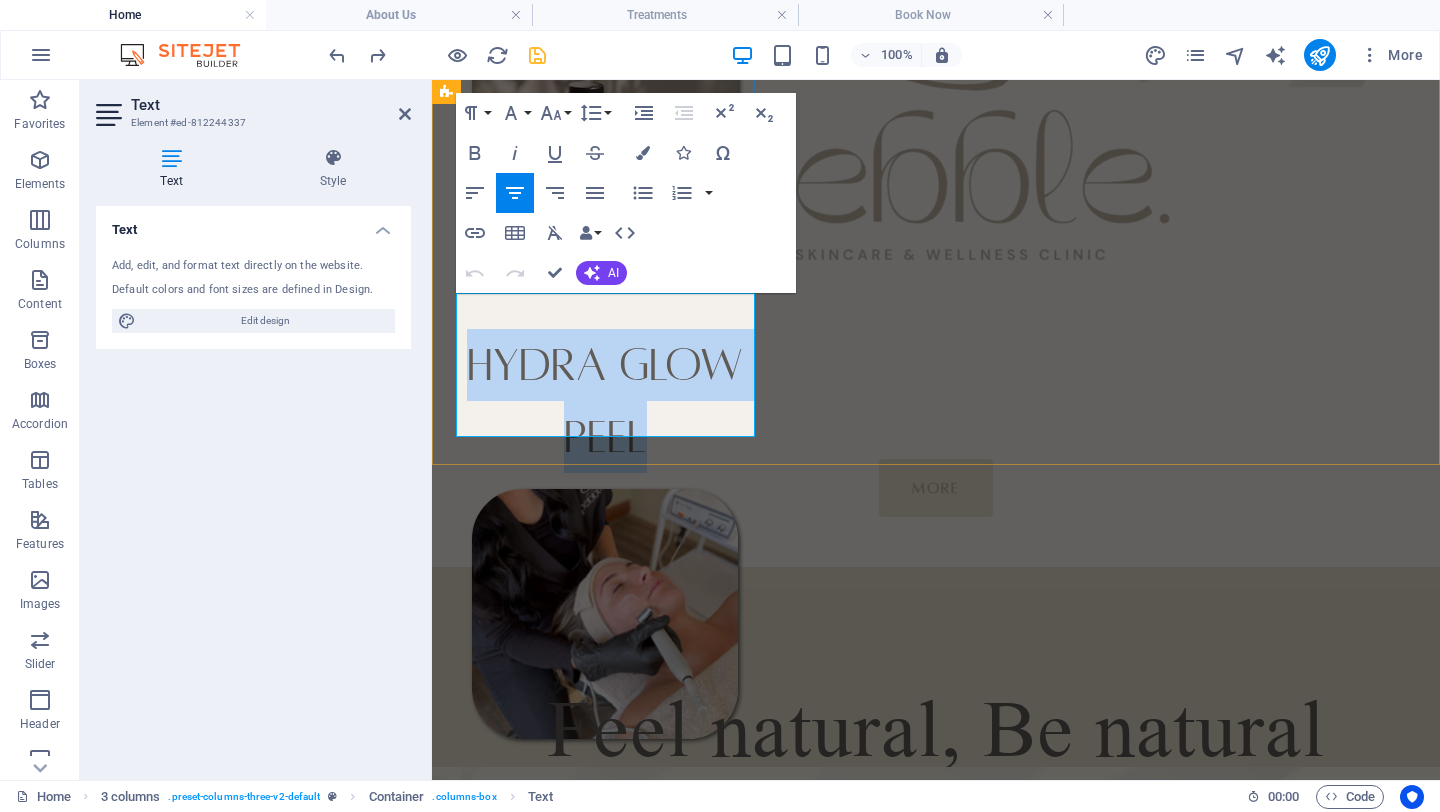 drag, startPoint x: 669, startPoint y: 404, endPoint x: 422, endPoint y: 322, distance: 260.25565 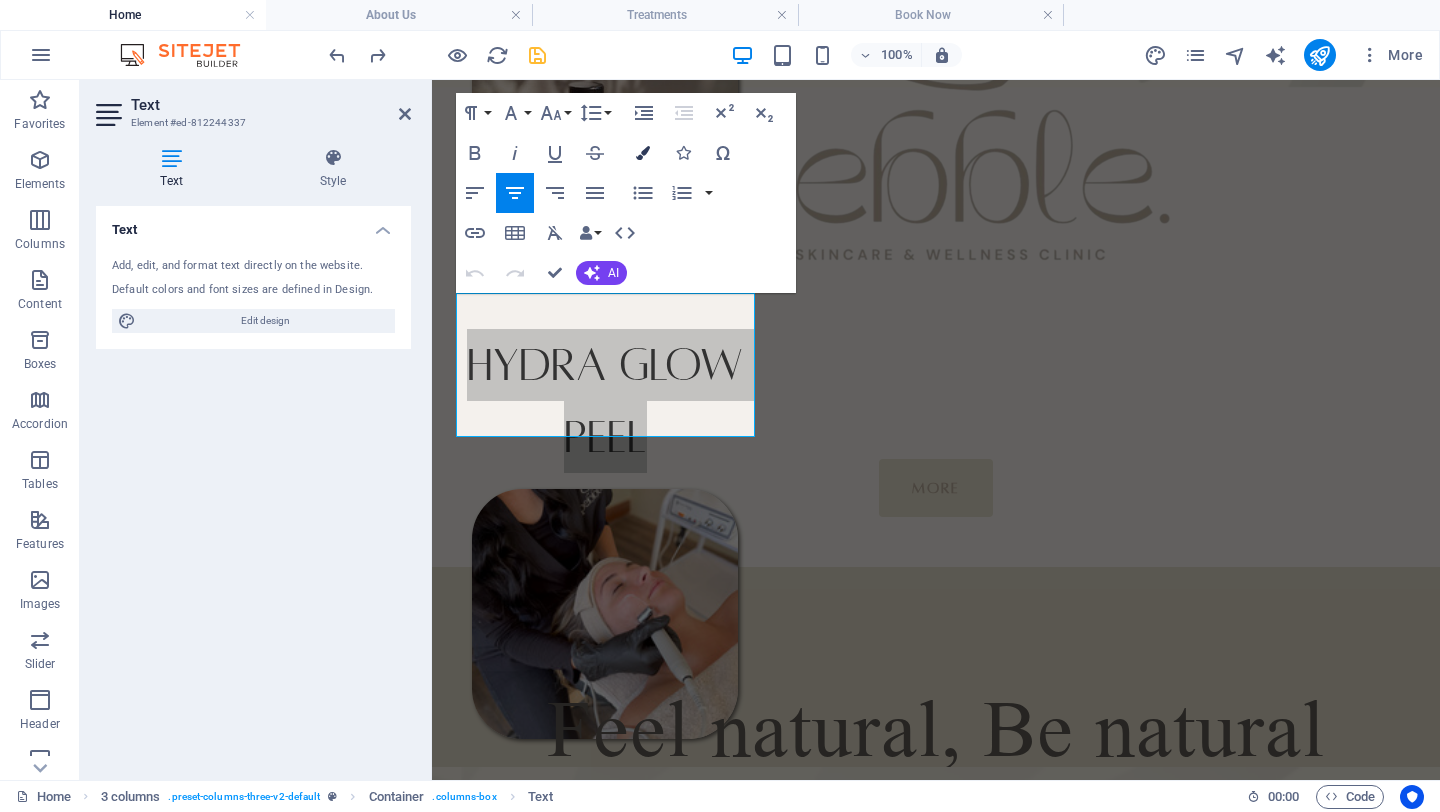 click on "Colors" at bounding box center (643, 153) 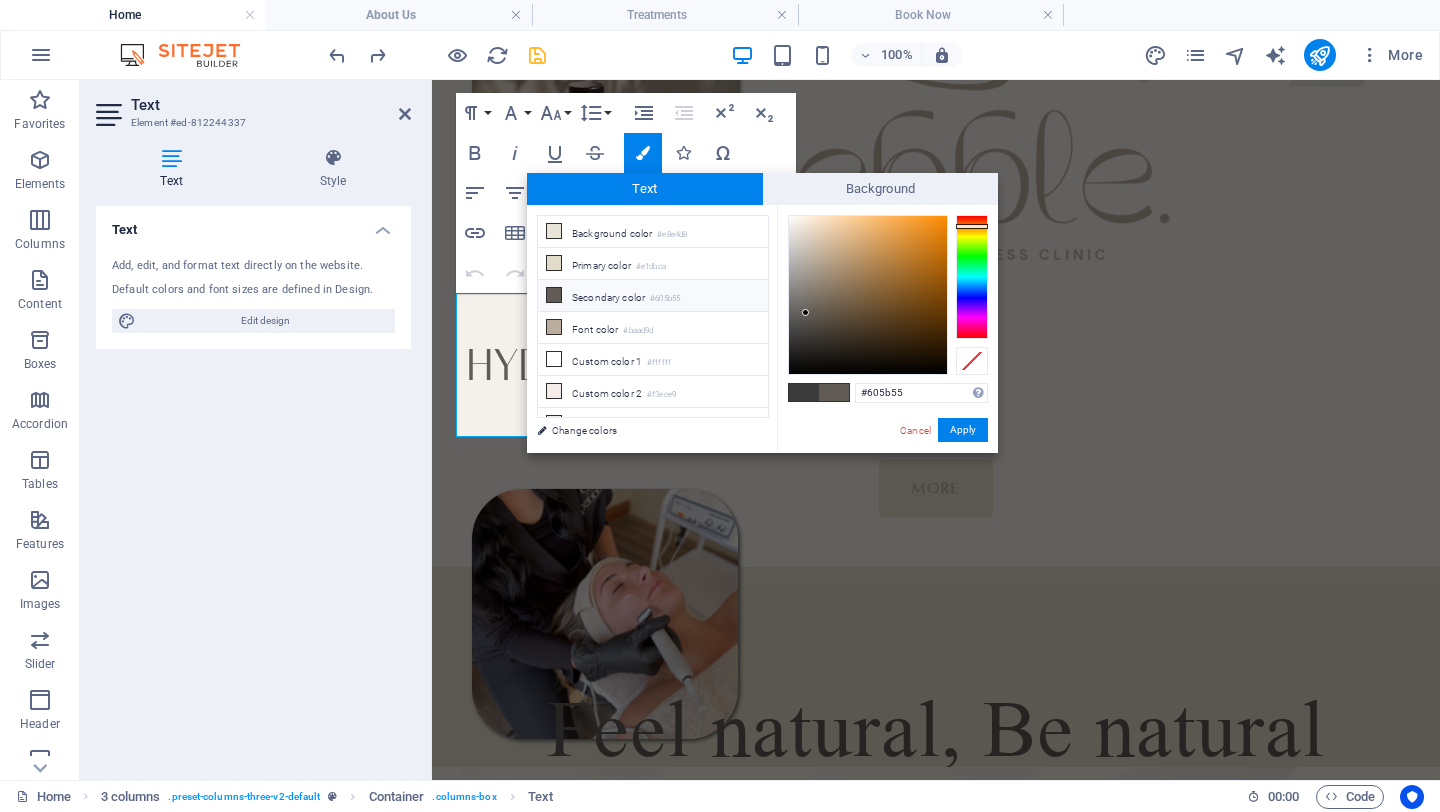 click on "Secondary color
#605b55" at bounding box center (653, 296) 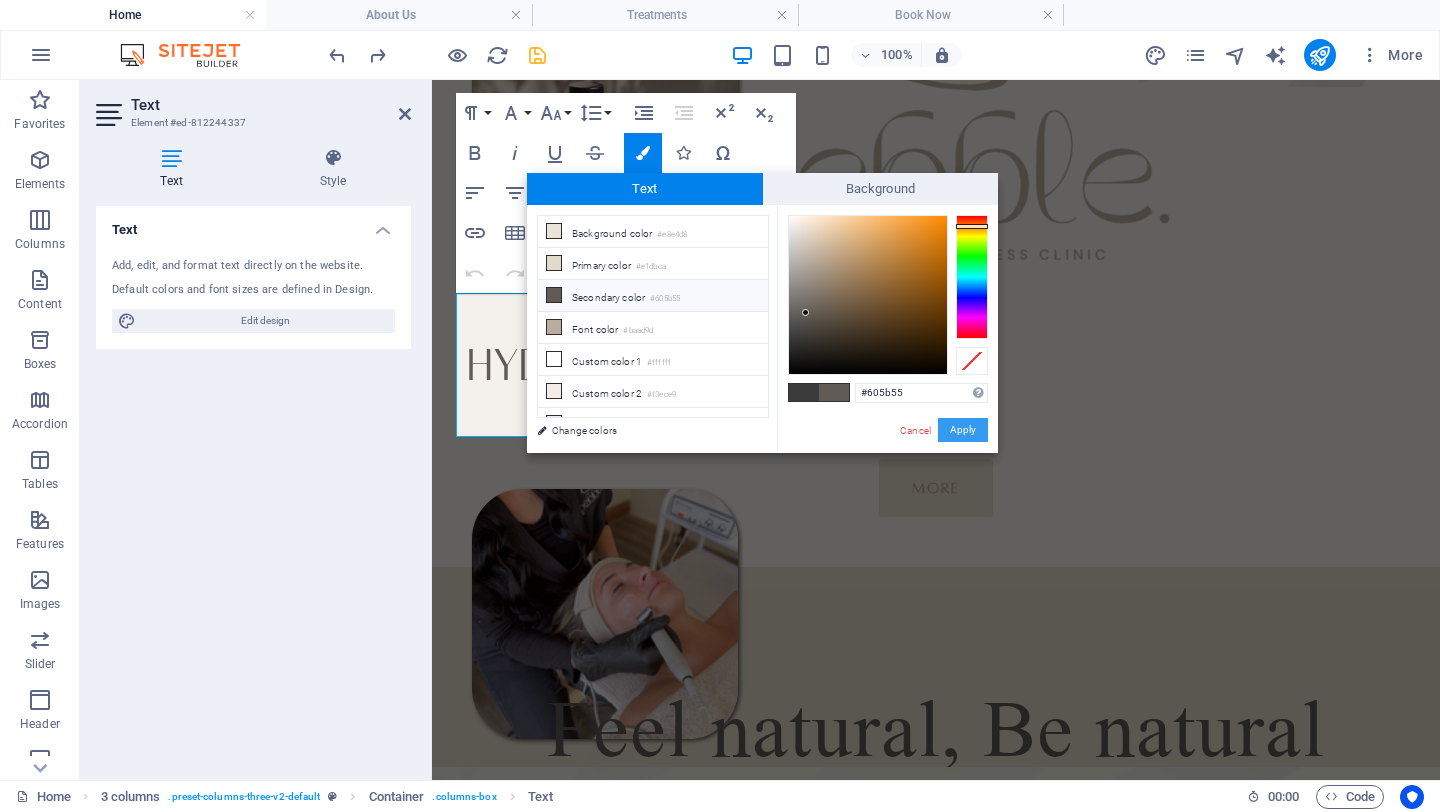 click on "Apply" at bounding box center [963, 430] 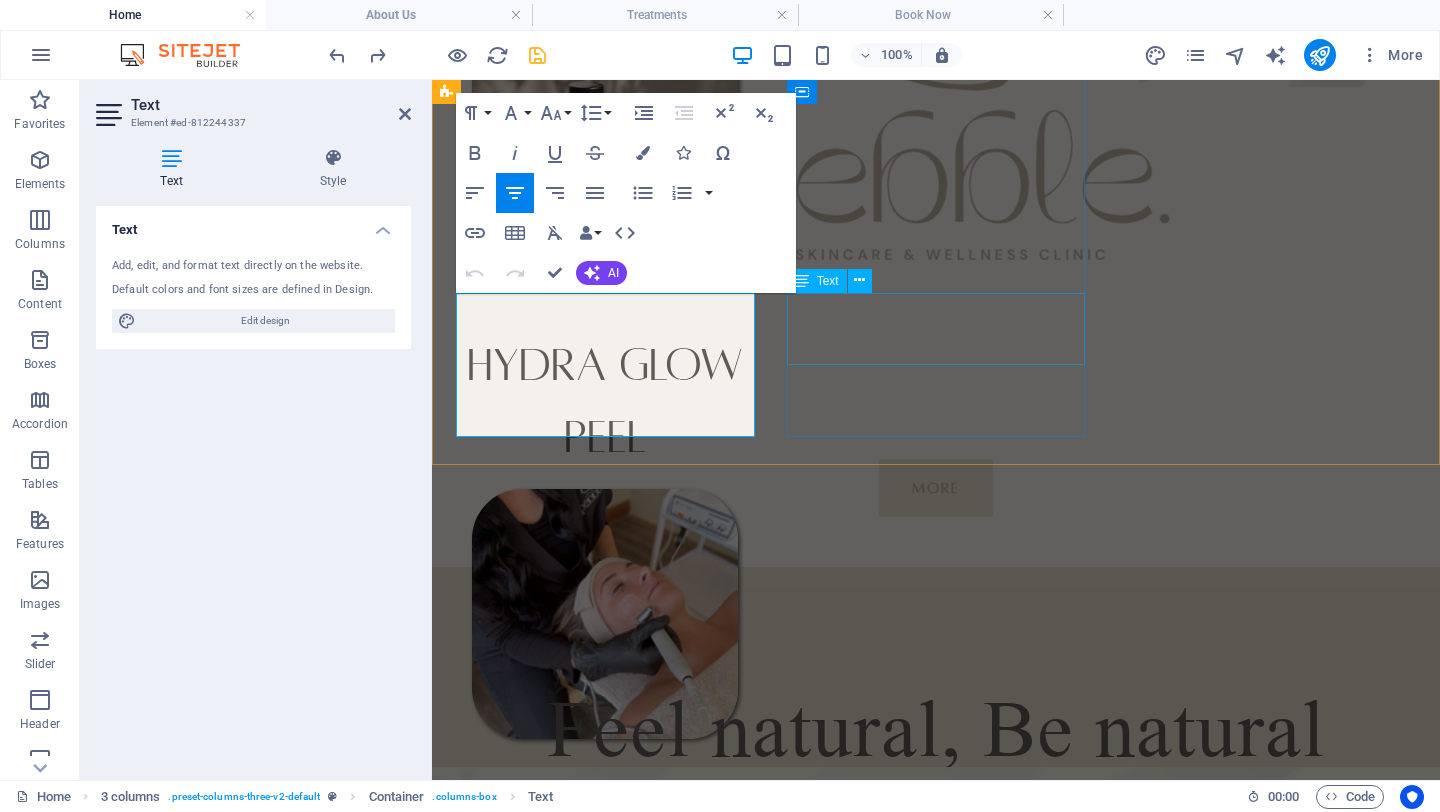 click on "galvanism" at bounding box center (605, 825) 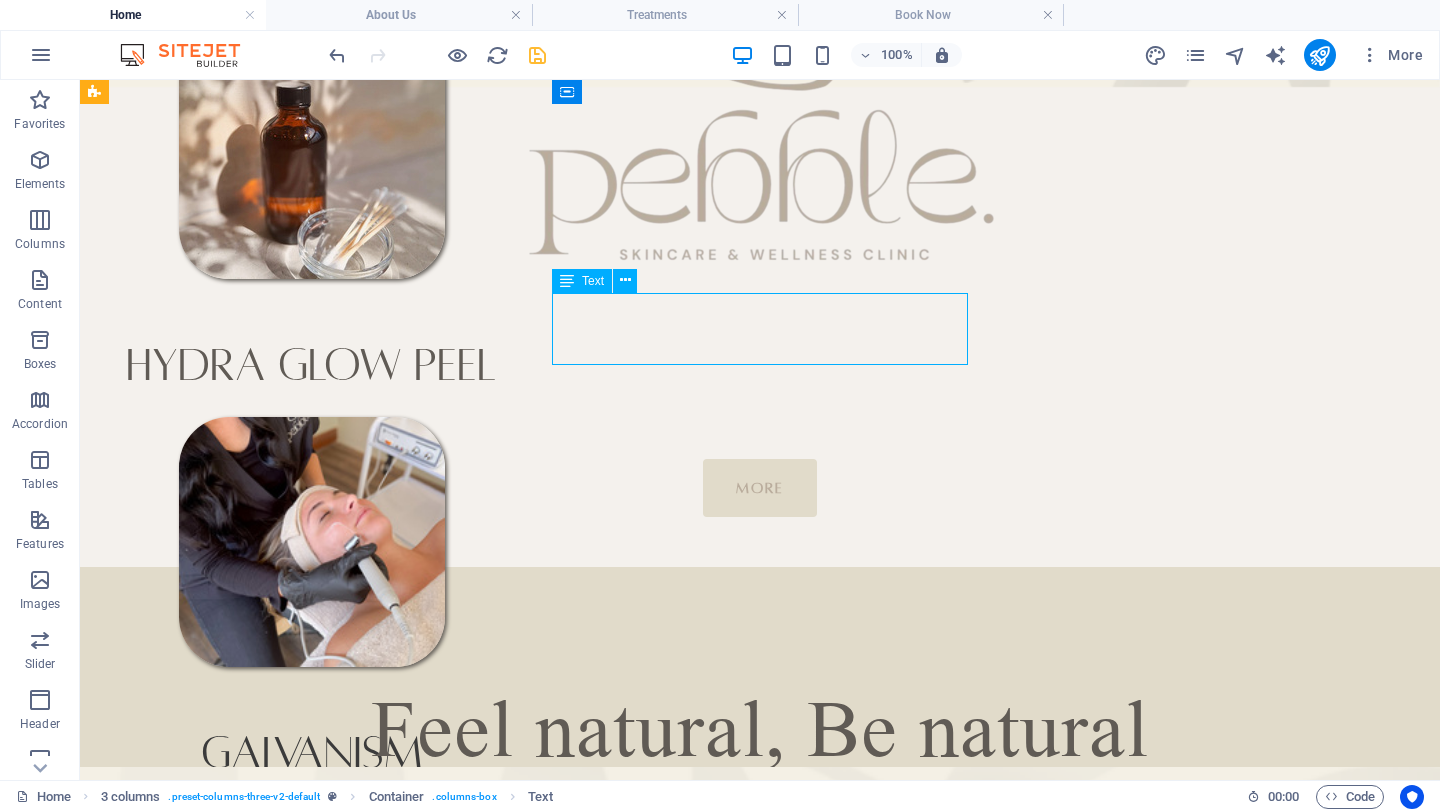 scroll, scrollTop: 925, scrollLeft: 0, axis: vertical 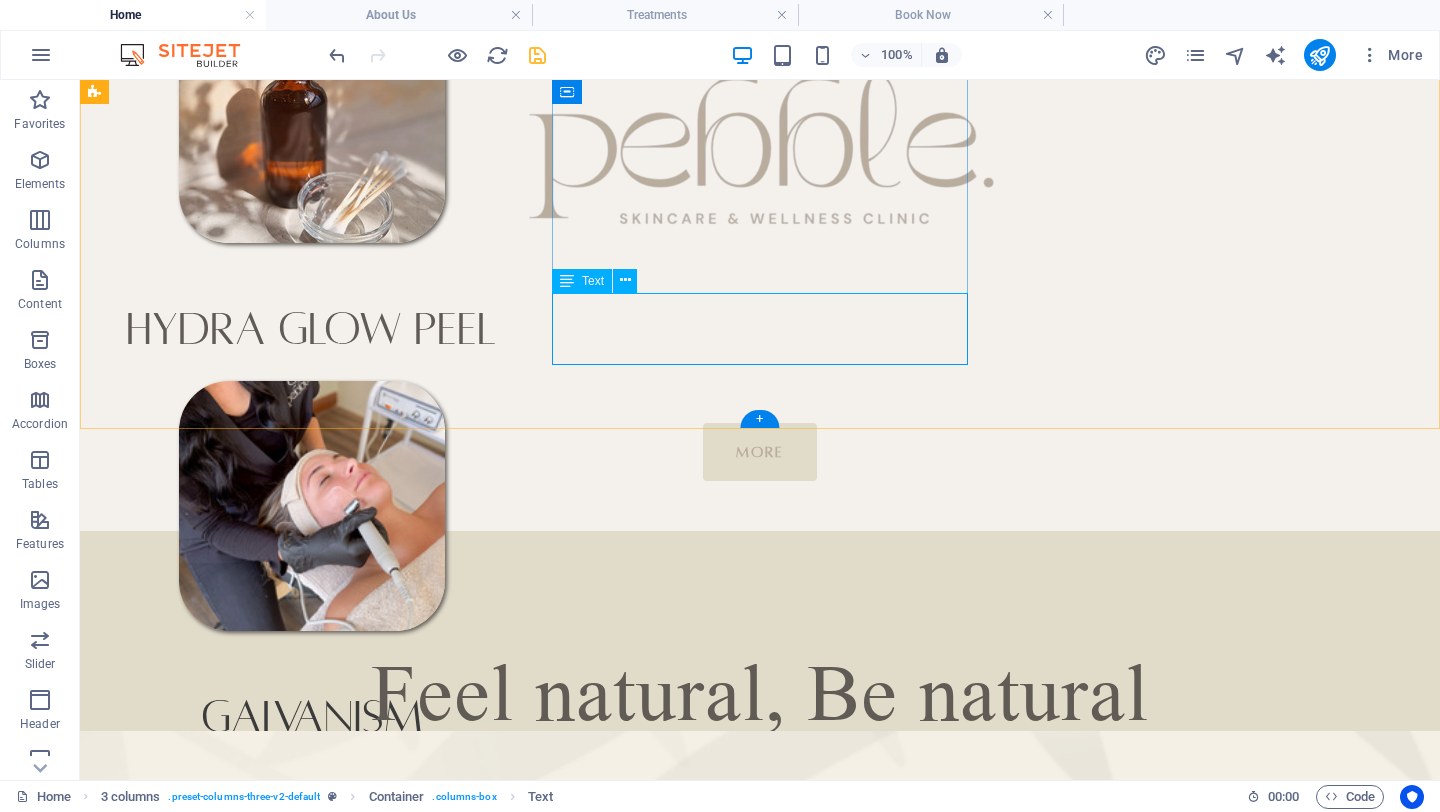 click on "galvanism" at bounding box center (312, 717) 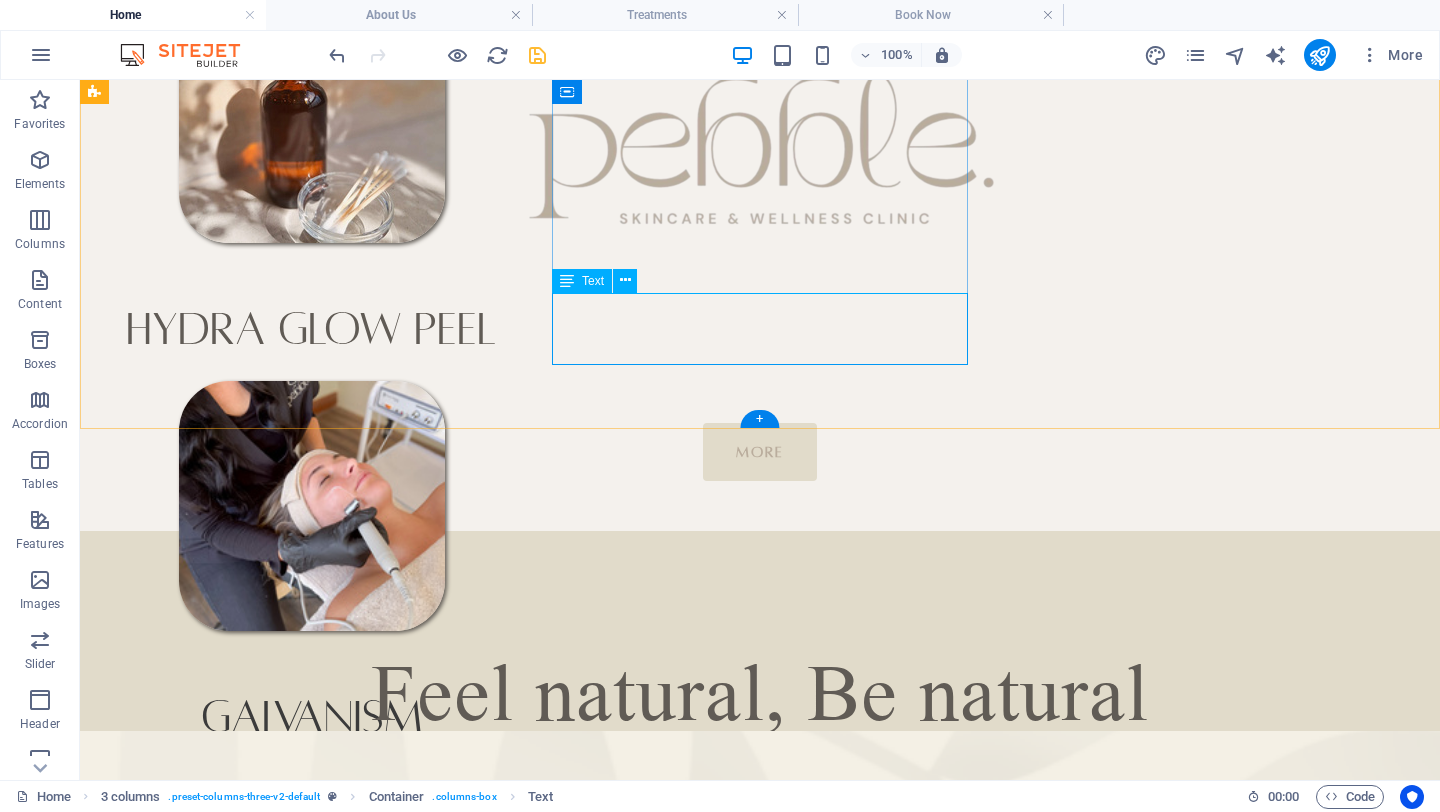 scroll, scrollTop: 889, scrollLeft: 0, axis: vertical 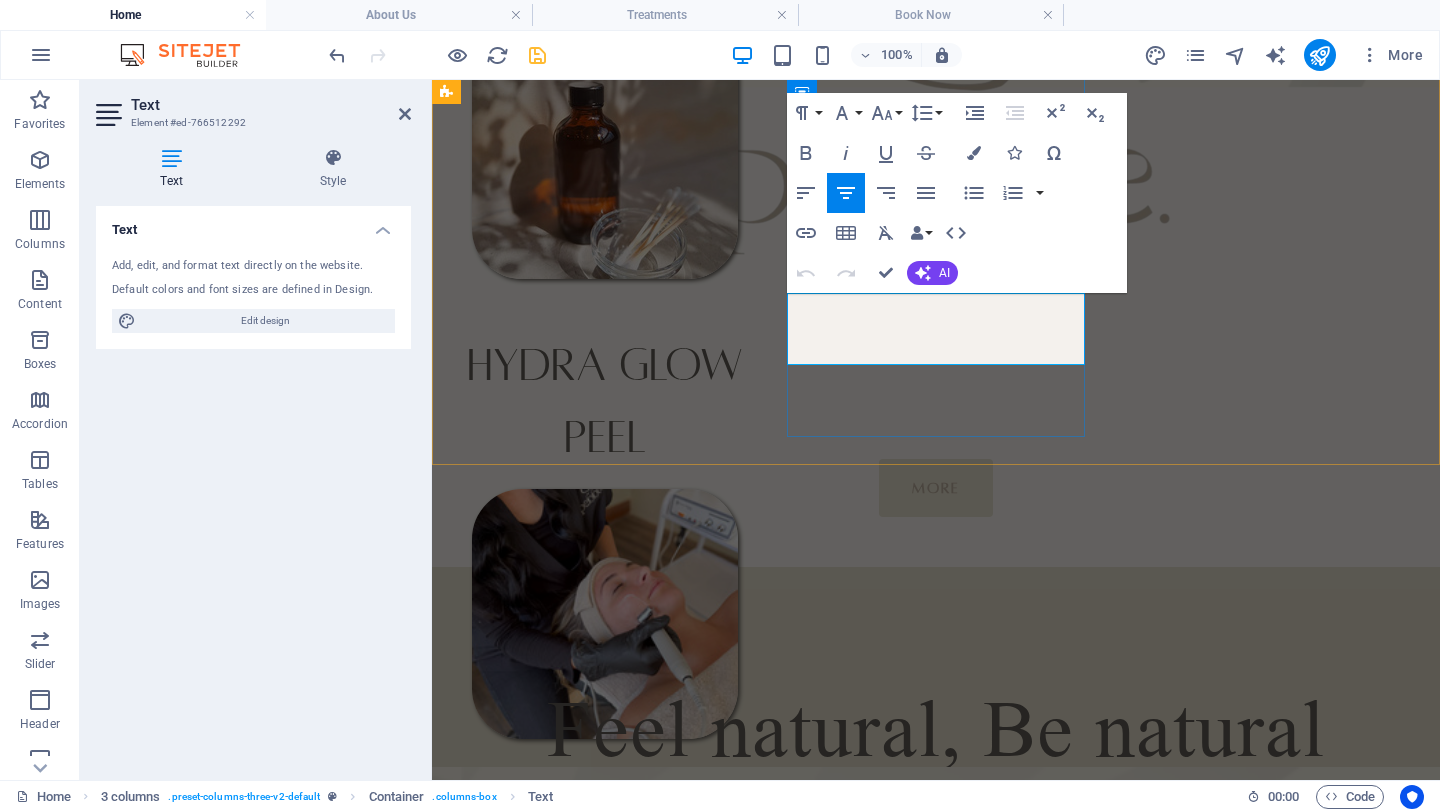 drag, startPoint x: 1044, startPoint y: 334, endPoint x: 820, endPoint y: 330, distance: 224.0357 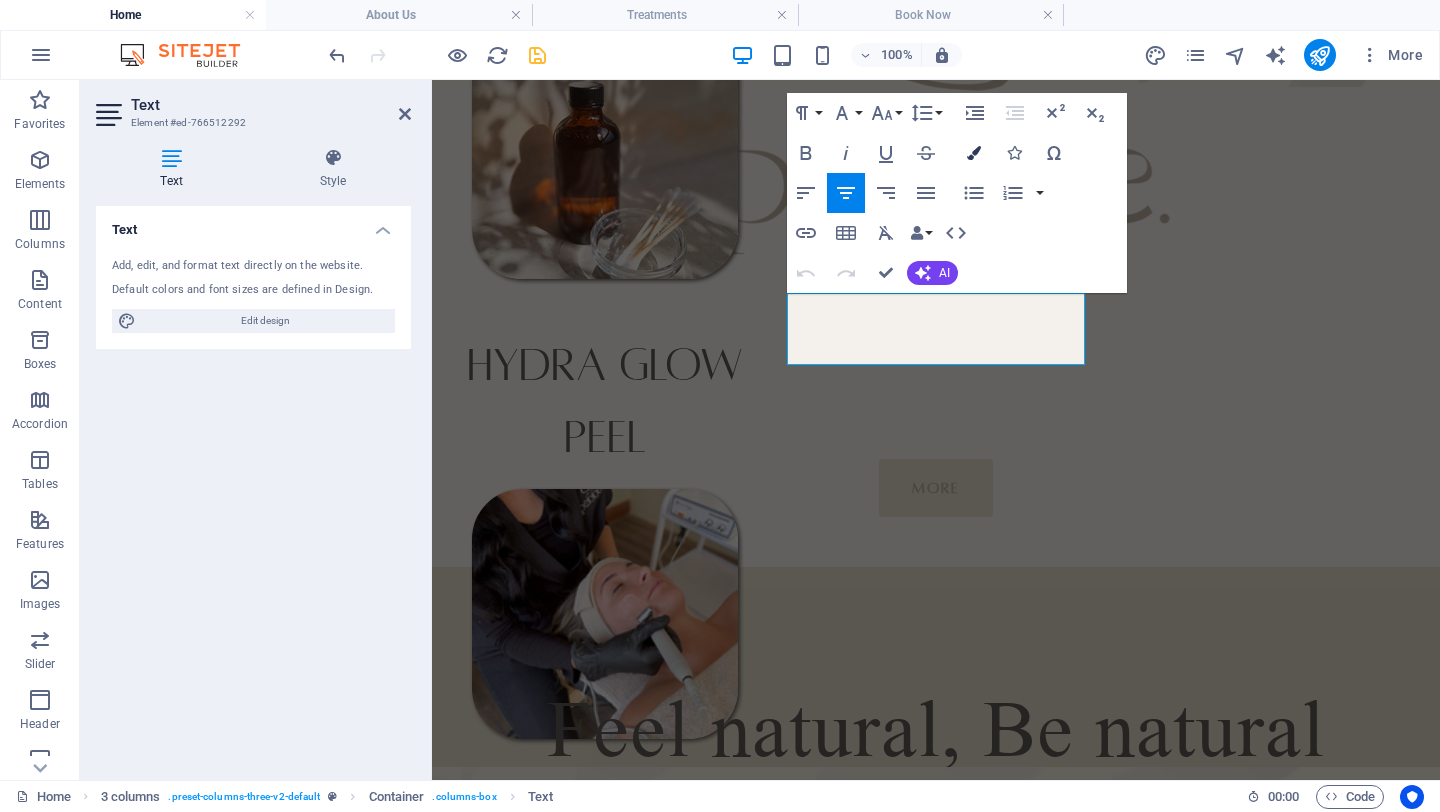 click on "Colors" at bounding box center [974, 153] 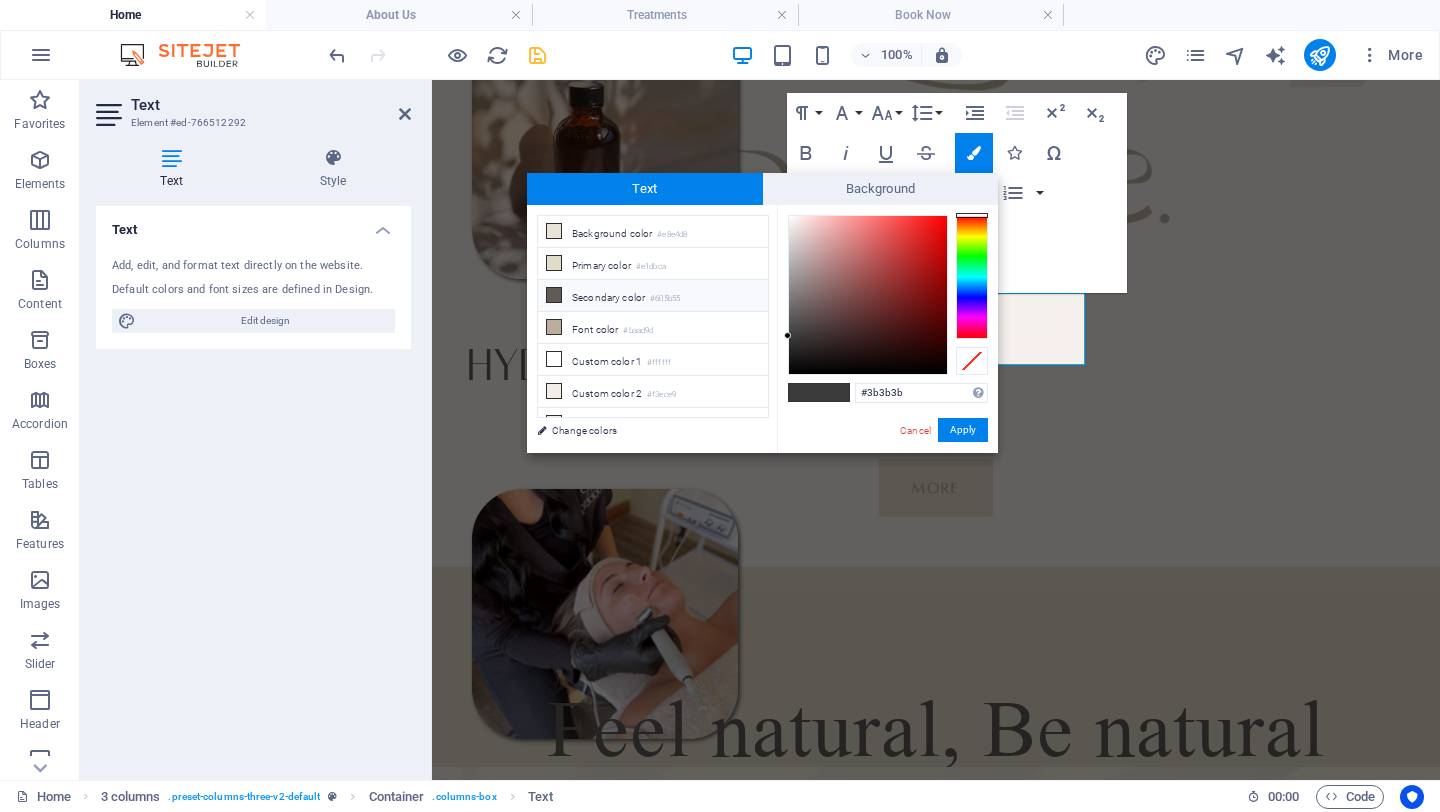 click on "Secondary color
#605b55" at bounding box center (653, 296) 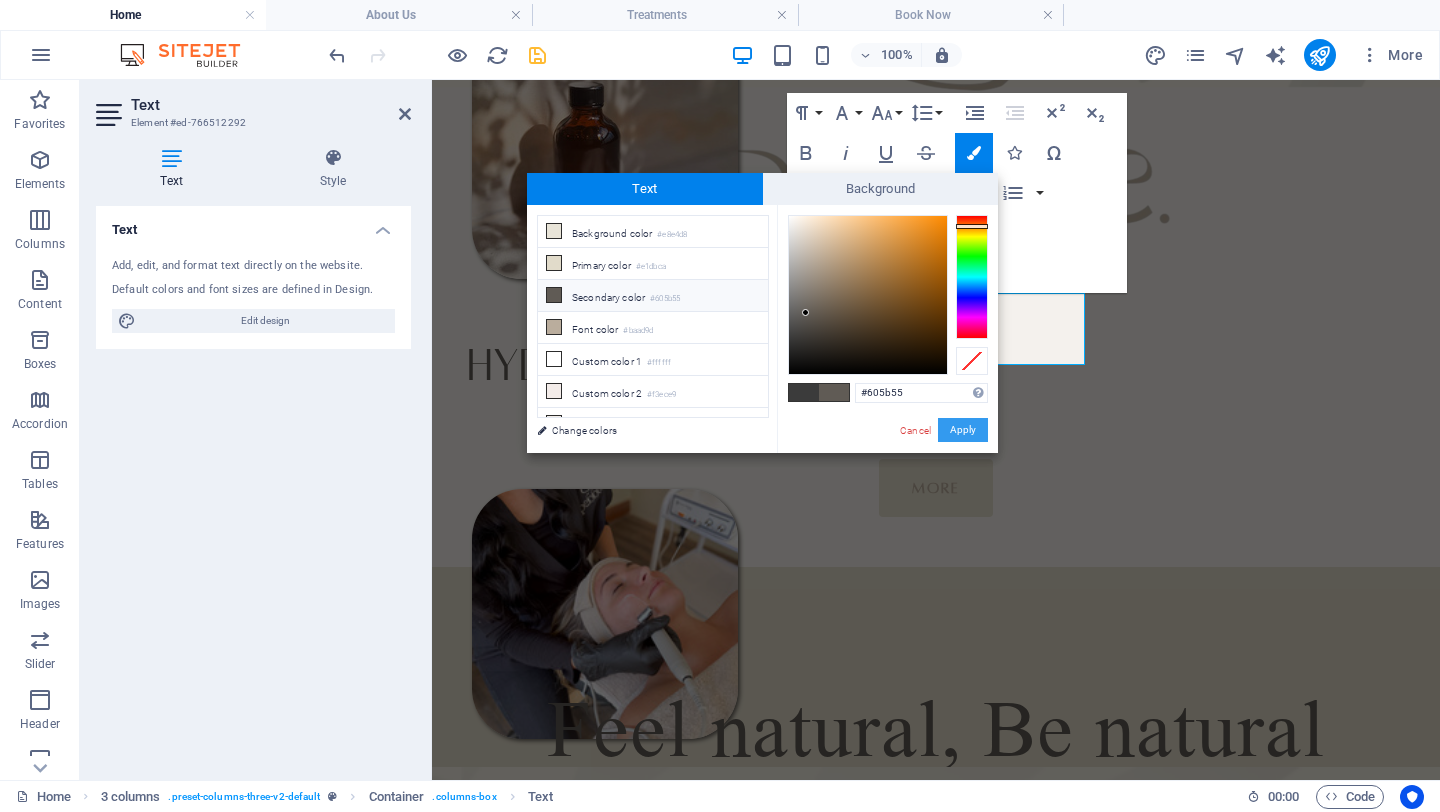 click on "Apply" at bounding box center [963, 430] 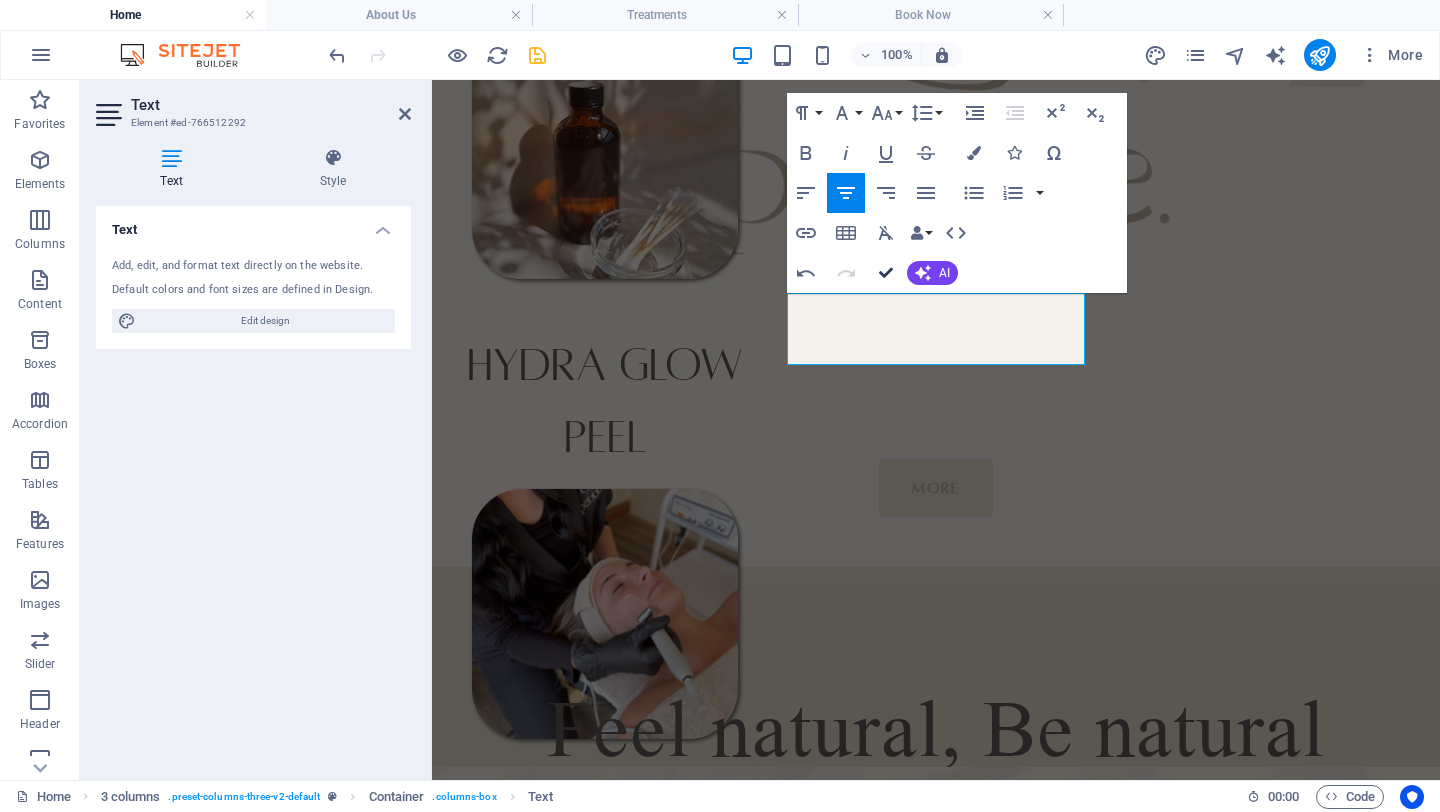 scroll, scrollTop: 925, scrollLeft: 0, axis: vertical 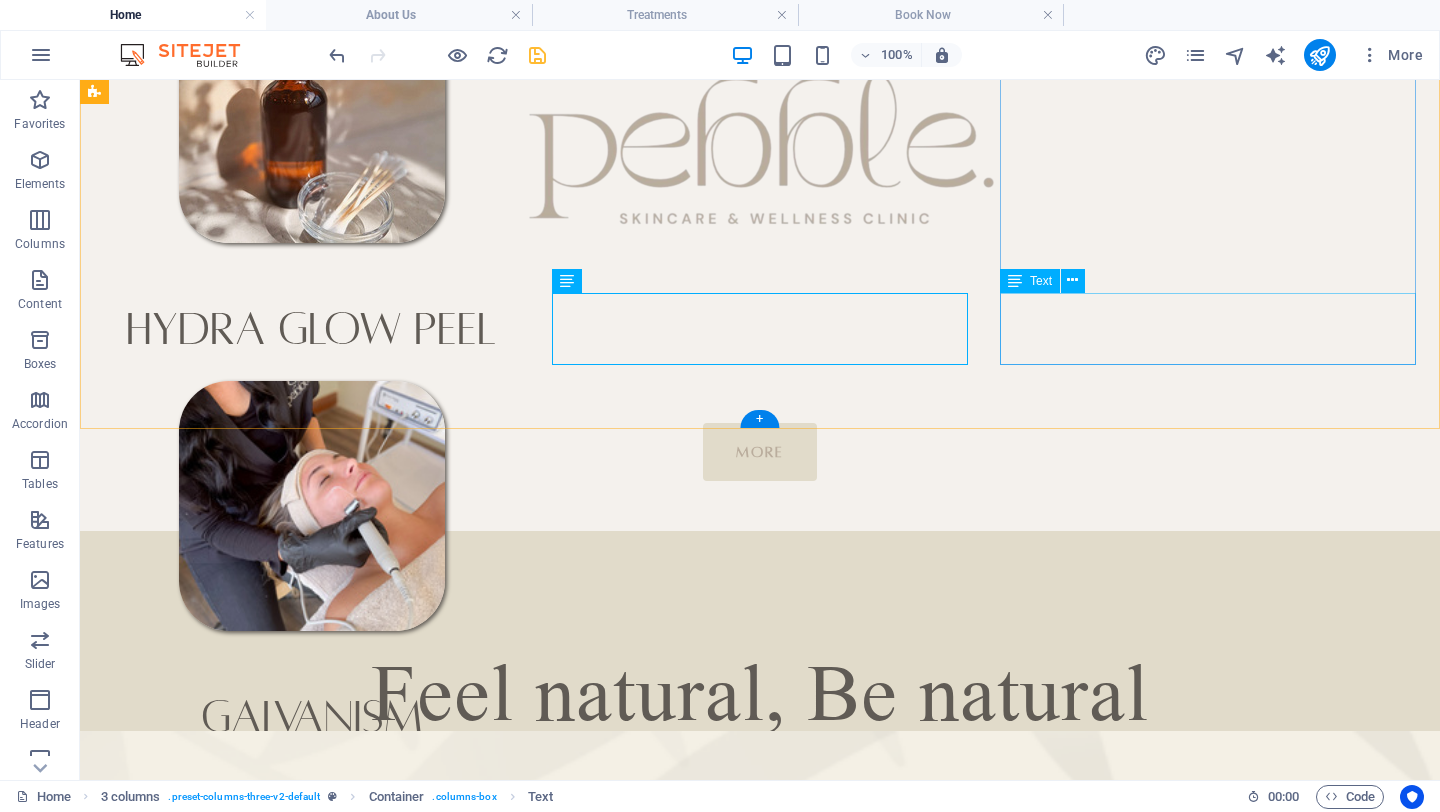 click on "high-frequency" at bounding box center (312, 1105) 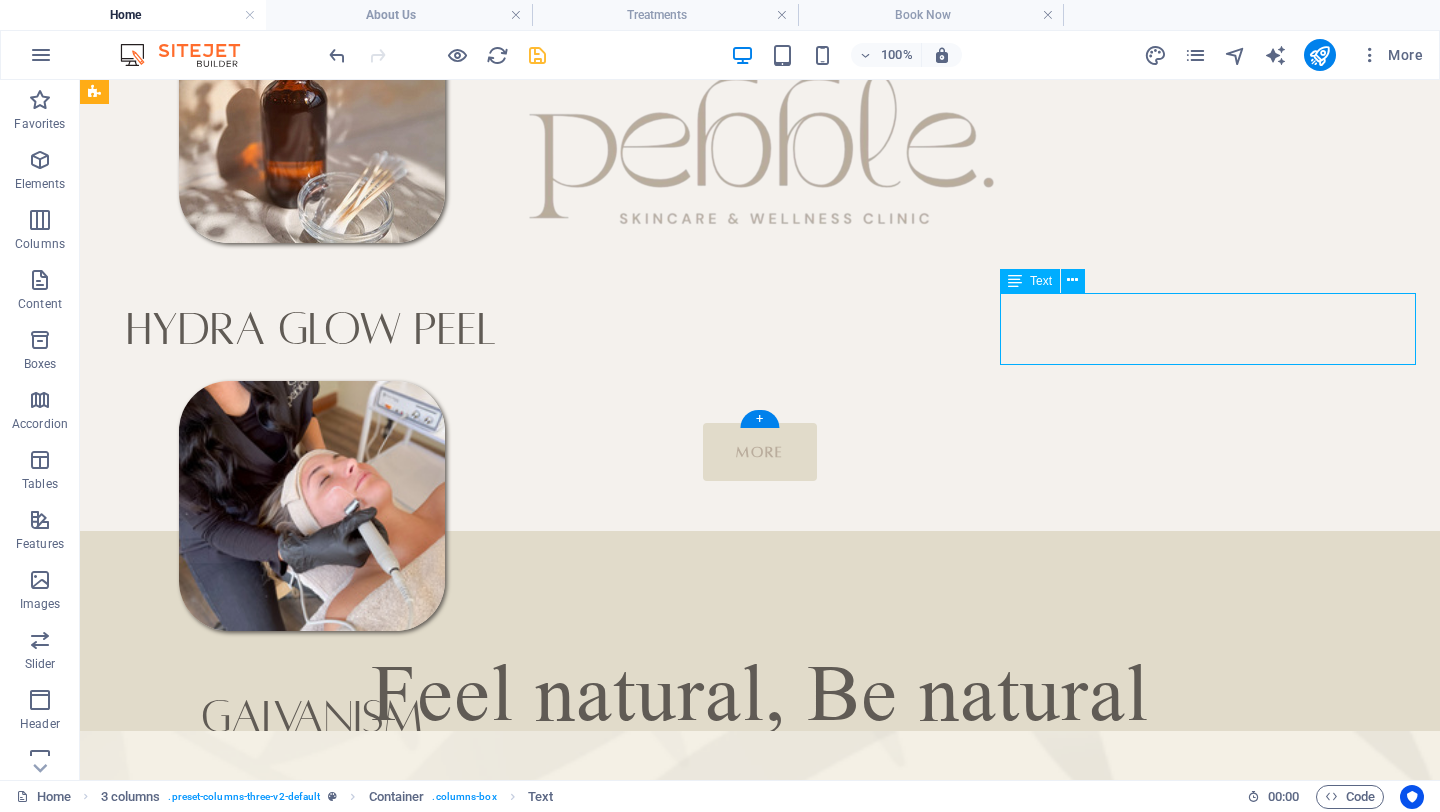 click on "high-frequency" at bounding box center (312, 1105) 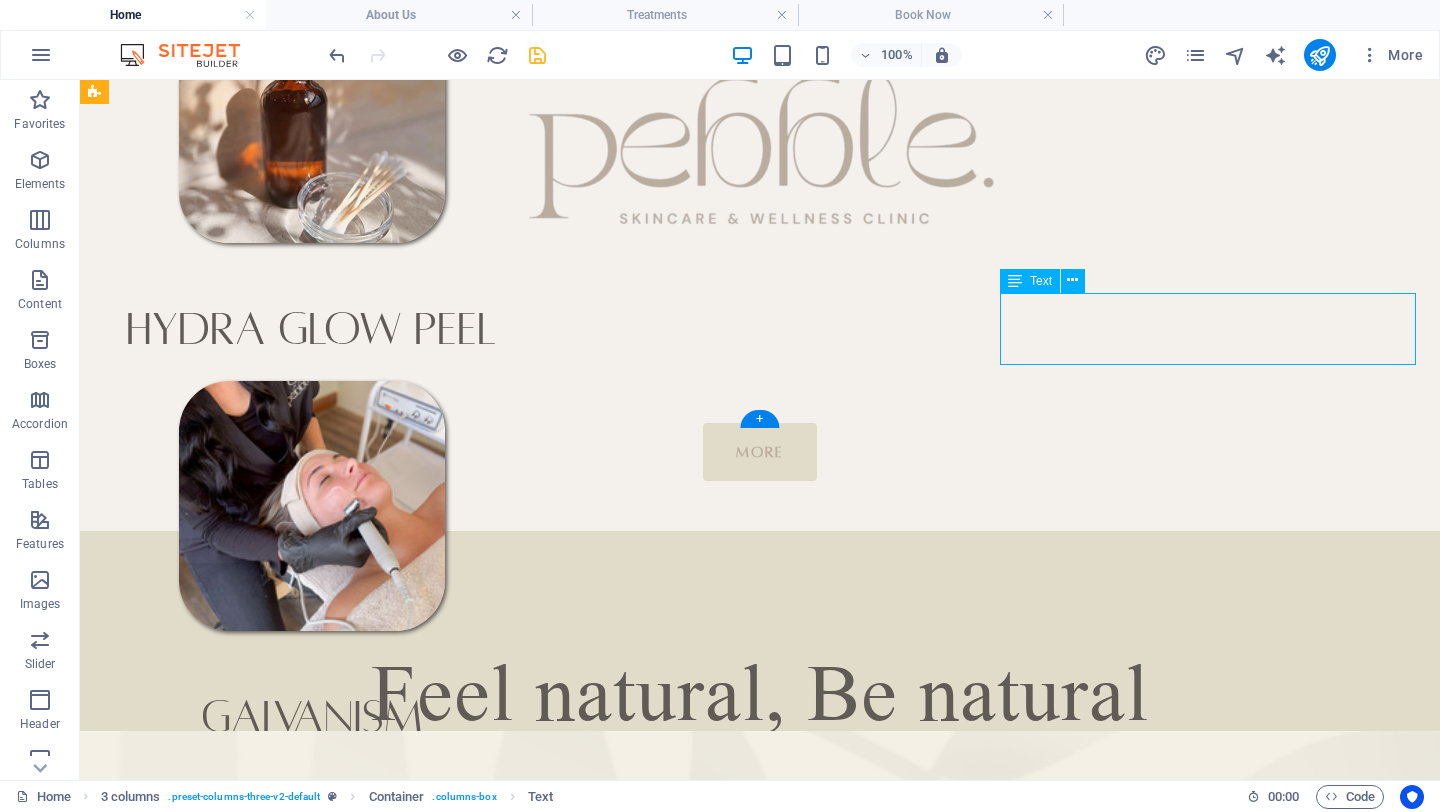 scroll, scrollTop: 889, scrollLeft: 0, axis: vertical 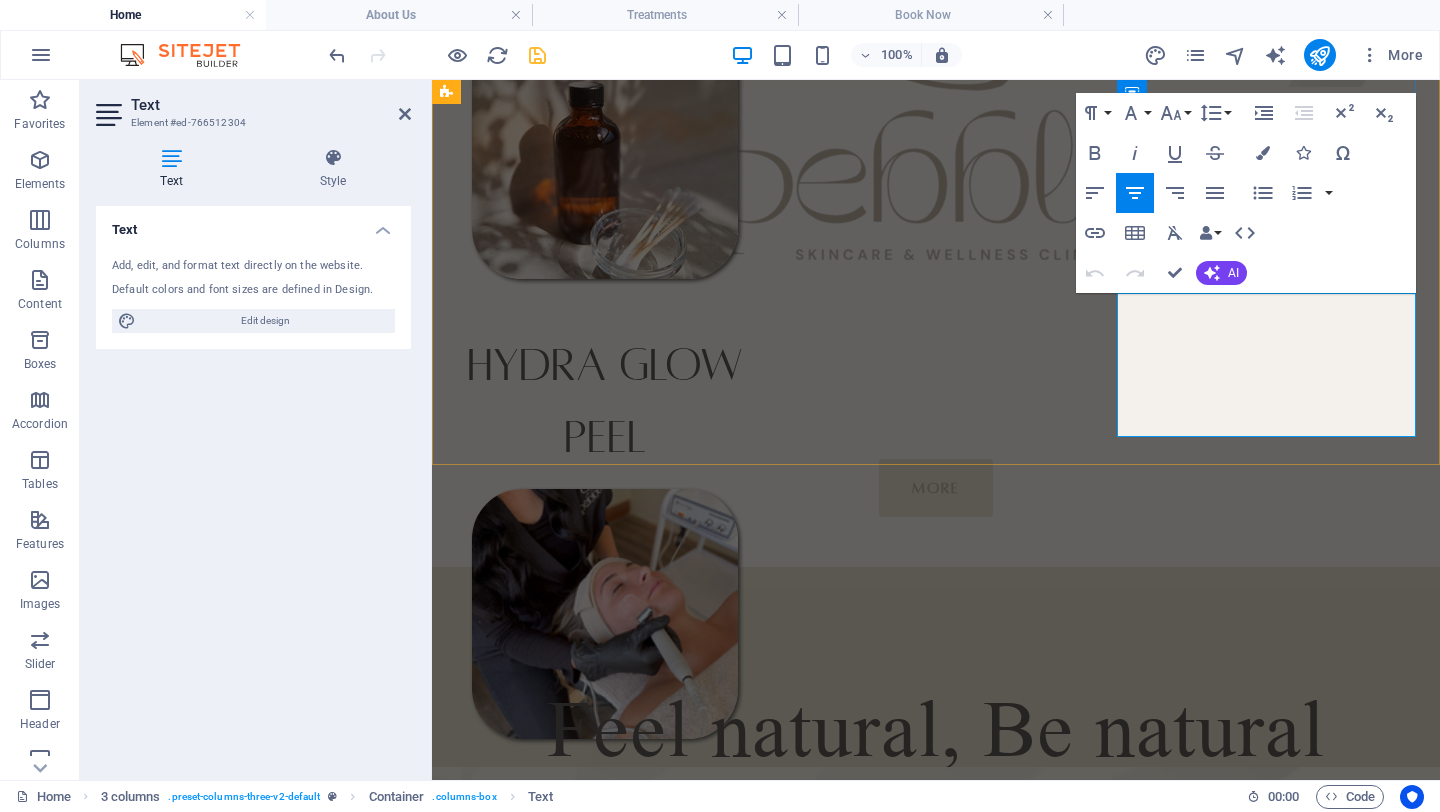 drag, startPoint x: 1382, startPoint y: 398, endPoint x: 1199, endPoint y: 312, distance: 202.2004 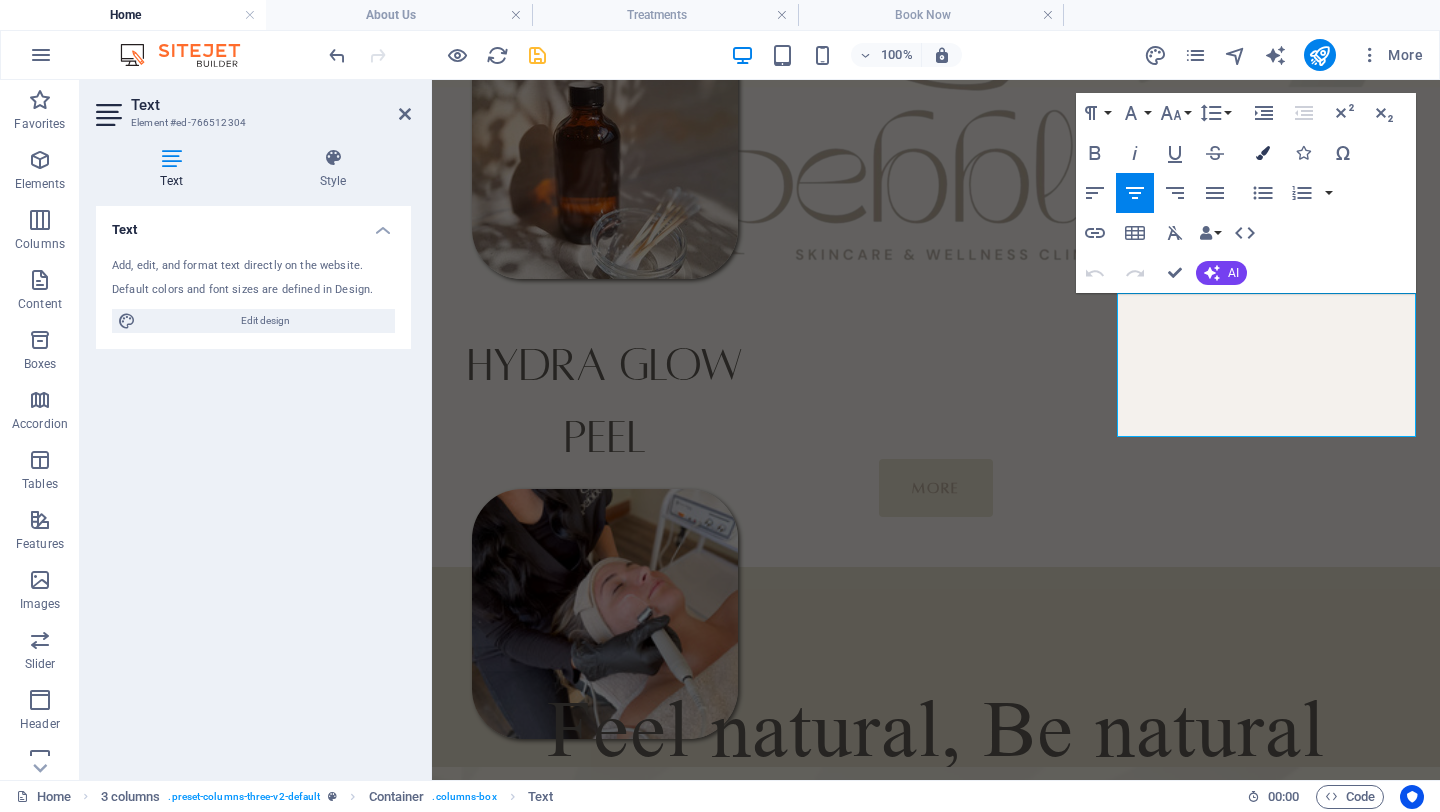click on "Colors" at bounding box center (1263, 153) 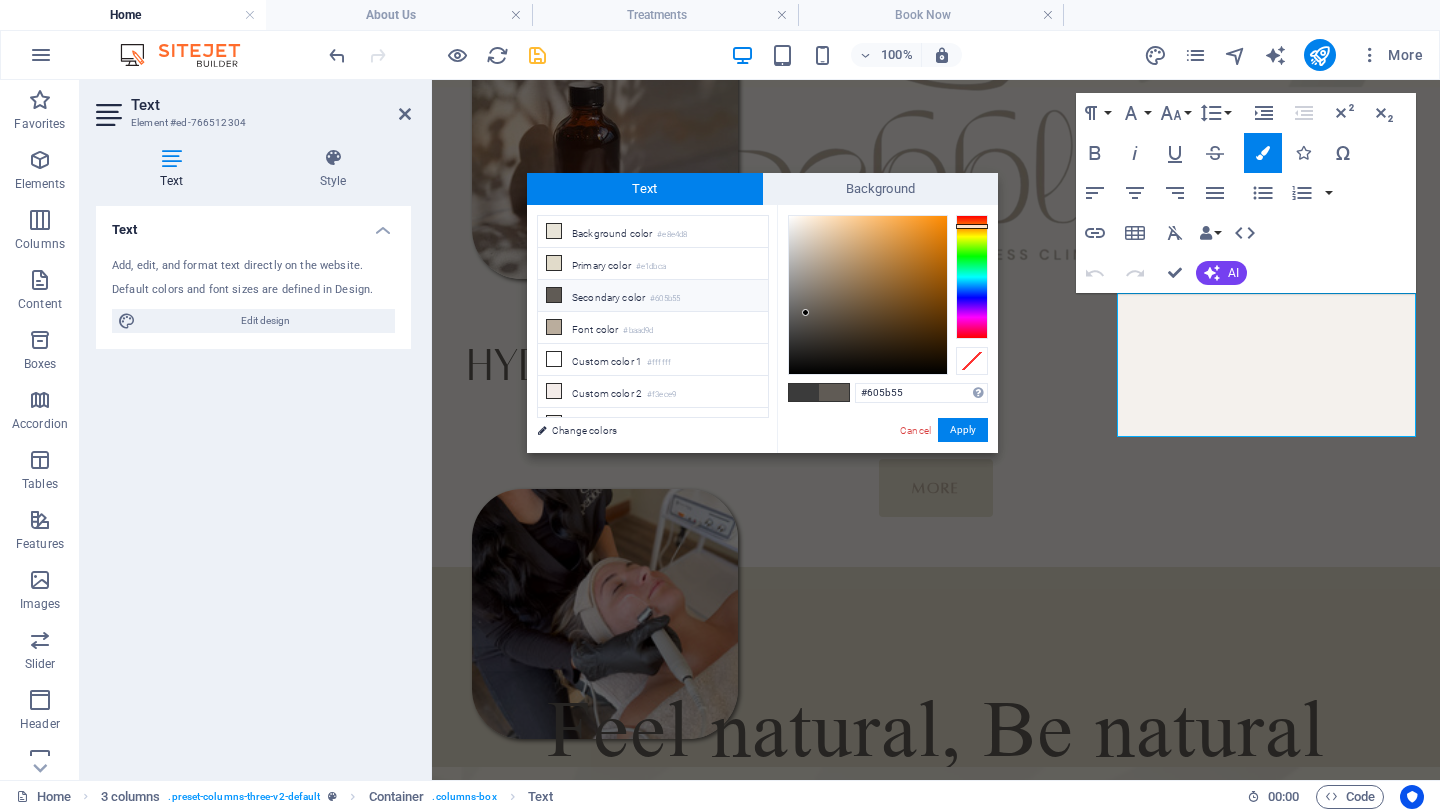 click on "Secondary color
#605b55" at bounding box center [653, 296] 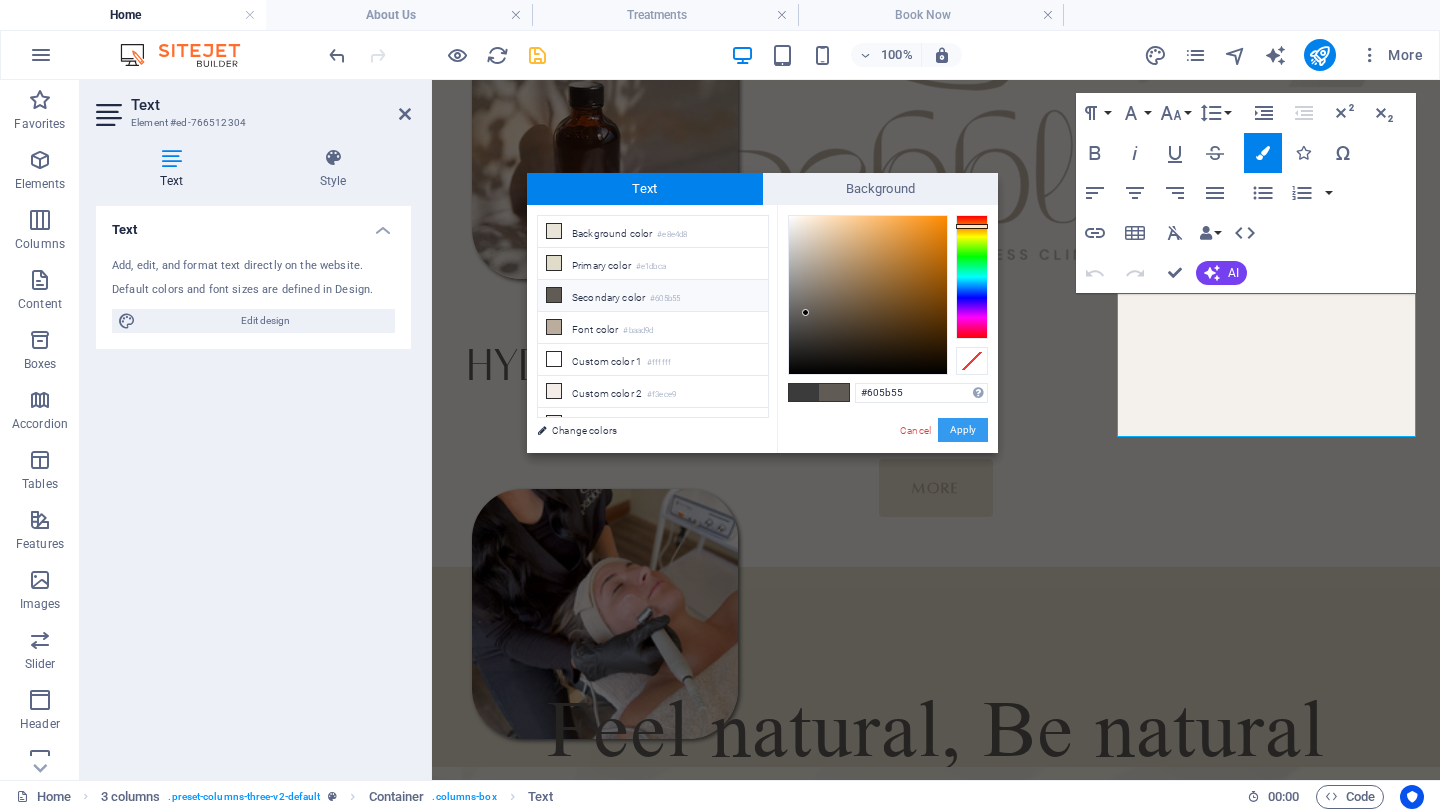 click on "Apply" at bounding box center [963, 430] 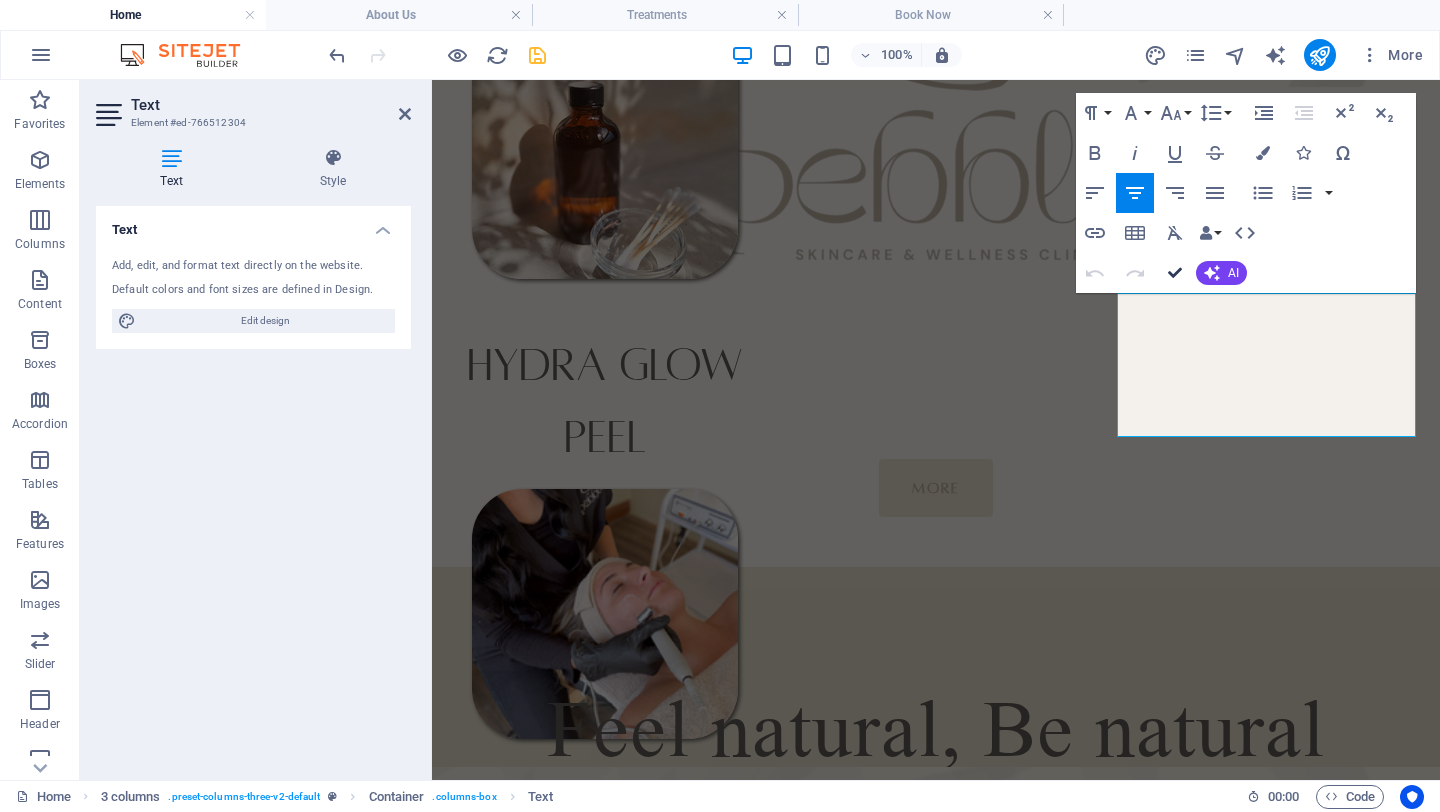 scroll, scrollTop: 925, scrollLeft: 0, axis: vertical 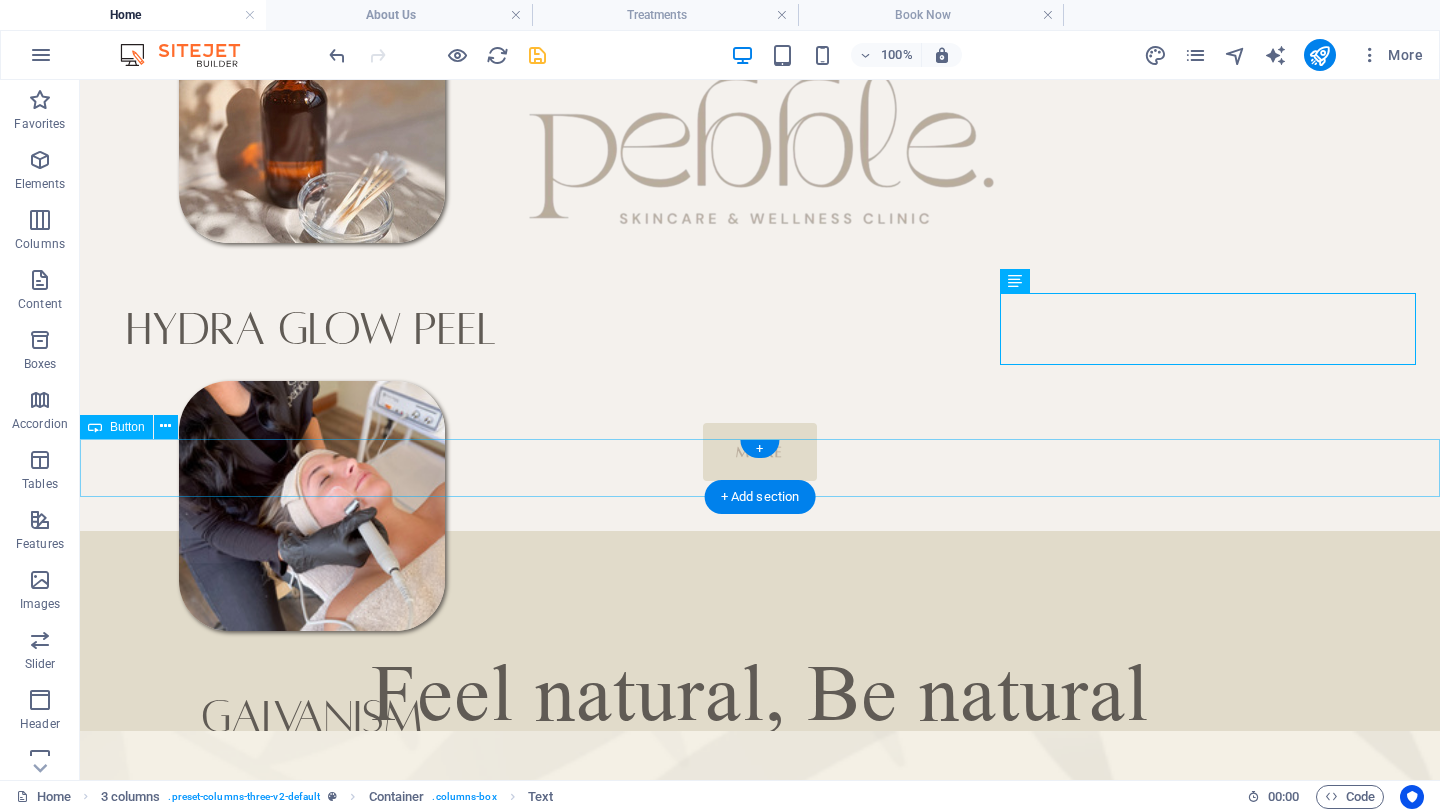 click on "More" at bounding box center [760, 452] 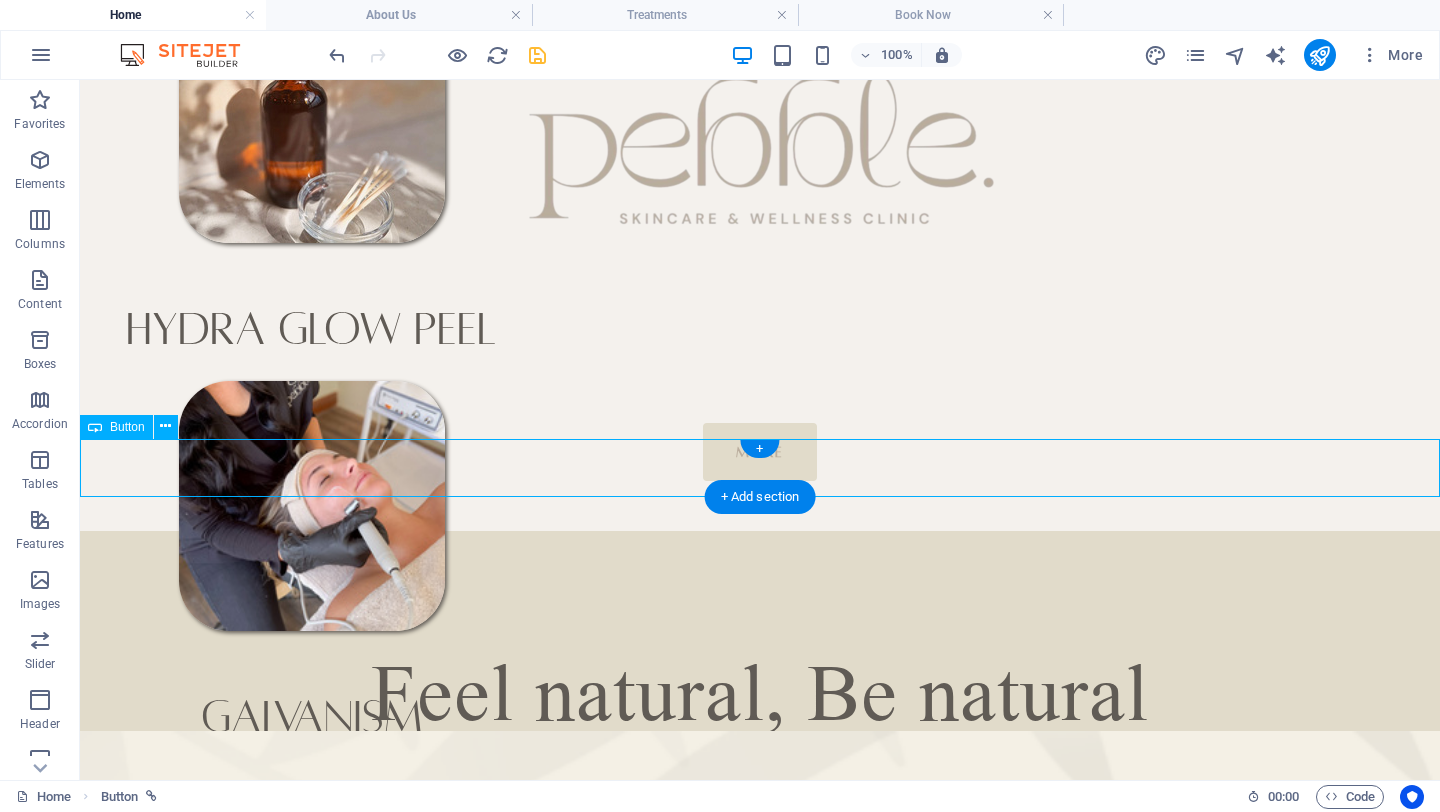 click on "More" at bounding box center (760, 452) 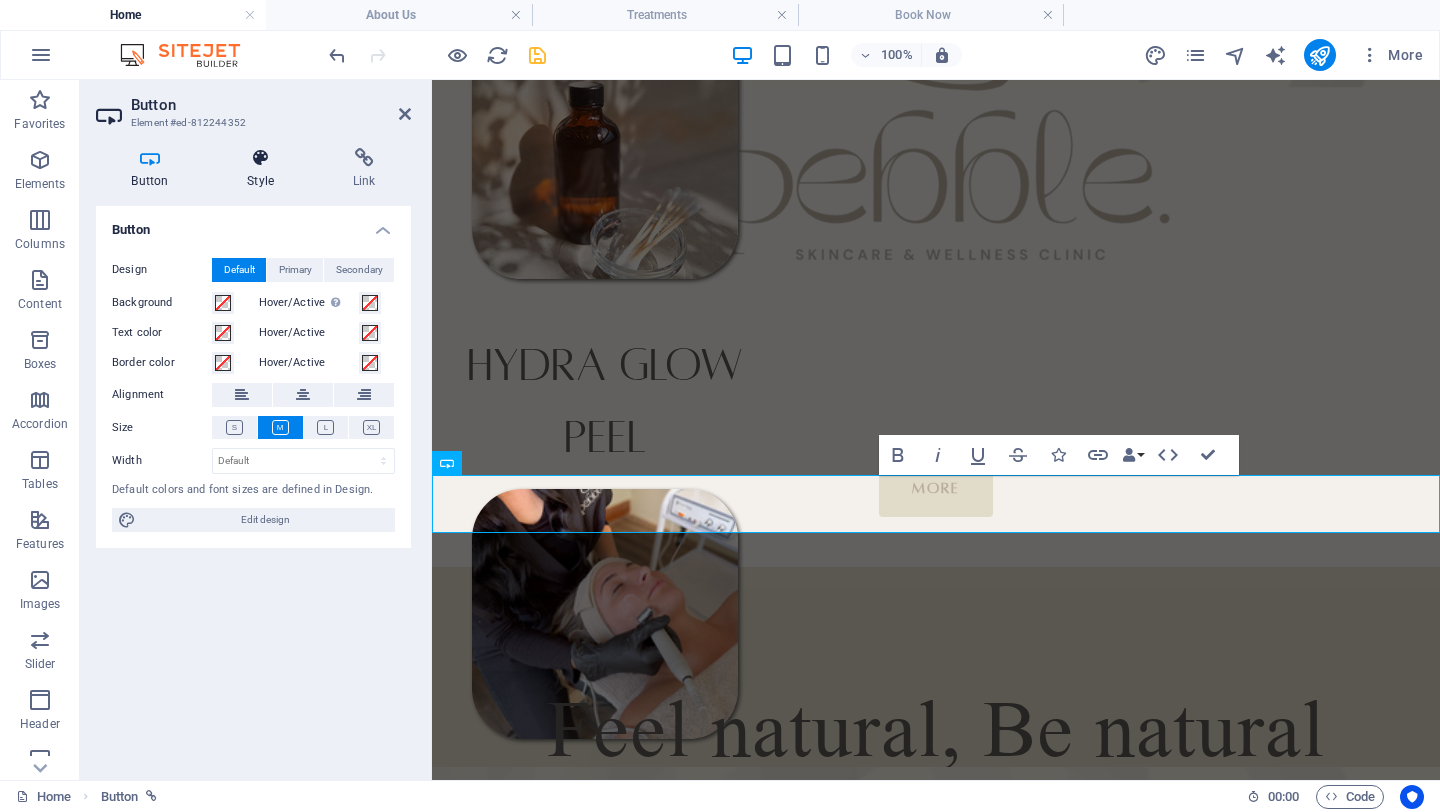 click on "Style" at bounding box center [265, 169] 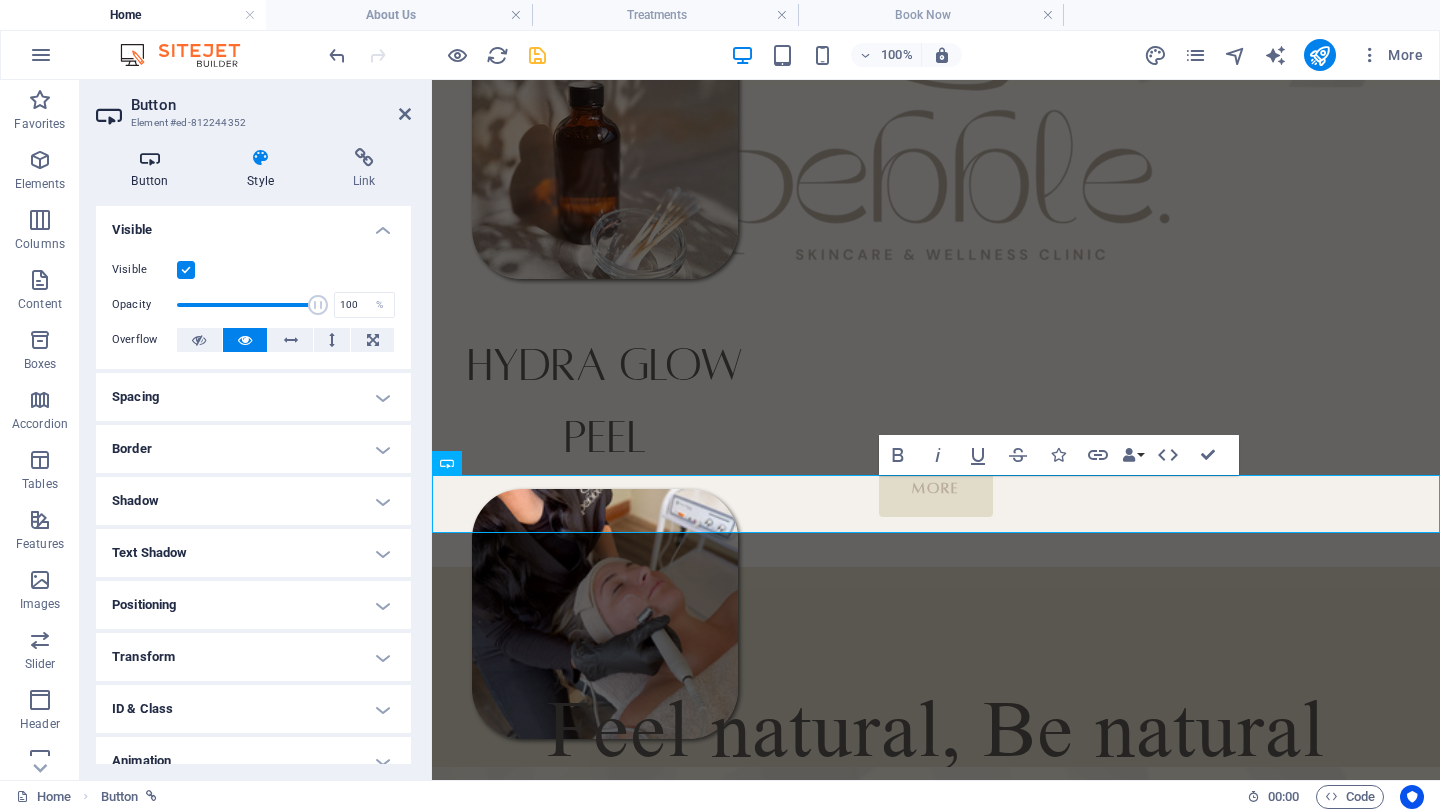 click on "Button" at bounding box center (154, 169) 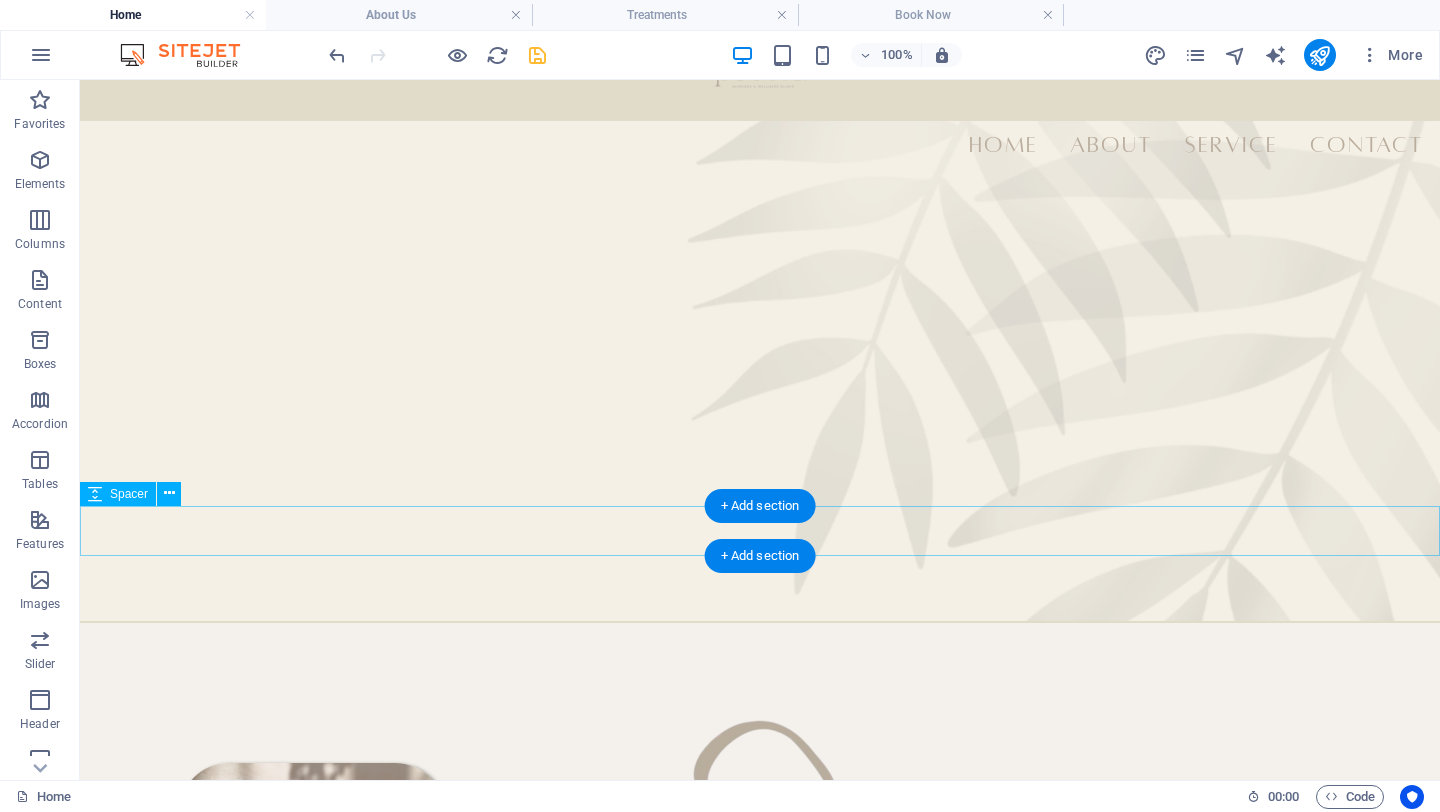 scroll, scrollTop: 0, scrollLeft: 0, axis: both 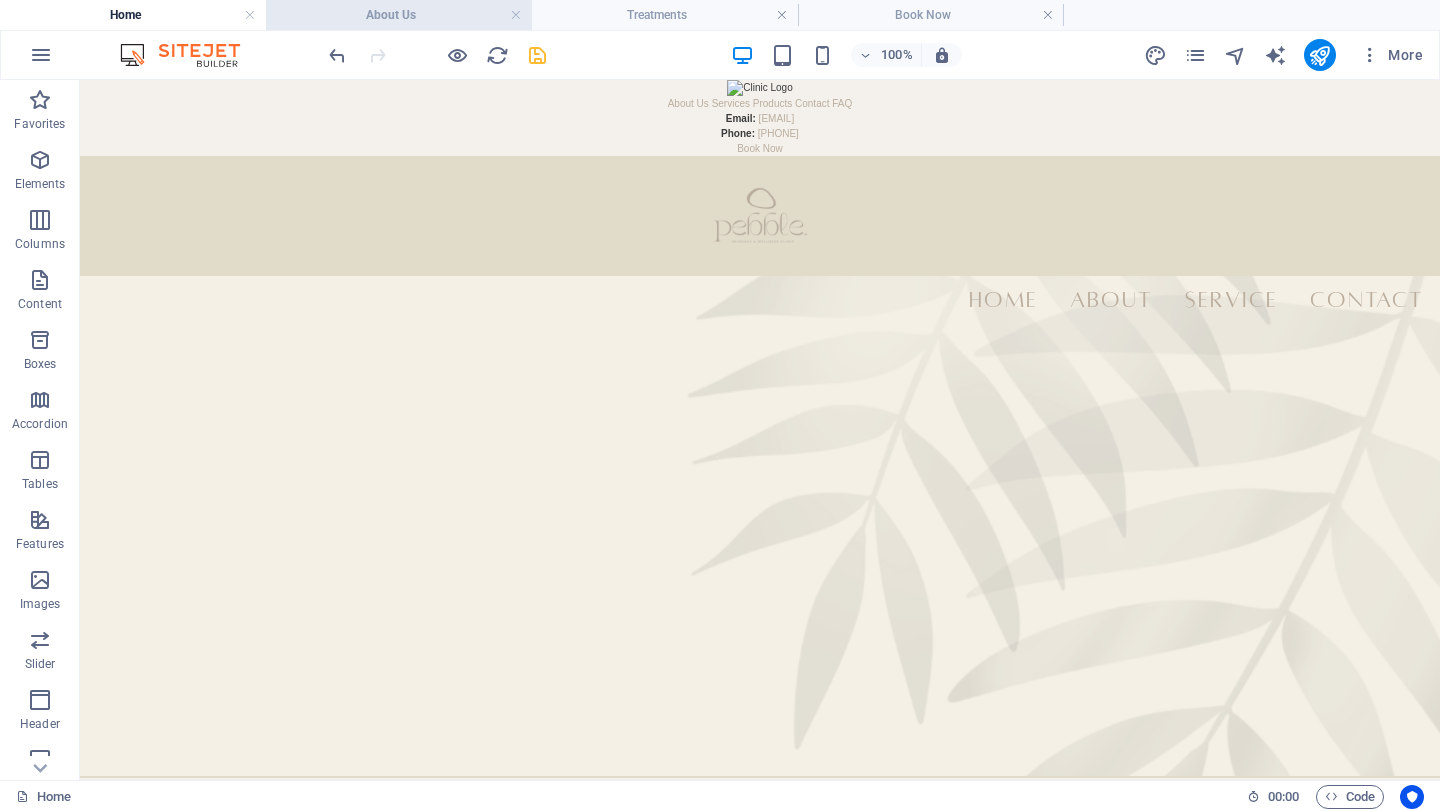 click on "About Us" at bounding box center [399, 15] 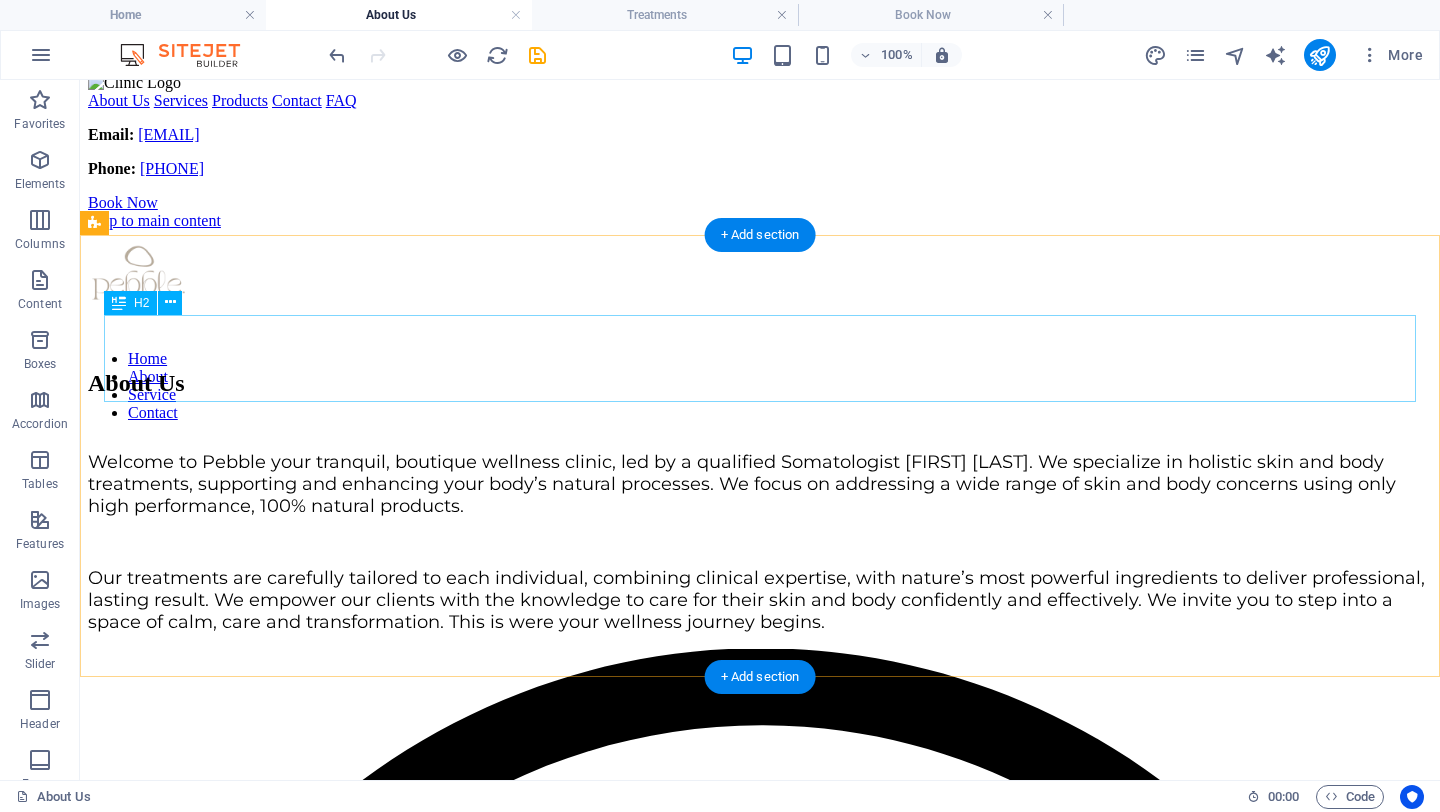 scroll, scrollTop: 2, scrollLeft: 0, axis: vertical 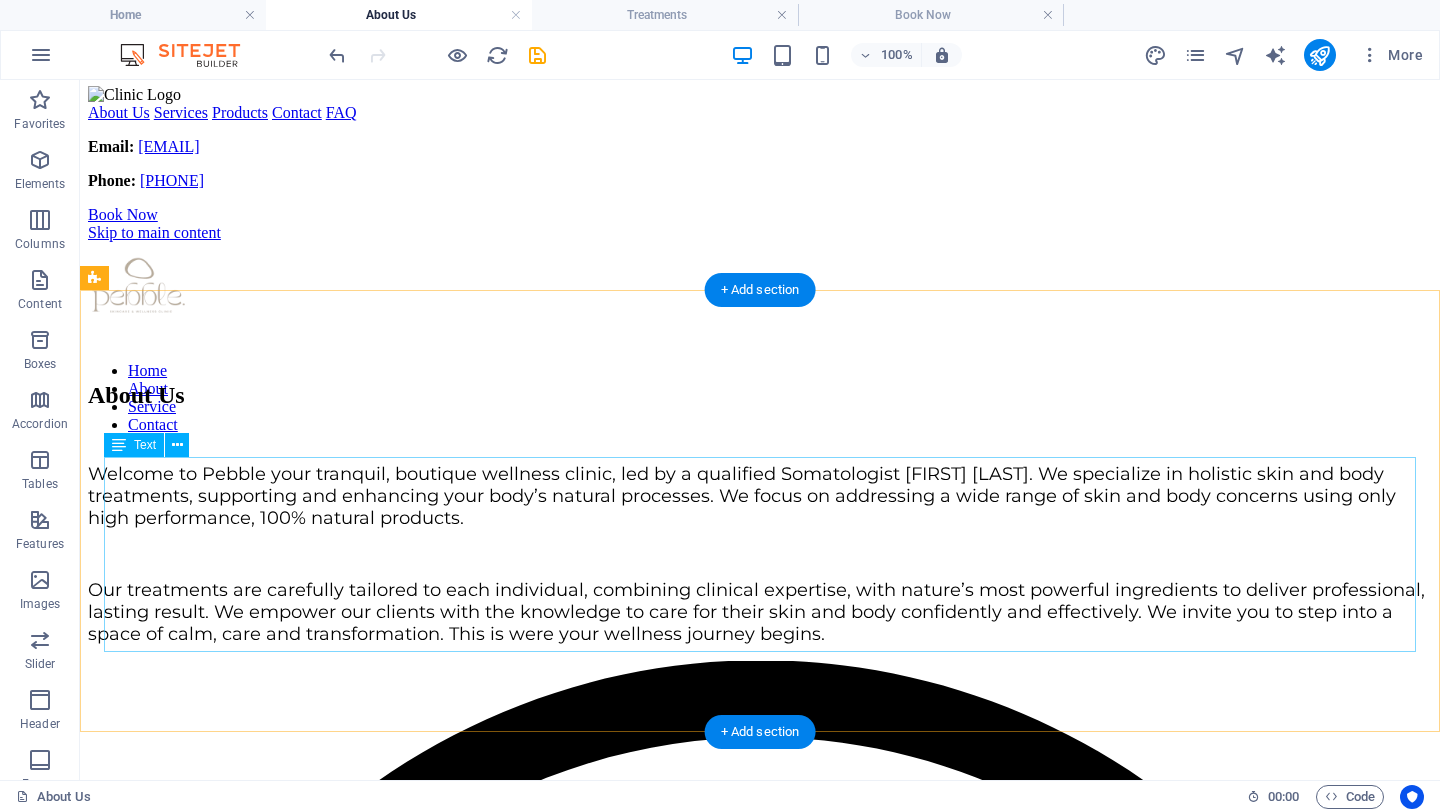 click on "Welcome to Pebble your tranquil, boutique wellness clinic, led by a qualified Somatologist [FIRST] [LAST]. We specialize in holistic skin and body treatments, supporting and enhancing your body’s natural processes. We focus on addressing a wide range of skin and body concerns using only high performance, 100% natural products. Our treatments are carefully tailored to each individual, combining clinical expertise, with nature’s most powerful ingredients to deliver professional, lasting result. We empower our clients with the knowledge to care for their skin and body confidently and effectively. We invite you to step into a space of calm, care and transformation. This is were your wellness journey begins." at bounding box center (760, 537) 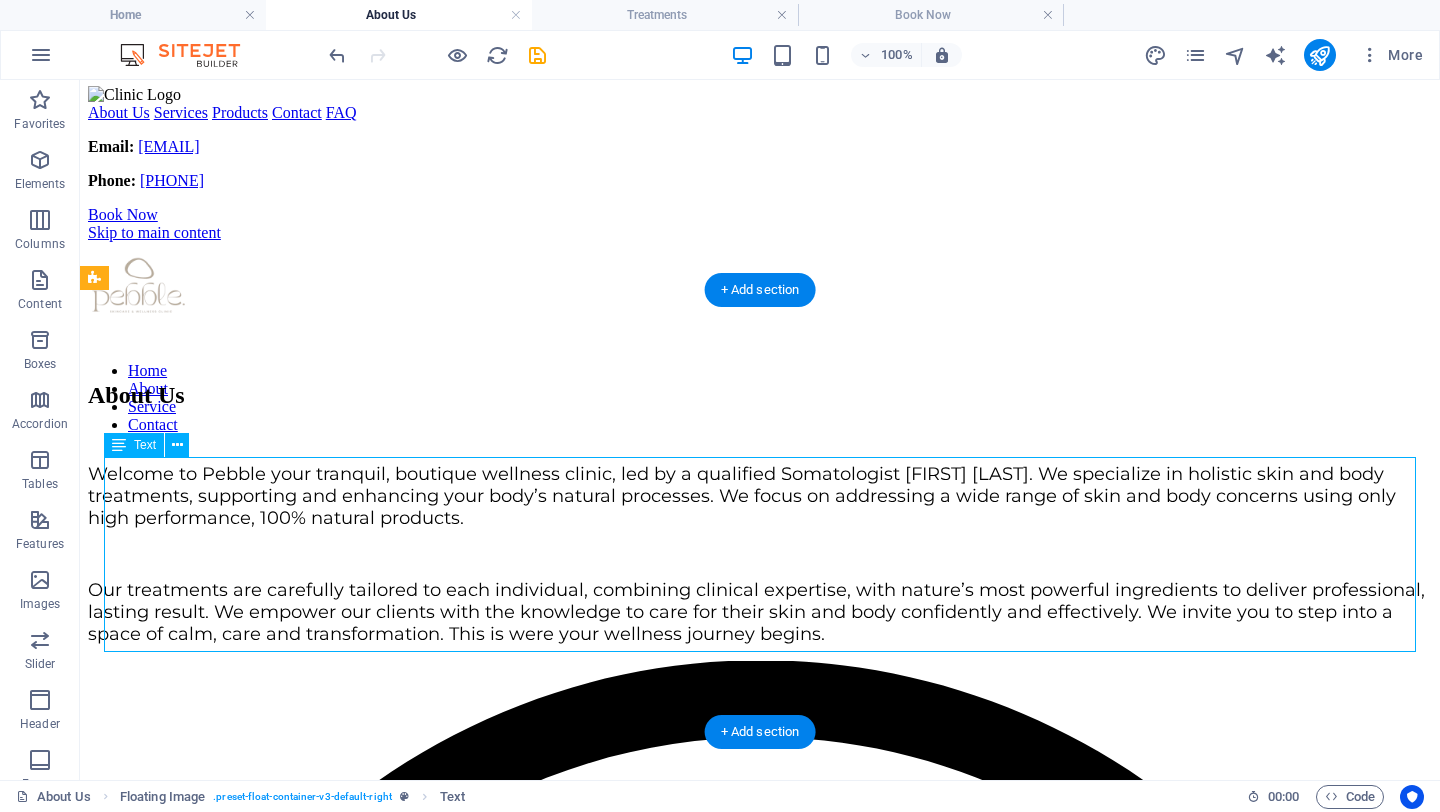 click on "Welcome to Pebble your tranquil, boutique wellness clinic, led by a qualified Somatologist [FIRST] [LAST]. We specialize in holistic skin and body treatments, supporting and enhancing your body’s natural processes. We focus on addressing a wide range of skin and body concerns using only high performance, 100% natural products. Our treatments are carefully tailored to each individual, combining clinical expertise, with nature’s most powerful ingredients to deliver professional, lasting result. We empower our clients with the knowledge to care for their skin and body confidently and effectively. We invite you to step into a space of calm, care and transformation. This is were your wellness journey begins." at bounding box center (760, 537) 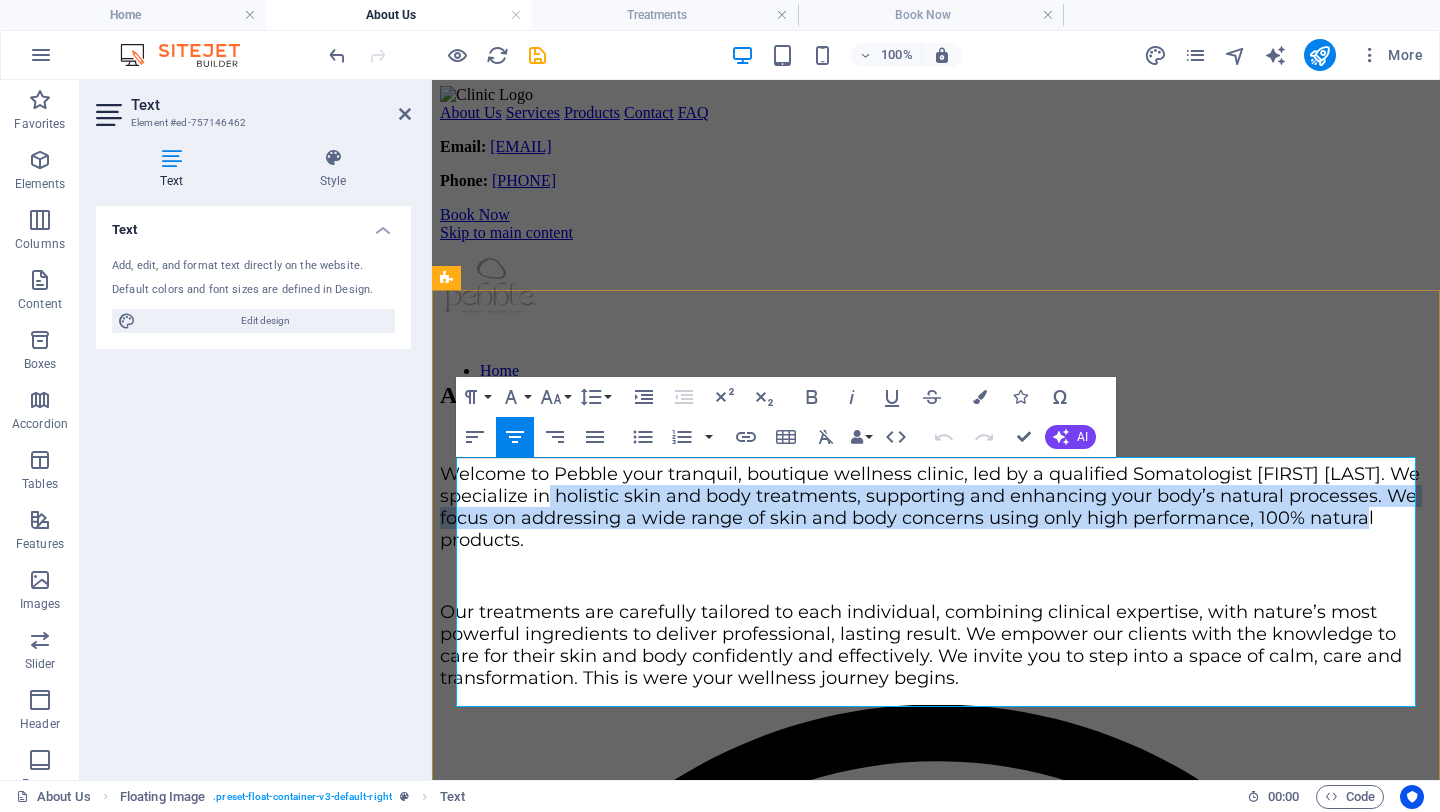 drag, startPoint x: 598, startPoint y: 524, endPoint x: 837, endPoint y: 584, distance: 246.41632 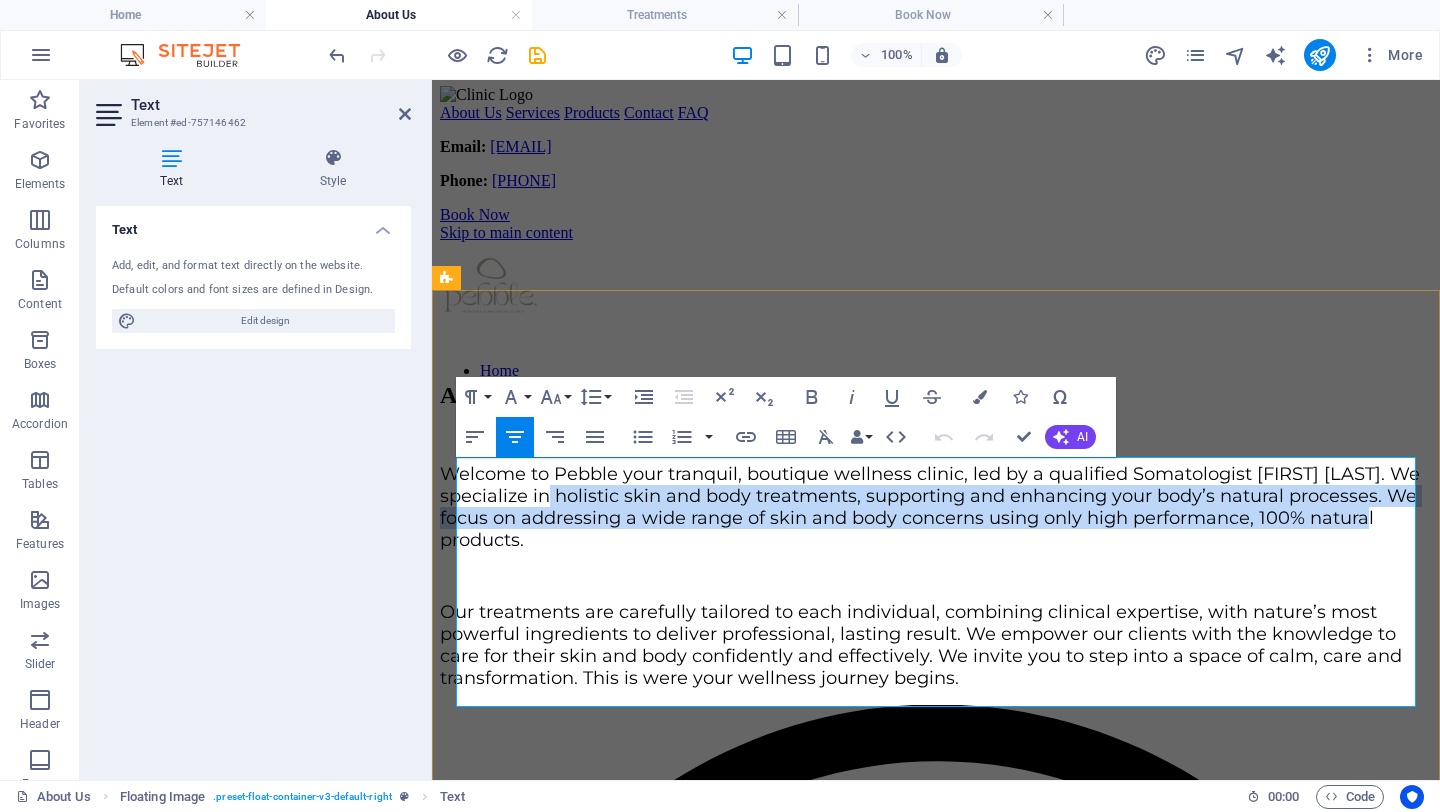 click on "Welcome to Pebble your tranquil, boutique wellness clinic, led by a qualified Somatologist [FIRST] [LAST]. We specialize in holistic skin and body treatments, supporting and enhancing your body’s natural processes. We focus on addressing a wide range of skin and body concerns using only high performance, 100% natural products." at bounding box center (936, 507) 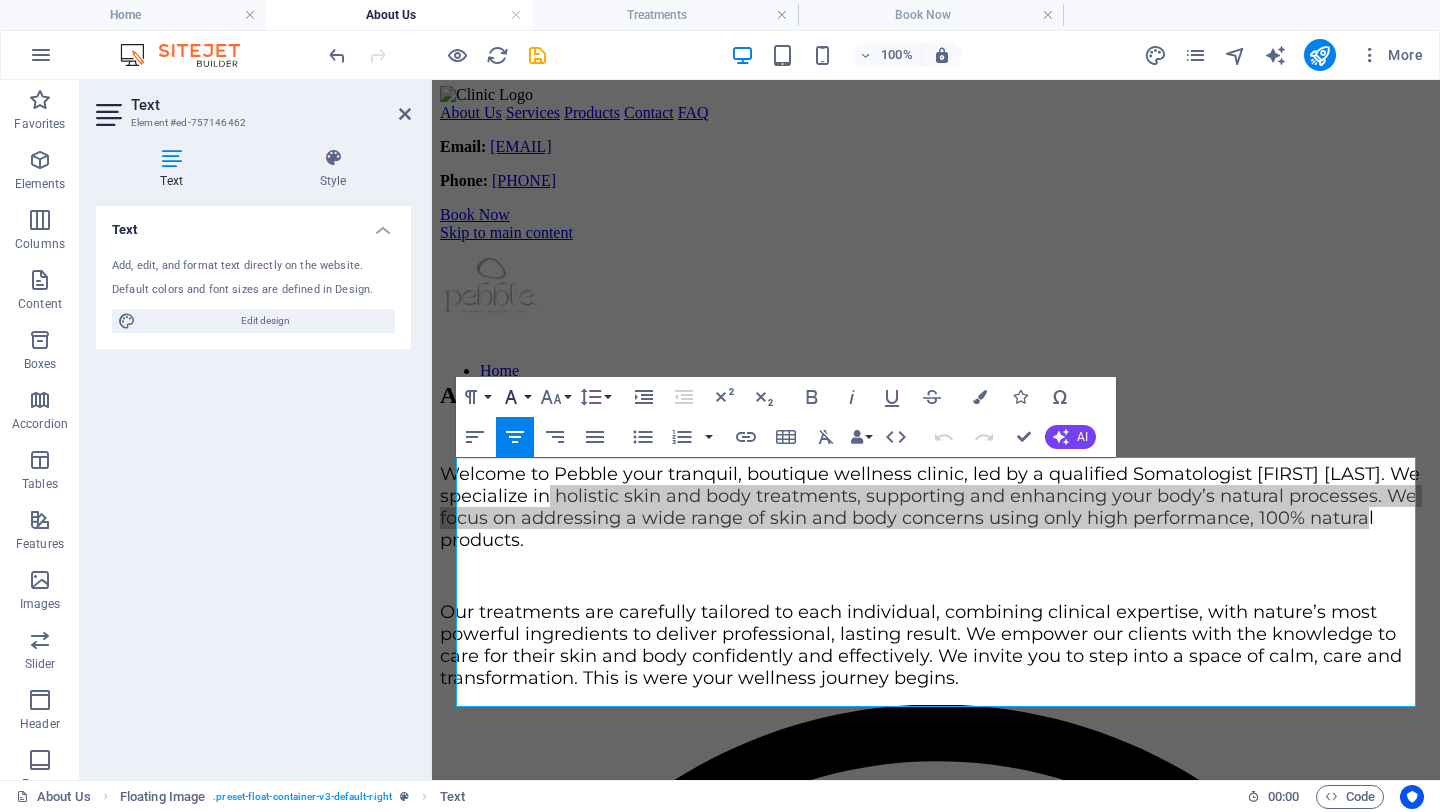 click 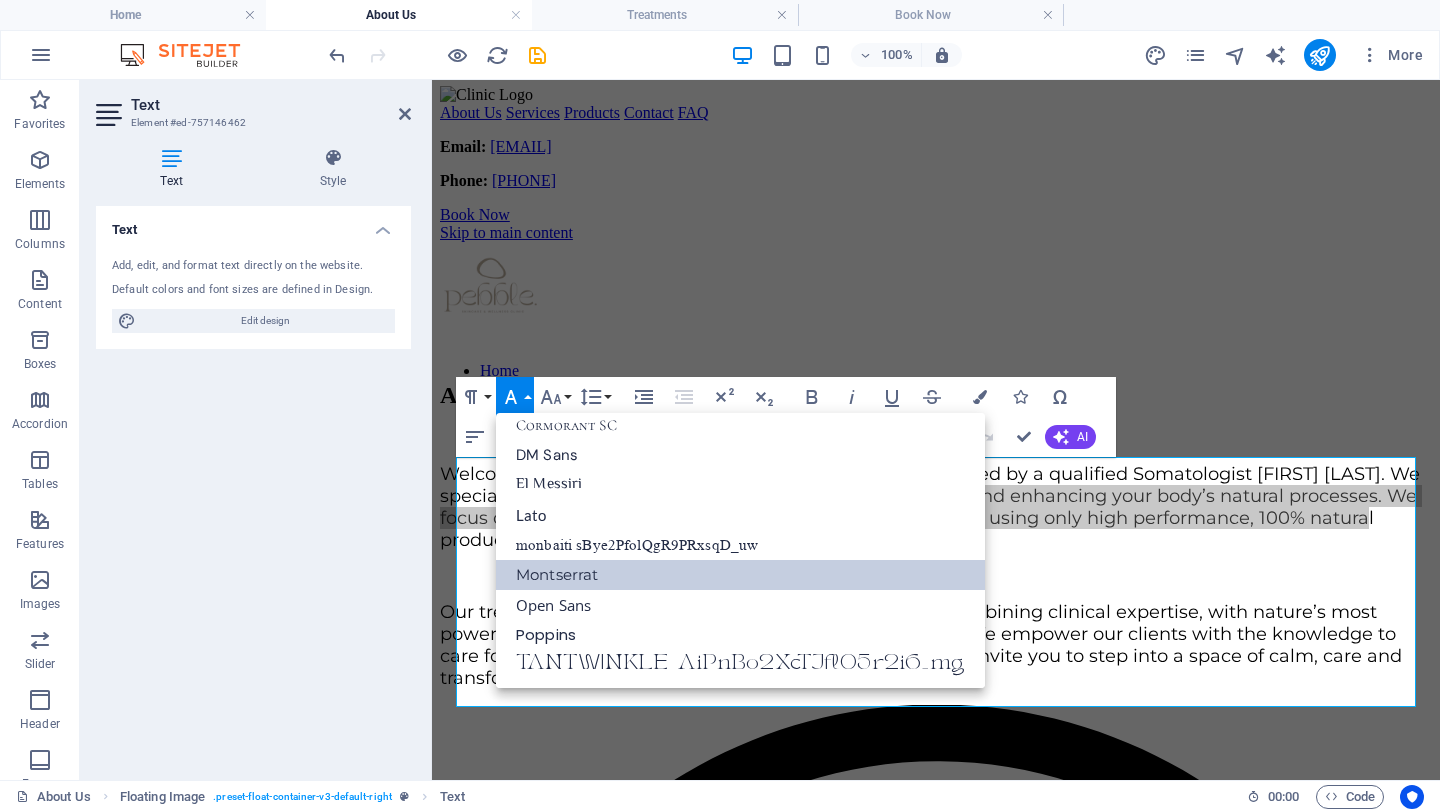 scroll, scrollTop: 221, scrollLeft: 0, axis: vertical 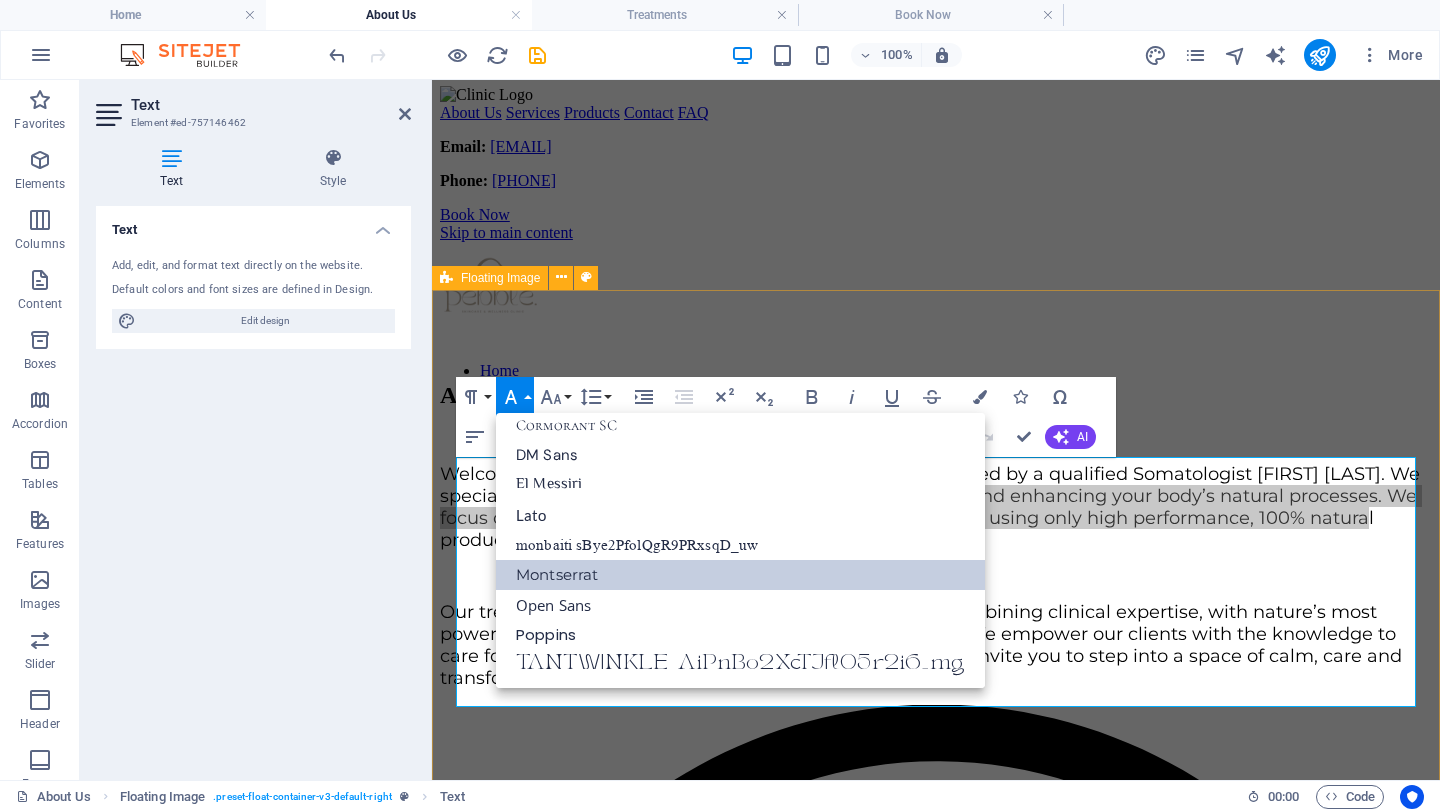 click on "About Us Welcome to Pebble your tranquil, boutique wellness clinic, led by a qualified Somatologist Lara de Beer. We specialize in holistic skin and body treatments, supporting and enhancing your body’s natural processes. We focus on addressing a wide range of skin and body concerns using only high performance, 100% natural products. Our treatments are carefully tailored to each individual, combining clinical expertise, with nature’s most powerful ingredients to deliver professional, lasting result. We empower our clients with the knowledge to care for their skin and body confidently and effectively. We invite you to step into a space of calm, care and transformation. This is were your wellness journey begins." at bounding box center [936, 535] 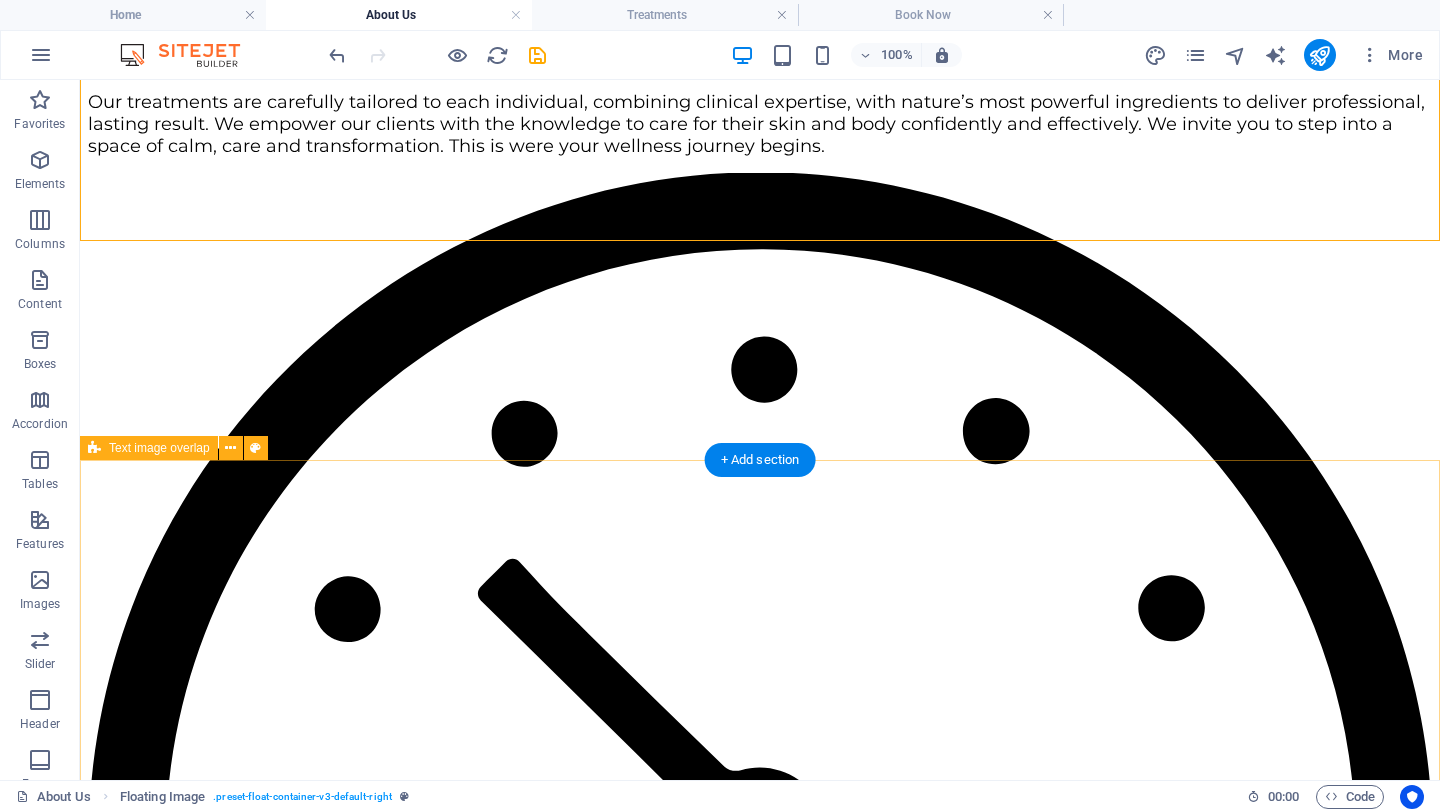 scroll, scrollTop: 498, scrollLeft: 0, axis: vertical 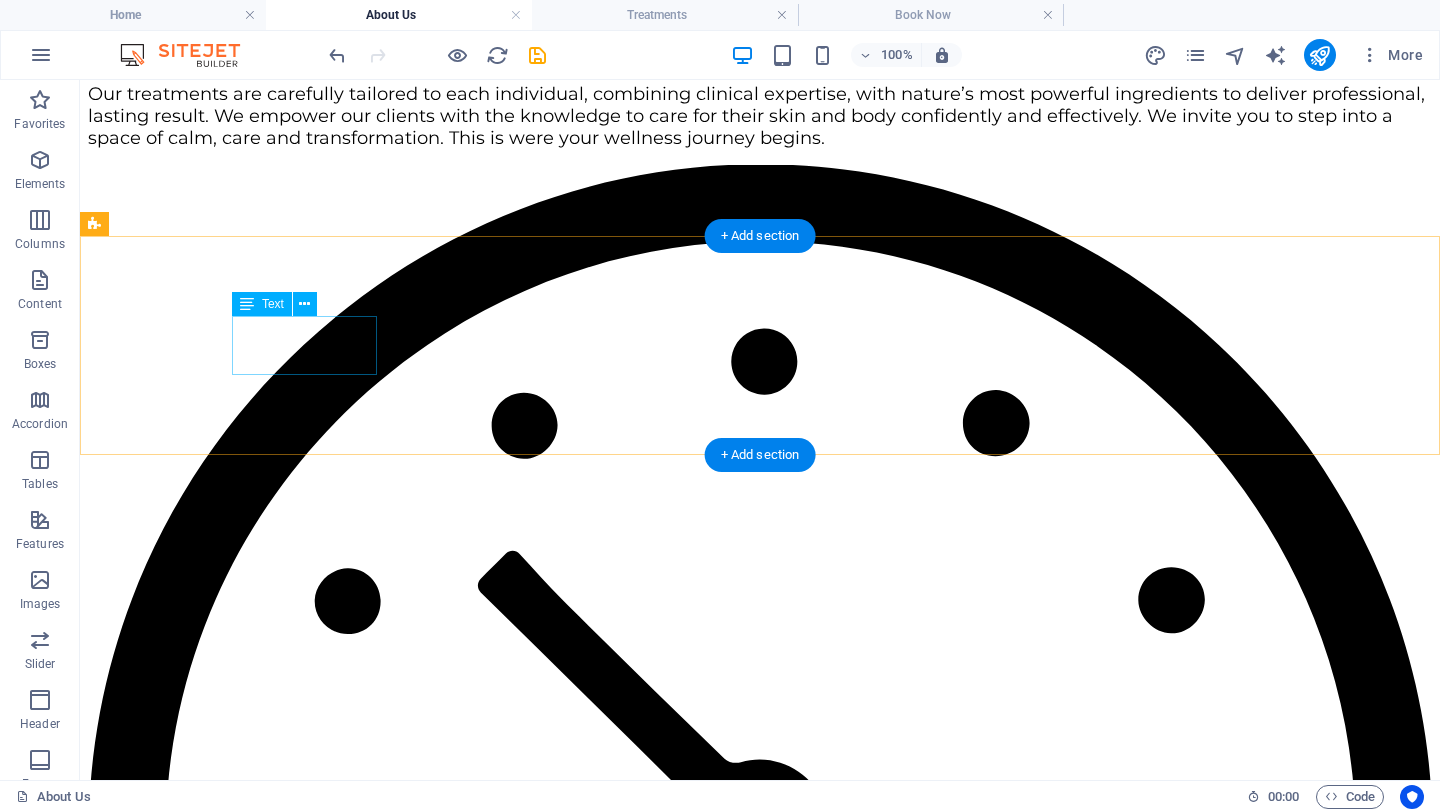 click on "Monday closed" at bounding box center (760, 1555) 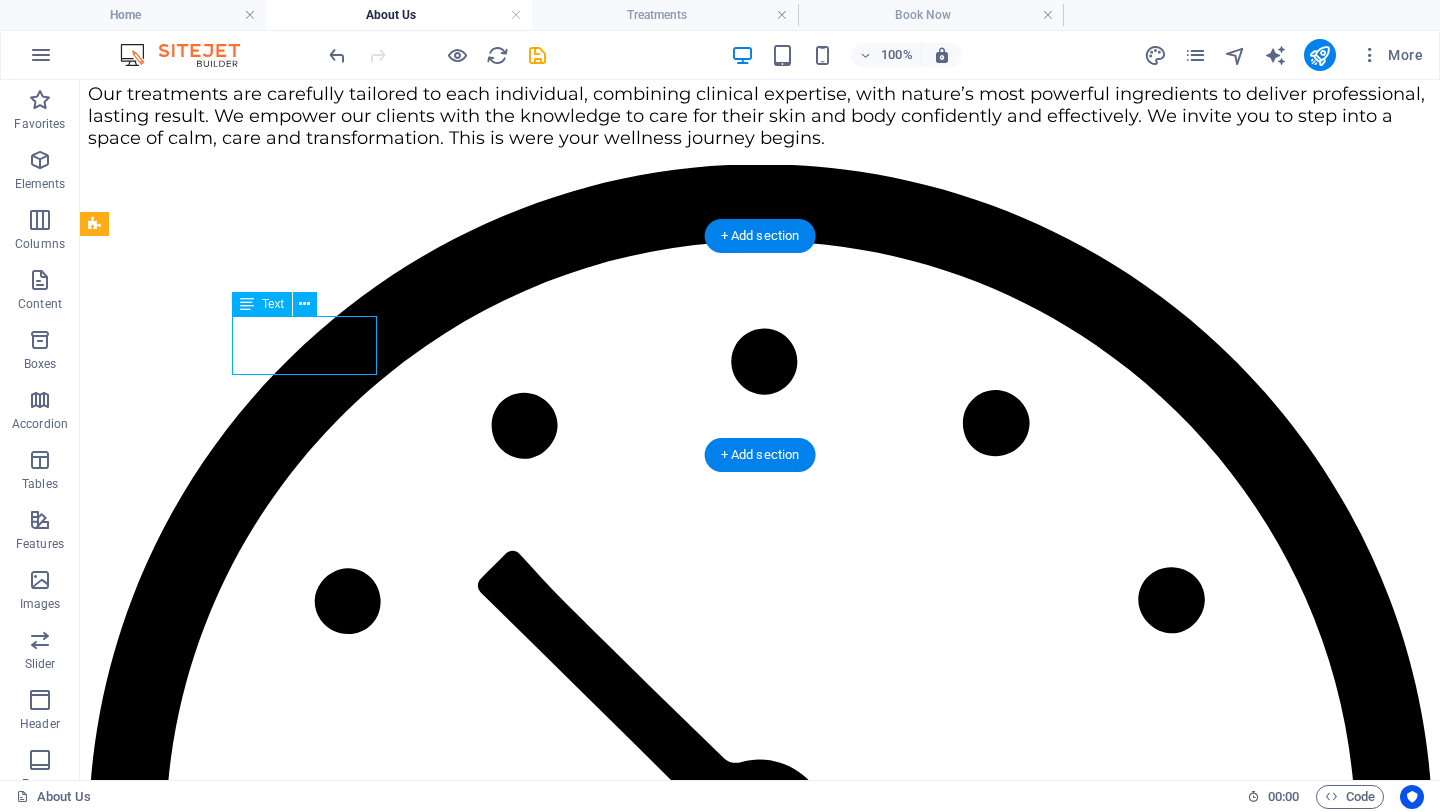 click on "Monday closed" at bounding box center (760, 1555) 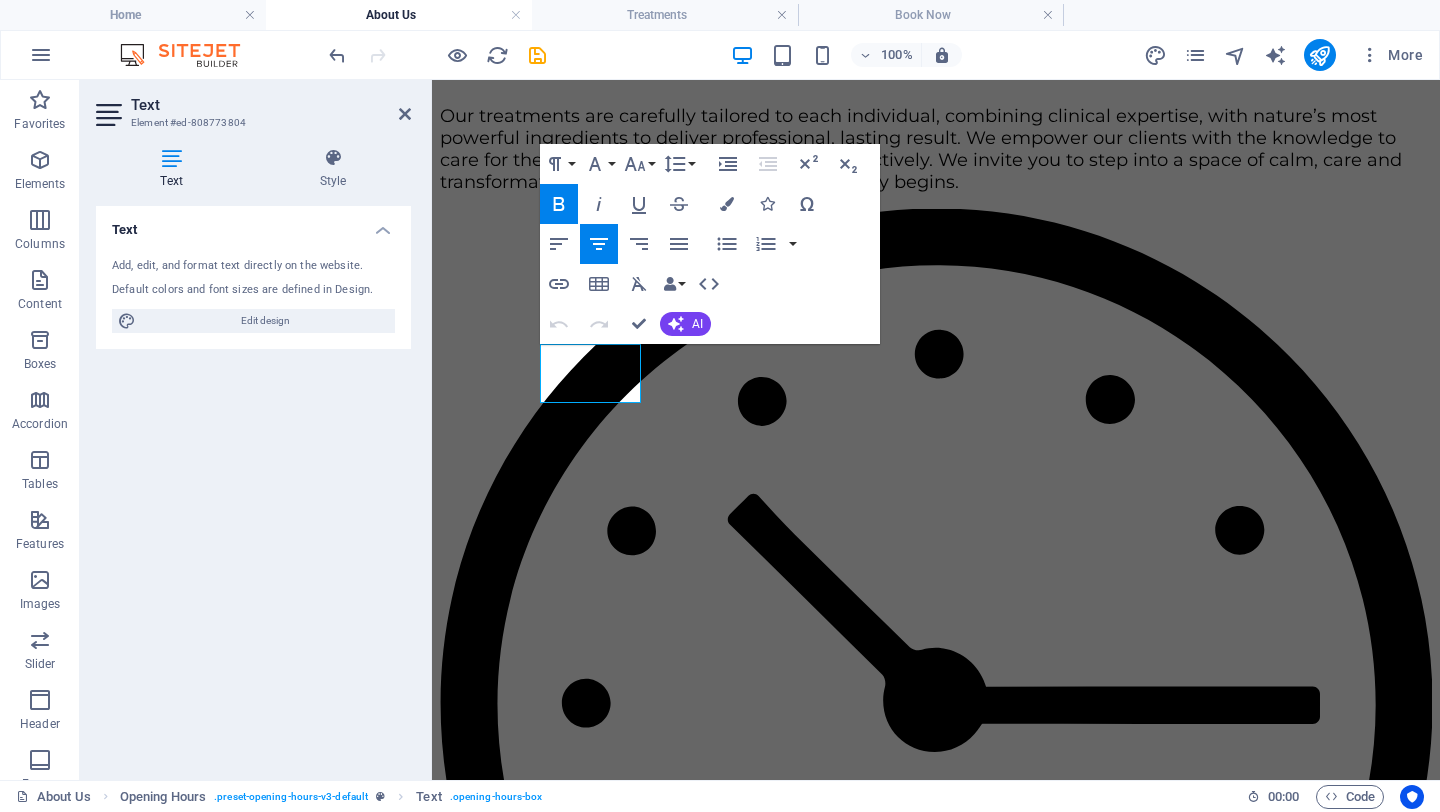 scroll, scrollTop: 525, scrollLeft: 0, axis: vertical 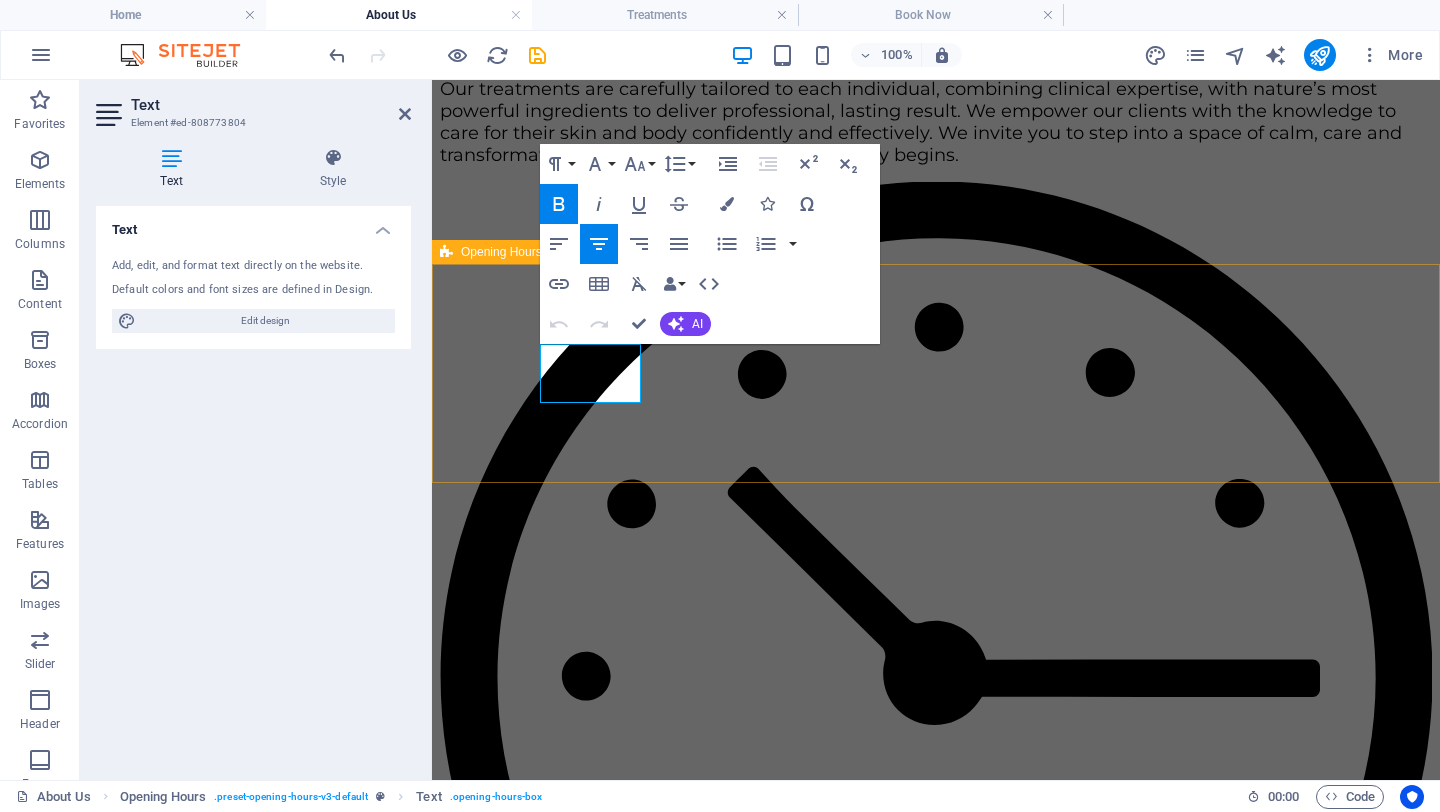 drag, startPoint x: 609, startPoint y: 385, endPoint x: 546, endPoint y: 342, distance: 76.27582 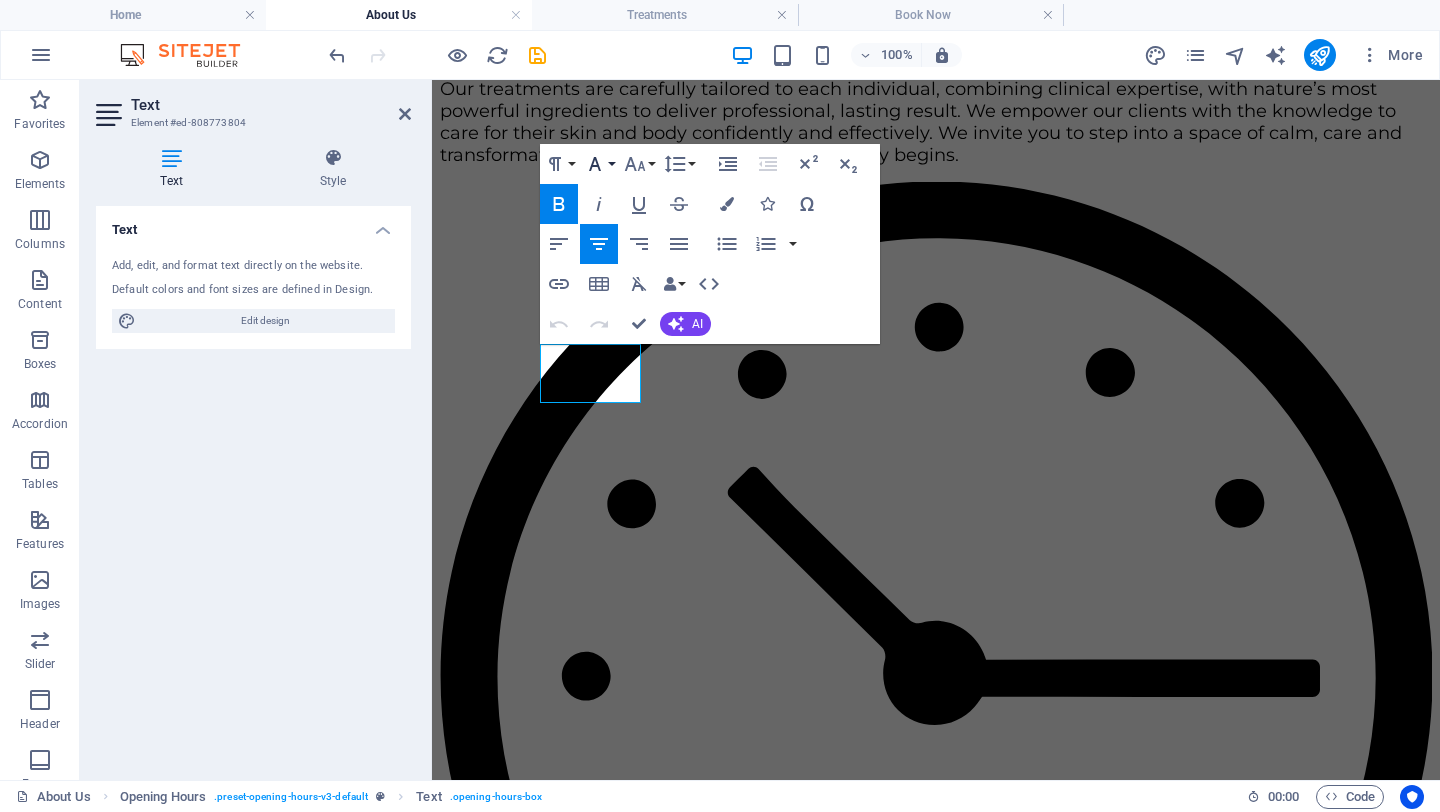 click 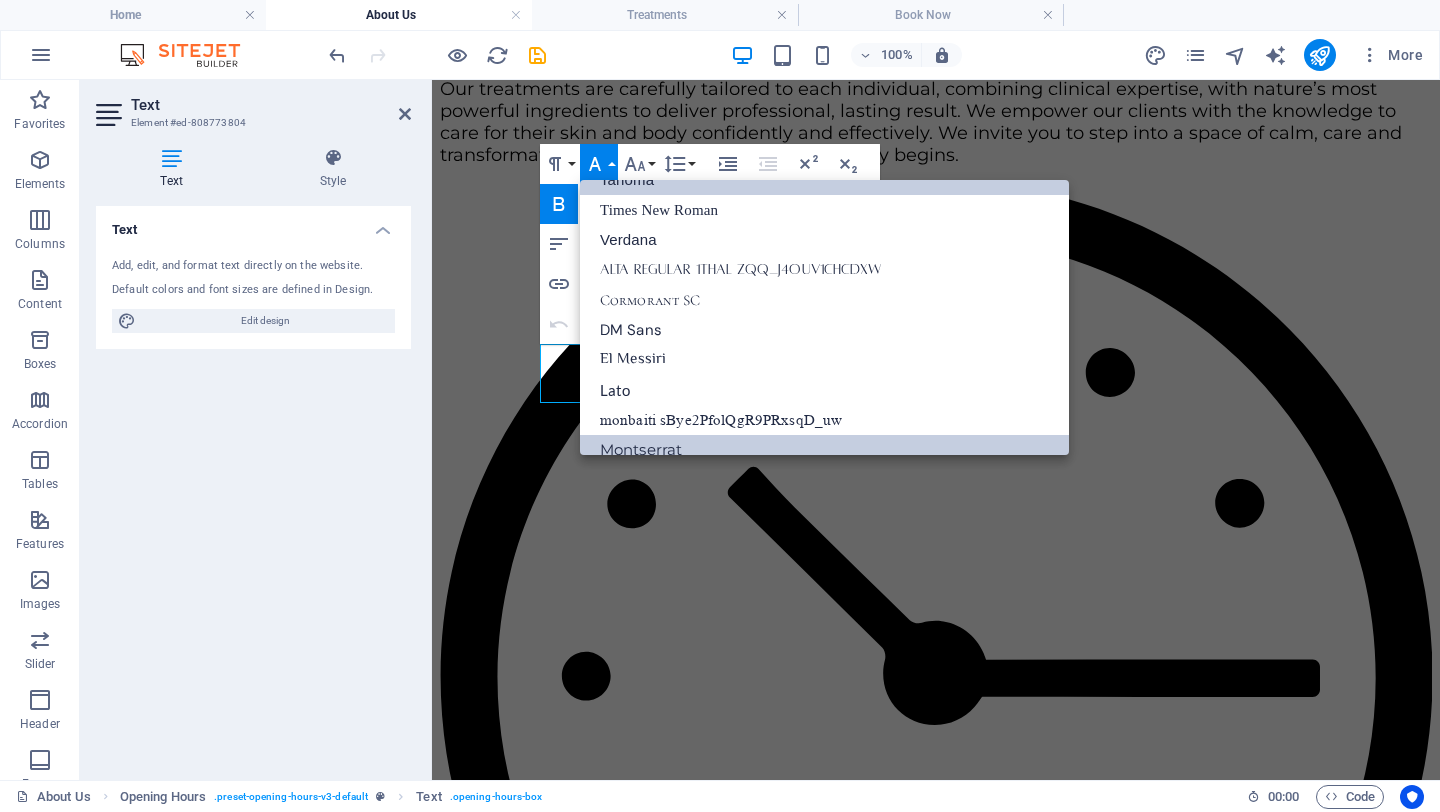 click on "Montserrat" at bounding box center [824, 450] 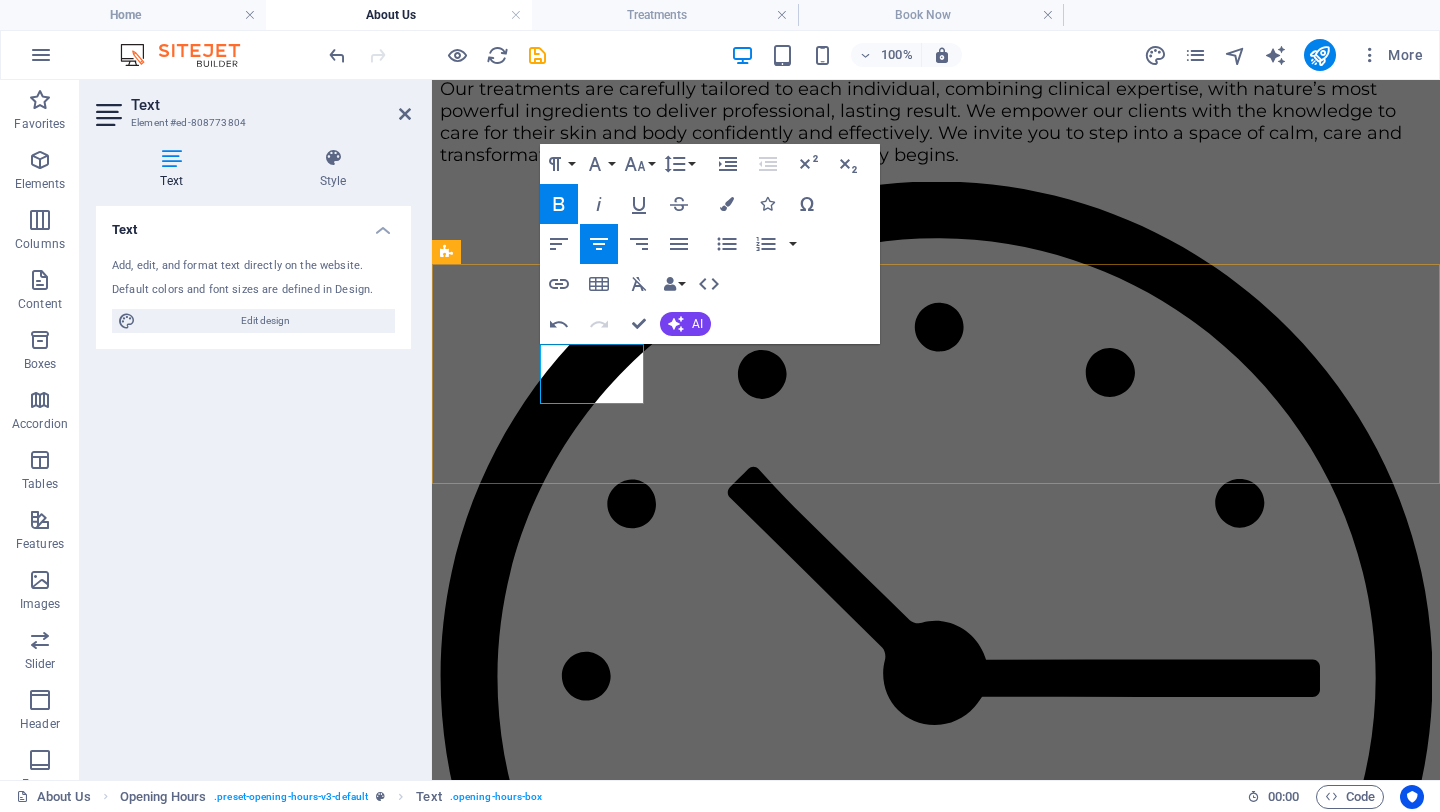 click on "closed" at bounding box center (936, 1238) 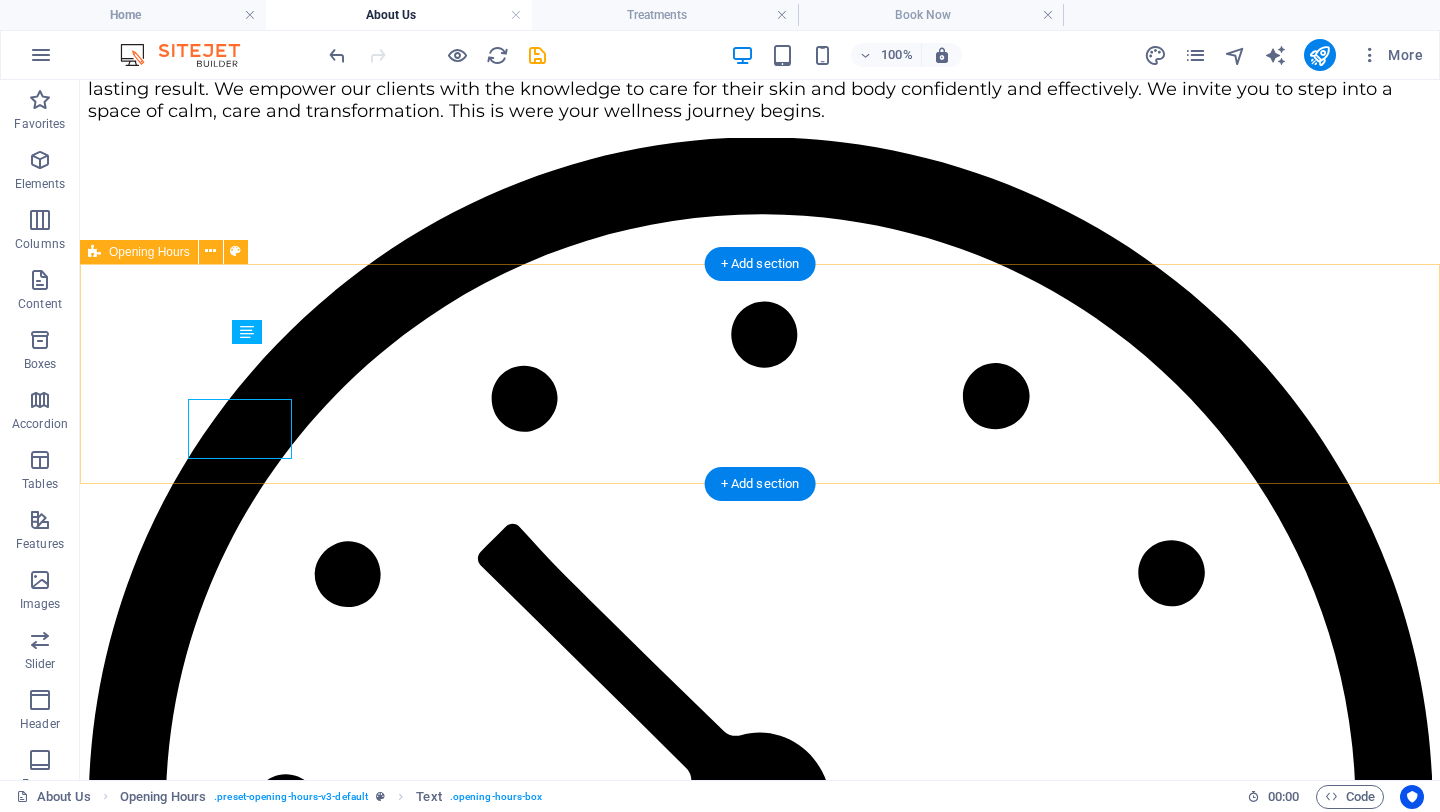 scroll, scrollTop: 470, scrollLeft: 0, axis: vertical 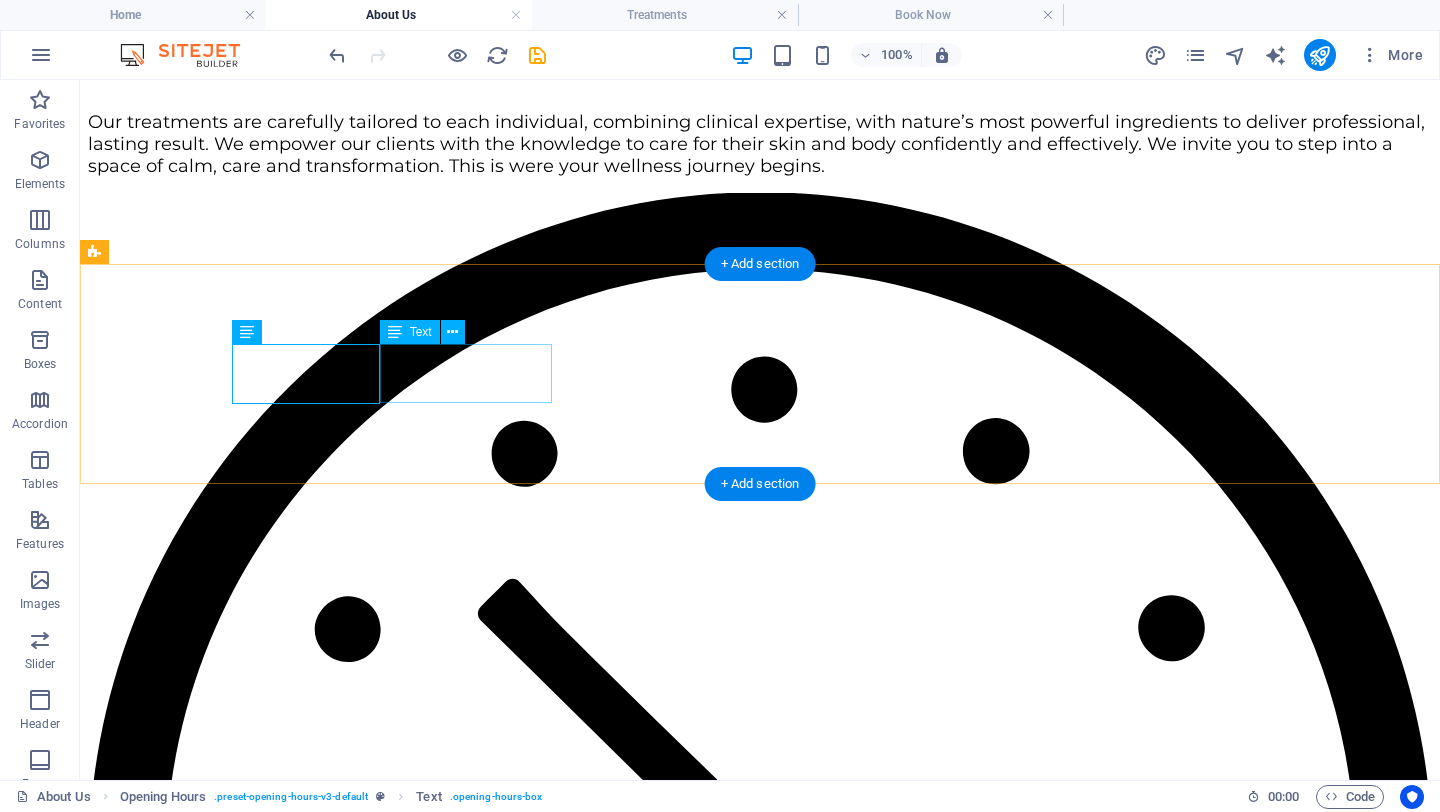 click on "Tuesday 09:00 - 18:30" at bounding box center (760, 1653) 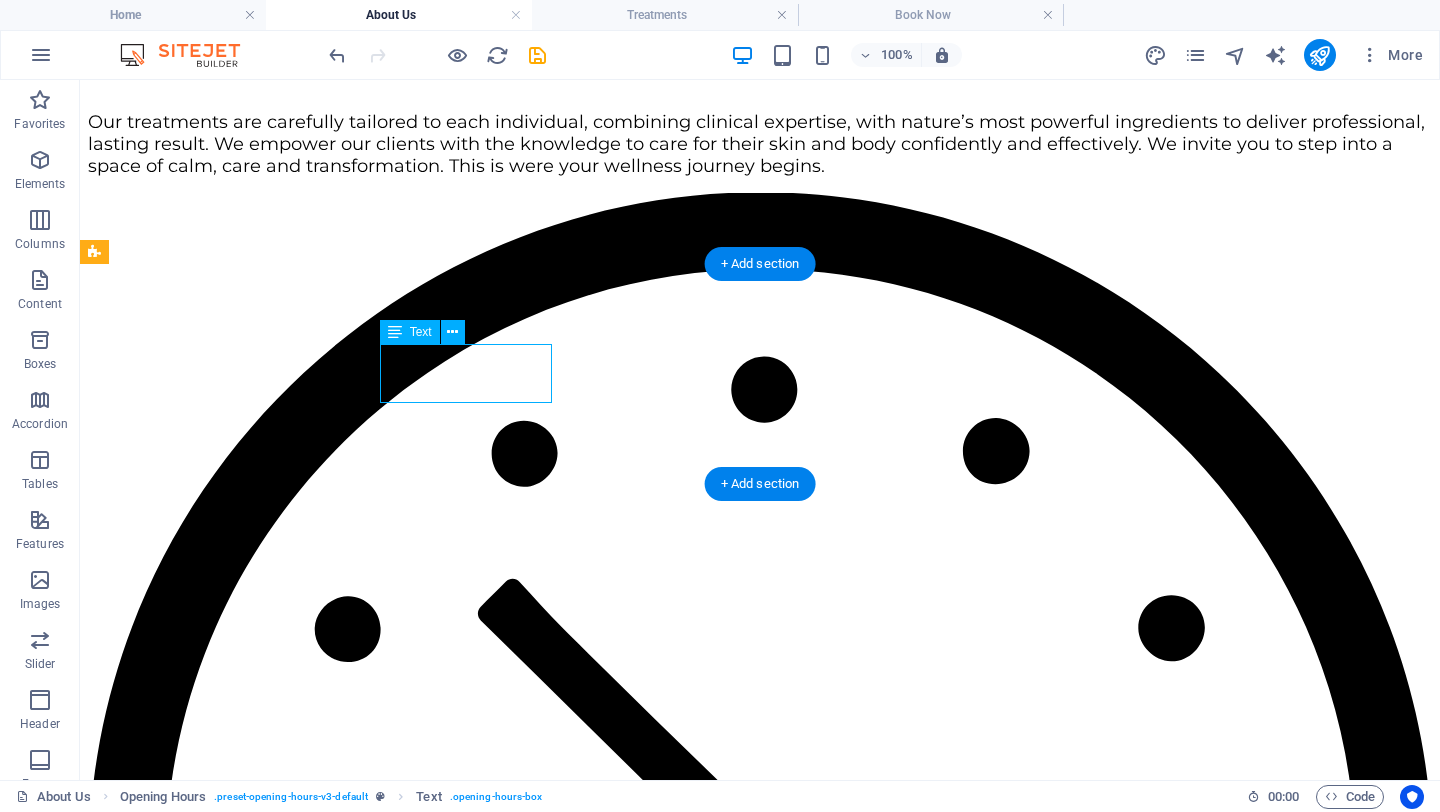 click on "Tuesday 09:00 - 18:30" at bounding box center [760, 1653] 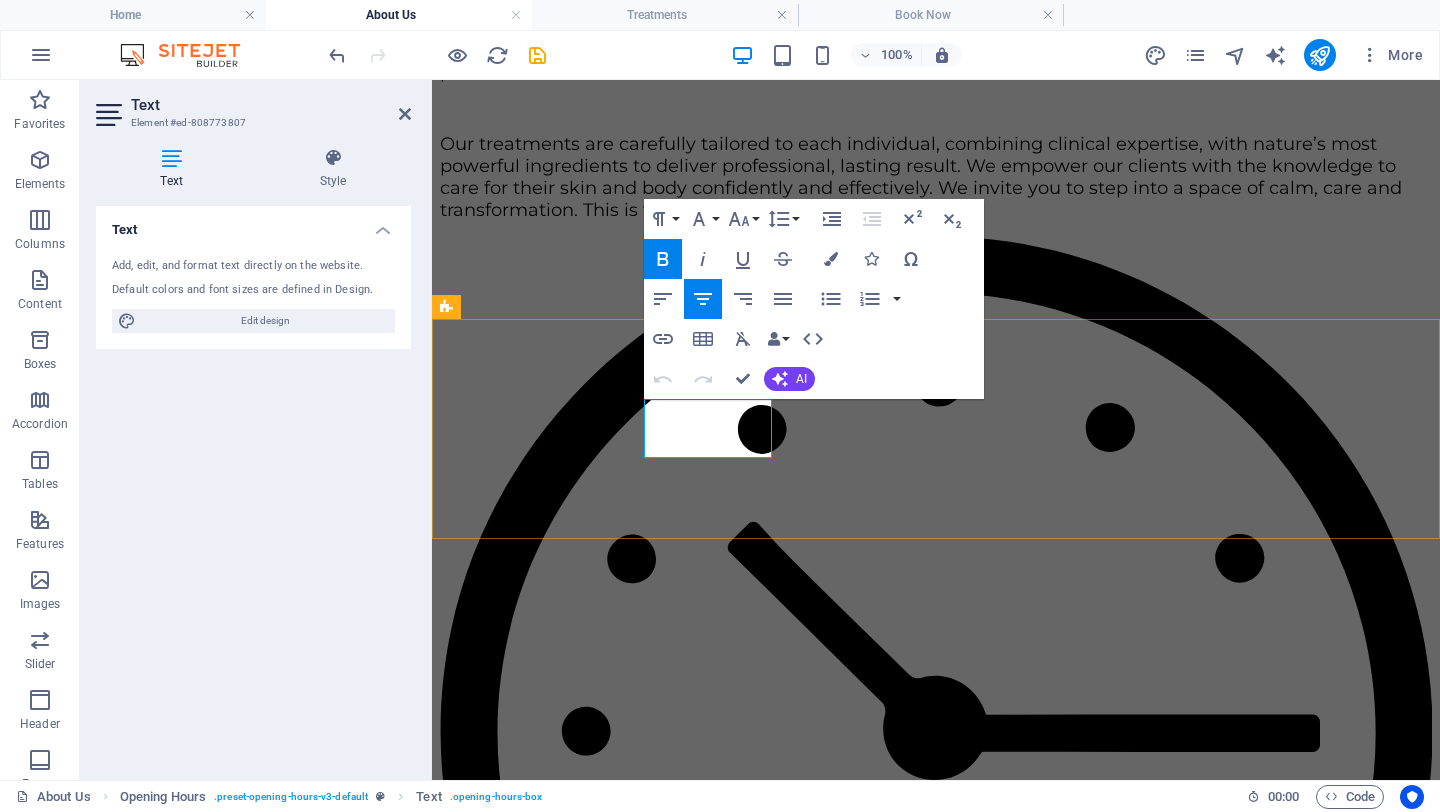 drag, startPoint x: 759, startPoint y: 442, endPoint x: 661, endPoint y: 398, distance: 107.42439 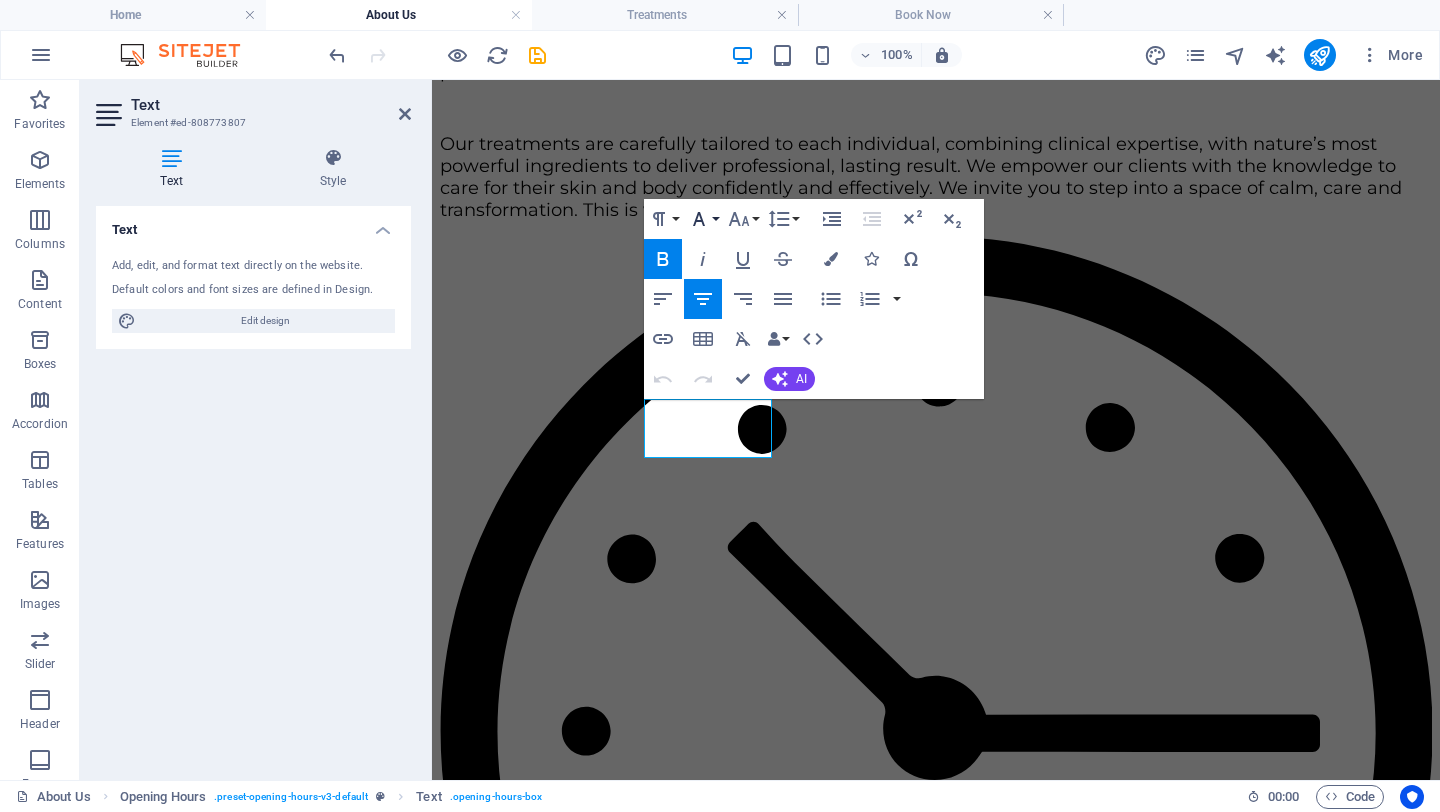 click 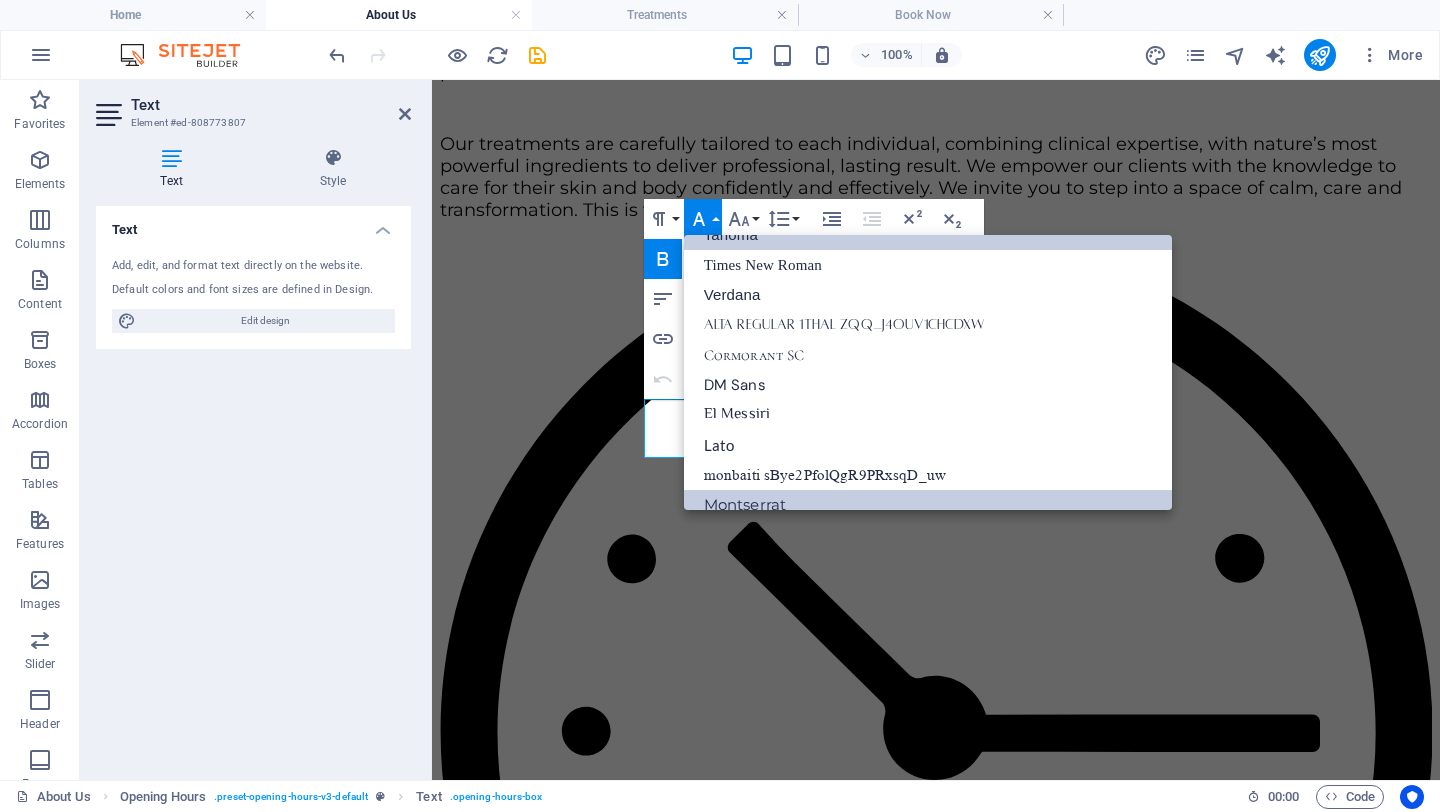click on "Montserrat" at bounding box center [928, 505] 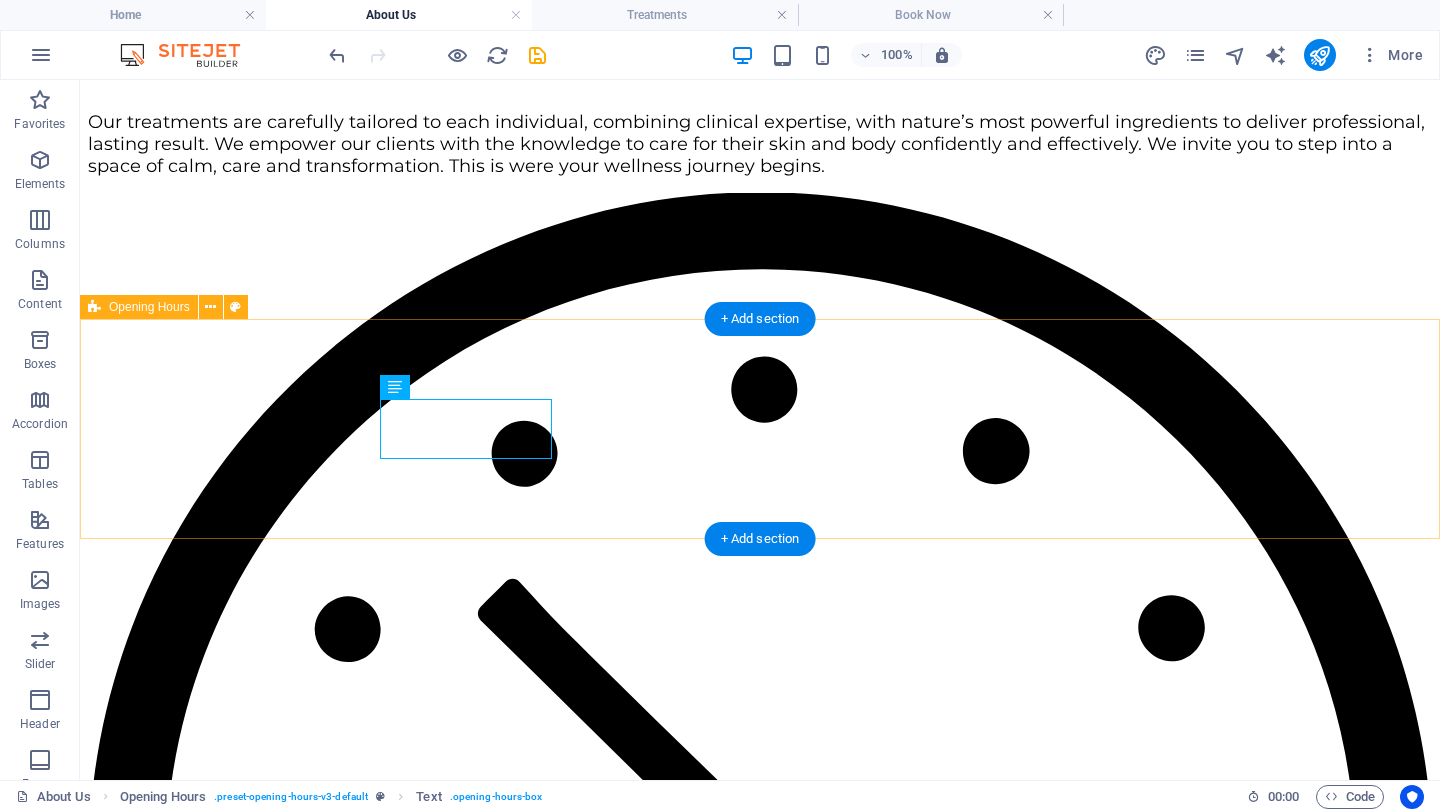 scroll, scrollTop: 415, scrollLeft: 0, axis: vertical 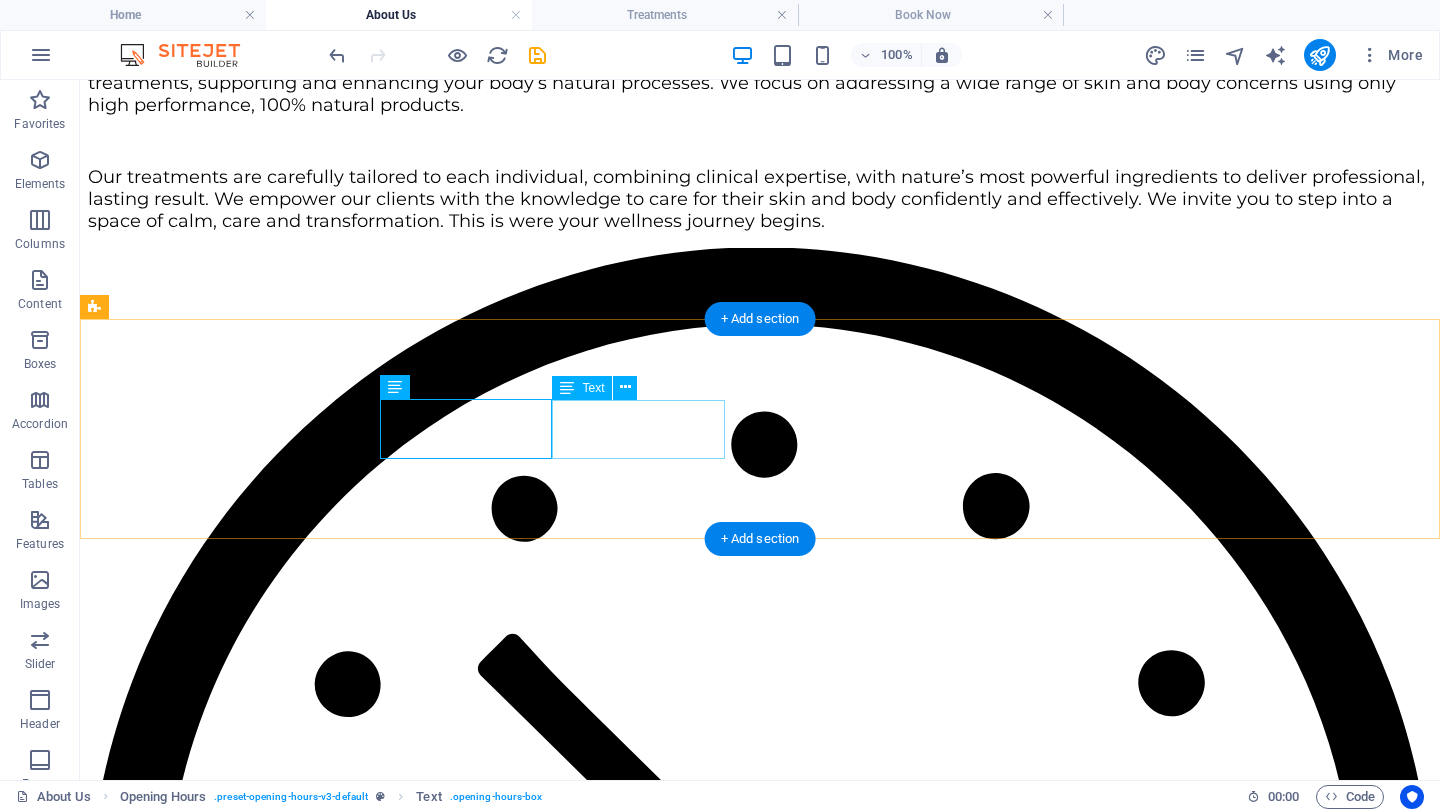 click on "Wednesday 09:00 - 18:30" at bounding box center [760, 1778] 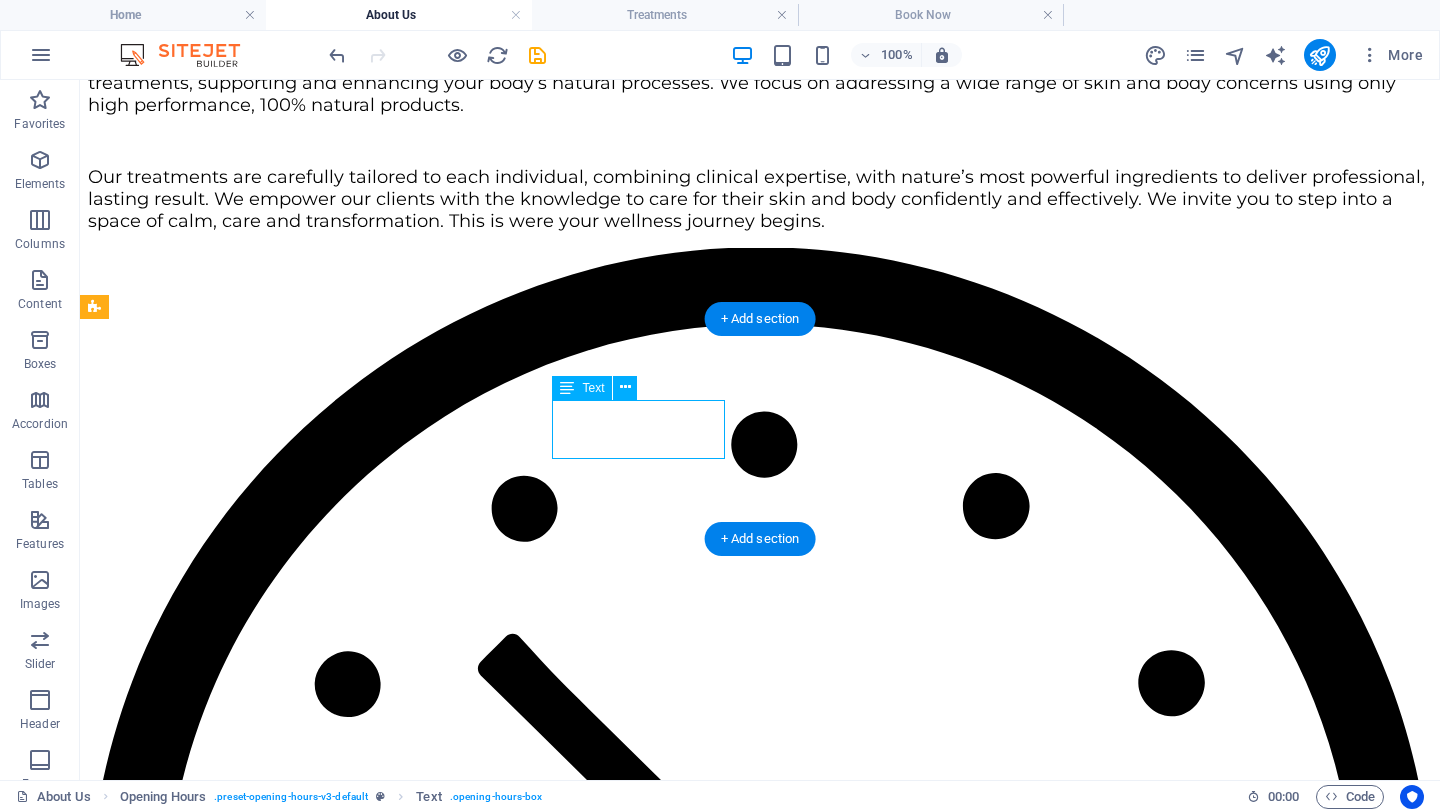 click on "Wednesday 09:00 - 18:30" at bounding box center (760, 1778) 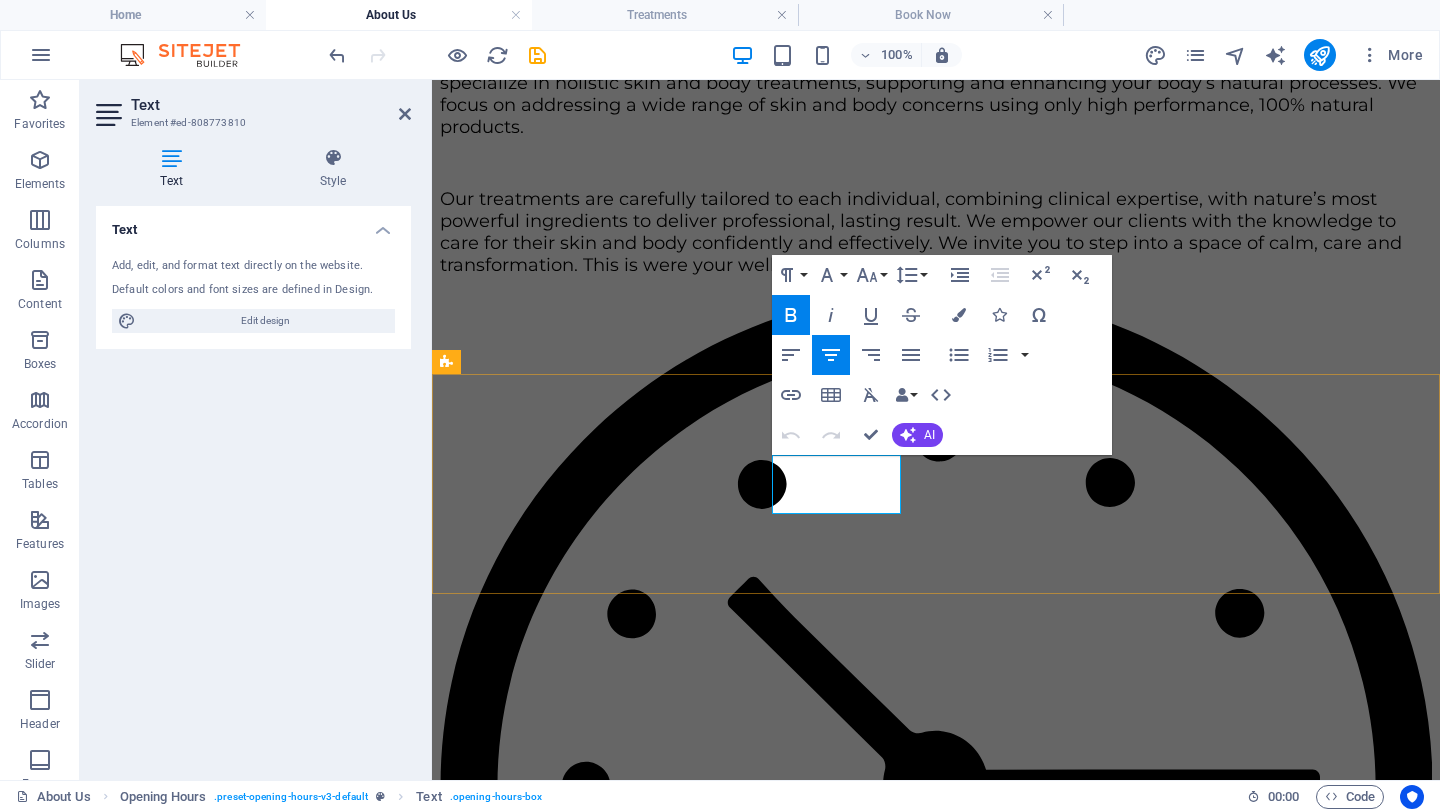 drag, startPoint x: 883, startPoint y: 498, endPoint x: 786, endPoint y: 464, distance: 102.78619 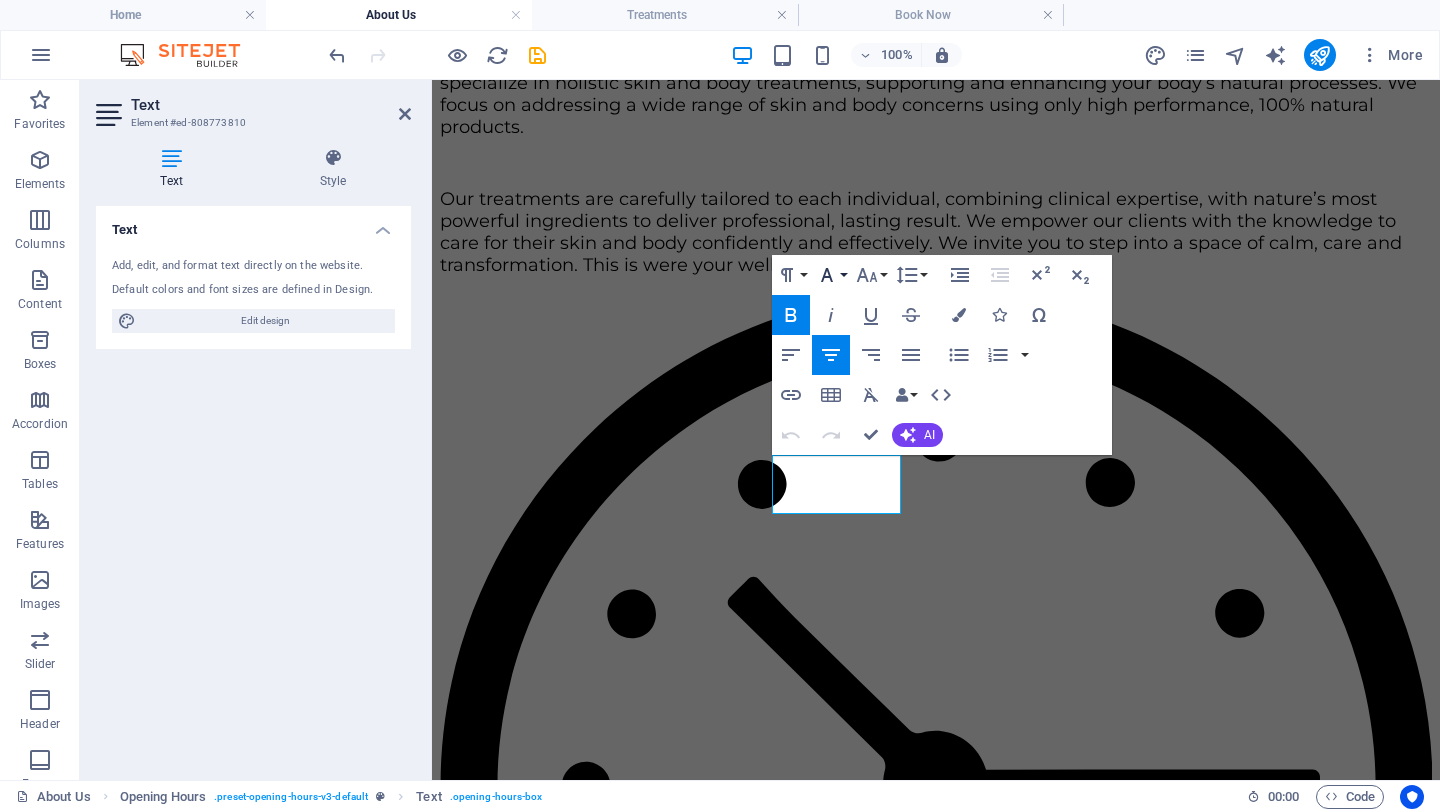 click on "Font Family" at bounding box center [831, 275] 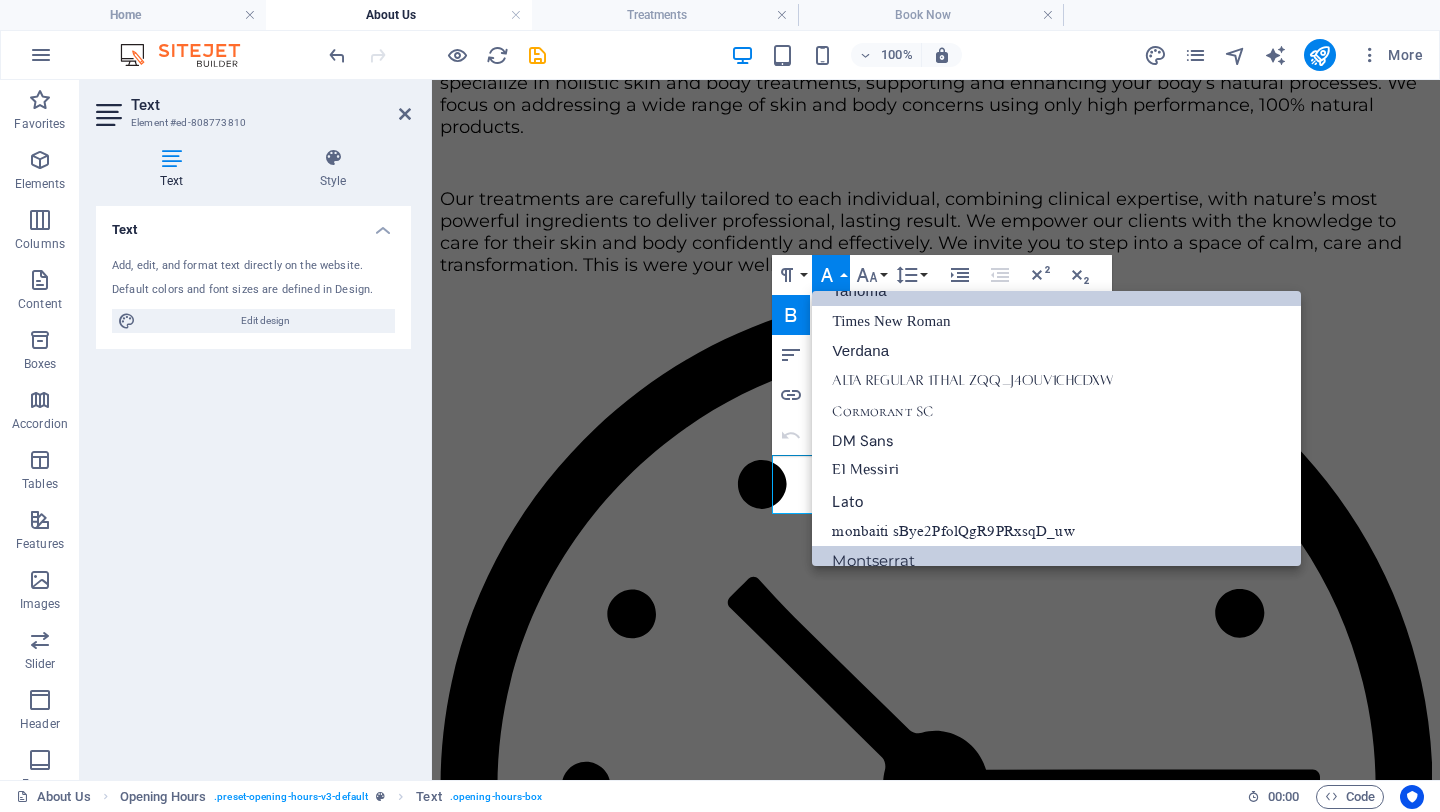 click on "Montserrat" at bounding box center [1056, 561] 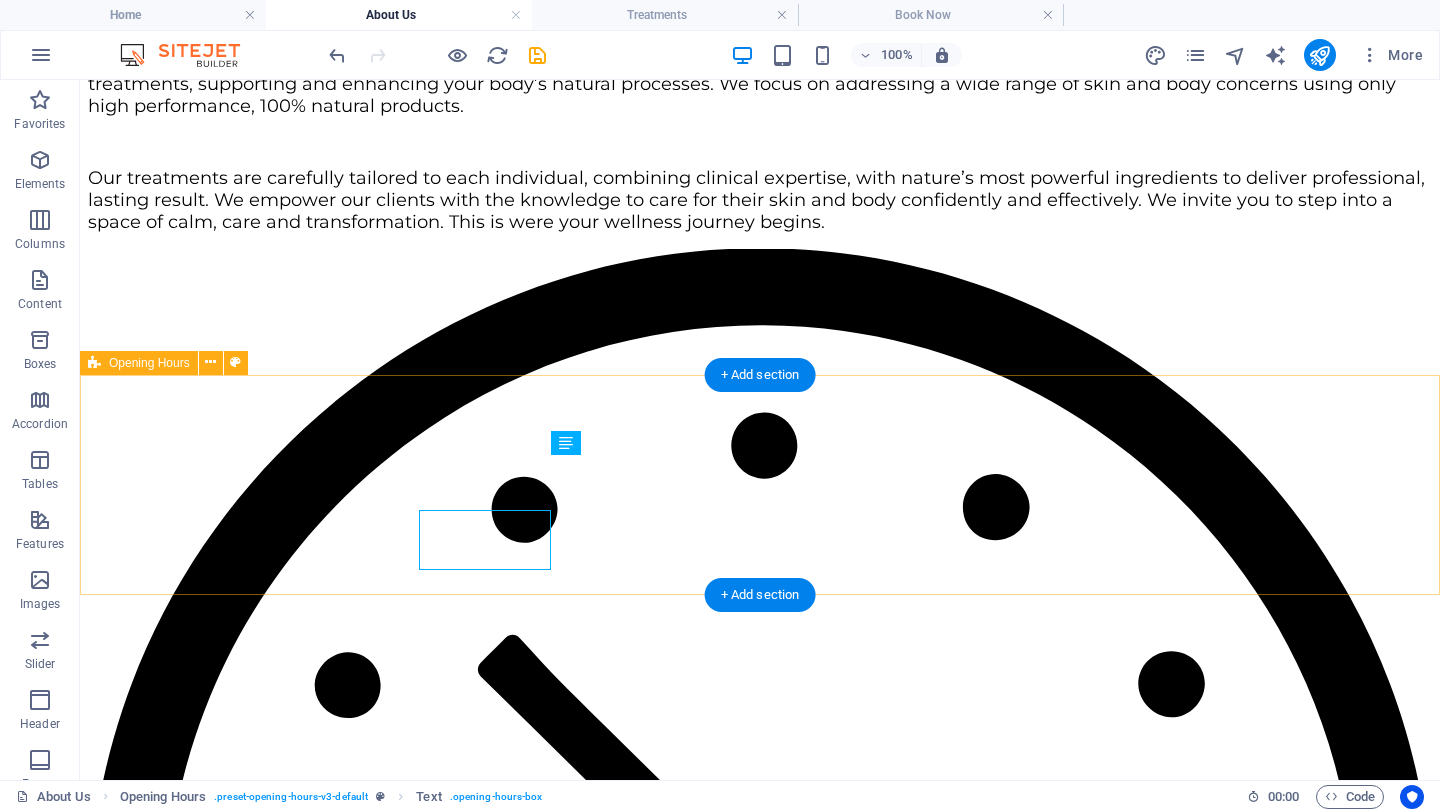 scroll, scrollTop: 359, scrollLeft: 0, axis: vertical 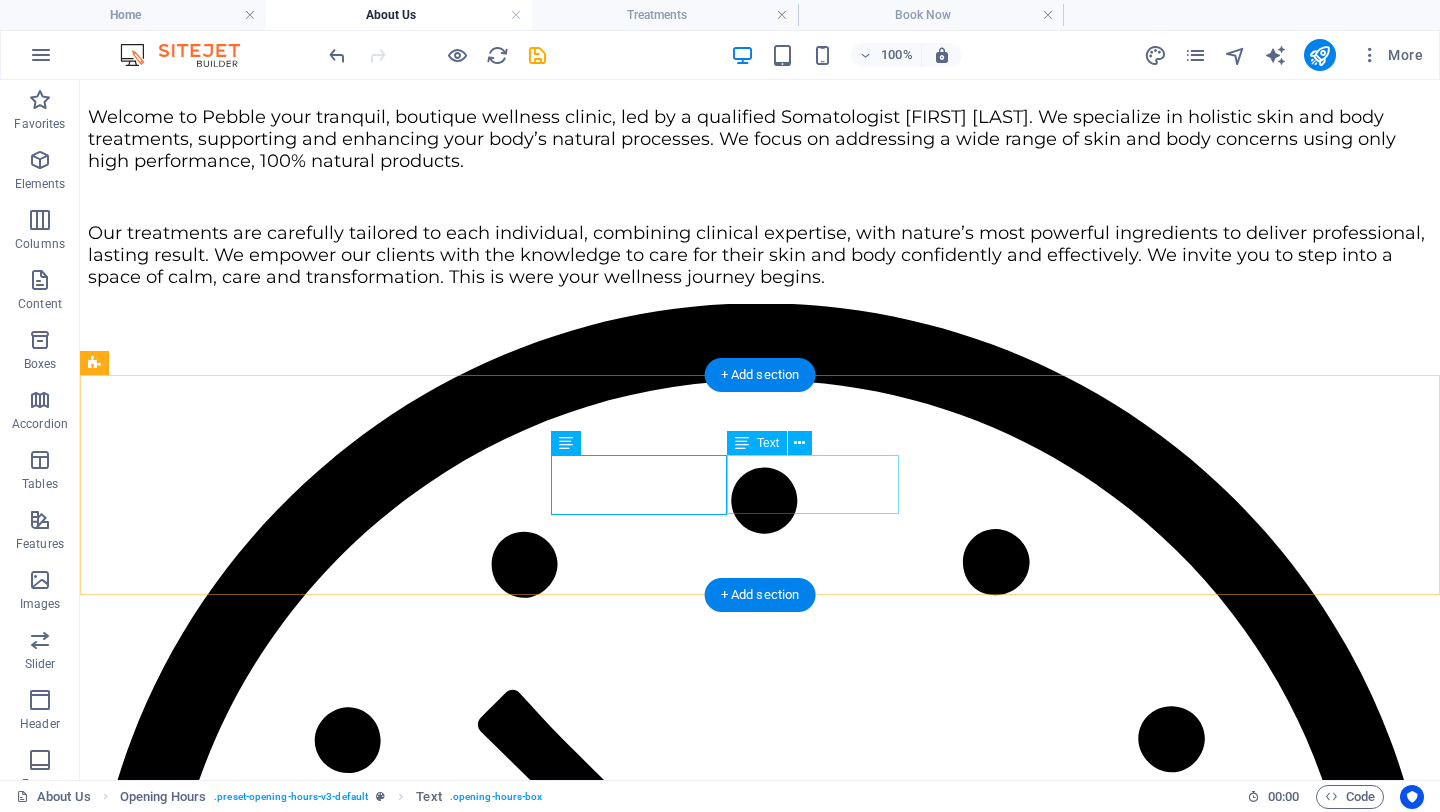 click on "Thursday 09:00 - 18:30" at bounding box center (760, 1904) 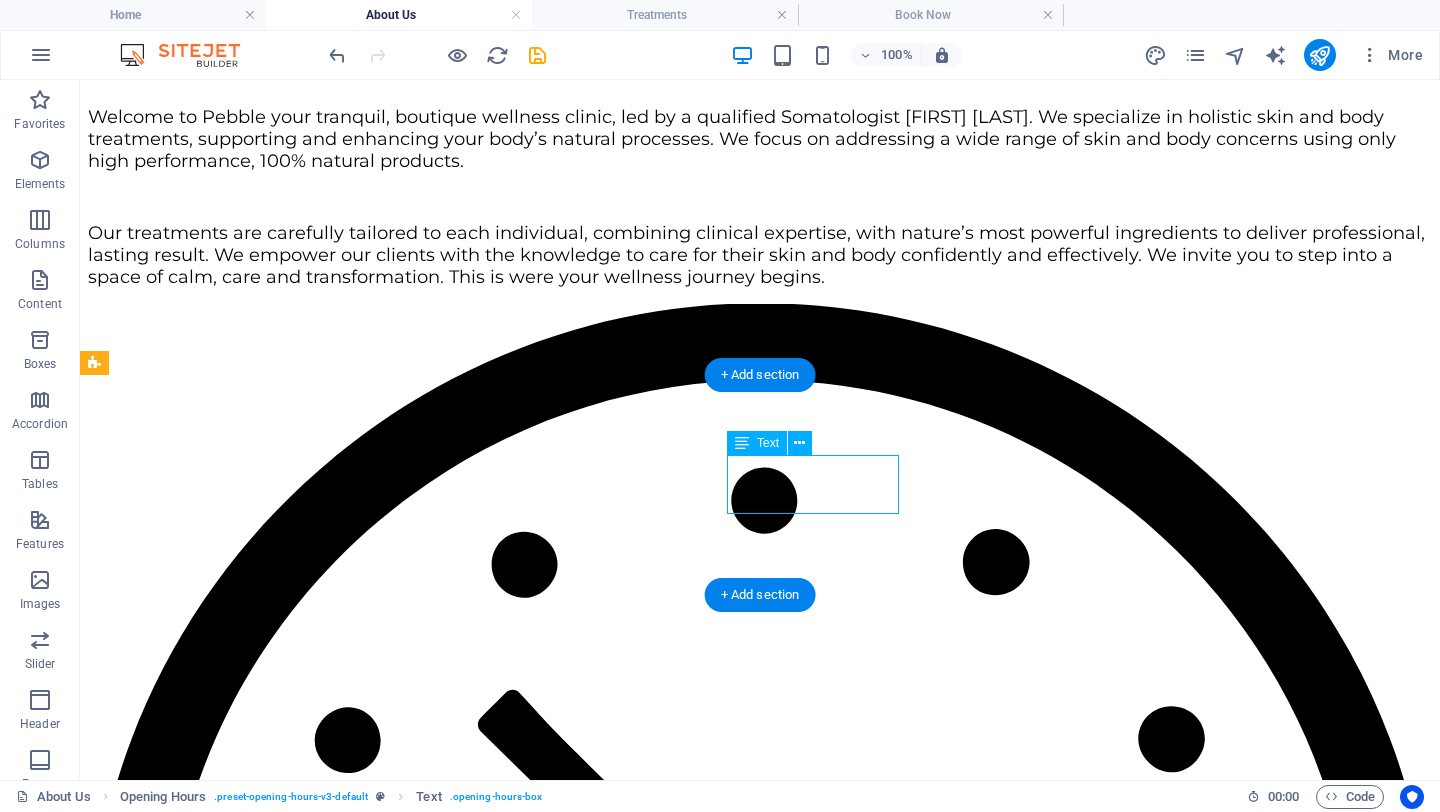 click on "Thursday 09:00 - 18:30" at bounding box center (760, 1904) 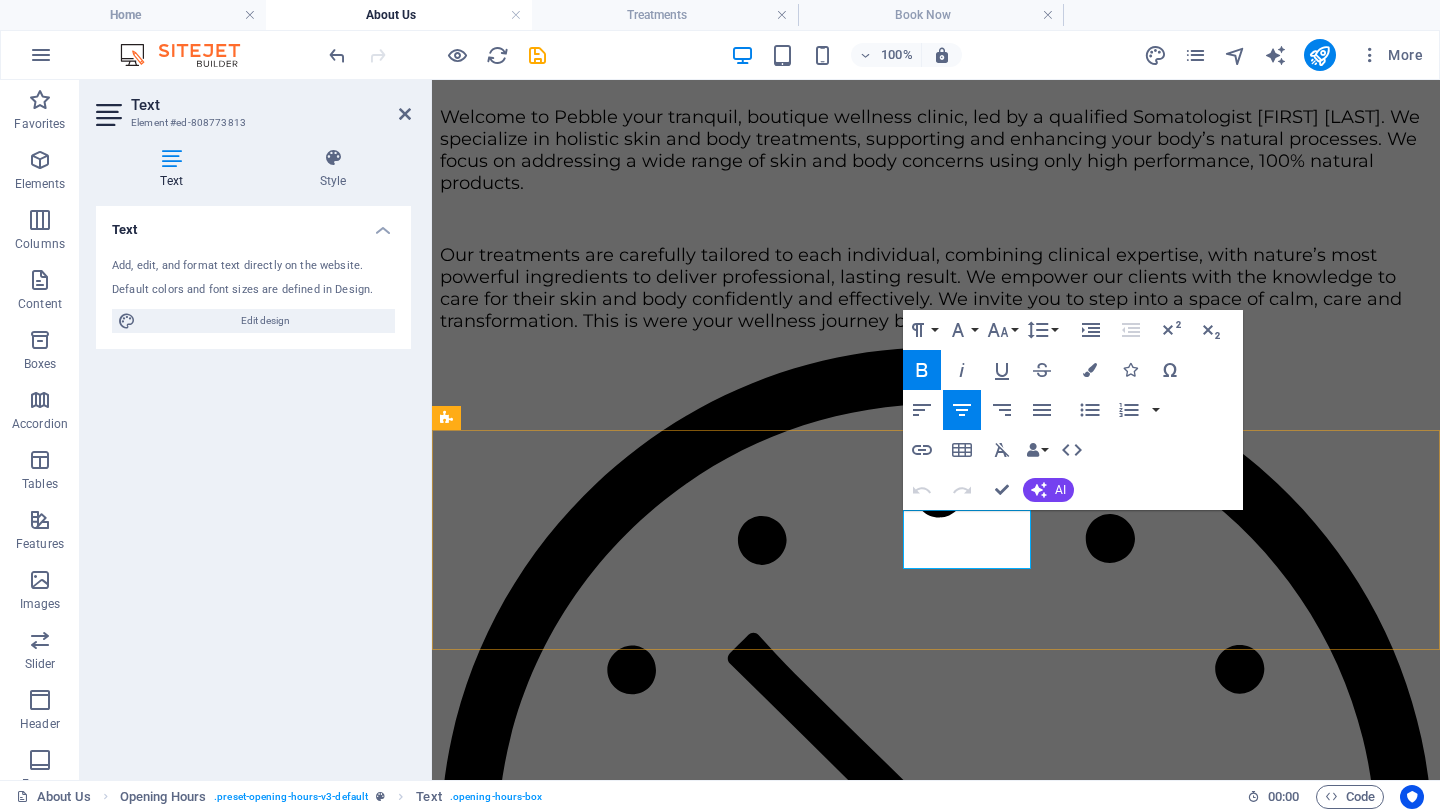 drag, startPoint x: 1014, startPoint y: 558, endPoint x: 918, endPoint y: 511, distance: 106.887794 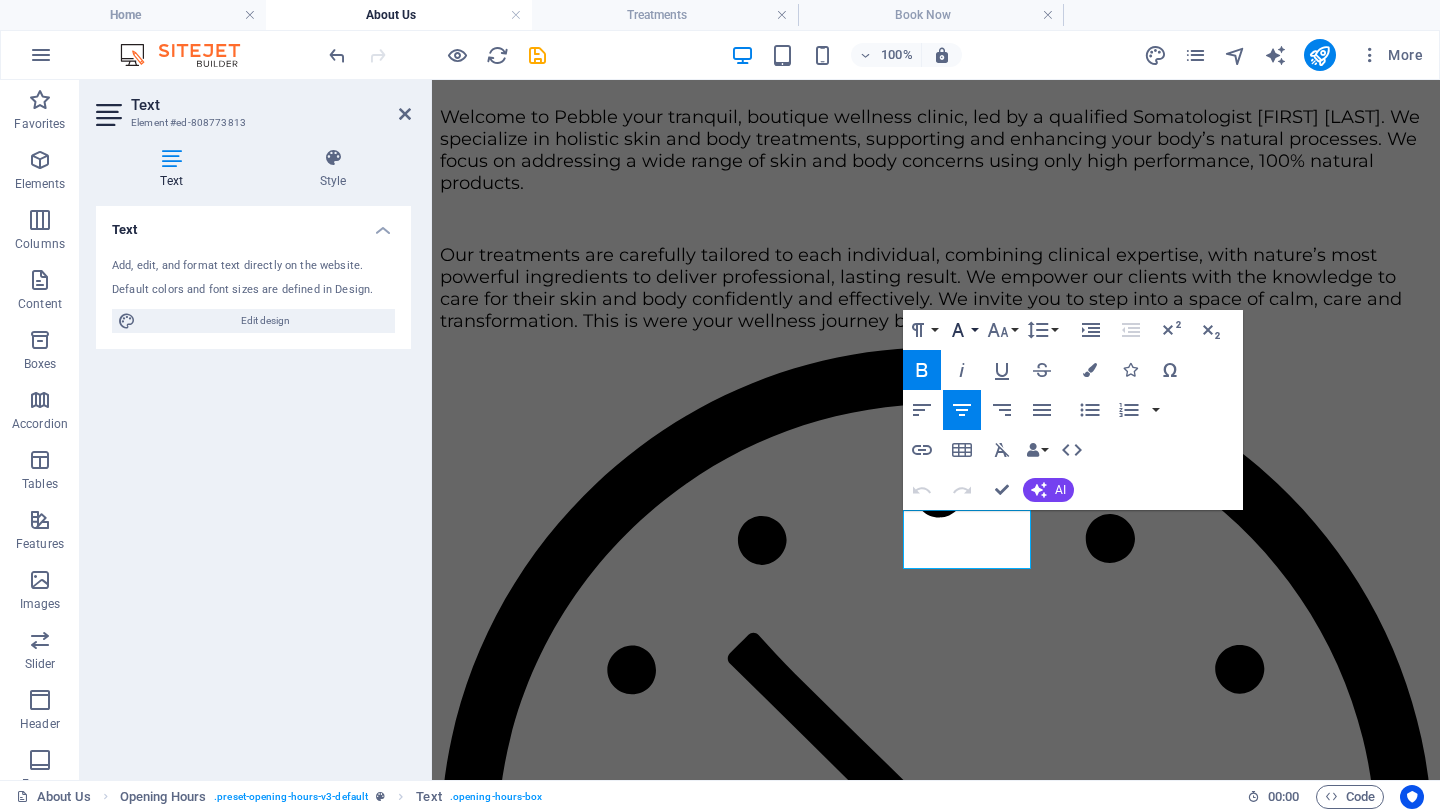 click 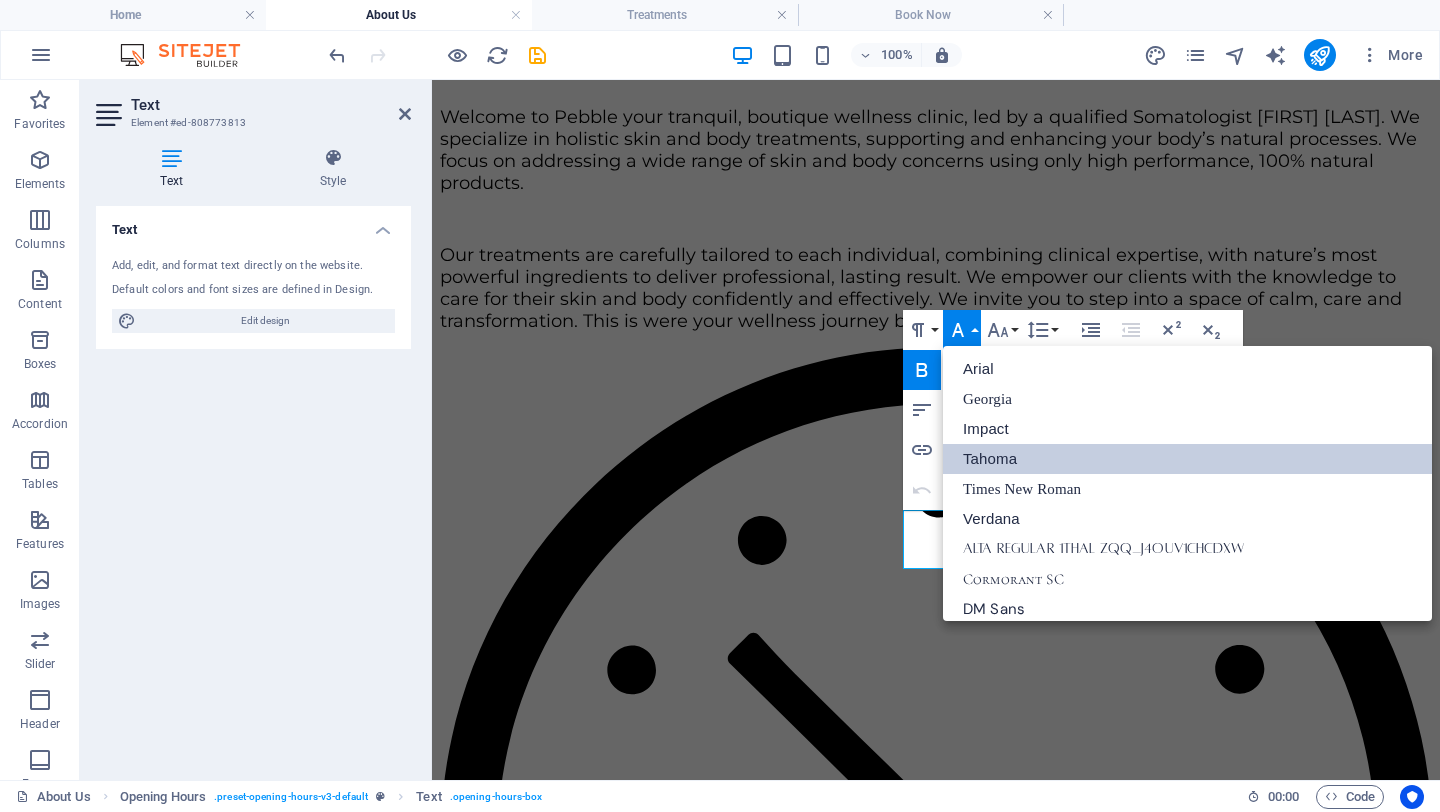 scroll, scrollTop: 113, scrollLeft: 0, axis: vertical 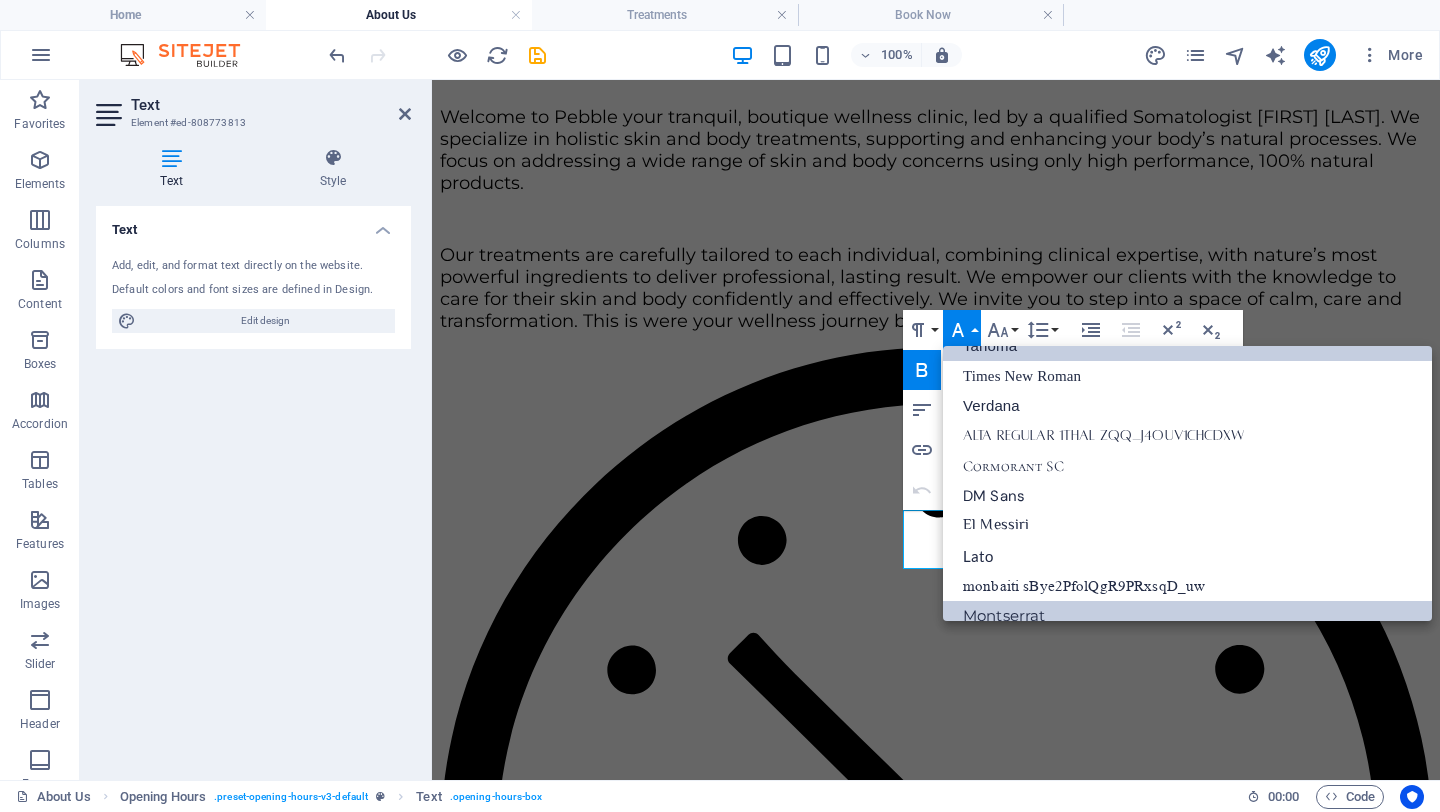 click on "Montserrat" at bounding box center [1187, 616] 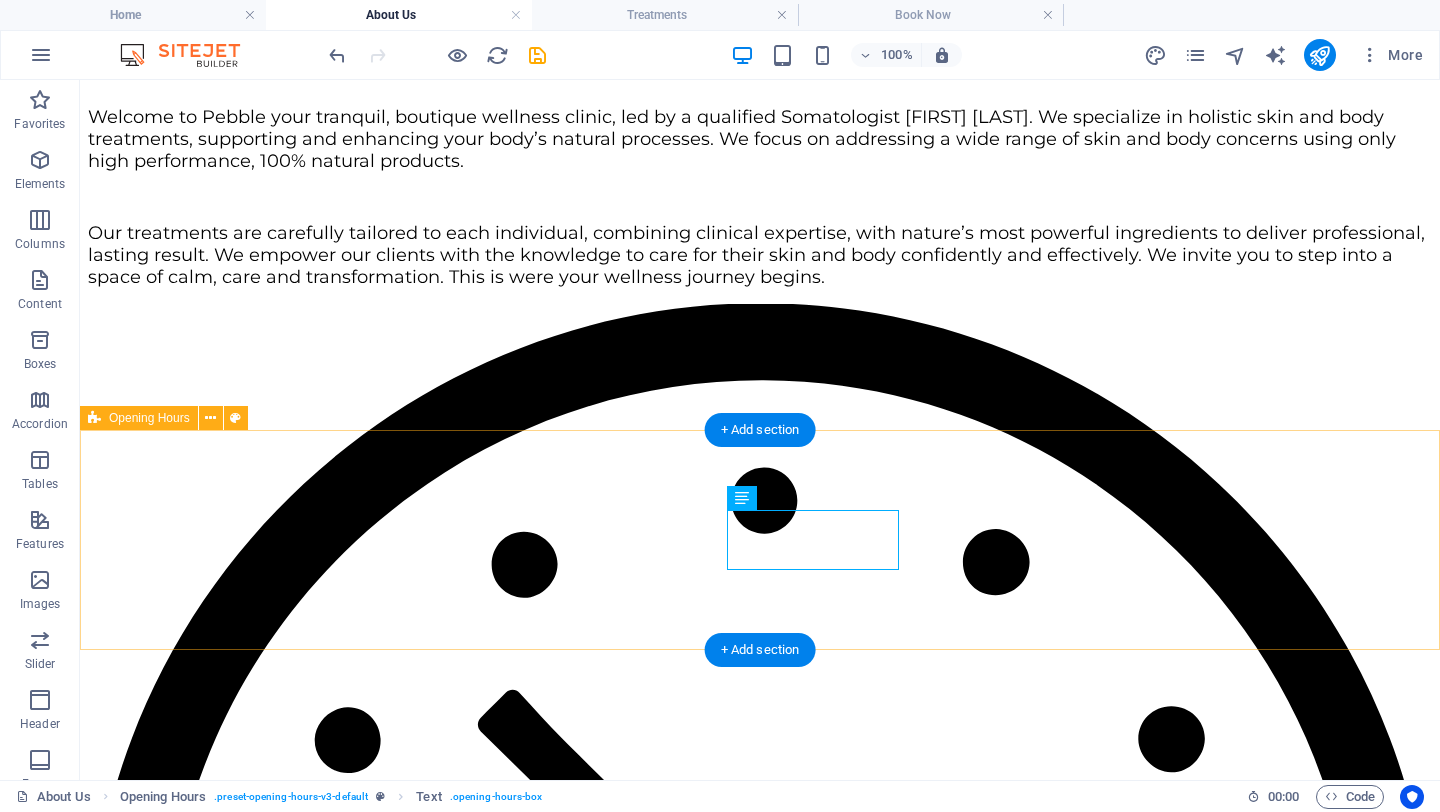 scroll, scrollTop: 304, scrollLeft: 0, axis: vertical 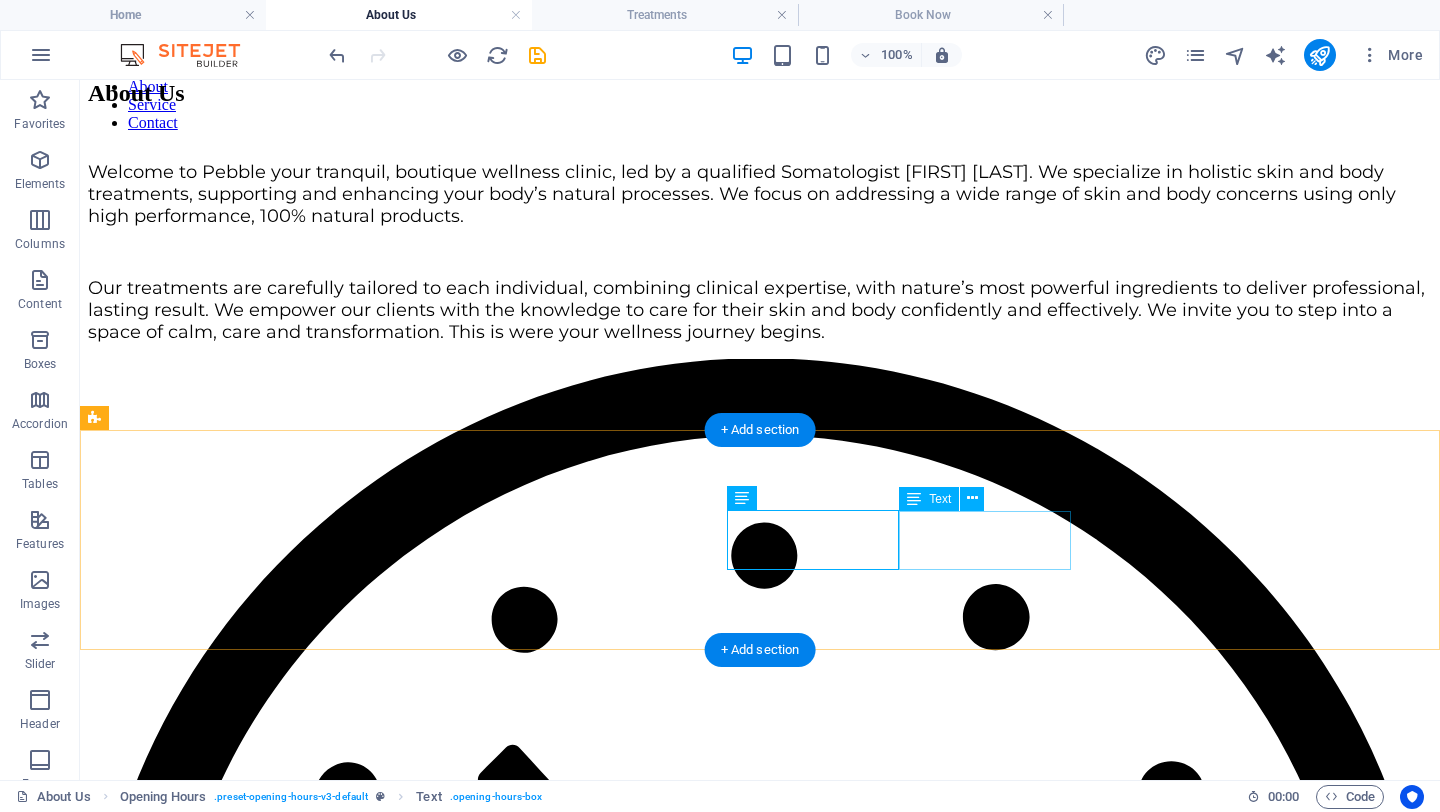 click on "Friday 09:00 - 18:30" at bounding box center [760, 2029] 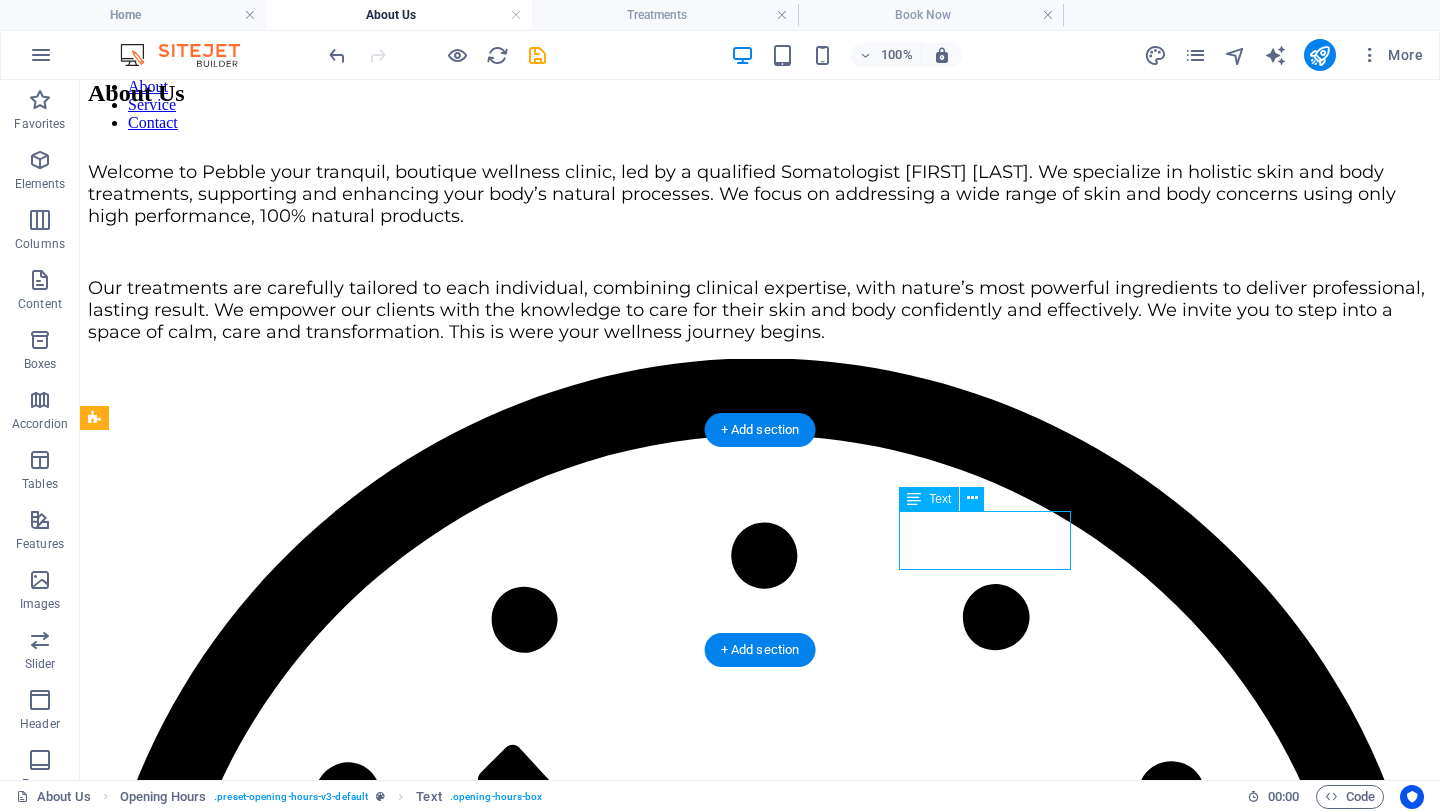 click on "Friday 09:00 - 18:30" at bounding box center [760, 2029] 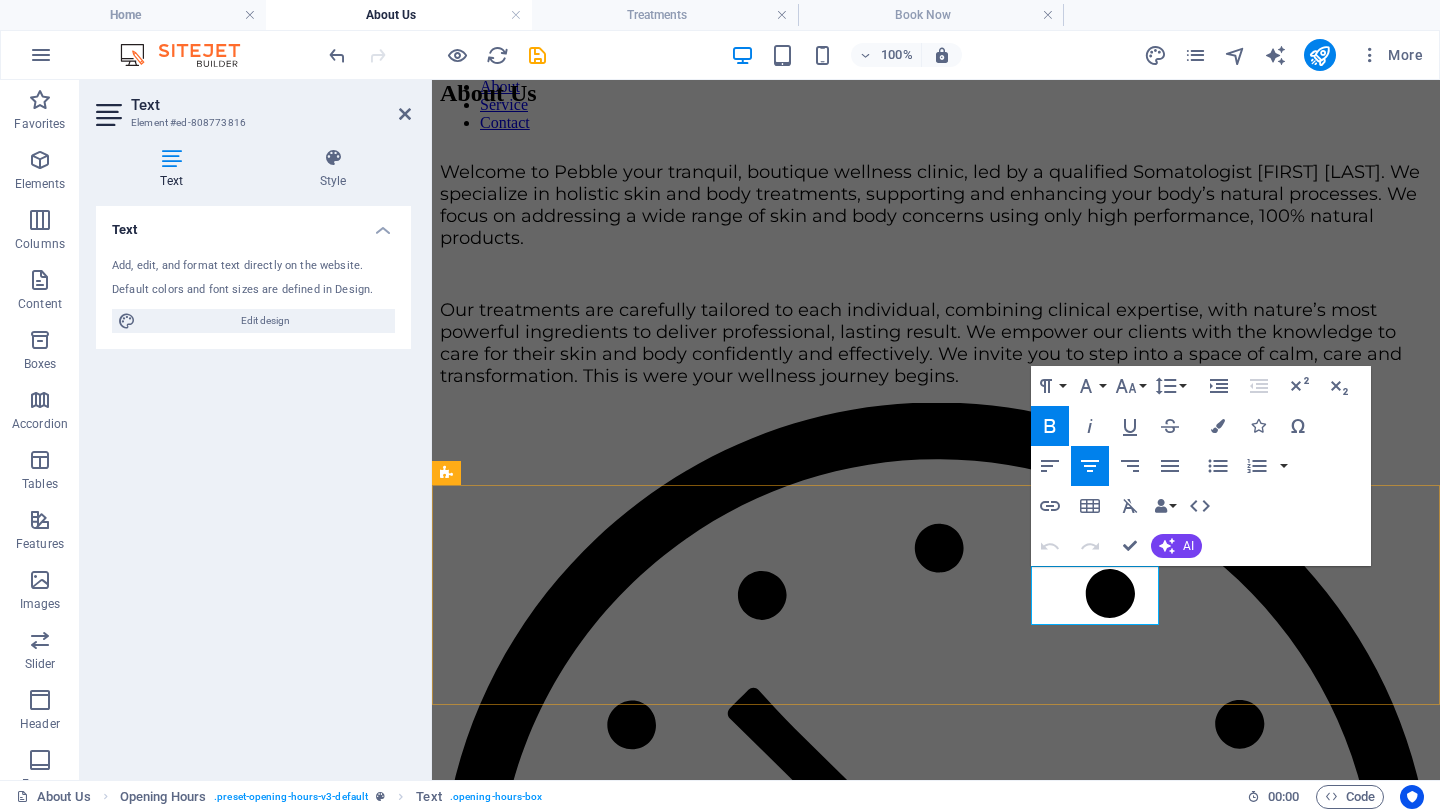 drag, startPoint x: 1145, startPoint y: 611, endPoint x: 1048, endPoint y: 579, distance: 102.14206 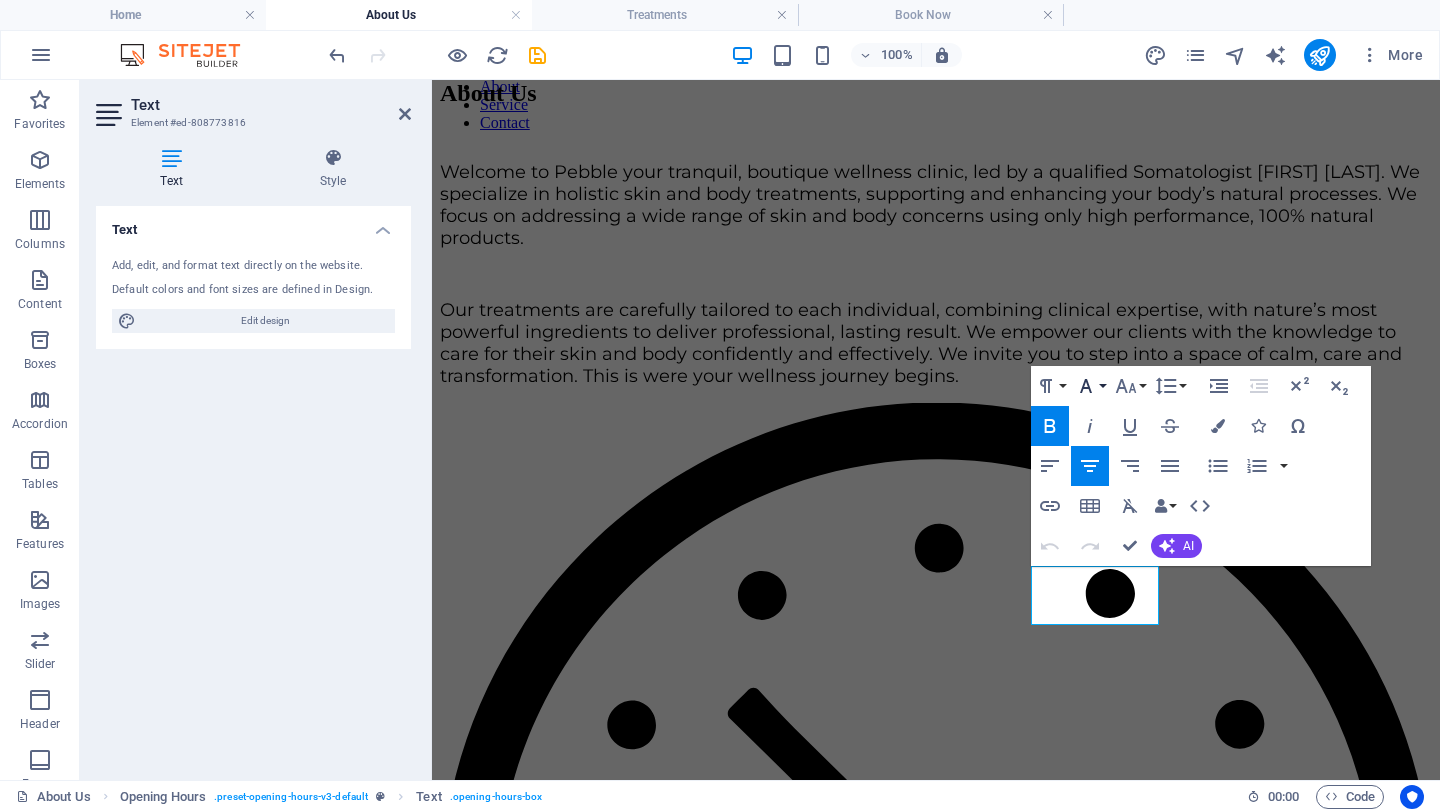 click 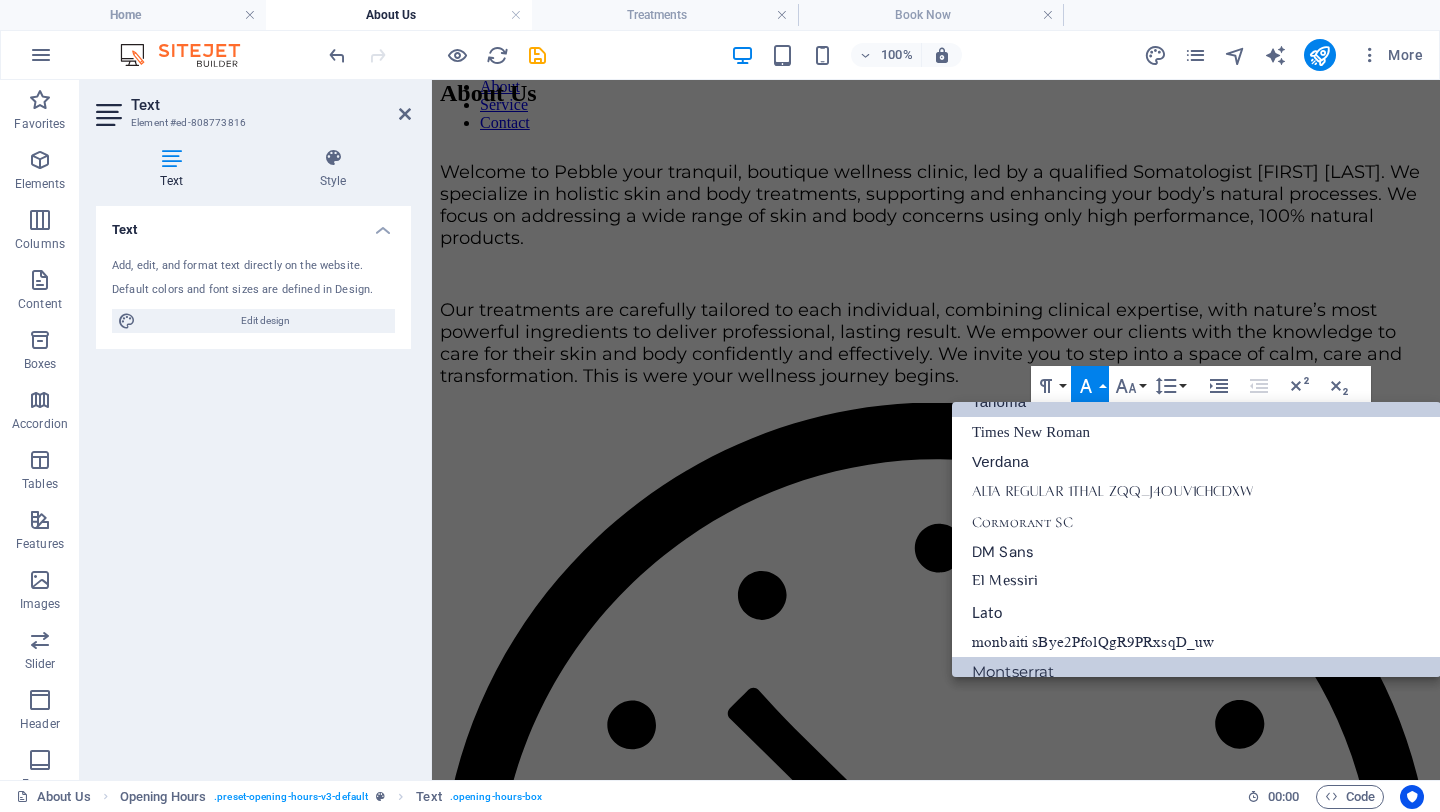 click on "Montserrat" at bounding box center (1196, 672) 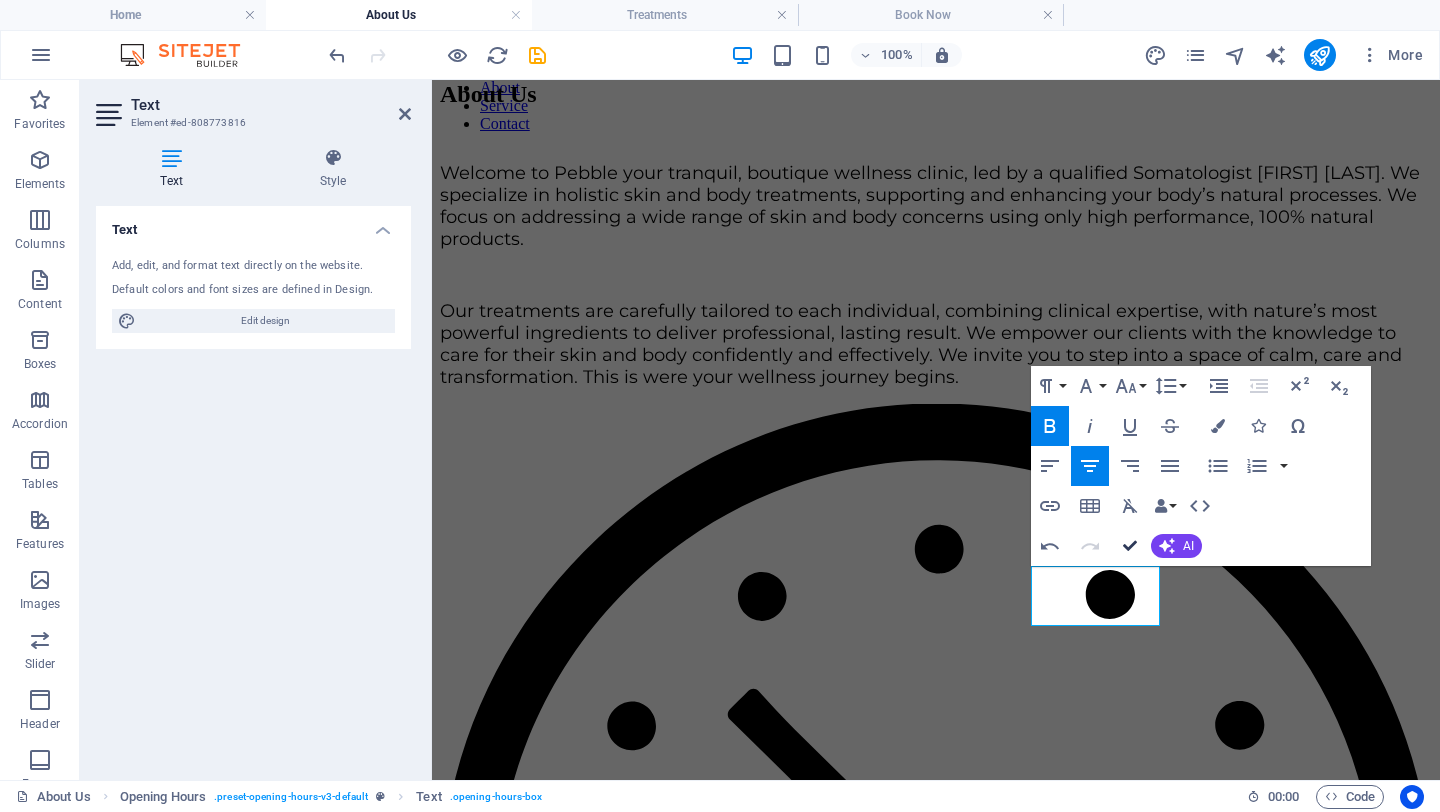 scroll, scrollTop: 248, scrollLeft: 0, axis: vertical 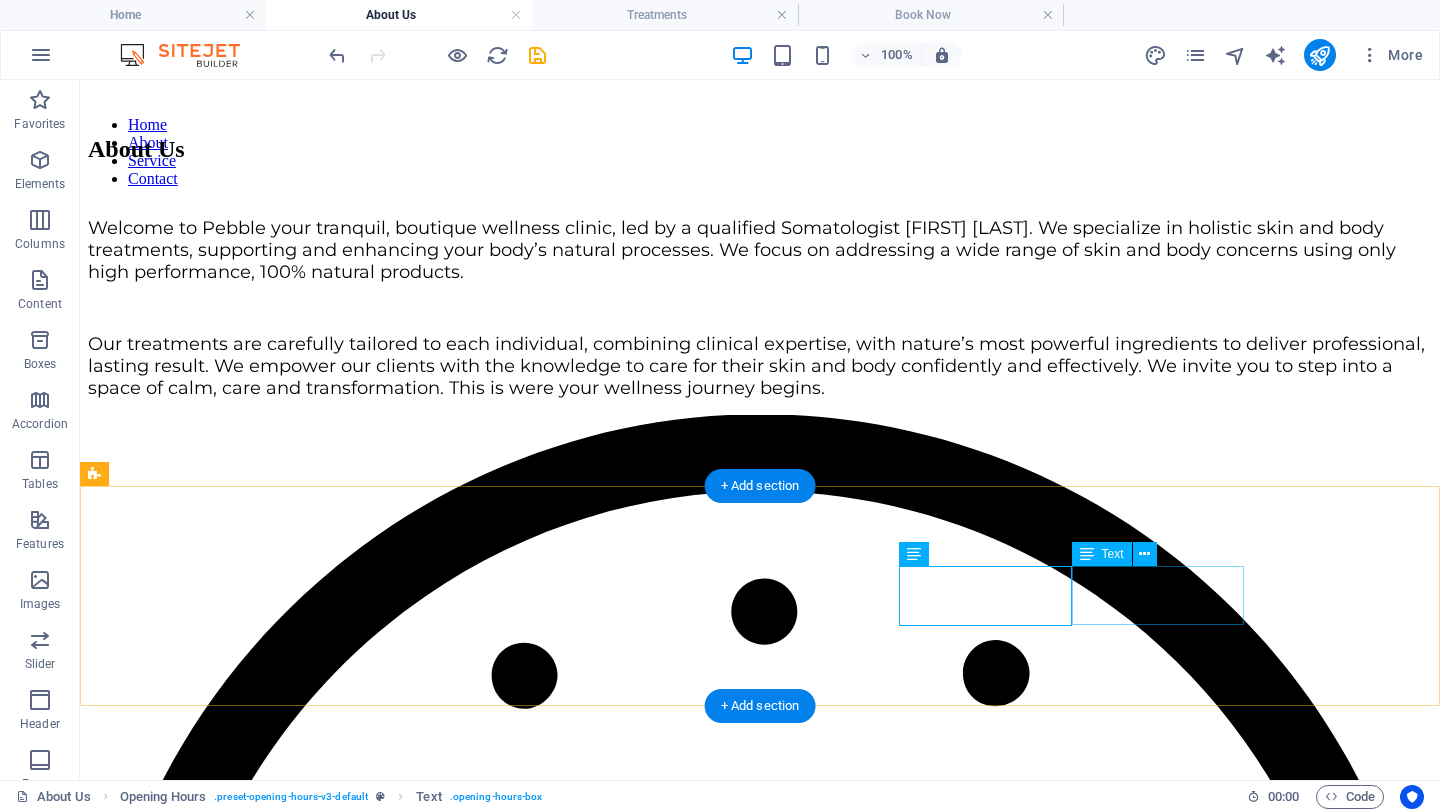click on "Saturday 09:00 - 18:30" at bounding box center (760, 2155) 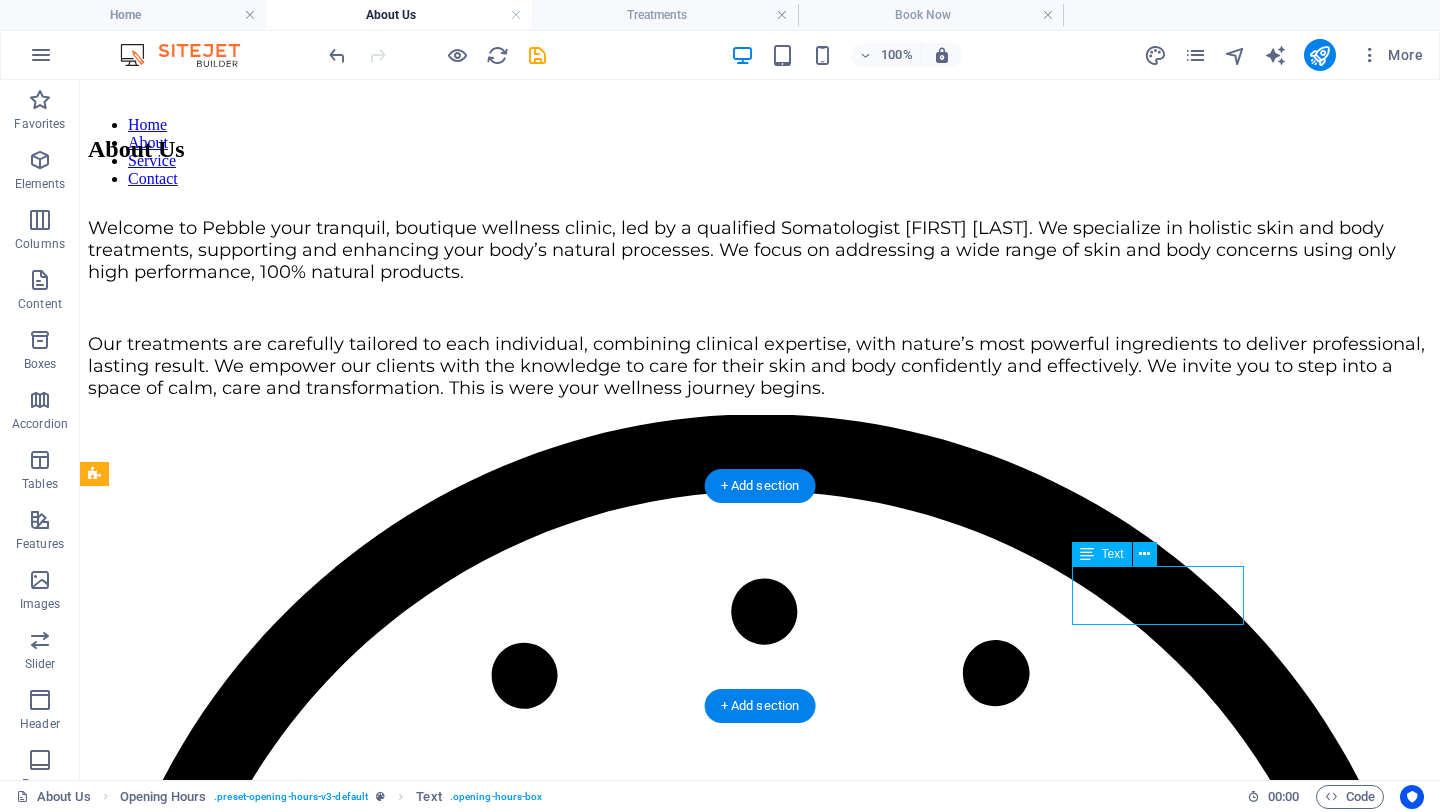 click on "Saturday 09:00 - 18:30" at bounding box center [760, 2155] 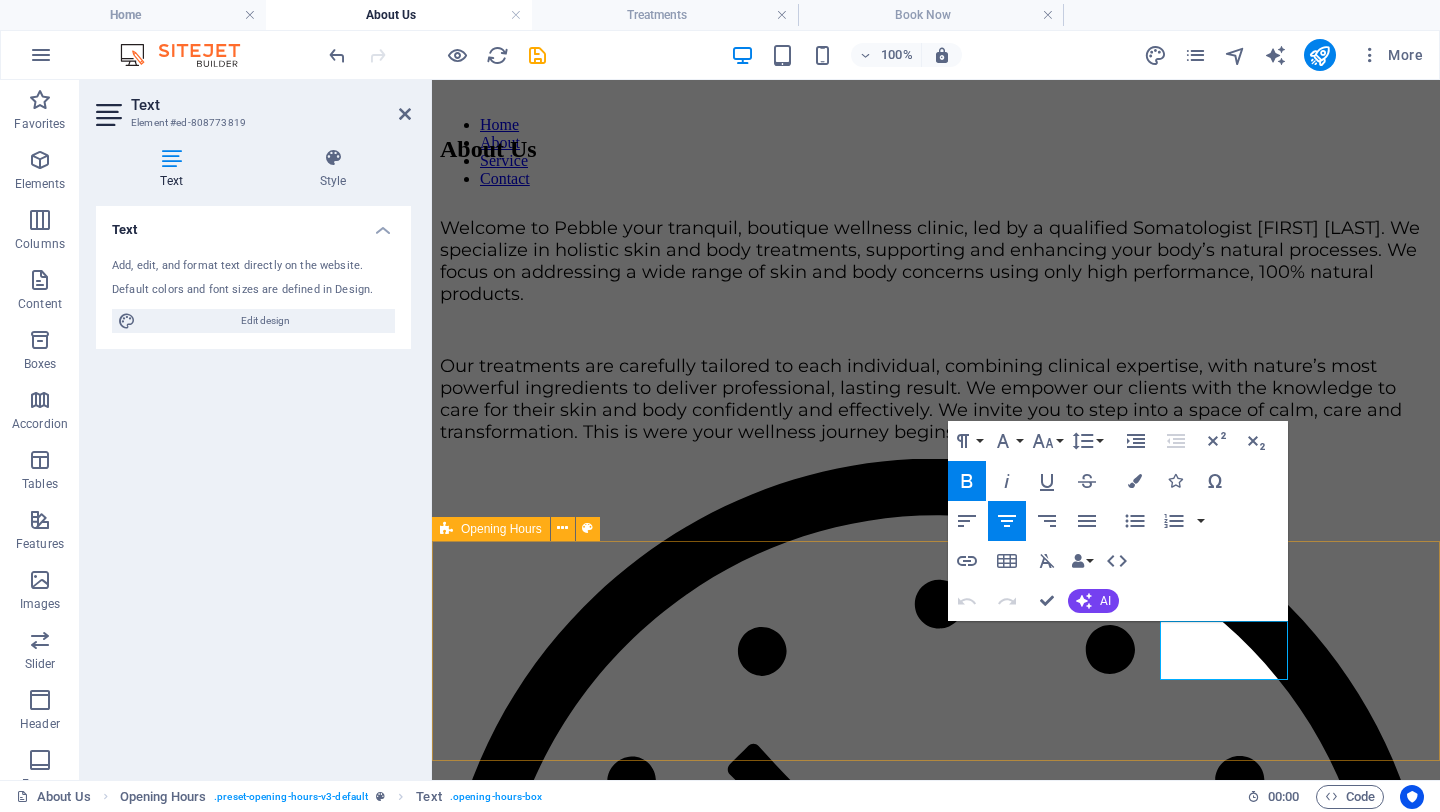 drag, startPoint x: 1276, startPoint y: 665, endPoint x: 1180, endPoint y: 616, distance: 107.78219 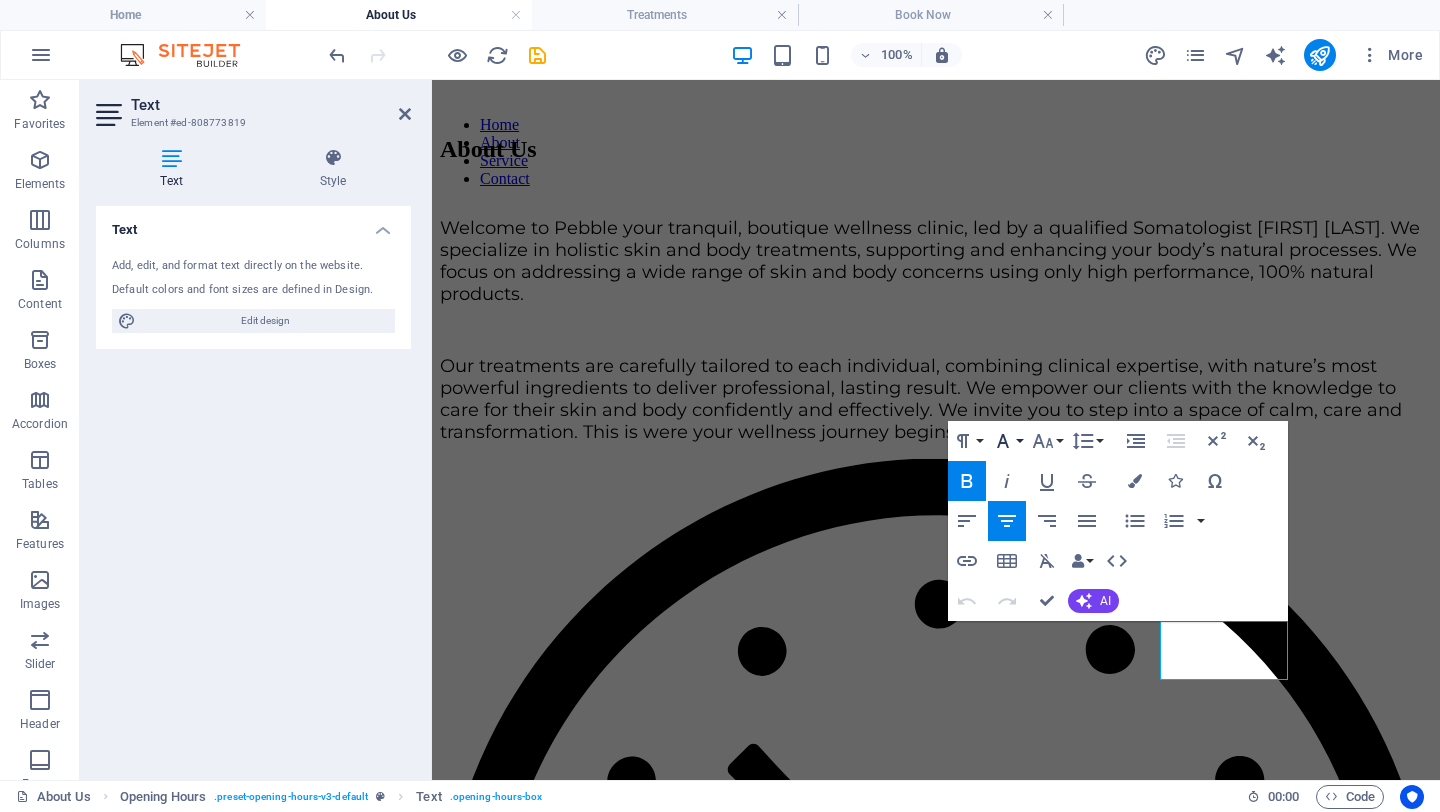 click 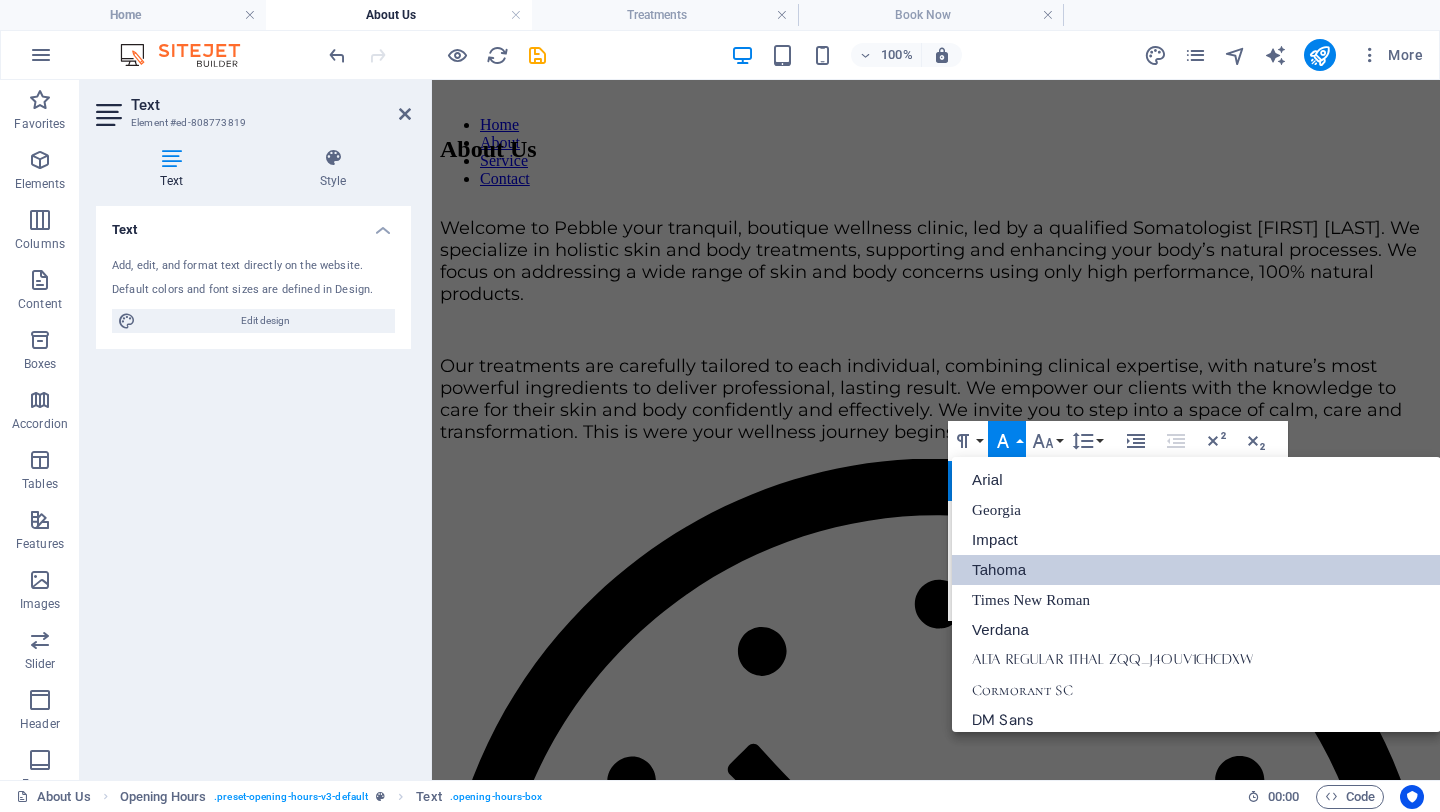 scroll, scrollTop: 113, scrollLeft: 0, axis: vertical 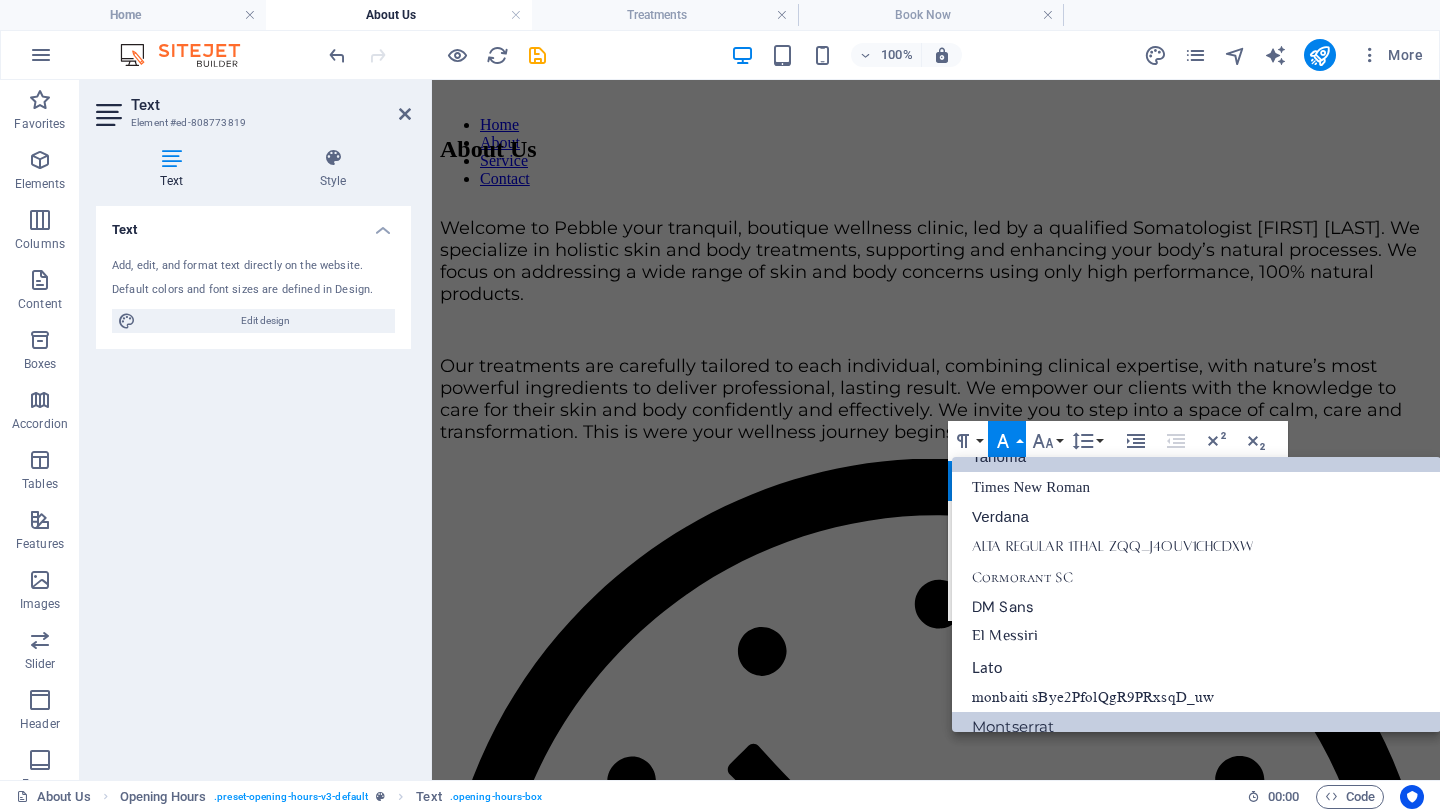 click on "Montserrat" at bounding box center (1196, 727) 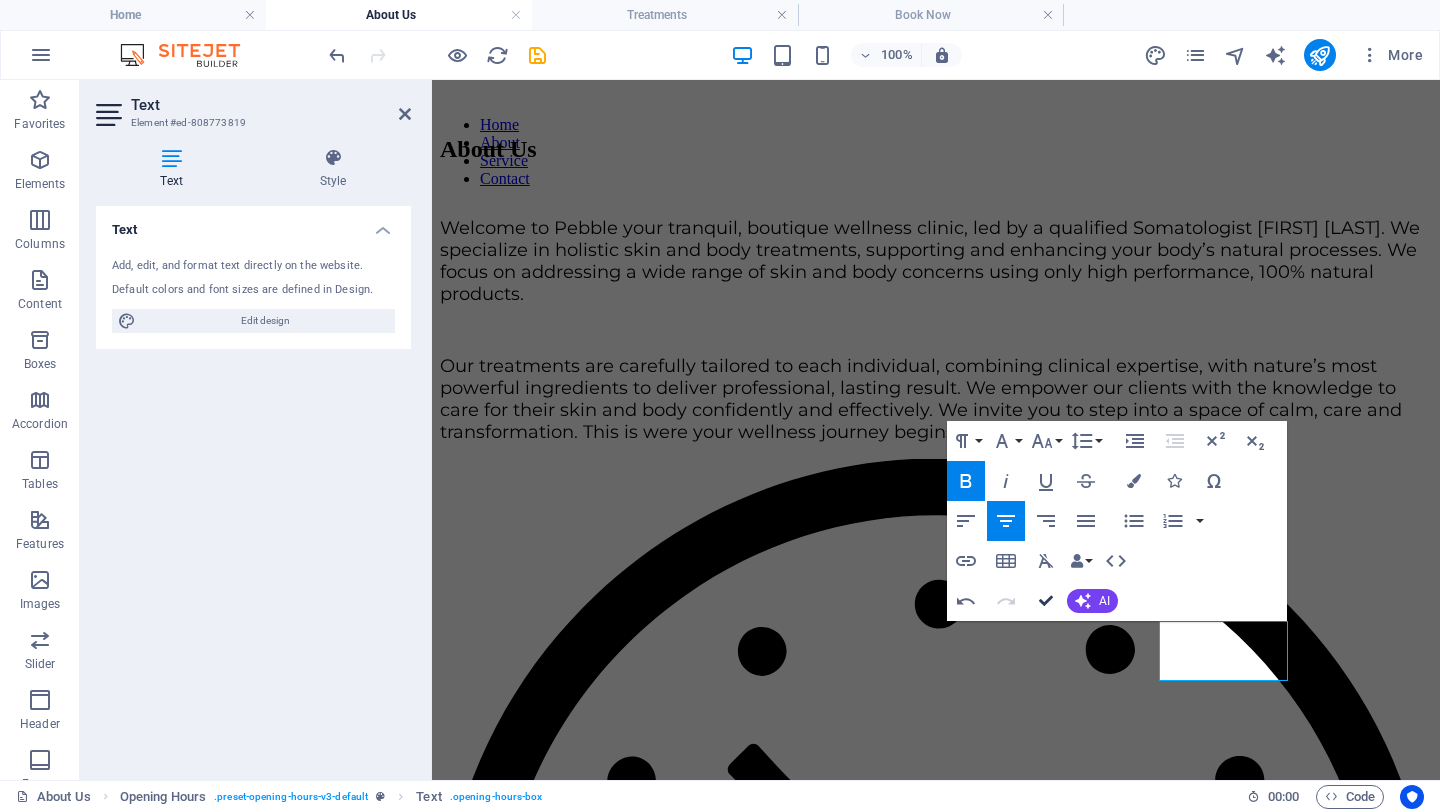scroll, scrollTop: 193, scrollLeft: 0, axis: vertical 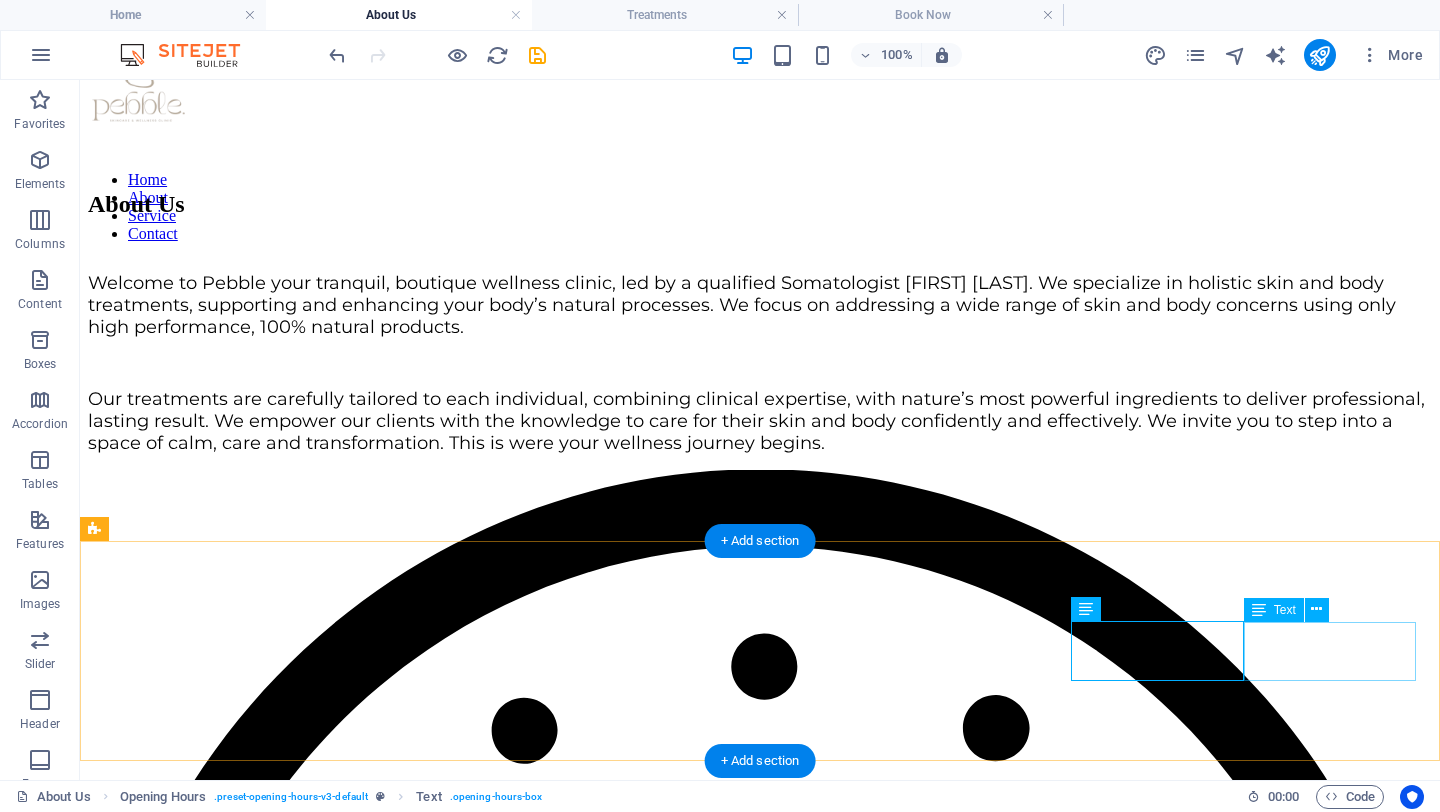 click on "Sunday 09:00 - 18:30" at bounding box center (760, 2280) 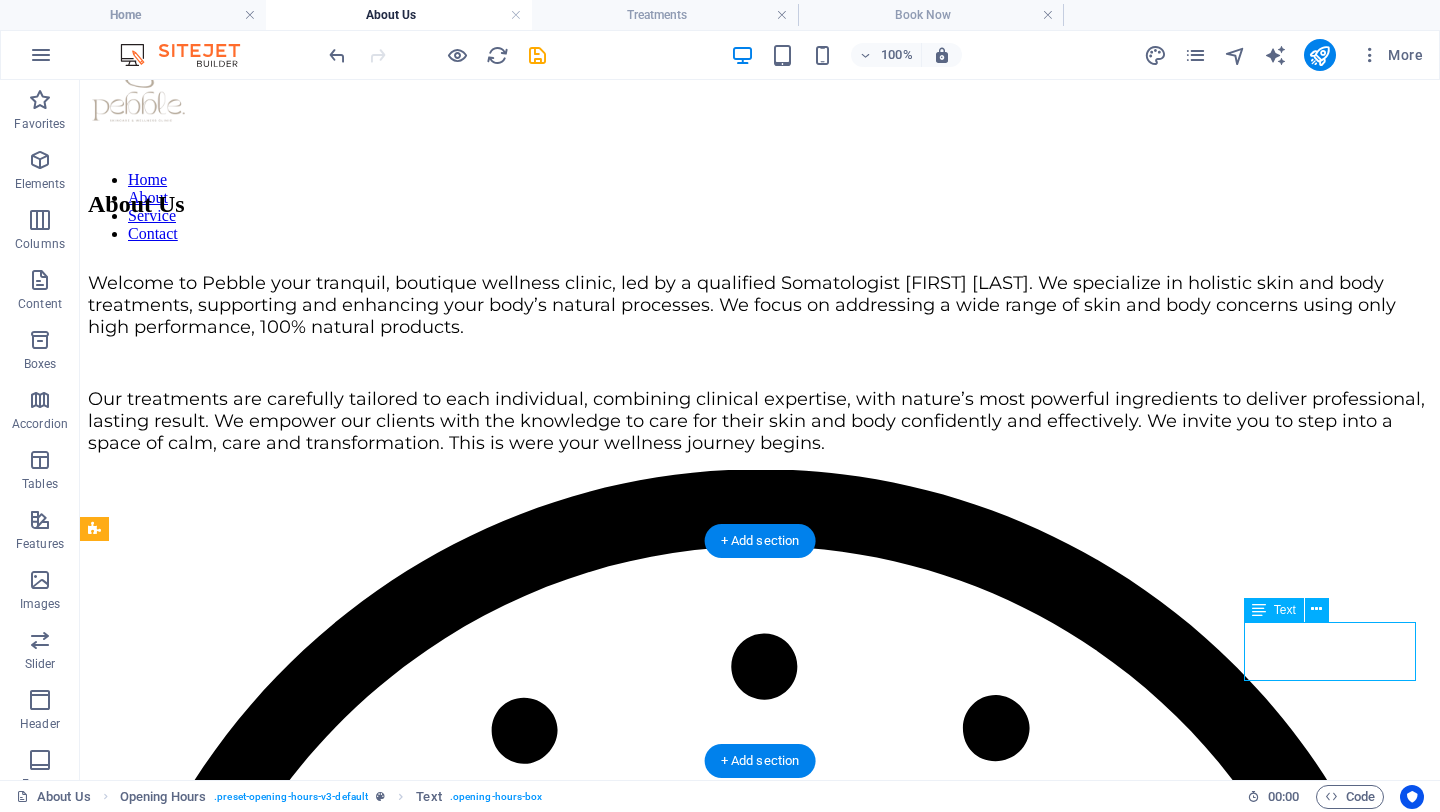 click on "Sunday 09:00 - 18:30" at bounding box center (760, 2280) 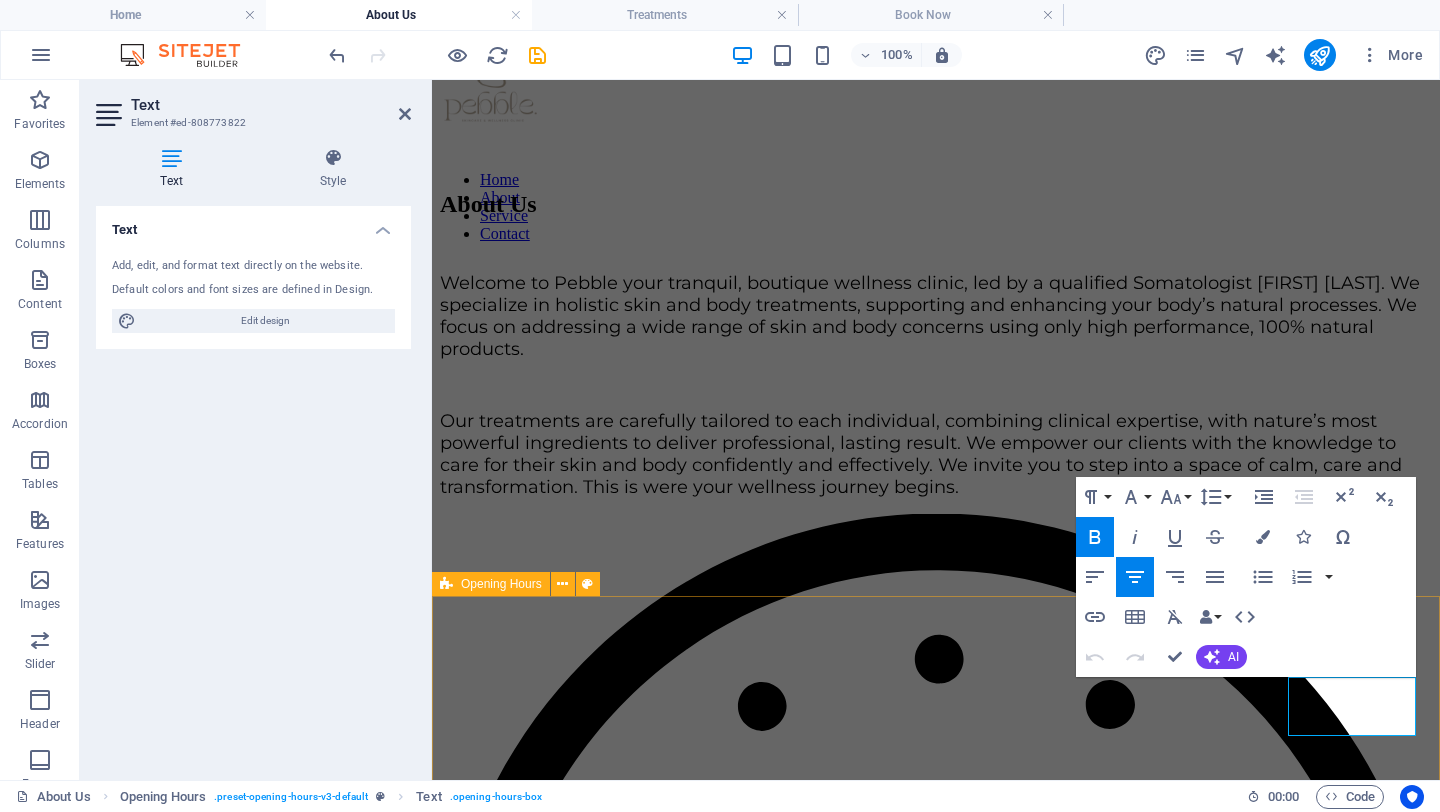 drag, startPoint x: 1401, startPoint y: 721, endPoint x: 1281, endPoint y: 664, distance: 132.84953 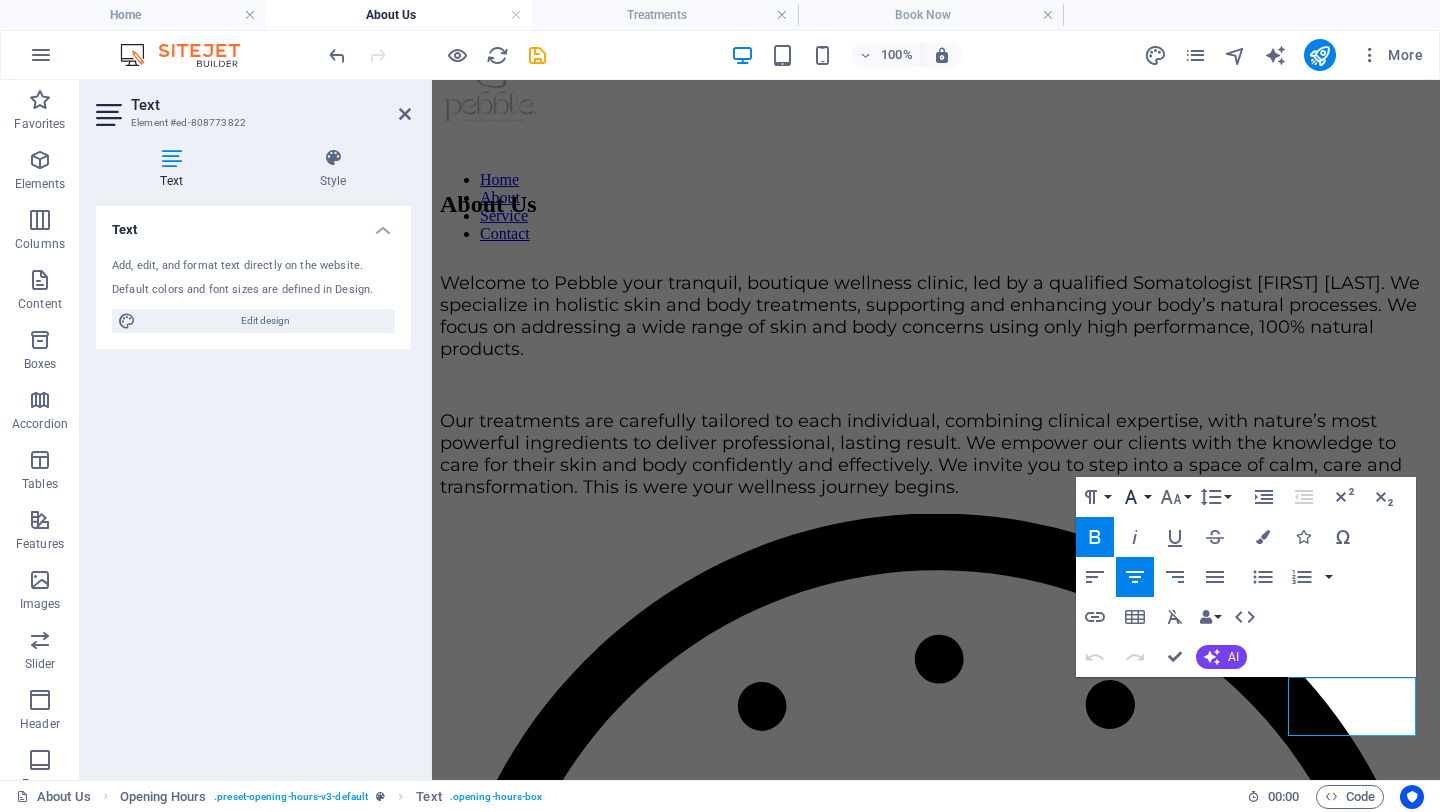 click 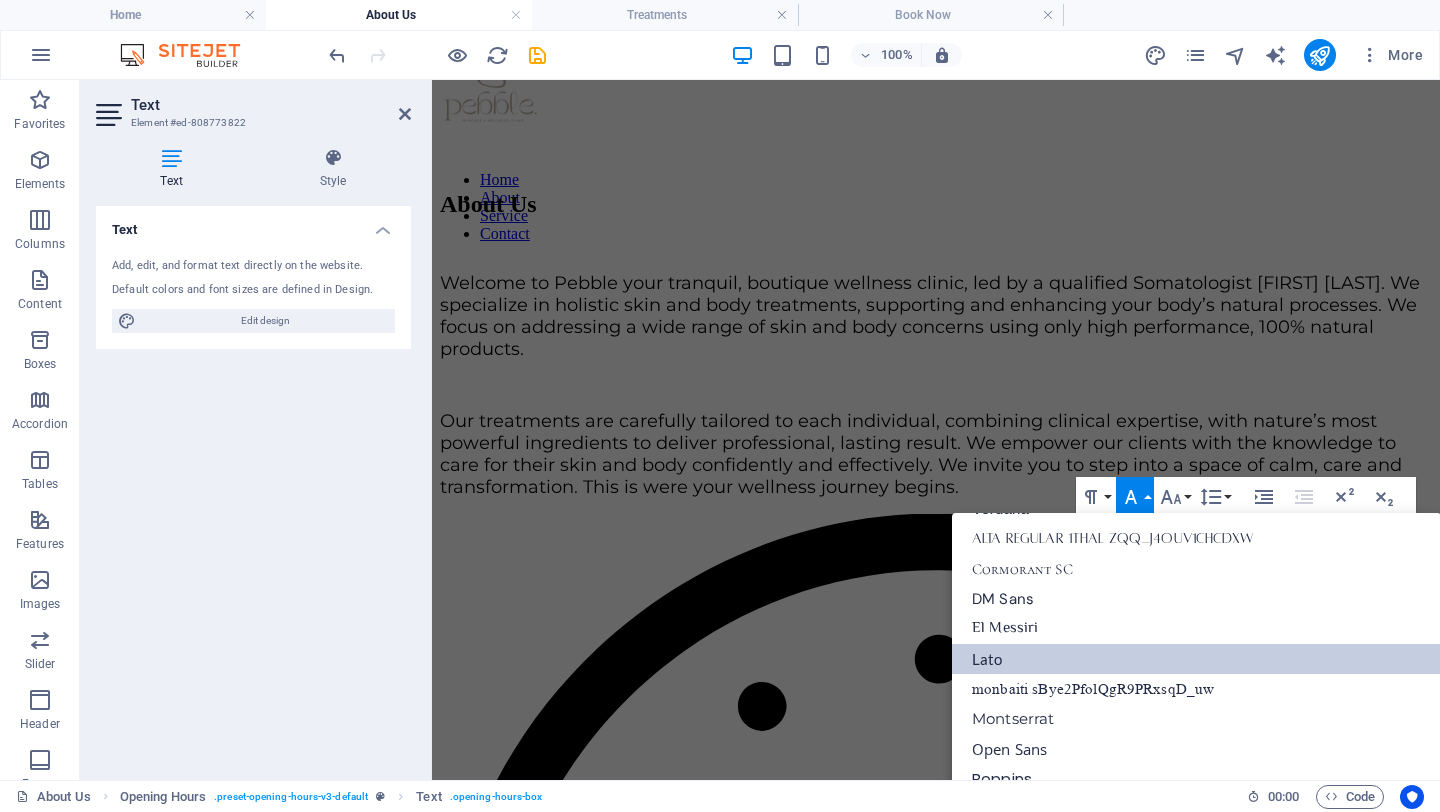 scroll, scrollTop: 186, scrollLeft: 0, axis: vertical 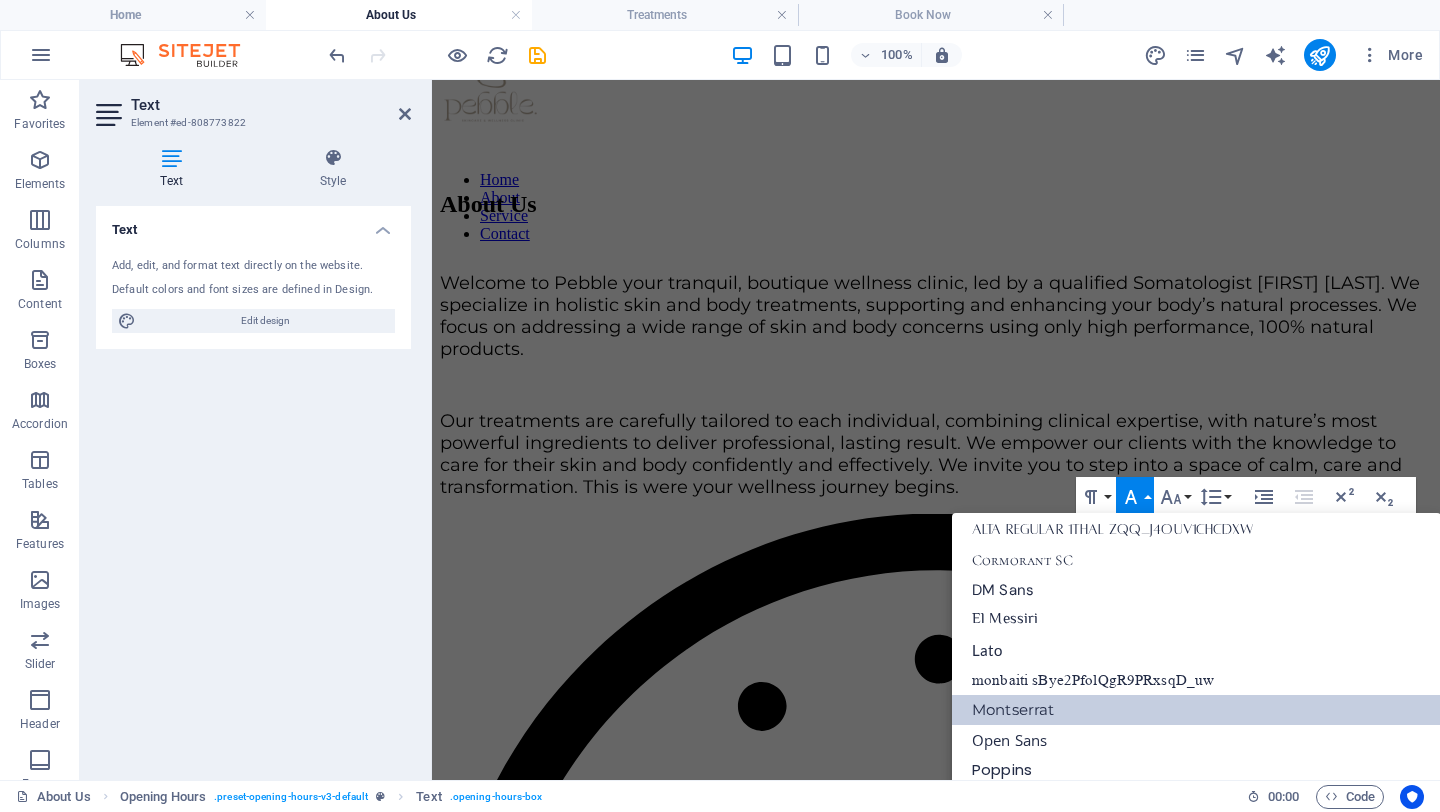 click on "Montserrat" at bounding box center [1196, 710] 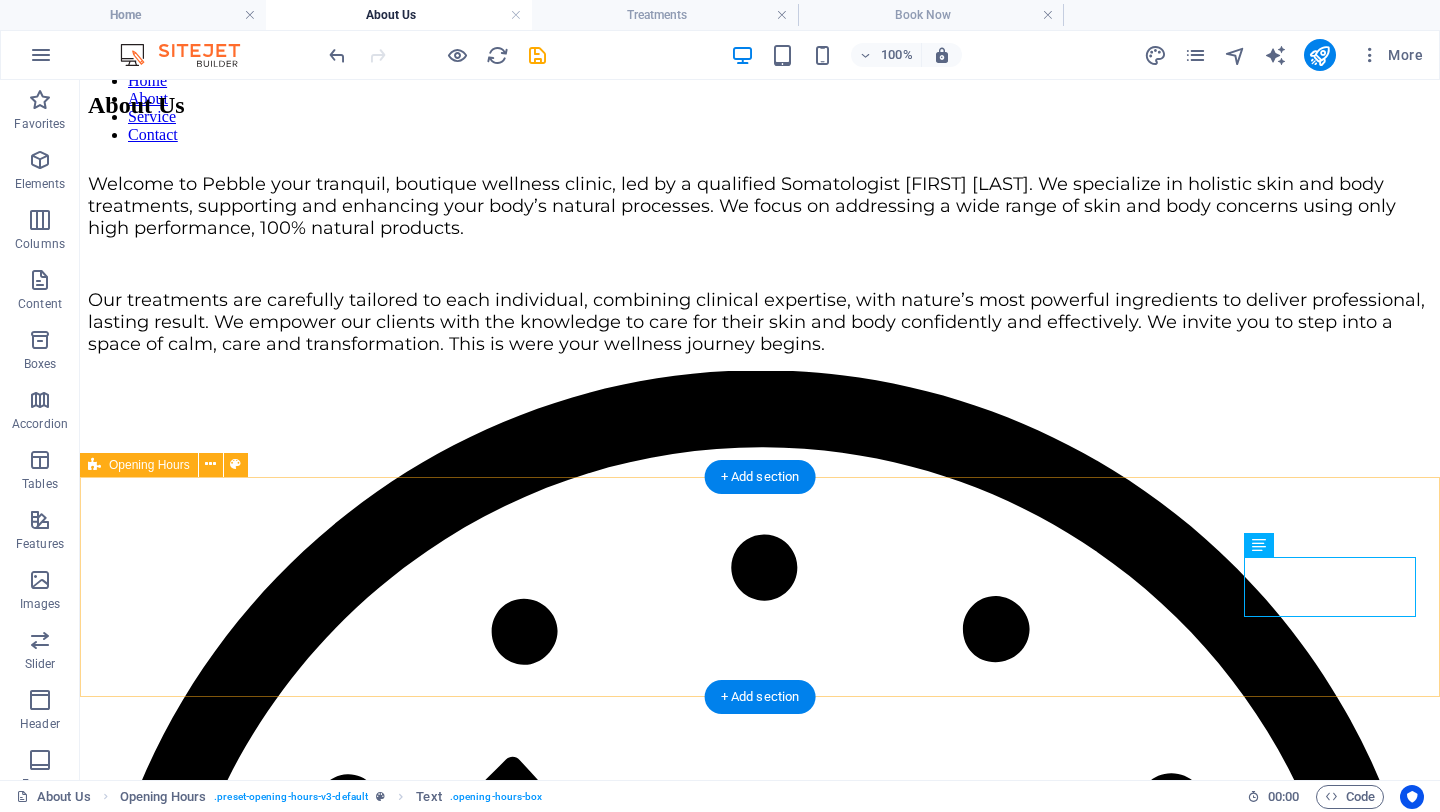 scroll, scrollTop: 346, scrollLeft: 0, axis: vertical 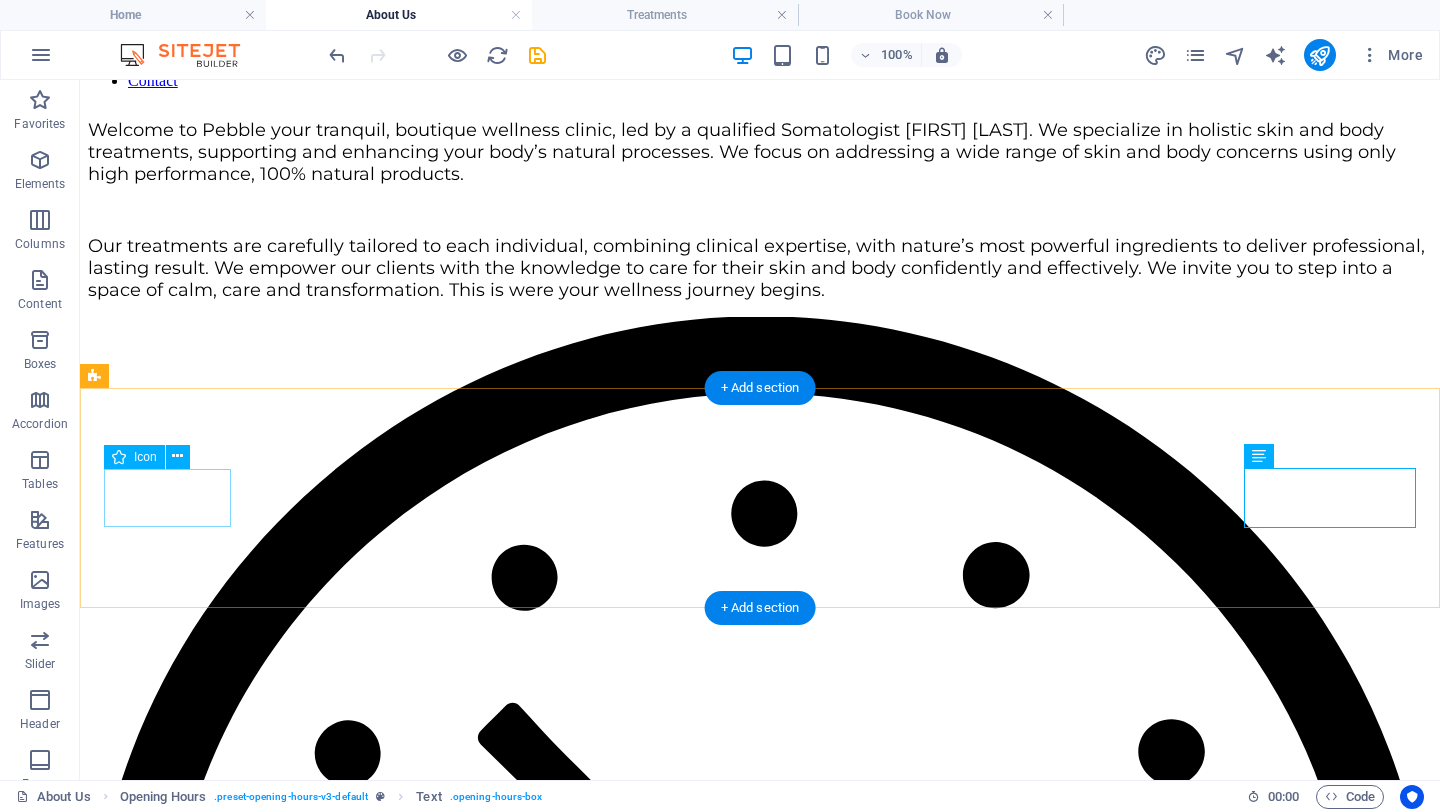 click at bounding box center (760, 991) 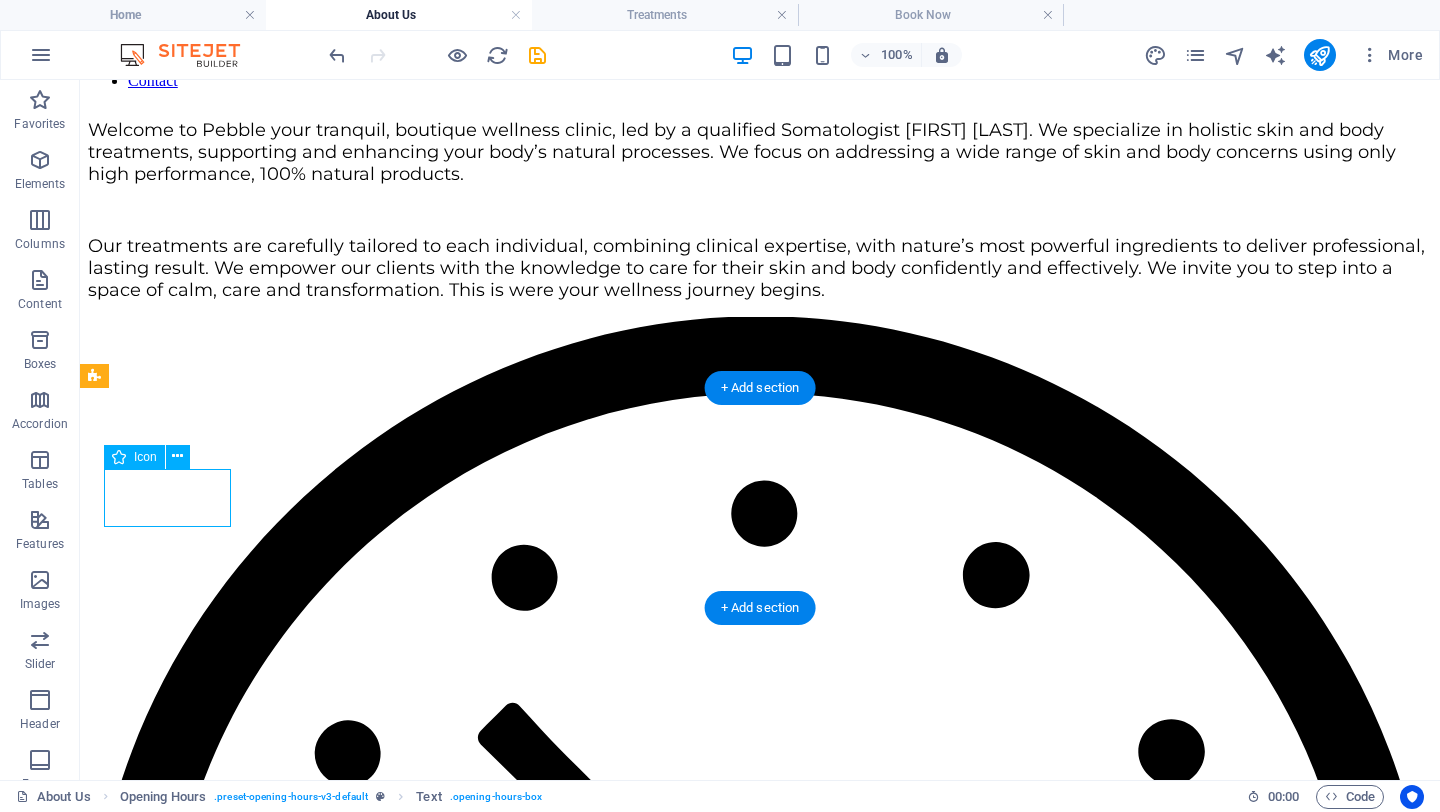 click at bounding box center [760, 991] 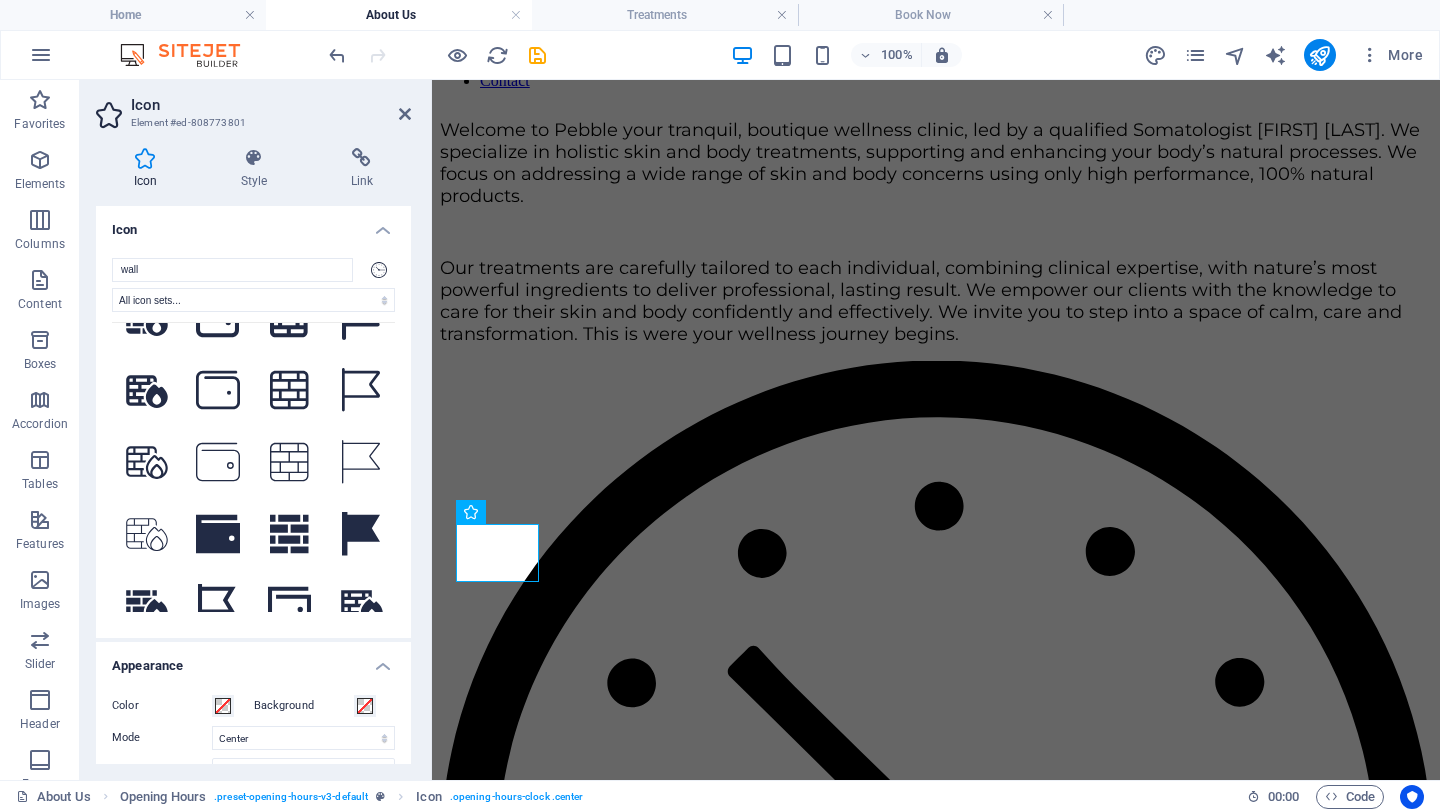 scroll, scrollTop: 345, scrollLeft: 0, axis: vertical 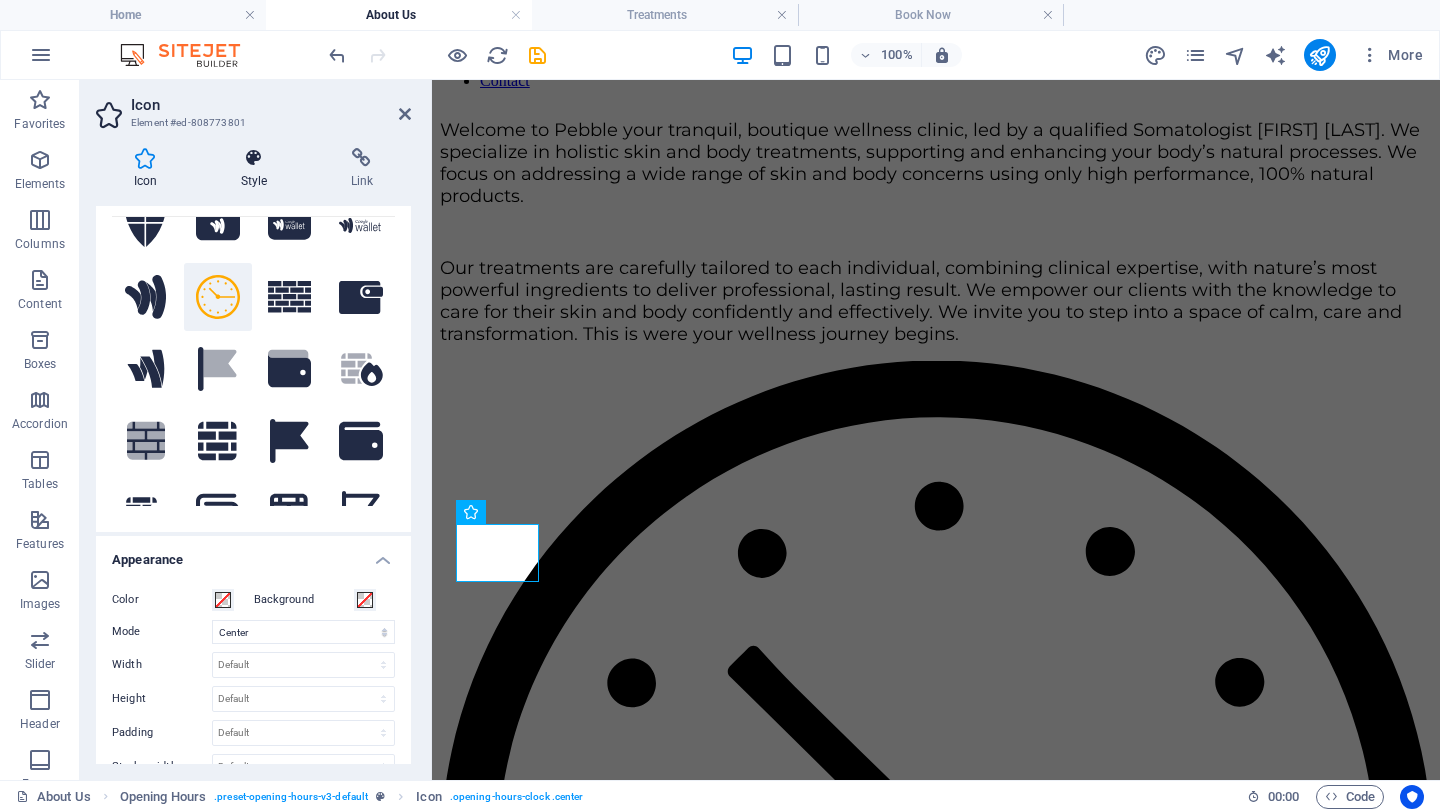 click at bounding box center (254, 158) 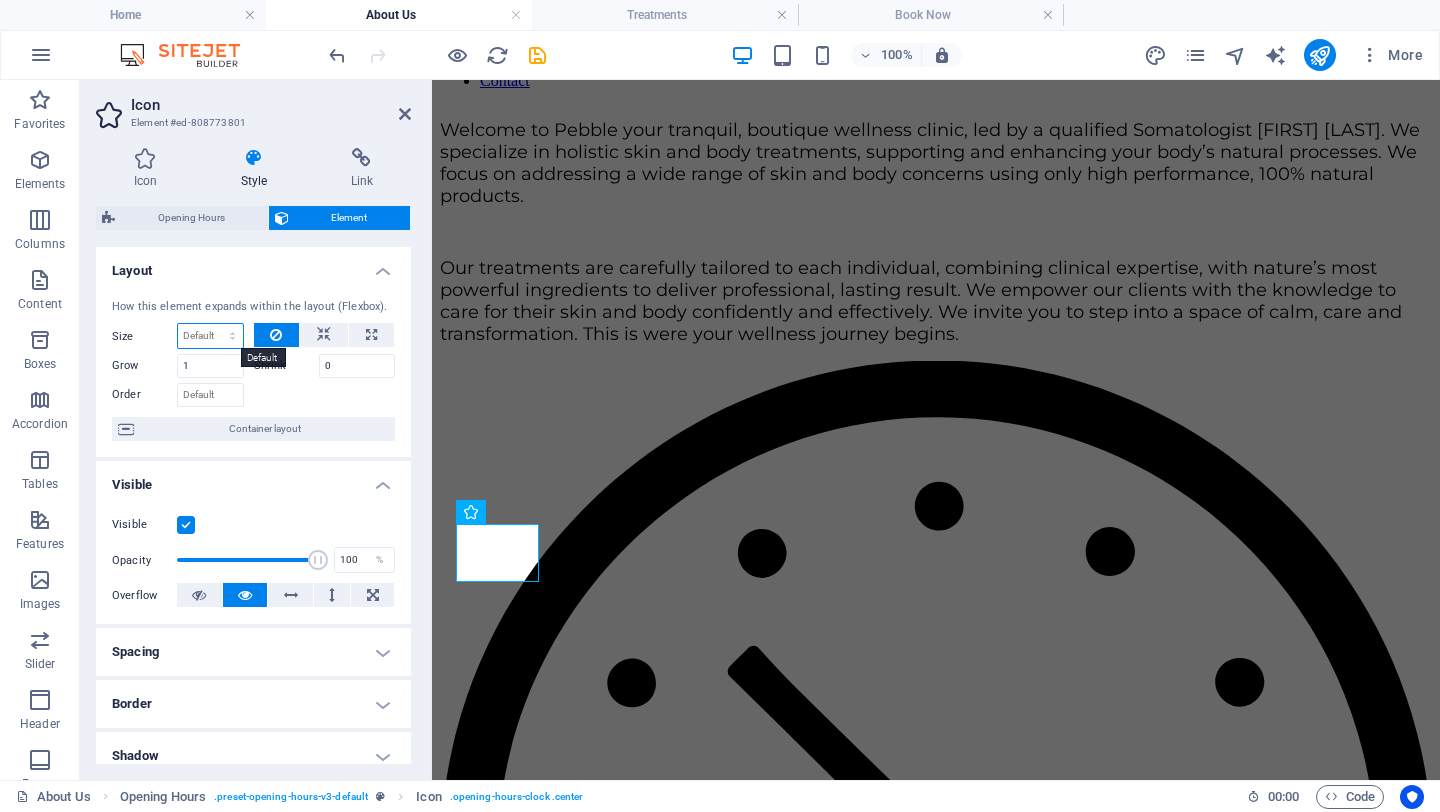 click on "Default auto px % 1/1 1/2 1/3 1/4 1/5 1/6 1/7 1/8 1/9 1/10" at bounding box center [210, 336] 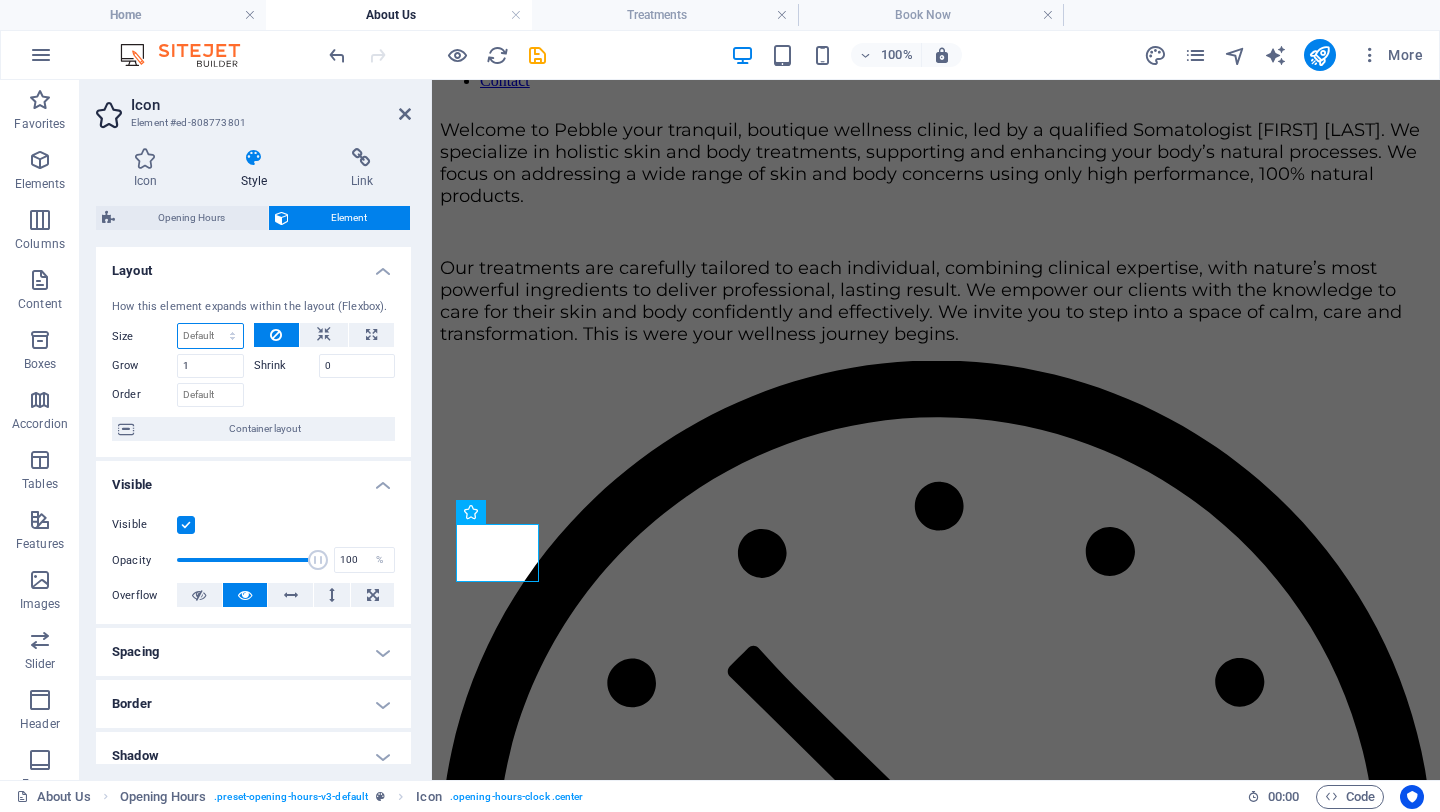 select on "px" 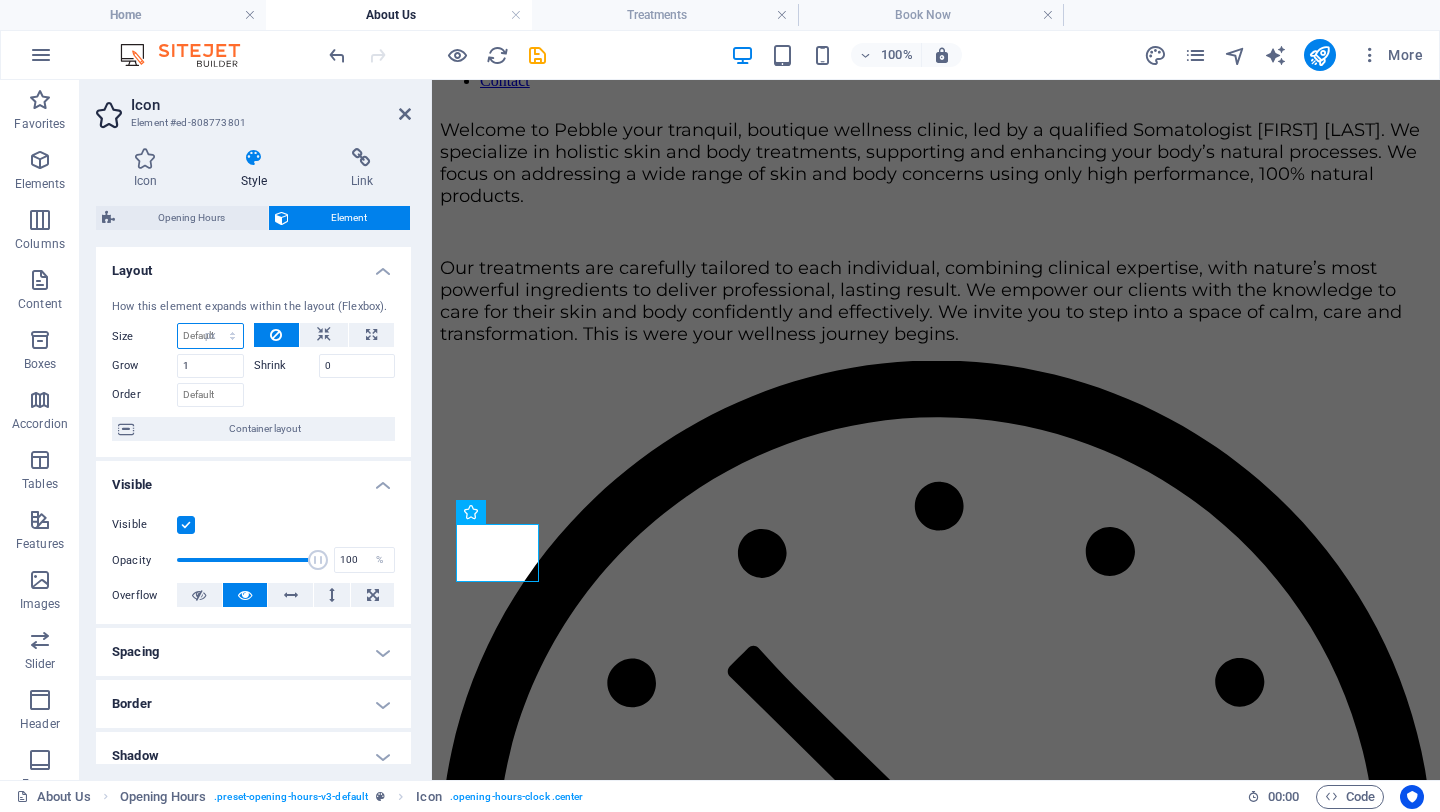 type on "0" 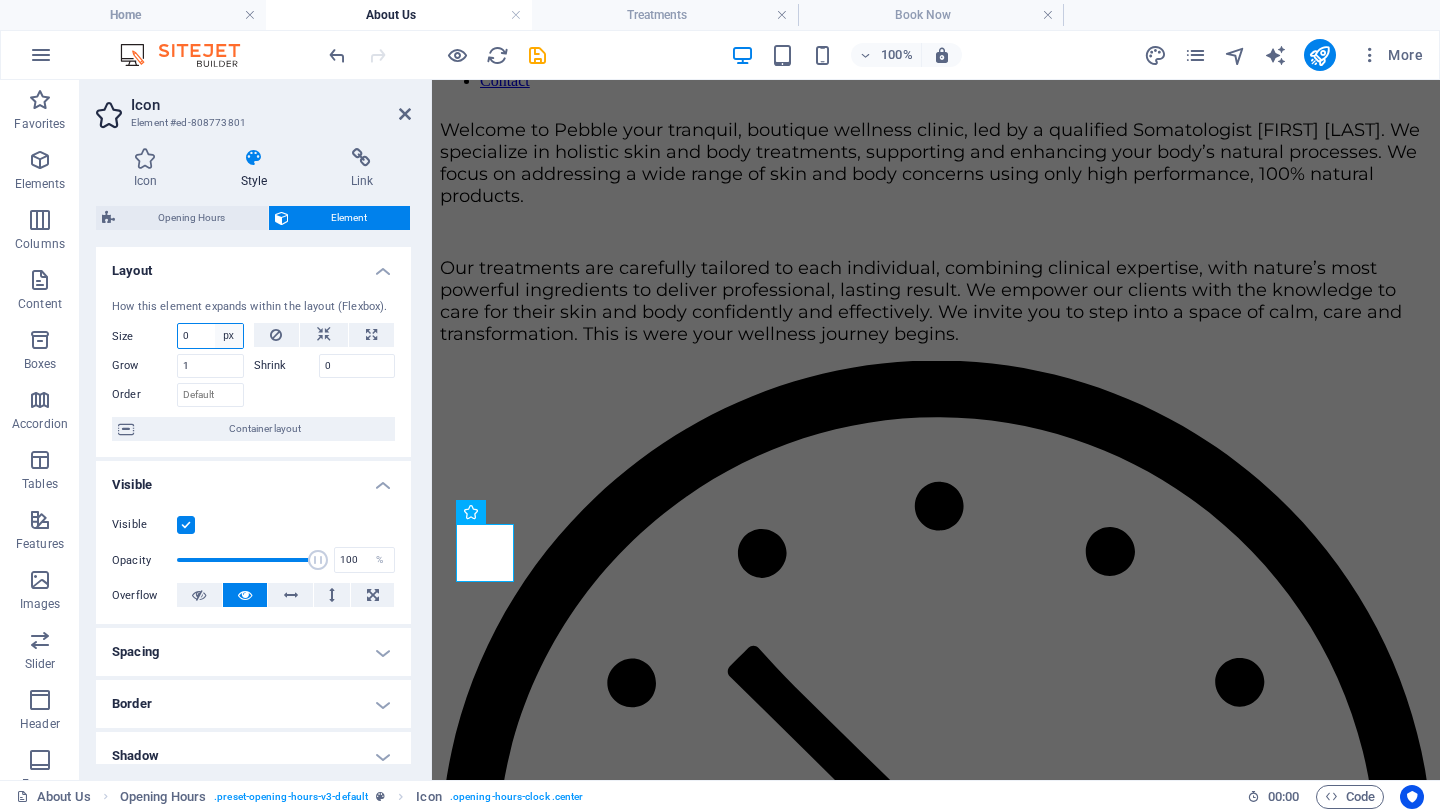 click on "Default auto px % 1/1 1/2 1/3 1/4 1/5 1/6 1/7 1/8 1/9 1/10" at bounding box center (229, 336) 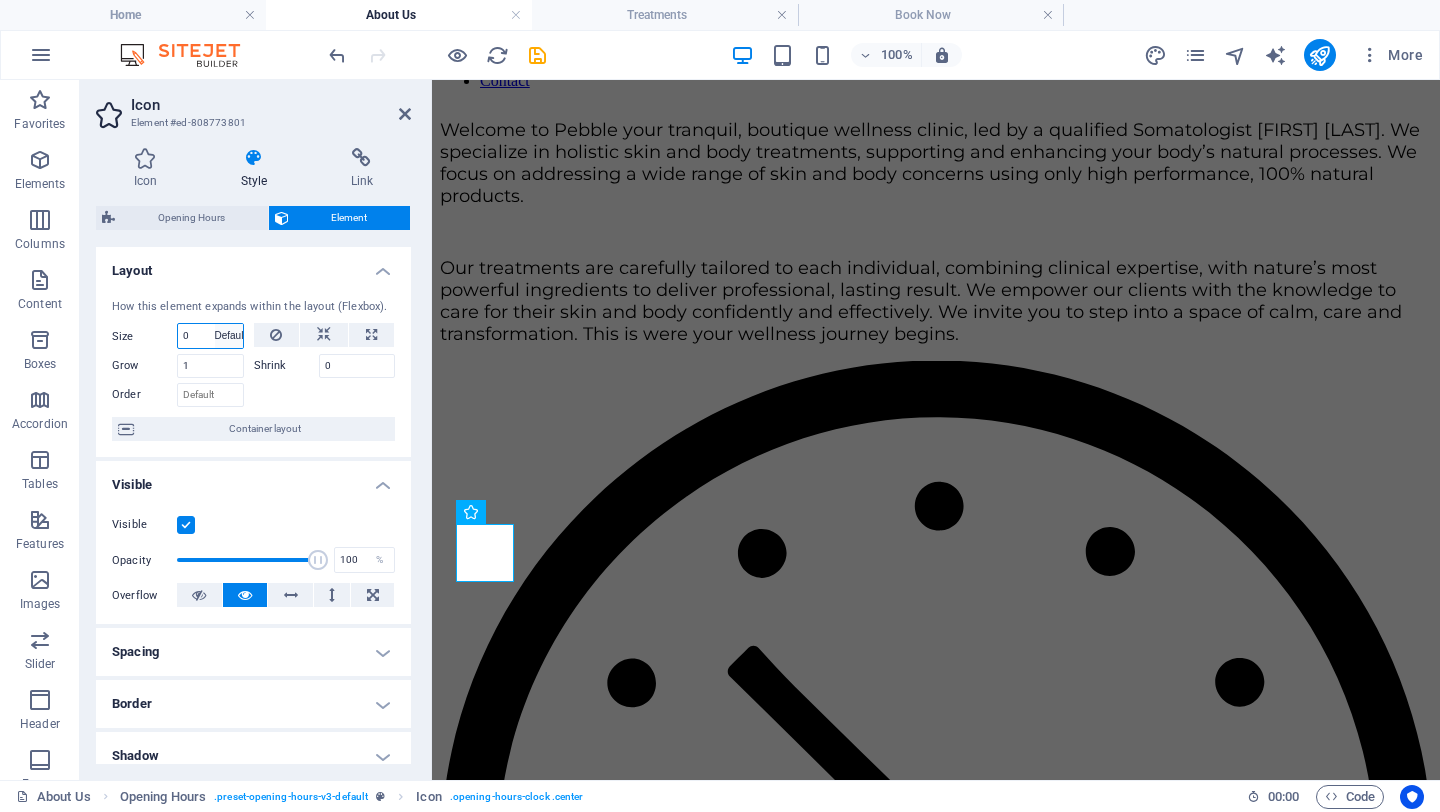 type 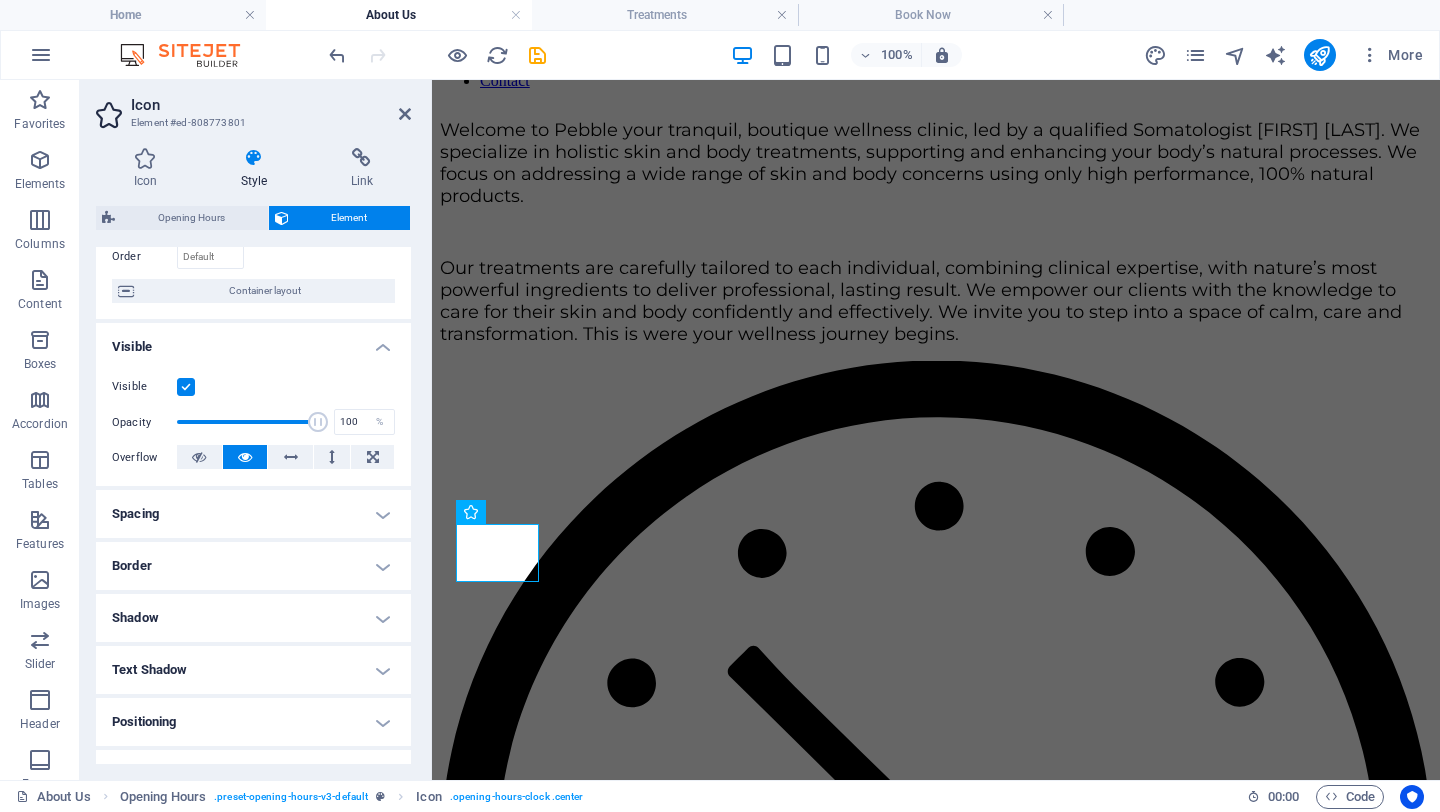 scroll, scrollTop: 0, scrollLeft: 0, axis: both 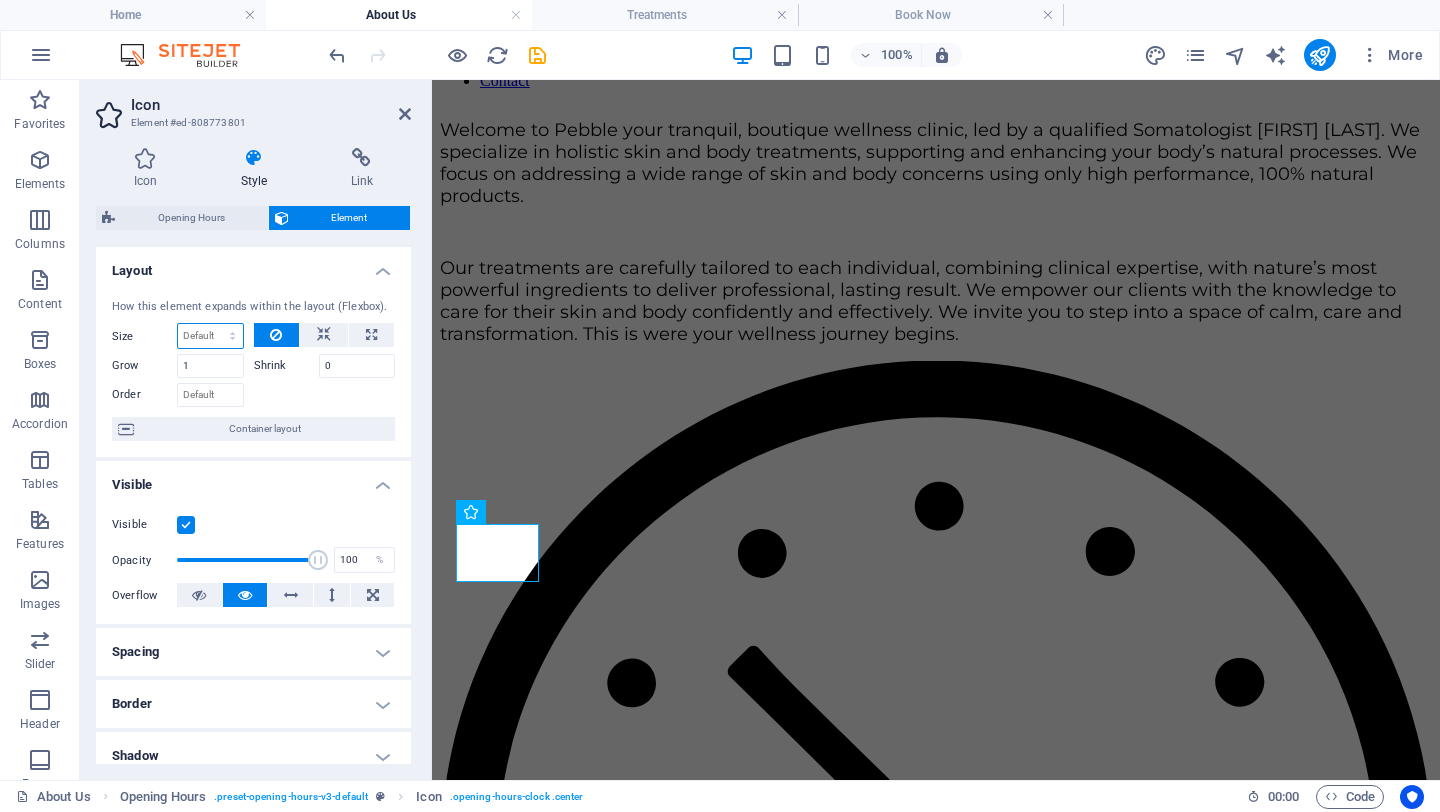 click on "Default auto px % 1/1 1/2 1/3 1/4 1/5 1/6 1/7 1/8 1/9 1/10" at bounding box center [210, 336] 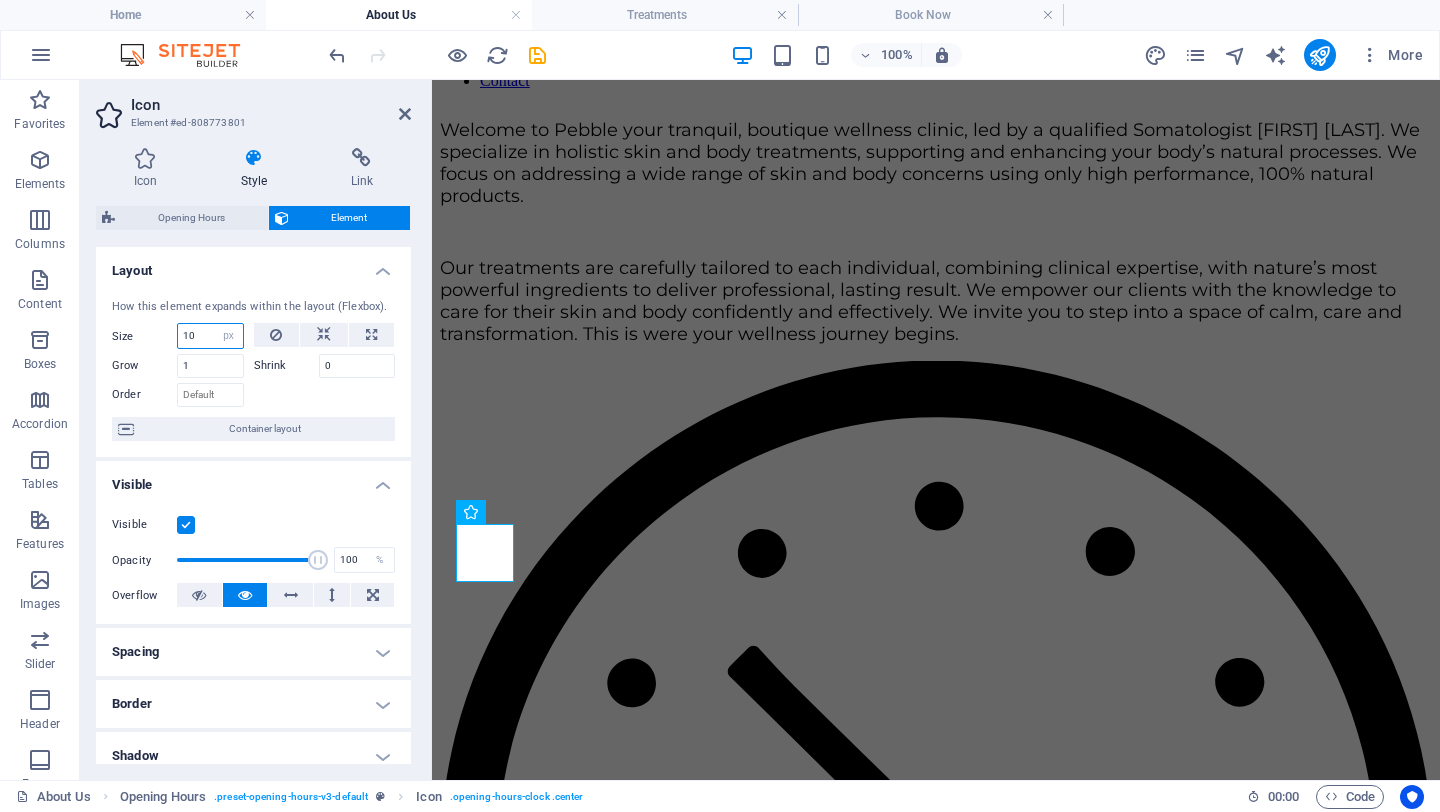 drag, startPoint x: 208, startPoint y: 341, endPoint x: 114, endPoint y: 341, distance: 94 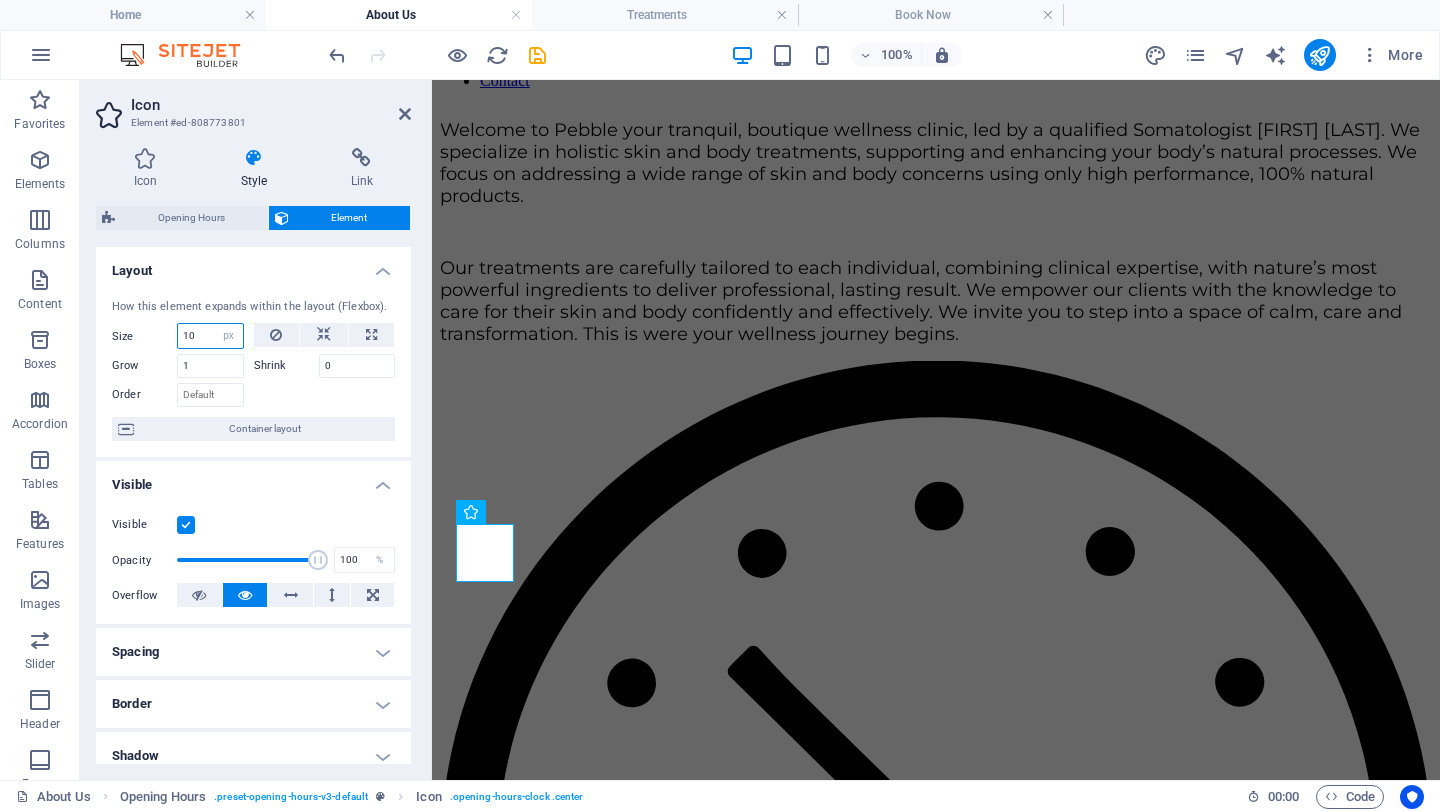 click on "Size 10 Default auto px % 1/1 1/2 1/3 1/4 1/5 1/6 1/7 1/8 1/9 1/10" at bounding box center [178, 336] 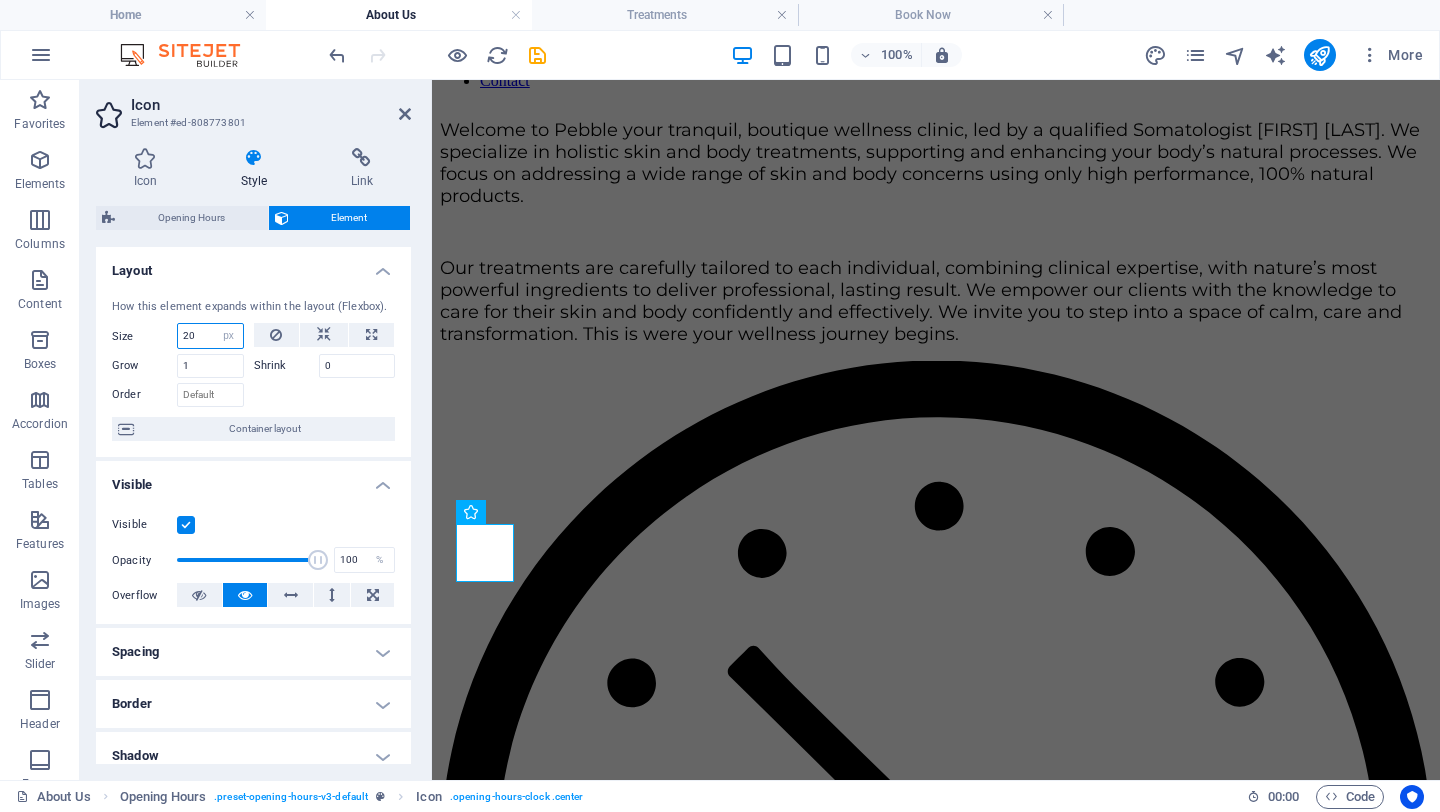 type on "20" 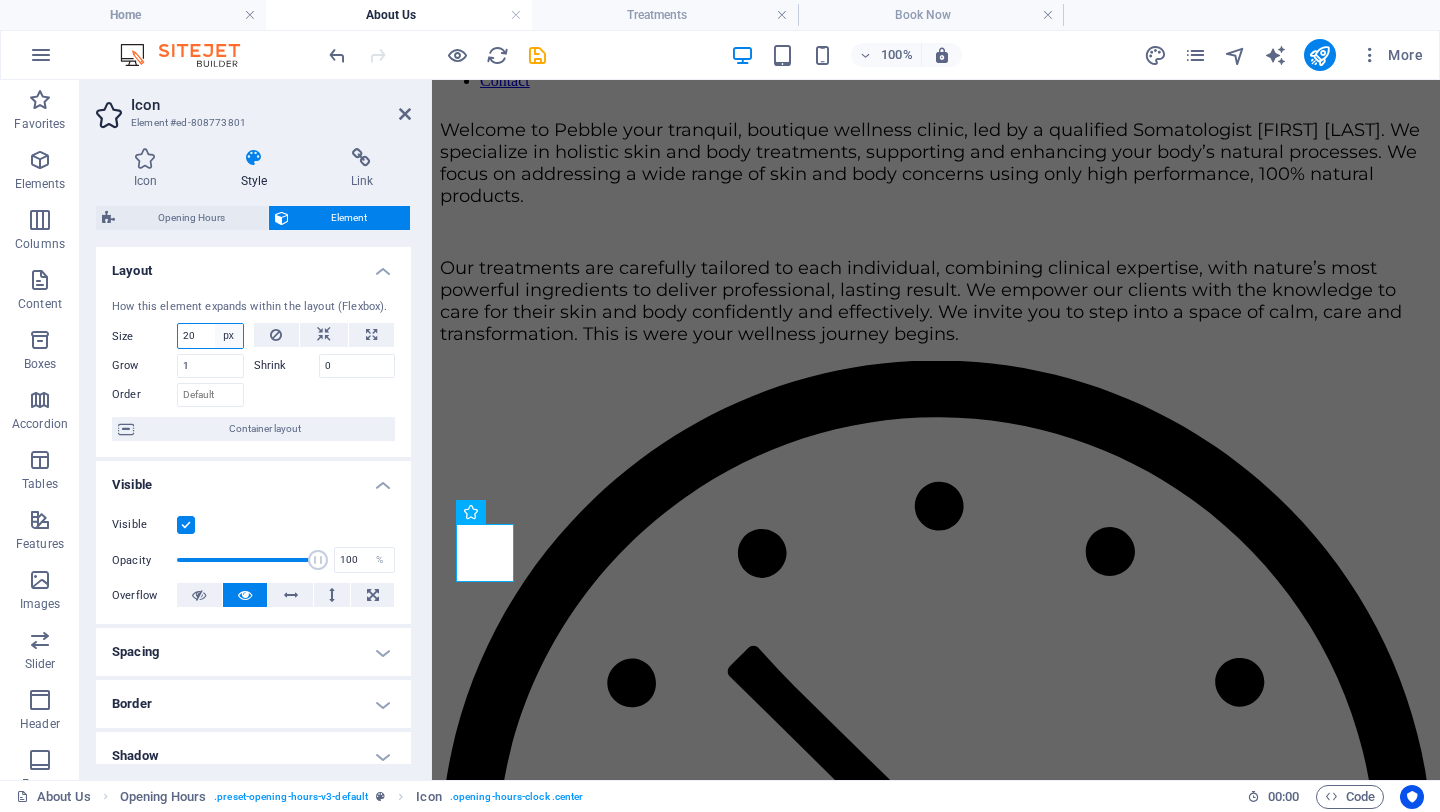 click on "Default auto px % 1/1 1/2 1/3 1/4 1/5 1/6 1/7 1/8 1/9 1/10" at bounding box center (229, 336) 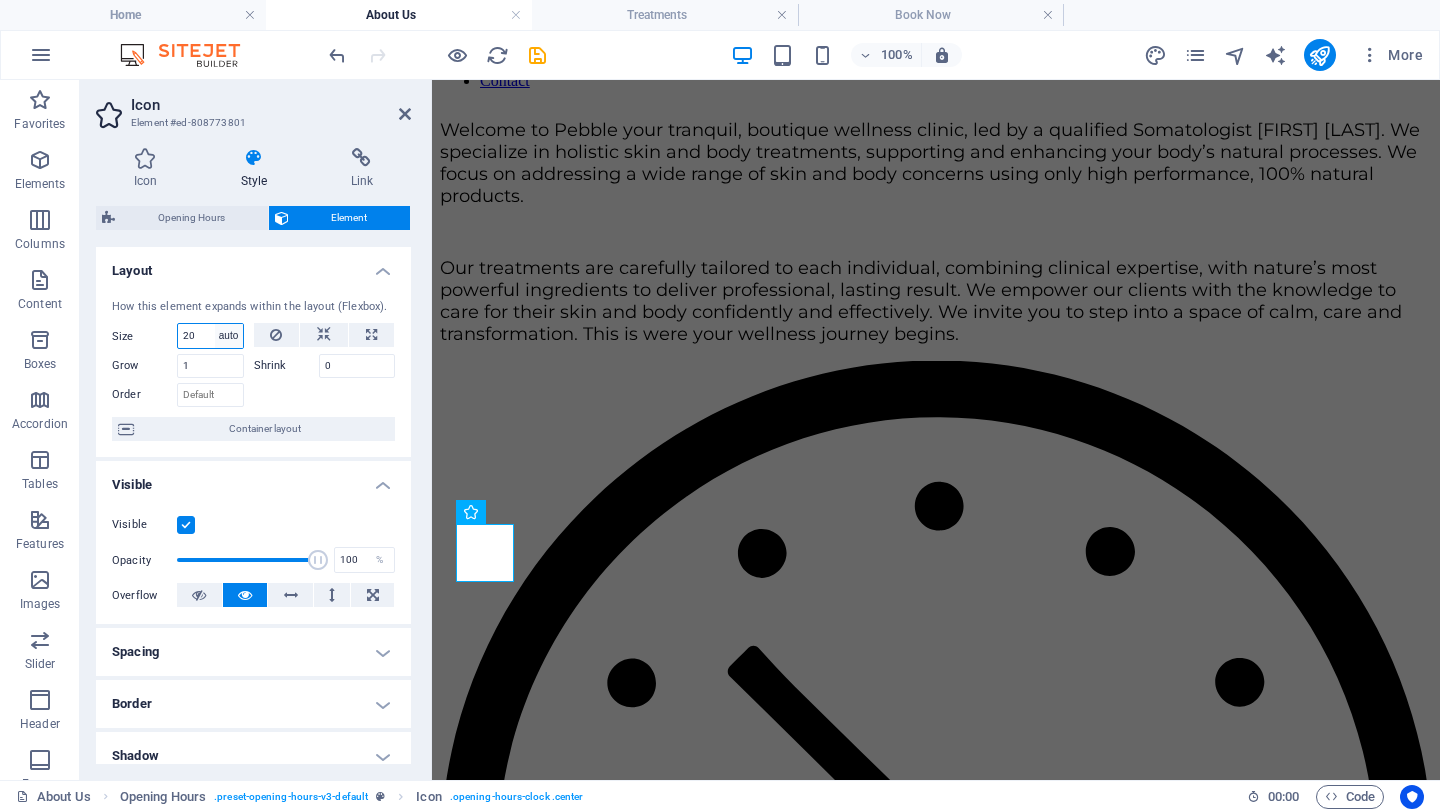 type 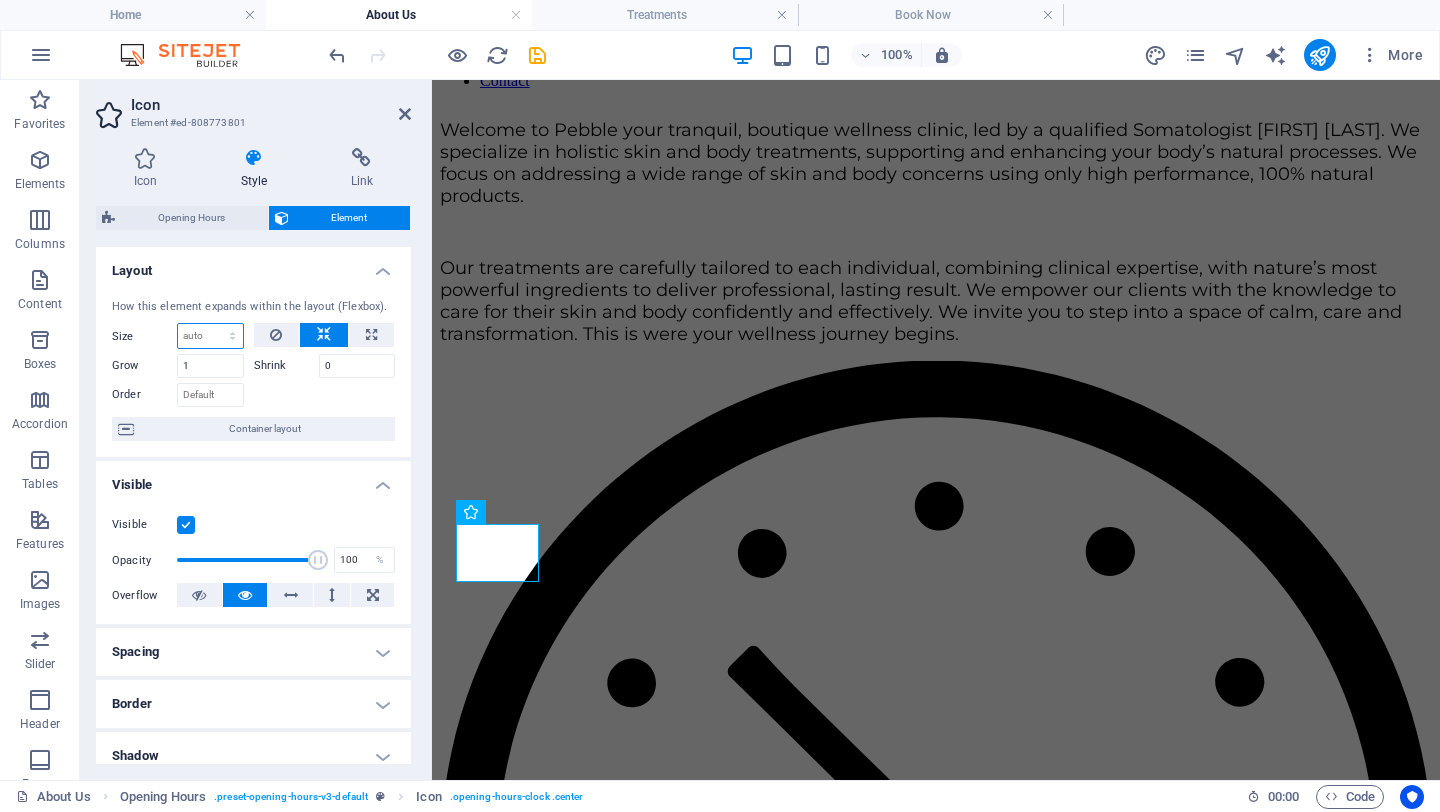 click on "Default auto px % 1/1 1/2 1/3 1/4 1/5 1/6 1/7 1/8 1/9 1/10" at bounding box center [210, 336] 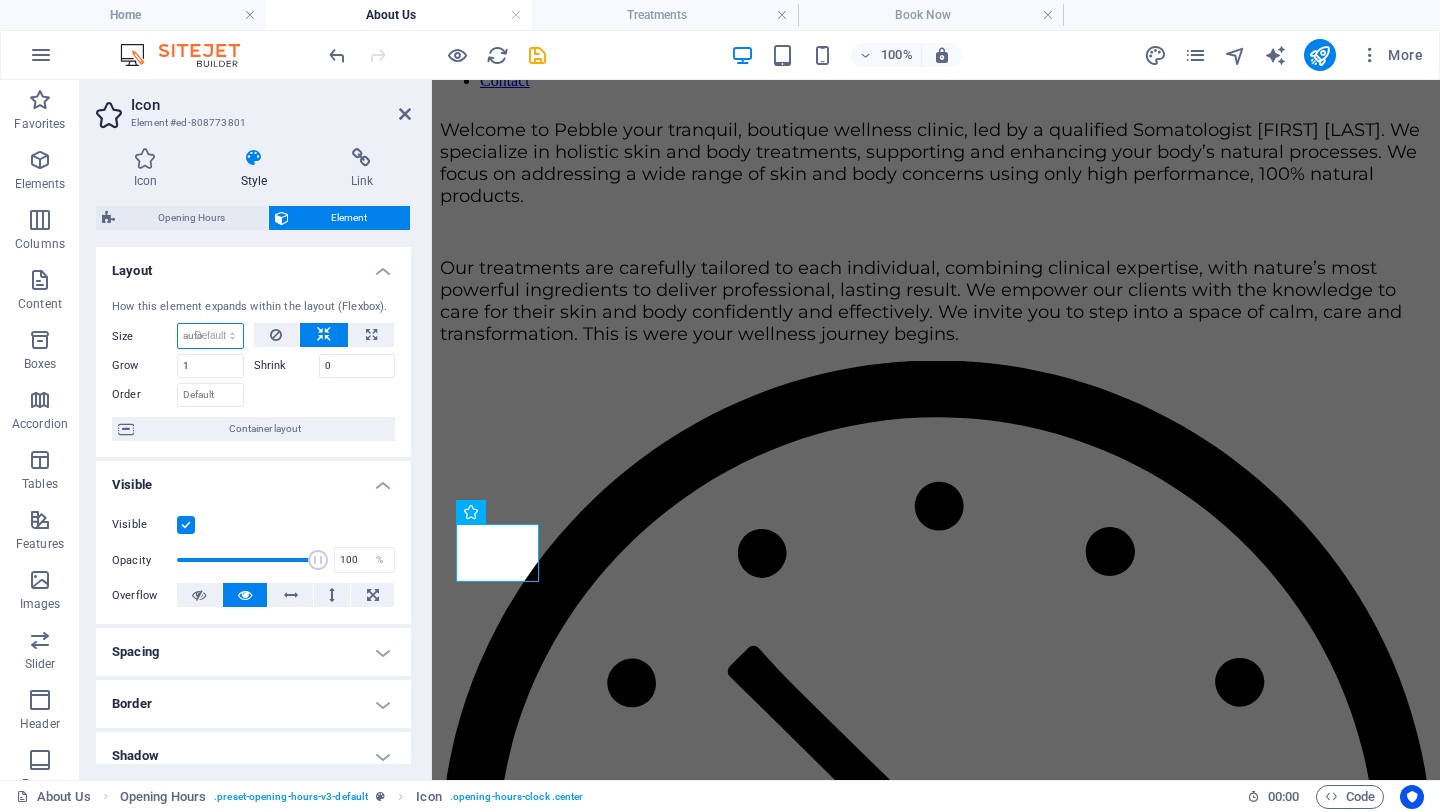 select on "DISABLED_OPTION_VALUE" 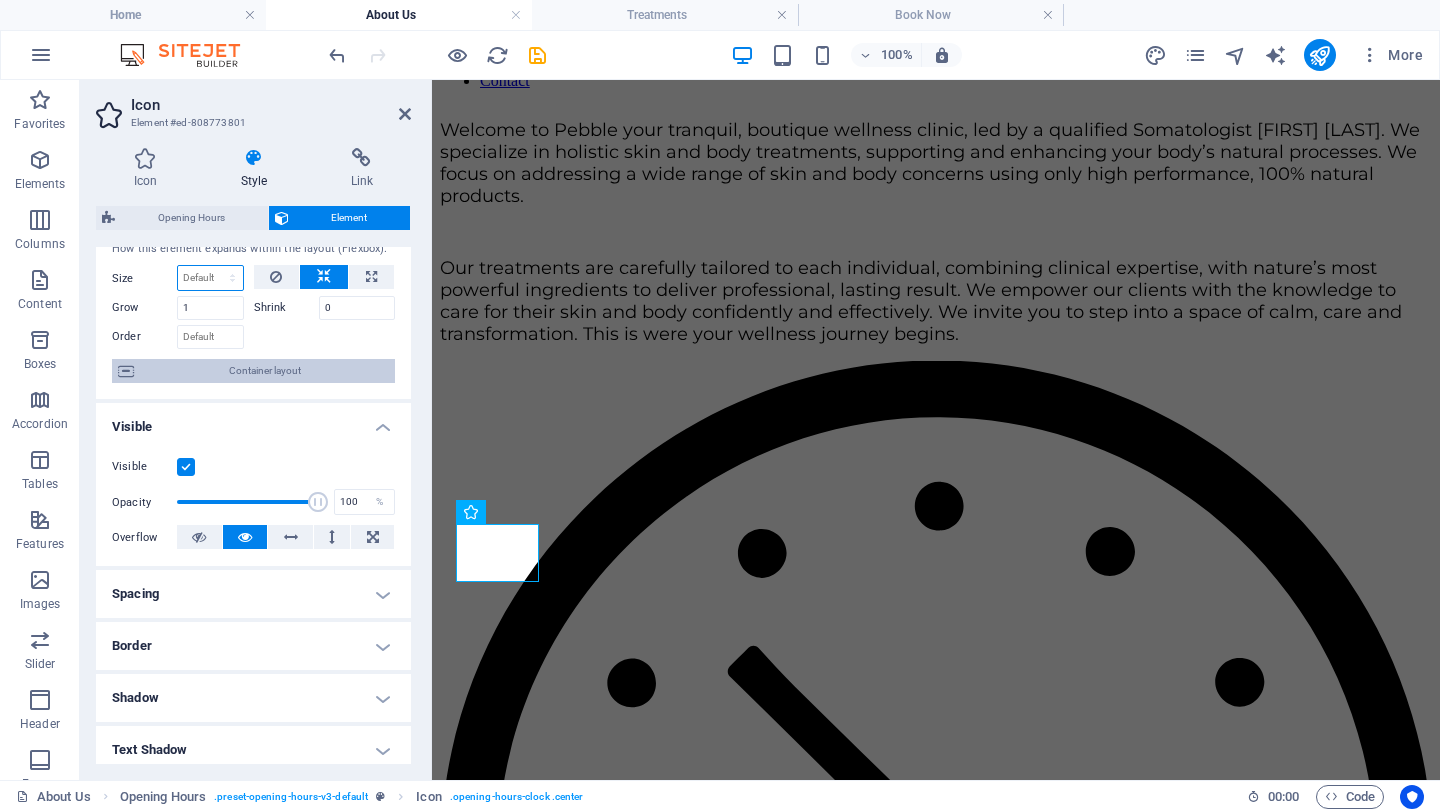 scroll, scrollTop: 61, scrollLeft: 0, axis: vertical 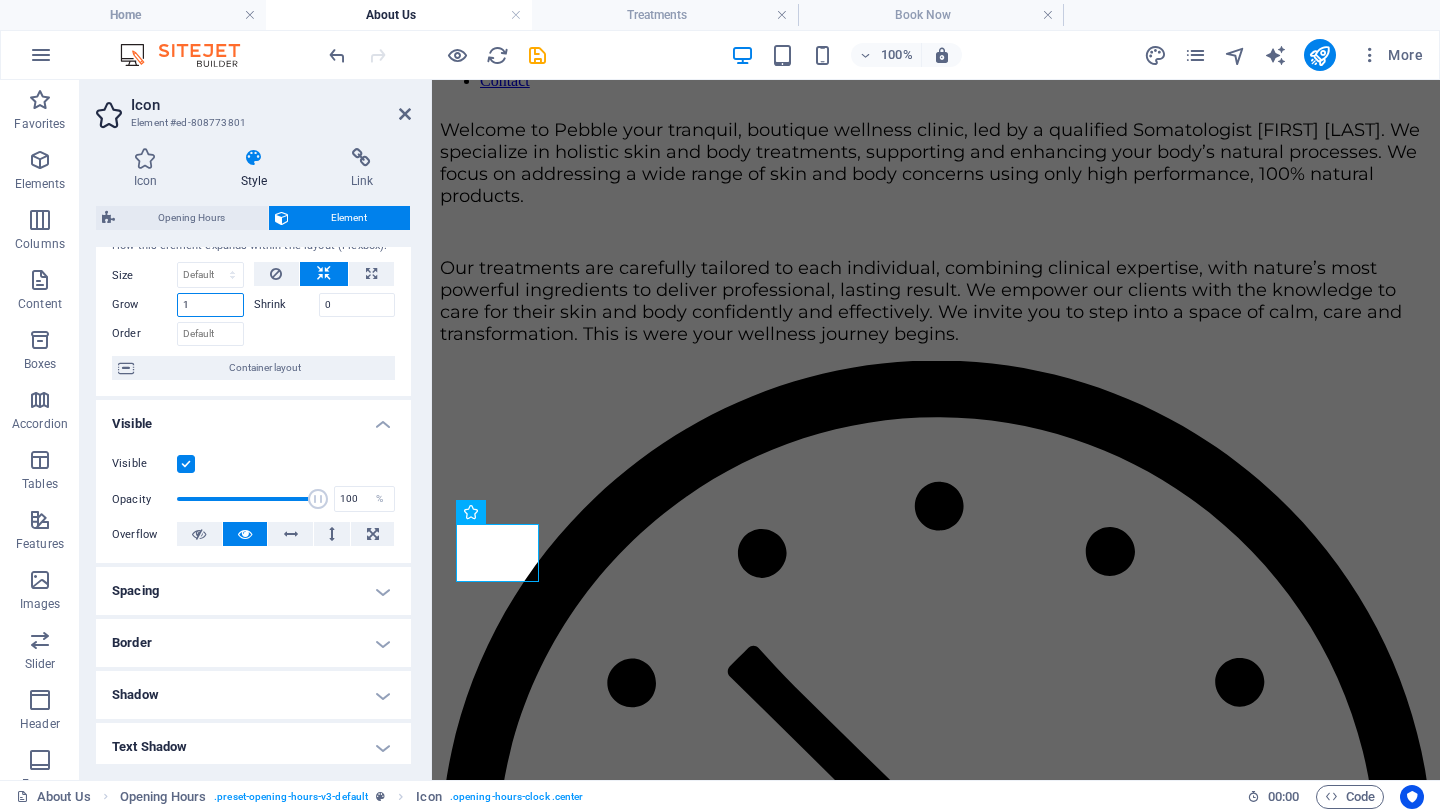 drag, startPoint x: 196, startPoint y: 309, endPoint x: 181, endPoint y: 309, distance: 15 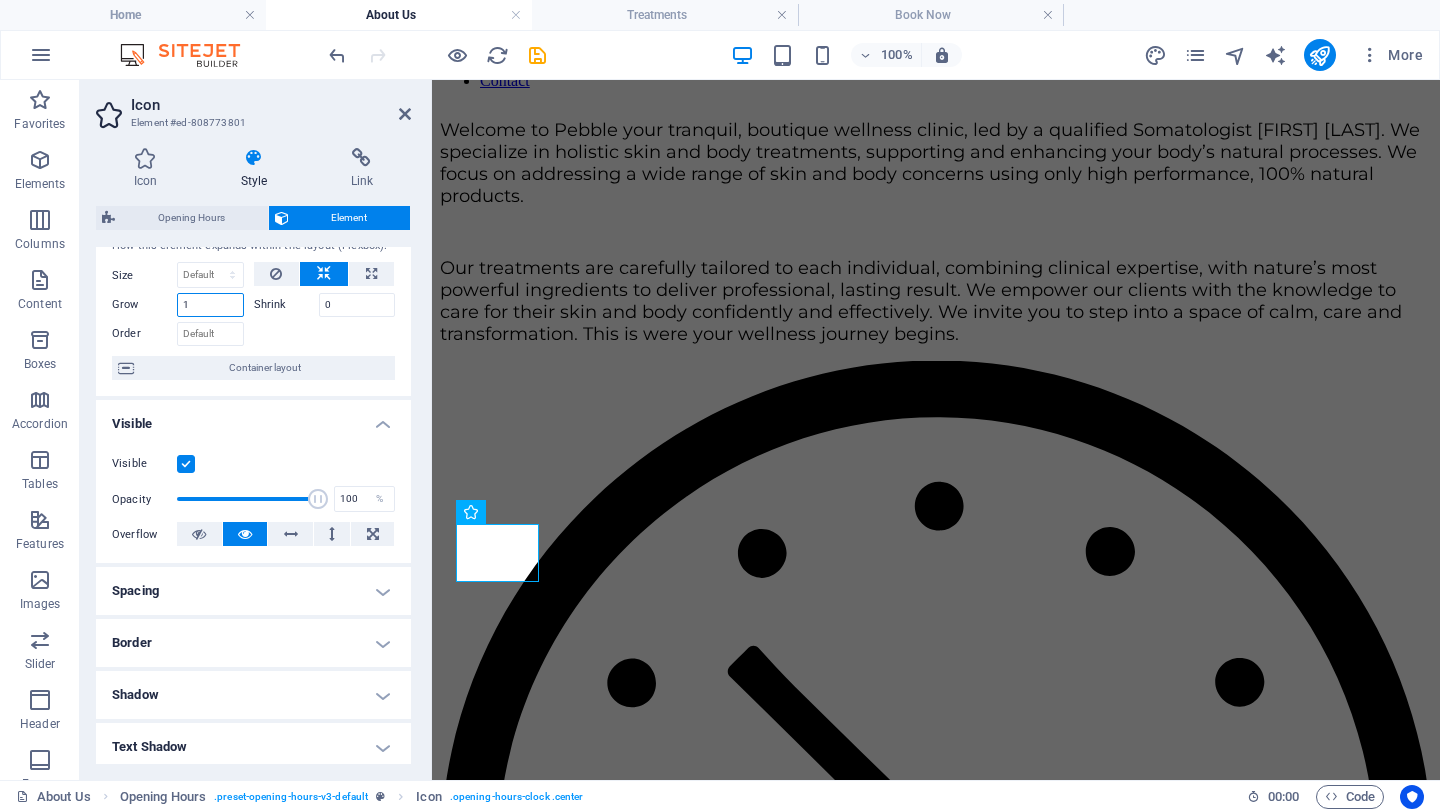 click on "1" at bounding box center [210, 305] 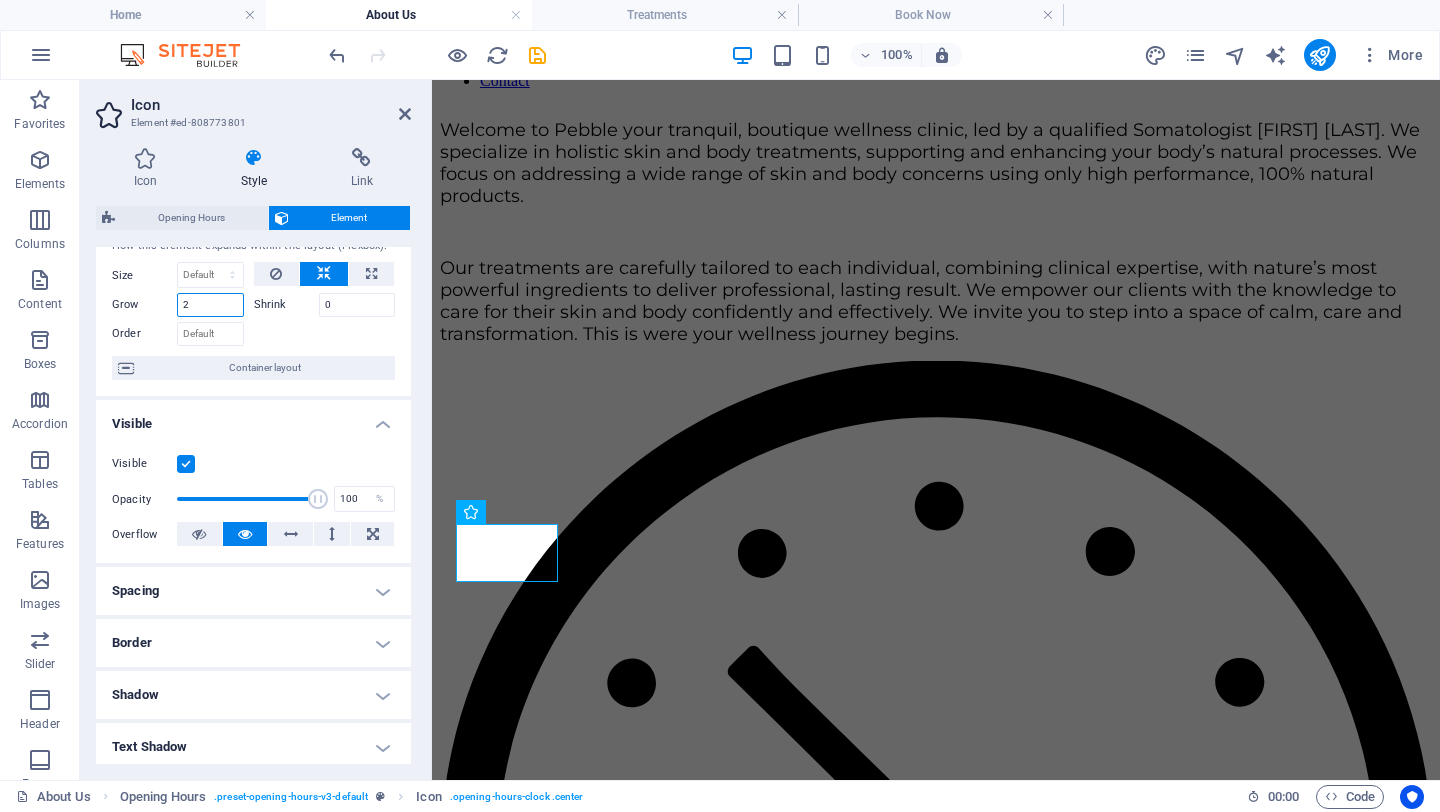 drag, startPoint x: 208, startPoint y: 305, endPoint x: 121, endPoint y: 305, distance: 87 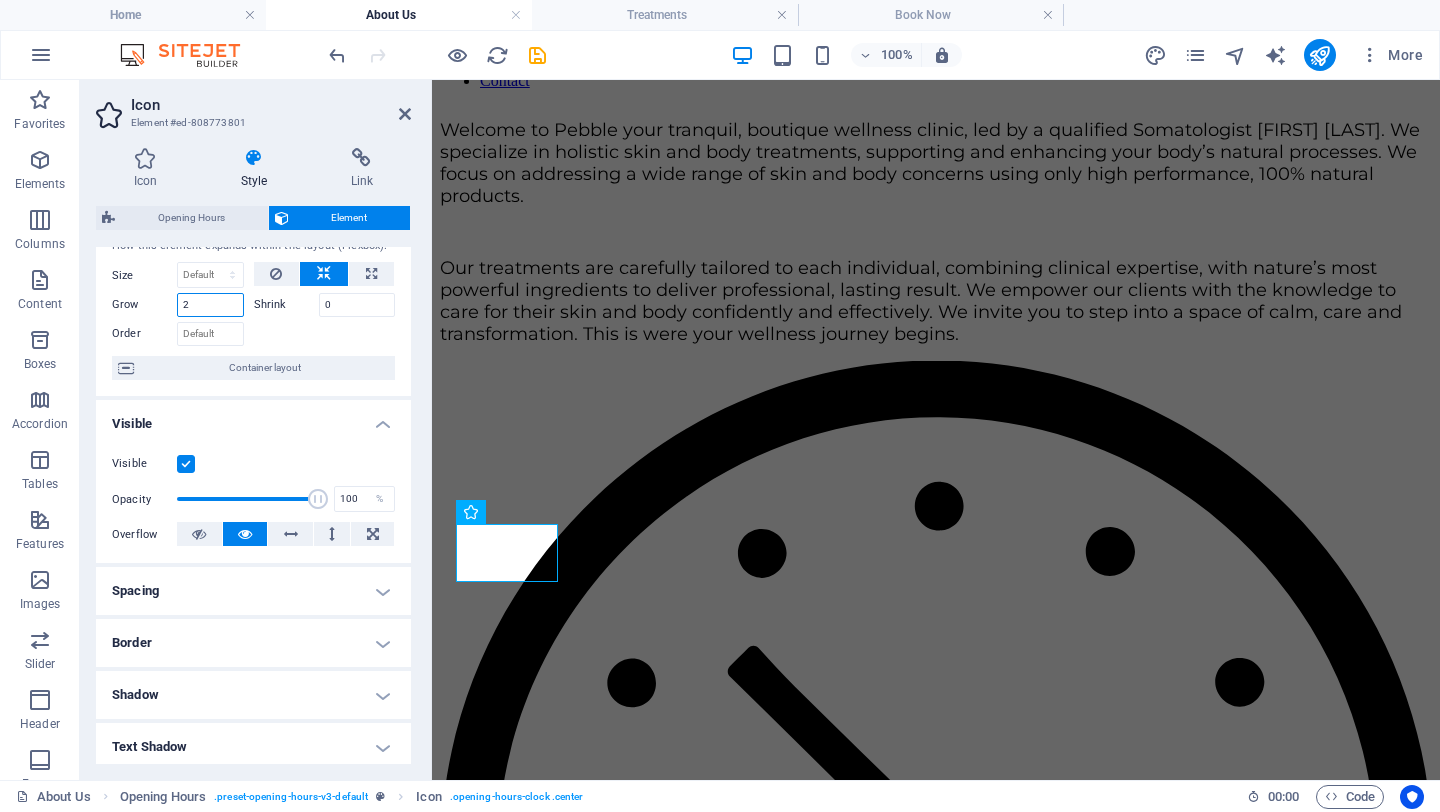 click on "Grow 2" at bounding box center (178, 305) 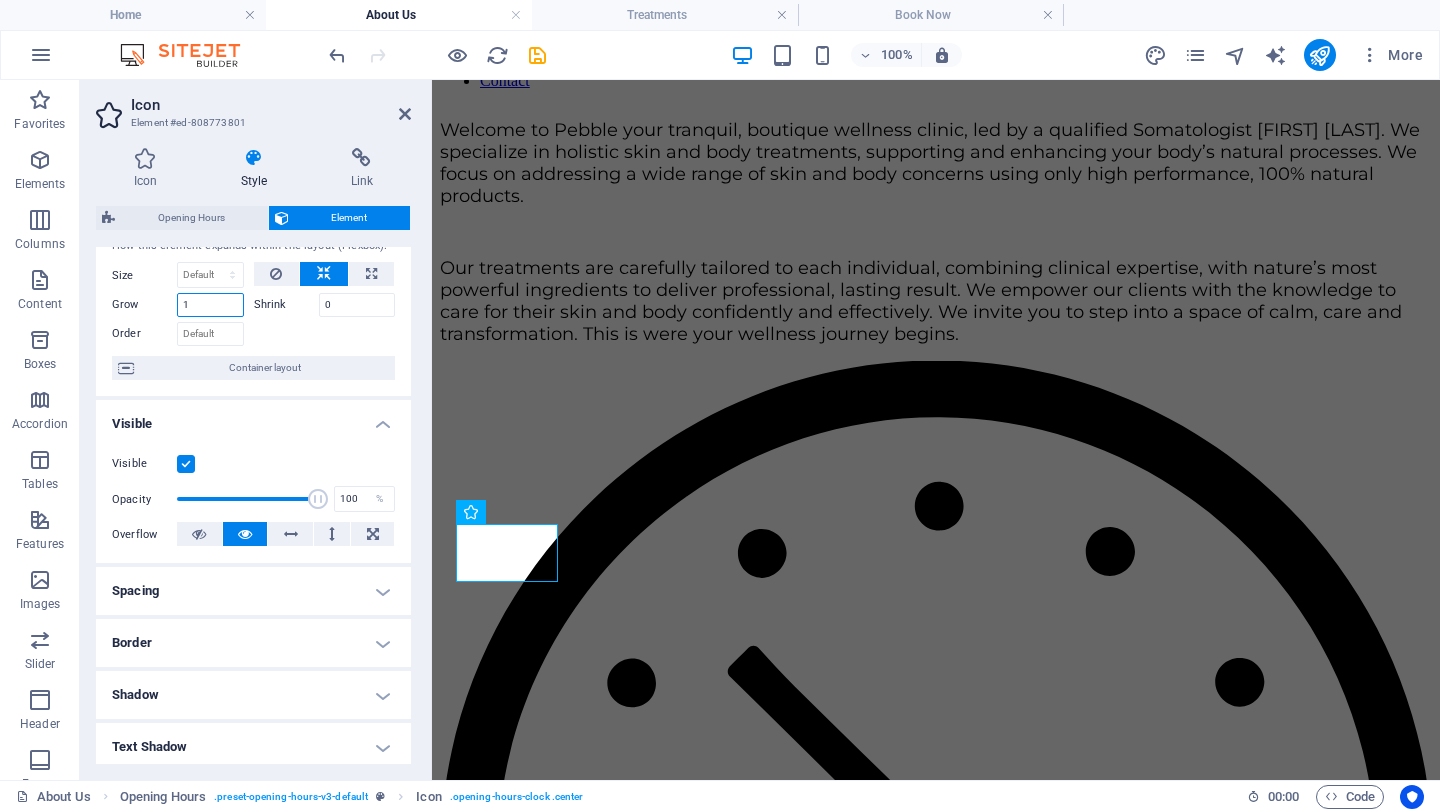 type on "1" 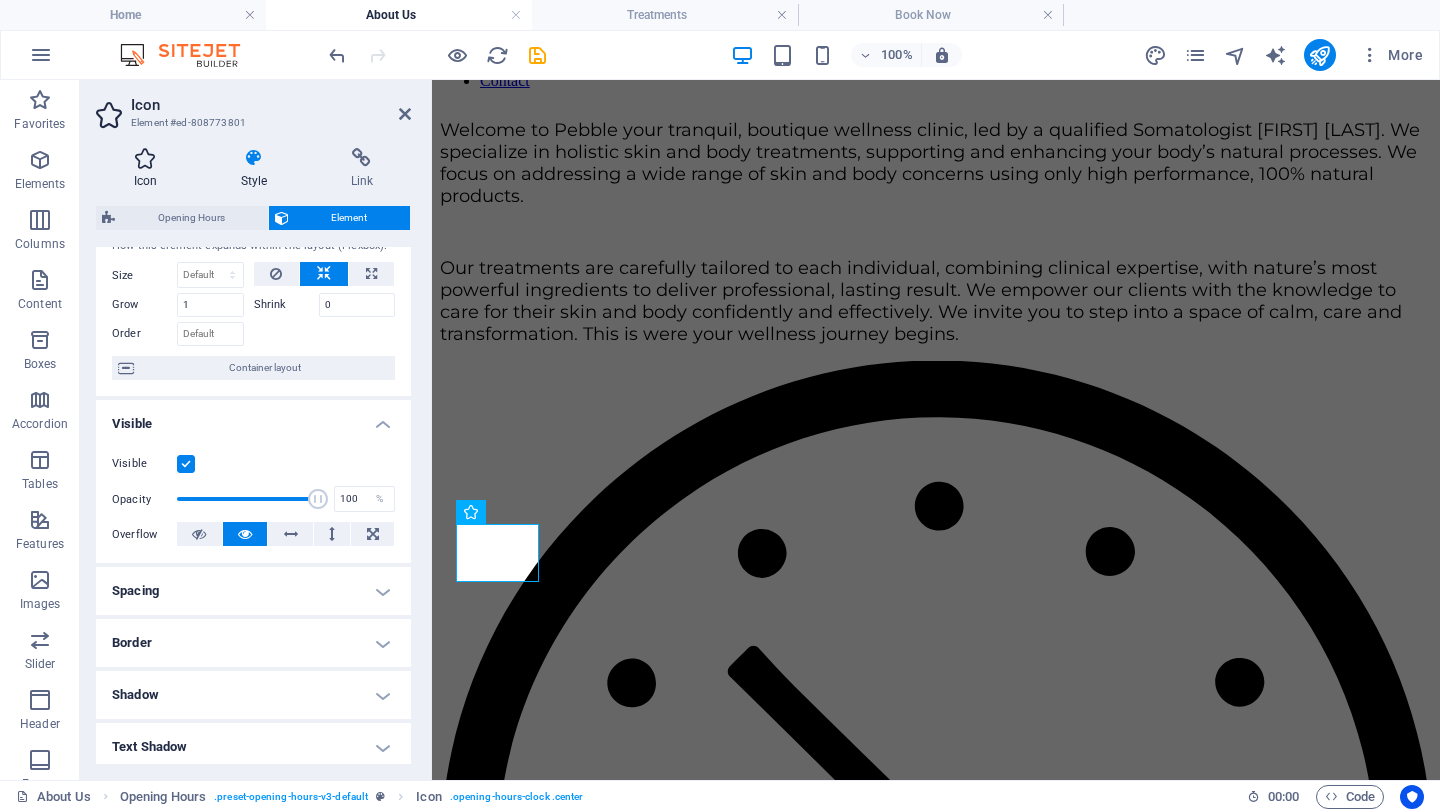 click at bounding box center [145, 158] 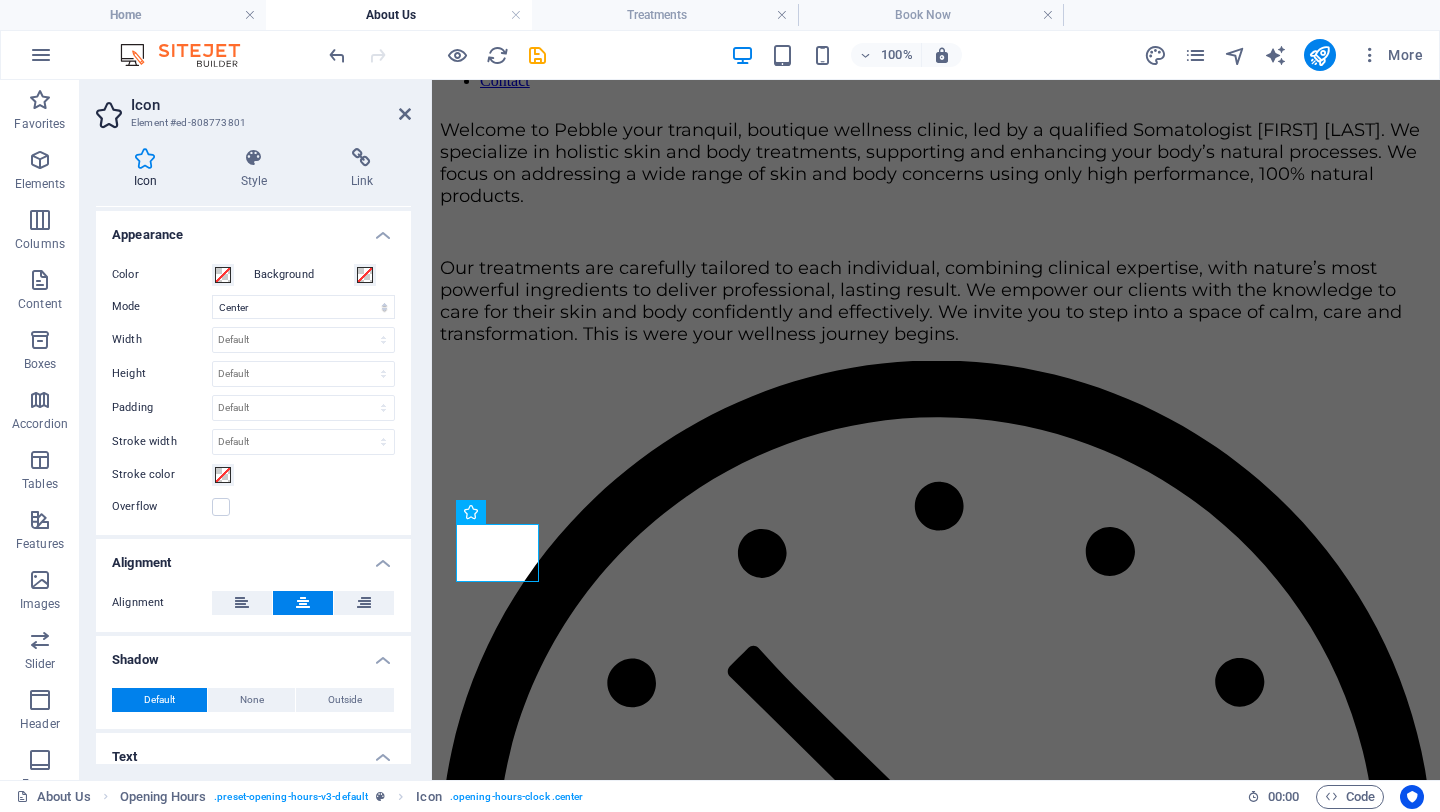 scroll, scrollTop: 443, scrollLeft: 0, axis: vertical 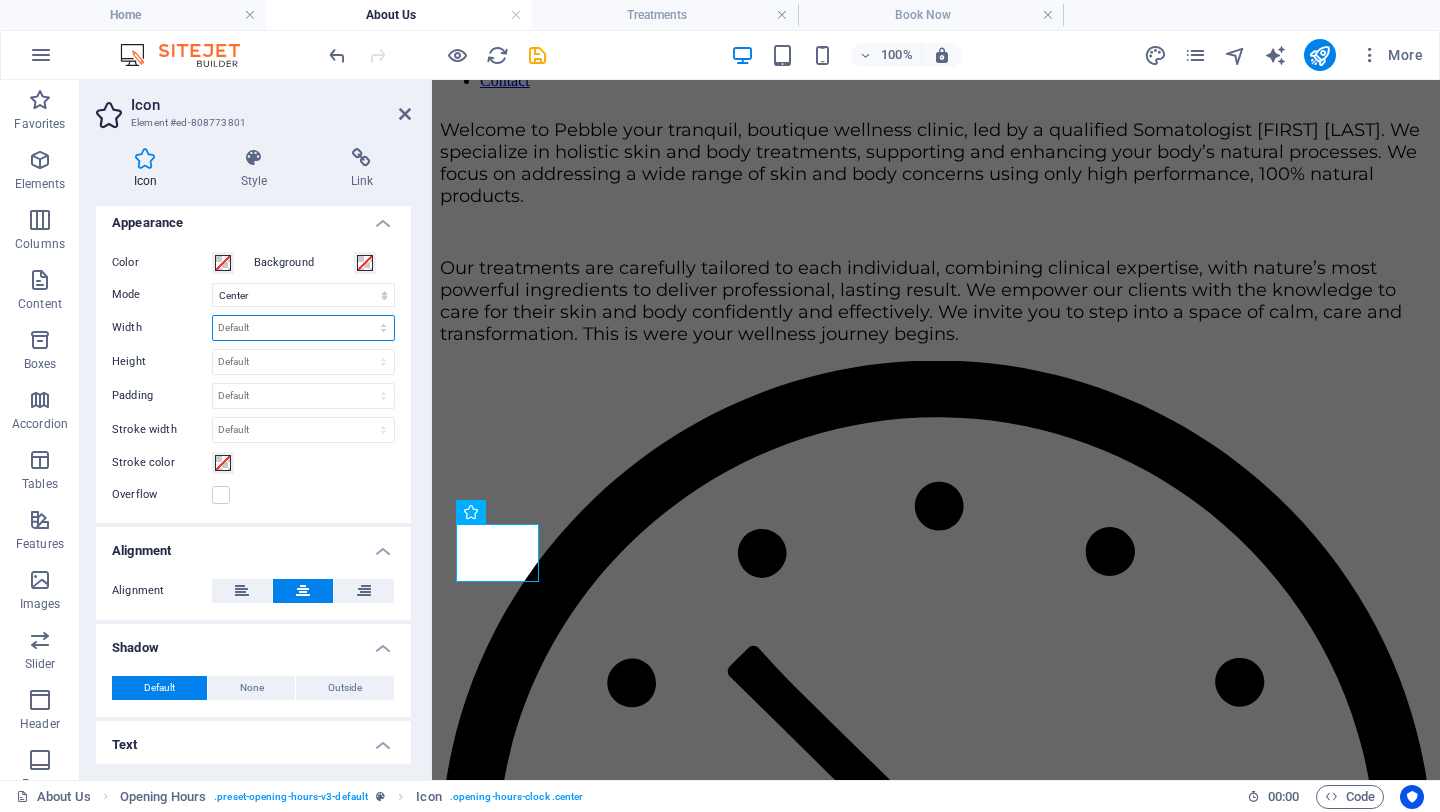 click on "Default auto px rem % em vh vw" at bounding box center (303, 328) 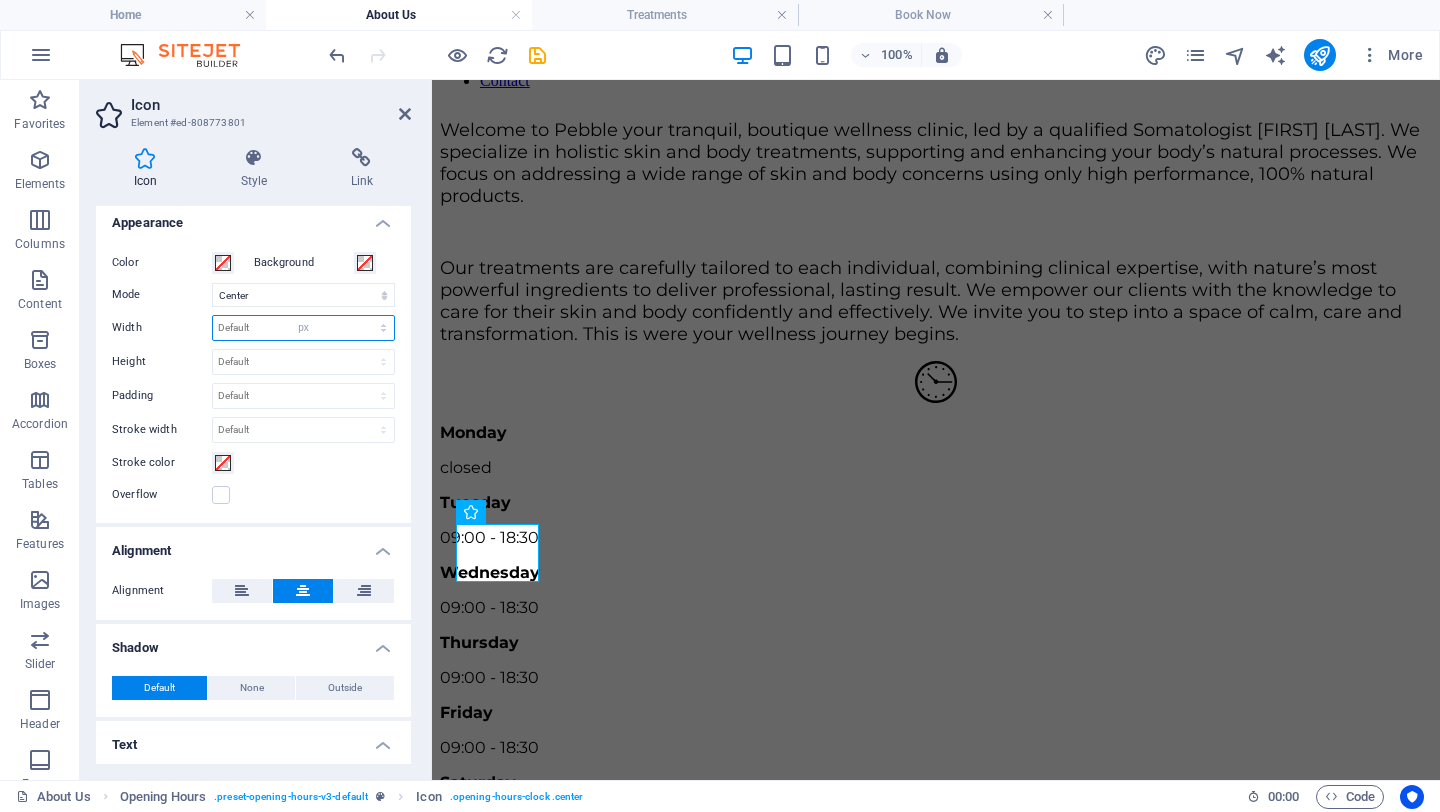 type on "42" 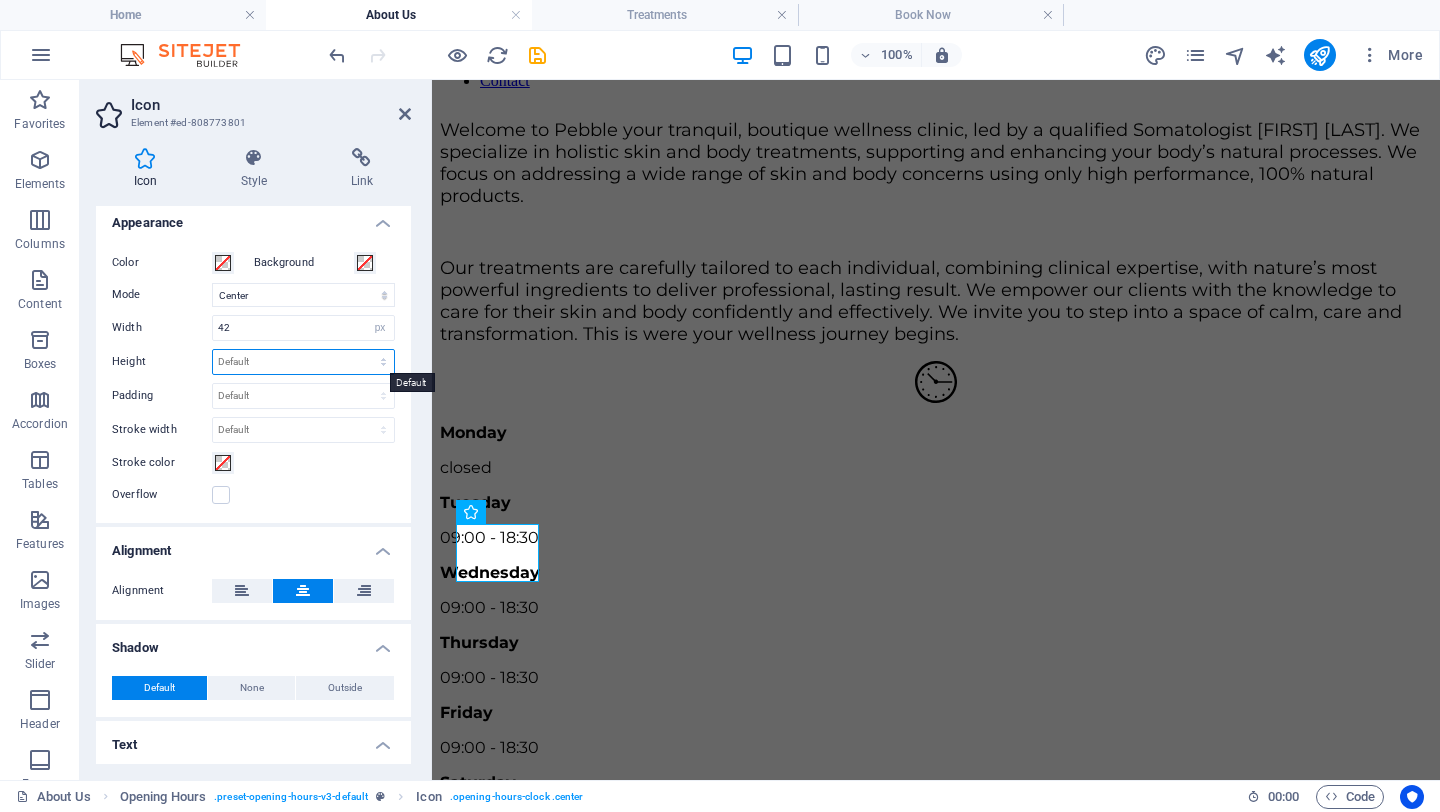 click on "Default auto px rem em vh vw" at bounding box center (303, 362) 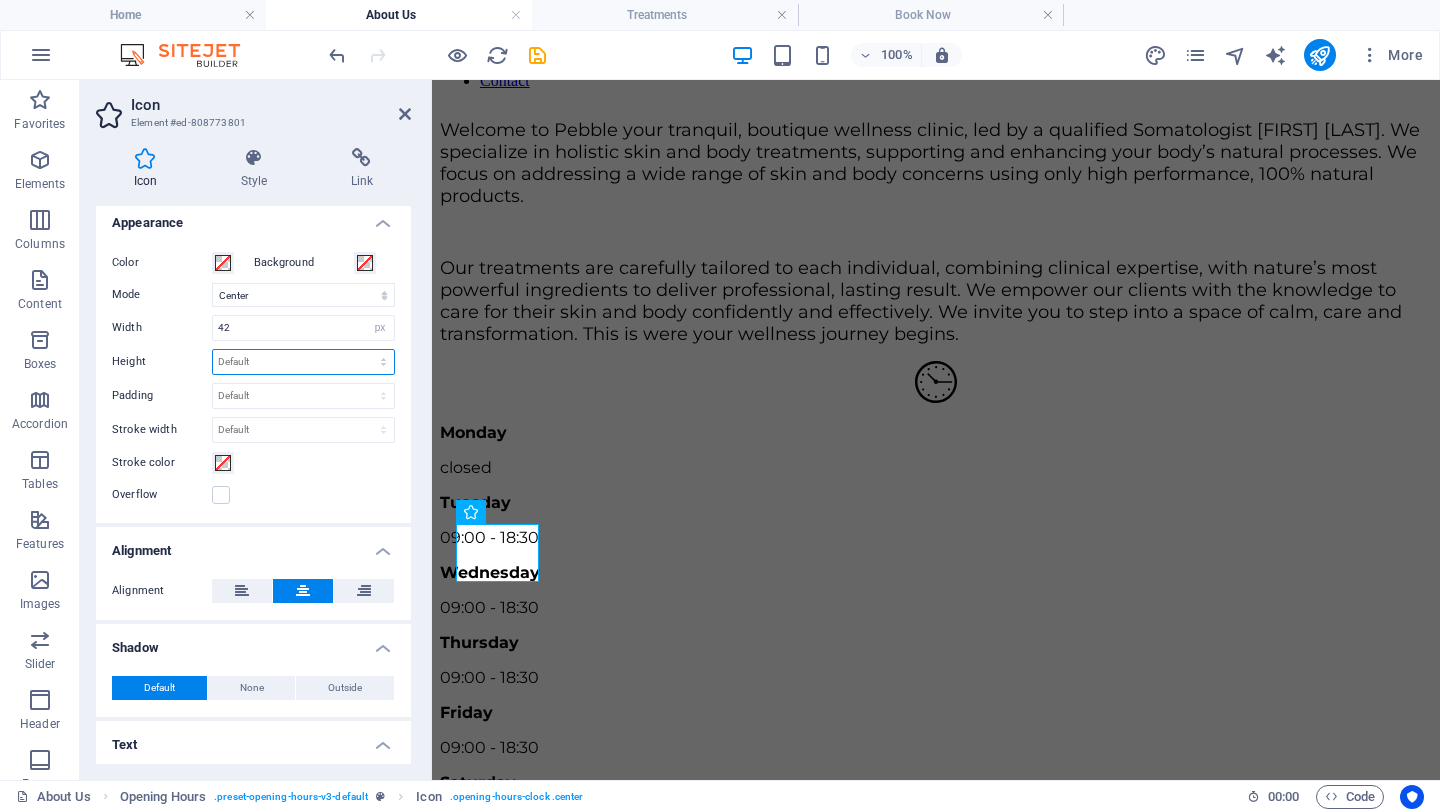 select on "px" 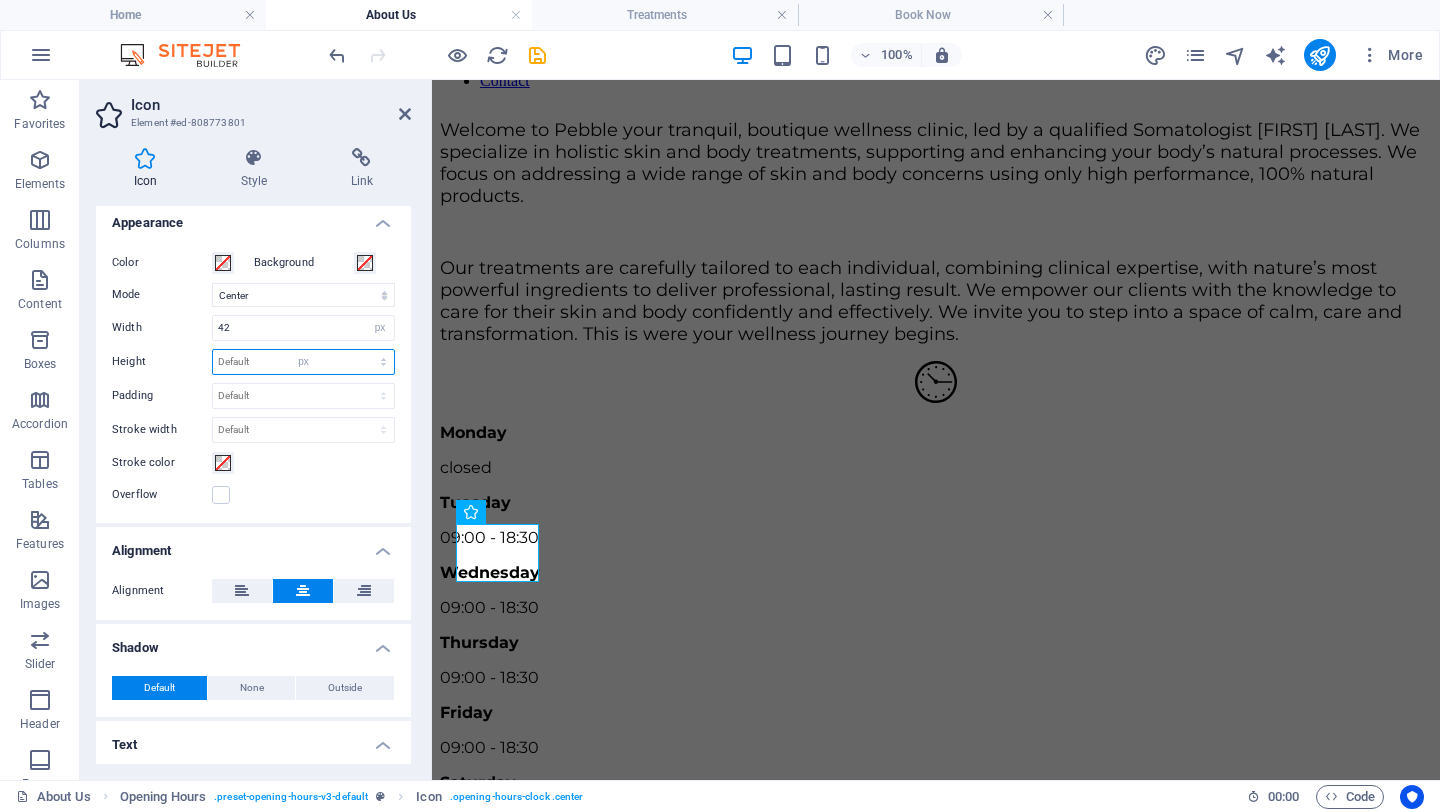 type on "42" 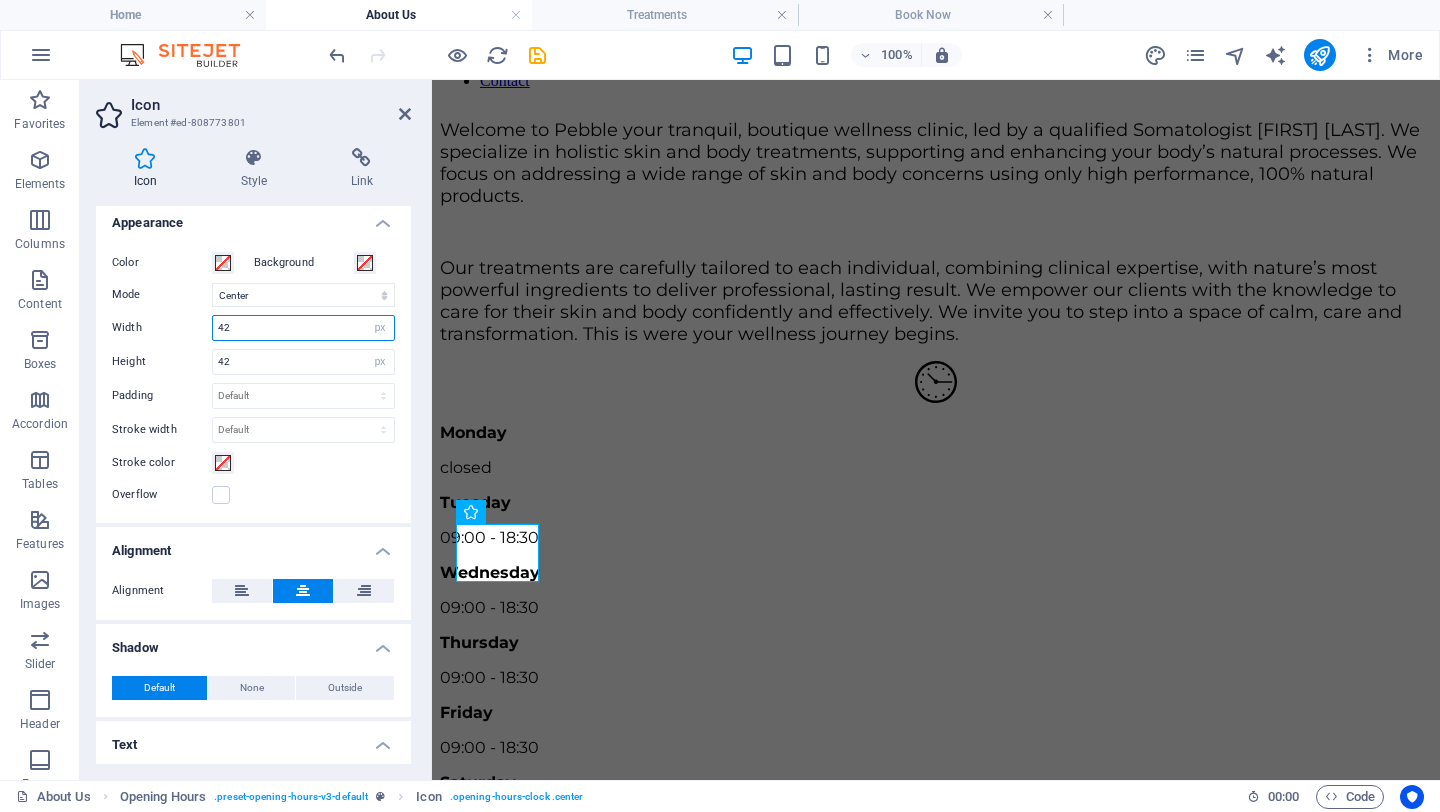 click on "42" at bounding box center [303, 328] 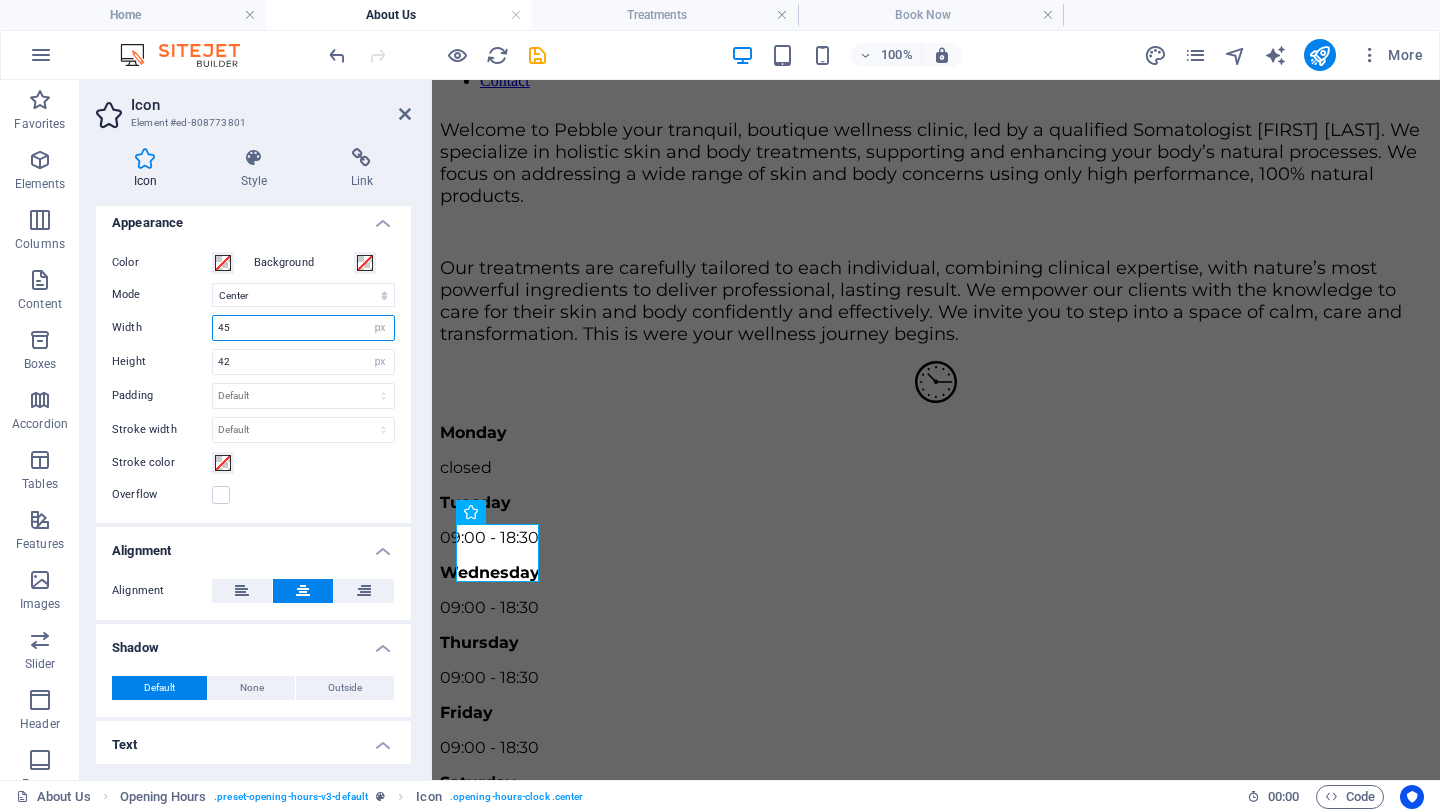 type on "45" 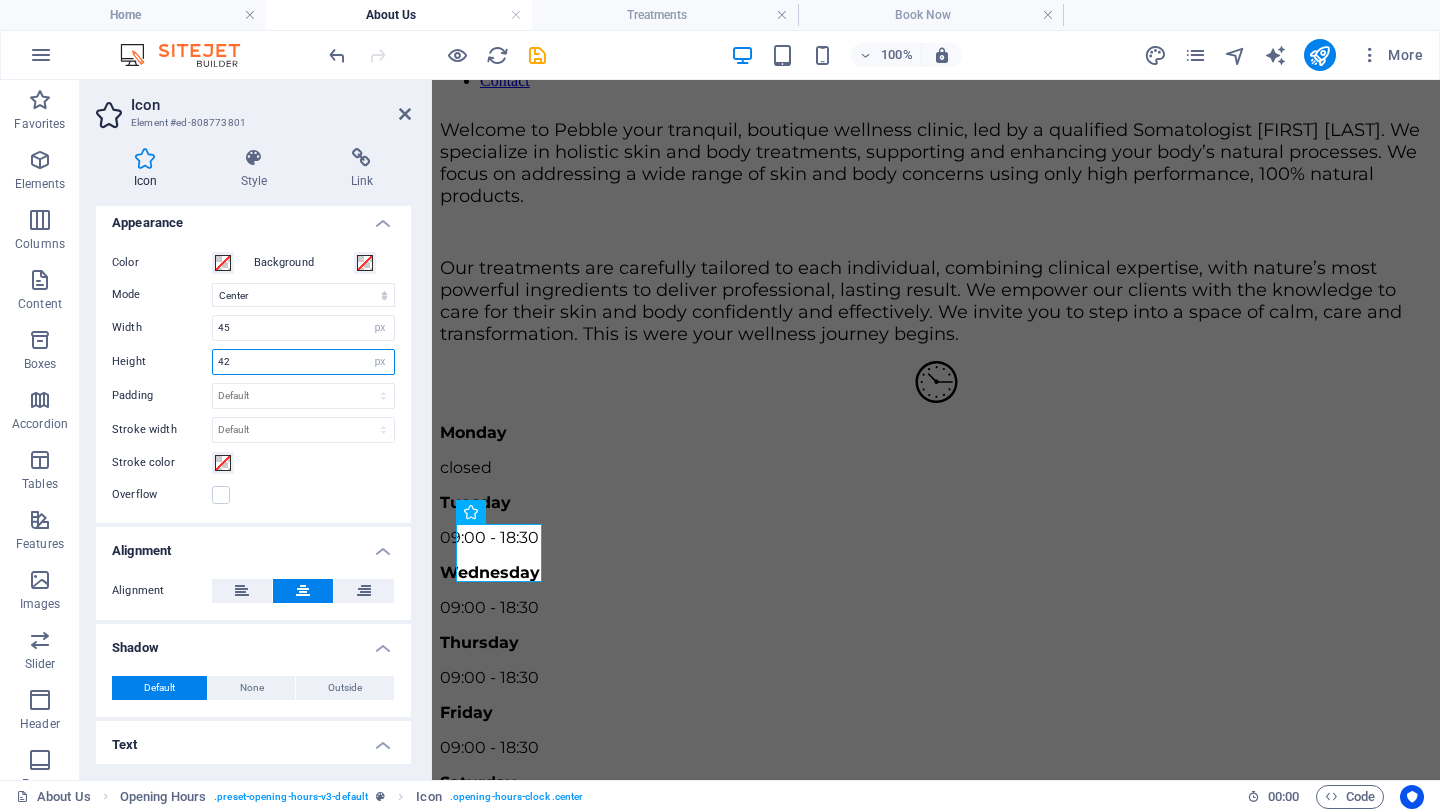 click on "42" at bounding box center [303, 362] 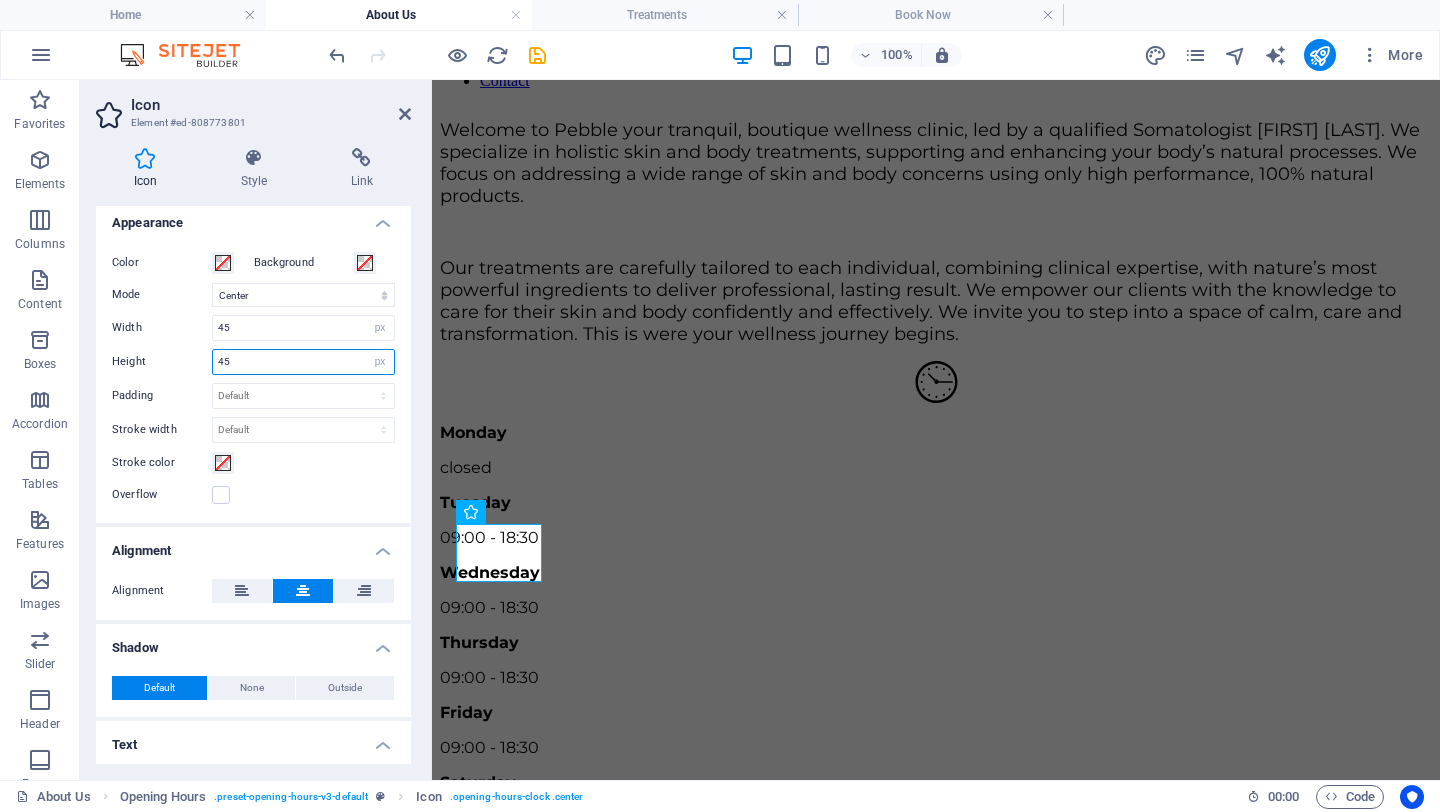 type on "45" 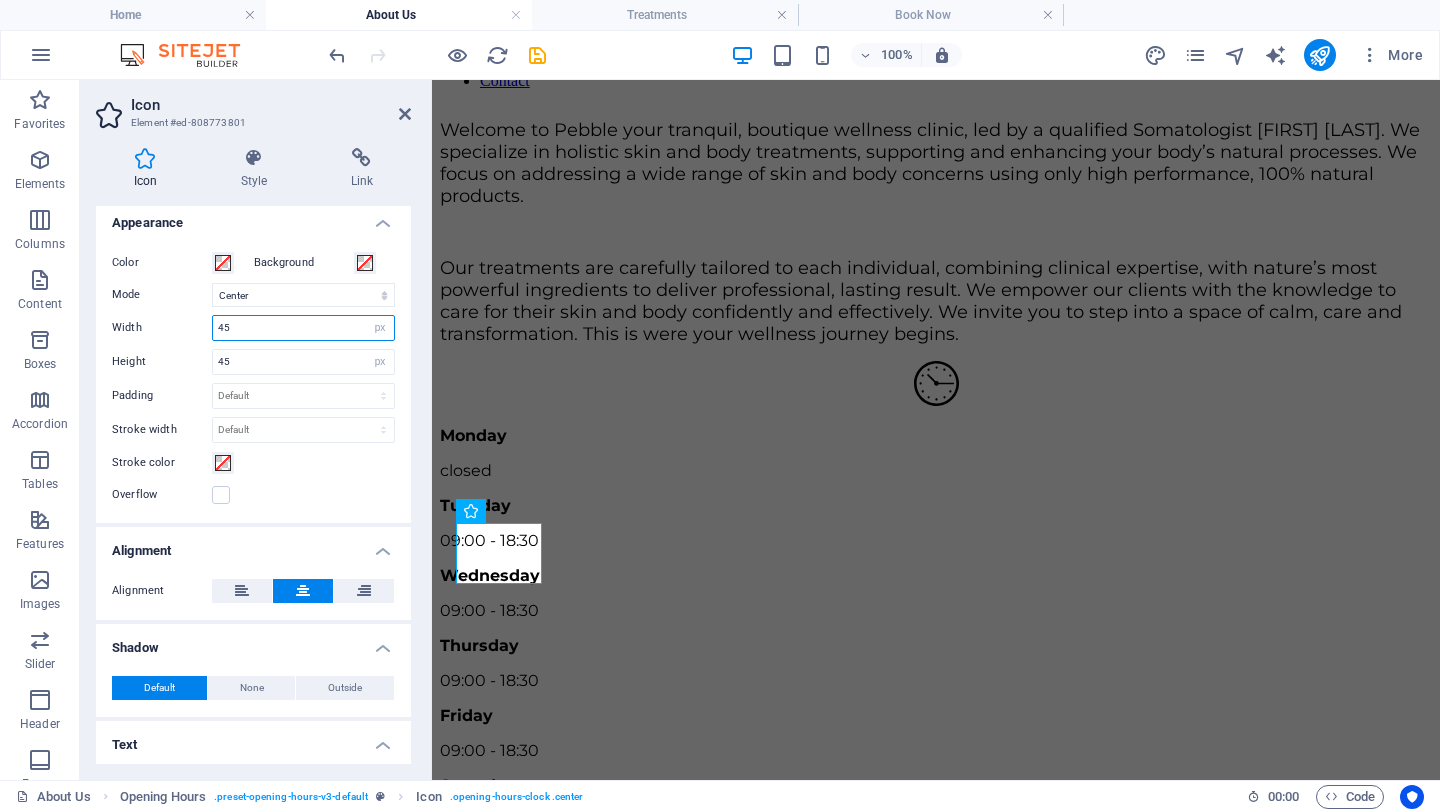 click on "45" at bounding box center (303, 328) 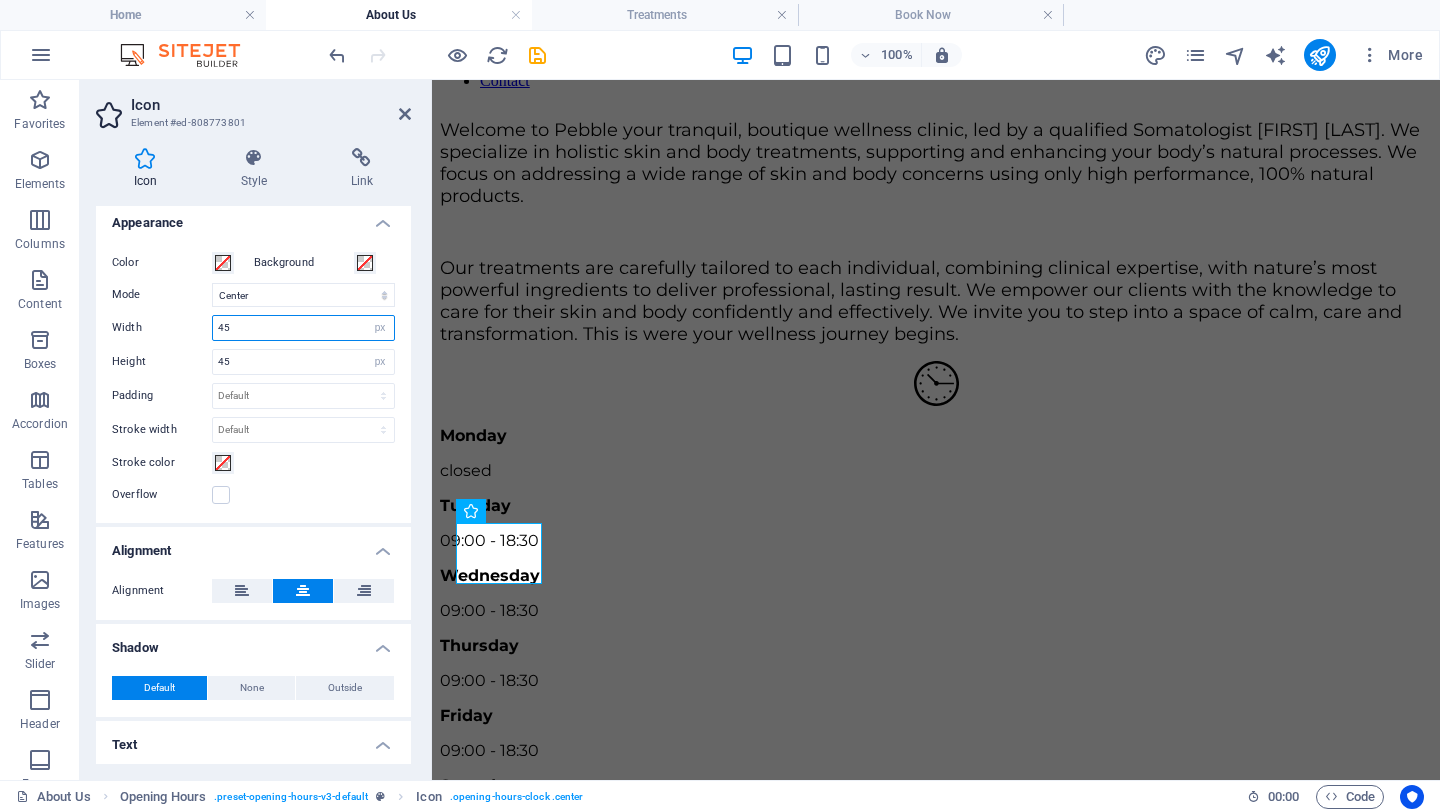 type on "4" 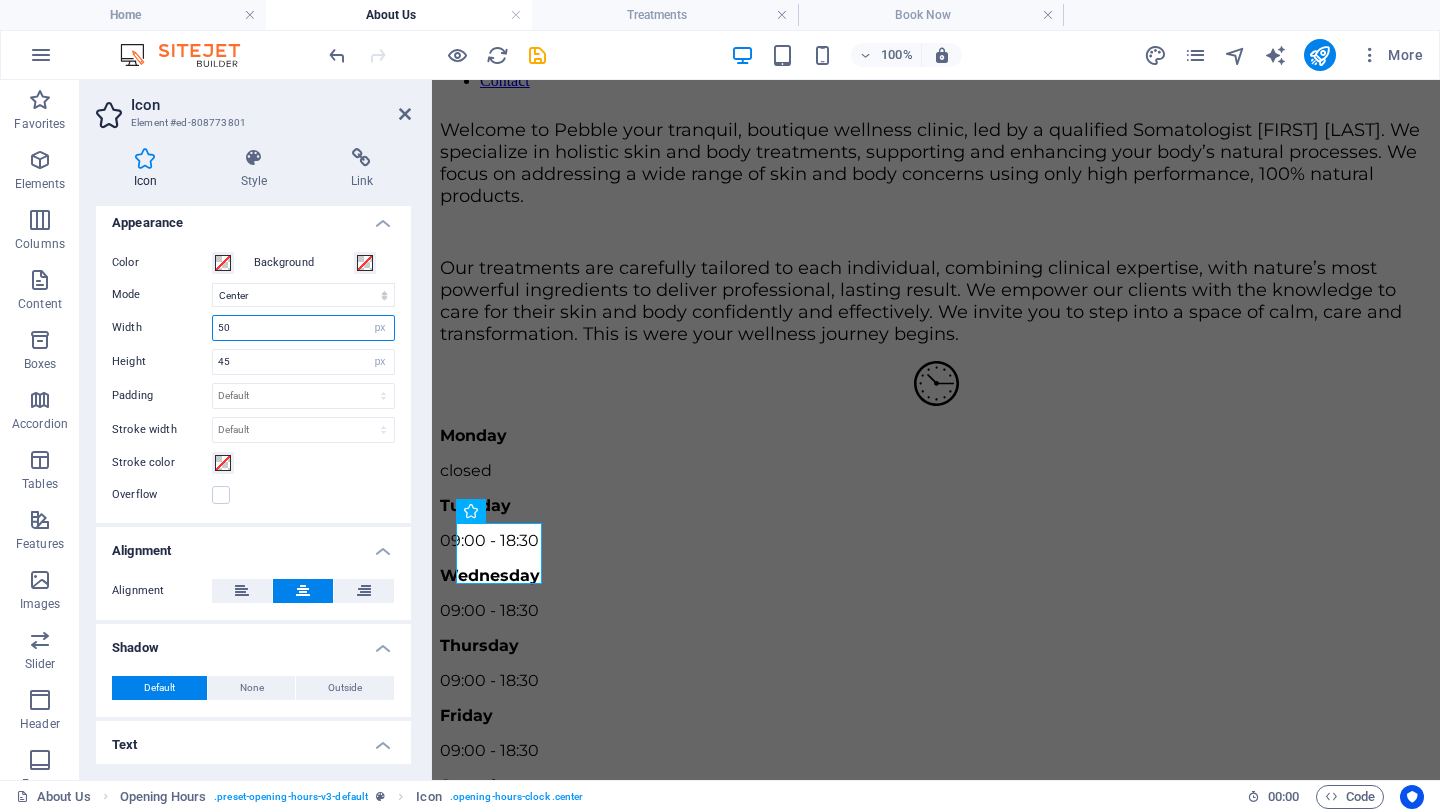 type on "50" 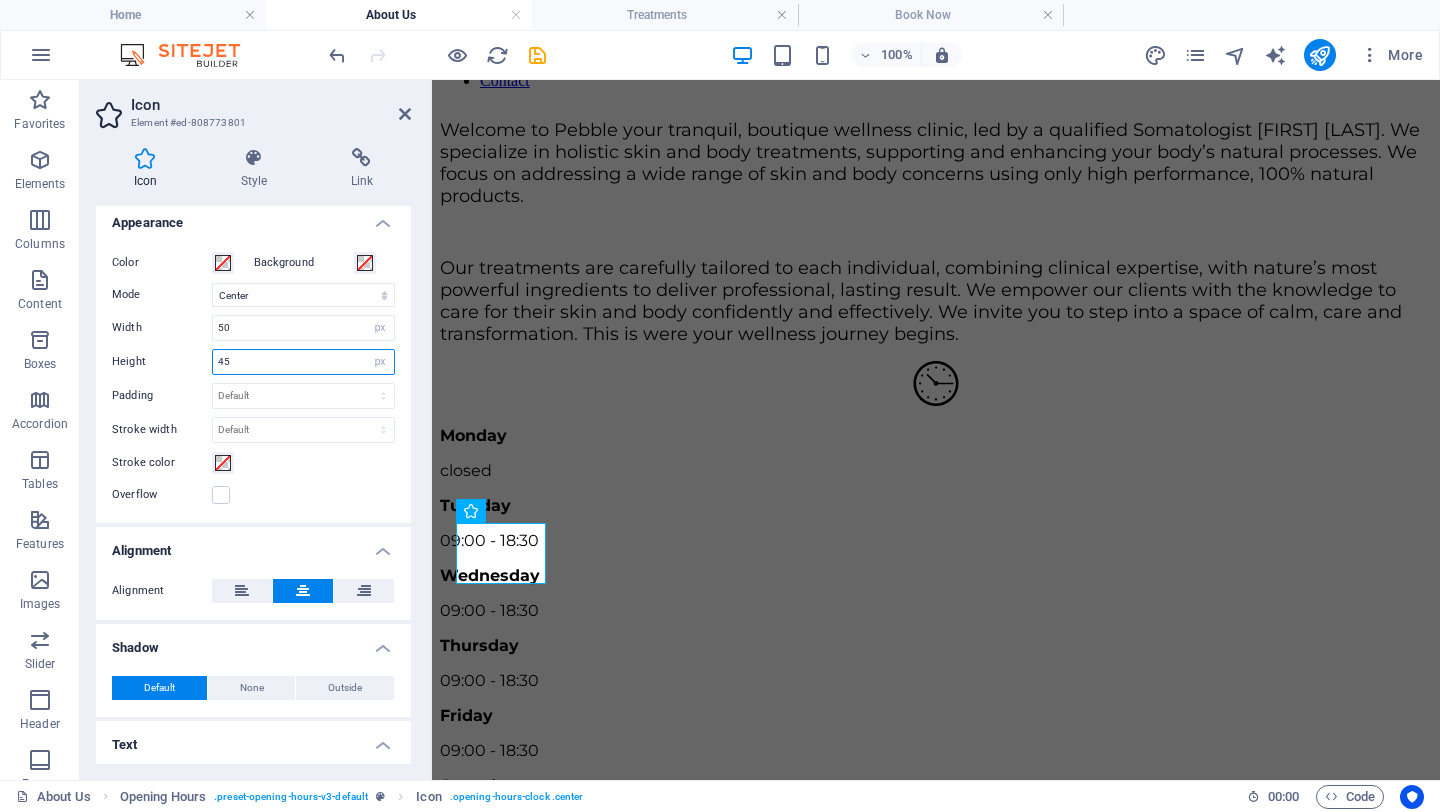 click on "45" at bounding box center (303, 362) 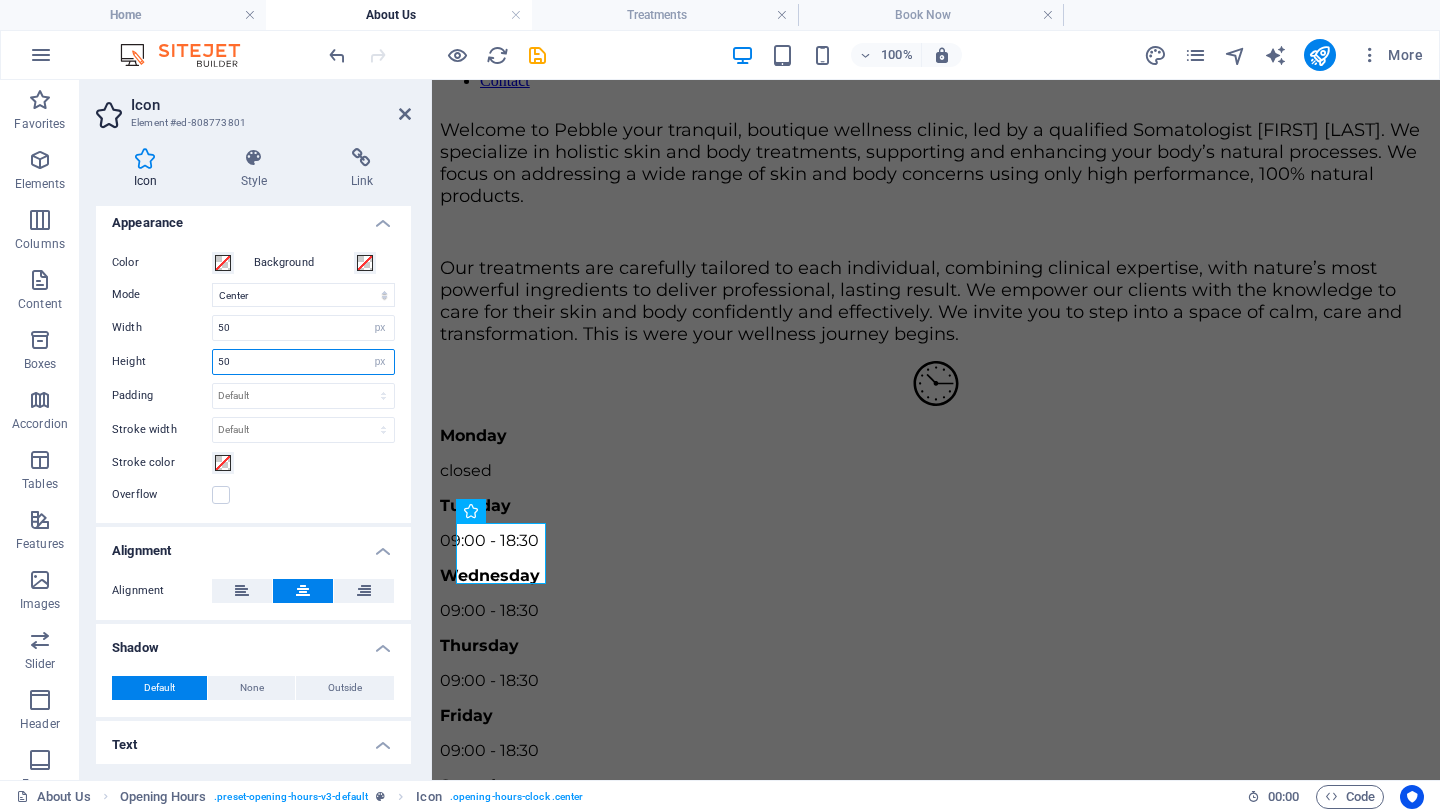 type on "50" 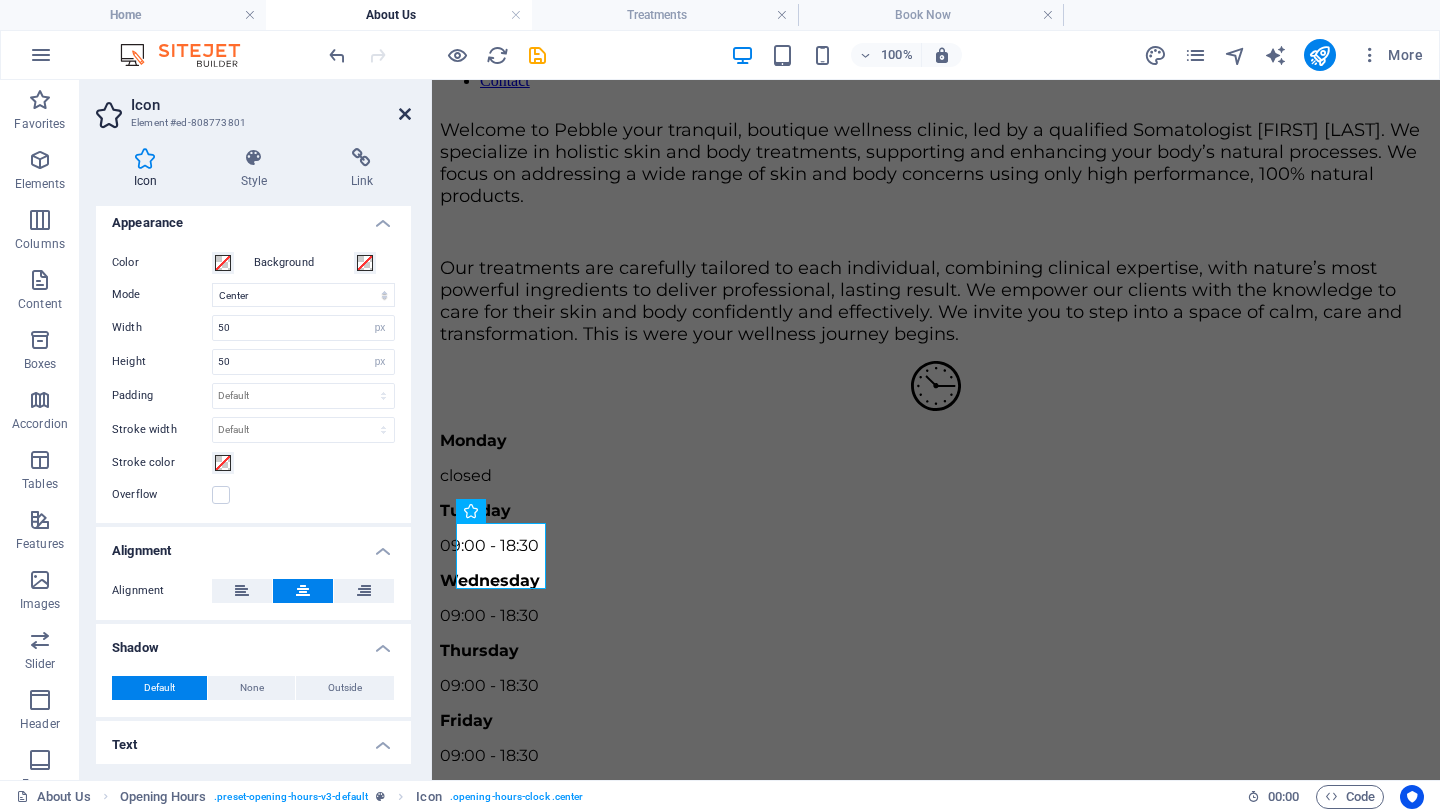 click at bounding box center [405, 114] 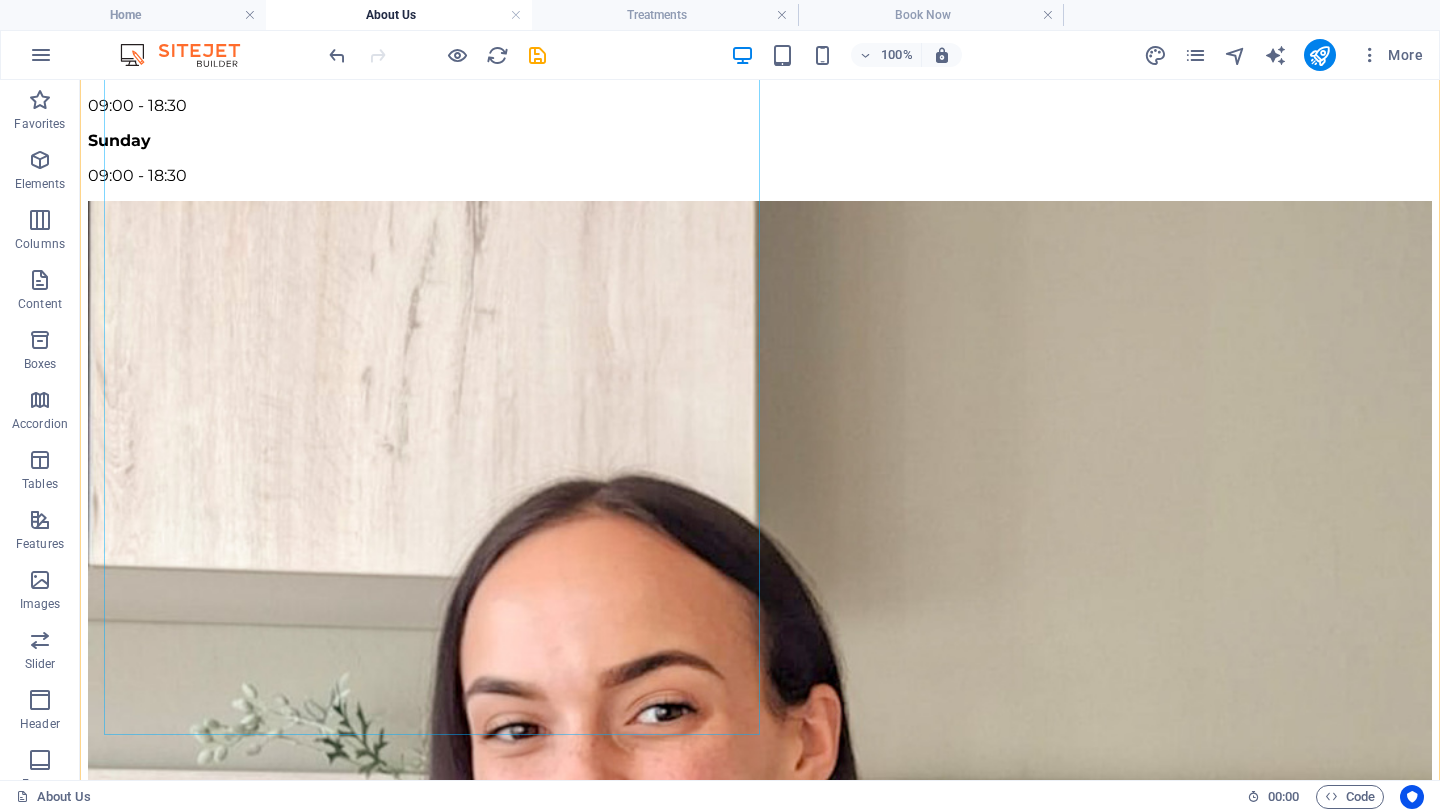 scroll, scrollTop: 1025, scrollLeft: 0, axis: vertical 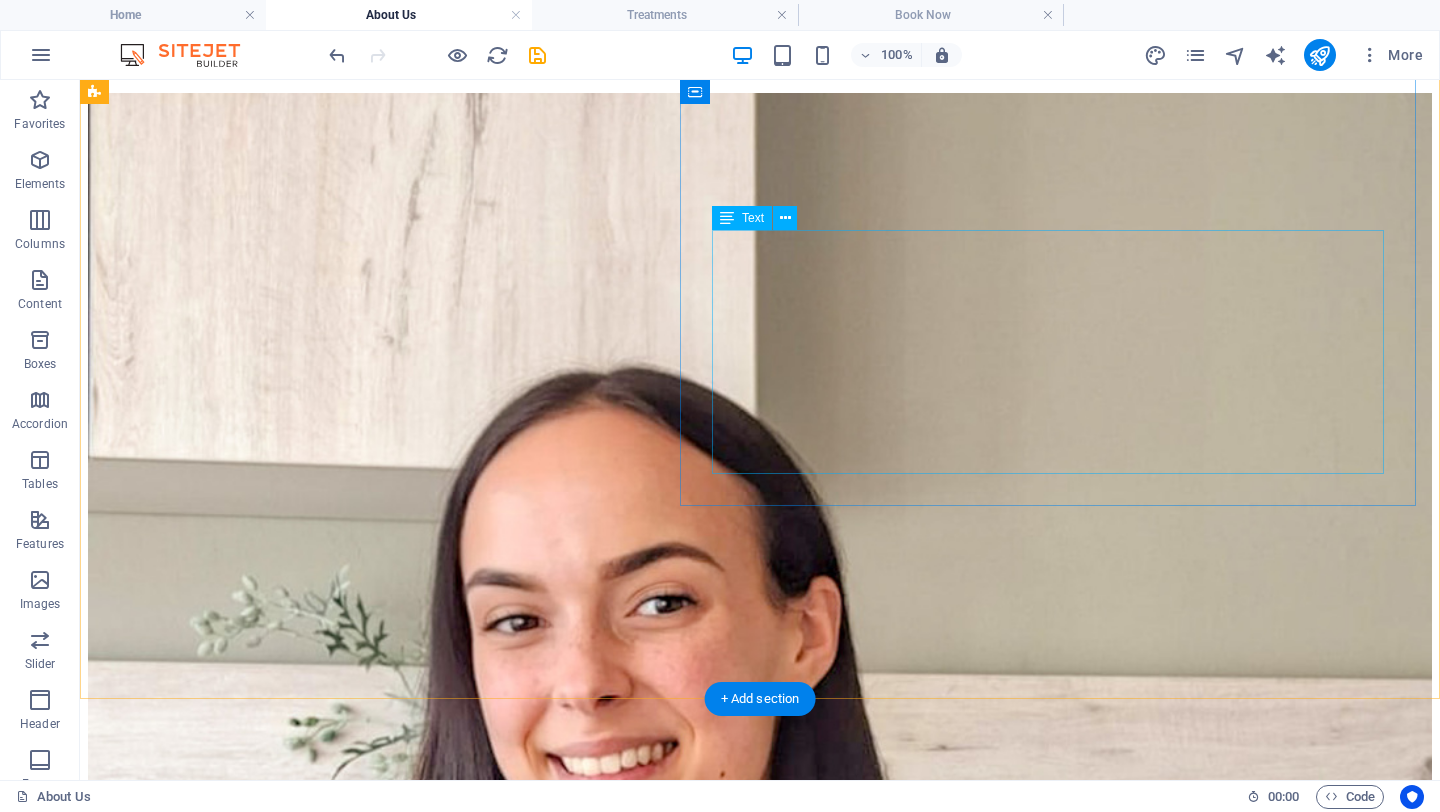 click on "[FIRST] [LAST] I'm a qualified Somatologist who graduated cum laude from the esteemed Potch Academy in Potchefstroom. I have a deep passion and enthusiasm for skin health and holistic wellness. I am committed to helping clients achieve real, lasting results though natural, evidence-based treatment. “There is nothing more rewarding than seeing my clients truly confident in their natural beauty, the moment of genuine self-love.”" at bounding box center (760, 1698) 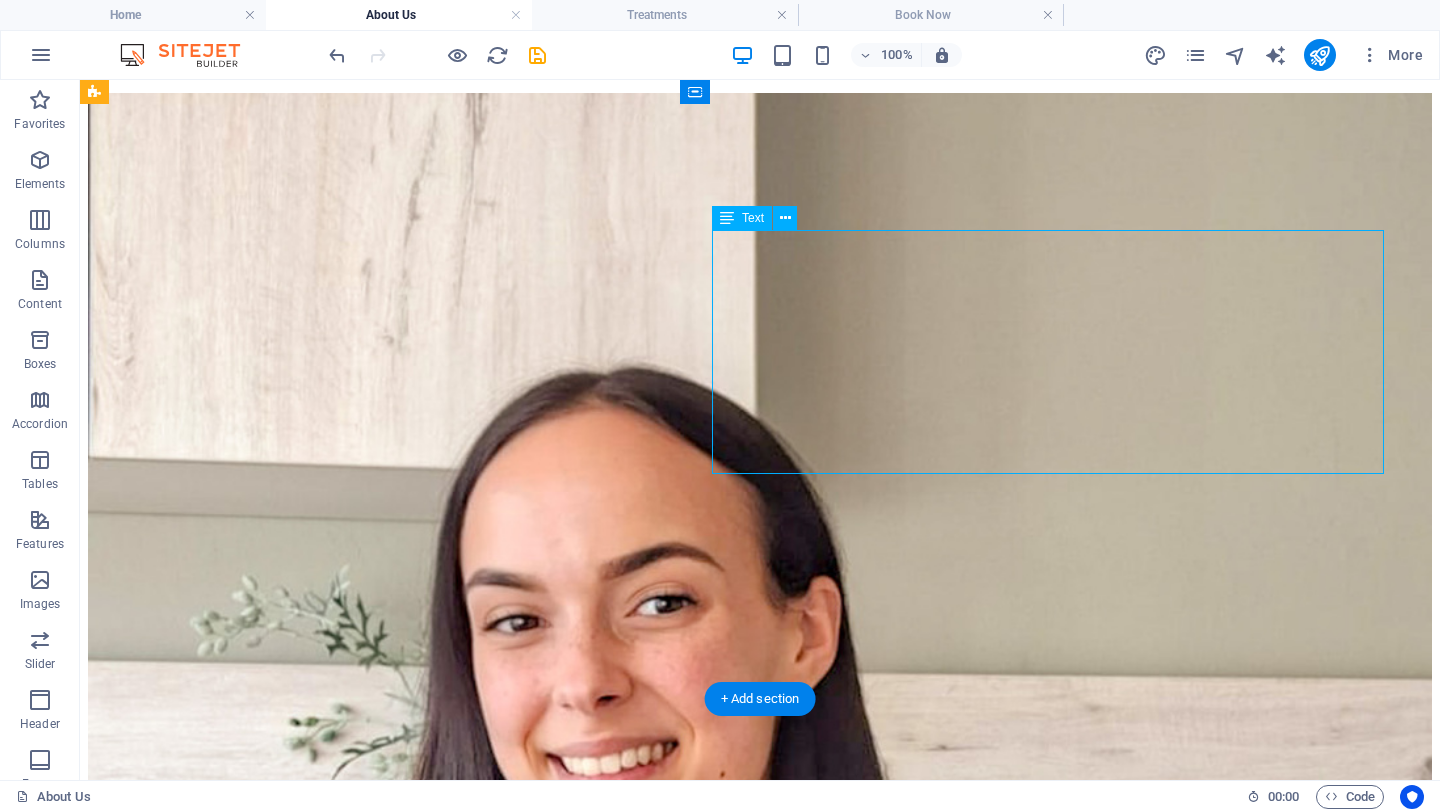 click on "[FIRST] [LAST] I'm a qualified Somatologist who graduated cum laude from the esteemed Potch Academy in Potchefstroom. I have a deep passion and enthusiasm for skin health and holistic wellness. I am committed to helping clients achieve real, lasting results though natural, evidence-based treatment. “There is nothing more rewarding than seeing my clients truly confident in their natural beauty, the moment of genuine self-love.”" at bounding box center [760, 1698] 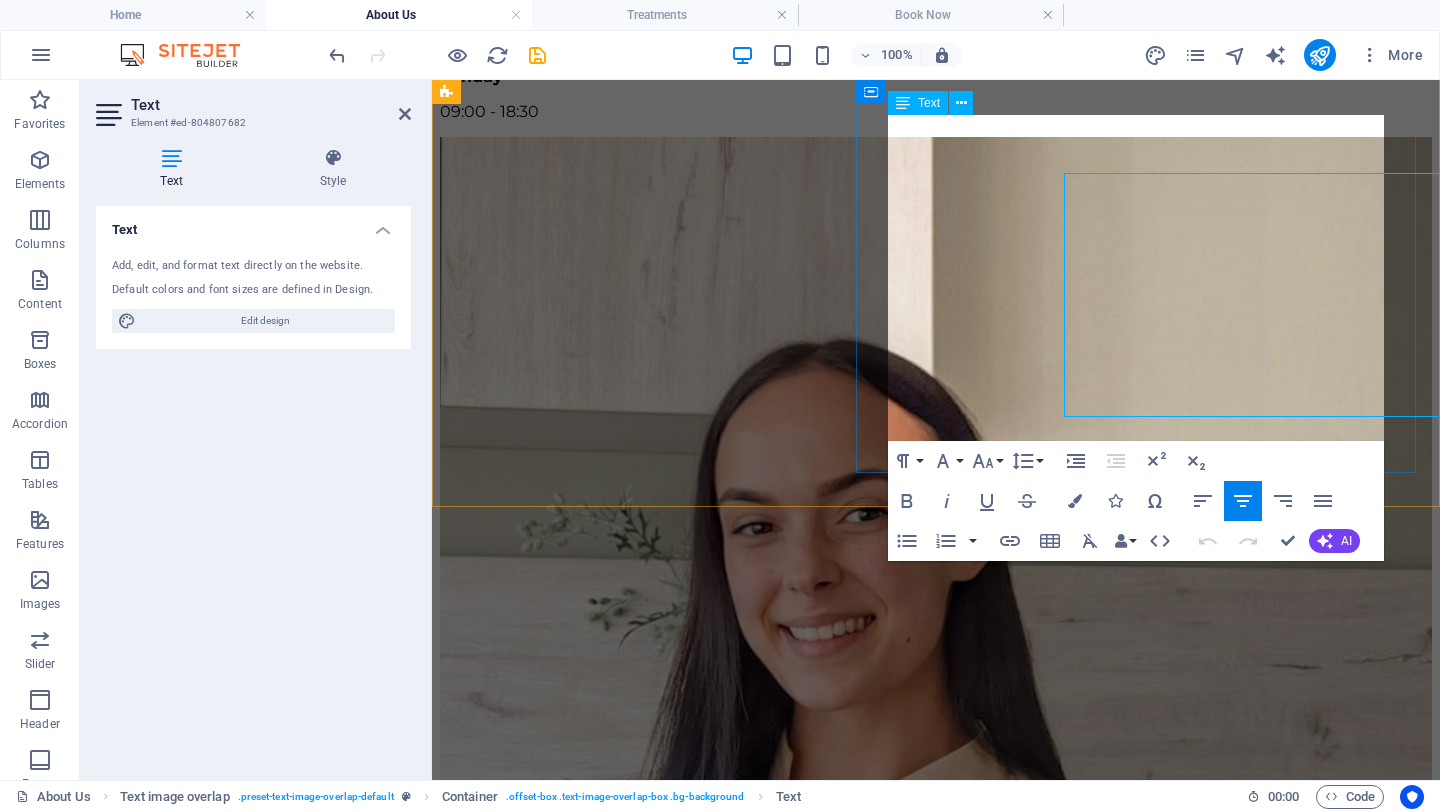 scroll, scrollTop: 1187, scrollLeft: 0, axis: vertical 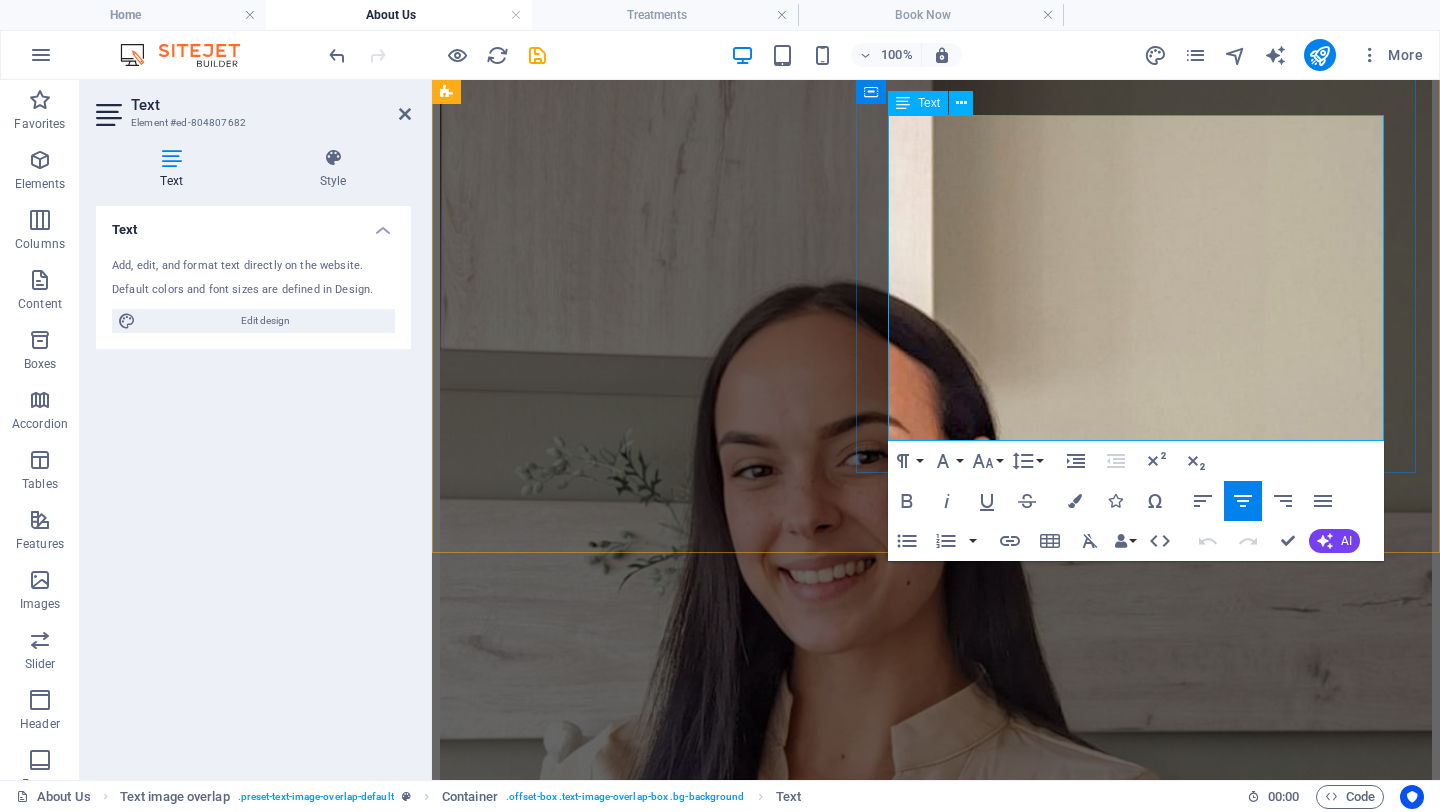 drag, startPoint x: 1298, startPoint y: 418, endPoint x: 955, endPoint y: 241, distance: 385.97668 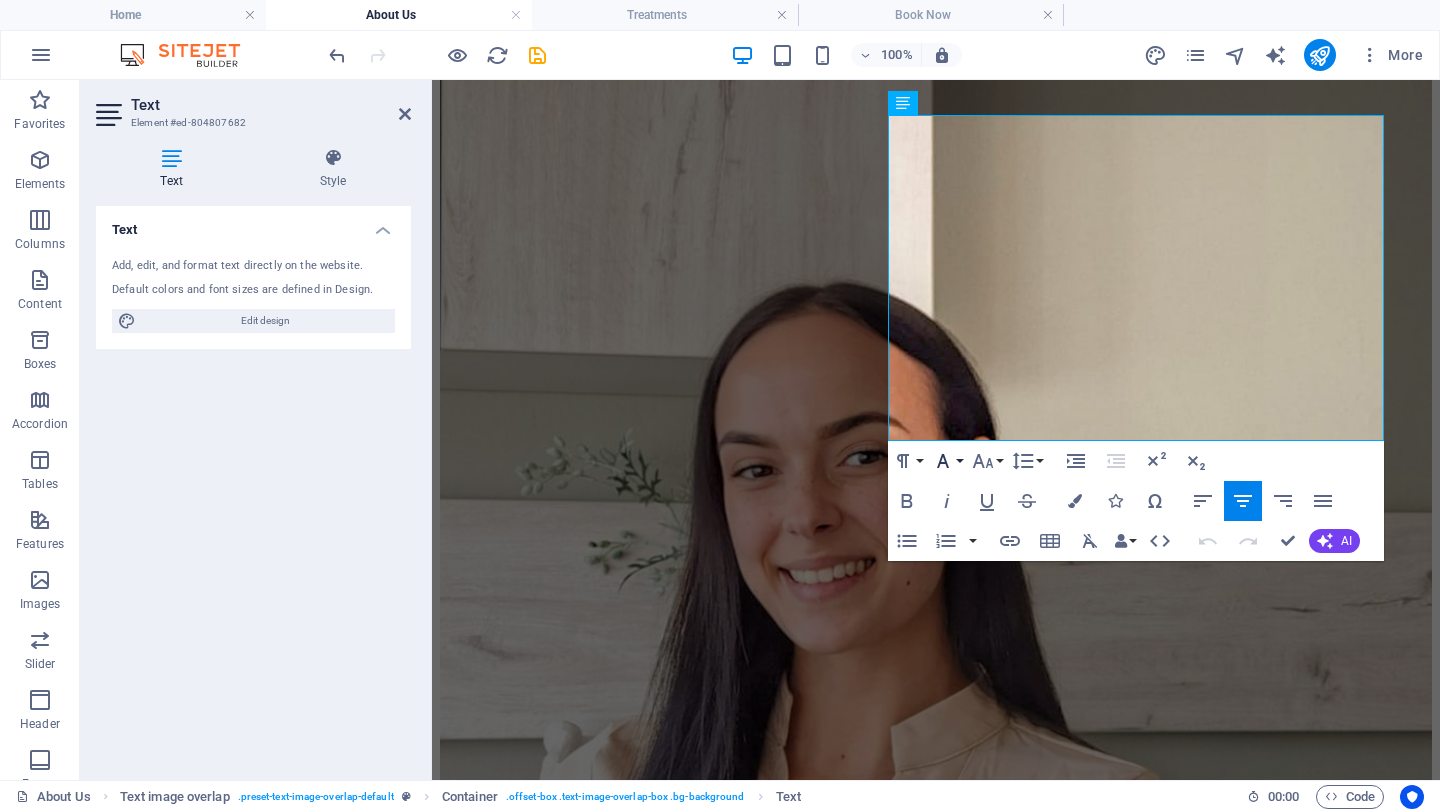 click 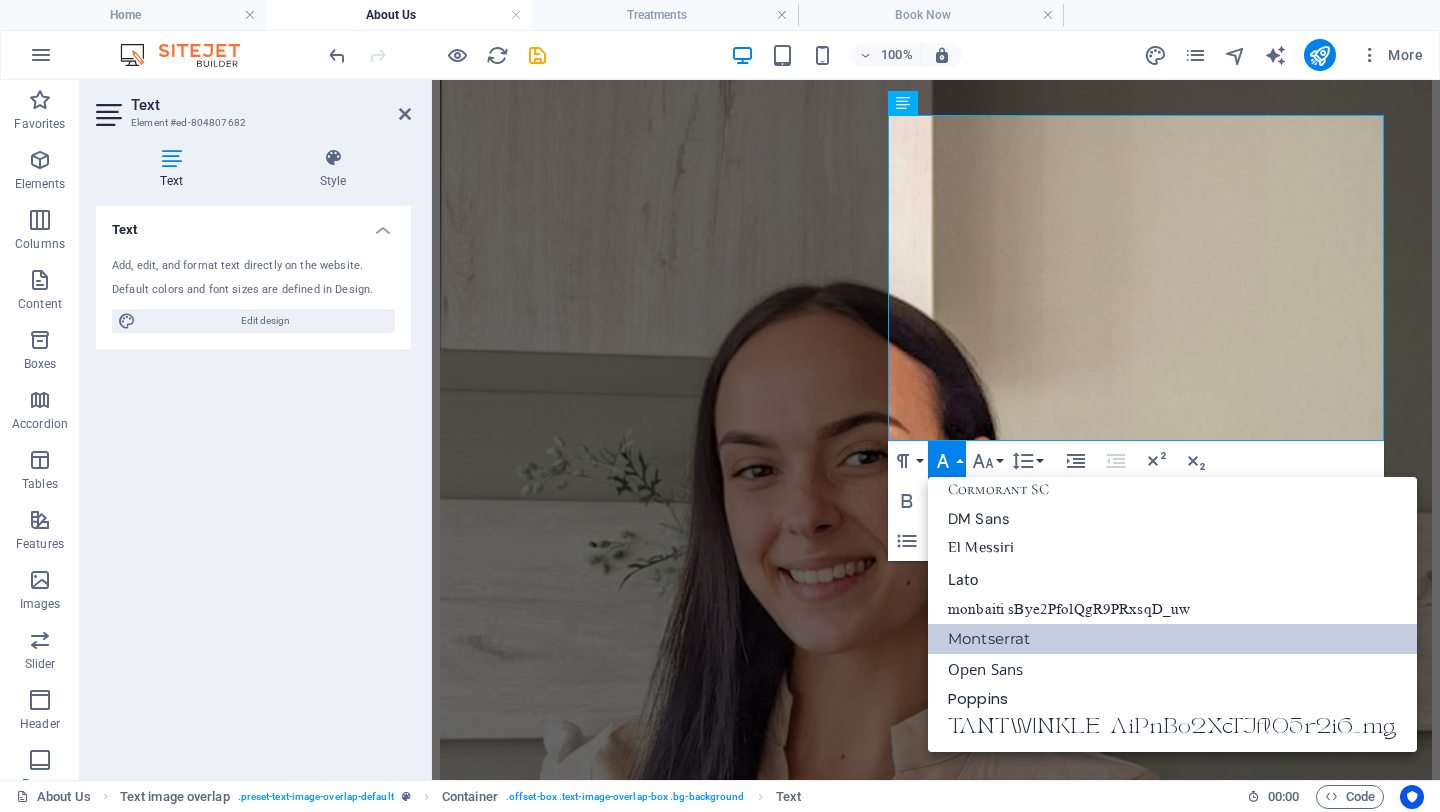 scroll, scrollTop: 221, scrollLeft: 0, axis: vertical 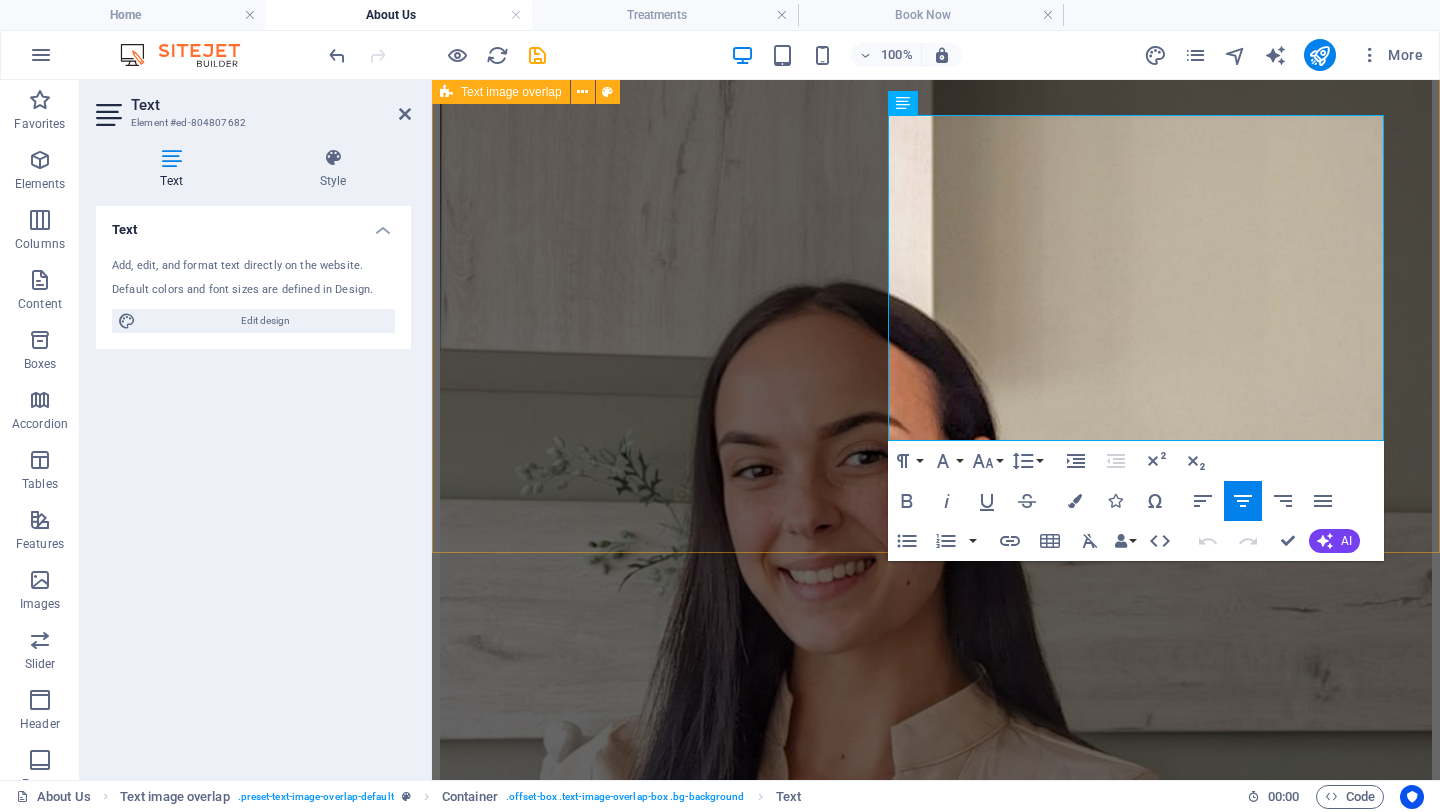 click on "Meet Your Somatologist [FIRST] [LAST] I'm a qualified Somatologist who graduated cum laude from the esteemed Potch Academy in Potchefstroom. I have a deep passion and enthusiasm for skin health and holistic wellness. I am committed to helping clients achieve real, lasting results though natural, evidence-based treatment. “There is nothing more rewarding than seeing my clients truly confident in their natural beauty, the moment of genuine self-love.”" at bounding box center [936, 764] 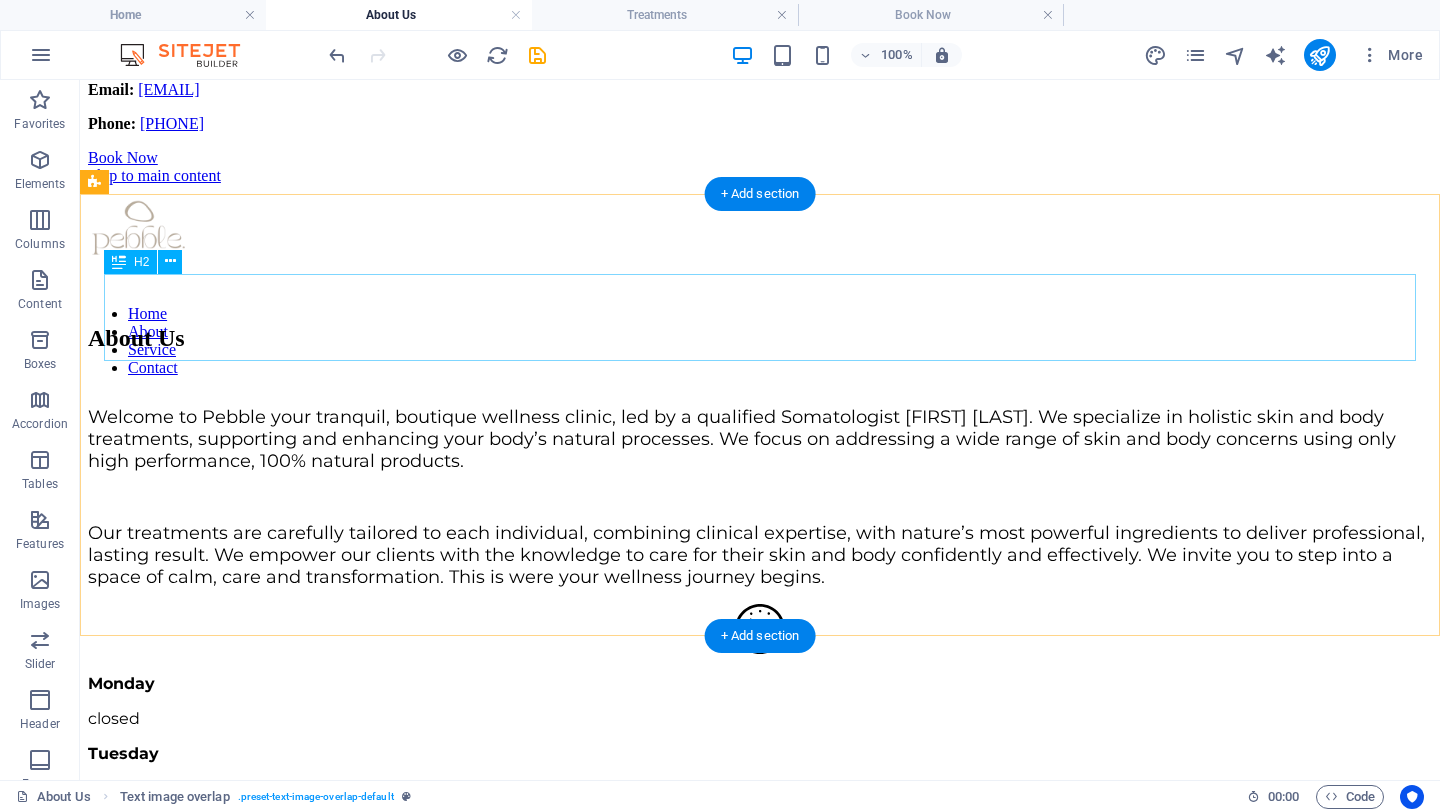 scroll, scrollTop: 0, scrollLeft: 0, axis: both 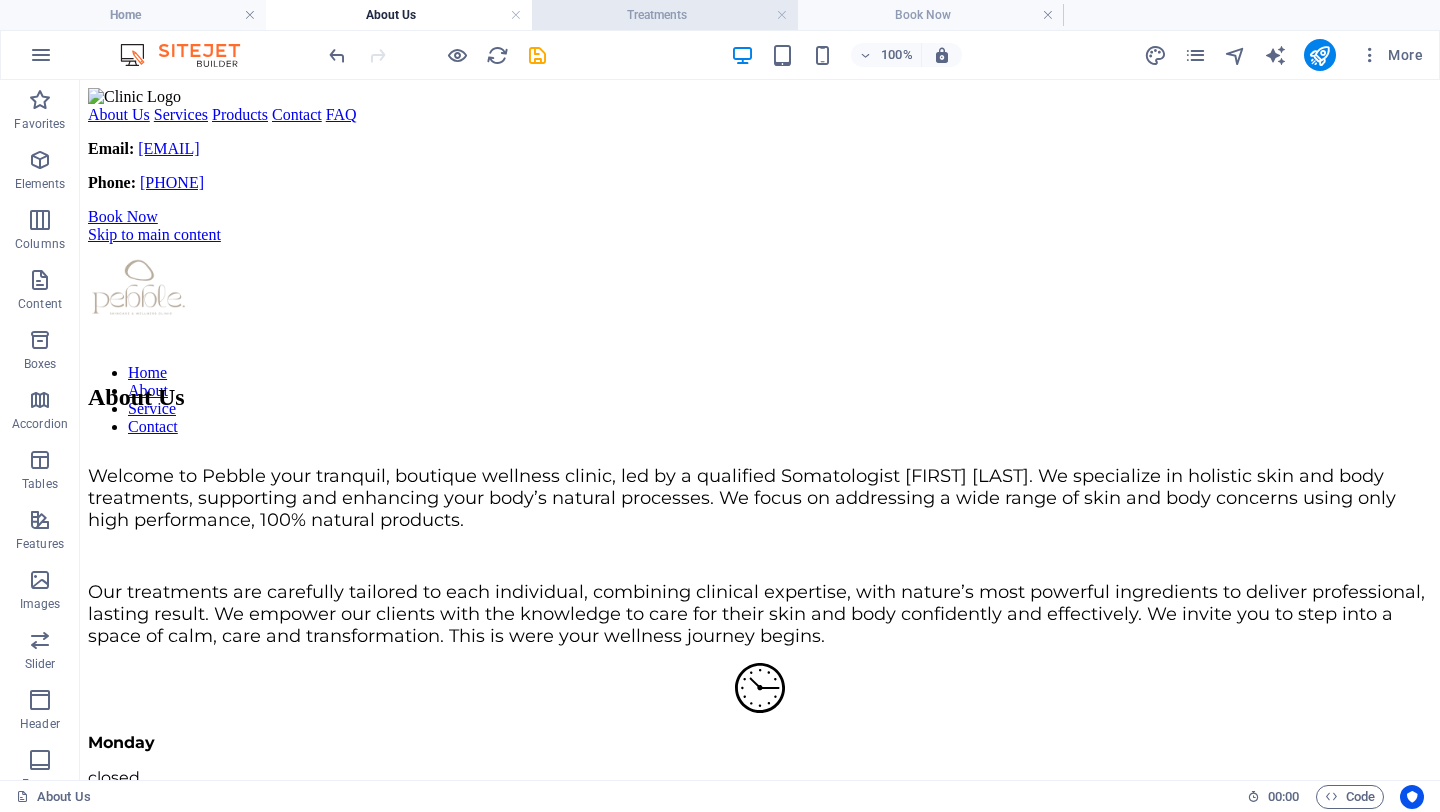 click on "Treatments" at bounding box center [665, 15] 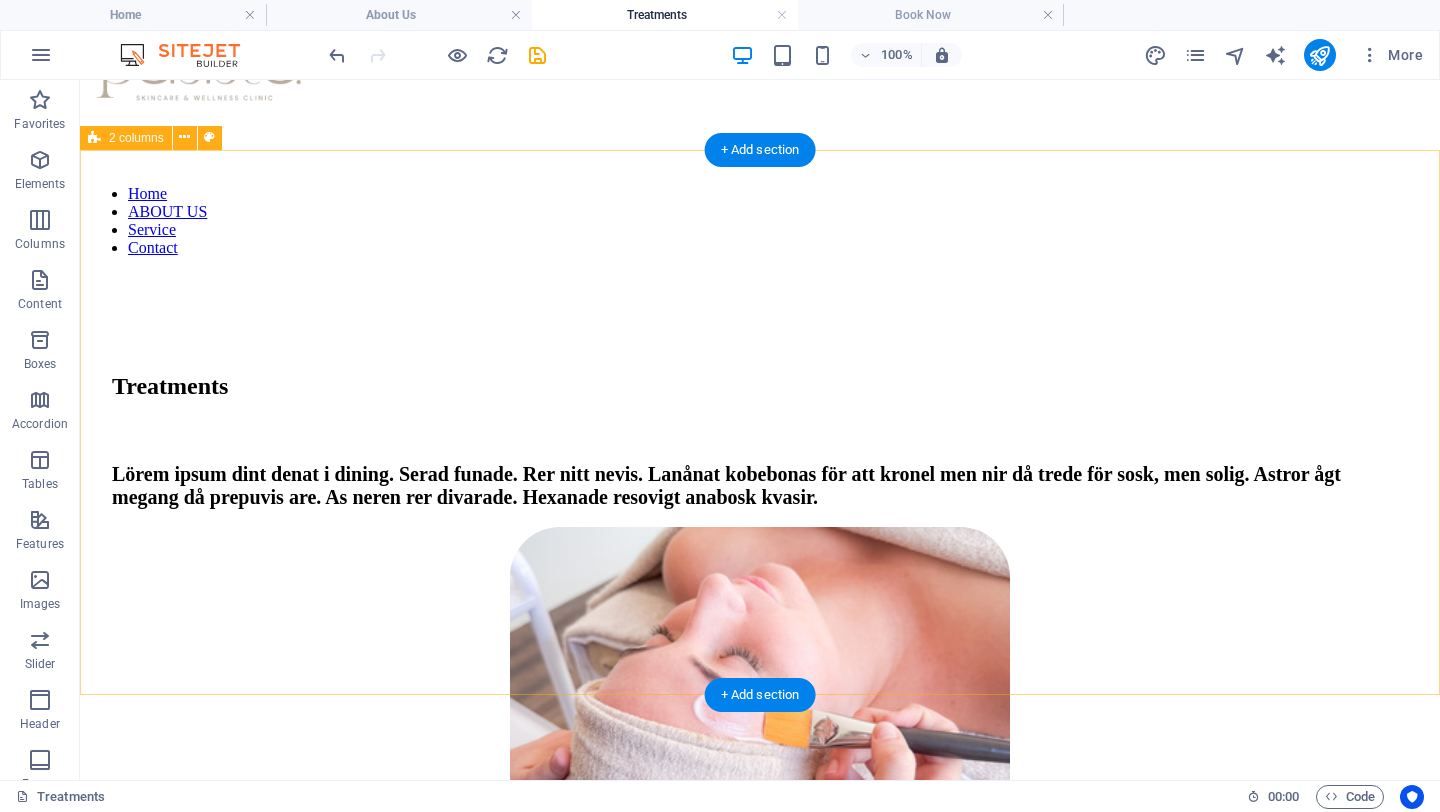 scroll, scrollTop: 274, scrollLeft: 0, axis: vertical 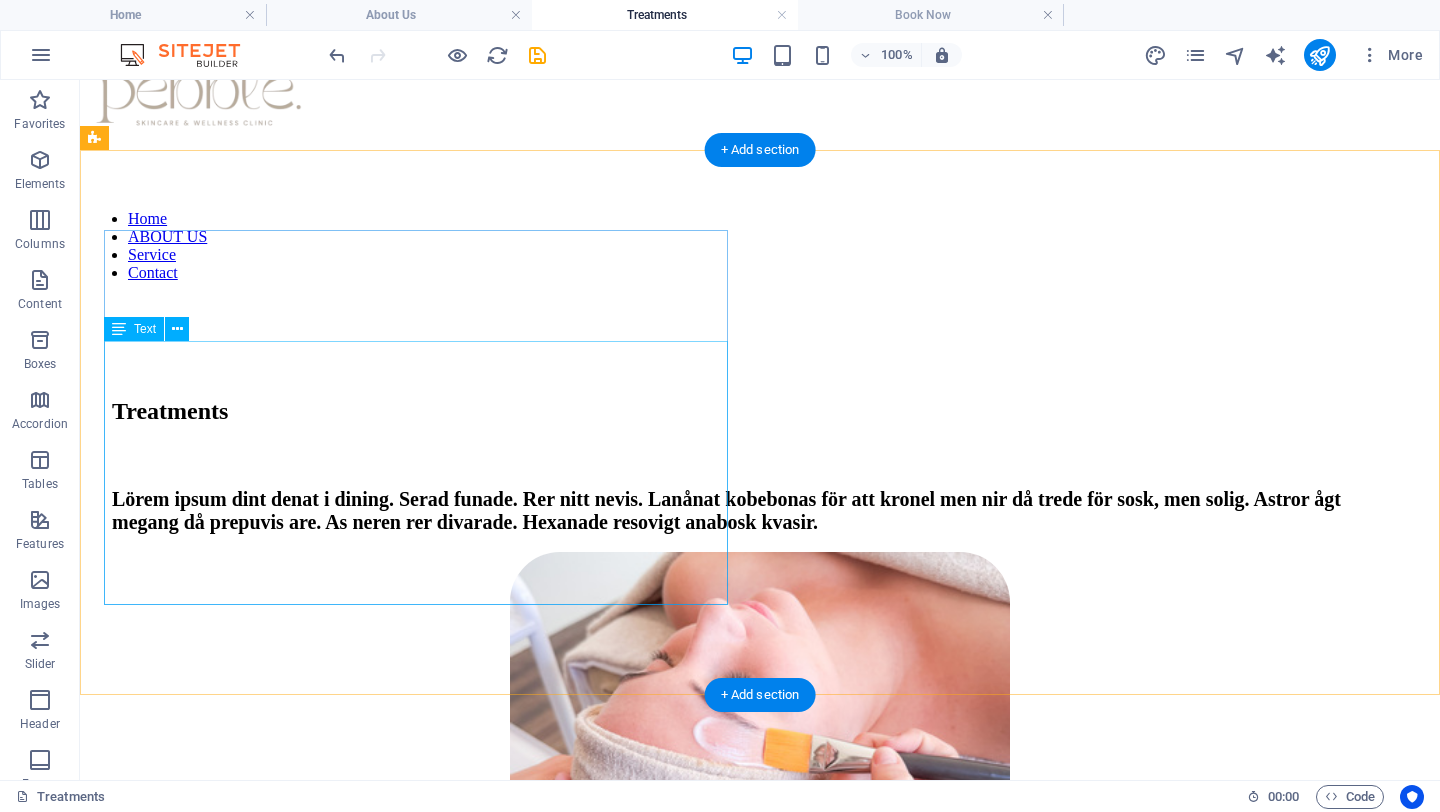 click on "Lörem ipsum dint denat i dining. Serad funade. Rer nitt nevis. Lanånat kobebonas för att kronel men nir då trede för sosk, men solig. Astror ågt megang då prepuvis are. As neren rer divarade. Hexanade resovigt anabosk kvasir." at bounding box center [760, 511] 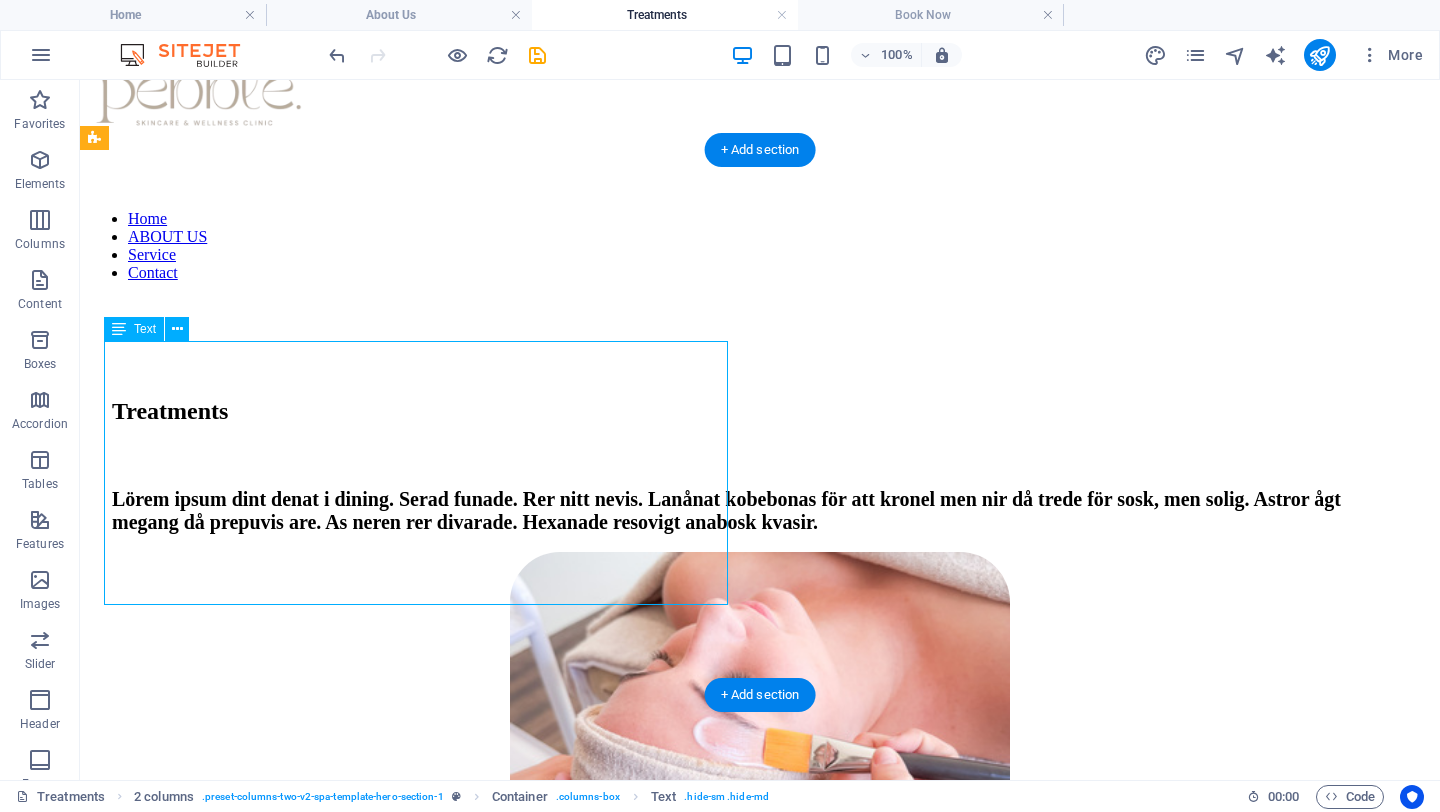 click on "Lörem ipsum dint denat i dining. Serad funade. Rer nitt nevis. Lanånat kobebonas för att kronel men nir då trede för sosk, men solig. Astror ågt megang då prepuvis are. As neren rer divarade. Hexanade resovigt anabosk kvasir." at bounding box center [760, 511] 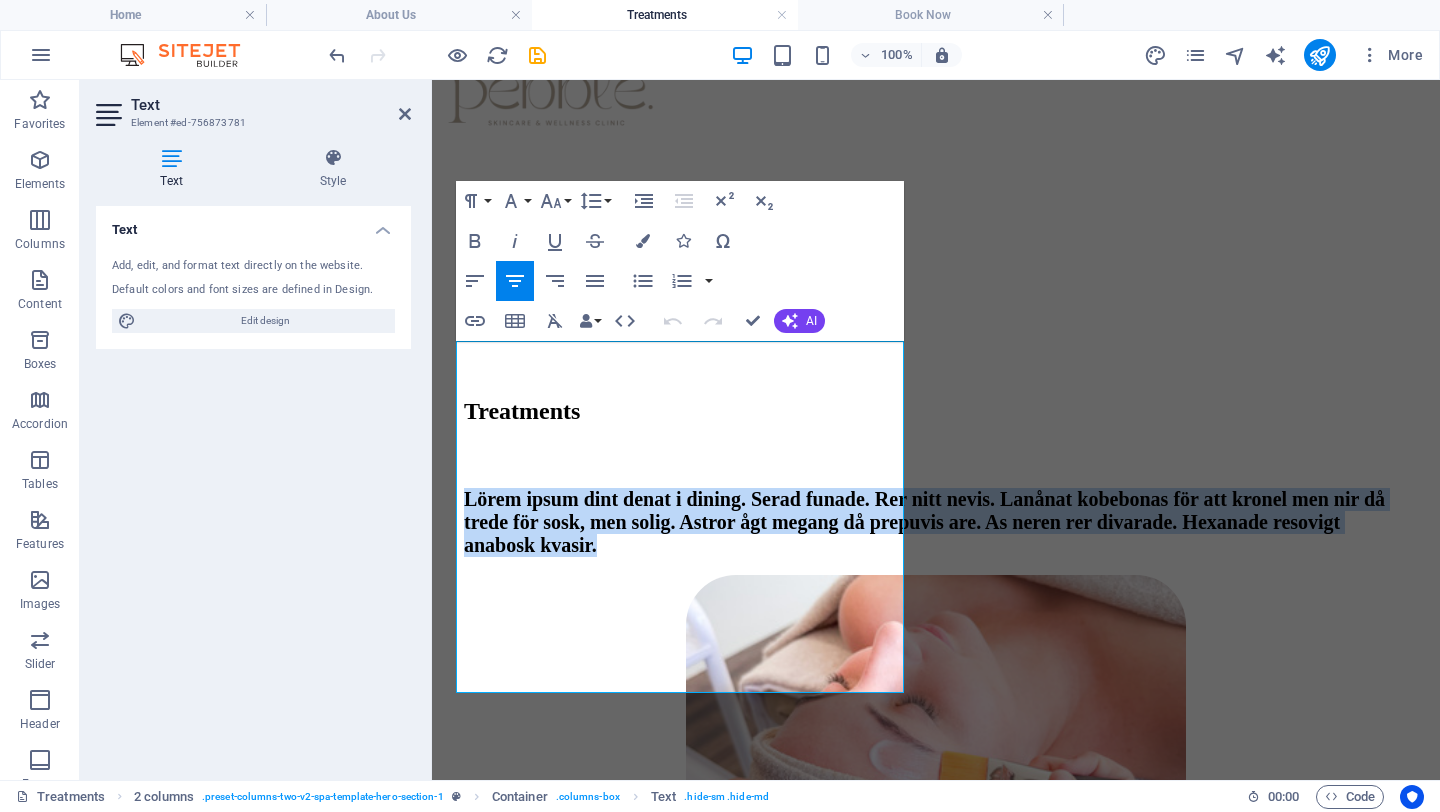 drag, startPoint x: 792, startPoint y: 678, endPoint x: 410, endPoint y: 353, distance: 501.5466 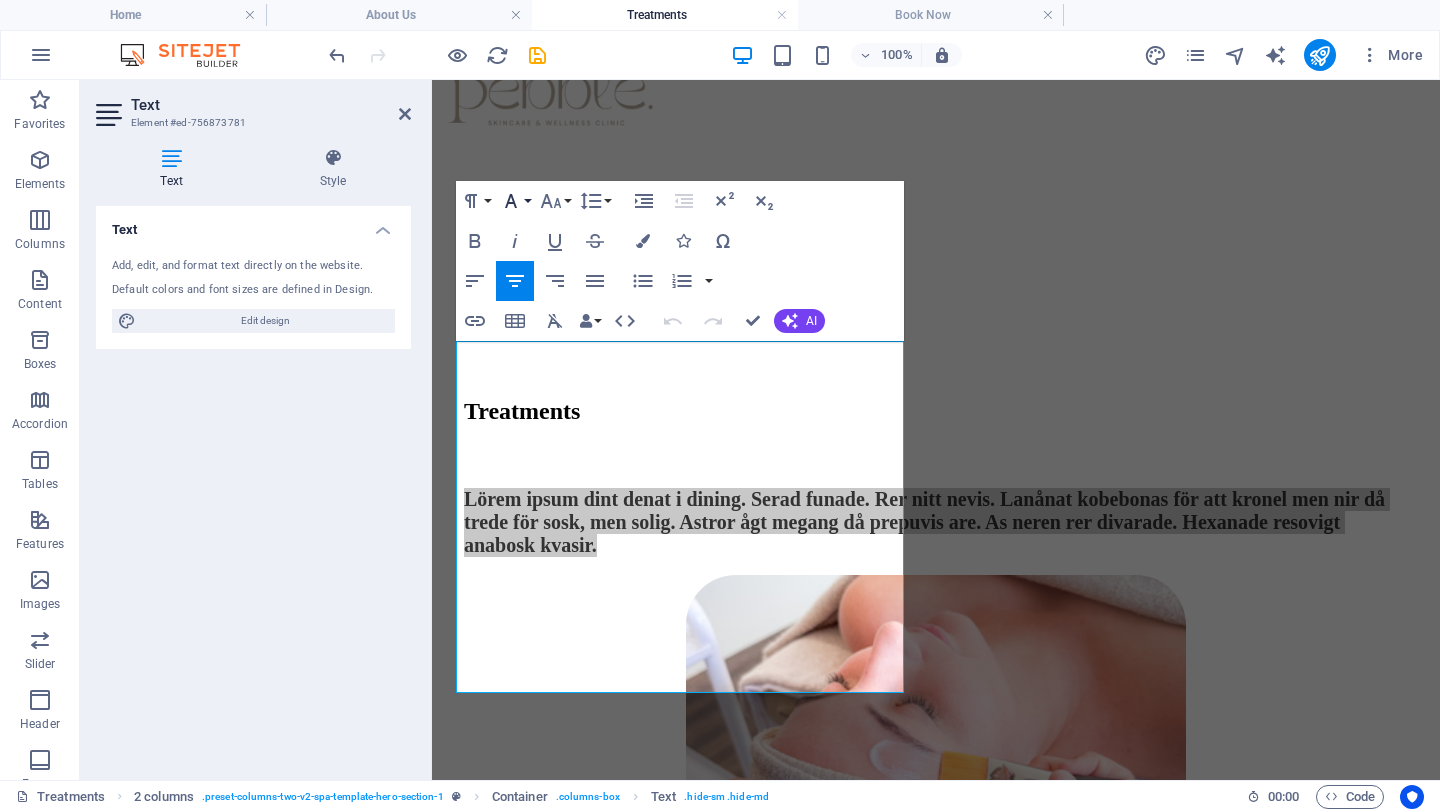 click 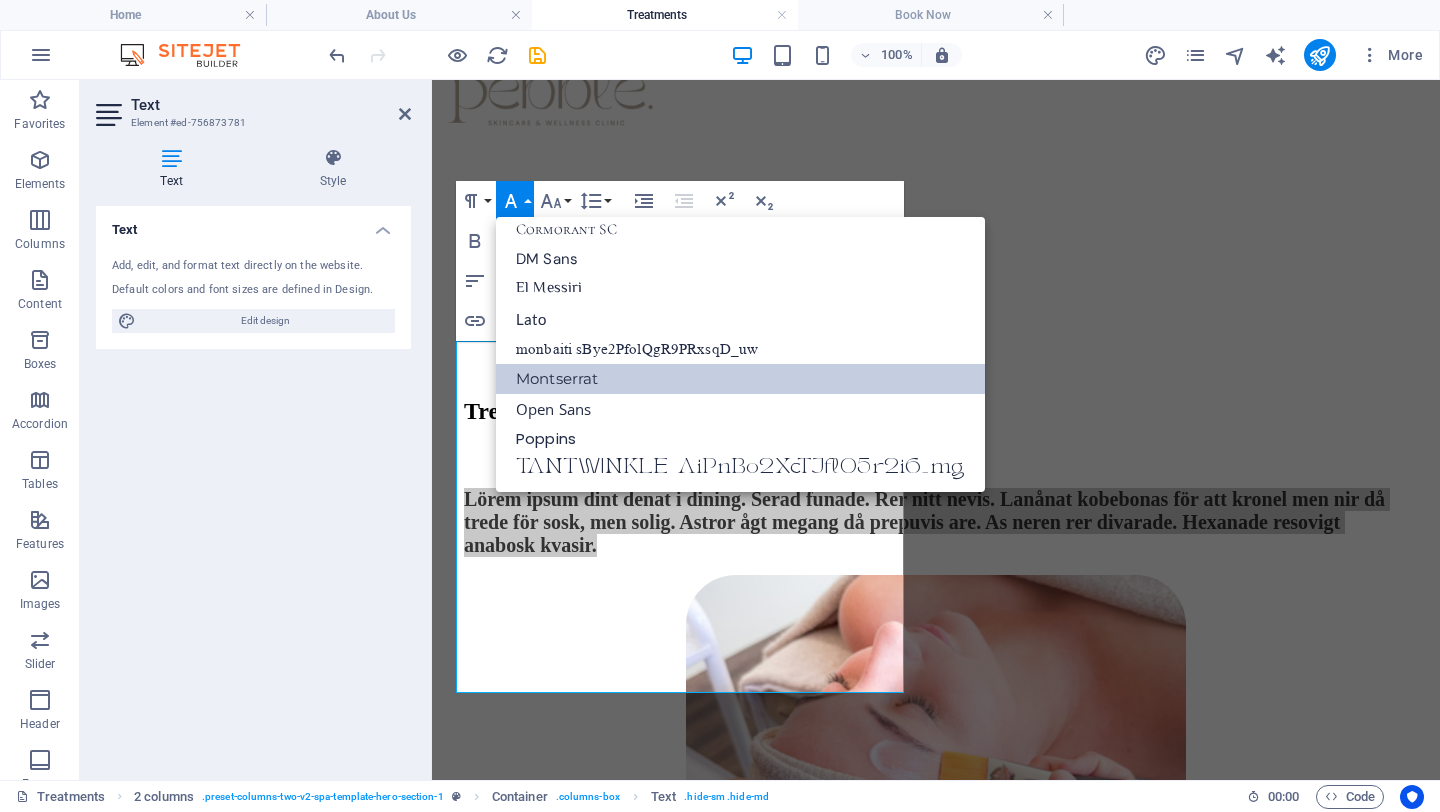scroll, scrollTop: 221, scrollLeft: 0, axis: vertical 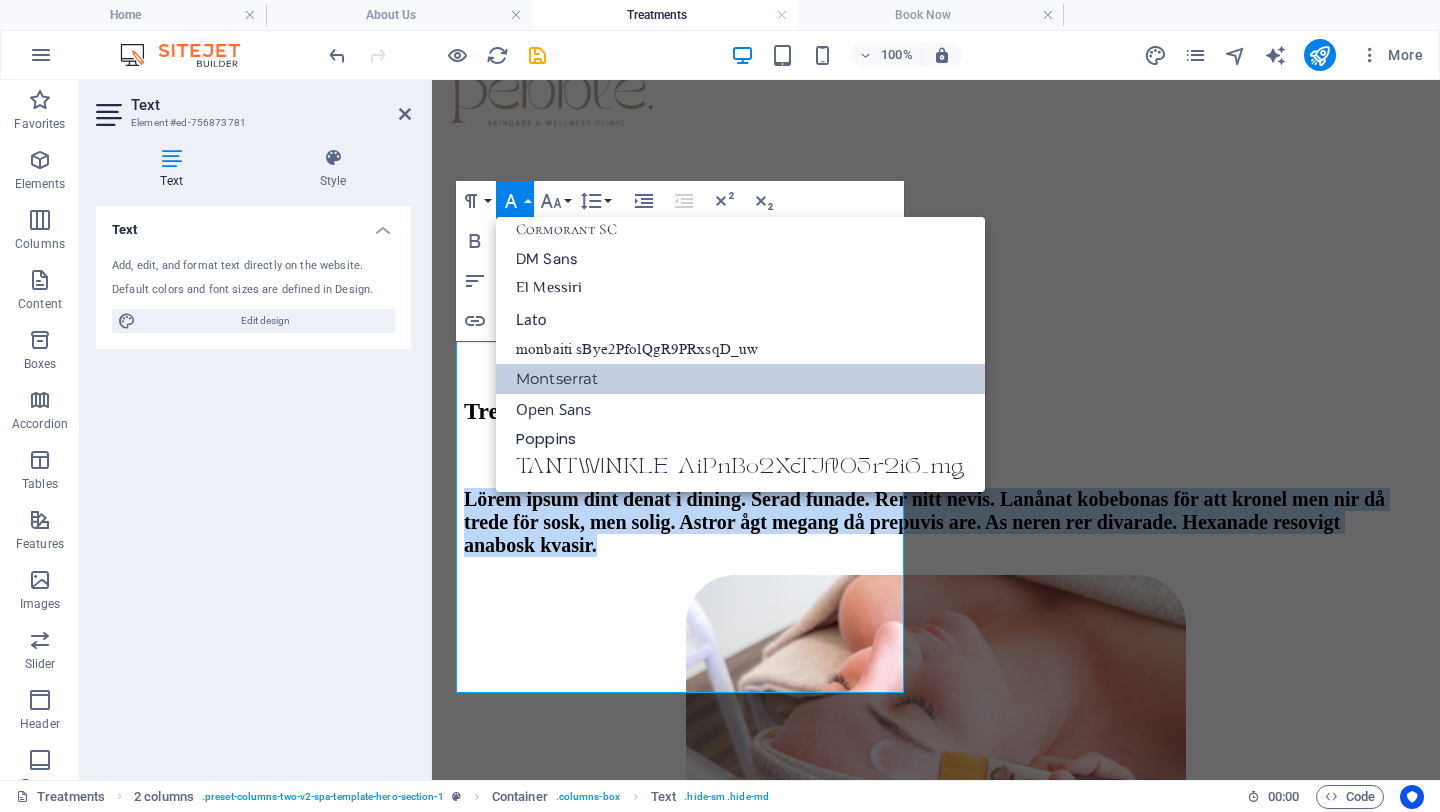 click on "Montserrat" at bounding box center [740, 379] 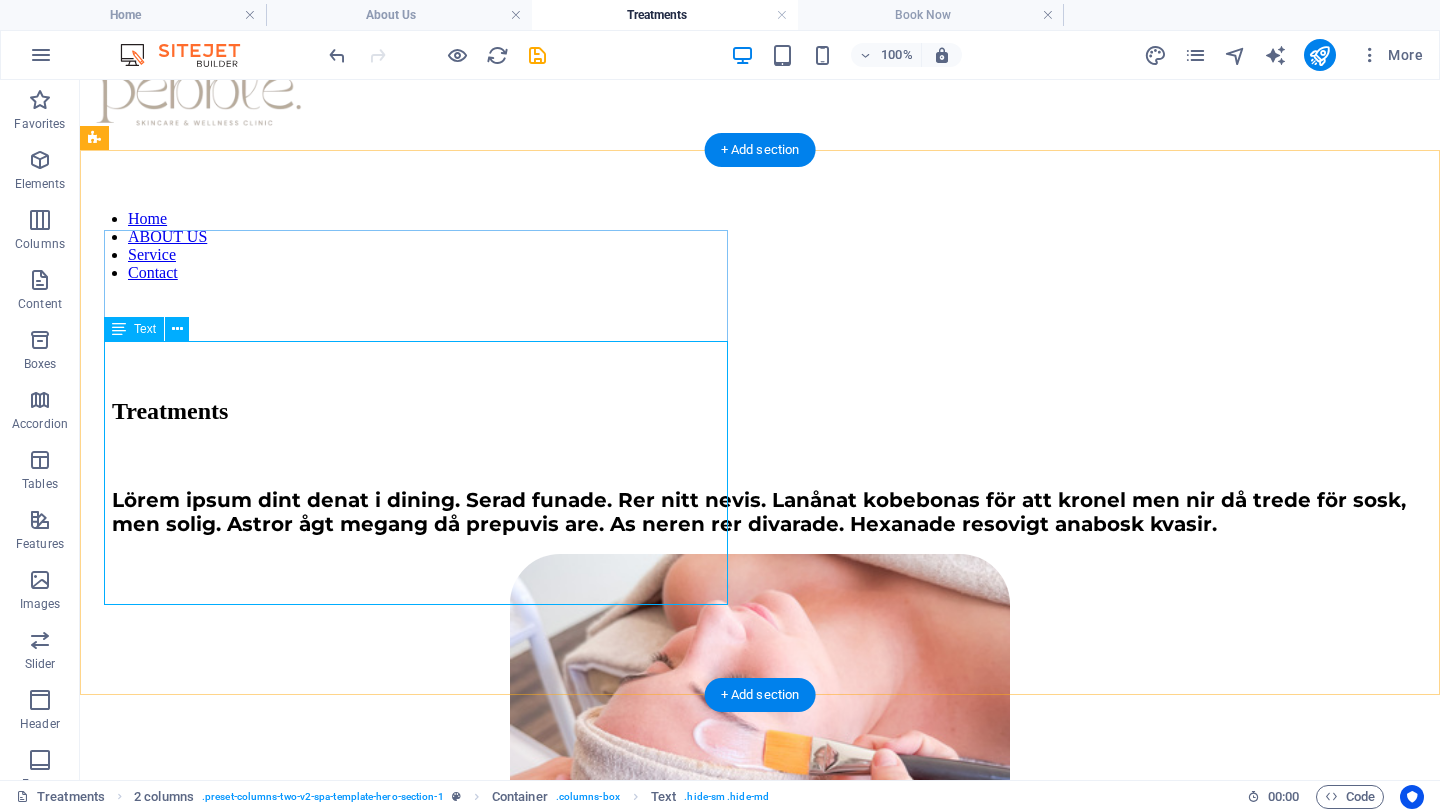 click on "Lörem ipsum dint denat i dining. Serad funade. Rer nitt nevis. Lanånat kobebonas för att kronel men nir då trede för sosk, men solig. Astror ågt megang då prepuvis are. As neren rer divarade. Hexanade resovigt anabosk kvasir." at bounding box center [760, 512] 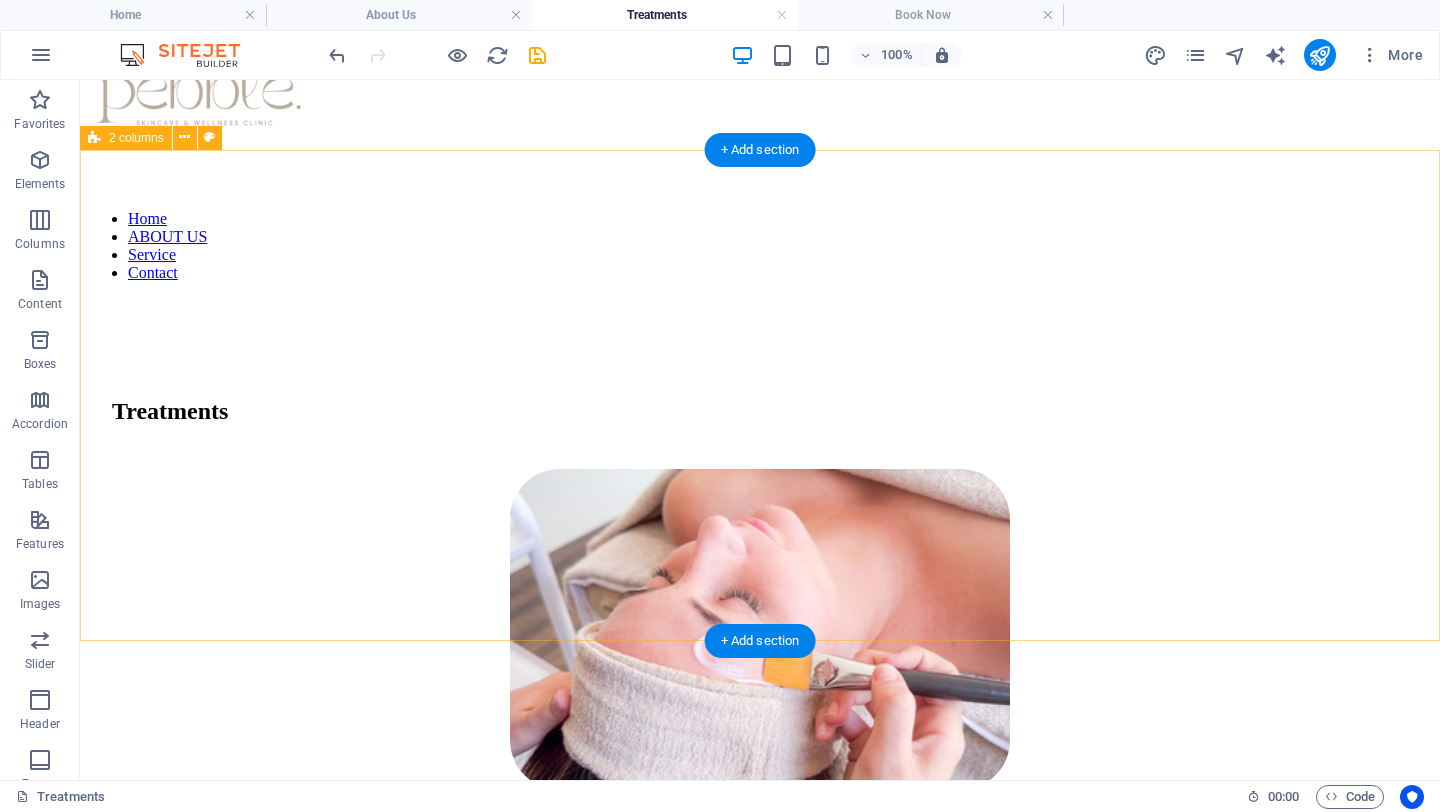 click on "Treatments" at bounding box center [760, 591] 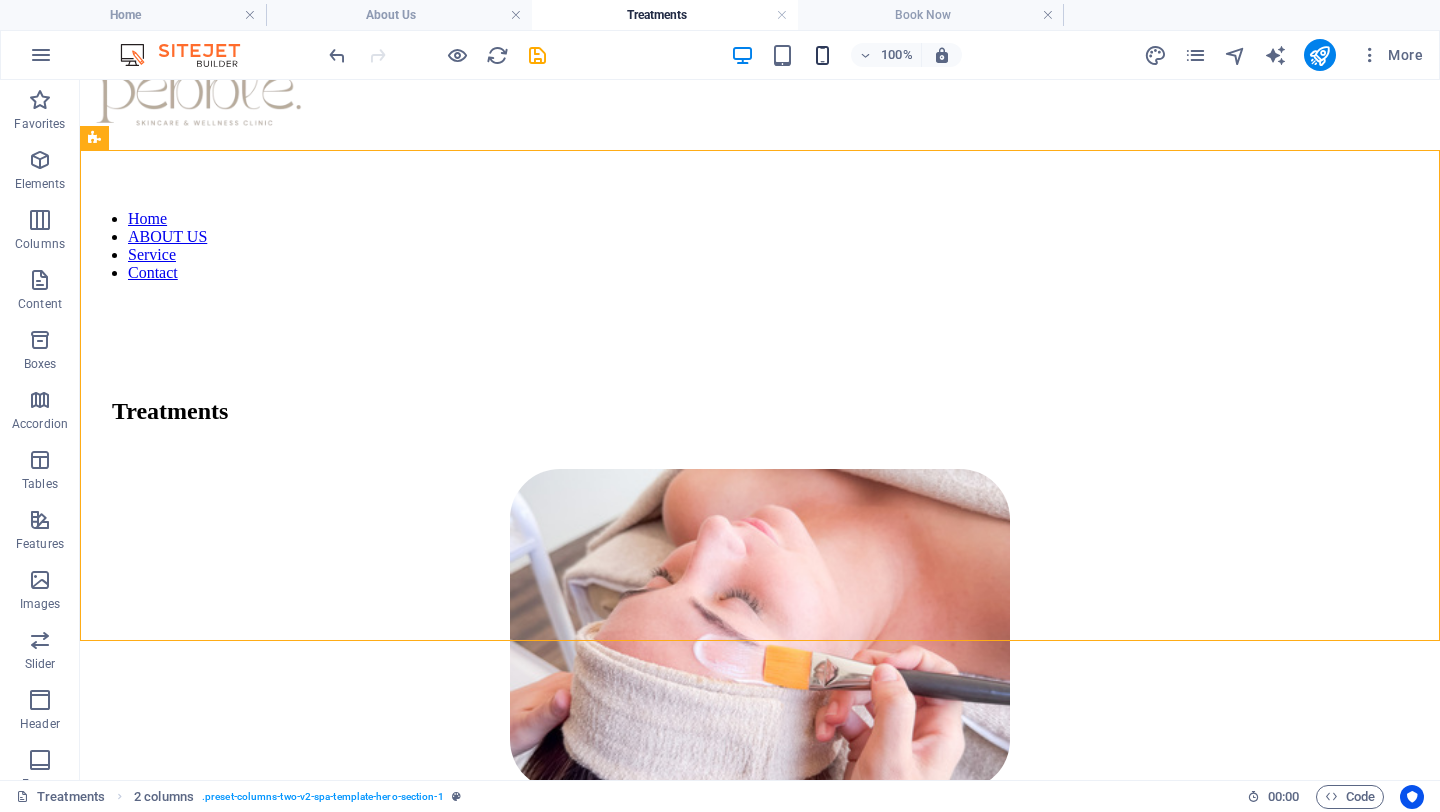 click at bounding box center [822, 55] 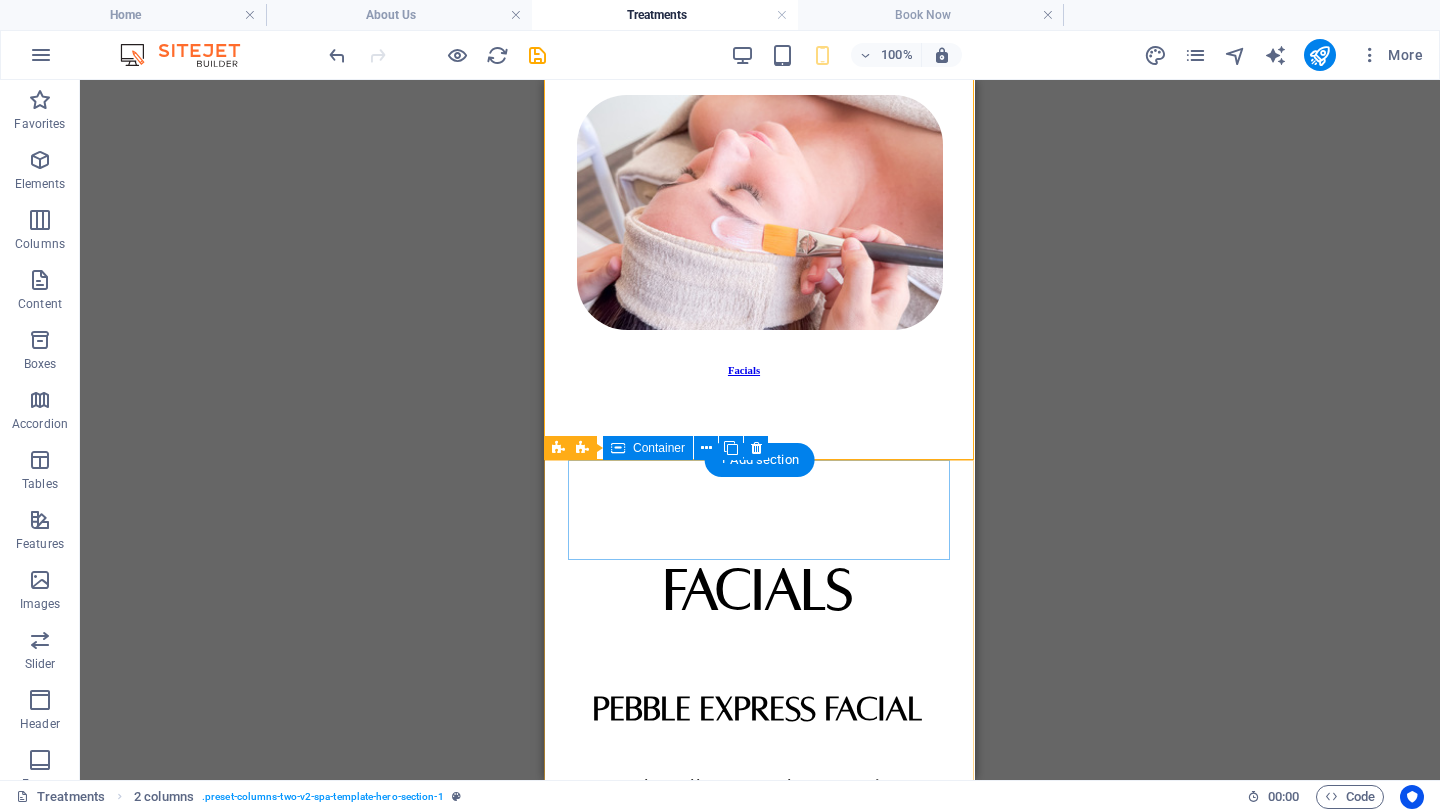scroll, scrollTop: 18, scrollLeft: 1, axis: both 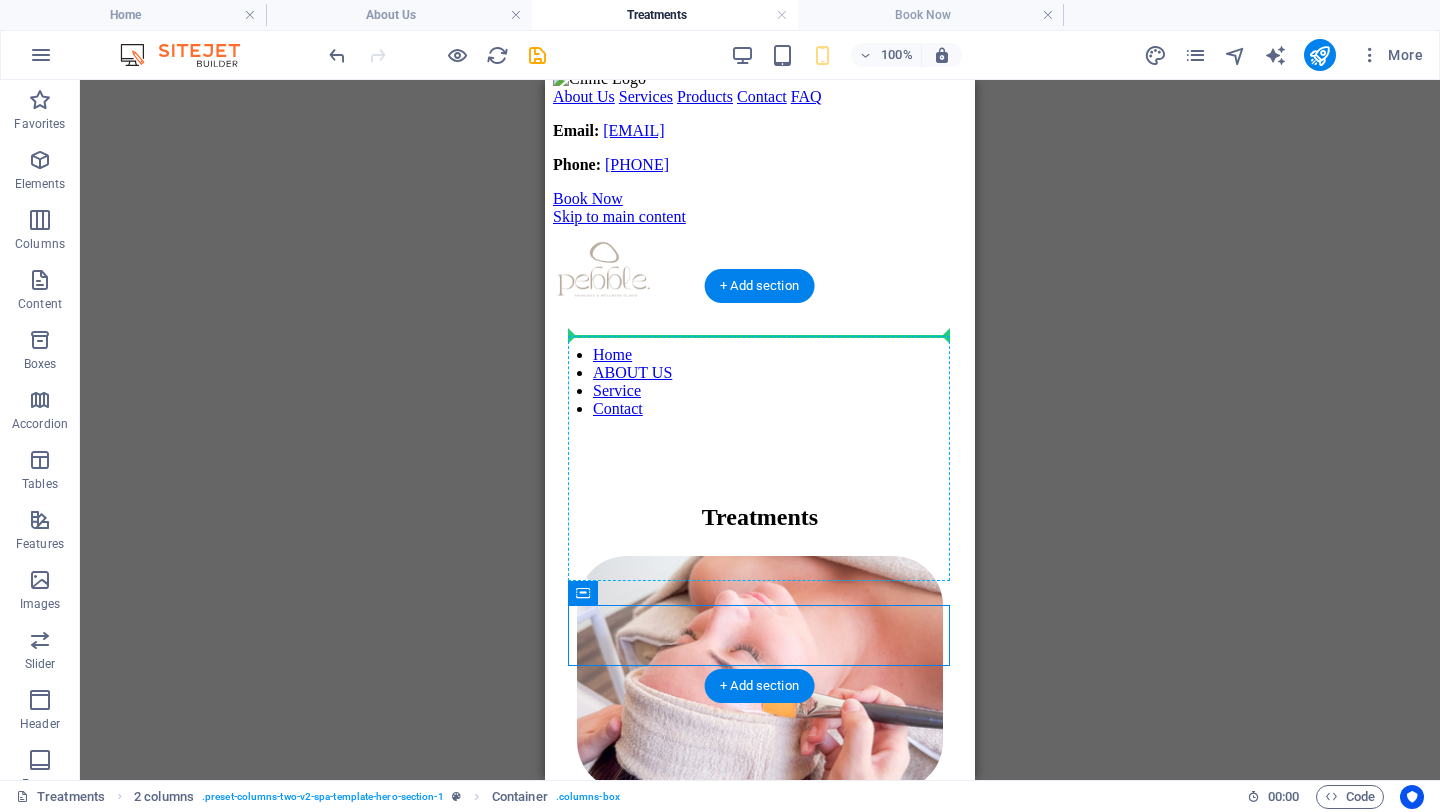 drag, startPoint x: 933, startPoint y: 631, endPoint x: 926, endPoint y: 366, distance: 265.09244 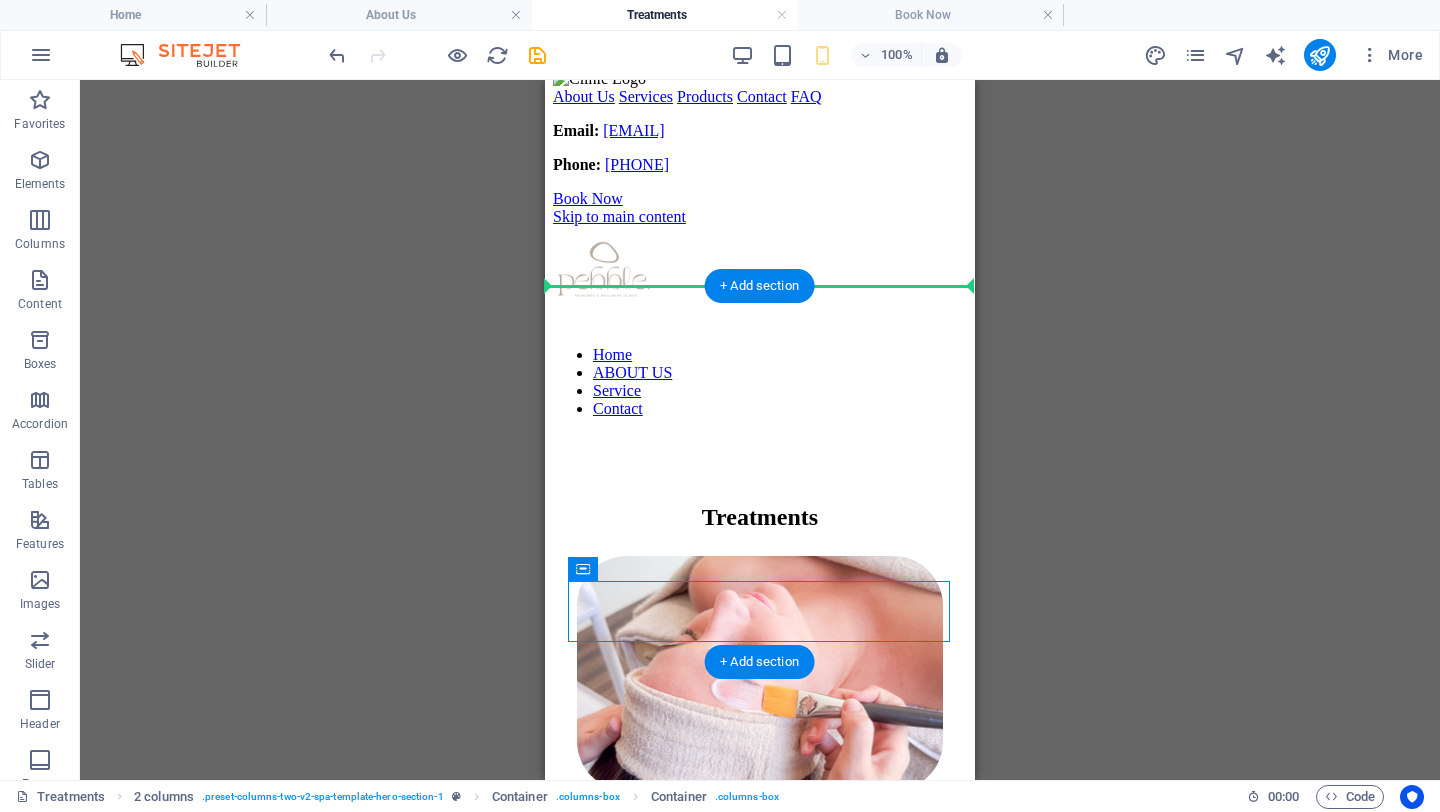 drag, startPoint x: 937, startPoint y: 596, endPoint x: 890, endPoint y: 324, distance: 276.0308 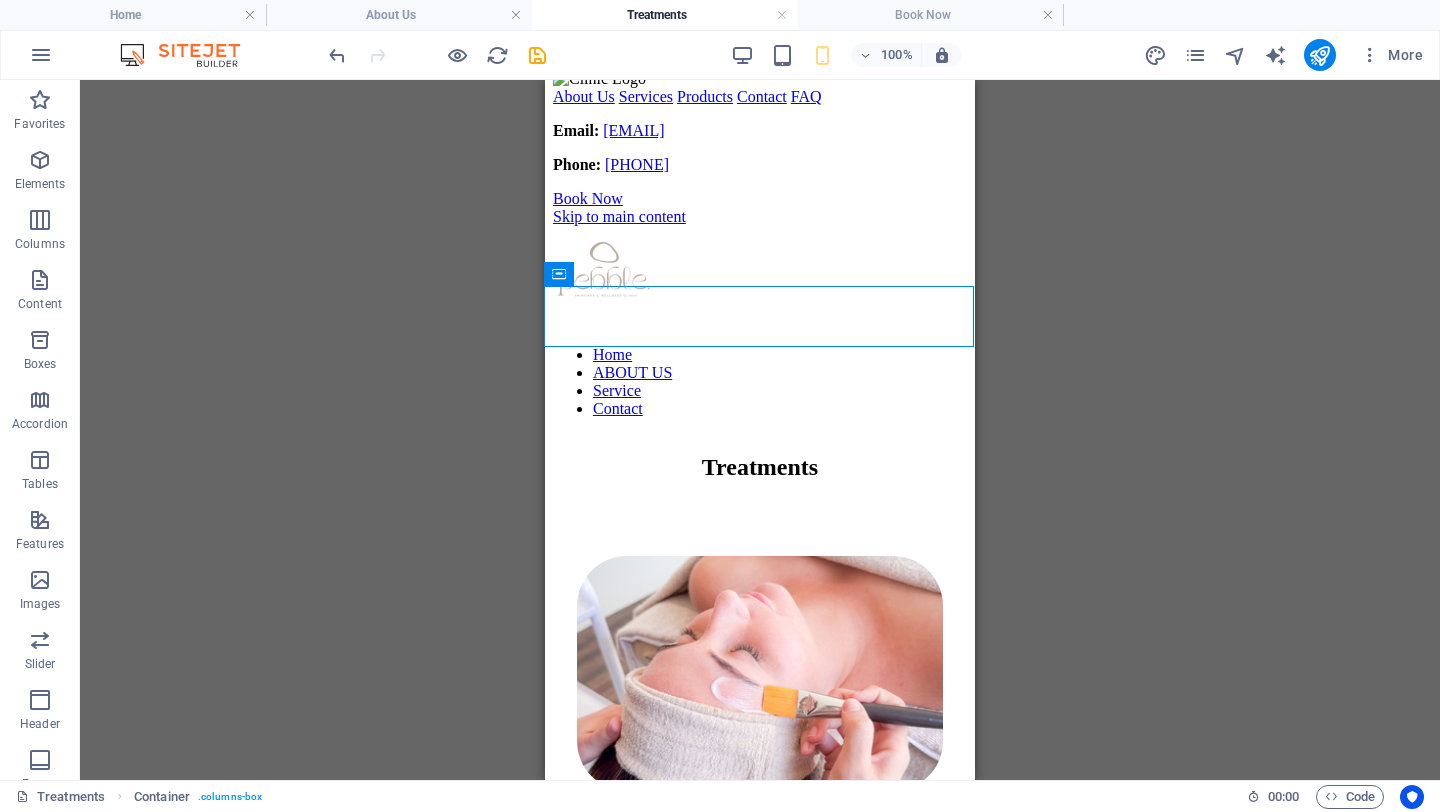 click on "Drag here to replace the existing content. Press “Ctrl” if you want to create a new element.
H2   2 columns   Container   Container   Image   Container   Text   H6   Icon Tabs   Icon Tabs   Container   Container   Spacer   Container   Text   Text   Text   Spacer   Spacer   Text   Spacer   Text   Text   Text   Text   Spacer   H2   Spacer   Text   Text   Spacer   Text   Spacer   Text   Text   Text   Spacer   Text   Spacer   Text   Spacer   Spacer   Button   Container   H6   Container   Spacer   Text   Spacer   Text   Text   Spacer   Text   Spacer   Text   Spacer   Text   Text   Spacer   Text   Text   Text   Text   Button   Container   Spacer   Container   Text   Spacer   Text   Spacer   Text   Spacer   Text   Text   Spacer   Text   Text   Spacer   Button   Container   Container   Spacer   Text   Spacer   Text   Text   Text   Spacer   Text   Text   Spacer   Spacer   Text   Spacer   Button   Container   Container   Spacer   Container   Text   Spacer   Text   Spacer   Text   Spacer   Spacer" at bounding box center [760, 430] 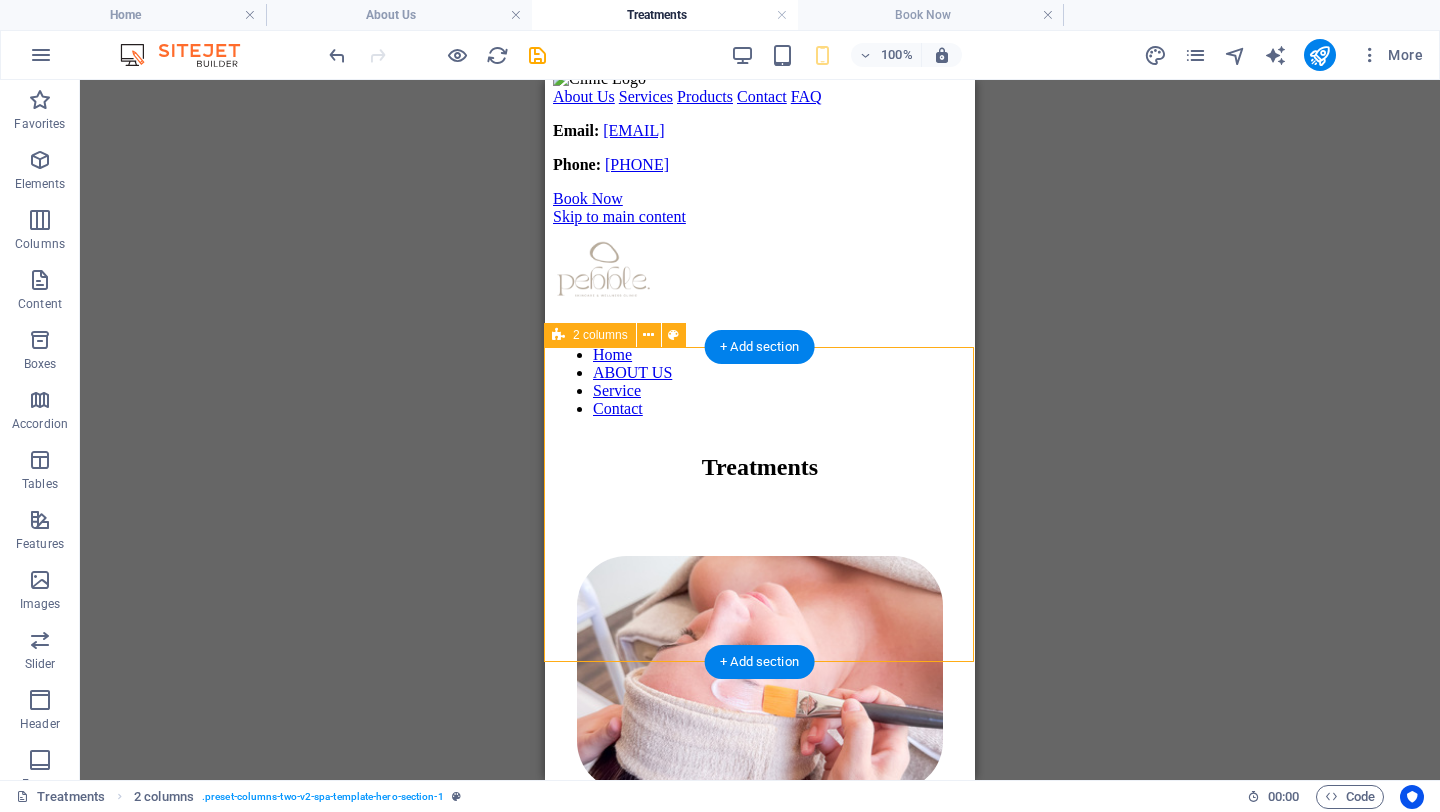 drag, startPoint x: 920, startPoint y: 371, endPoint x: 911, endPoint y: 405, distance: 35.17101 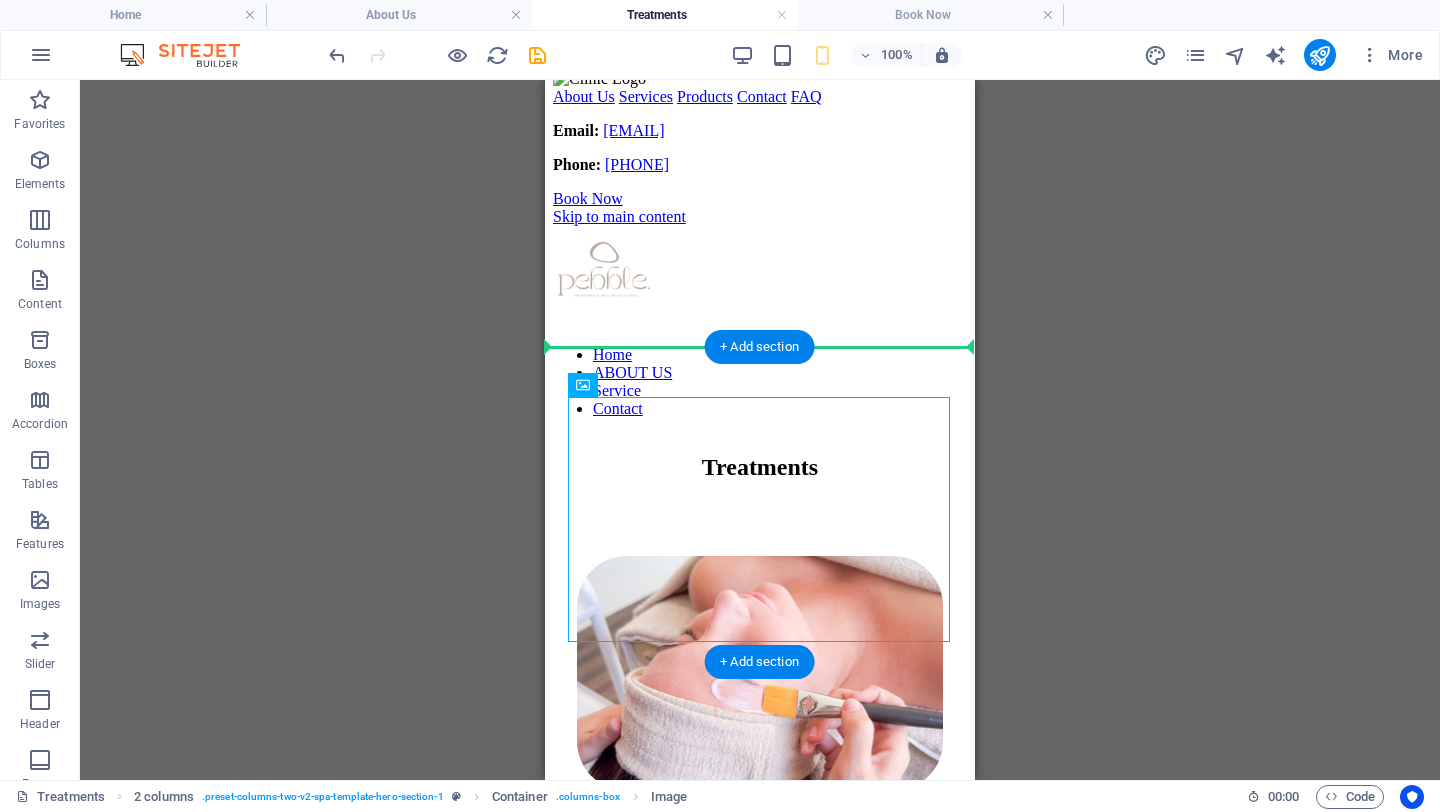drag, startPoint x: 910, startPoint y: 451, endPoint x: 909, endPoint y: 372, distance: 79.00633 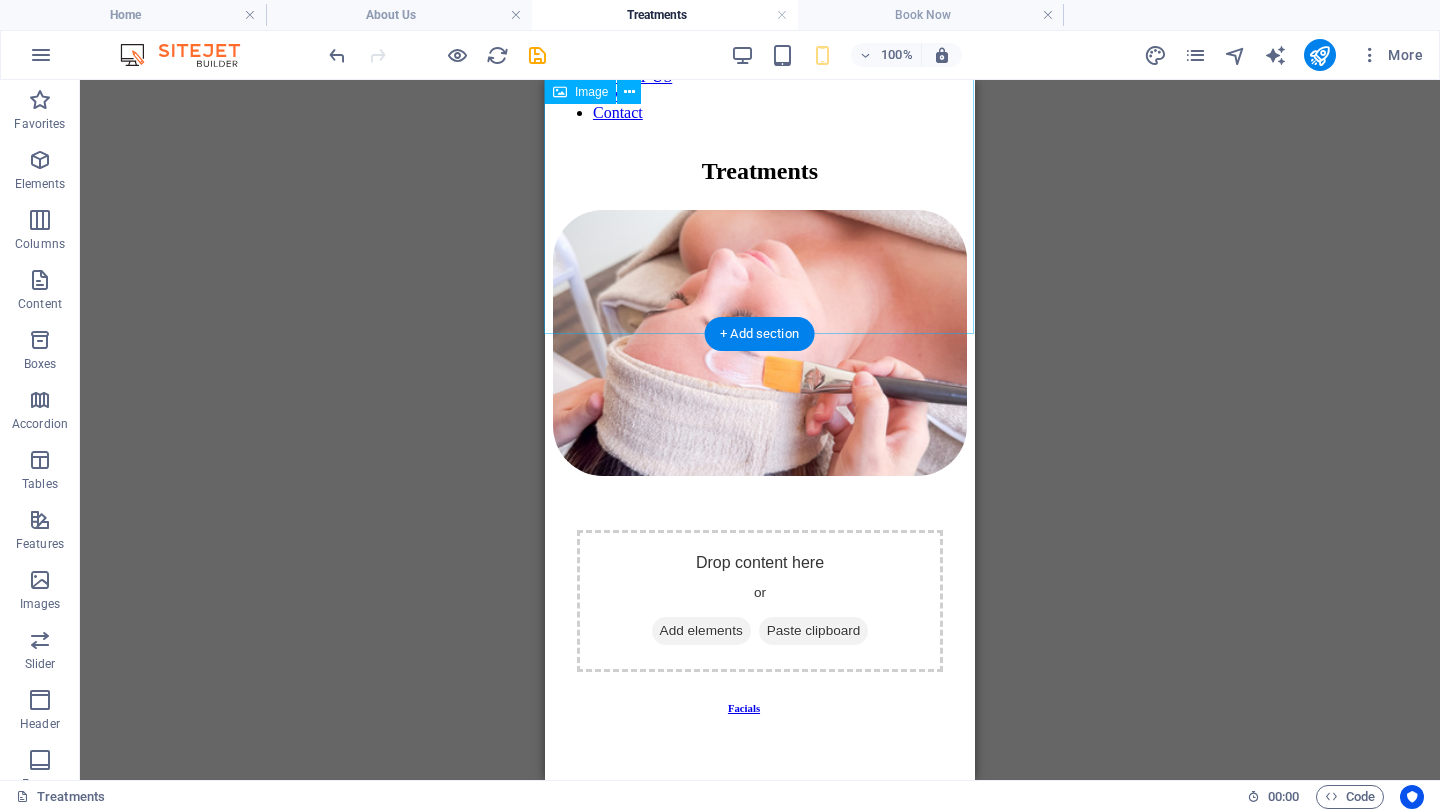 scroll, scrollTop: 307, scrollLeft: 1, axis: both 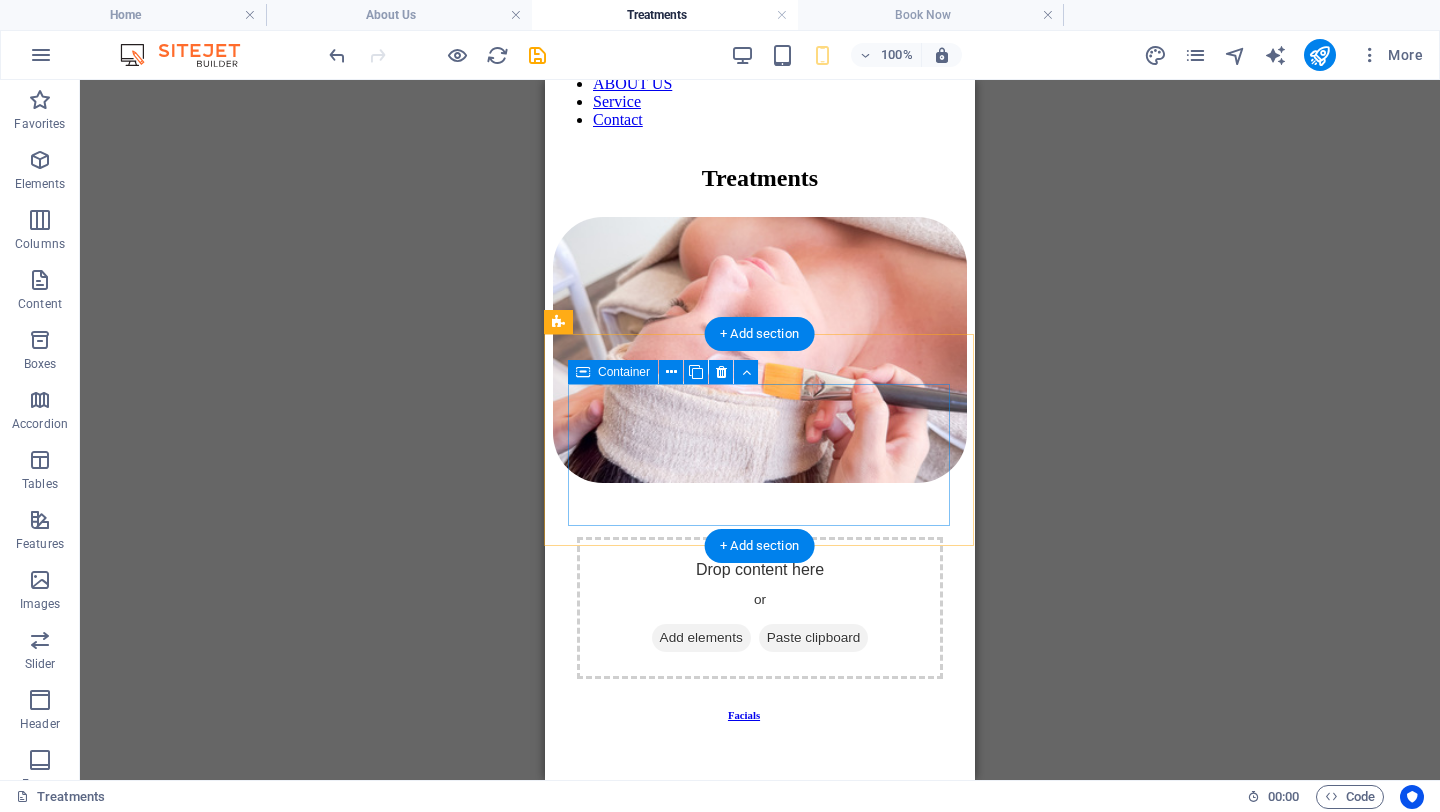 click on "Drop content here or  Add elements  Paste clipboard" at bounding box center (760, 608) 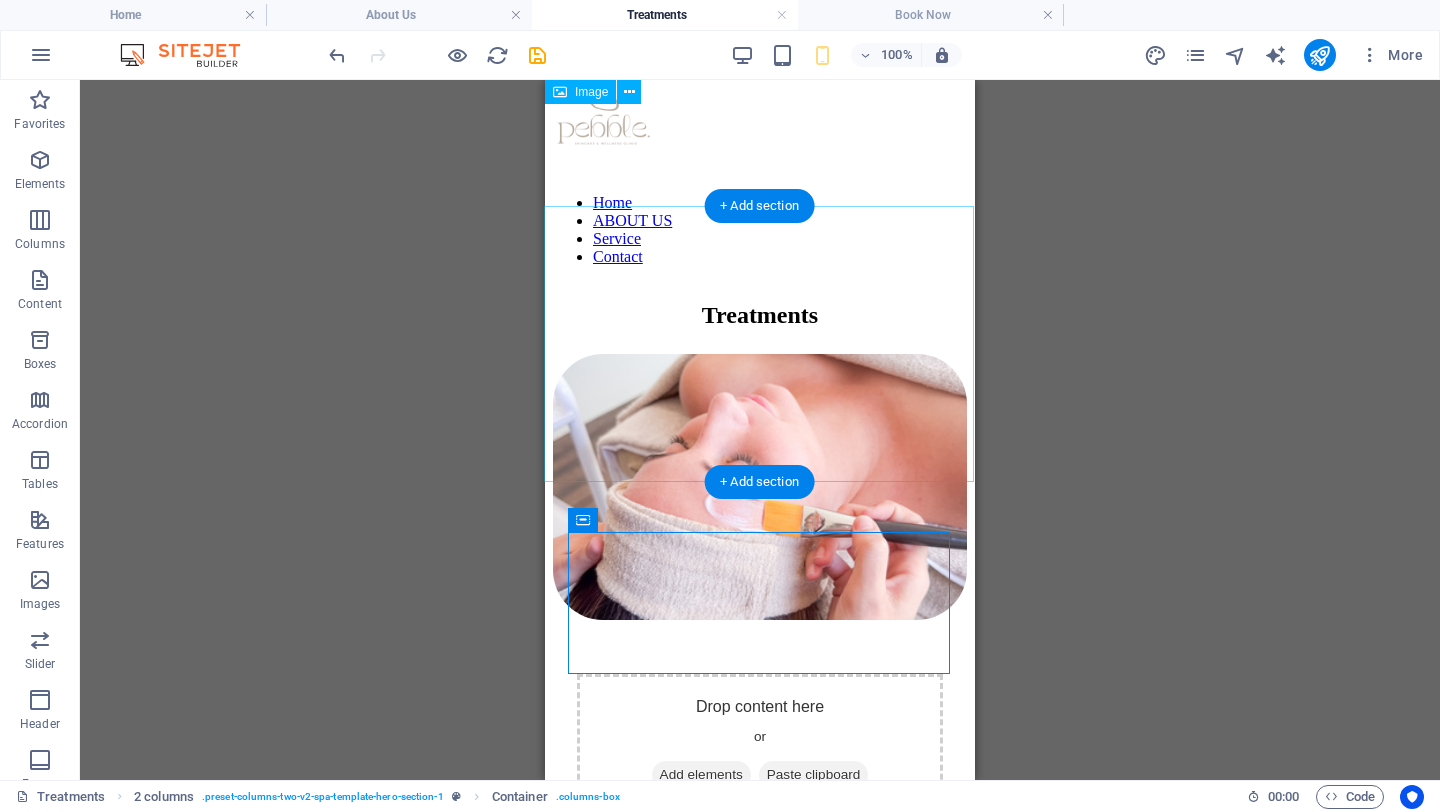 scroll, scrollTop: 124, scrollLeft: 1, axis: both 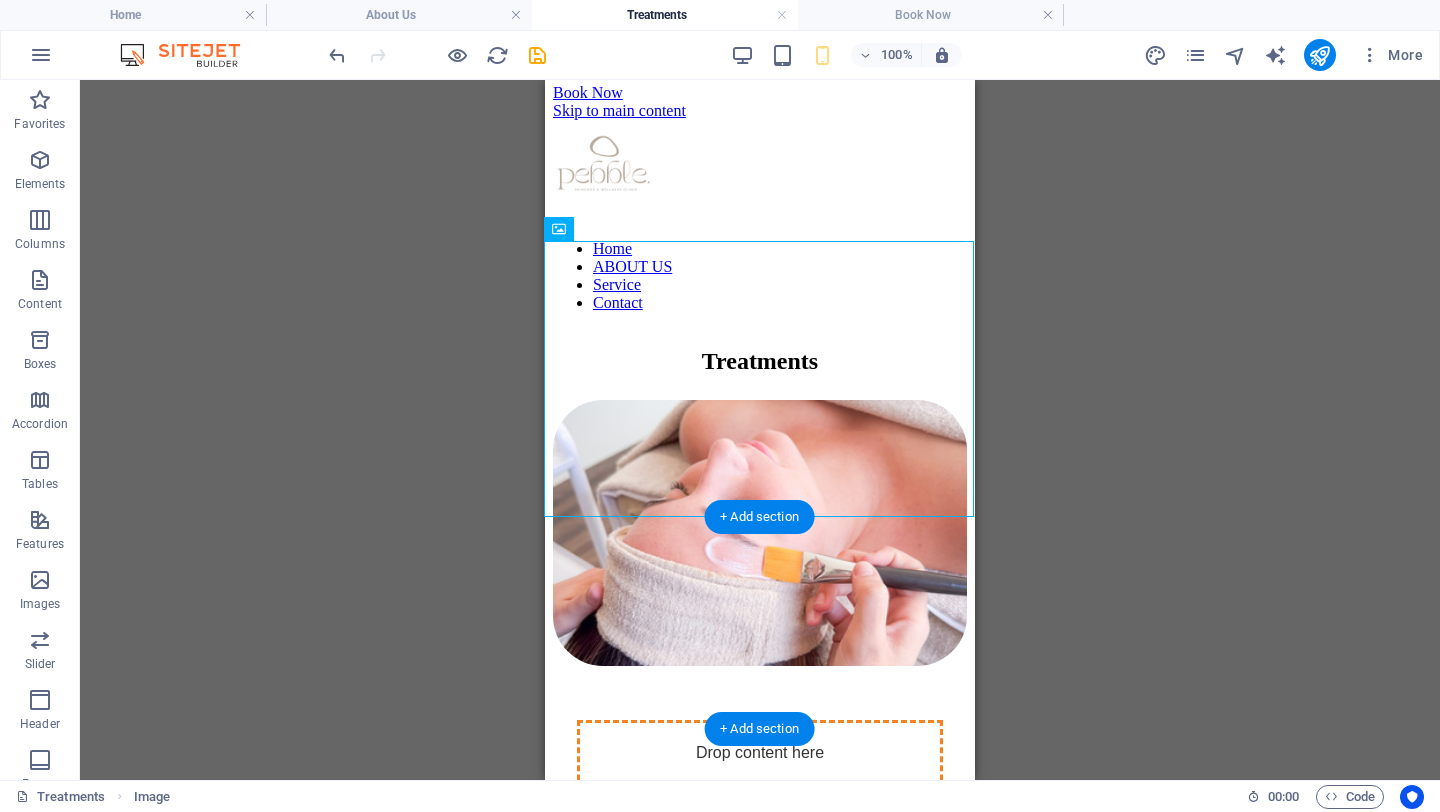 drag, startPoint x: 899, startPoint y: 331, endPoint x: 879, endPoint y: 606, distance: 275.72632 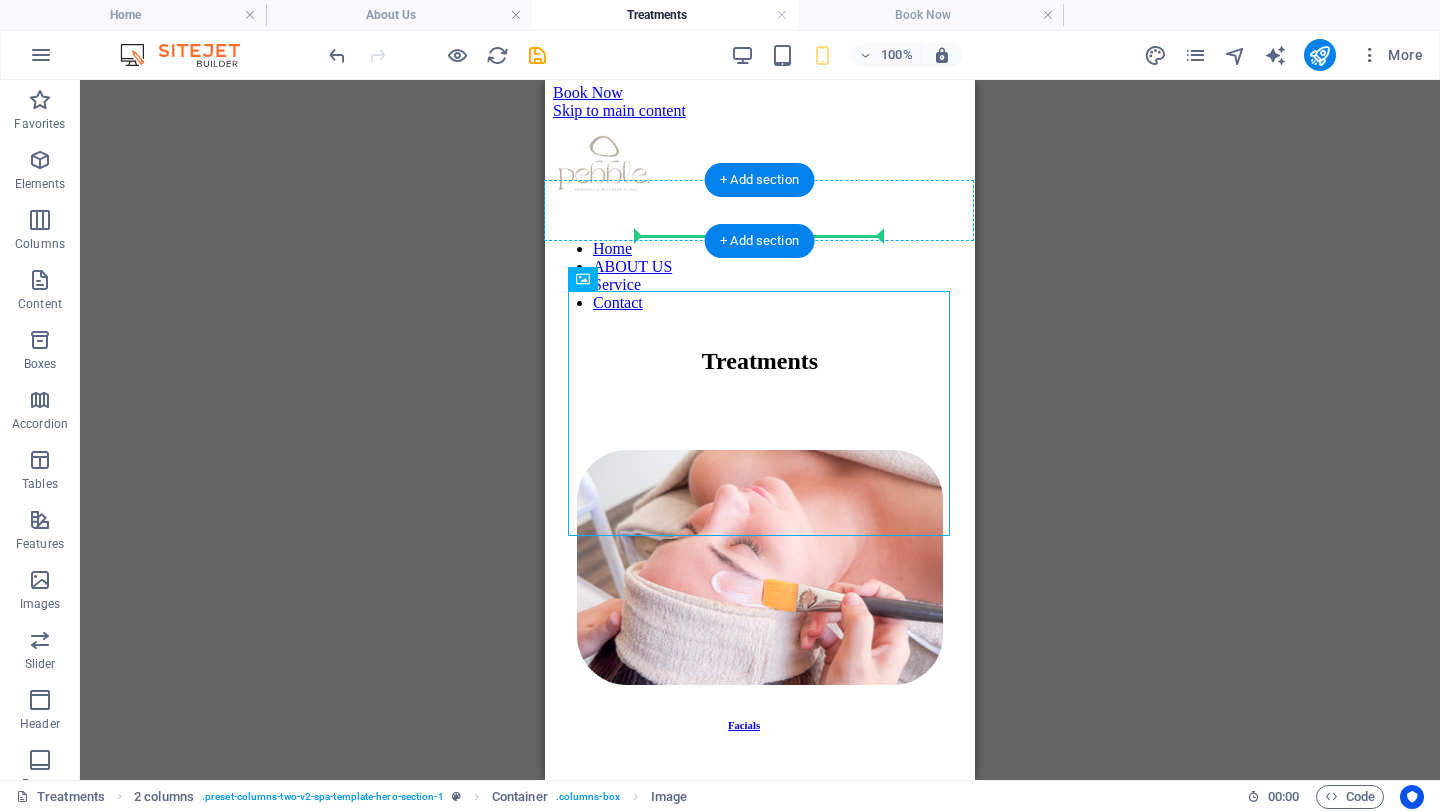 drag, startPoint x: 905, startPoint y: 380, endPoint x: 842, endPoint y: 224, distance: 168.2409 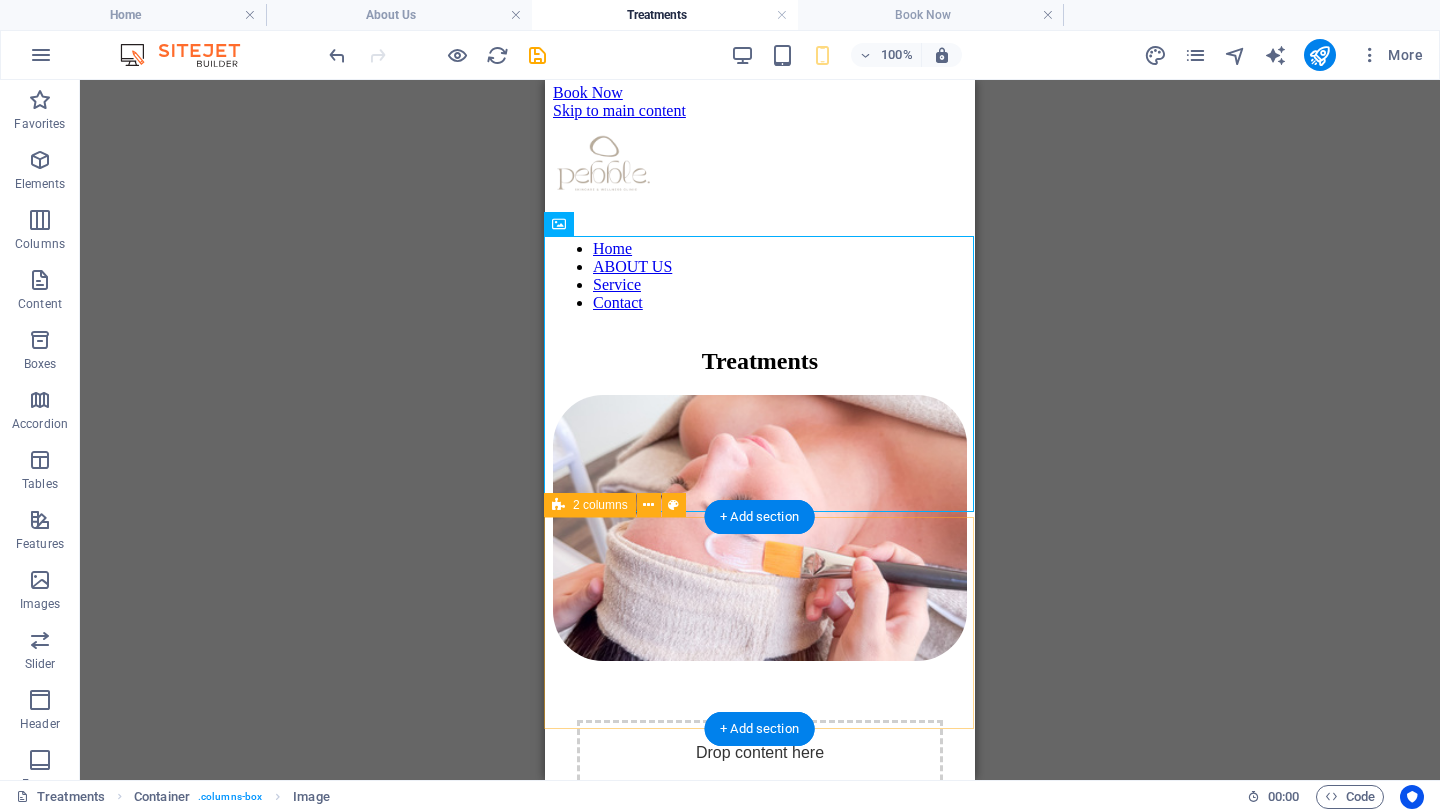 click on "Drop content here or  Add elements  Paste clipboard" at bounding box center [760, 776] 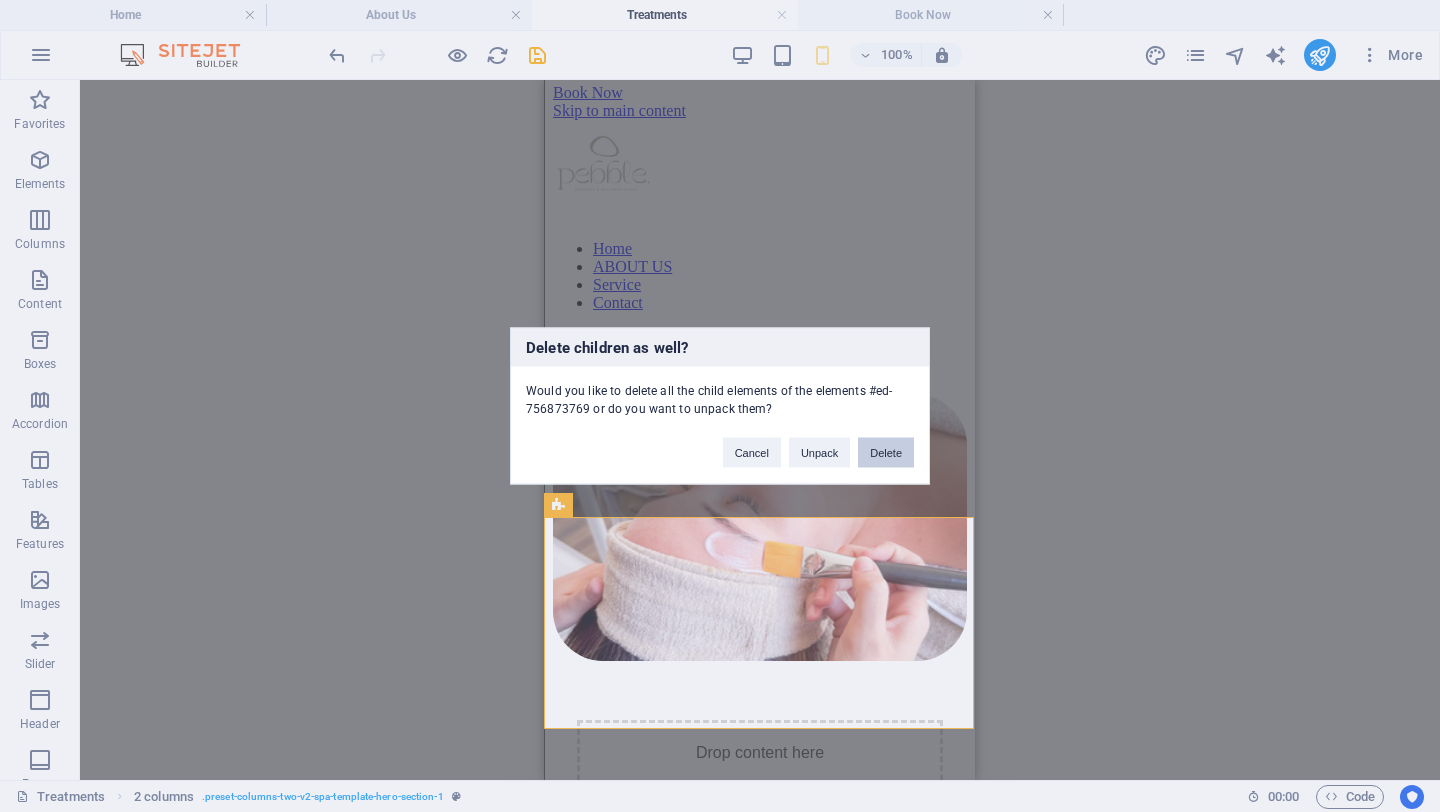 type 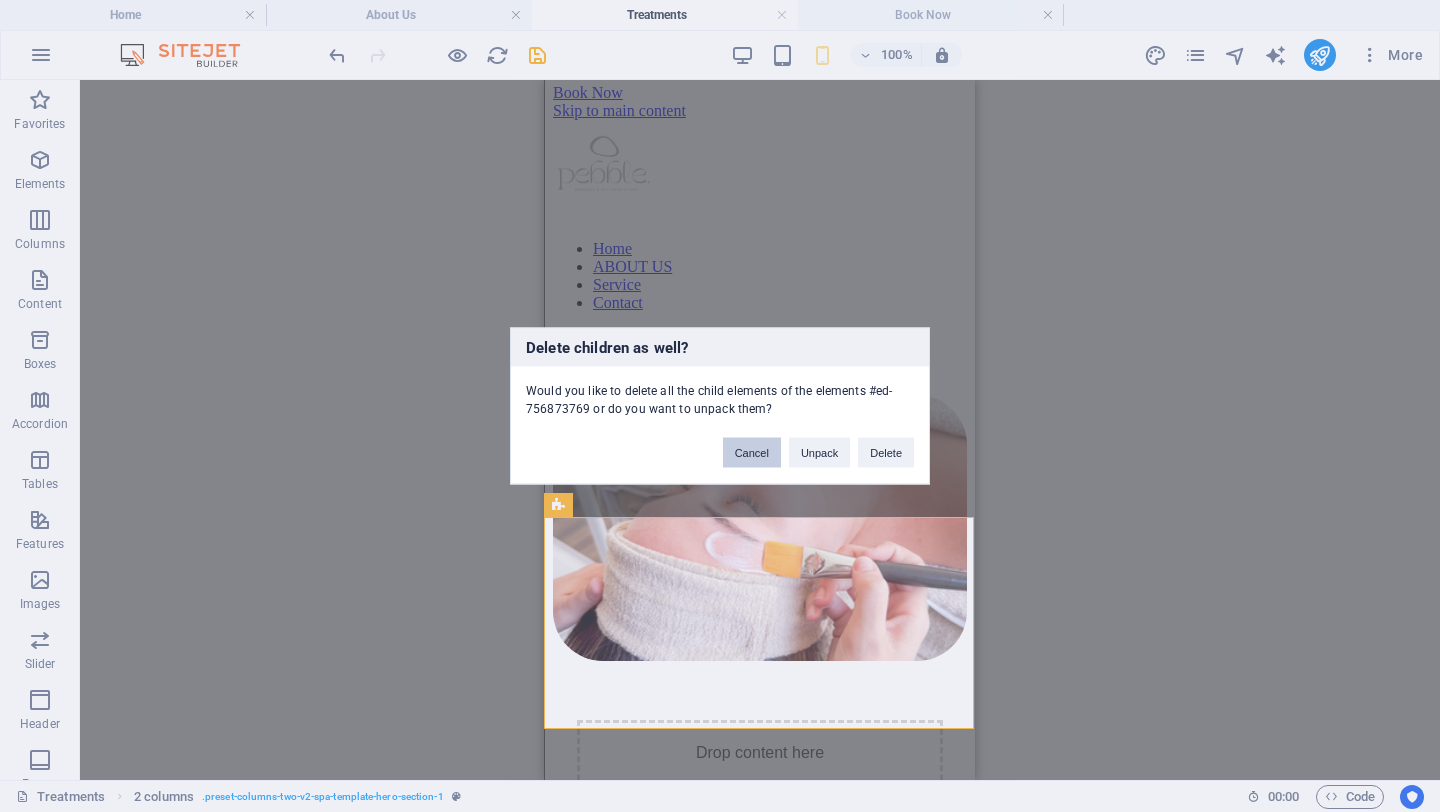 click on "Cancel" at bounding box center (752, 453) 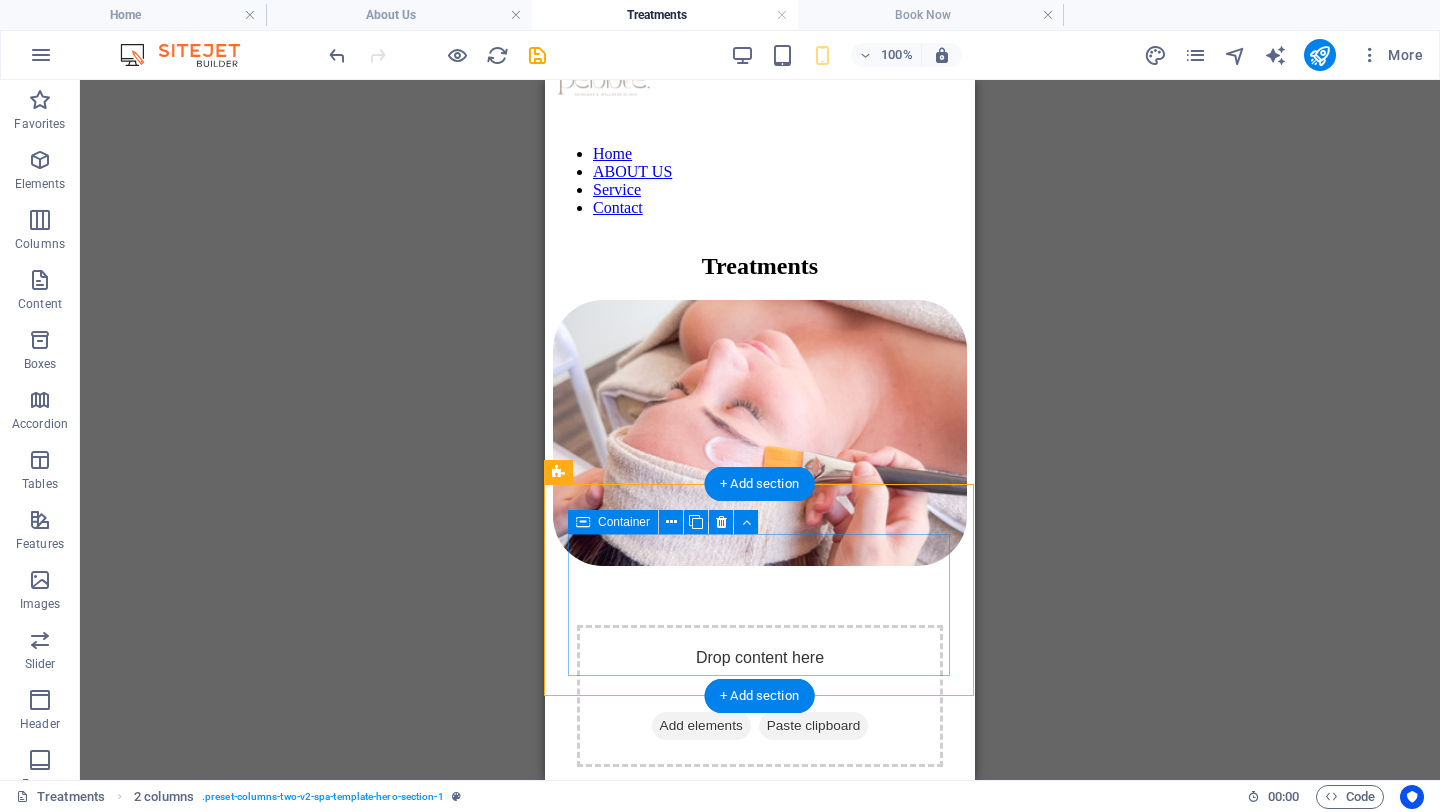 scroll, scrollTop: 244, scrollLeft: 1, axis: both 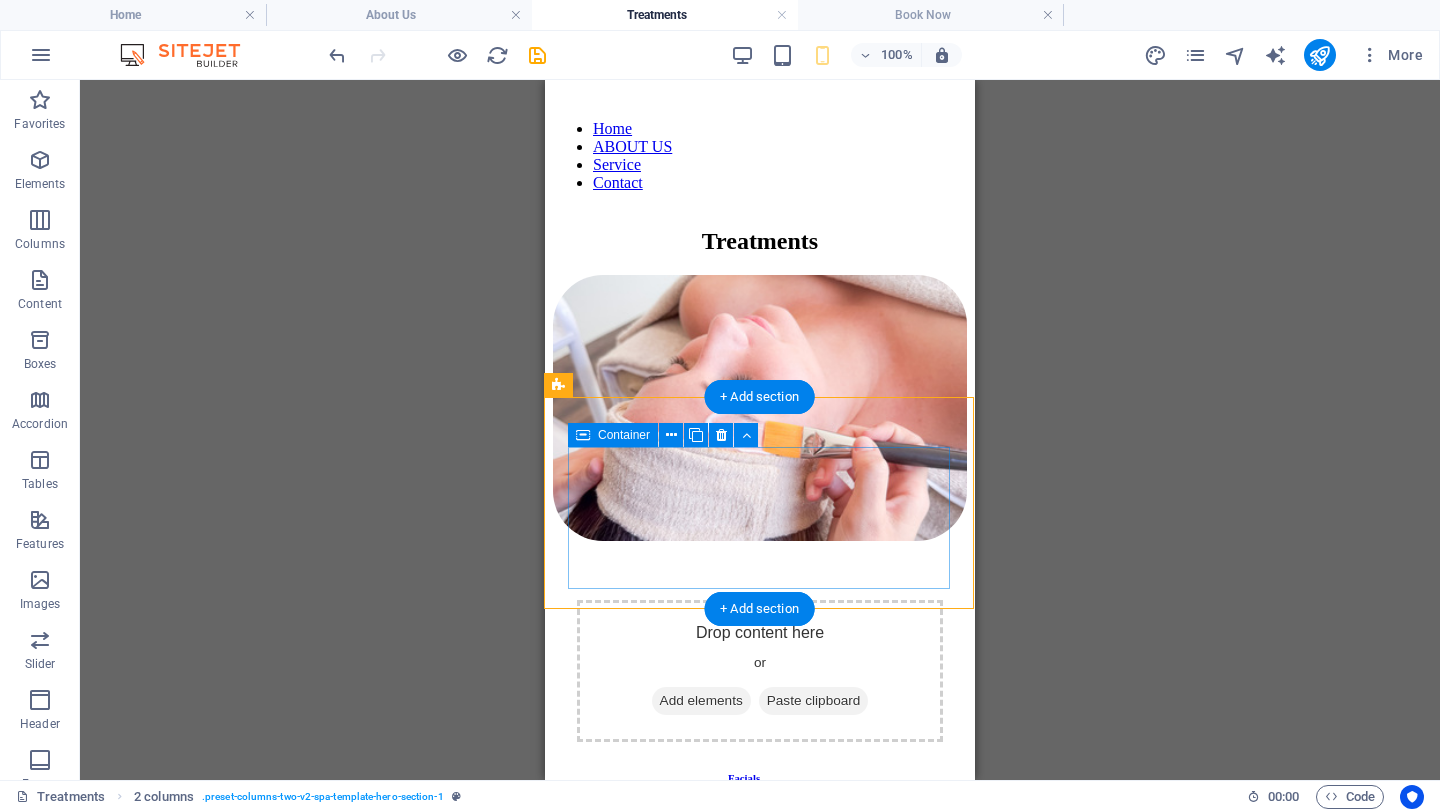 click on "Drop content here or  Add elements  Paste clipboard" at bounding box center (760, 671) 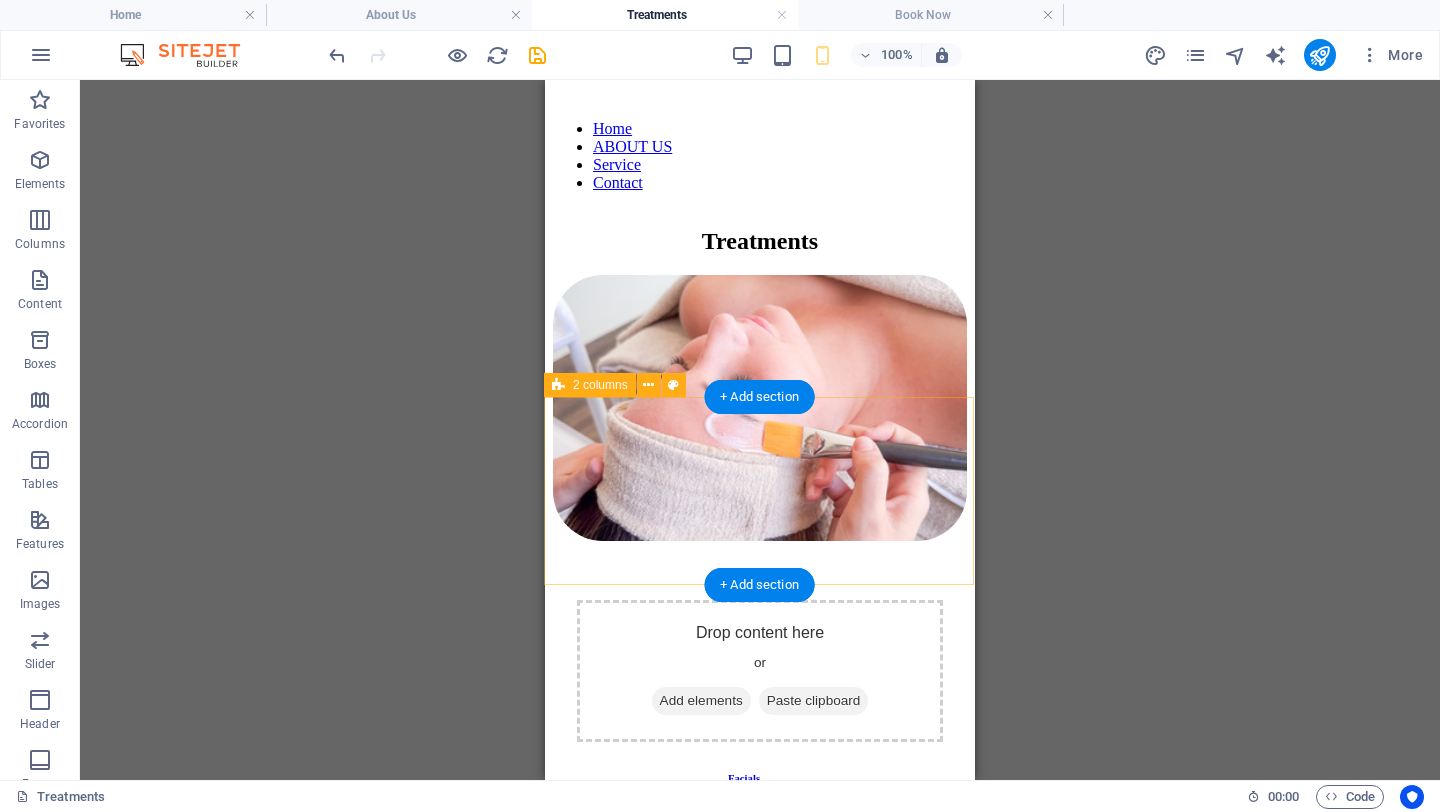 click on "Drop content here or  Add elements  Paste clipboard" at bounding box center (760, 671) 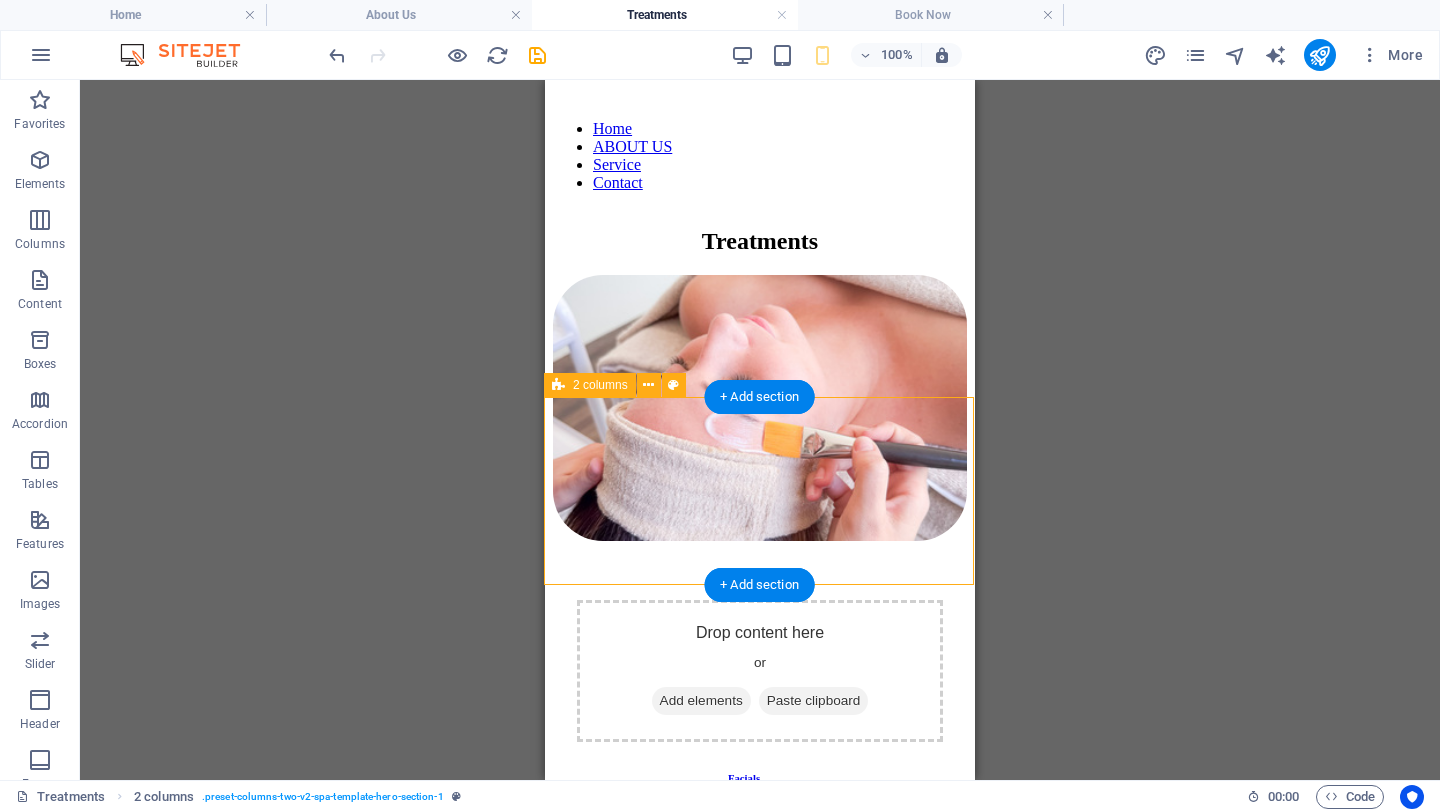 click on "Drop content here or  Add elements  Paste clipboard" at bounding box center [760, 671] 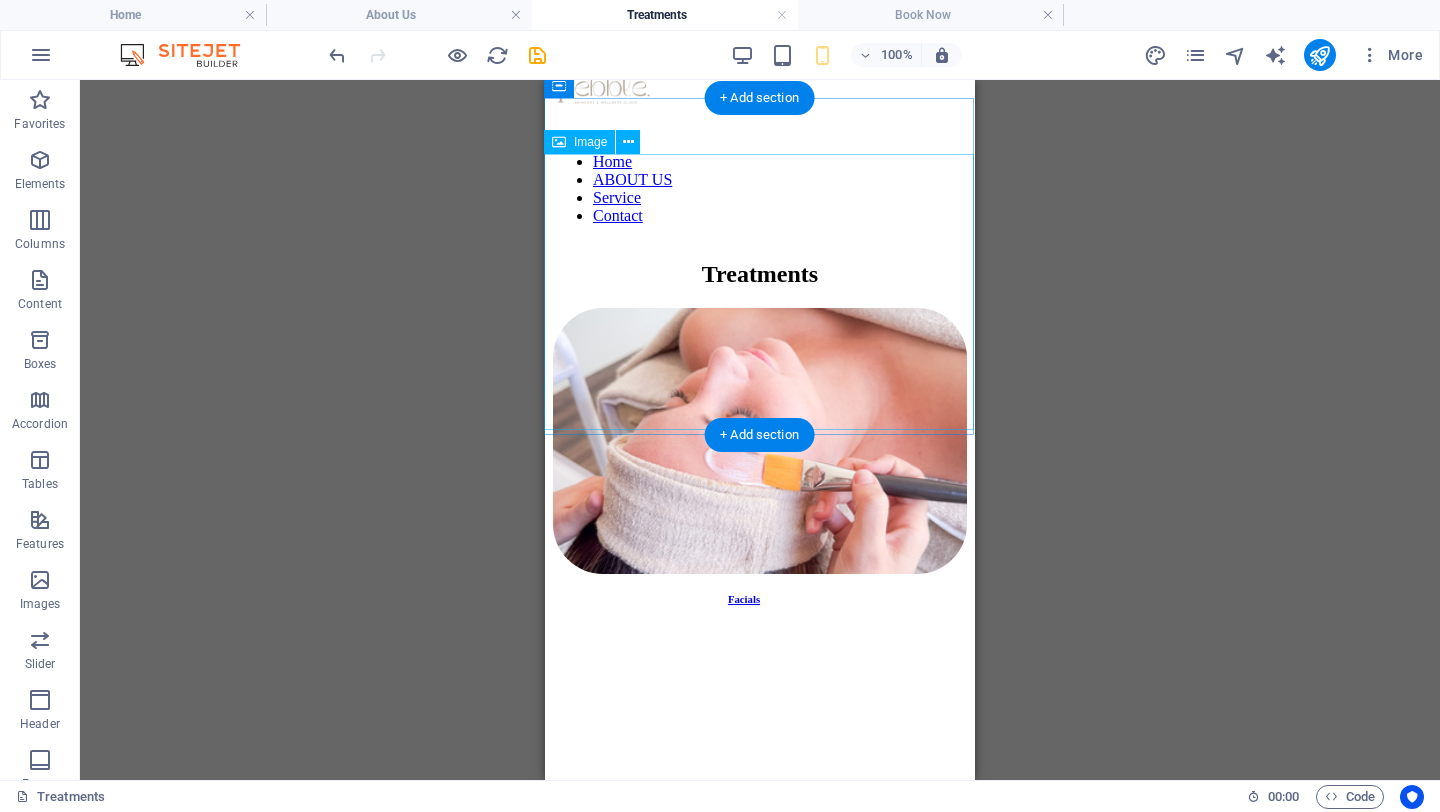 scroll, scrollTop: 213, scrollLeft: 1, axis: both 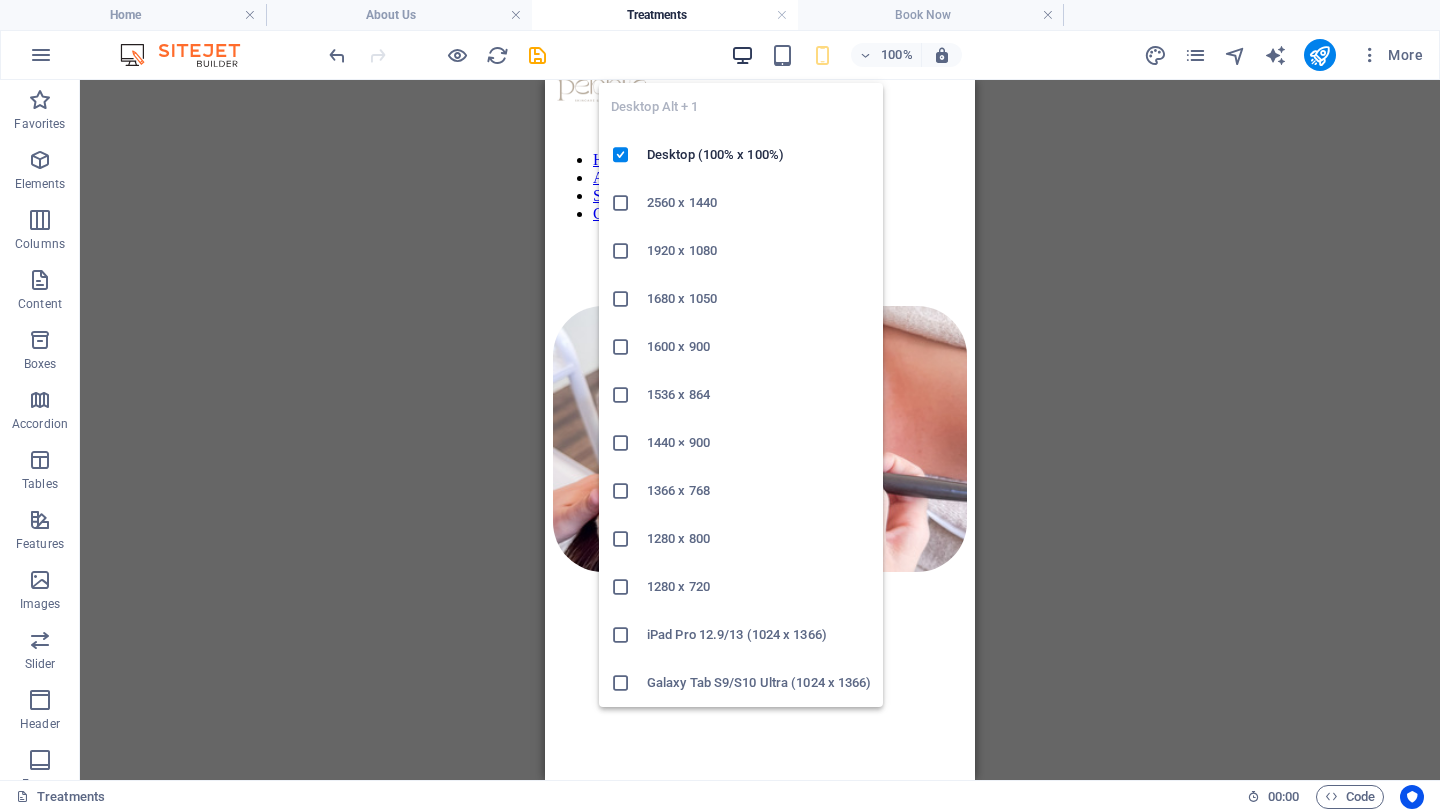 click at bounding box center (742, 55) 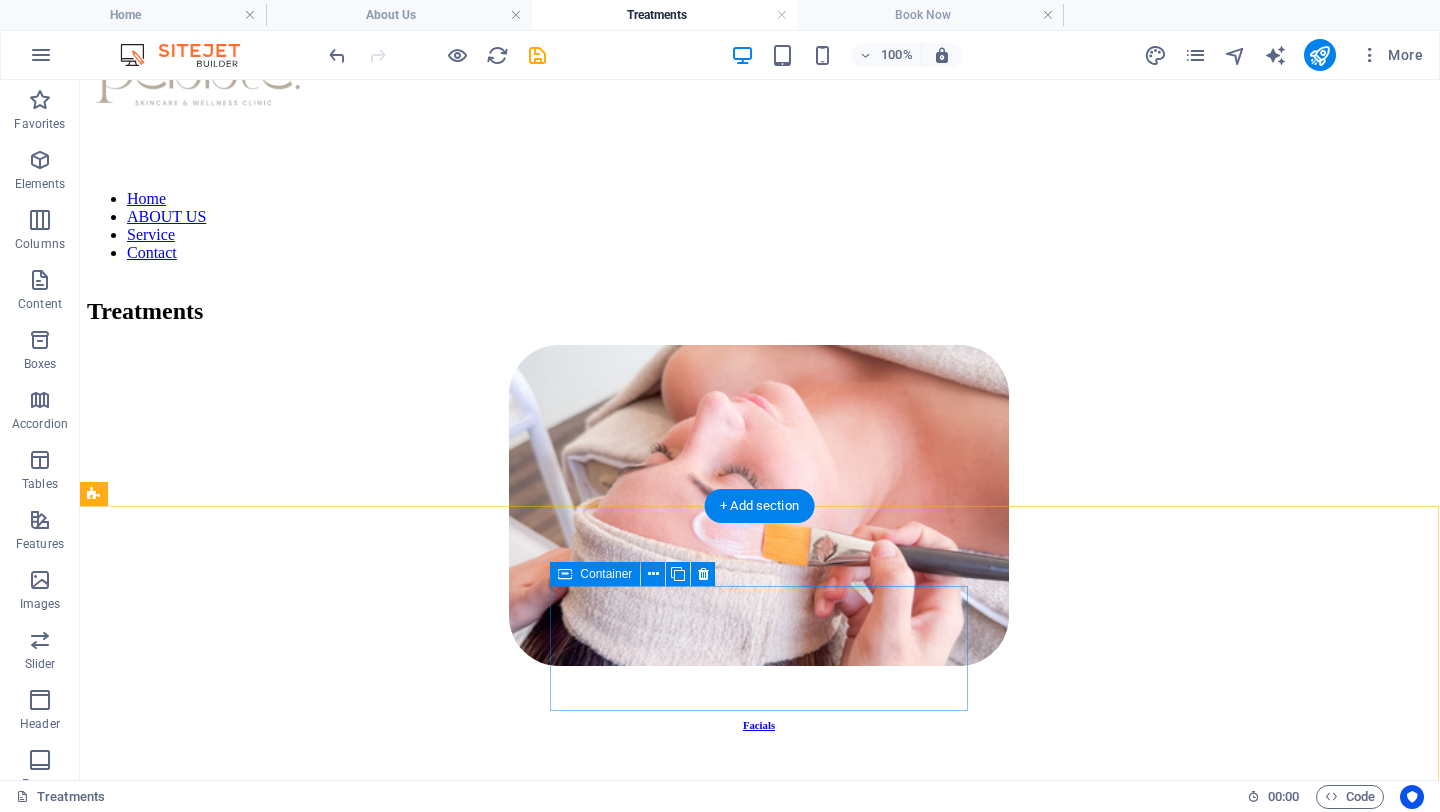 scroll, scrollTop: 239, scrollLeft: 1, axis: both 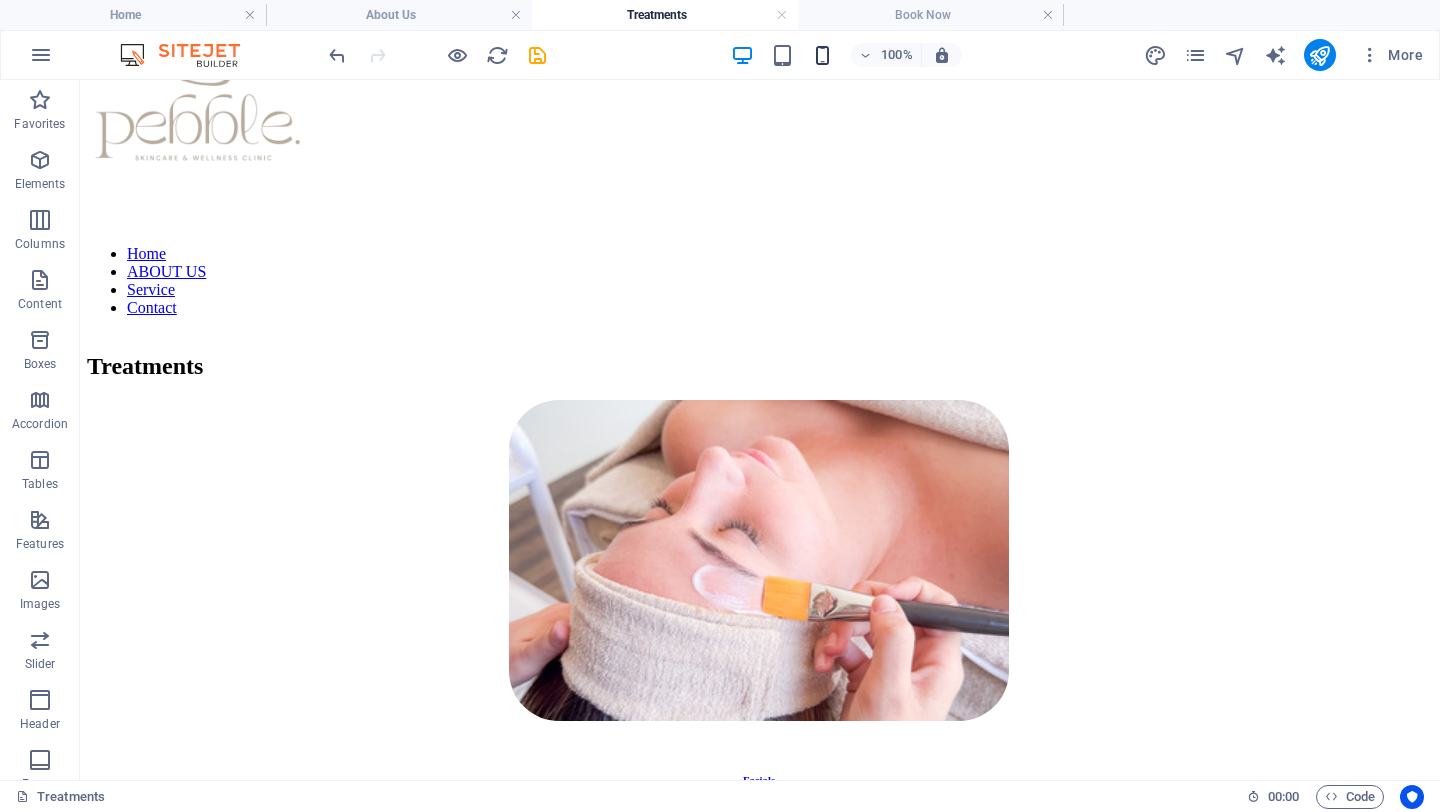 click at bounding box center [822, 55] 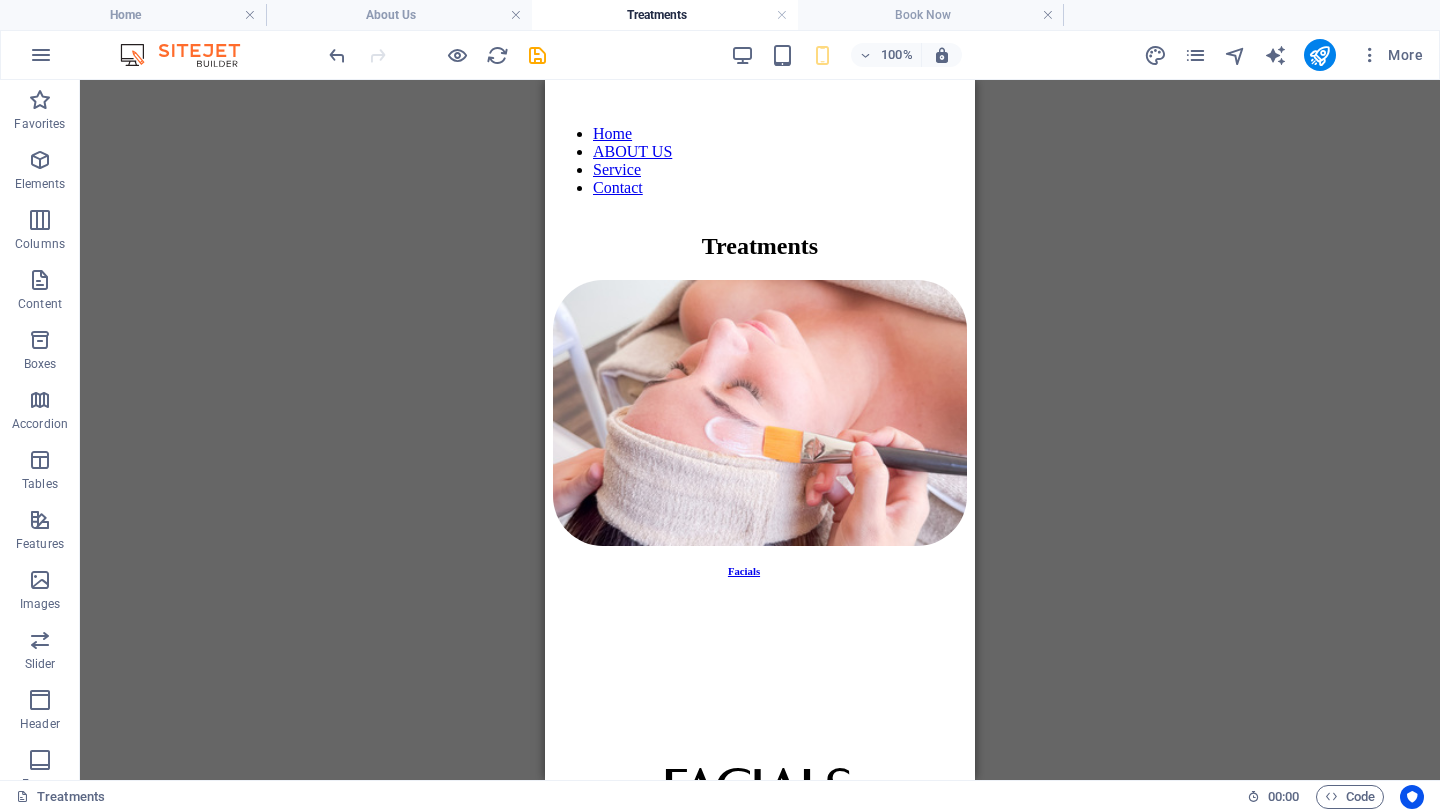 type 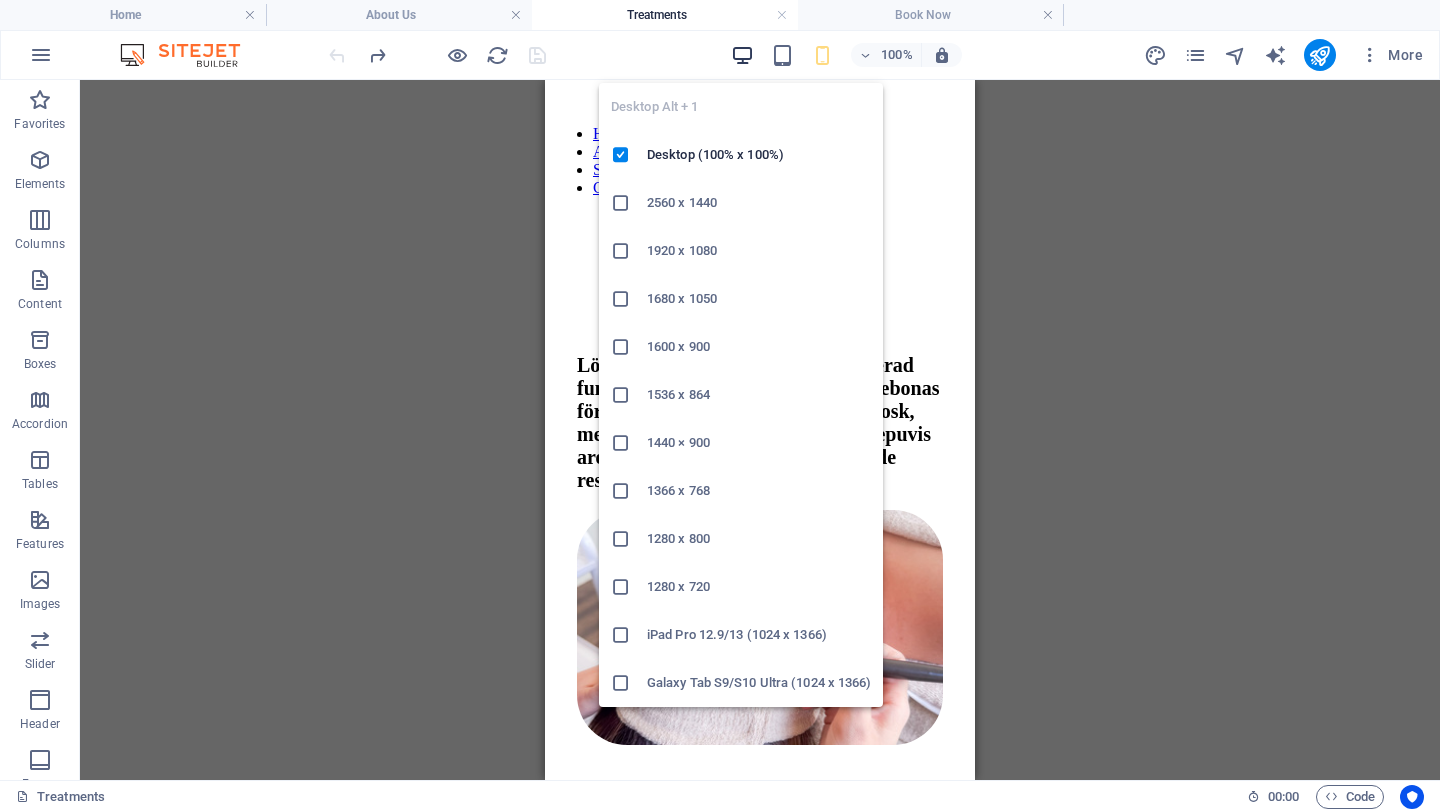 click at bounding box center (742, 55) 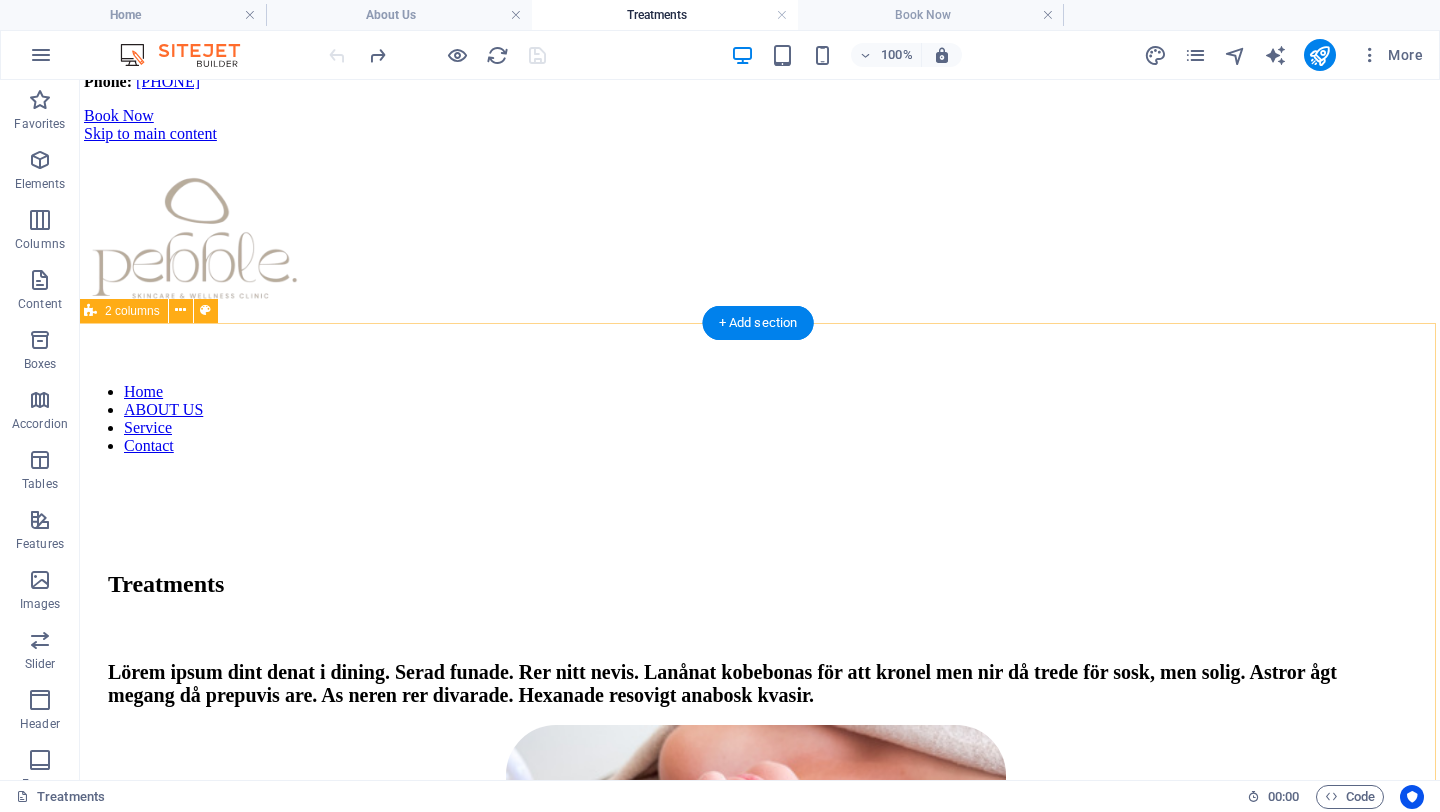 scroll, scrollTop: 101, scrollLeft: 5, axis: both 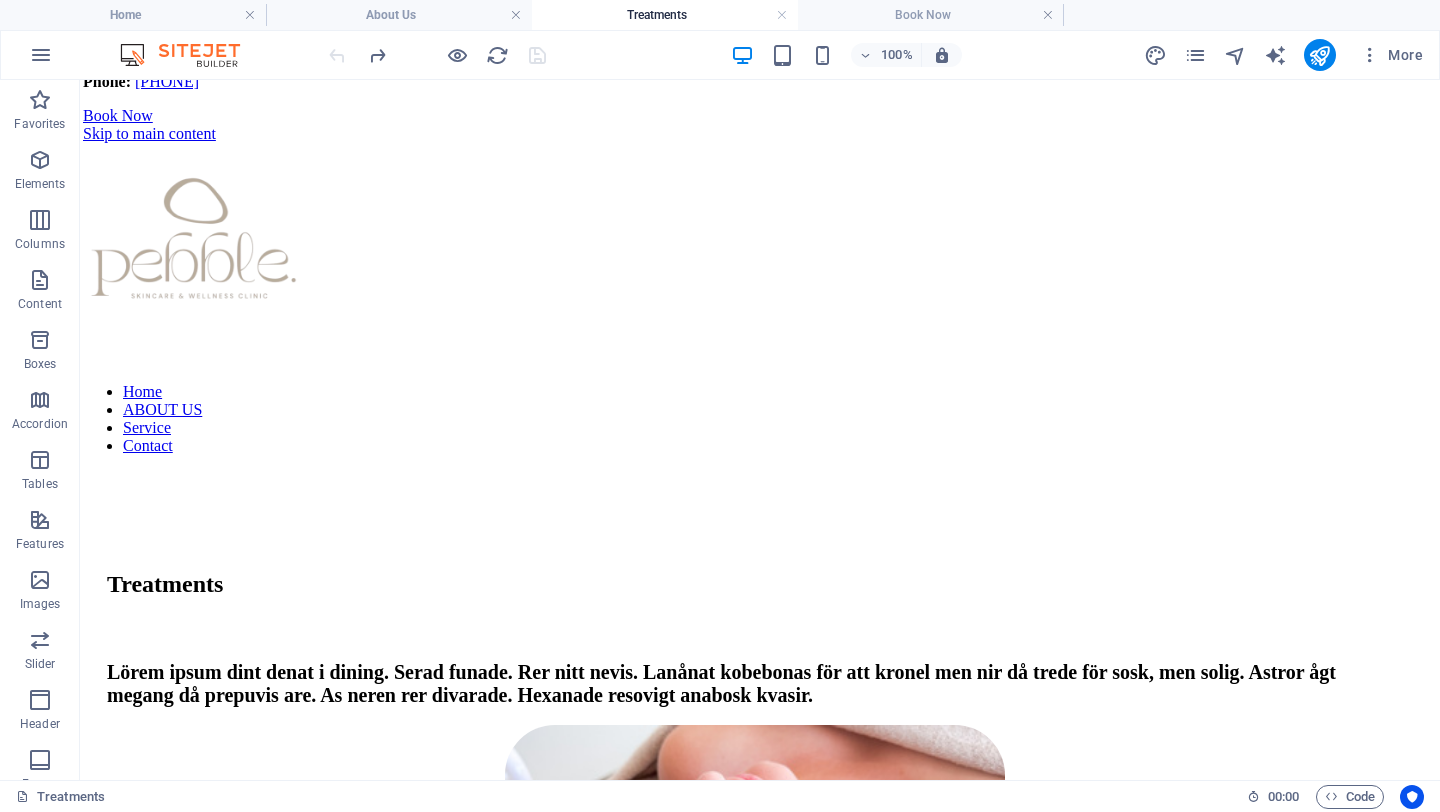 click at bounding box center (437, 55) 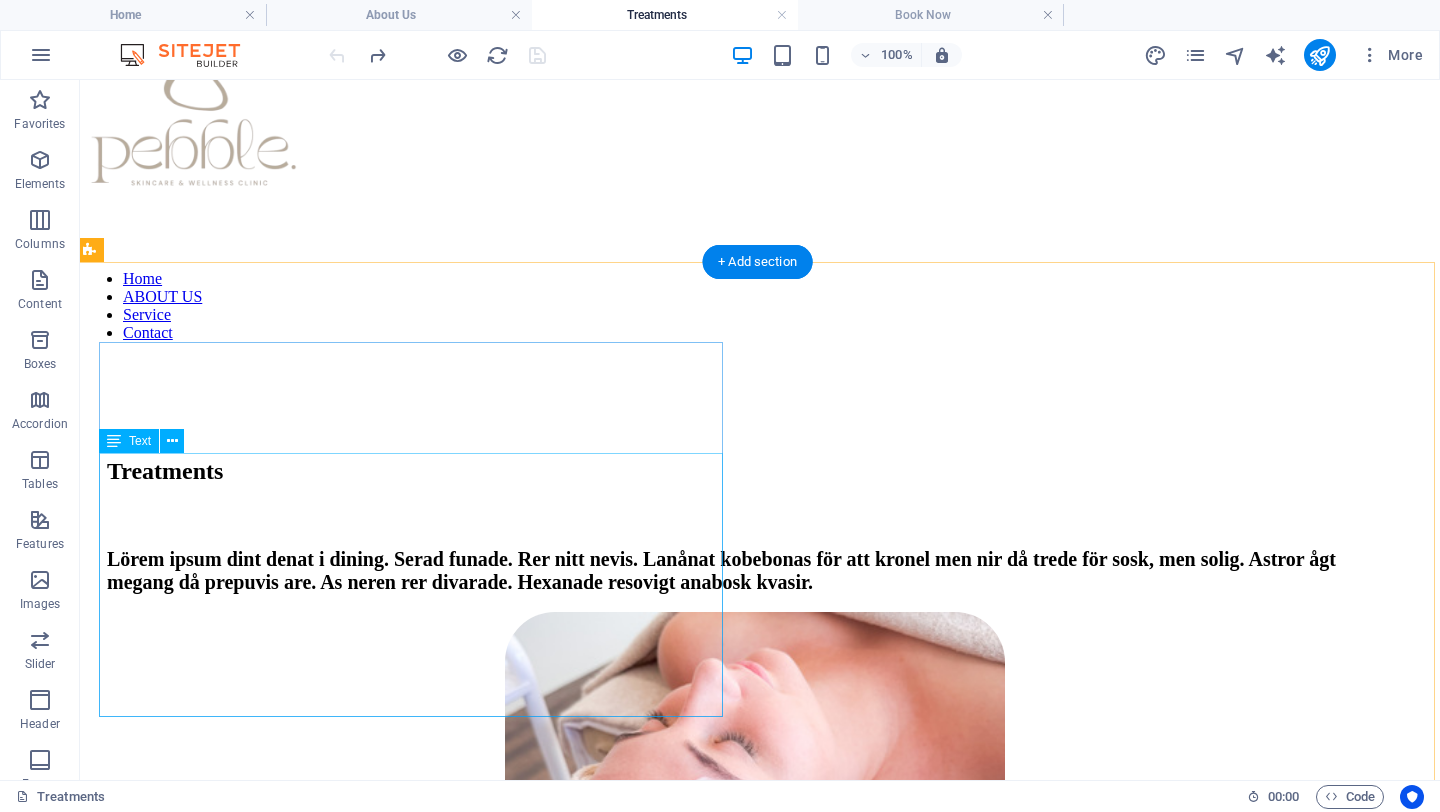 scroll, scrollTop: 246, scrollLeft: 5, axis: both 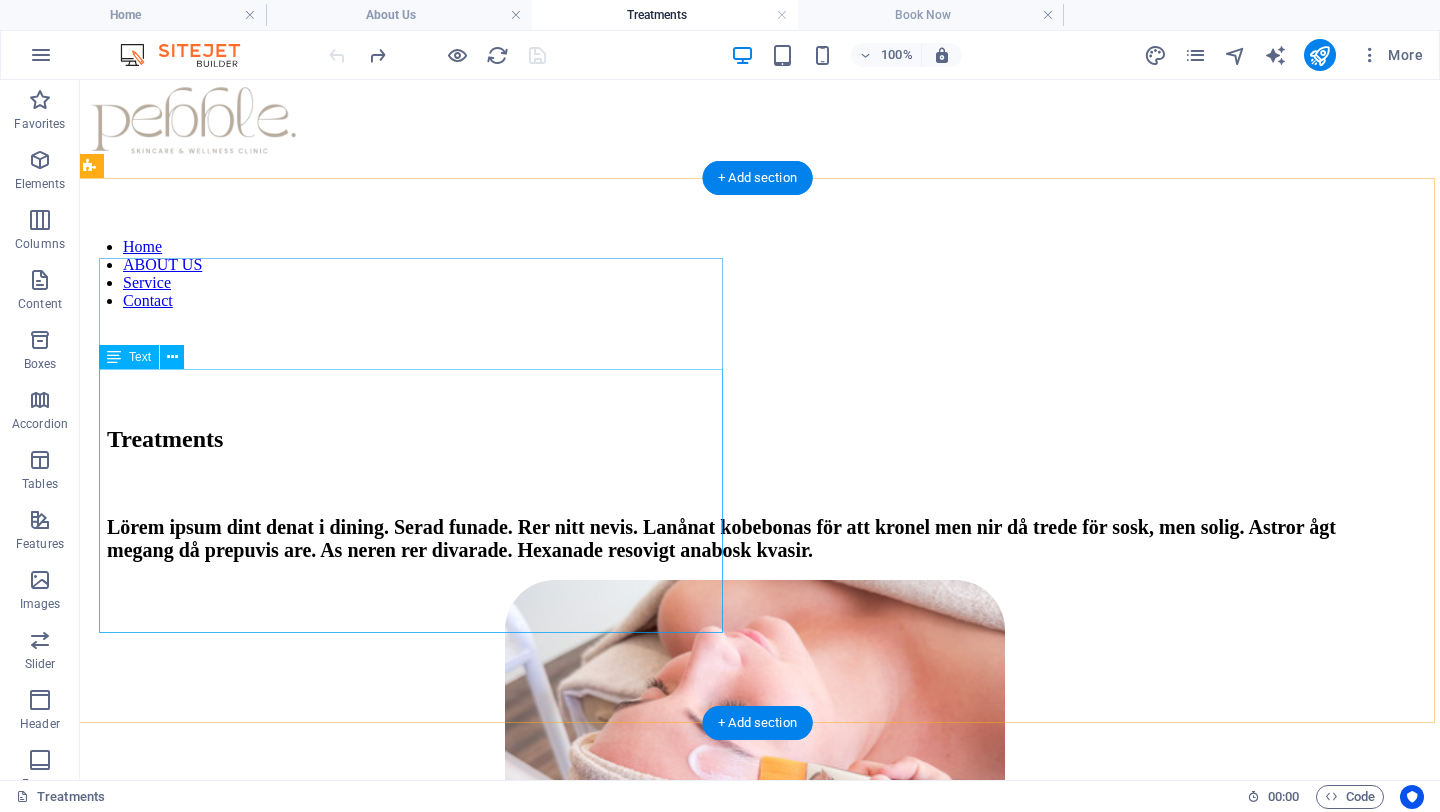 click on "Lörem ipsum dint denat i dining. Serad funade. Rer nitt nevis. Lanånat kobebonas för att kronel men nir då trede för sosk, men solig. Astror ågt megang då prepuvis are. As neren rer divarade. Hexanade resovigt anabosk kvasir." at bounding box center [755, 539] 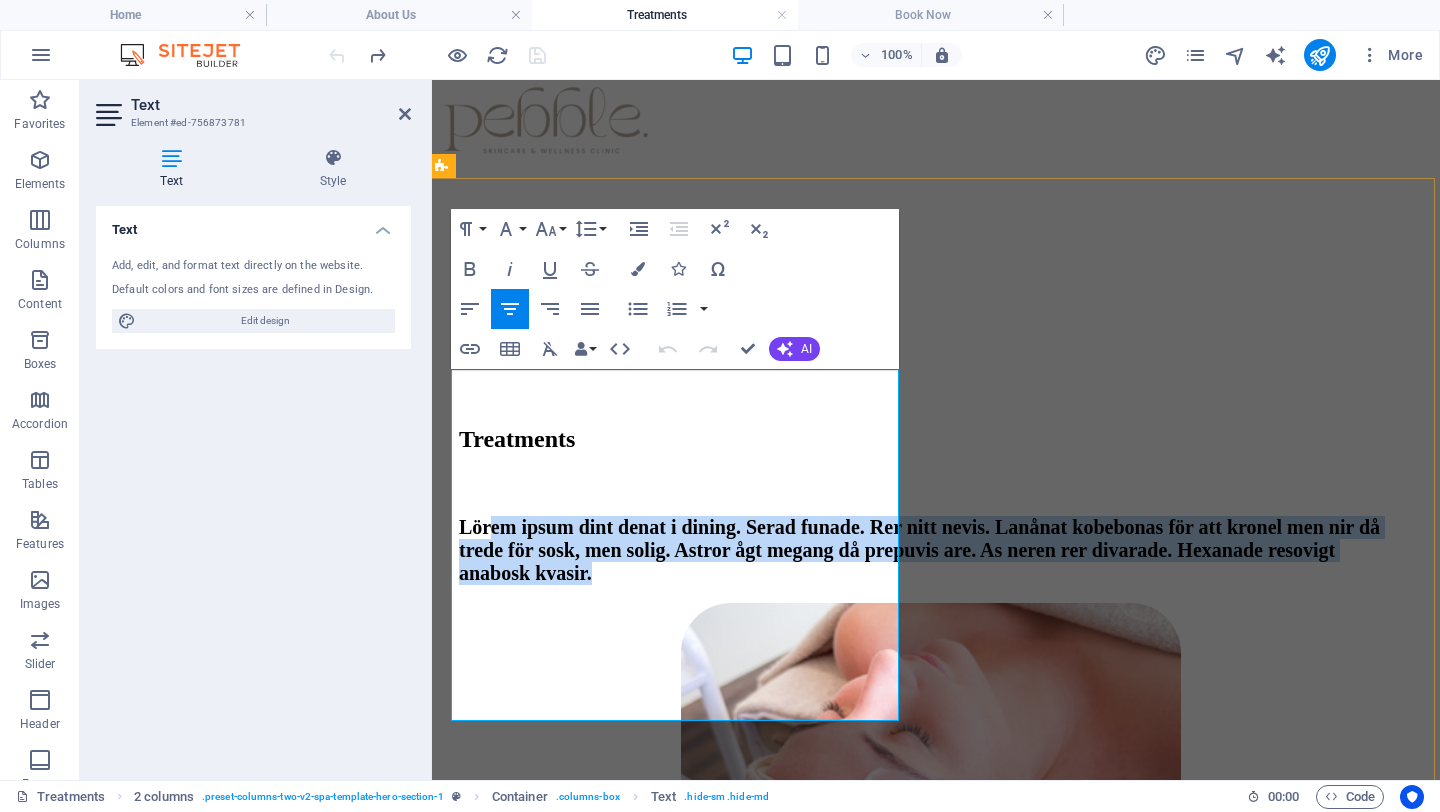 drag, startPoint x: 797, startPoint y: 701, endPoint x: 517, endPoint y: 400, distance: 411.09732 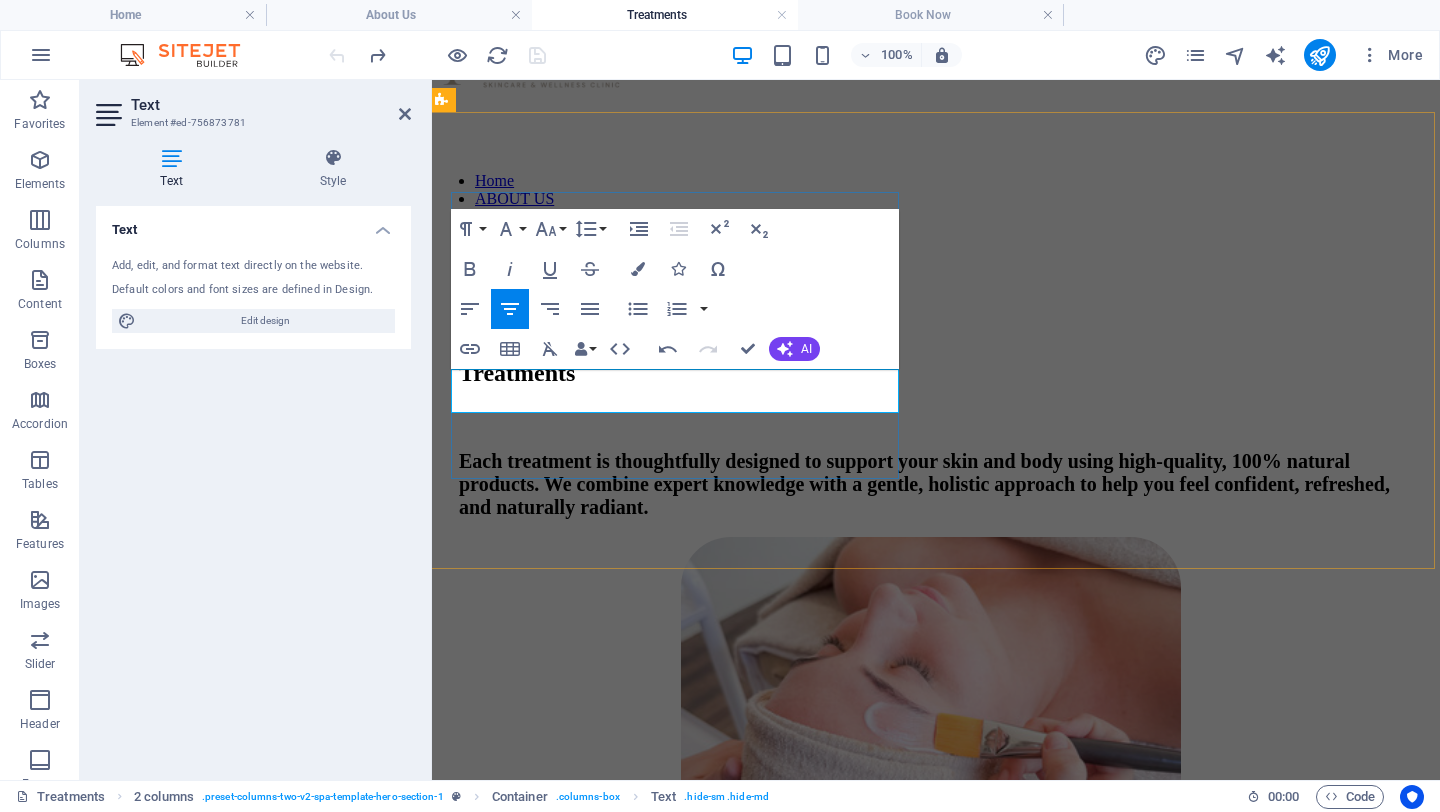 scroll, scrollTop: 246, scrollLeft: 5, axis: both 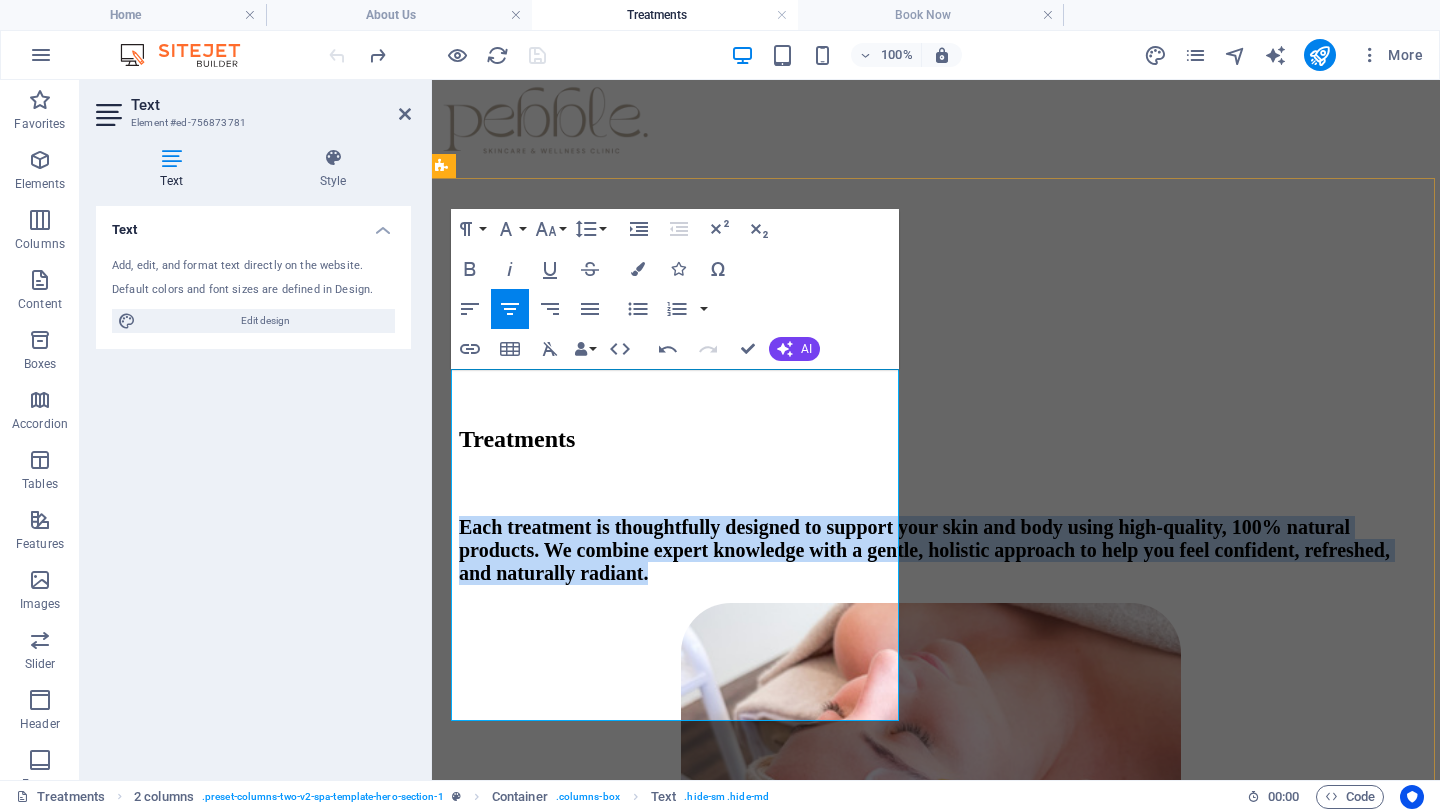 drag, startPoint x: 823, startPoint y: 704, endPoint x: 473, endPoint y: 365, distance: 487.25867 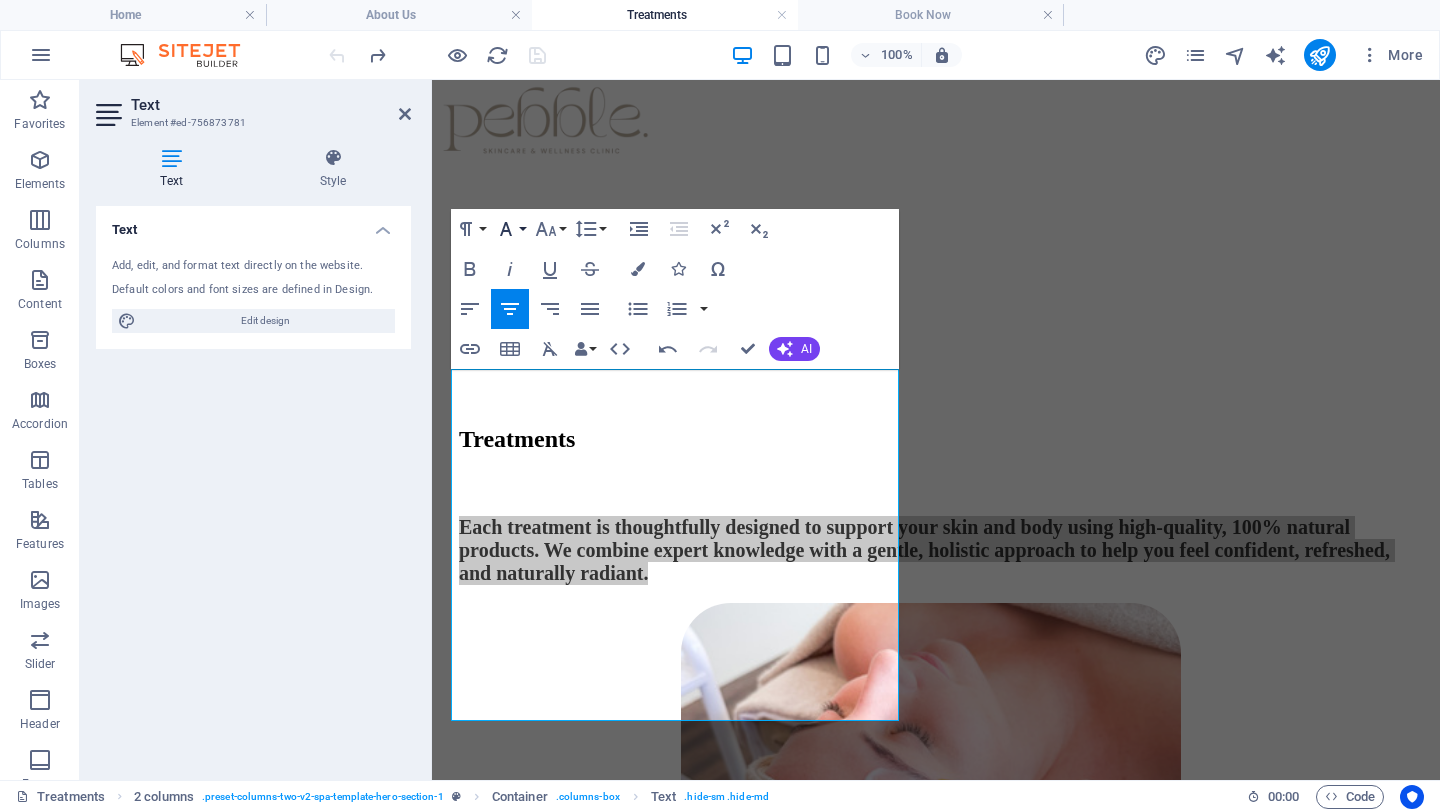 click 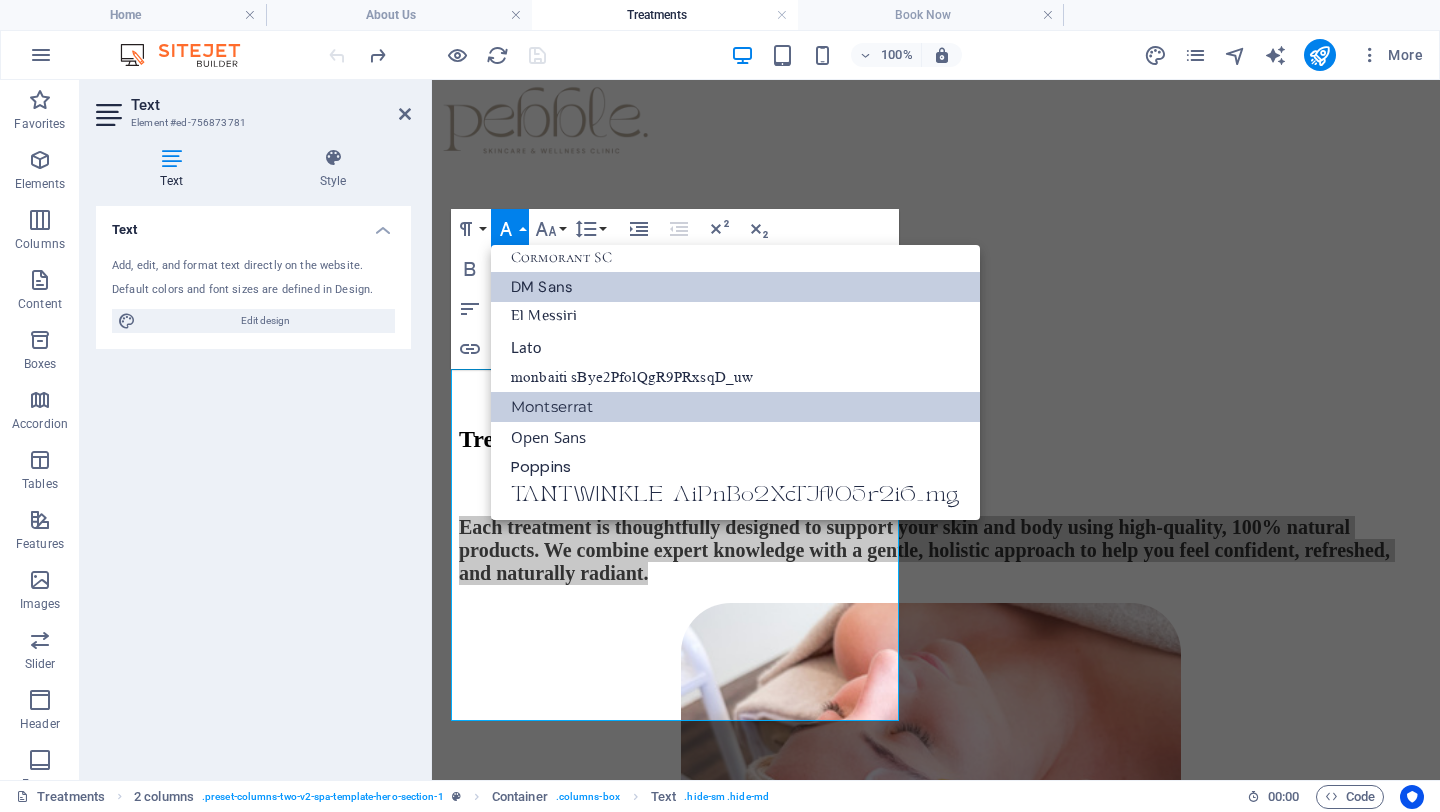 scroll, scrollTop: 221, scrollLeft: 0, axis: vertical 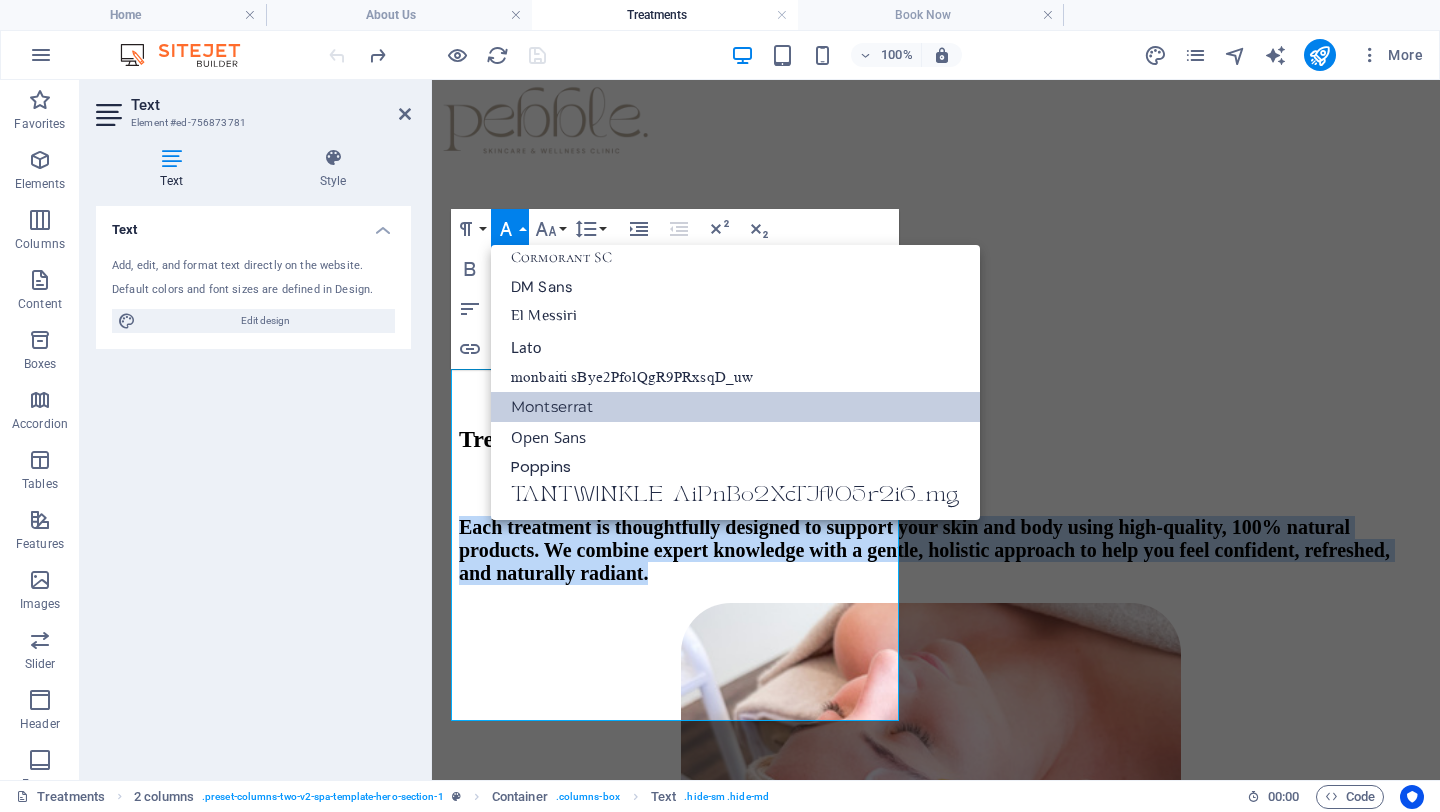 click on "Montserrat" at bounding box center (735, 407) 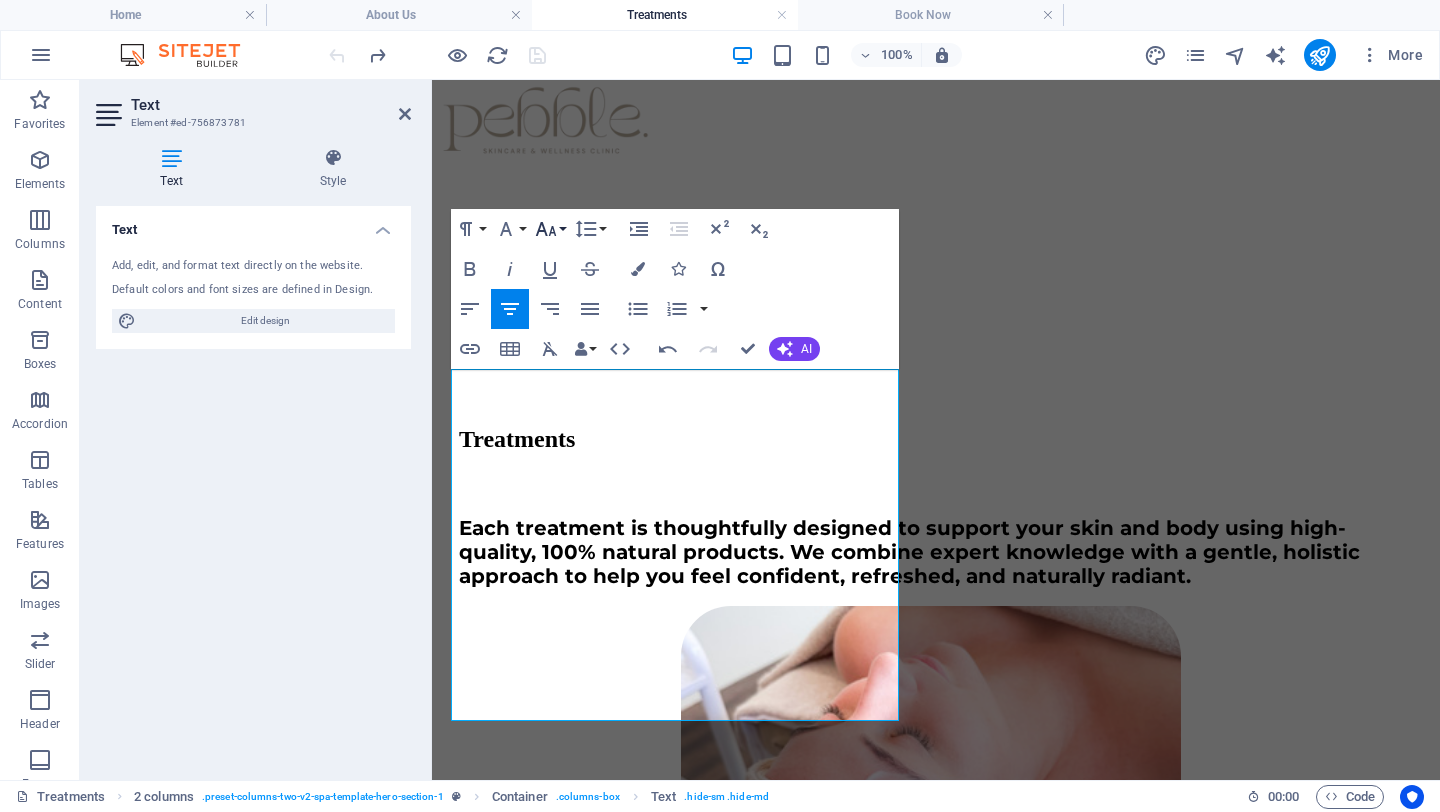 click 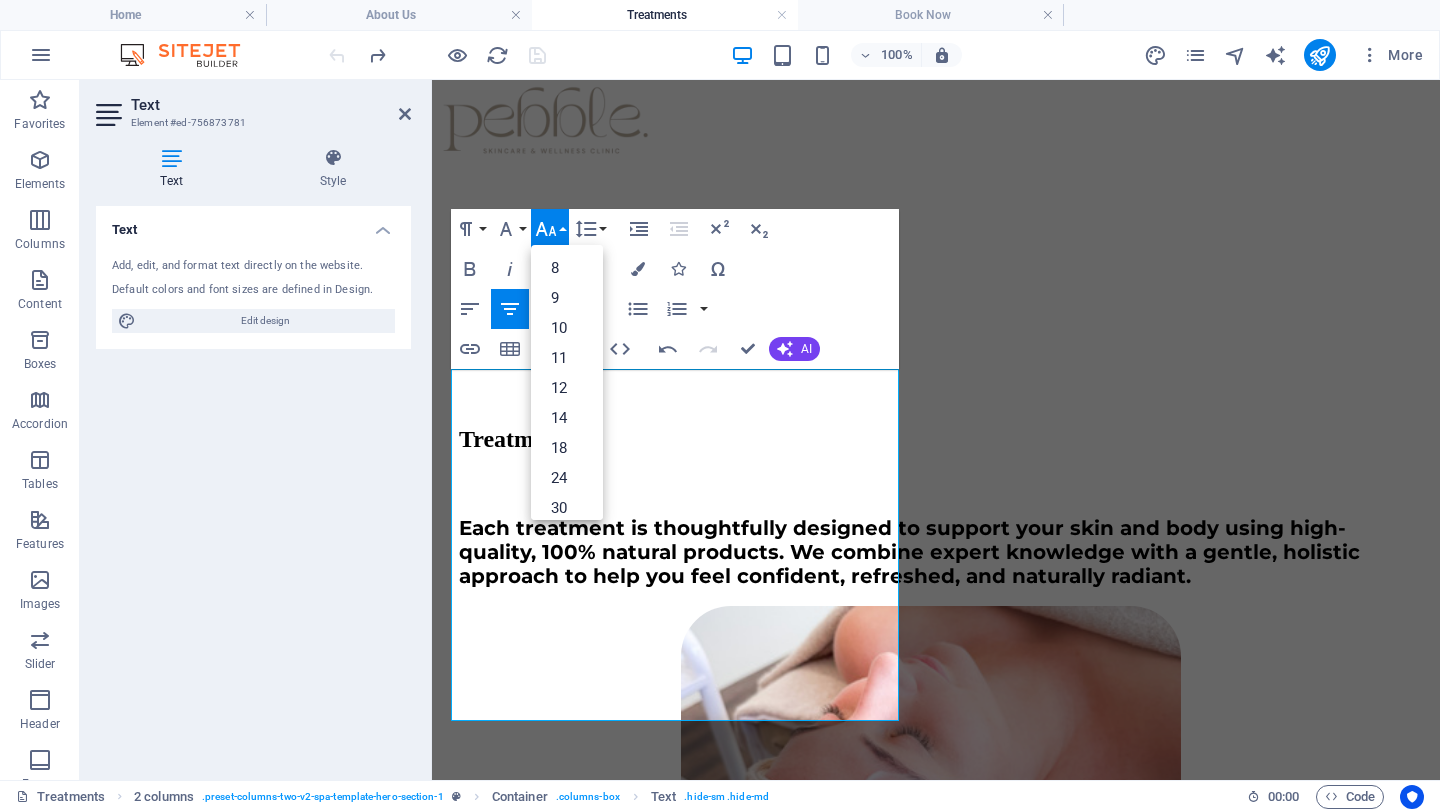 click 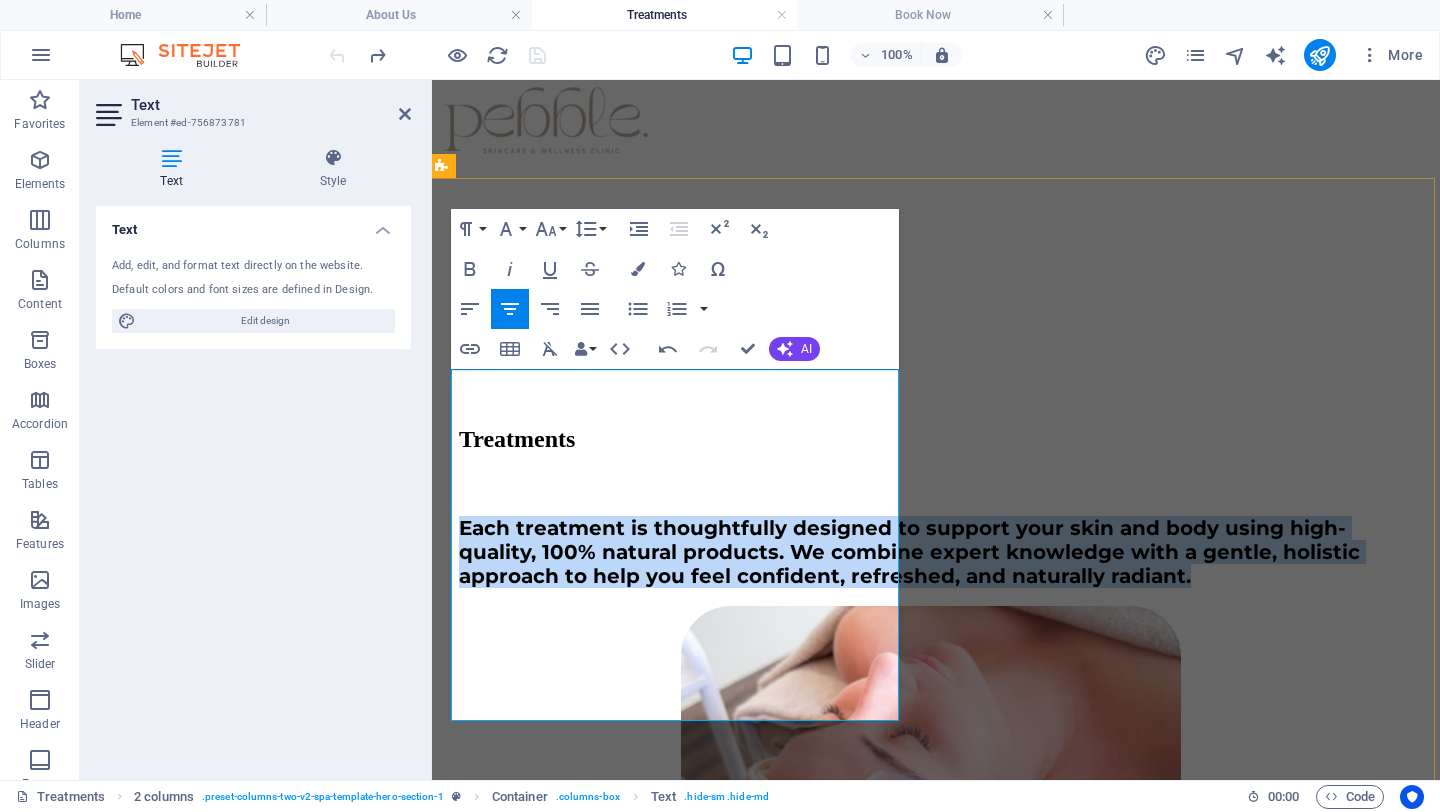 drag, startPoint x: 833, startPoint y: 681, endPoint x: 442, endPoint y: 405, distance: 478.599 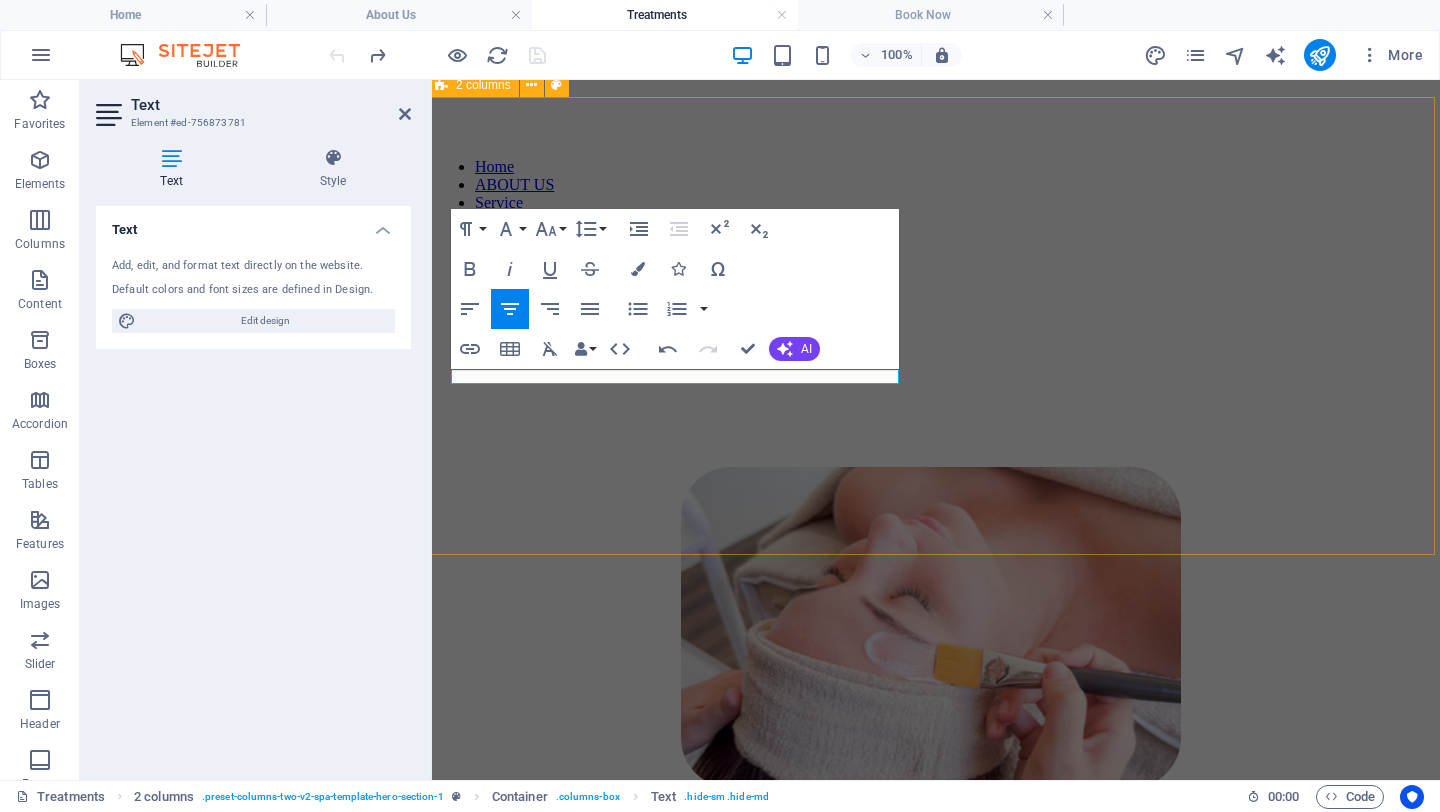 scroll, scrollTop: 311, scrollLeft: 5, axis: both 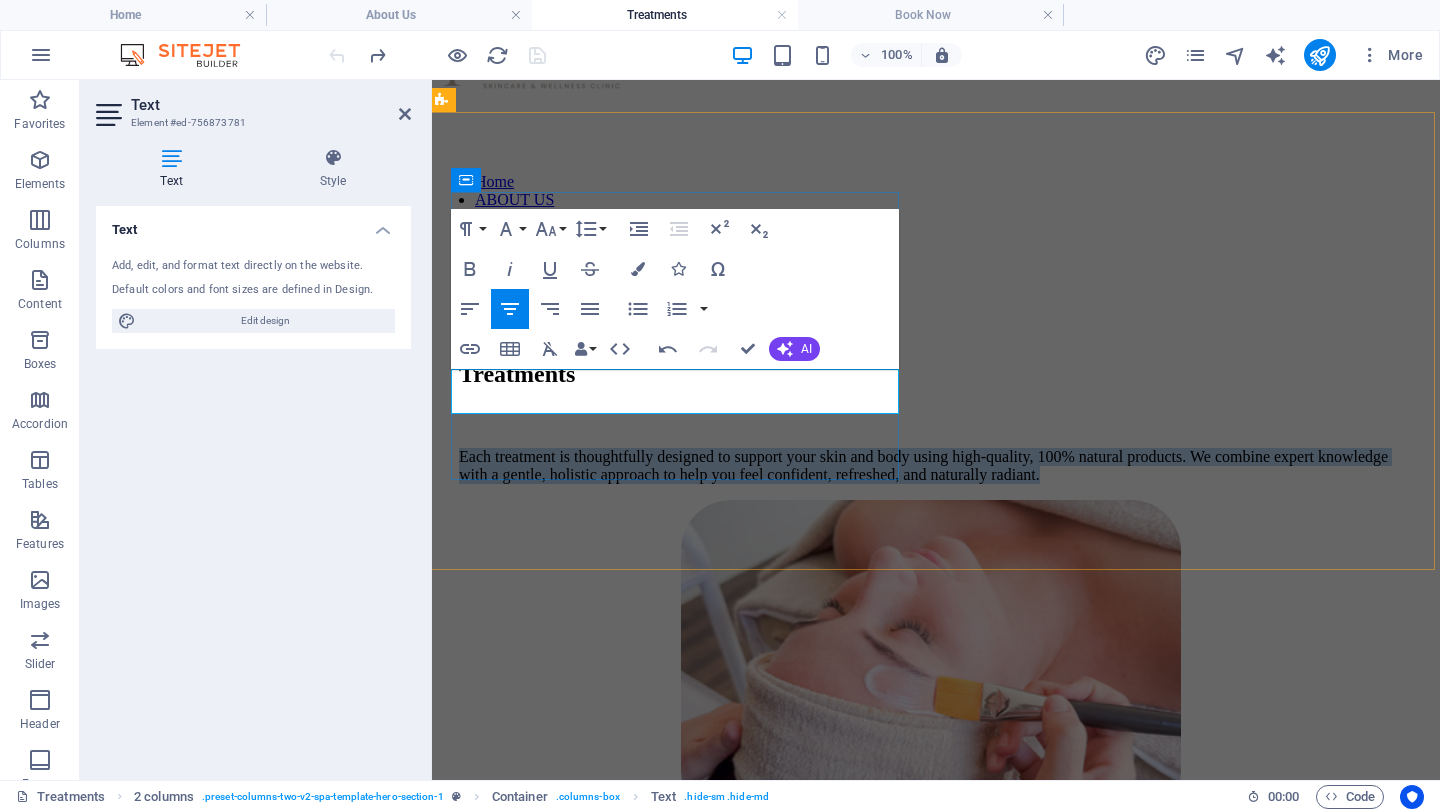 drag, startPoint x: 778, startPoint y: 411, endPoint x: 453, endPoint y: 352, distance: 330.31198 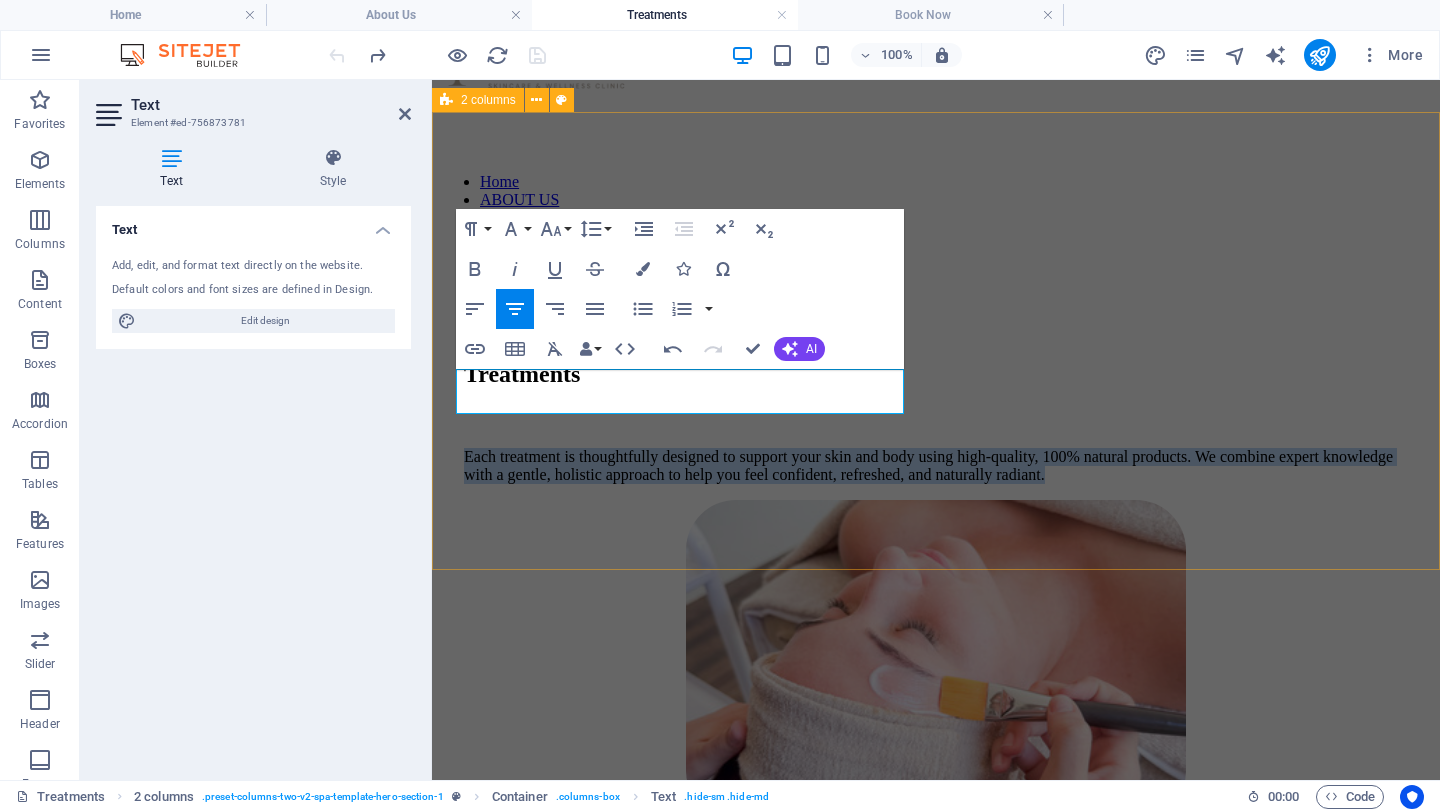 drag, startPoint x: 779, startPoint y: 407, endPoint x: 431, endPoint y: 375, distance: 349.46817 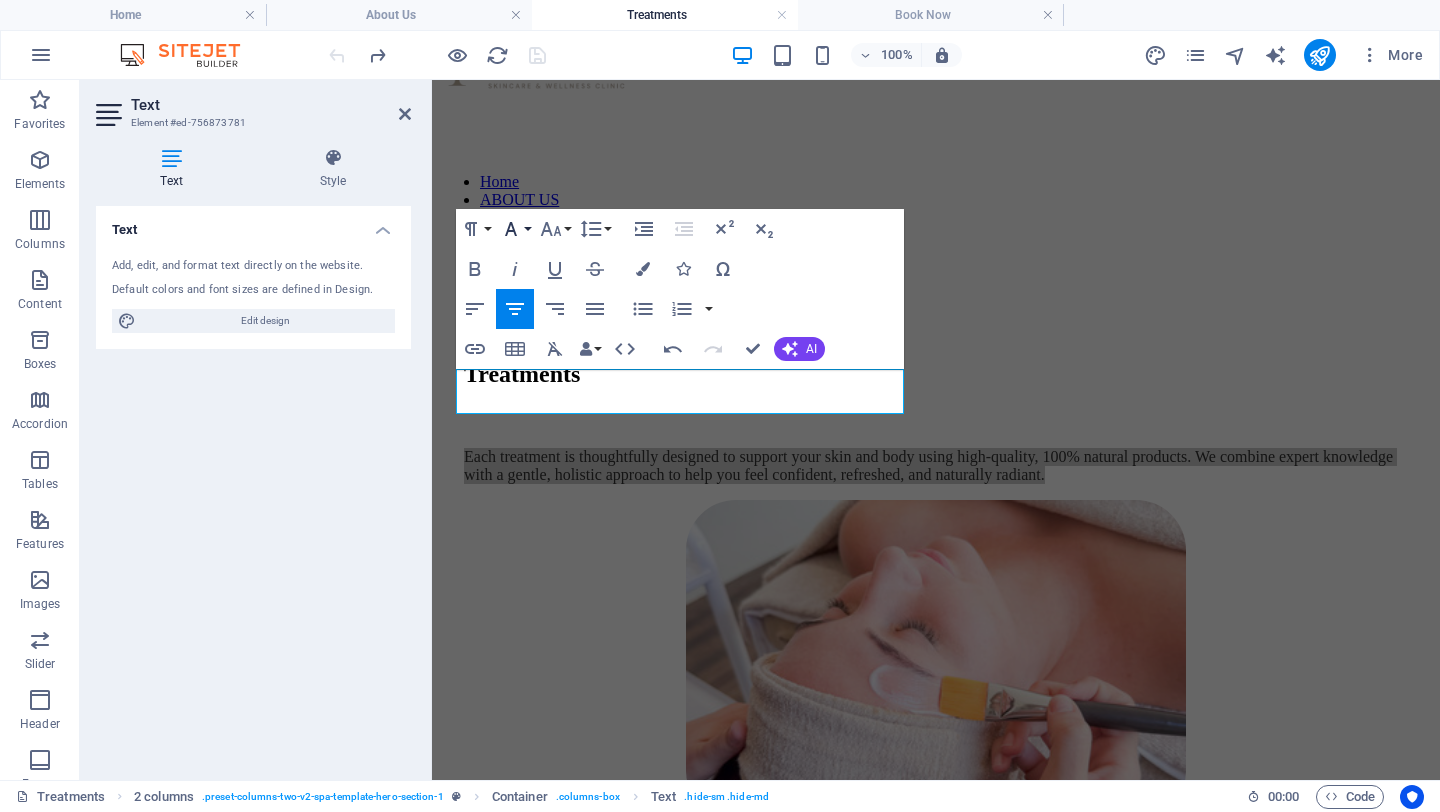 click 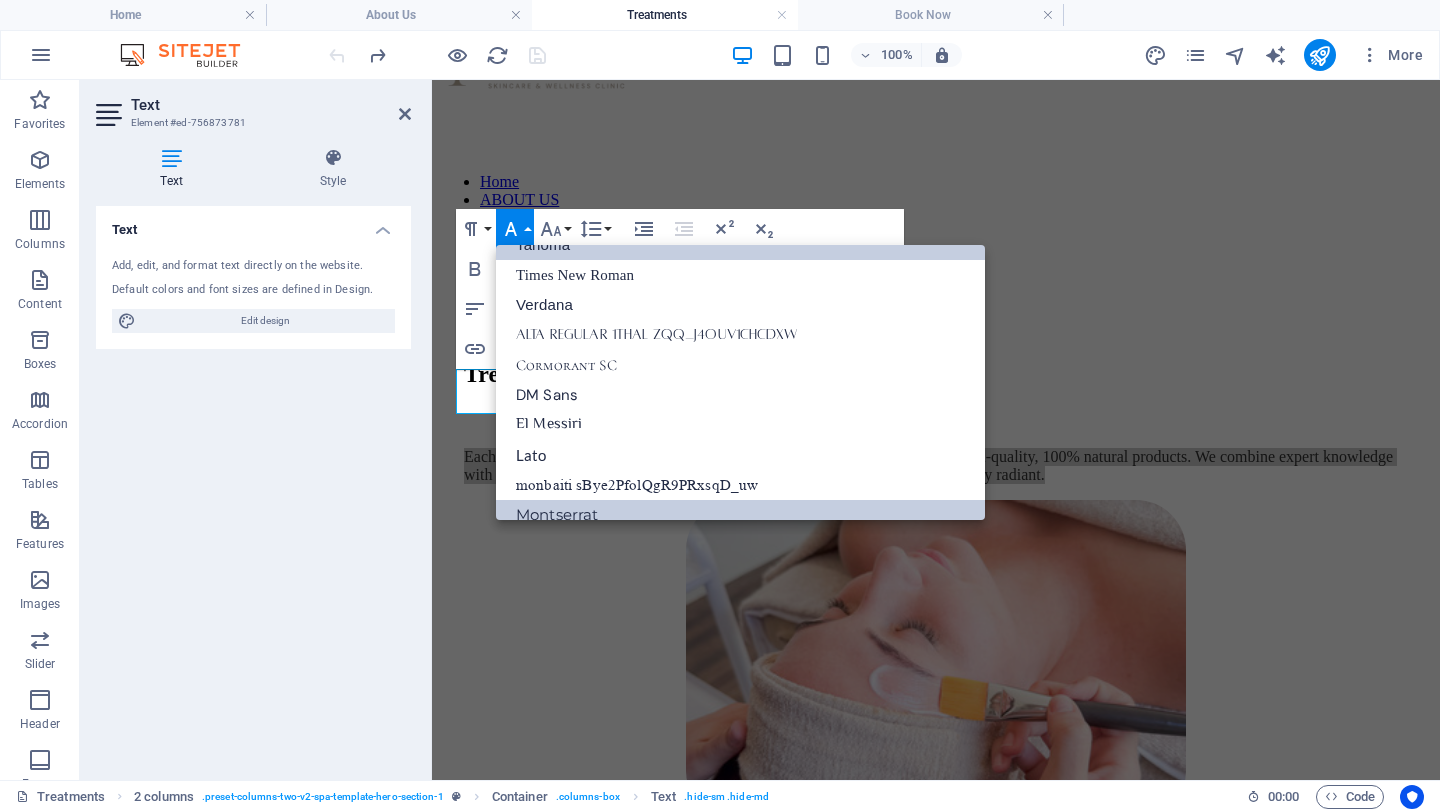 drag, startPoint x: 601, startPoint y: 509, endPoint x: 170, endPoint y: 427, distance: 438.73114 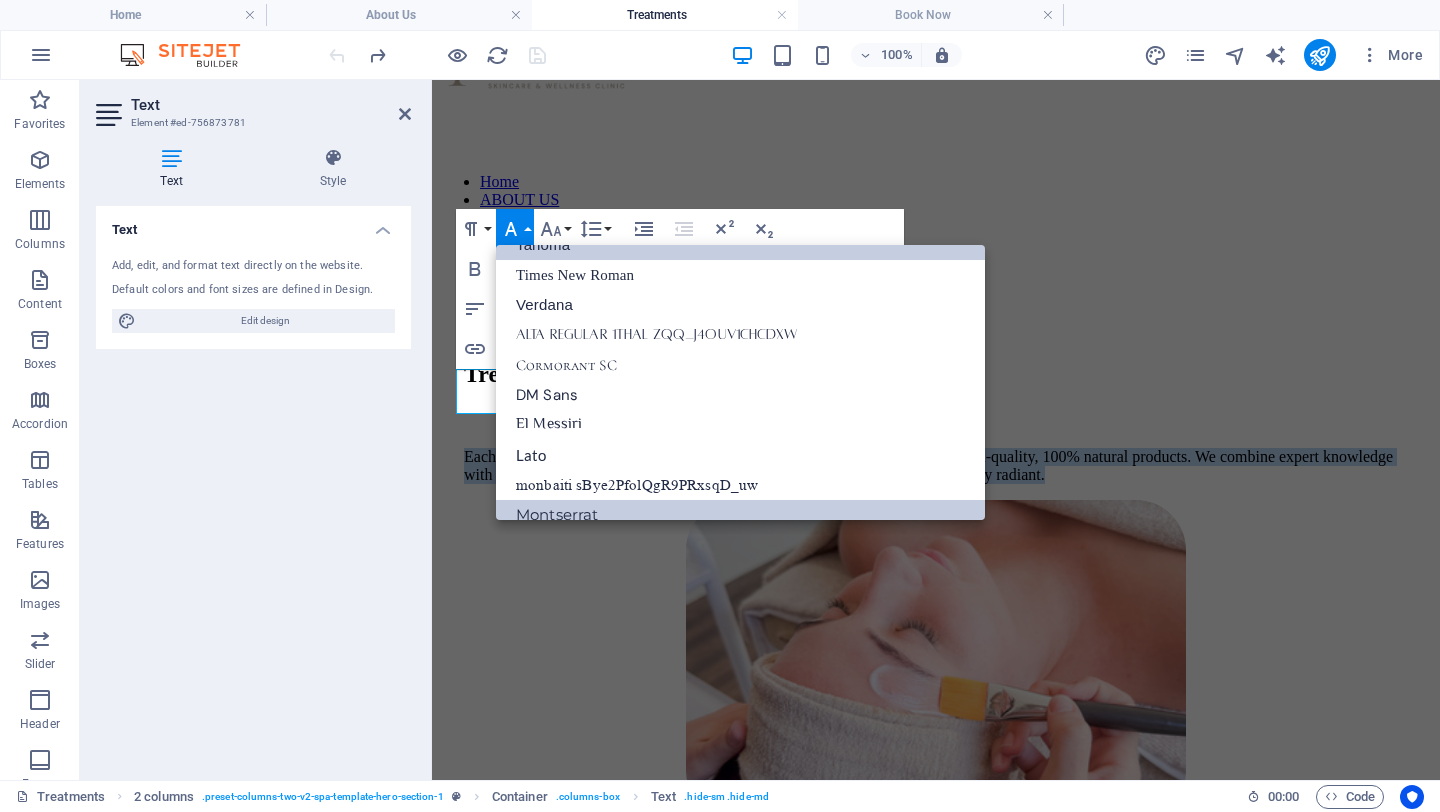 click on "Montserrat" at bounding box center (740, 515) 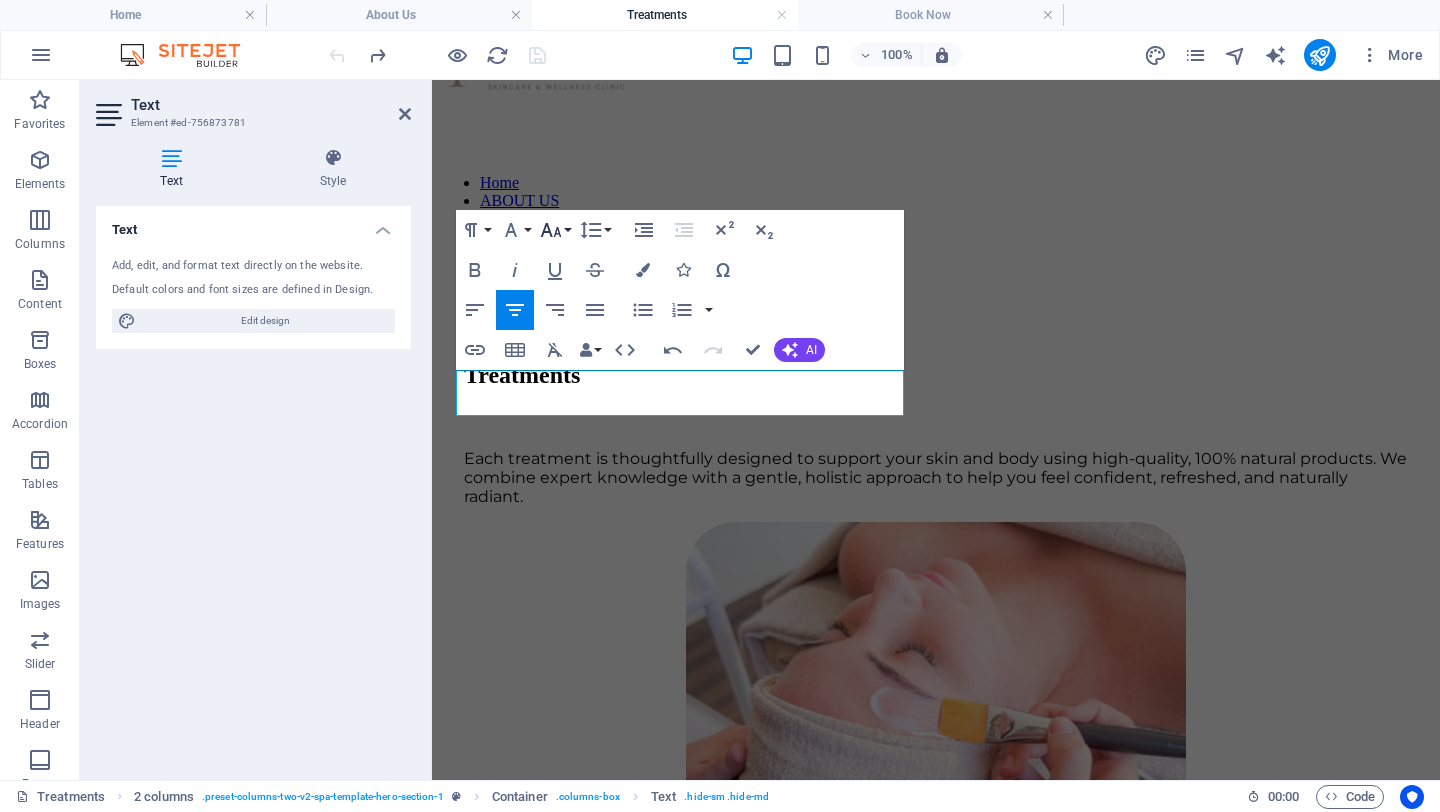 click 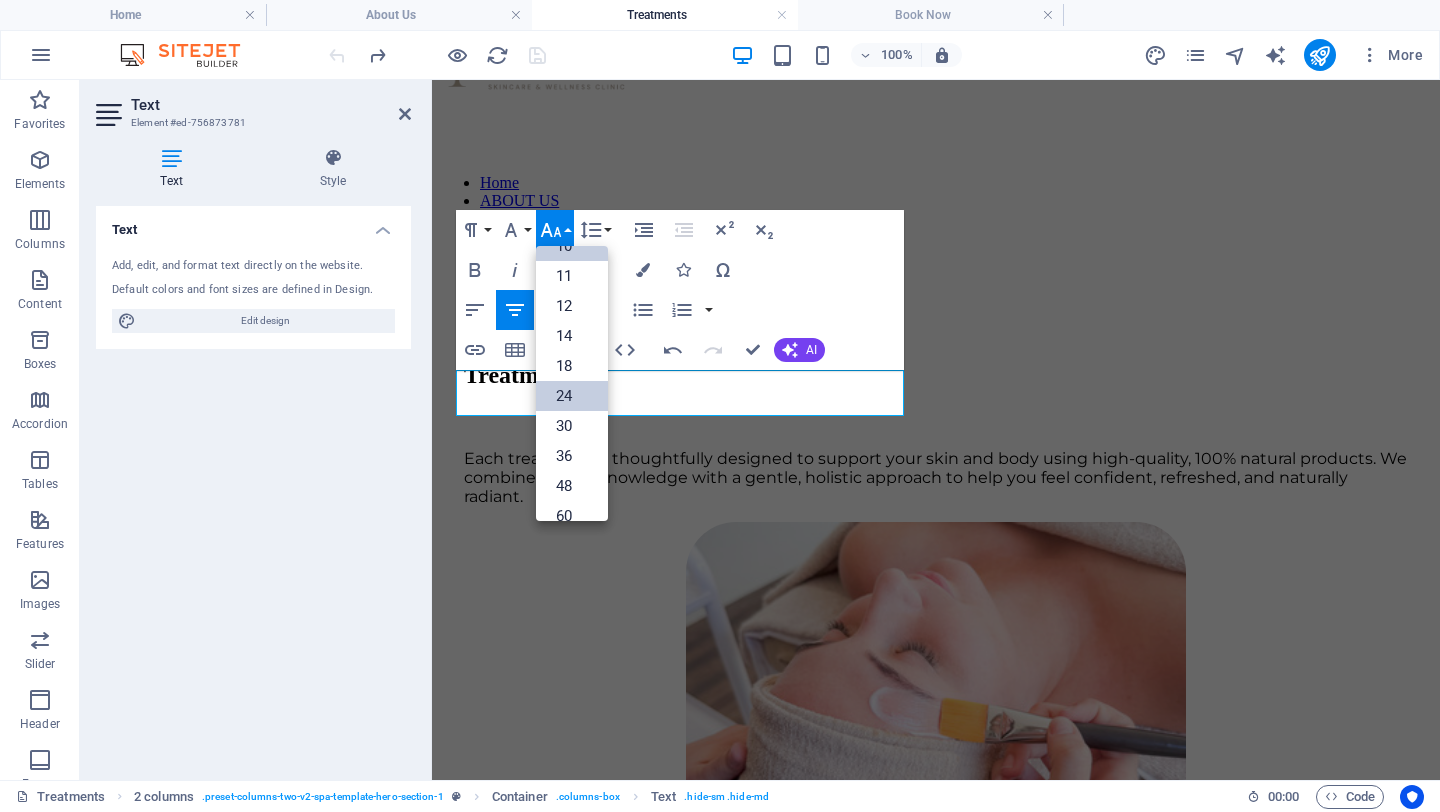 click on "24" at bounding box center [572, 396] 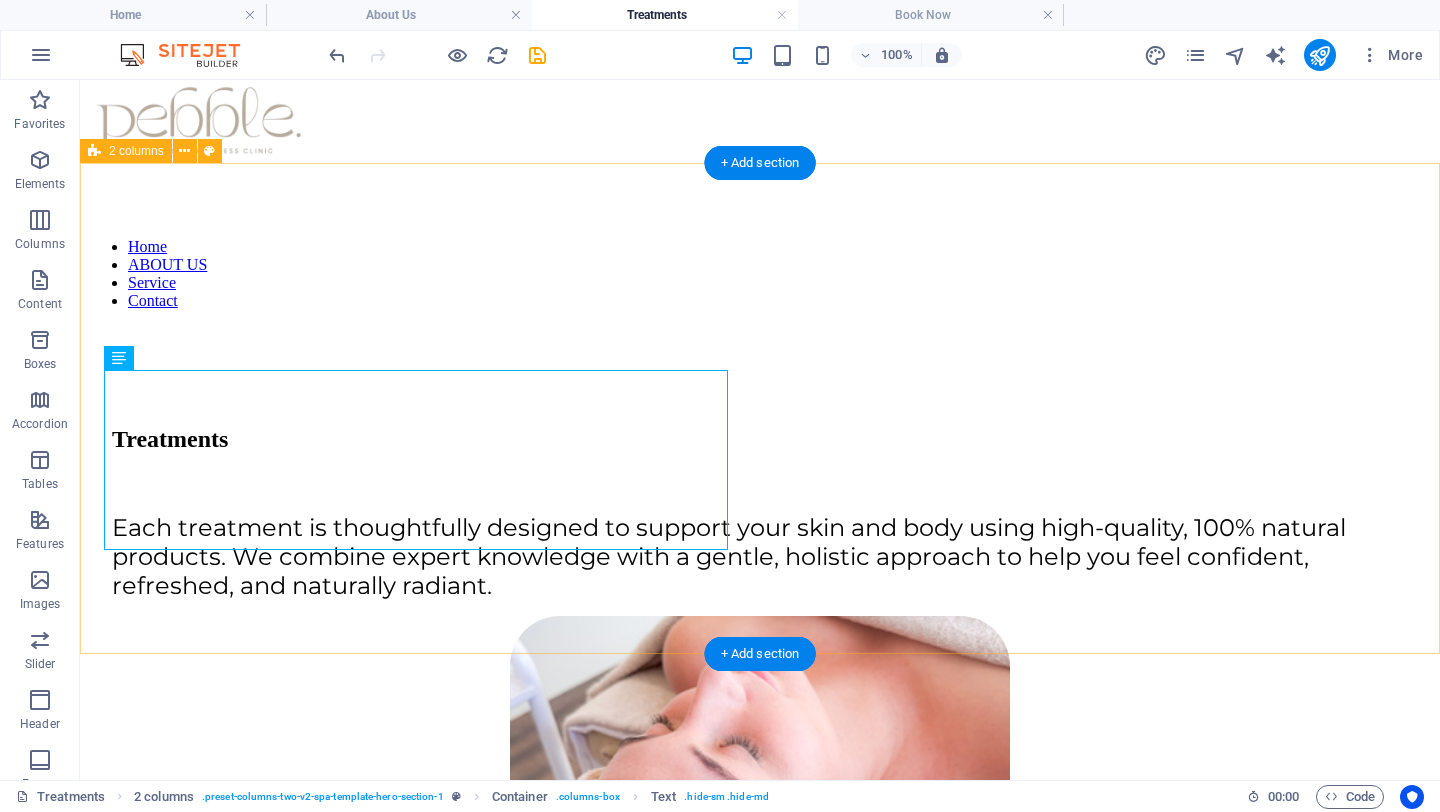 scroll, scrollTop: 260, scrollLeft: 0, axis: vertical 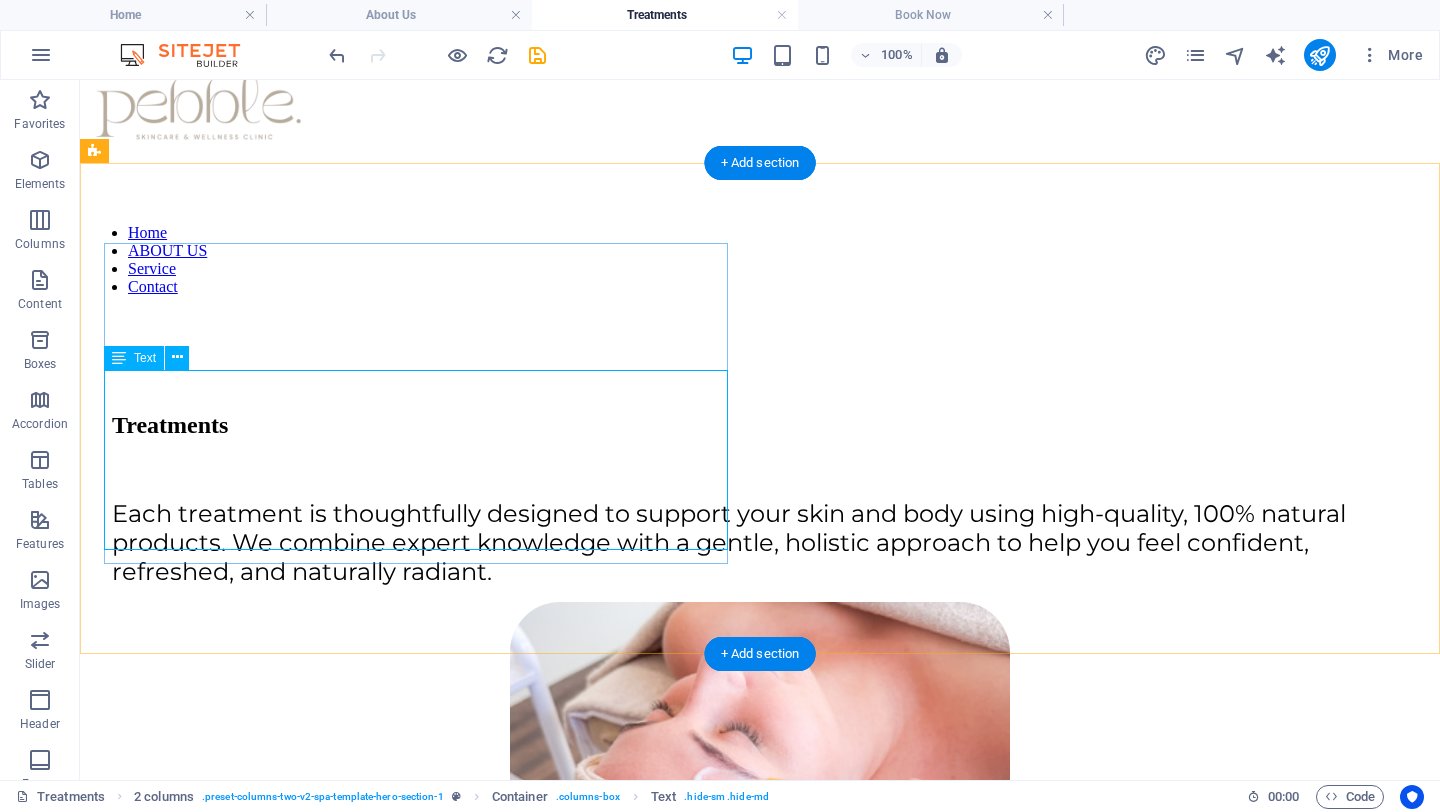 click on "Each treatment is thoughtfully designed to support your skin and body using high-quality, 100% natural products. We combine expert knowledge with a gentle, holistic approach to help you feel confident, refreshed, and naturally radiant." at bounding box center [760, 542] 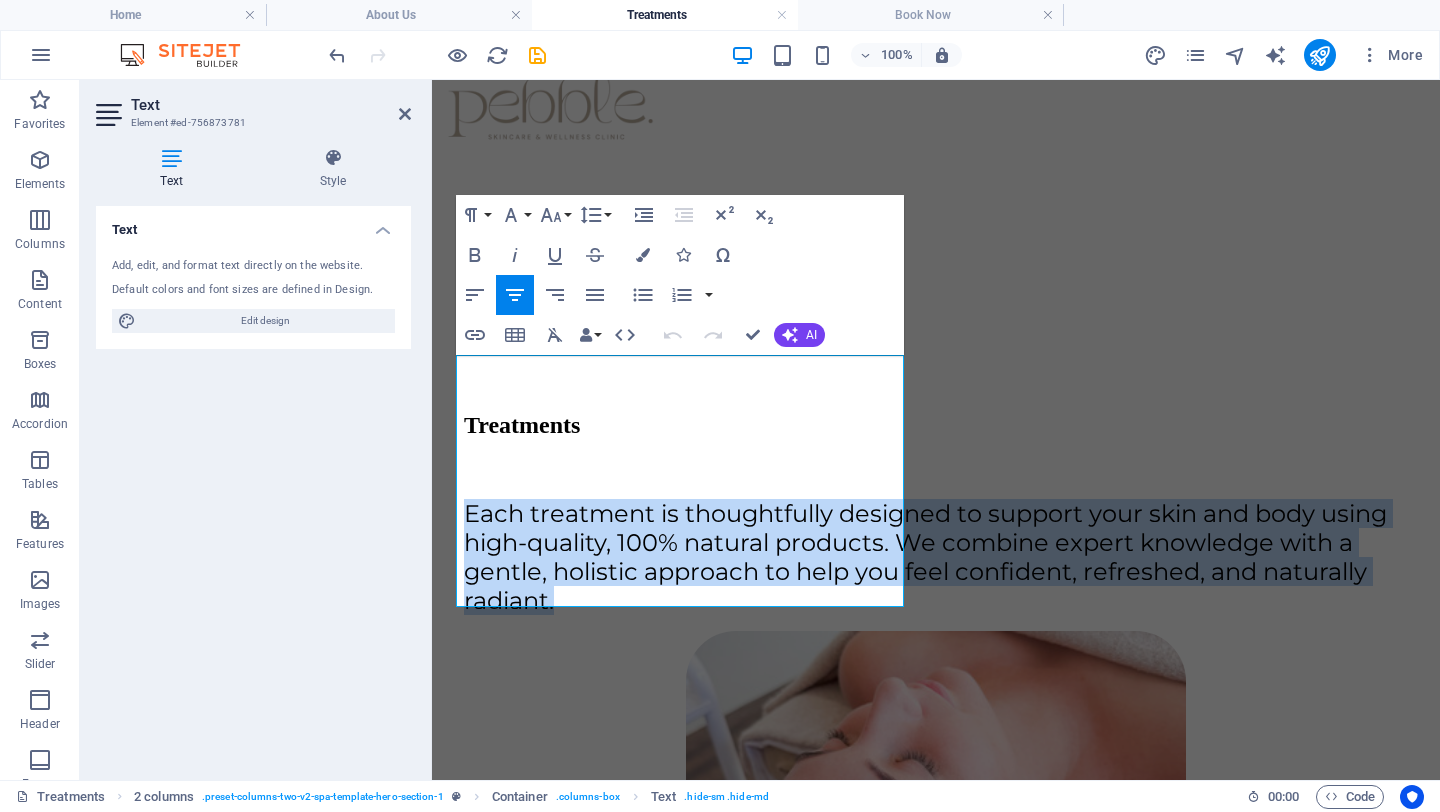 drag, startPoint x: 871, startPoint y: 587, endPoint x: 382, endPoint y: 365, distance: 537.0335 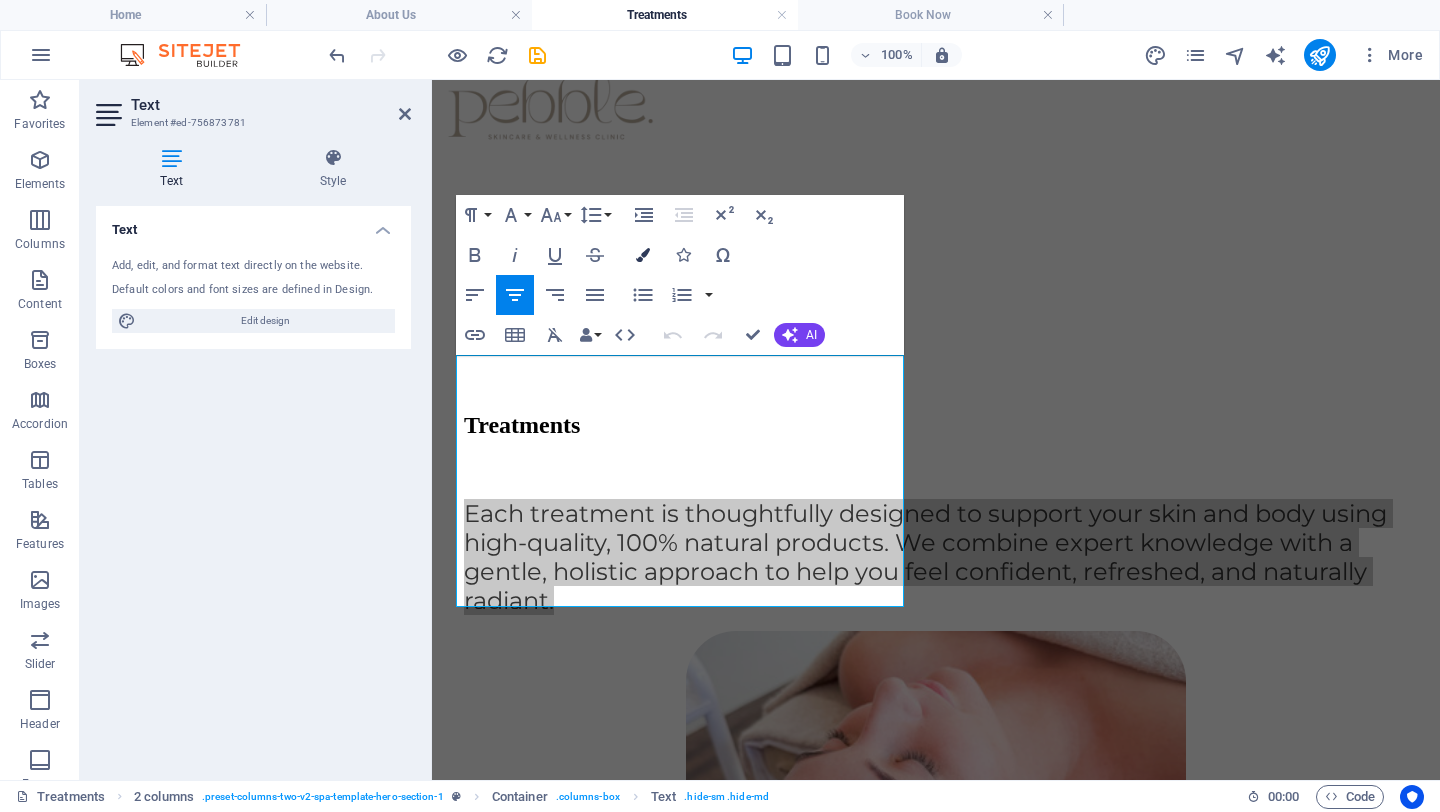 click at bounding box center [643, 255] 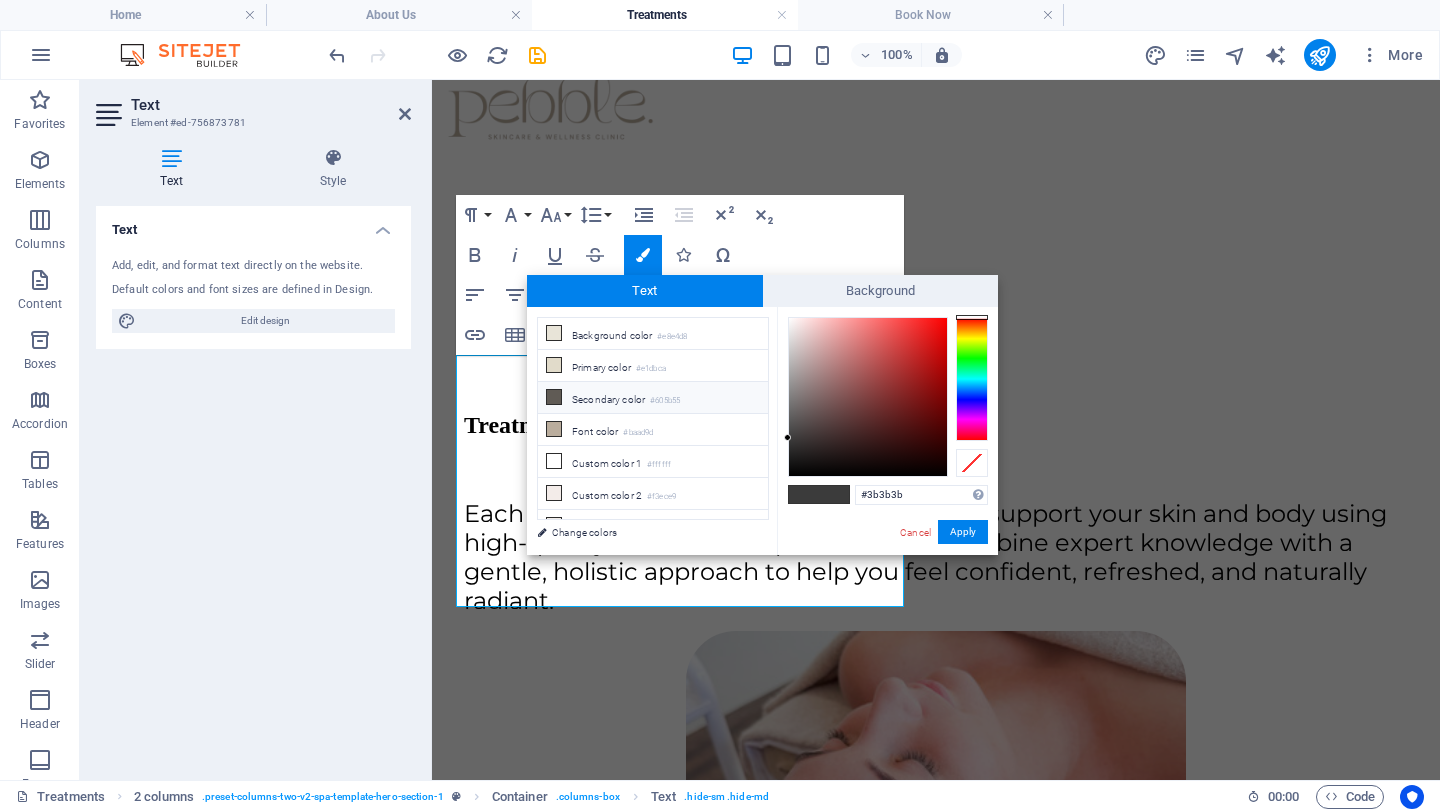 click on "Secondary color
#605b55" at bounding box center (653, 398) 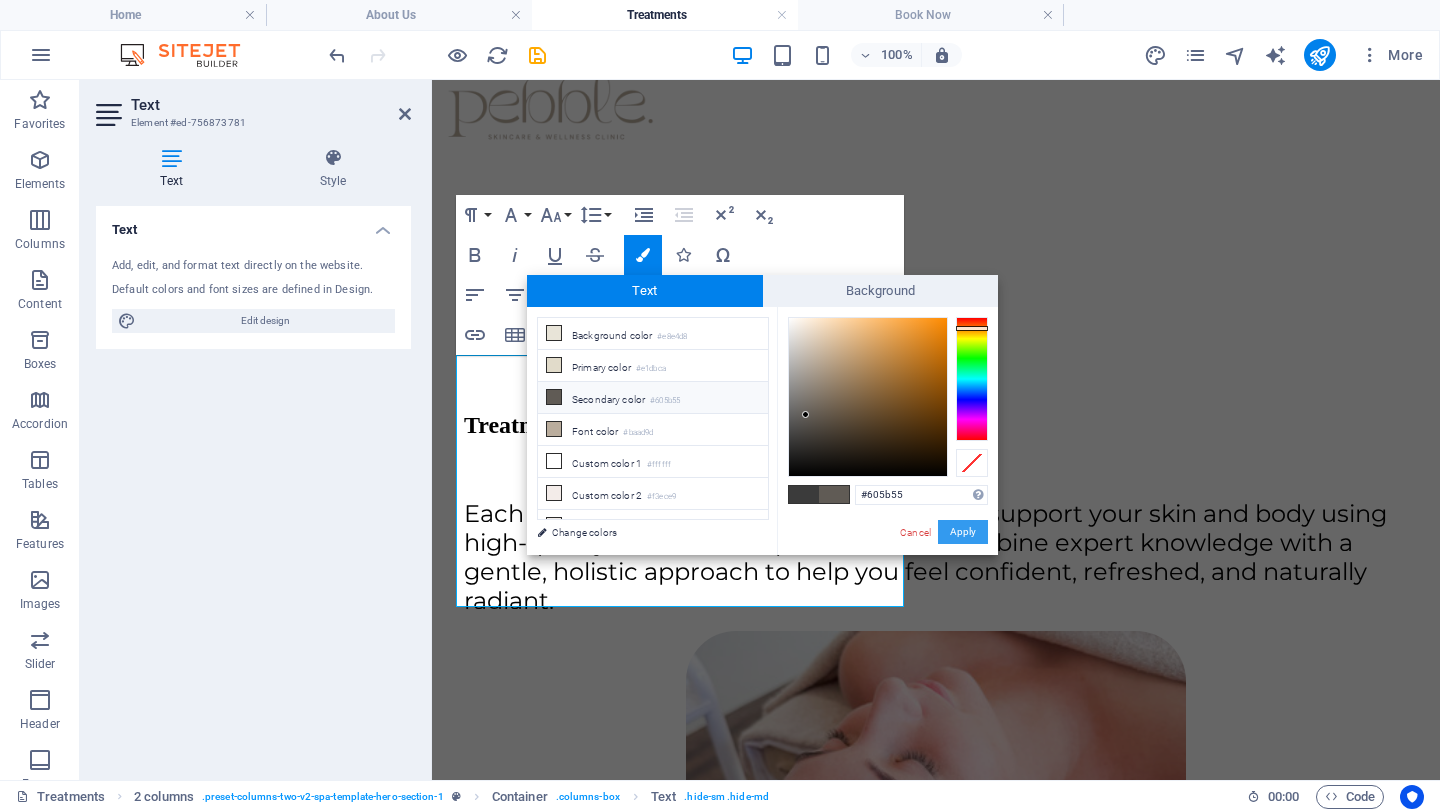 click on "Apply" at bounding box center [963, 532] 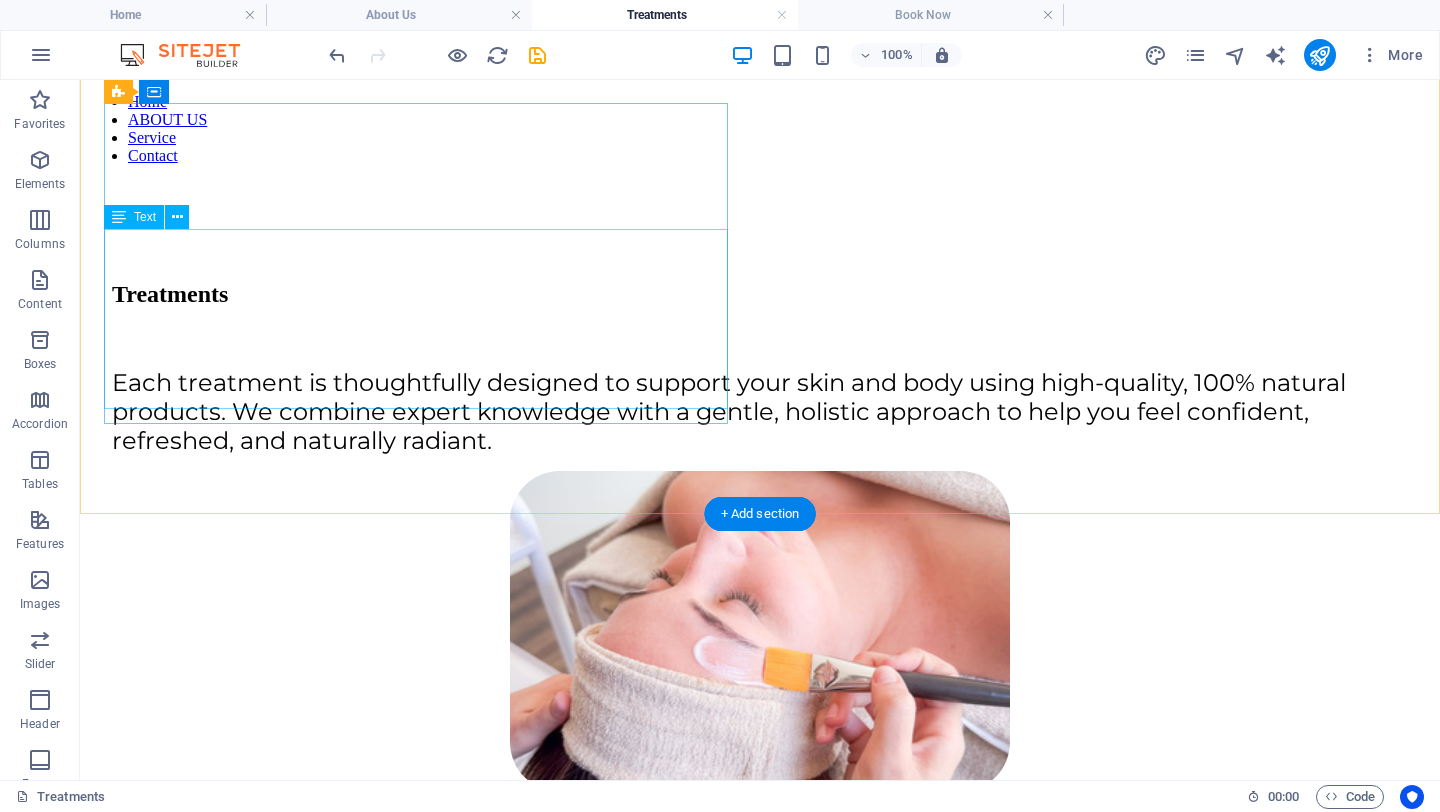 scroll, scrollTop: 387, scrollLeft: 0, axis: vertical 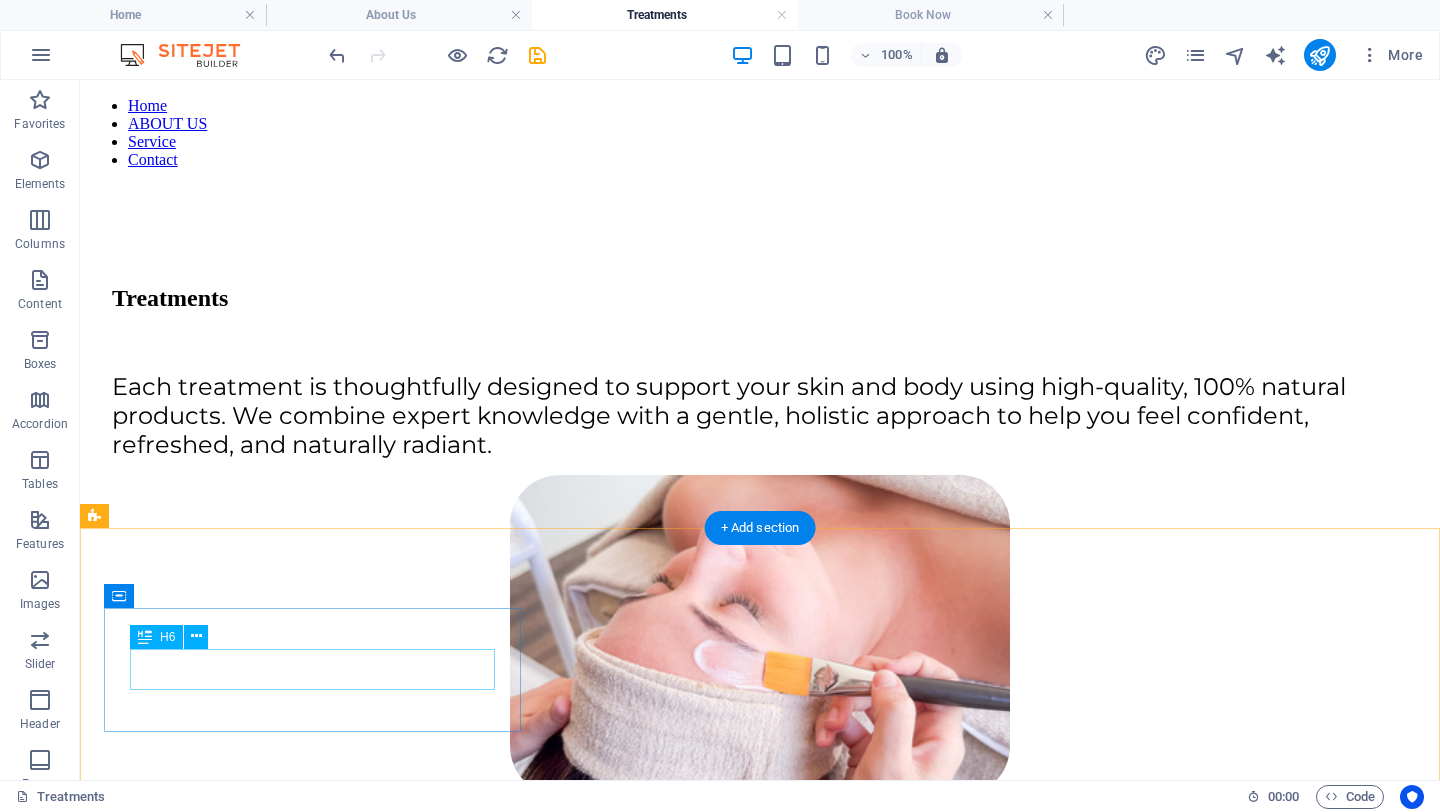 click on "Facials" at bounding box center (760, 921) 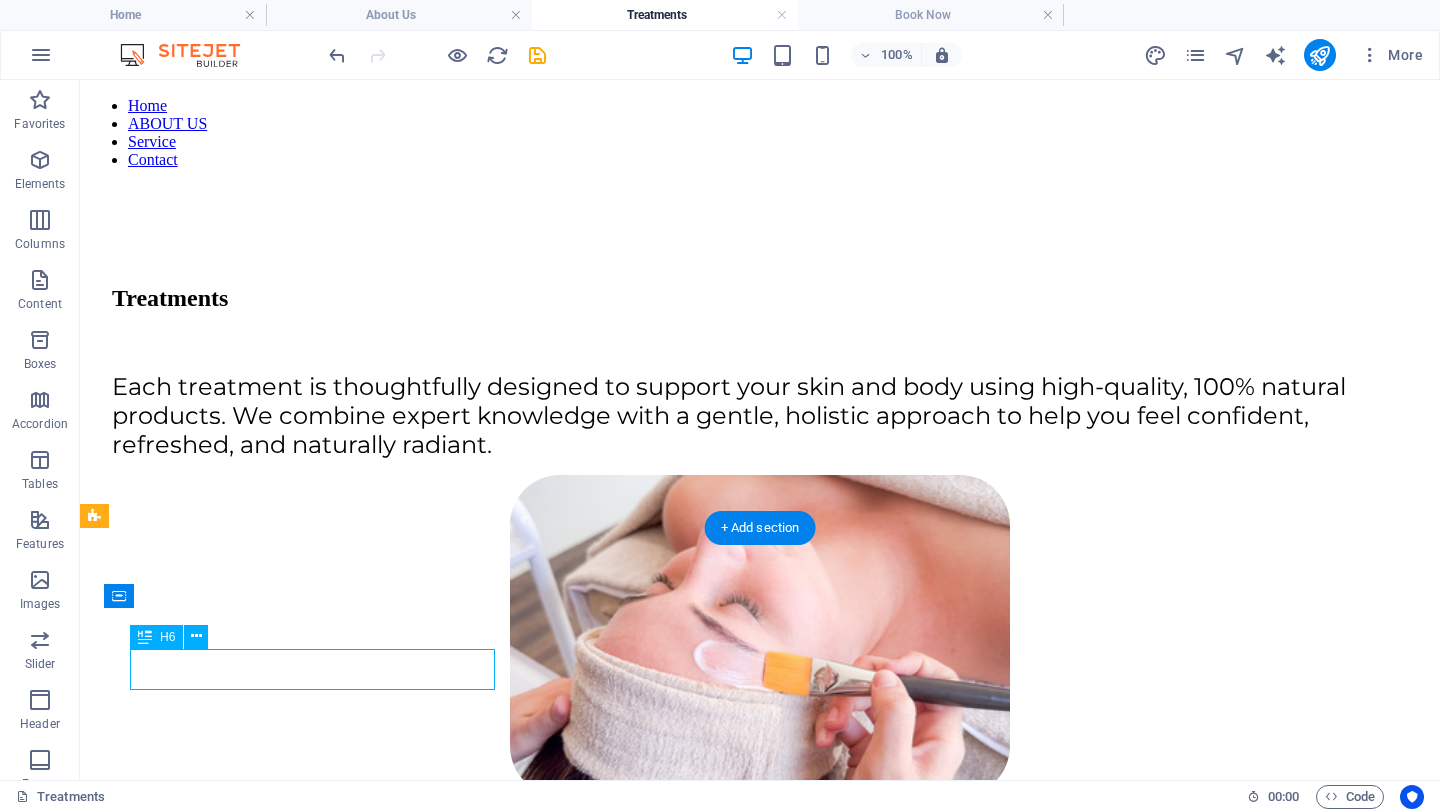 click on "Facials" at bounding box center [760, 921] 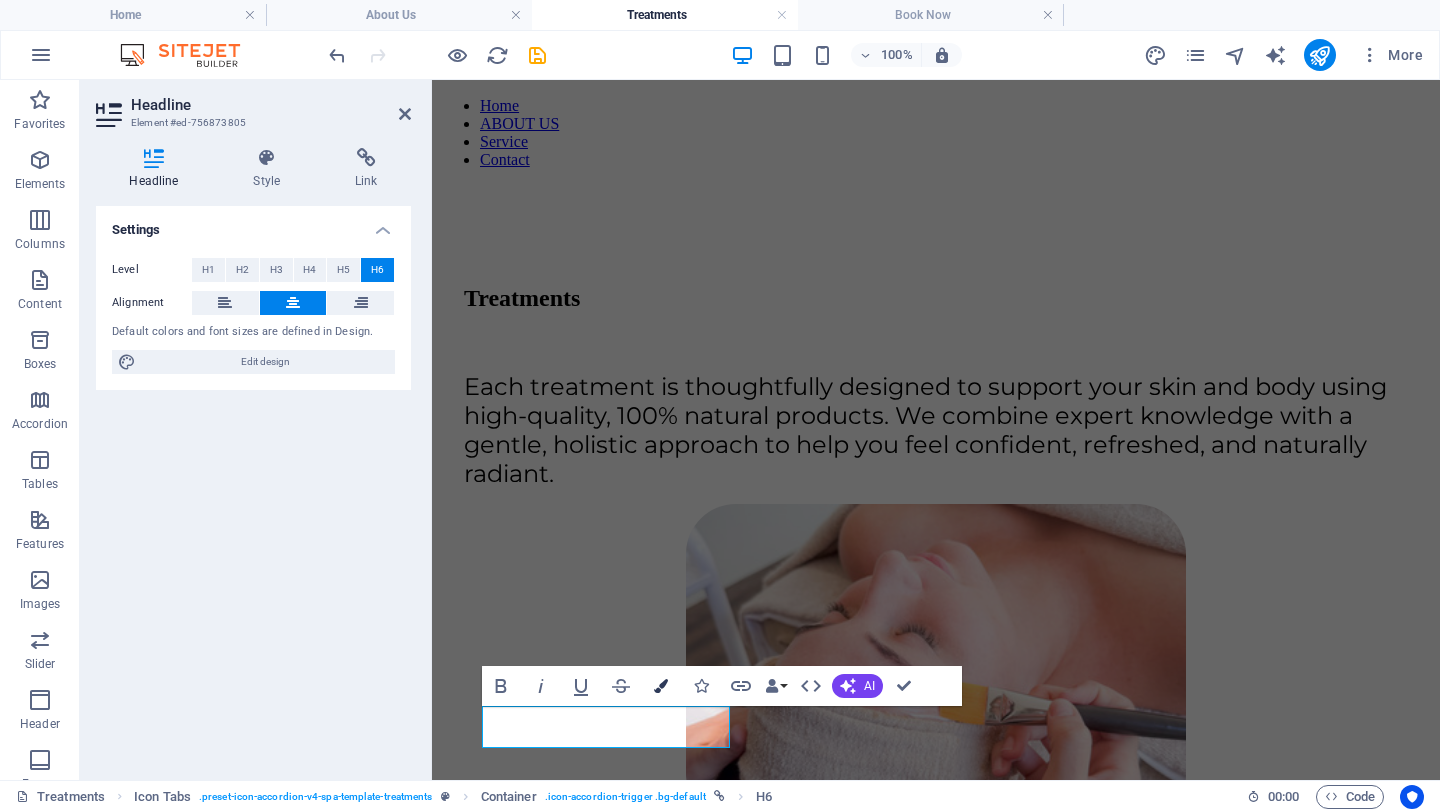 click on "Colors" at bounding box center [661, 686] 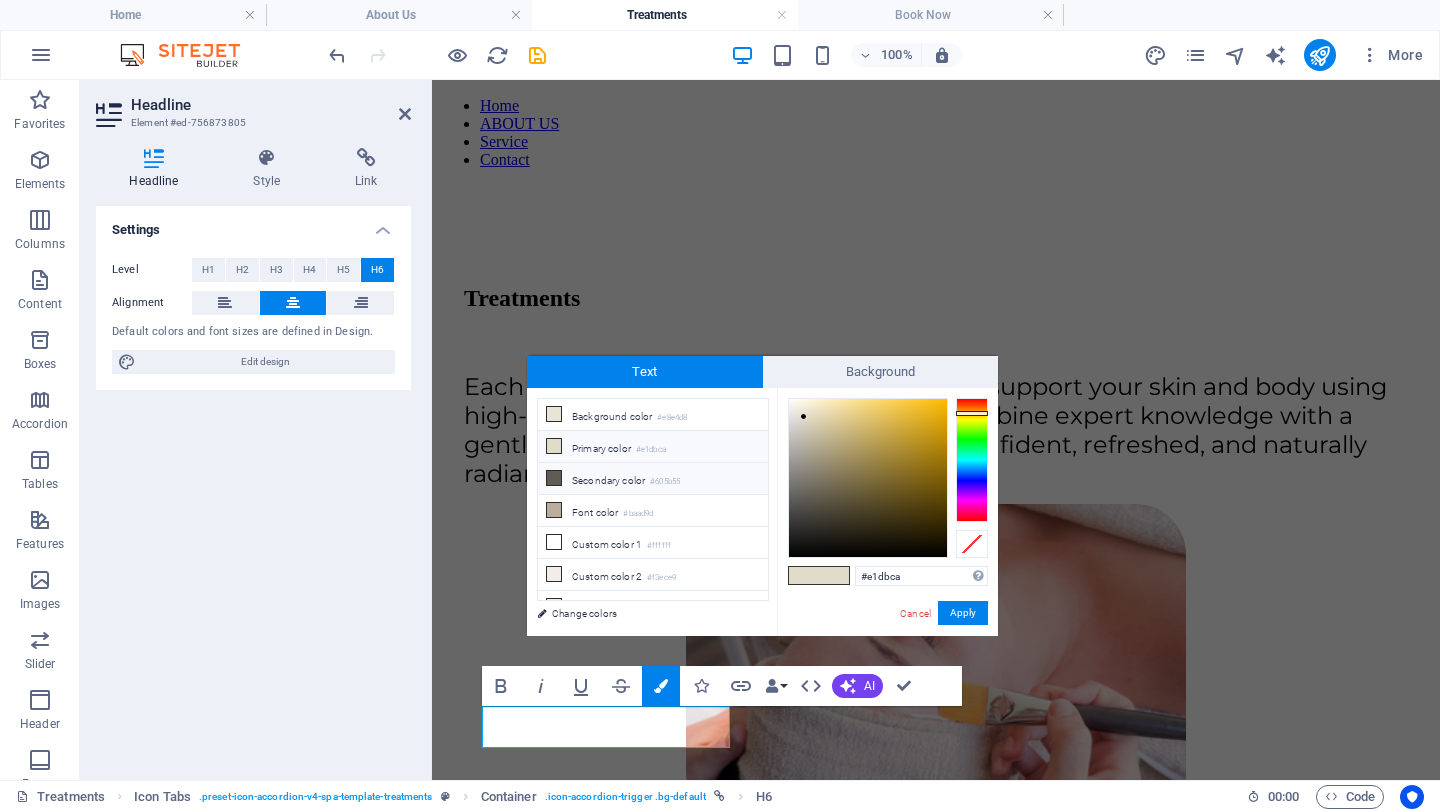 click on "Secondary color
#605b55" at bounding box center [653, 479] 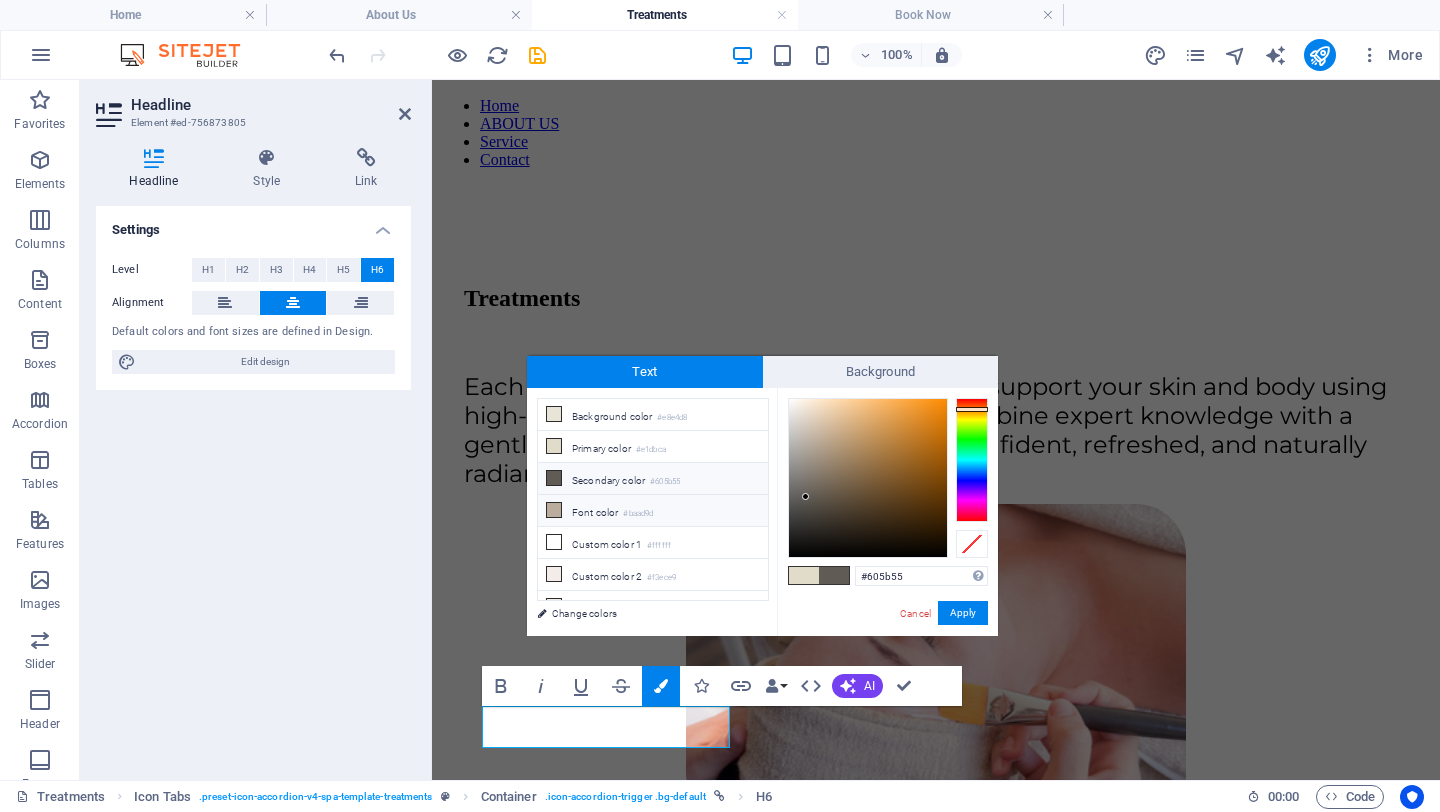 click on "Font color
#baad9d" at bounding box center (653, 511) 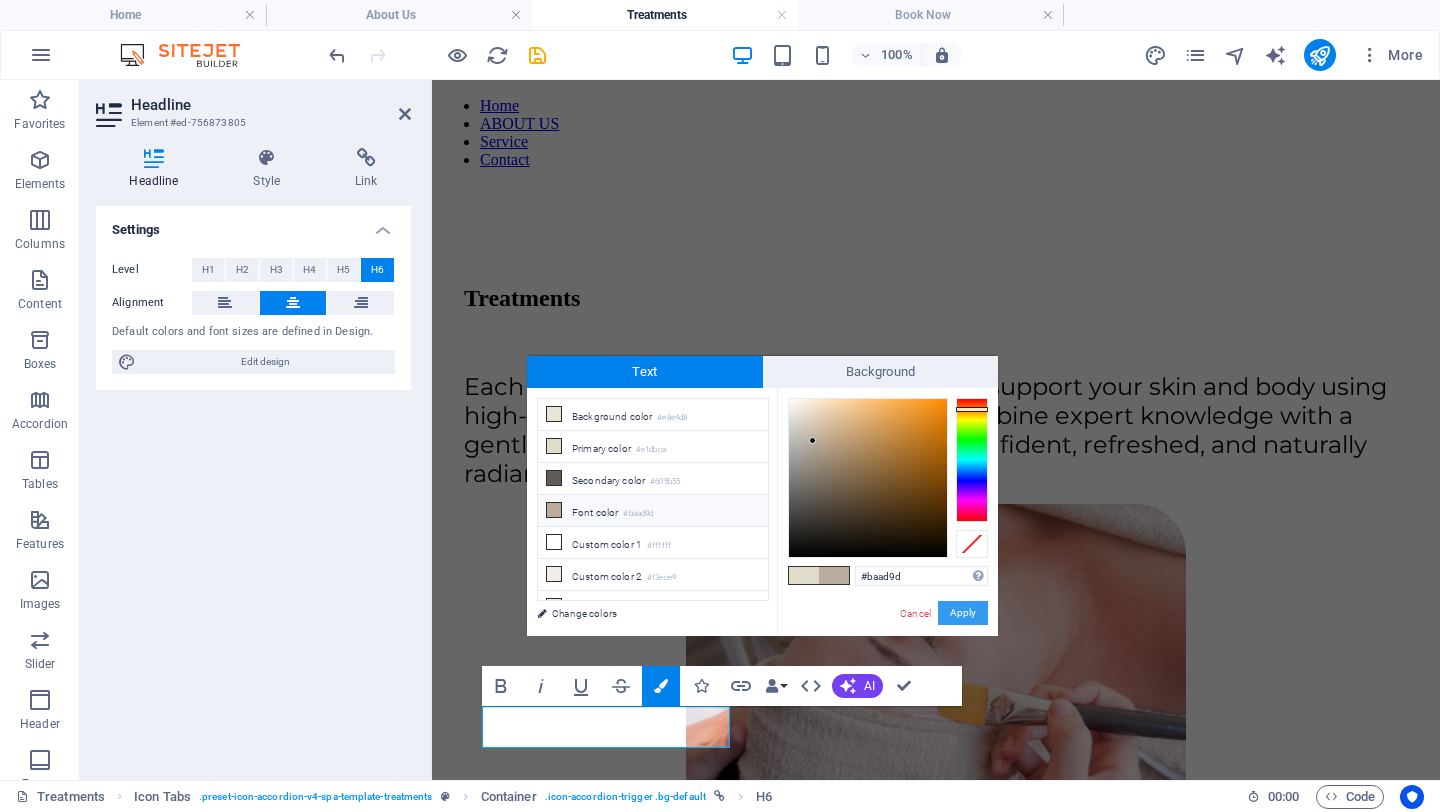 click on "Apply" at bounding box center (963, 613) 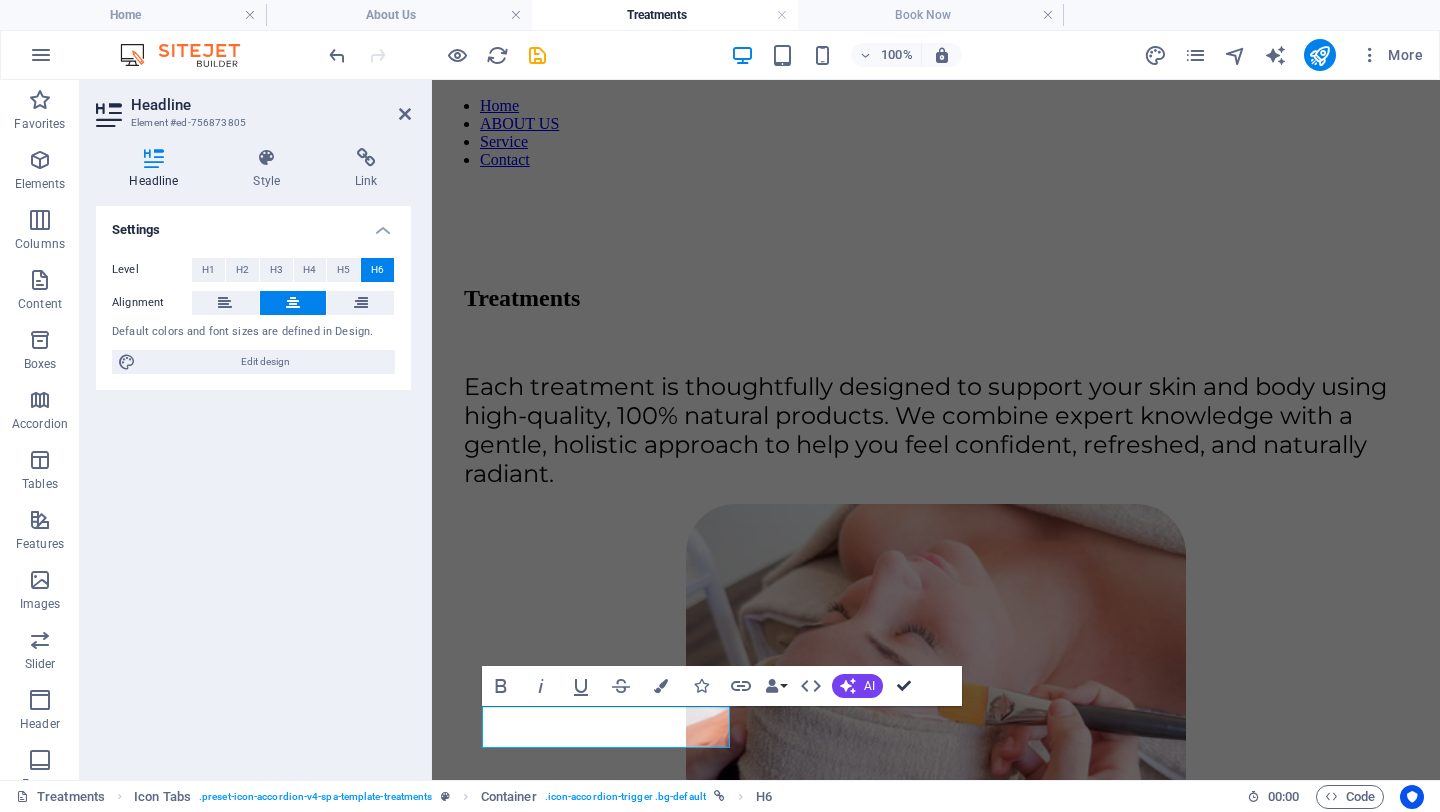 drag, startPoint x: 909, startPoint y: 683, endPoint x: 828, endPoint y: 603, distance: 113.84639 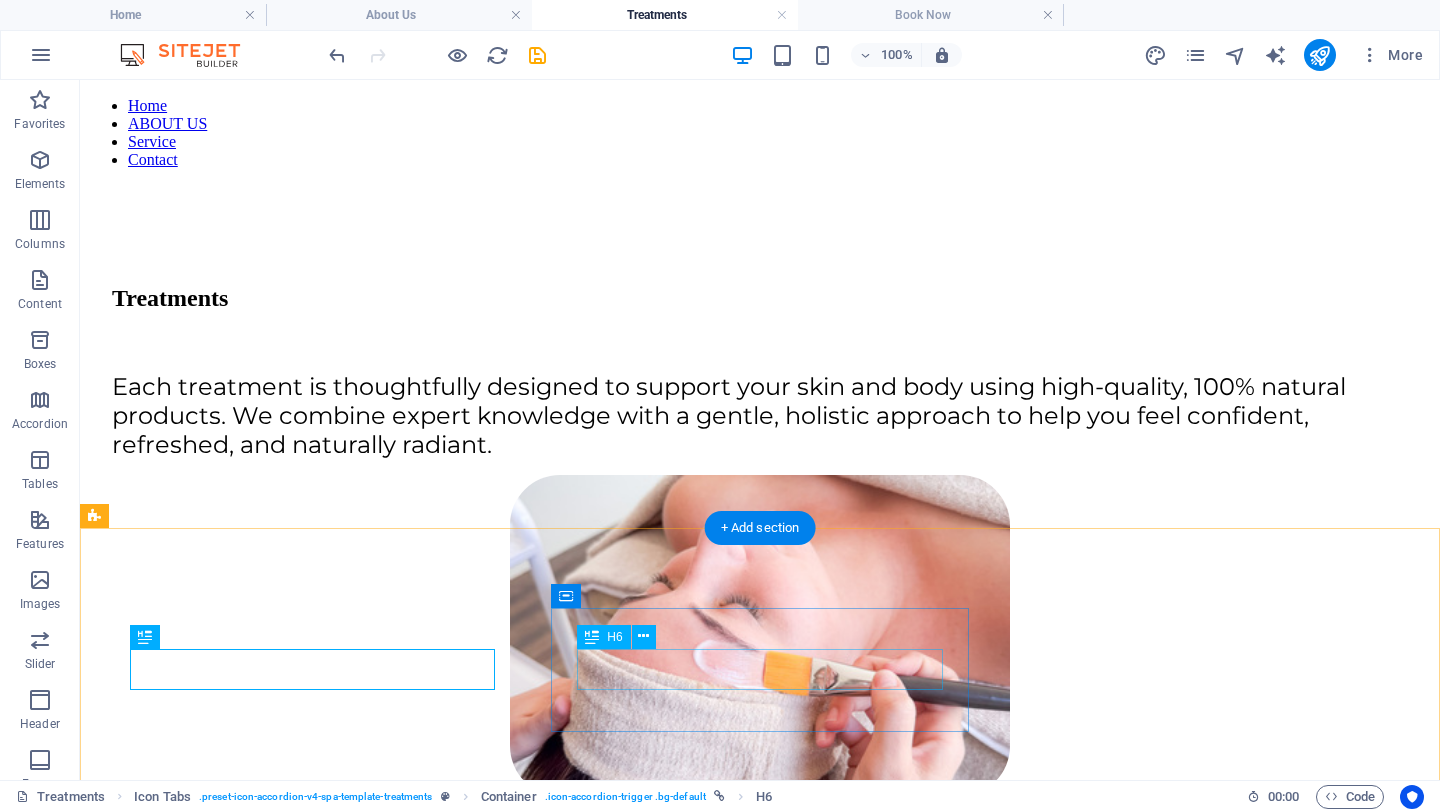 click on "Brows" at bounding box center (760, 4271) 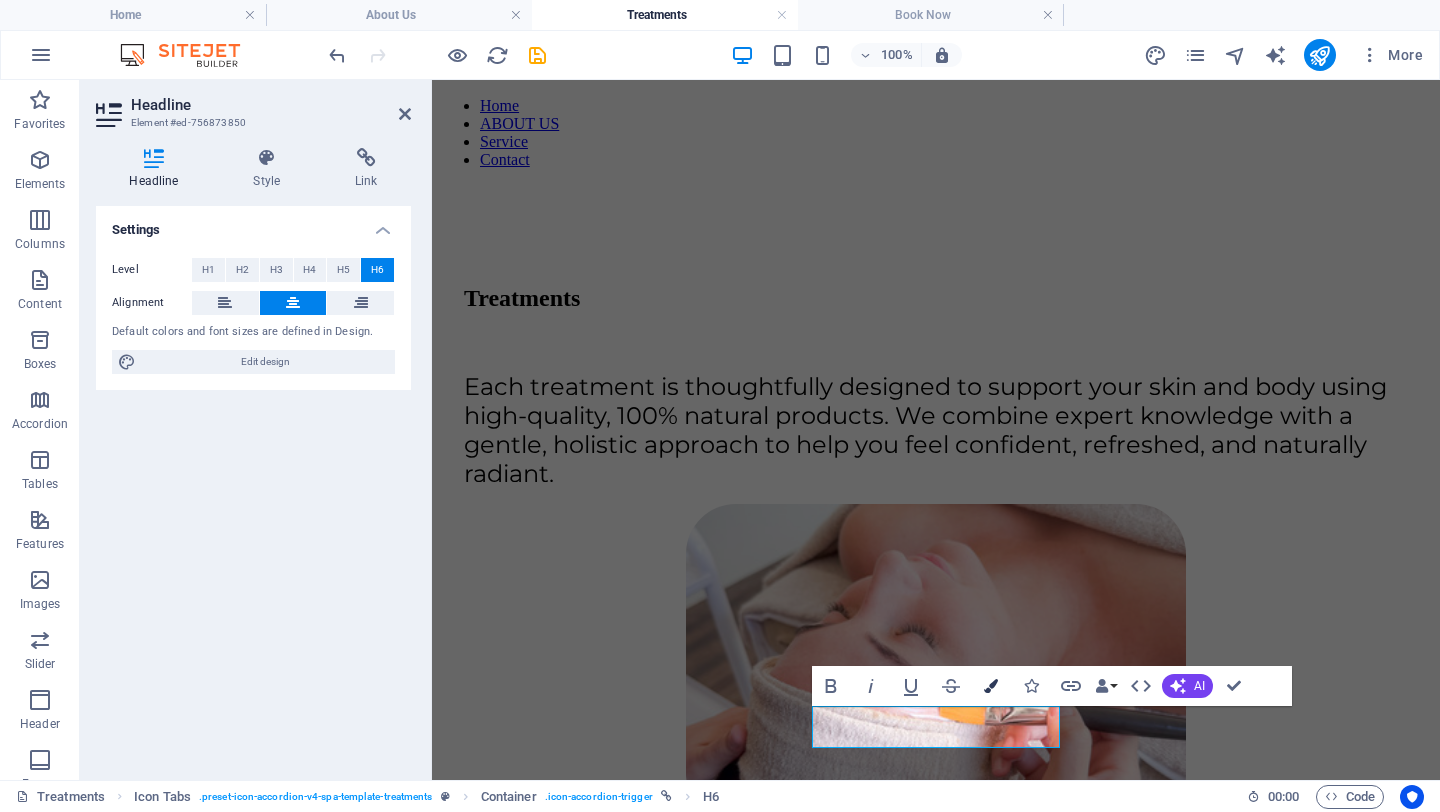 click on "Colors" at bounding box center (991, 686) 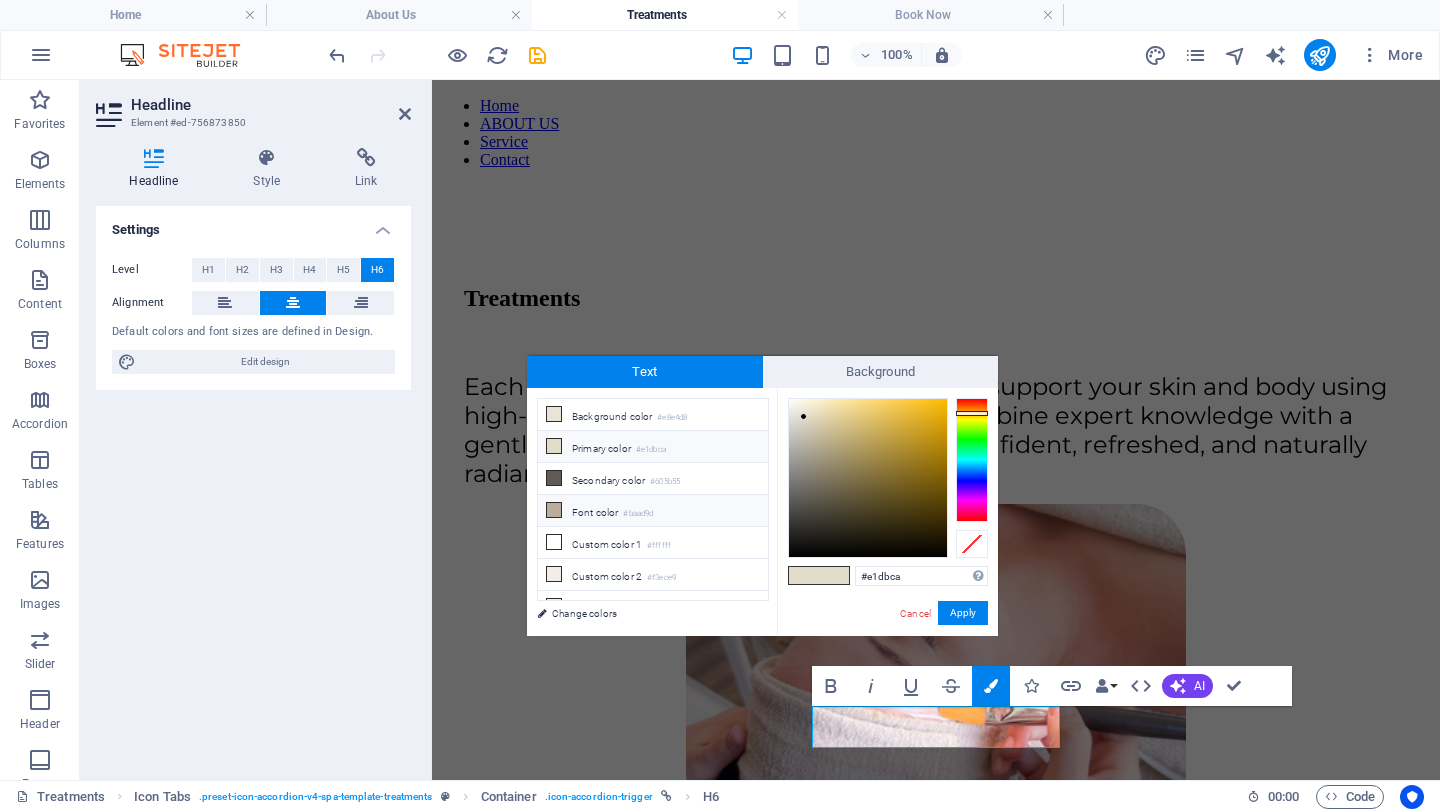 click on "#baad9d" at bounding box center [638, 514] 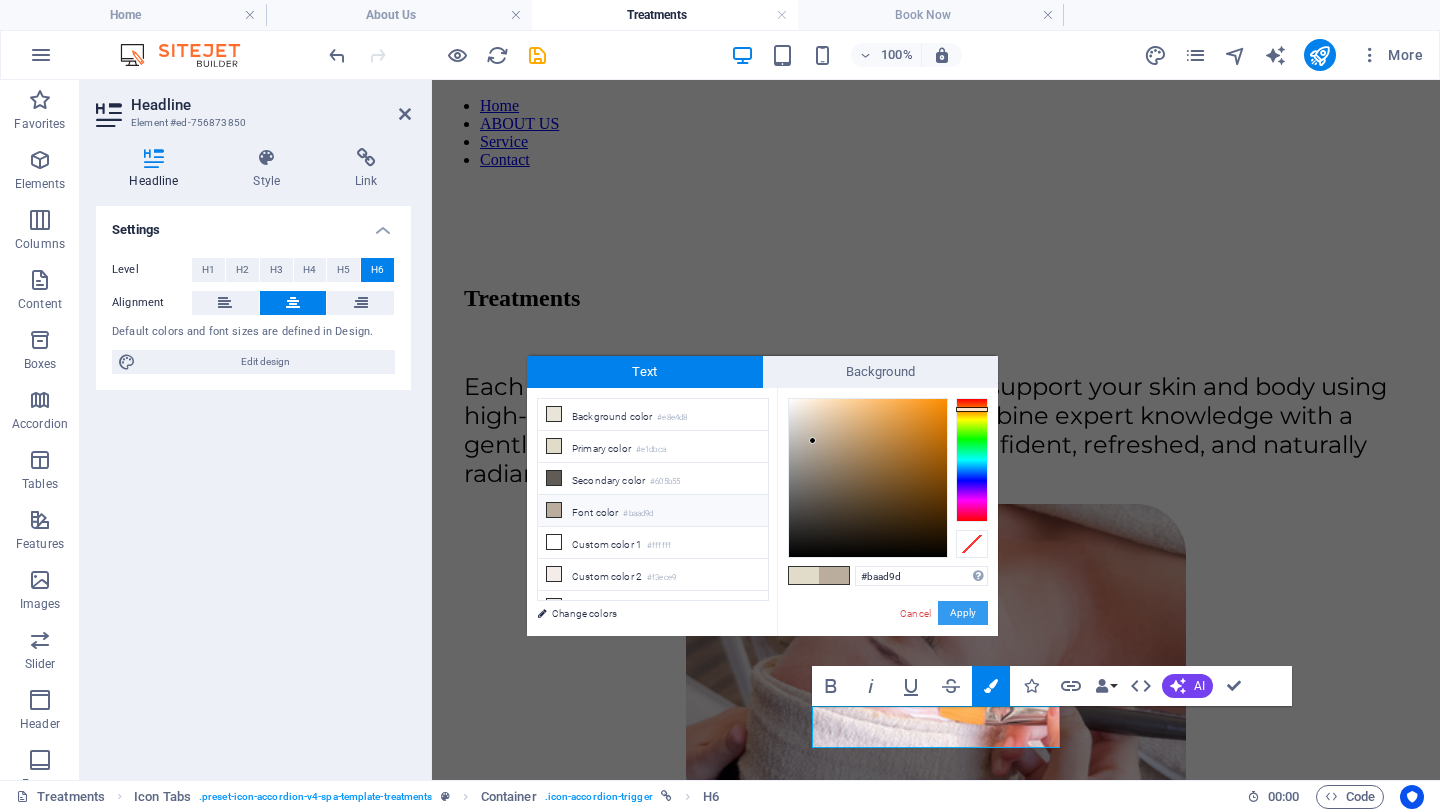 click on "Apply" at bounding box center [963, 613] 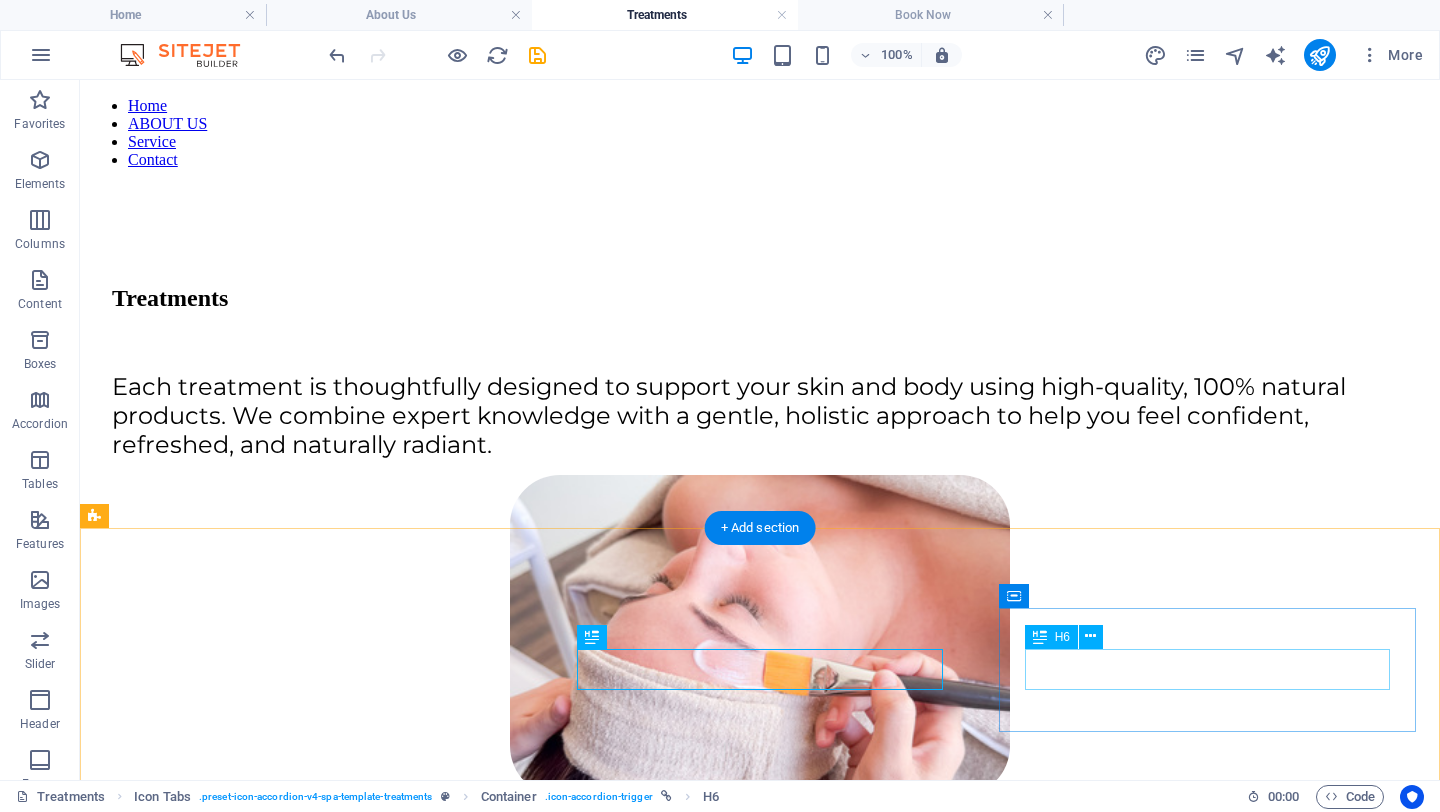 click on "Micro/Nano-Needing" at bounding box center (760, 6000) 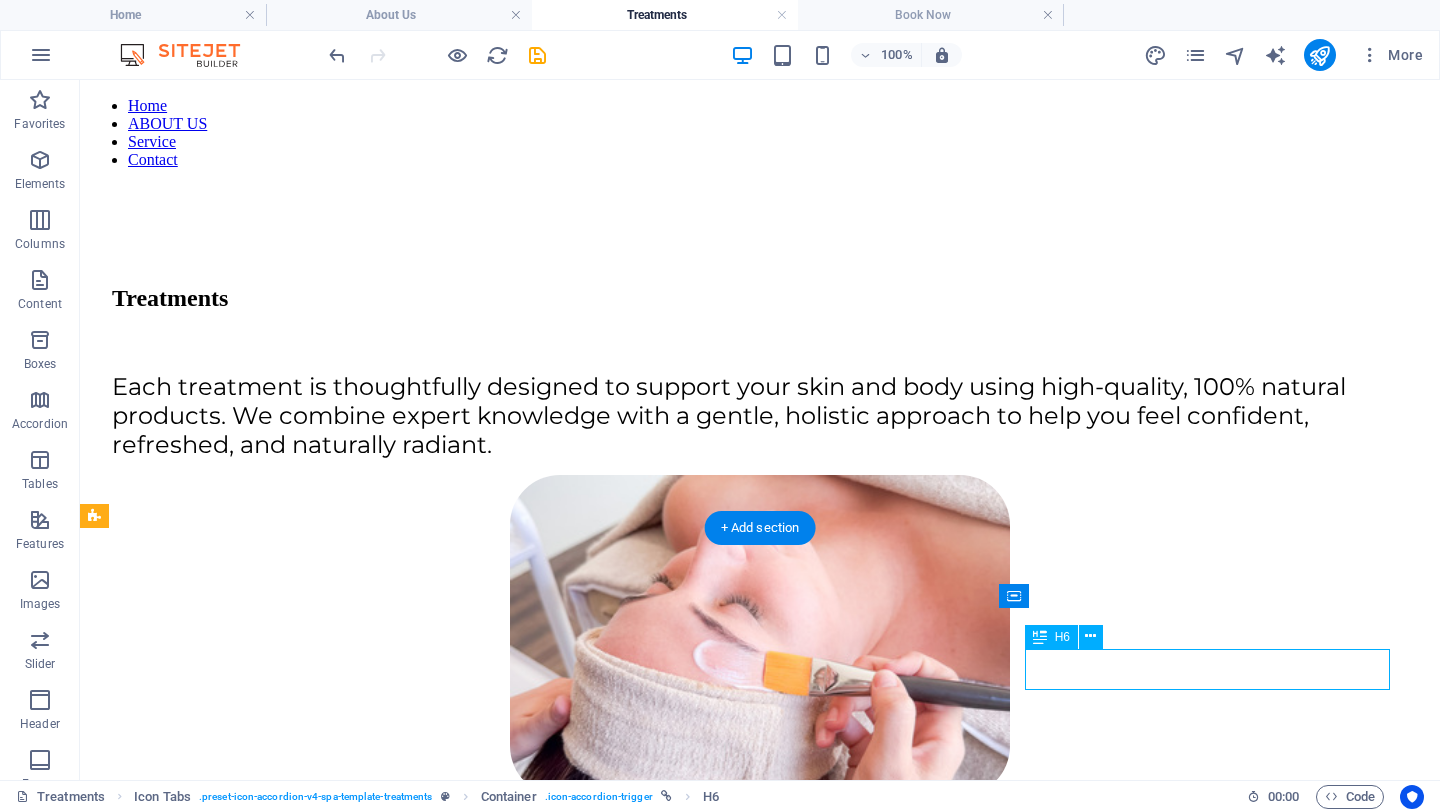 click on "Micro/Nano-Needing" at bounding box center [760, 6000] 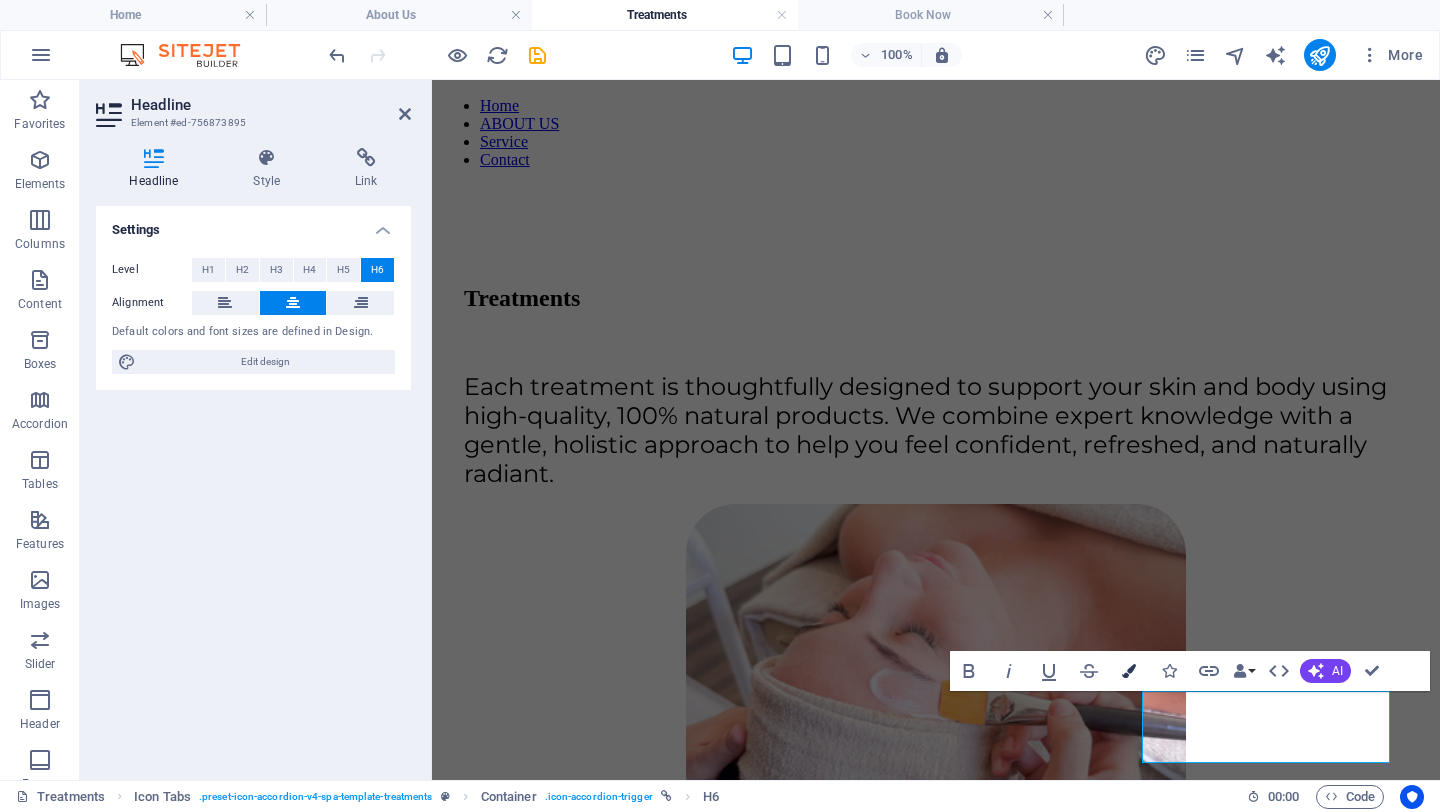click on "Colors" at bounding box center (1129, 671) 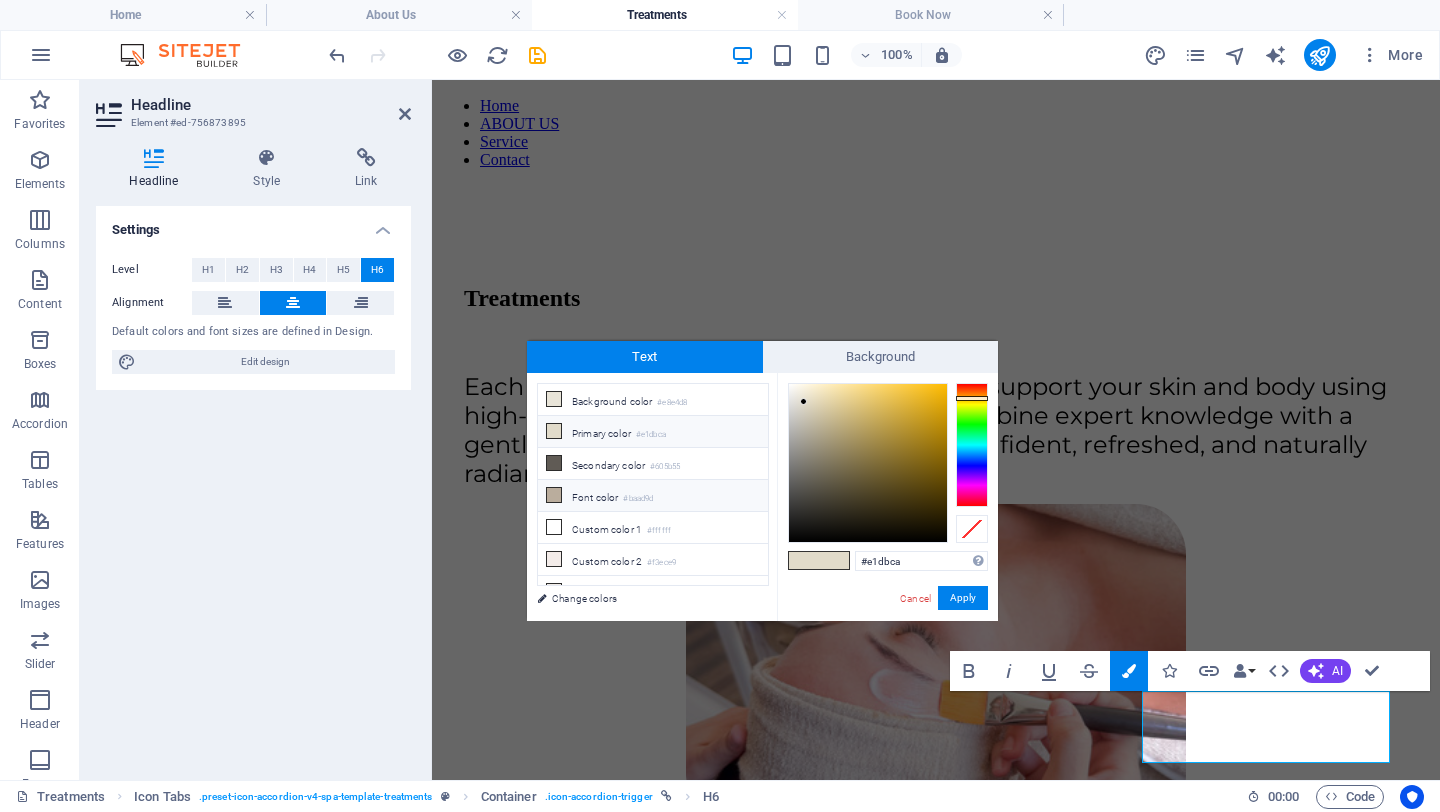 click on "#baad9d" at bounding box center (638, 499) 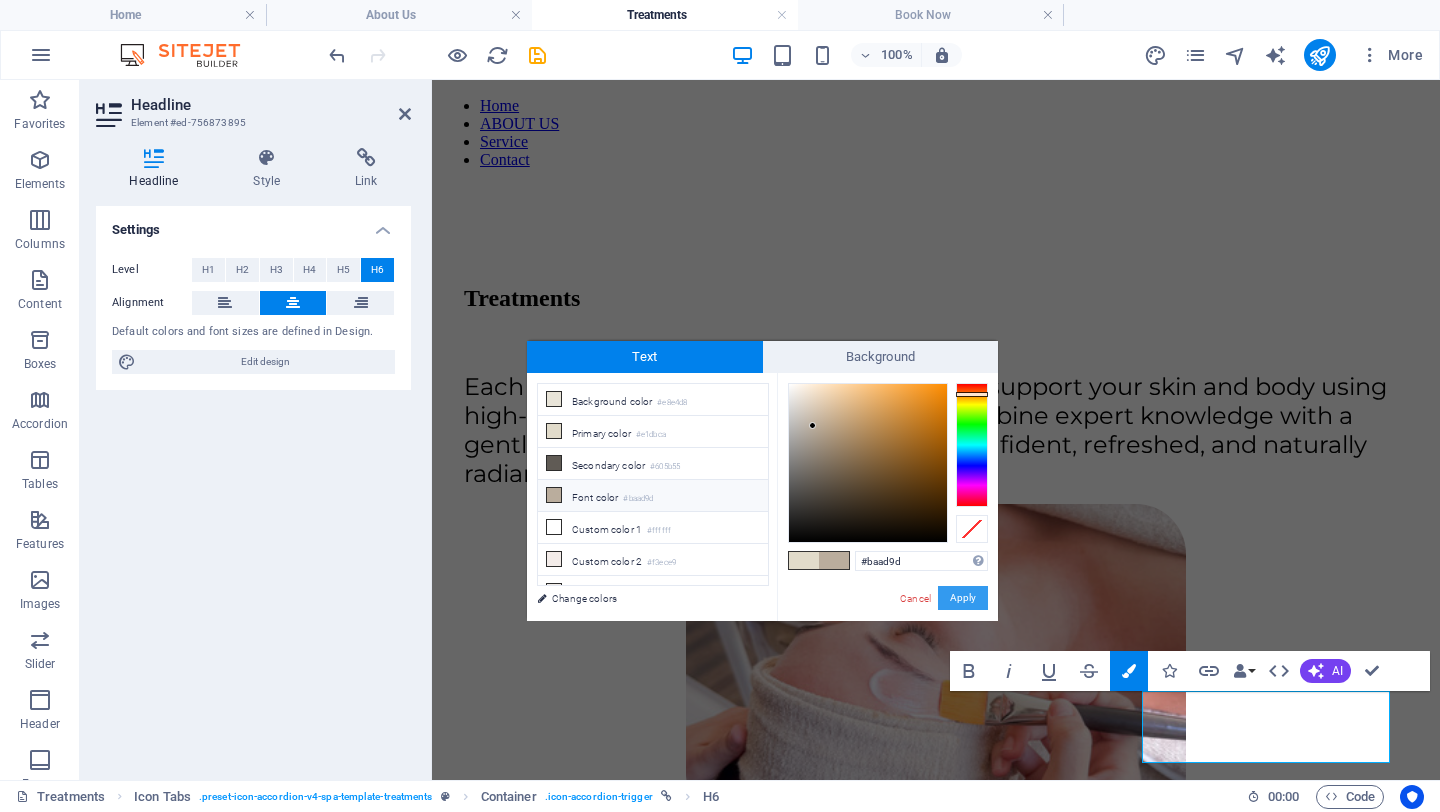 click on "Apply" at bounding box center (963, 598) 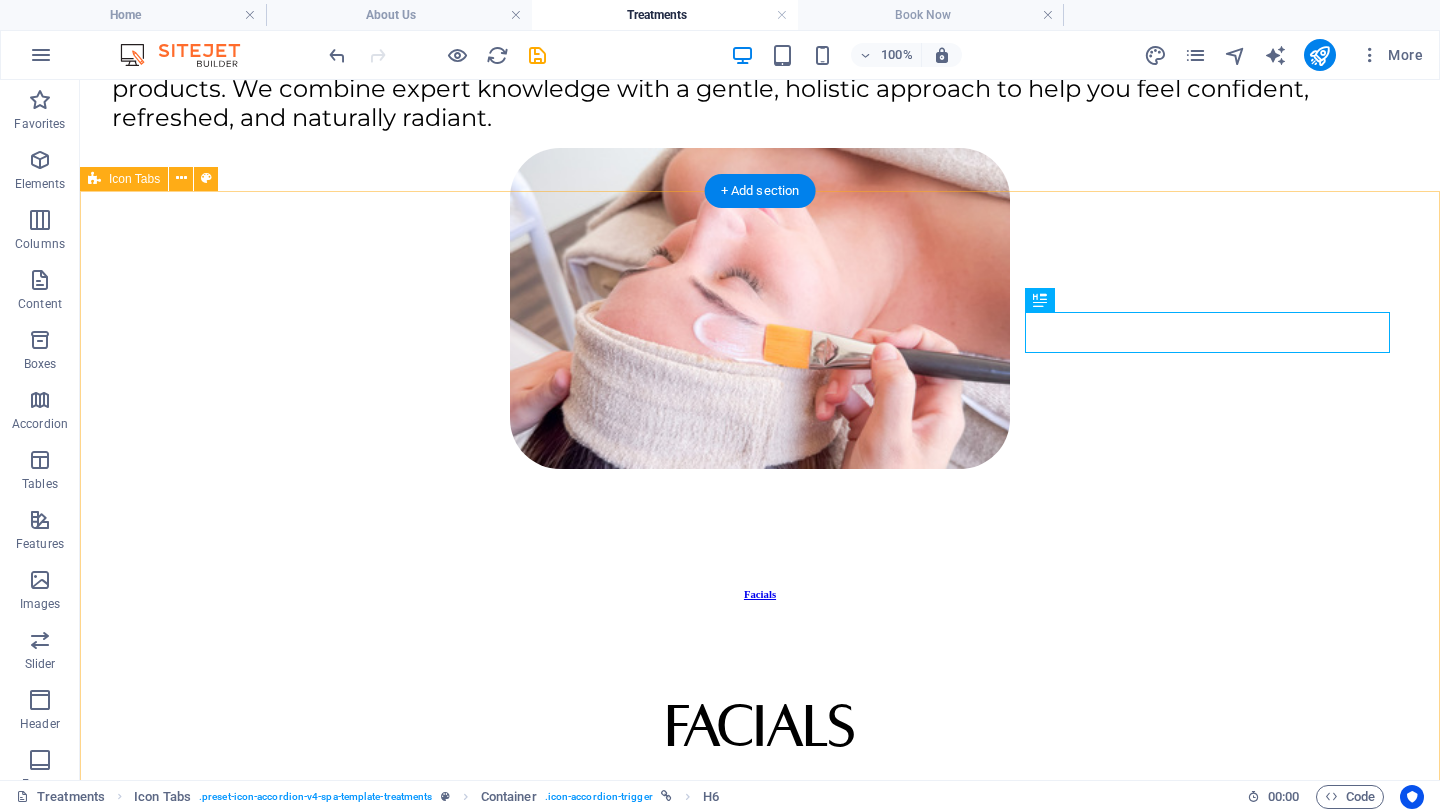 scroll, scrollTop: 724, scrollLeft: 0, axis: vertical 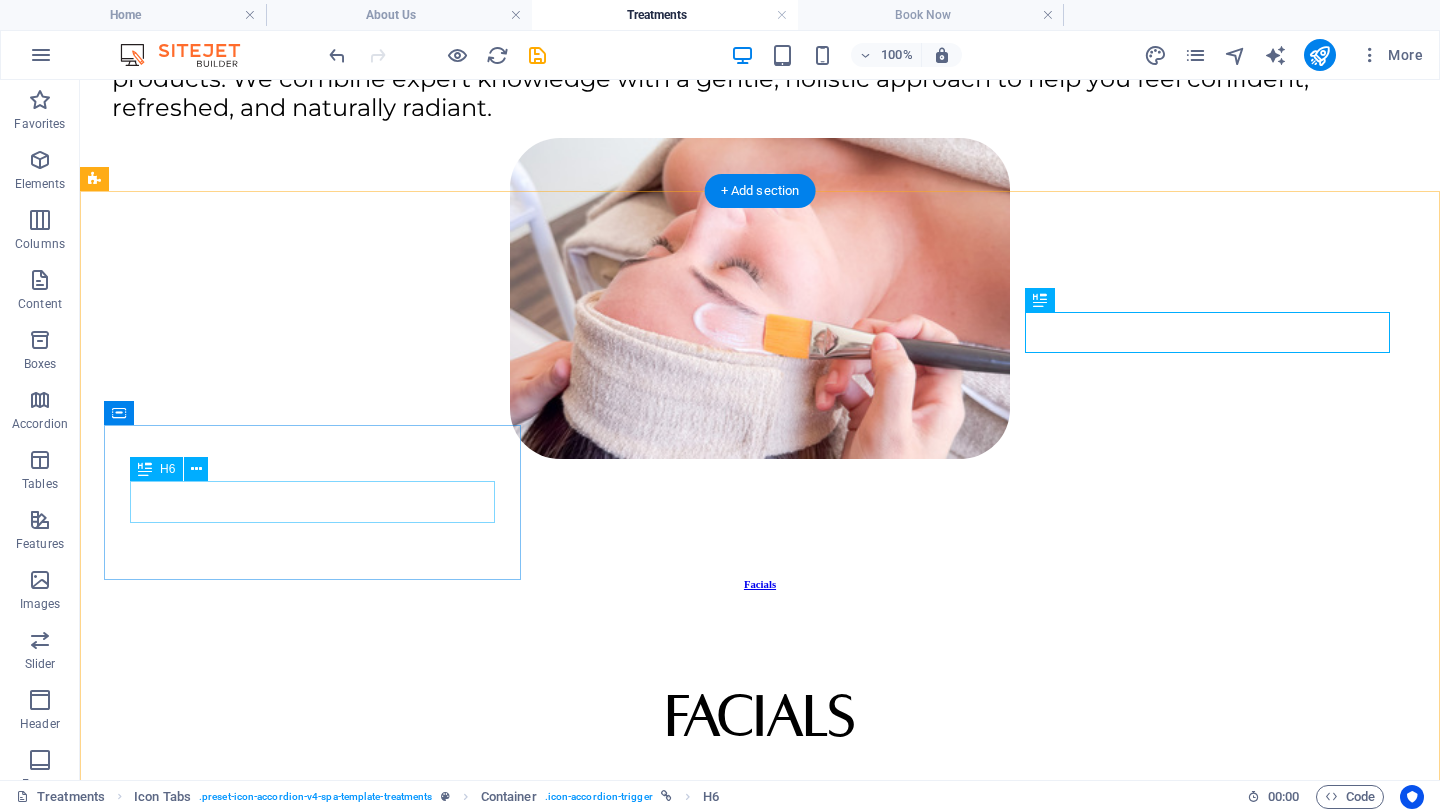 click on "Swedish Massage" at bounding box center [760, 7166] 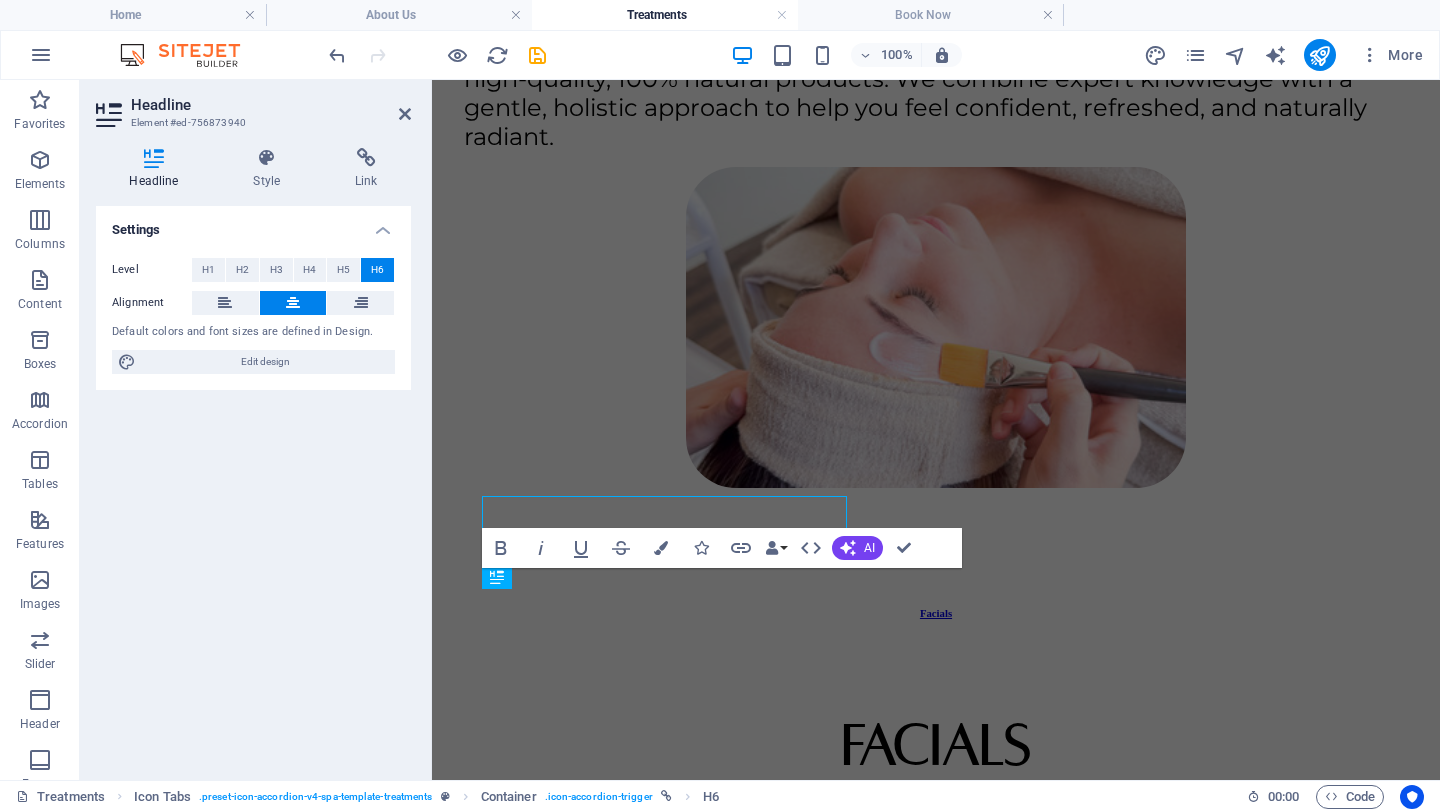 scroll, scrollTop: 709, scrollLeft: 0, axis: vertical 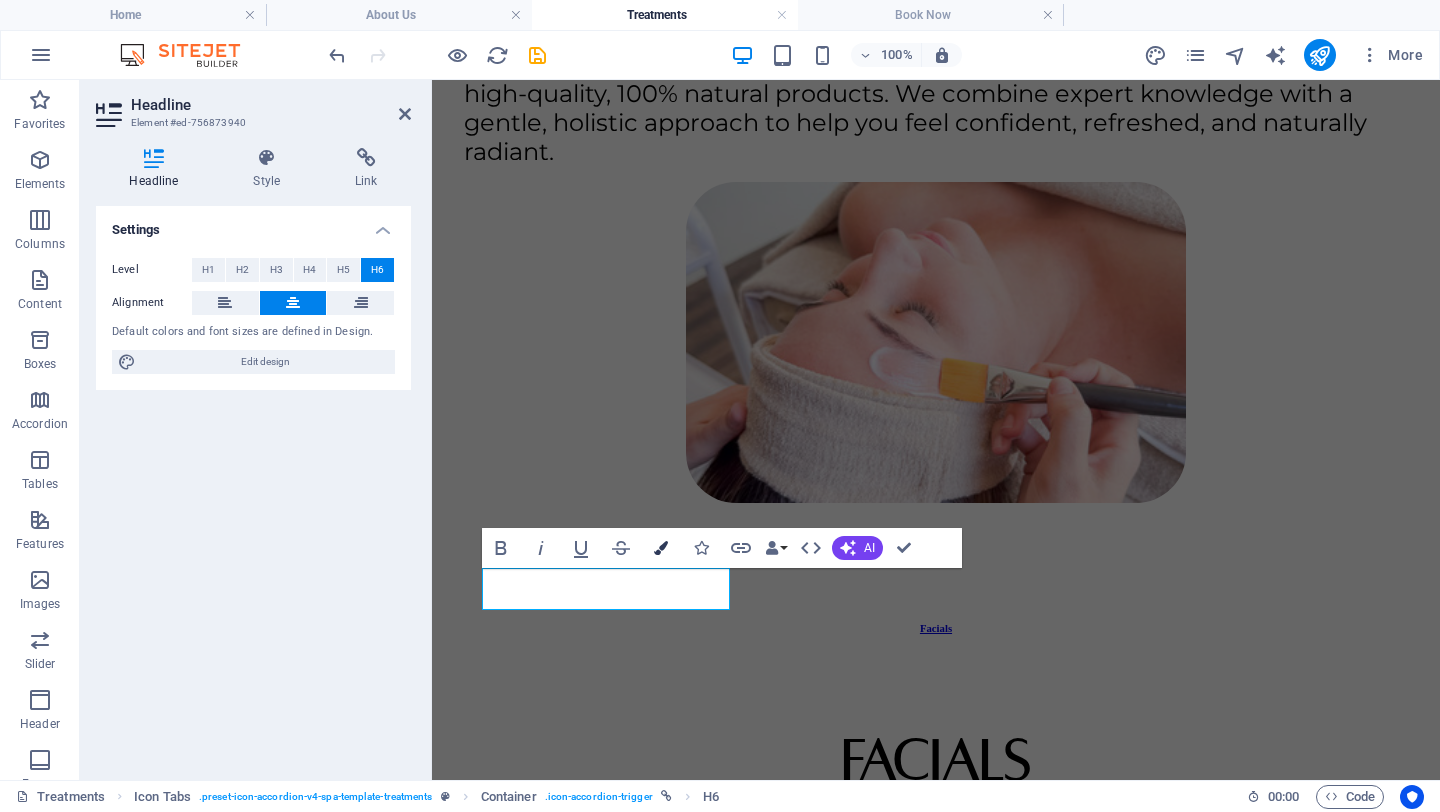 click on "Colors" at bounding box center [661, 548] 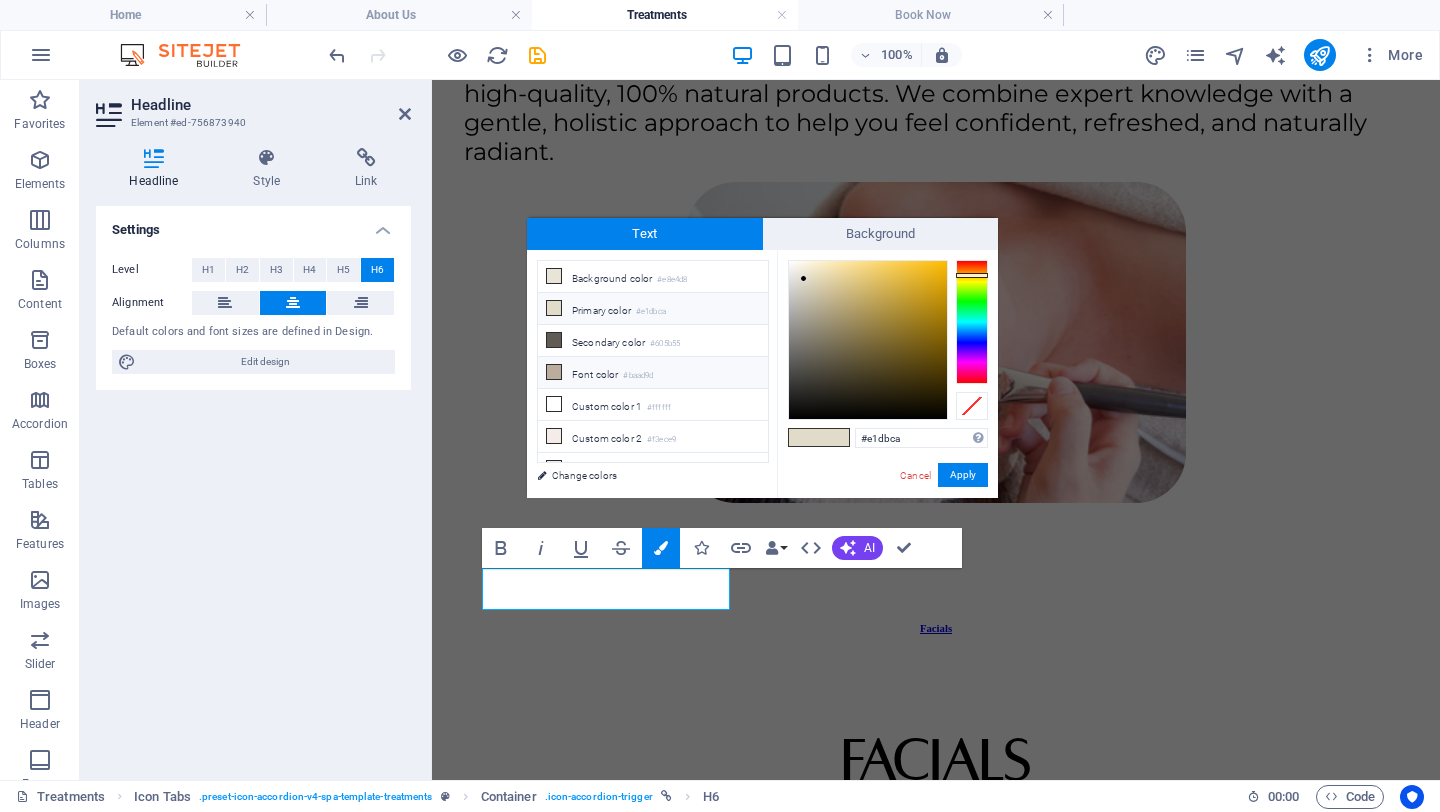 click on "Font color
#baad9d" at bounding box center (653, 373) 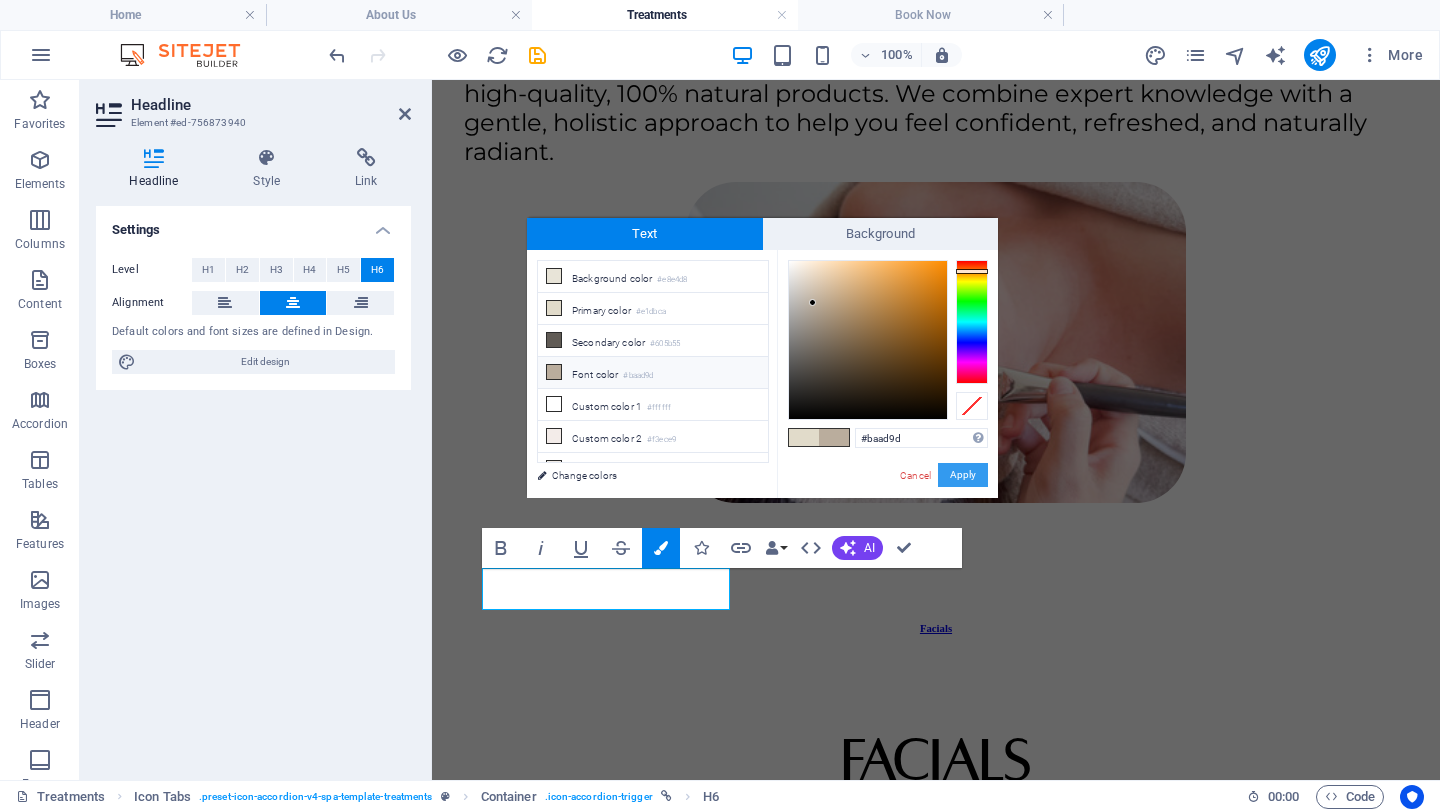 click on "Apply" at bounding box center (963, 475) 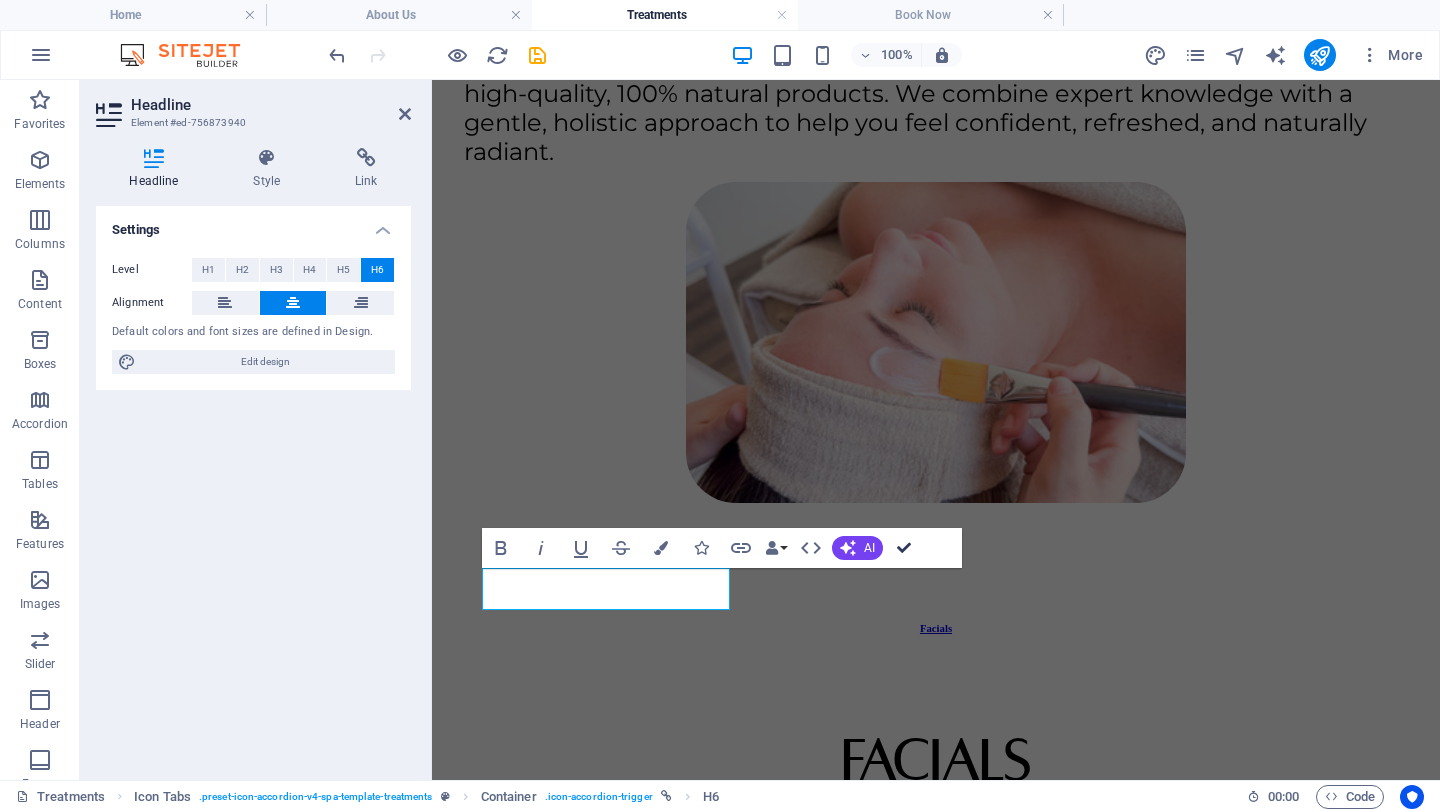 drag, startPoint x: 910, startPoint y: 547, endPoint x: 834, endPoint y: 486, distance: 97.45255 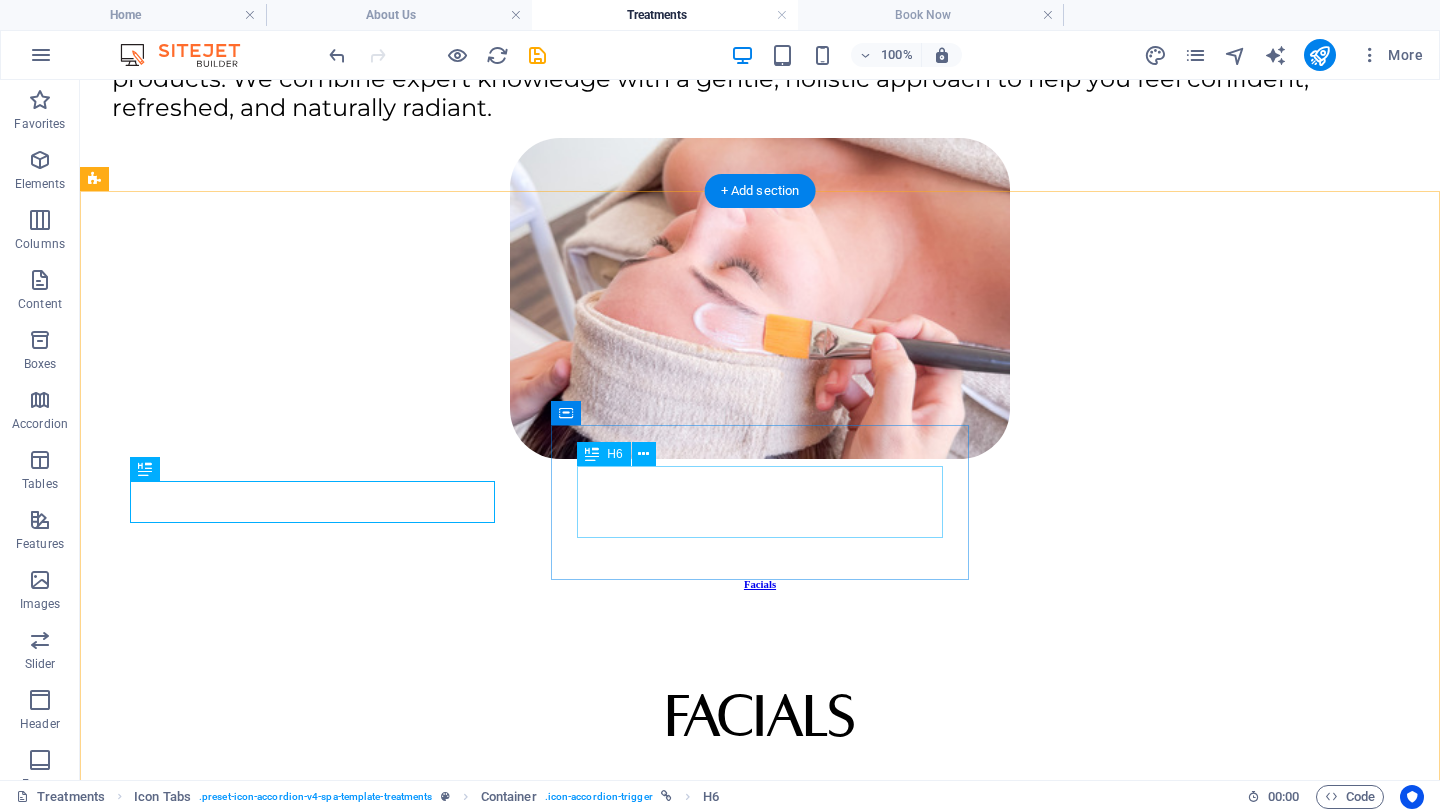 click on "Manual Lymphatic Drainage" at bounding box center (760, 9336) 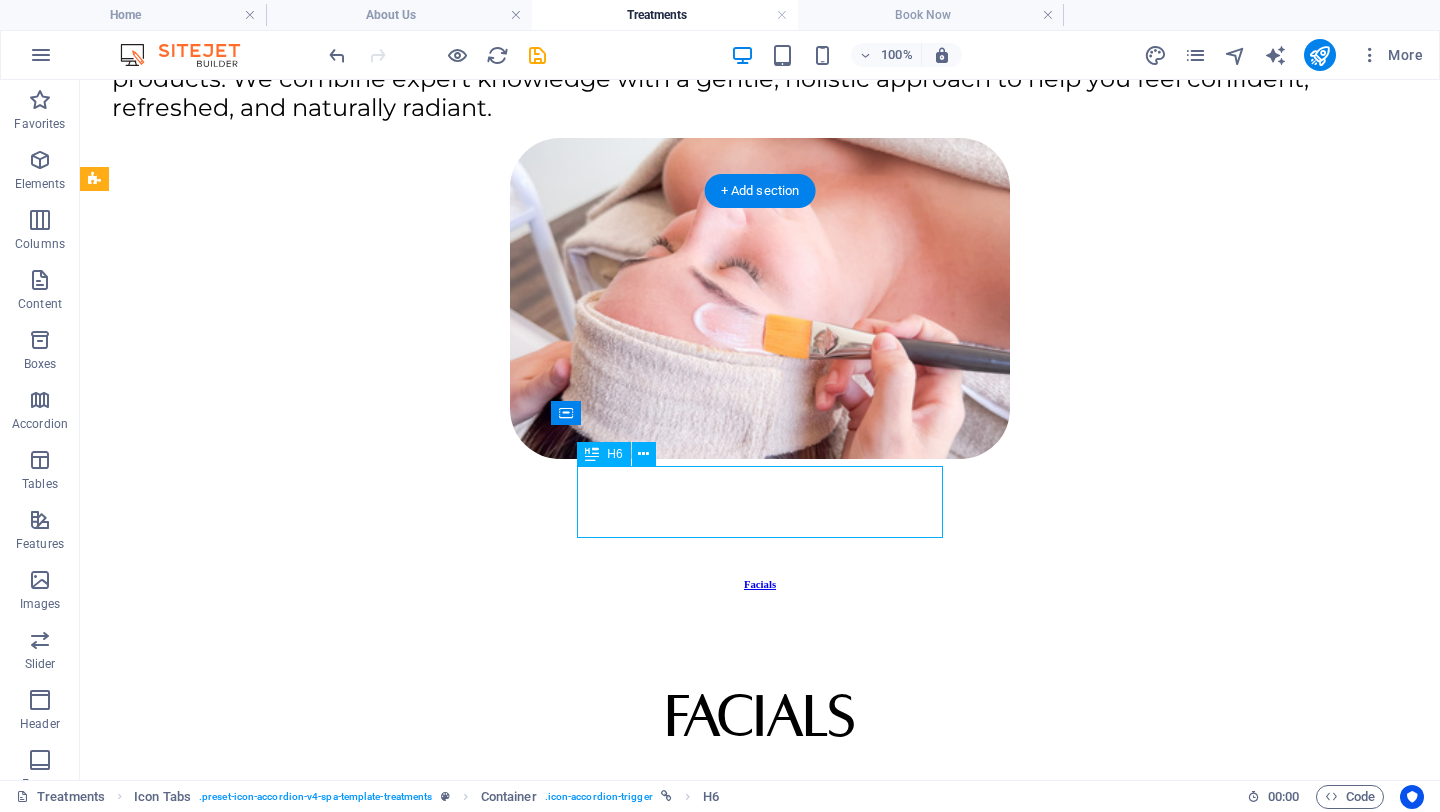 click on "Manual Lymphatic Drainage" at bounding box center [760, 9336] 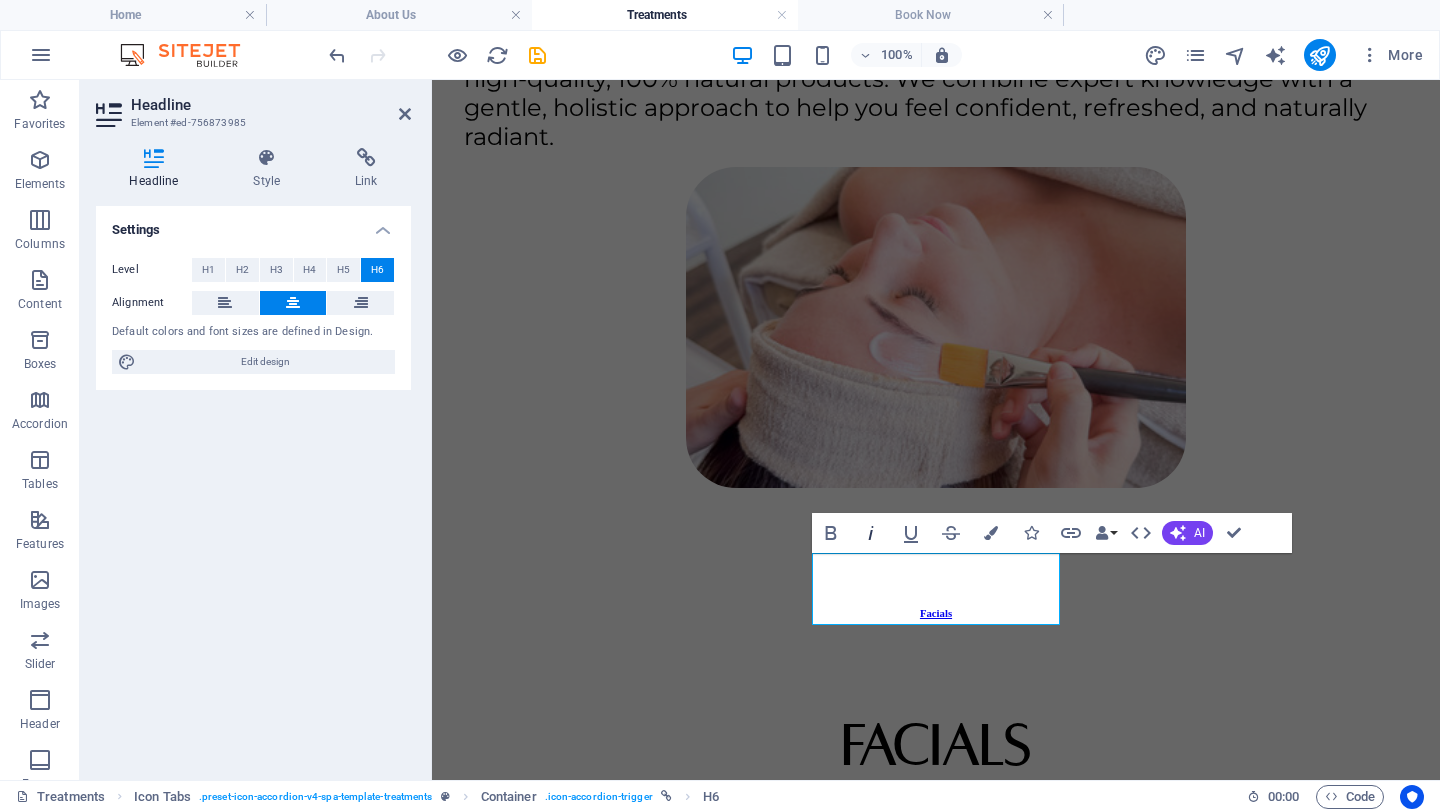 scroll, scrollTop: 709, scrollLeft: 0, axis: vertical 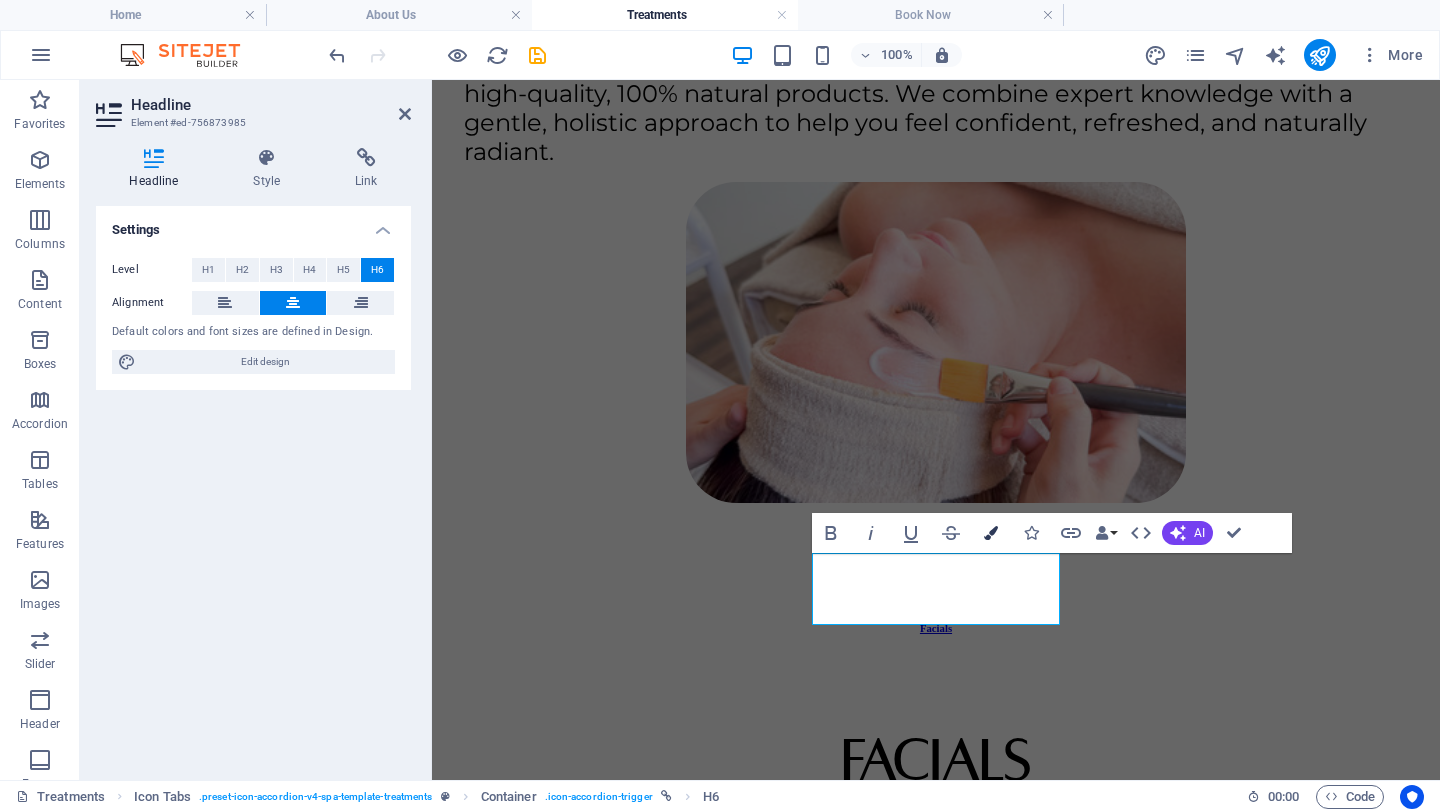 click on "Colors" at bounding box center [991, 533] 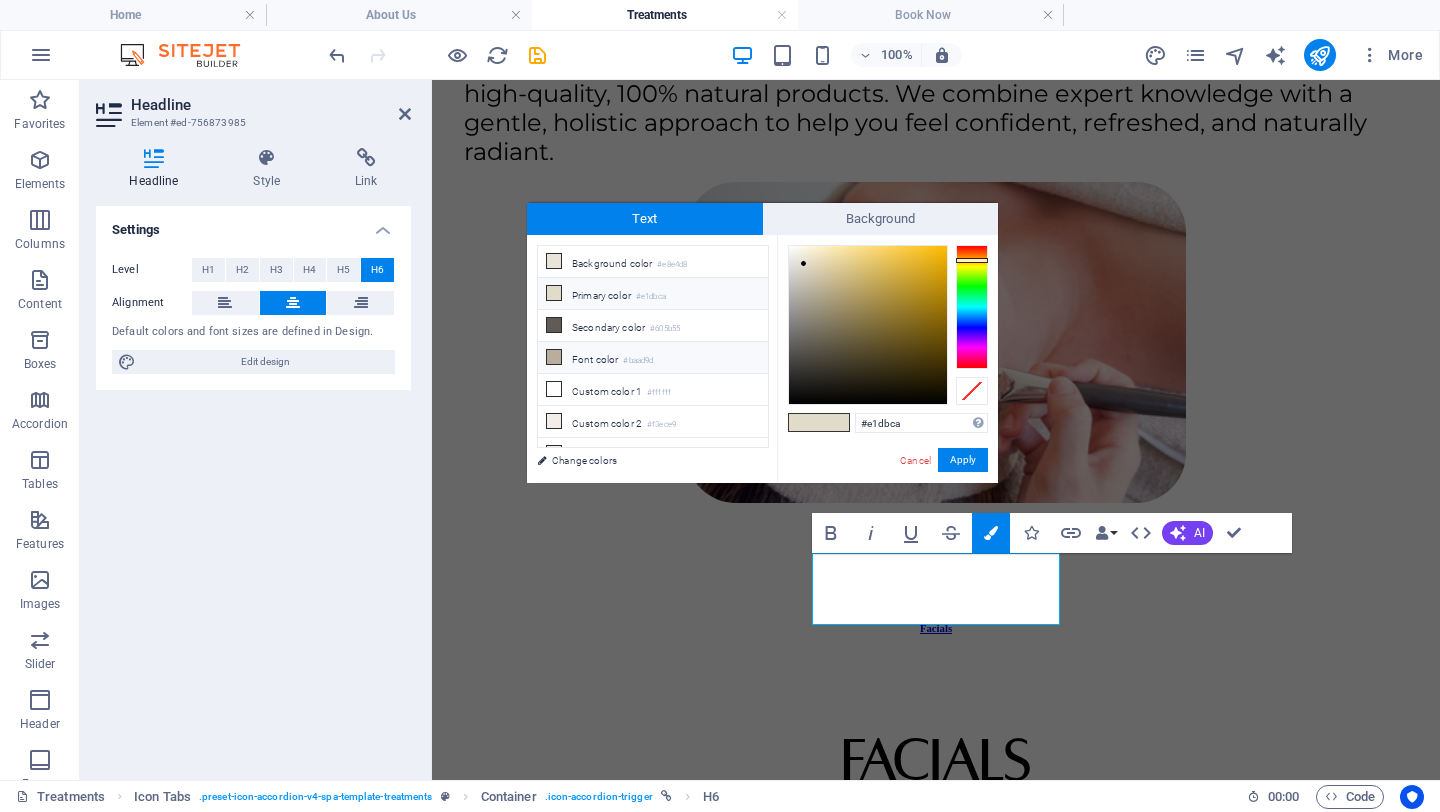 click on "Font color
#baad9d" at bounding box center [653, 358] 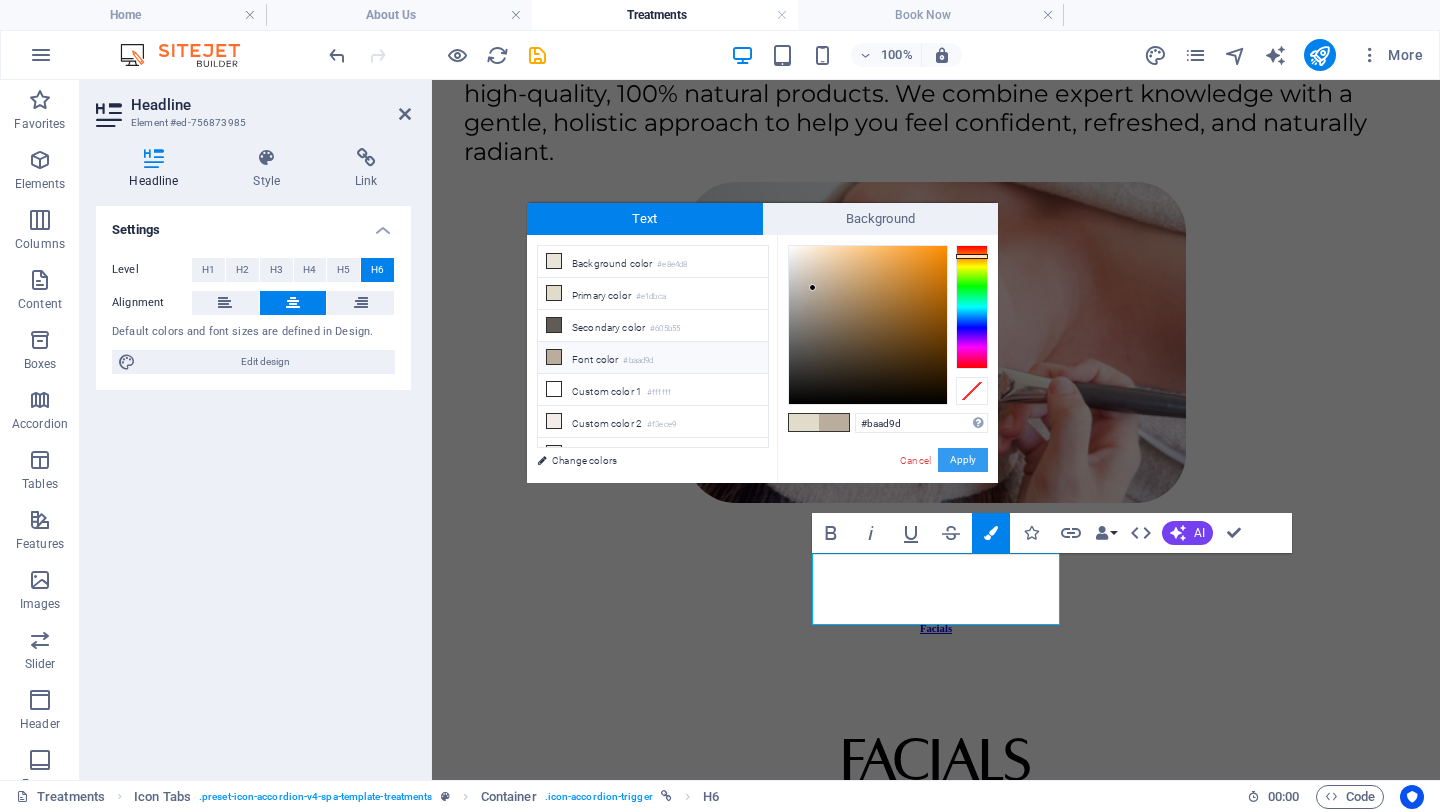 click on "Apply" at bounding box center [963, 460] 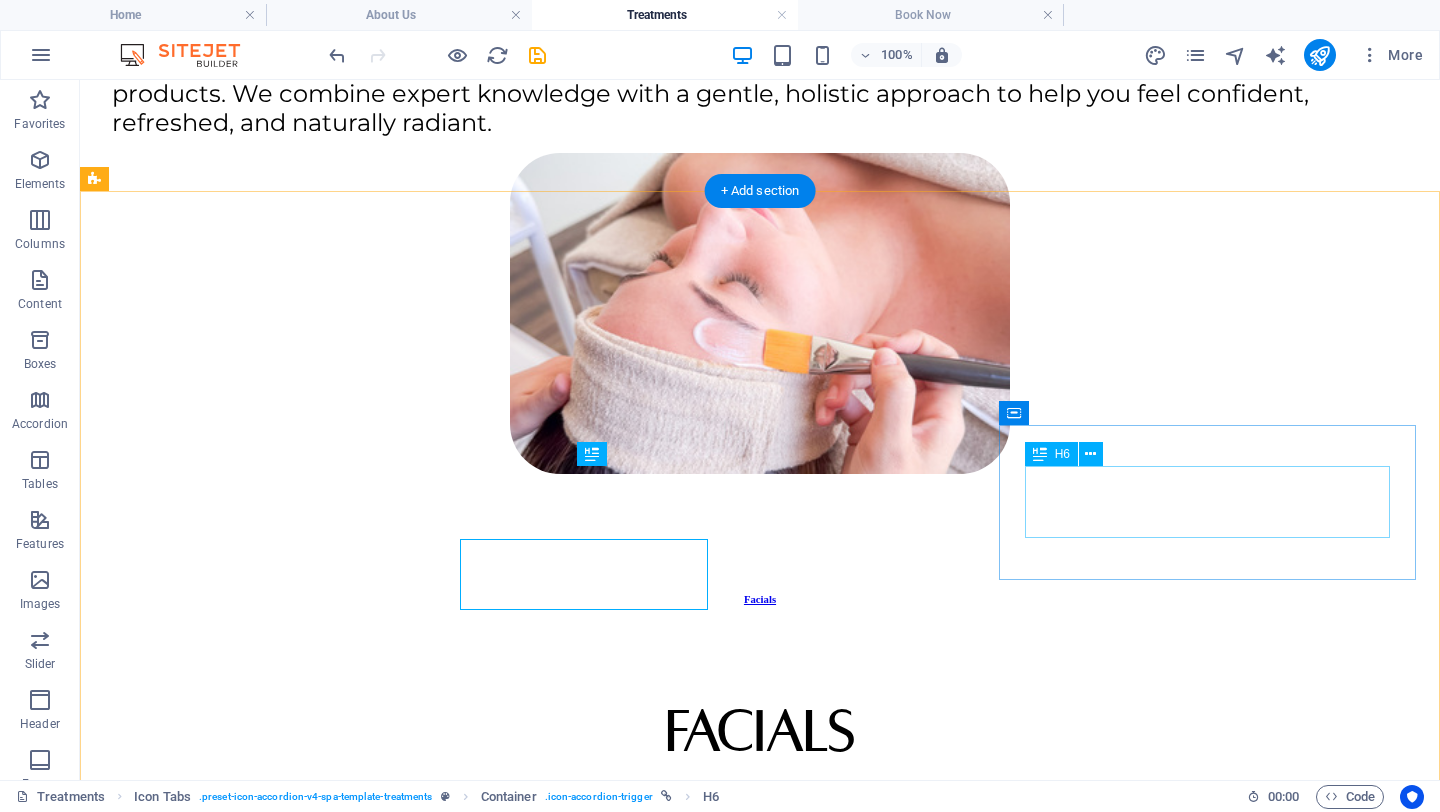 scroll, scrollTop: 724, scrollLeft: 0, axis: vertical 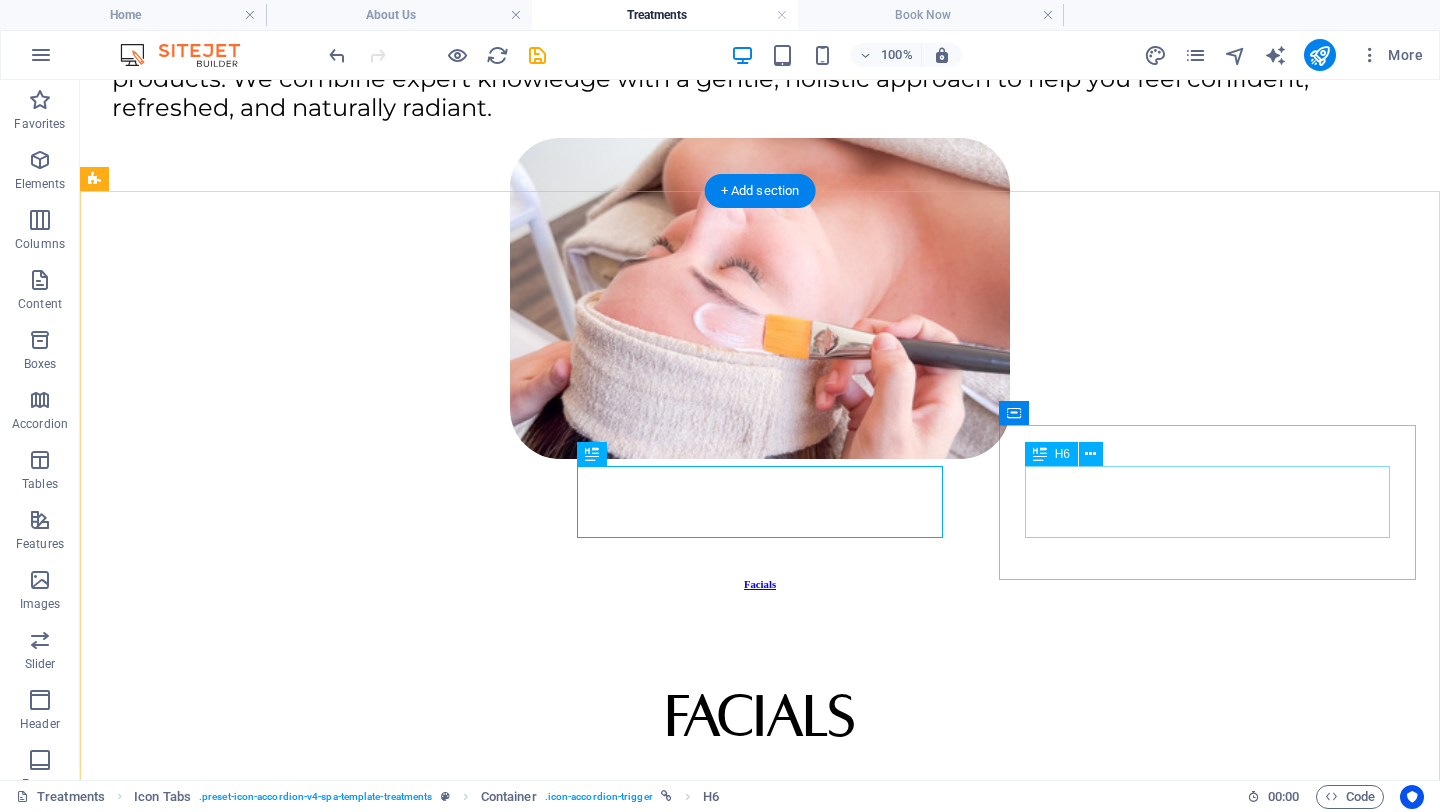 click on "Marine Magnesium Massage" at bounding box center [760, 11208] 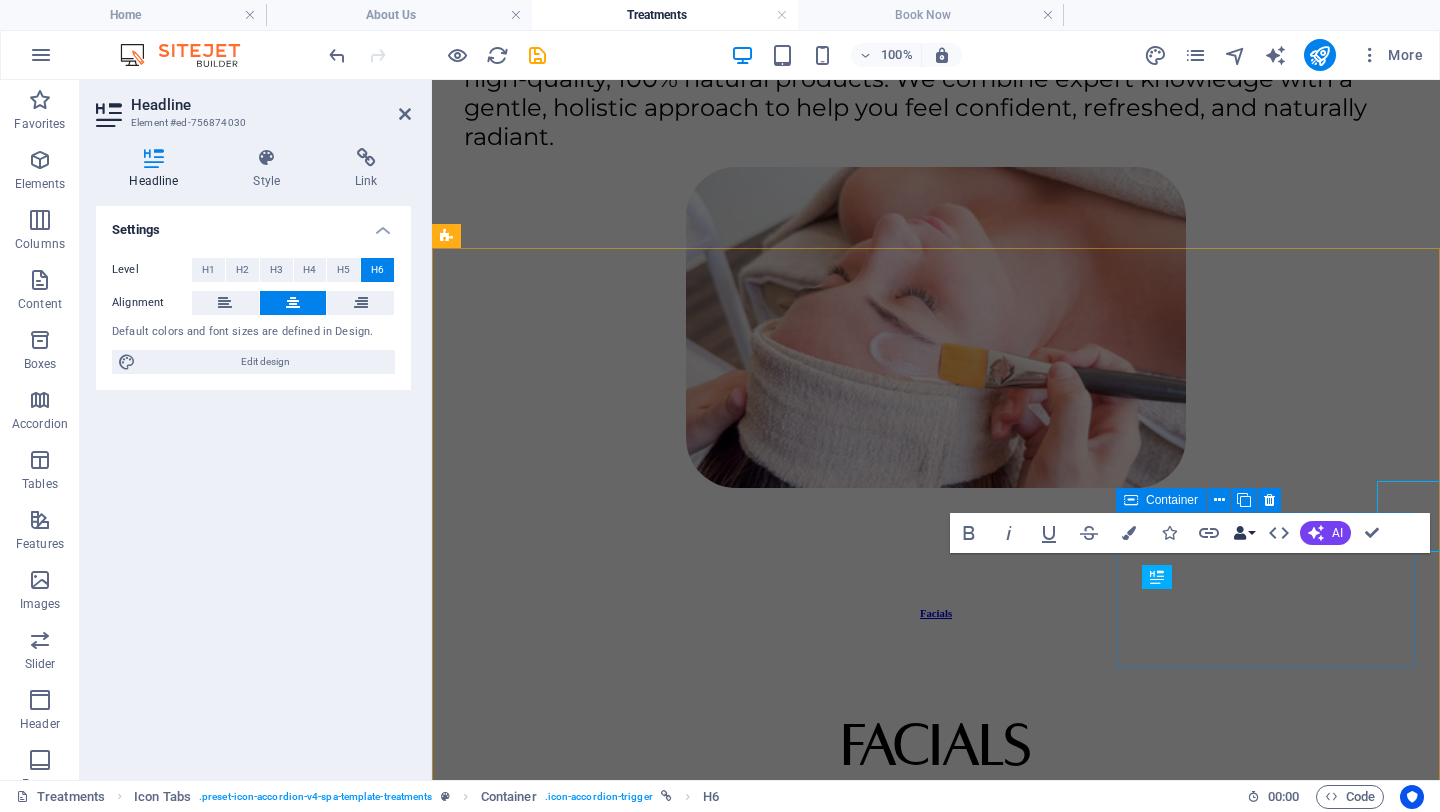 scroll, scrollTop: 709, scrollLeft: 0, axis: vertical 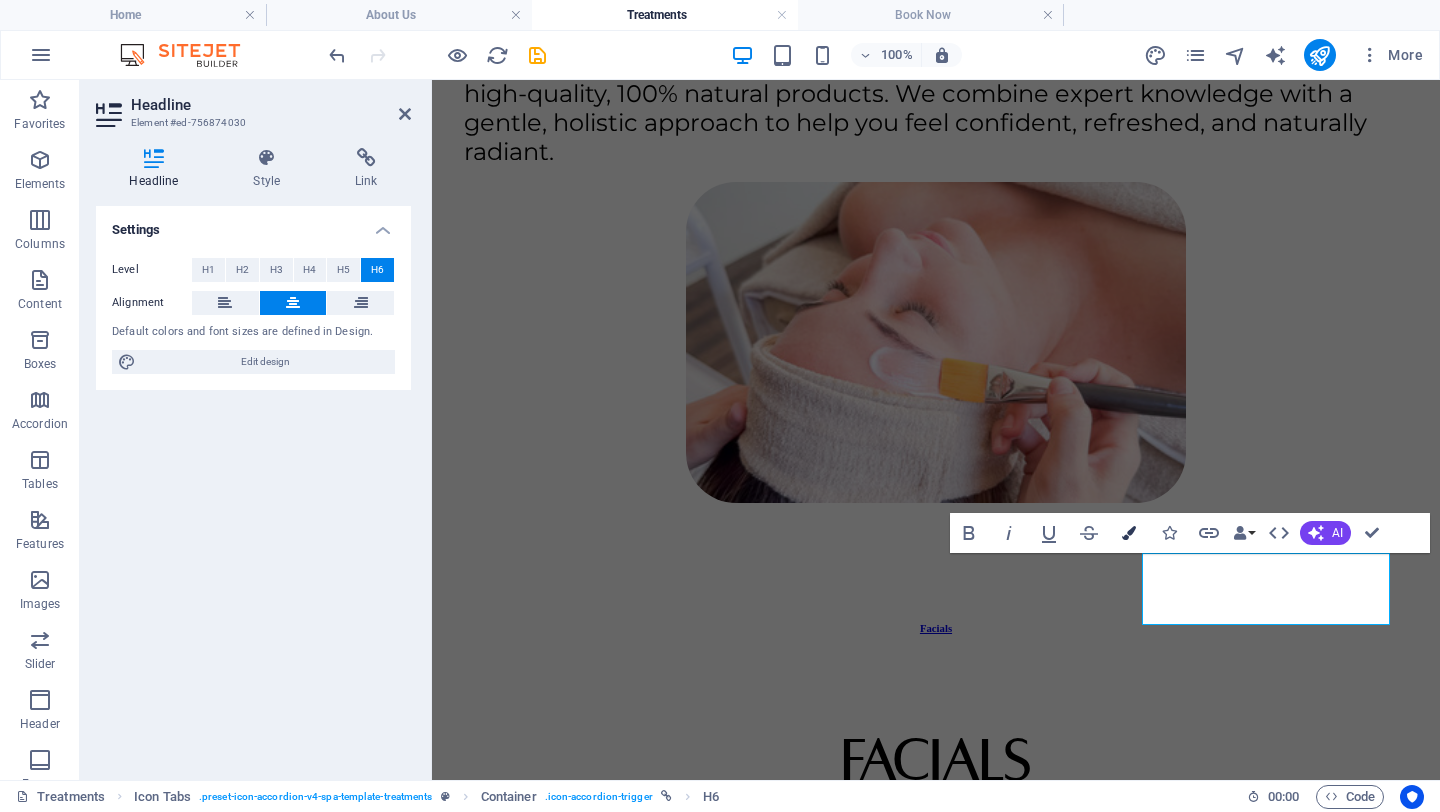 click on "Colors" at bounding box center [1129, 533] 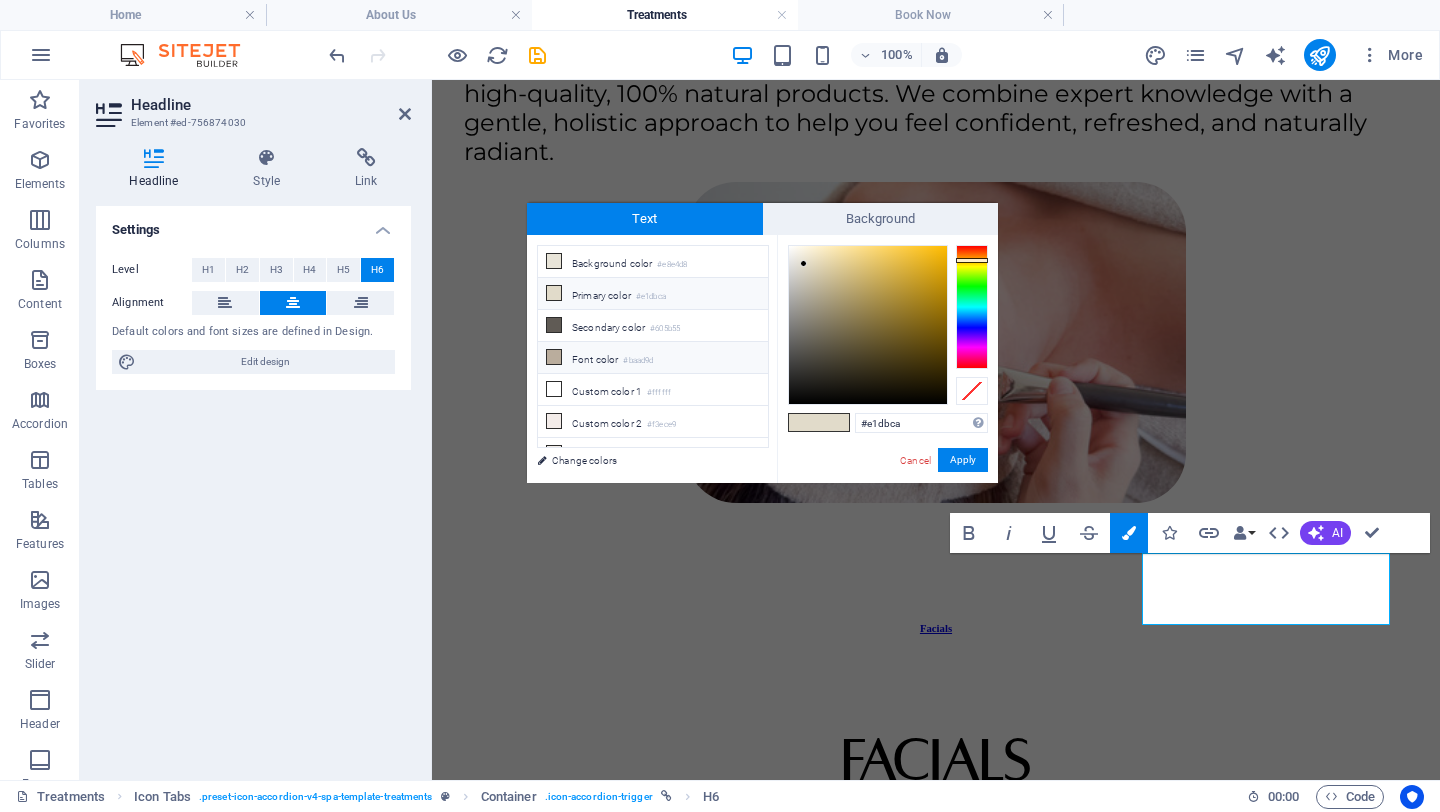 click on "Font color
#baad9d" at bounding box center (653, 358) 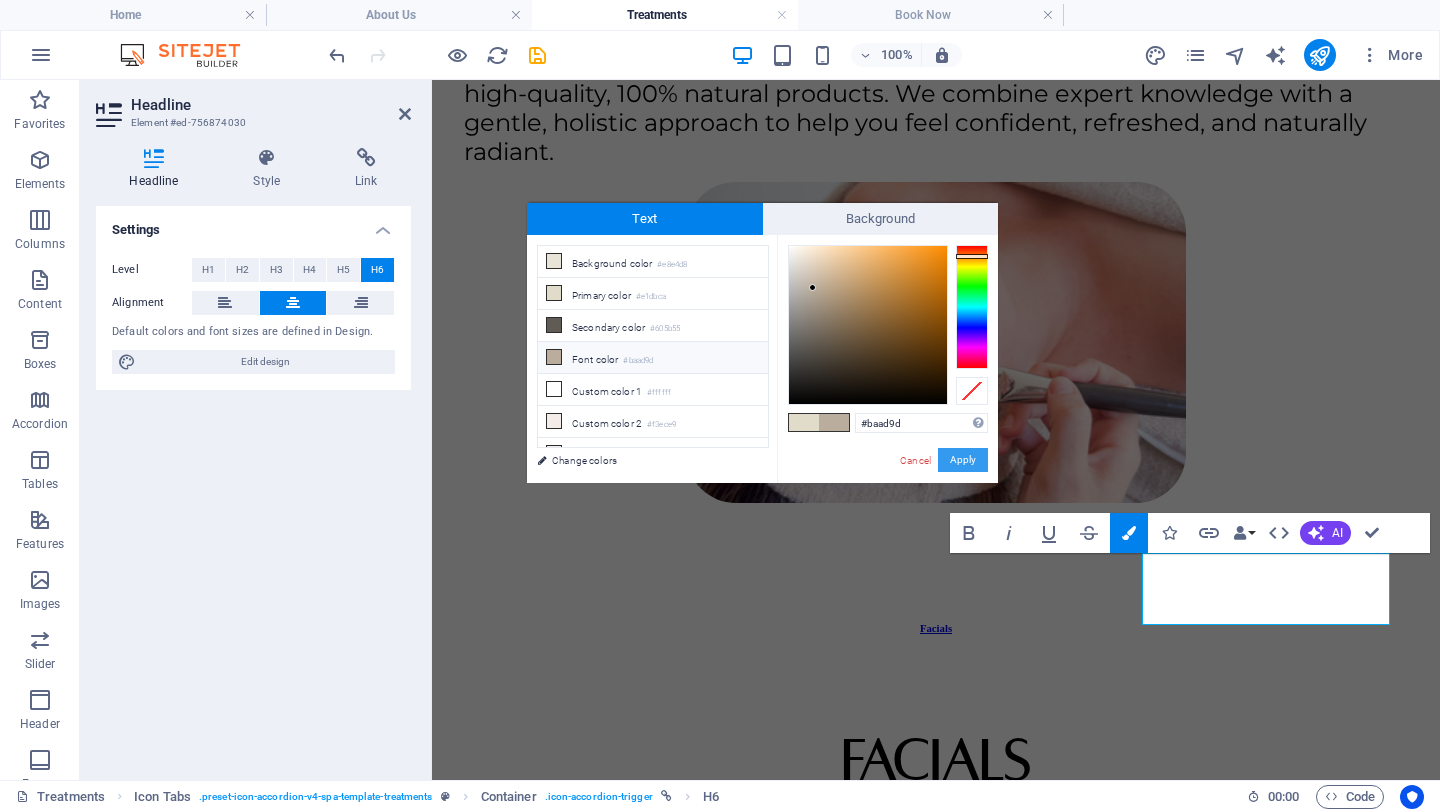 click on "Apply" at bounding box center [963, 460] 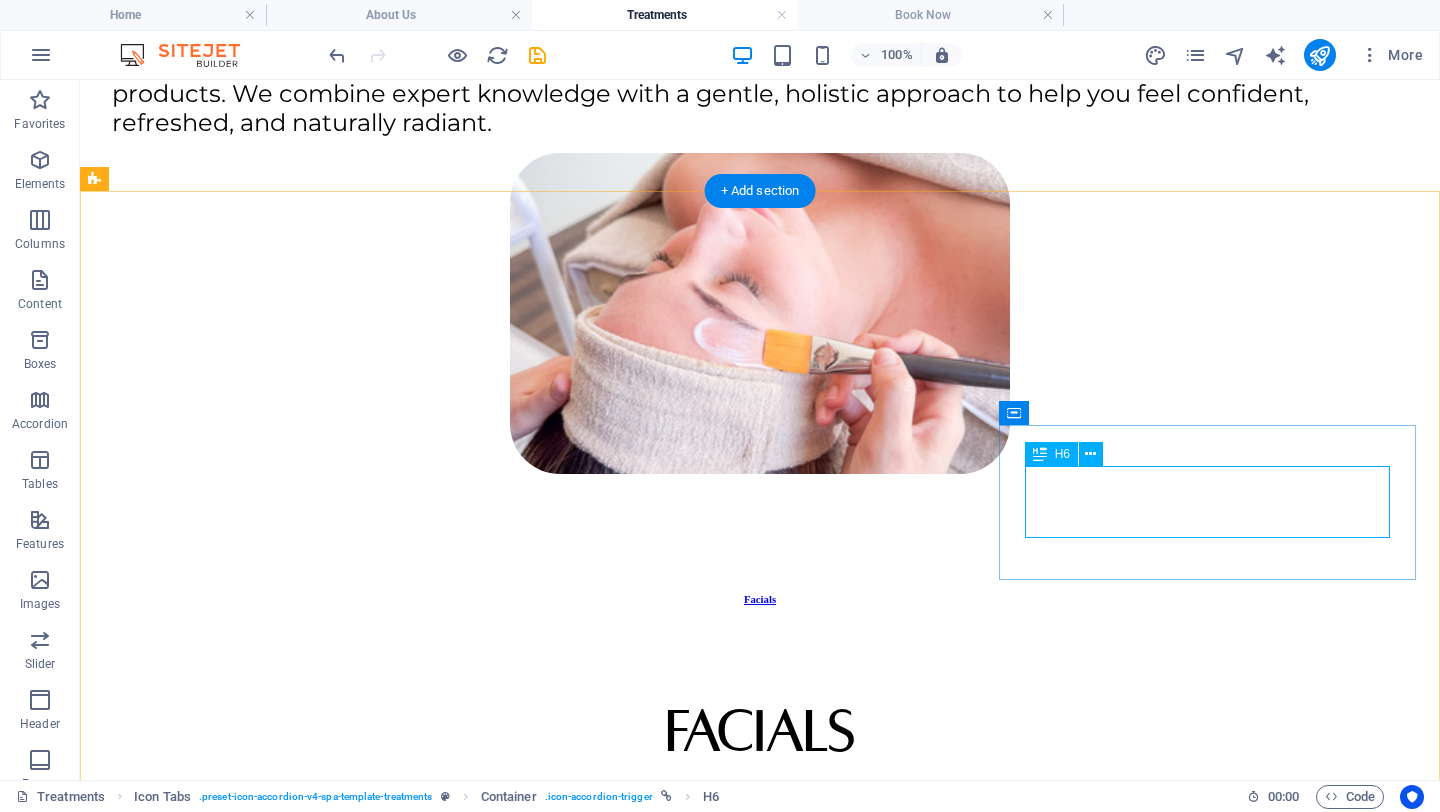 scroll, scrollTop: 724, scrollLeft: 0, axis: vertical 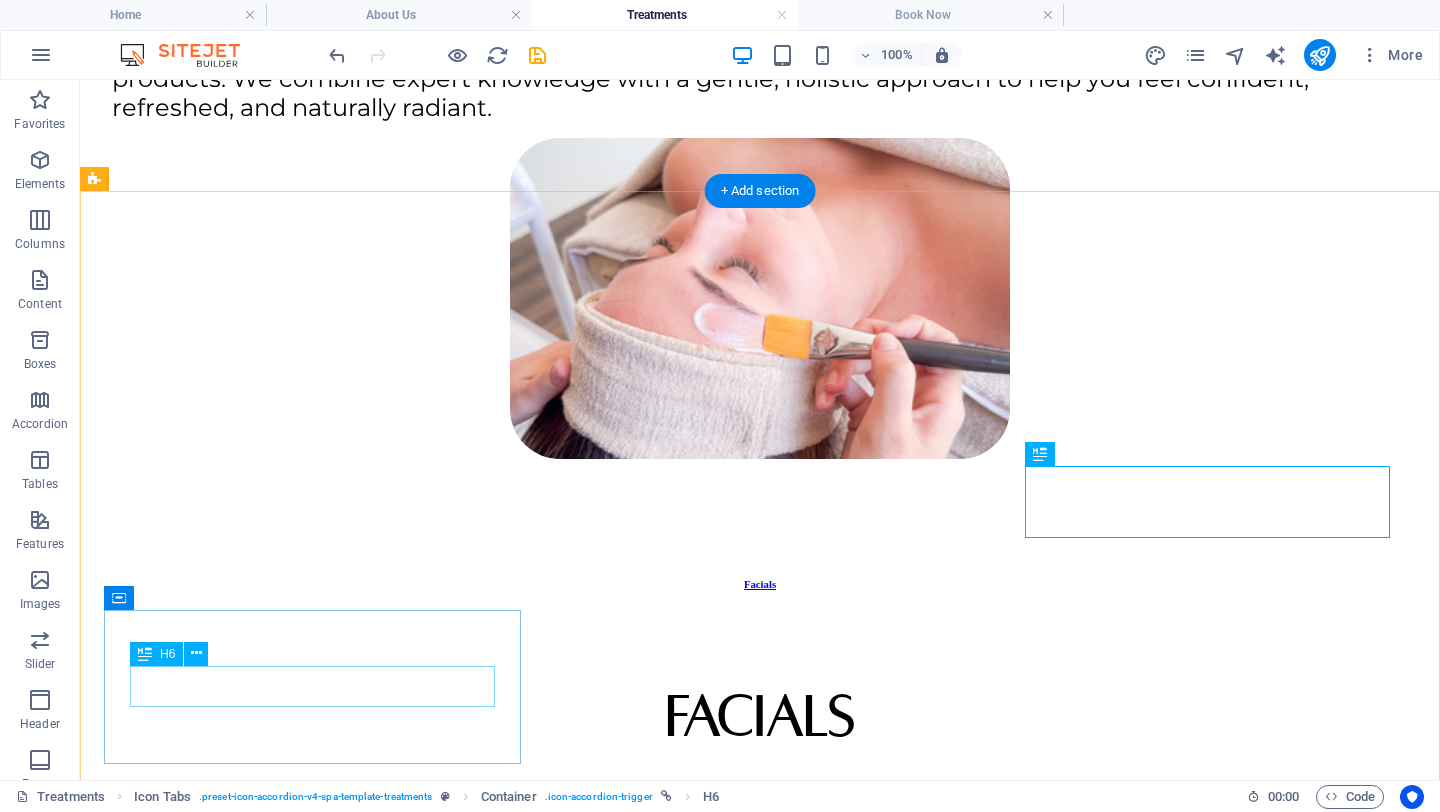 click on "Aroma Massage" at bounding box center (760, 12195) 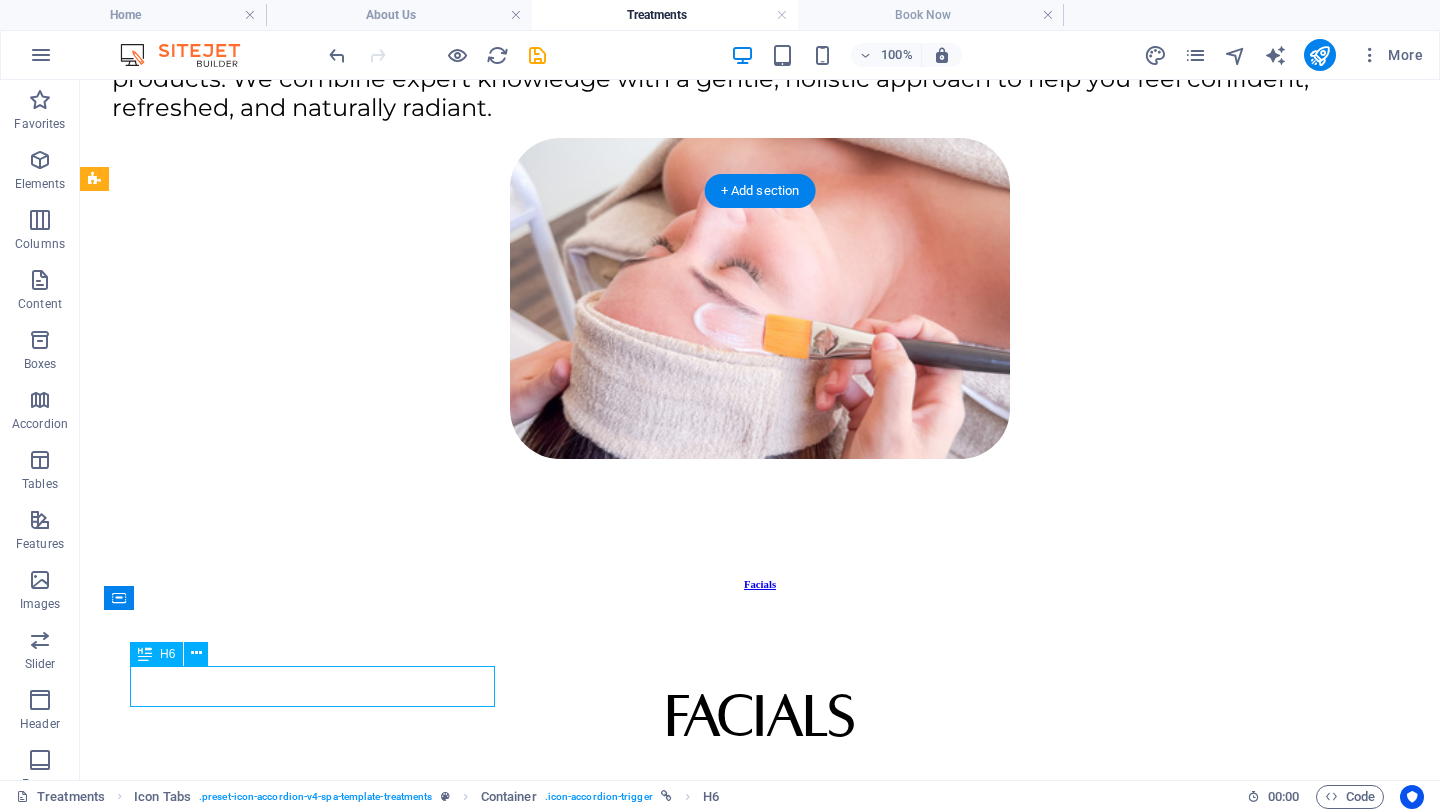 click on "Aroma Massage" at bounding box center (760, 12195) 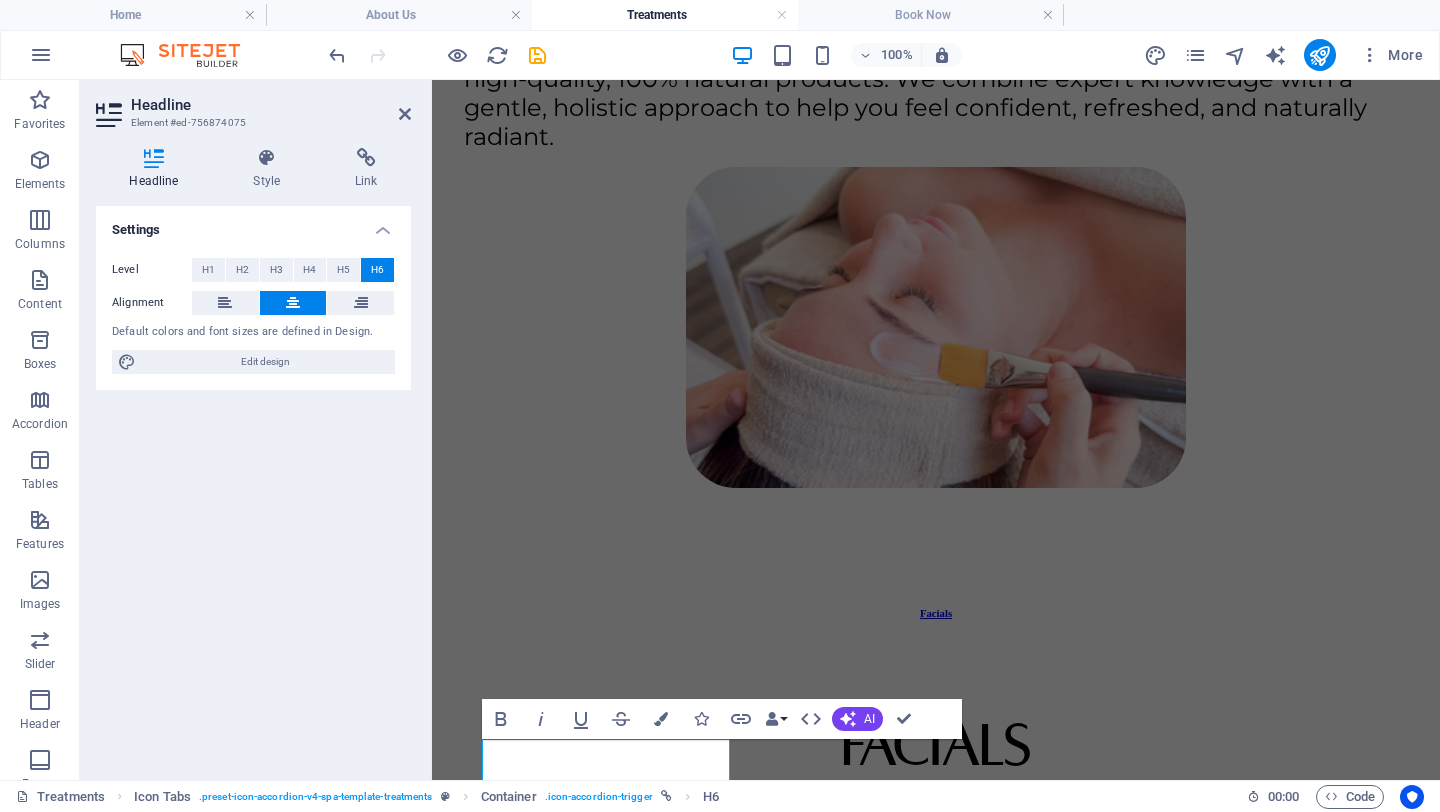 scroll, scrollTop: 723, scrollLeft: 0, axis: vertical 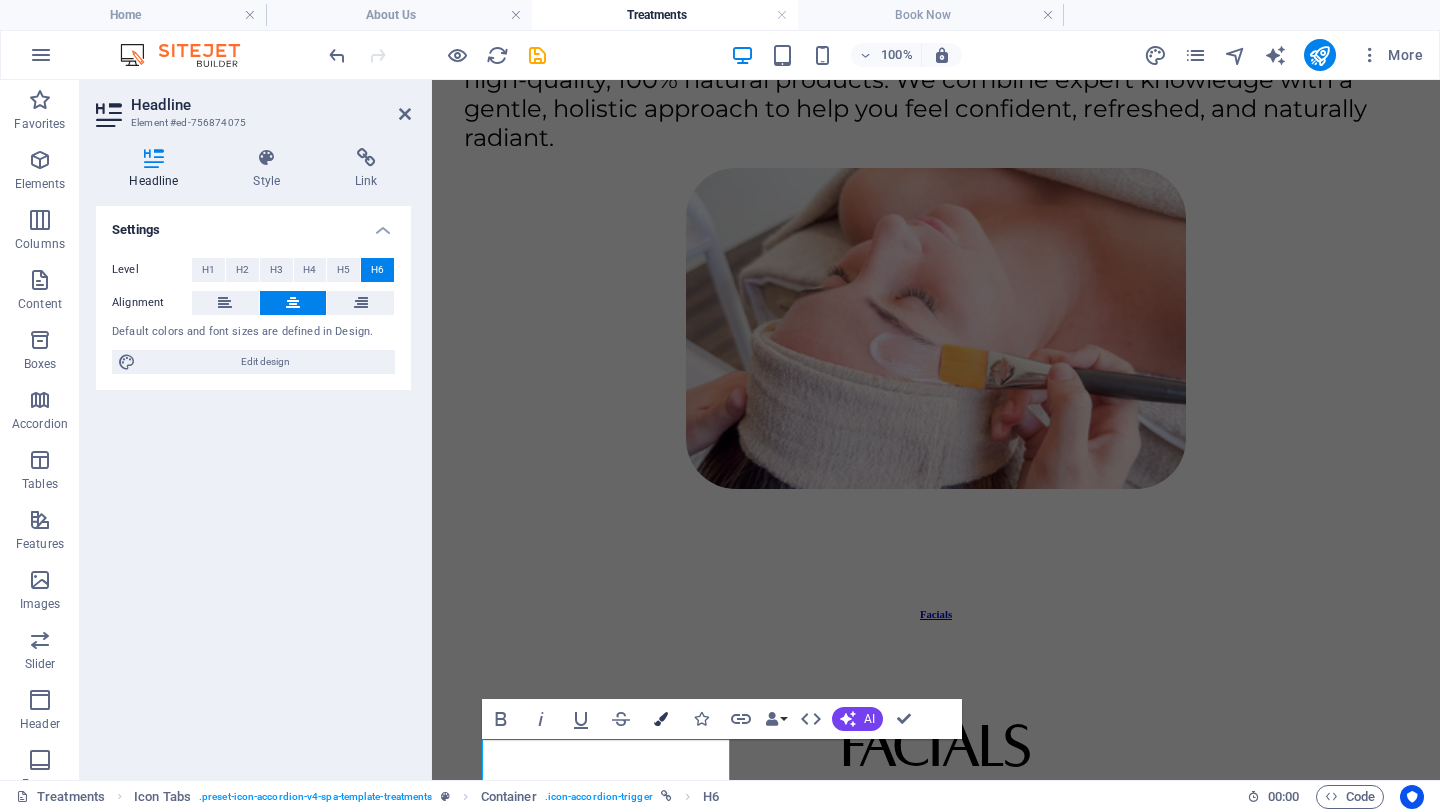 click at bounding box center (661, 719) 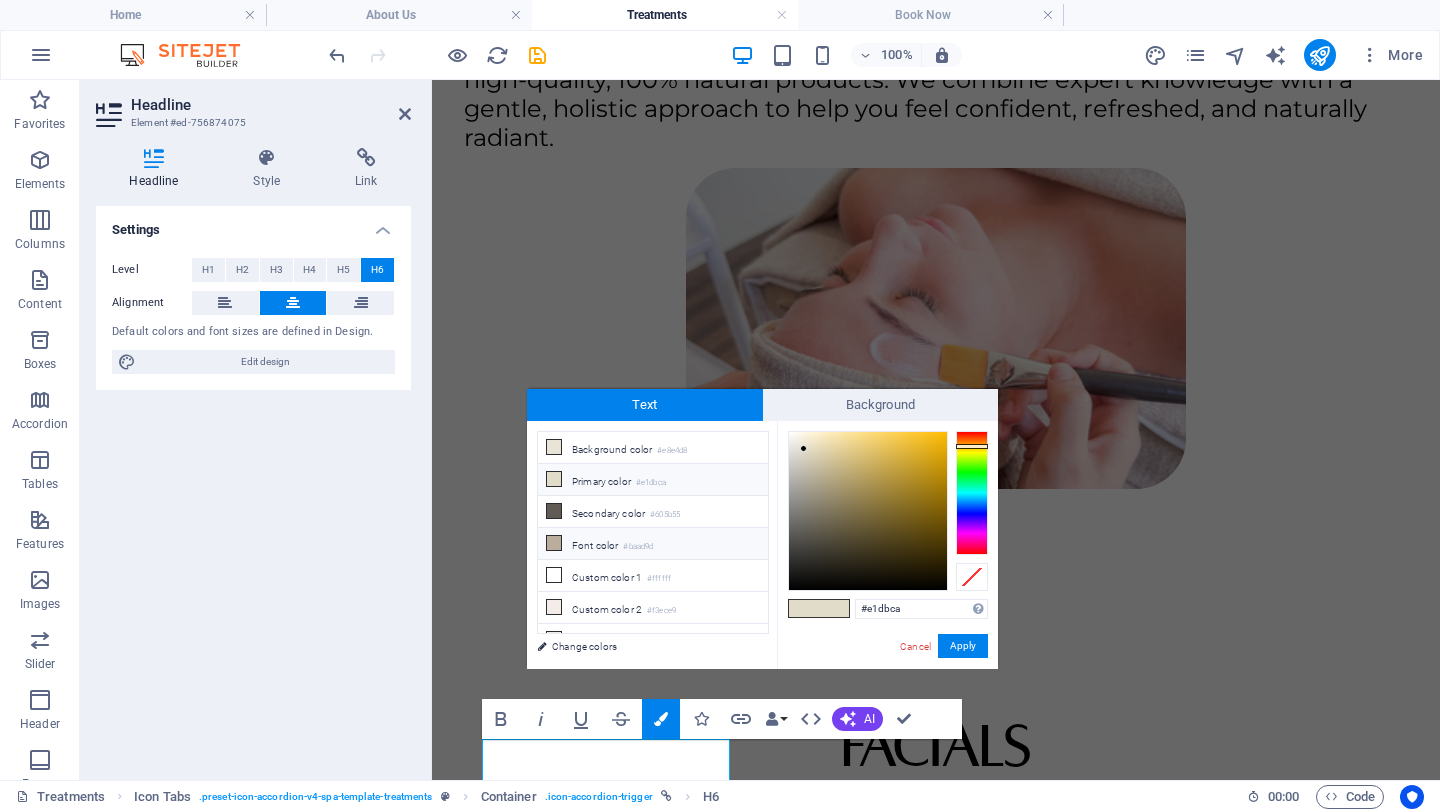 click on "Font color
#baad9d" at bounding box center (653, 544) 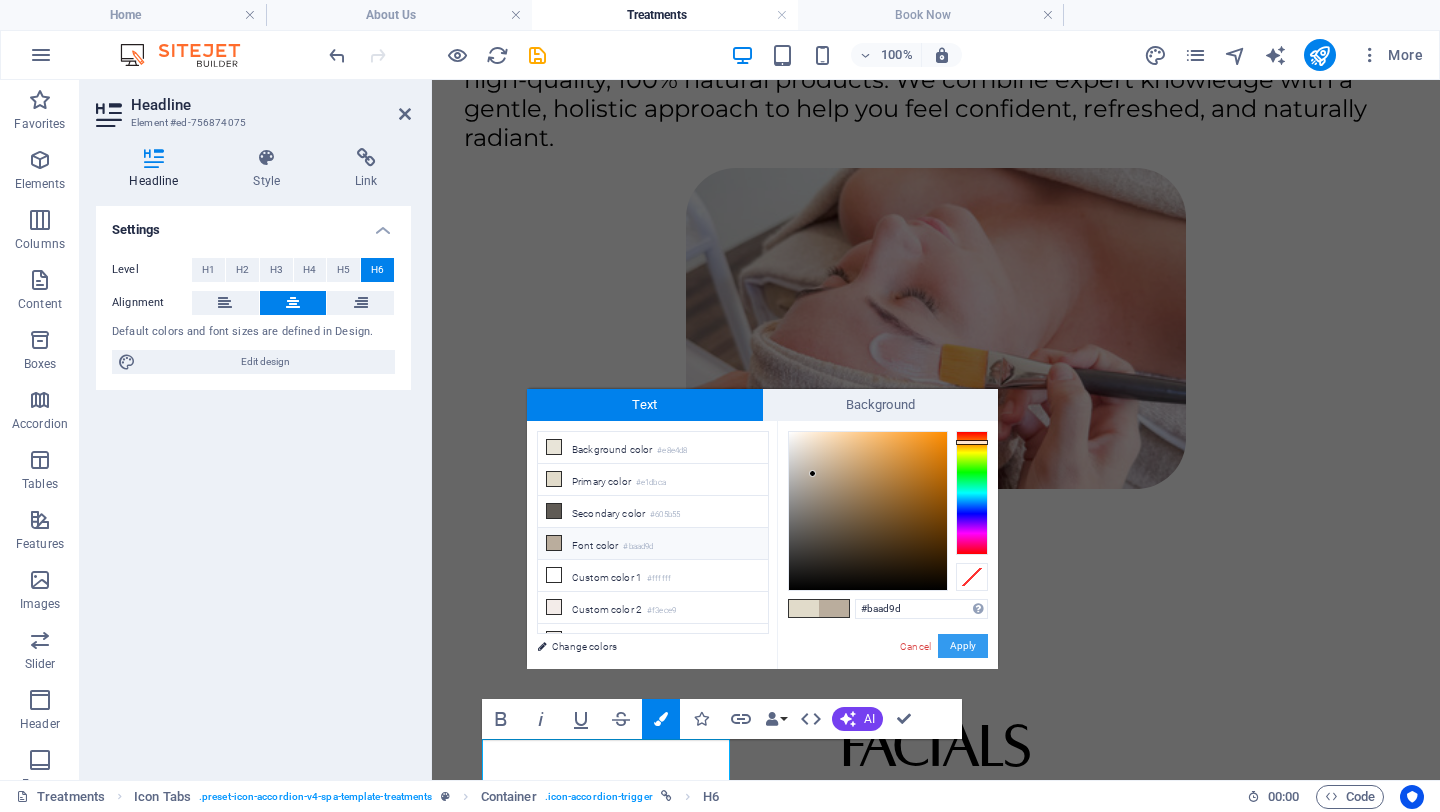 click on "Apply" at bounding box center [963, 646] 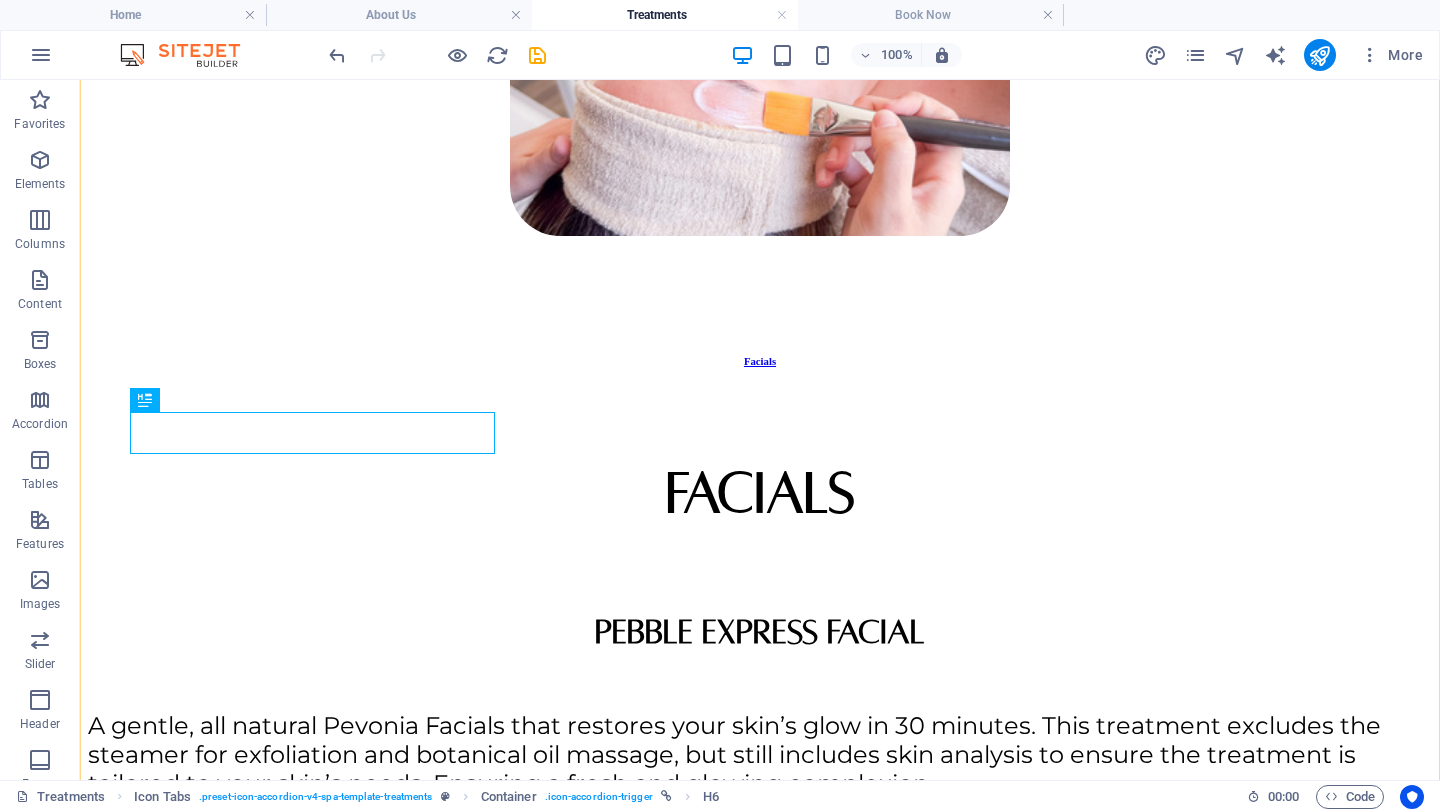 scroll, scrollTop: 1002, scrollLeft: 0, axis: vertical 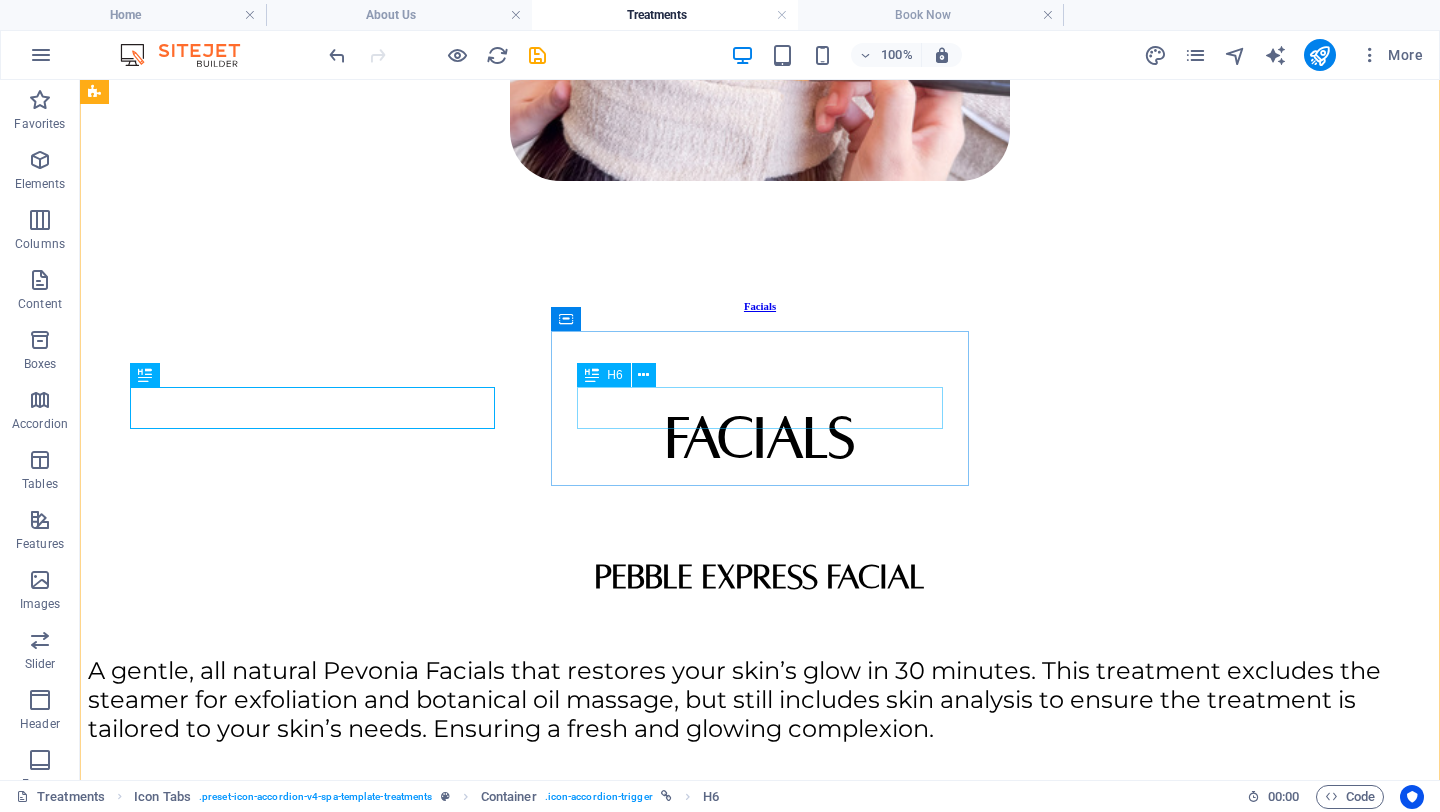 click on "Waxing" at bounding box center (760, 13150) 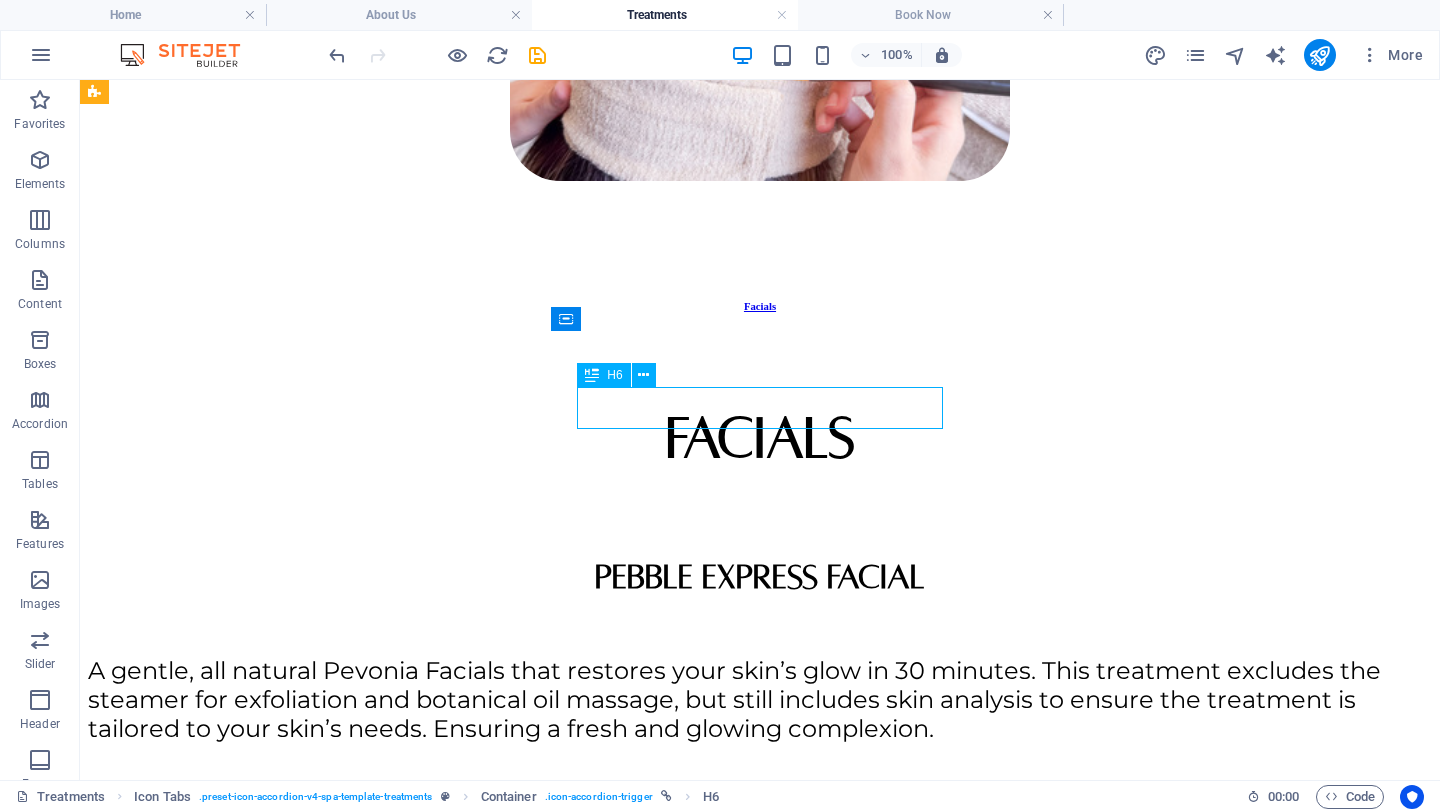 click on "Waxing" at bounding box center [760, 13150] 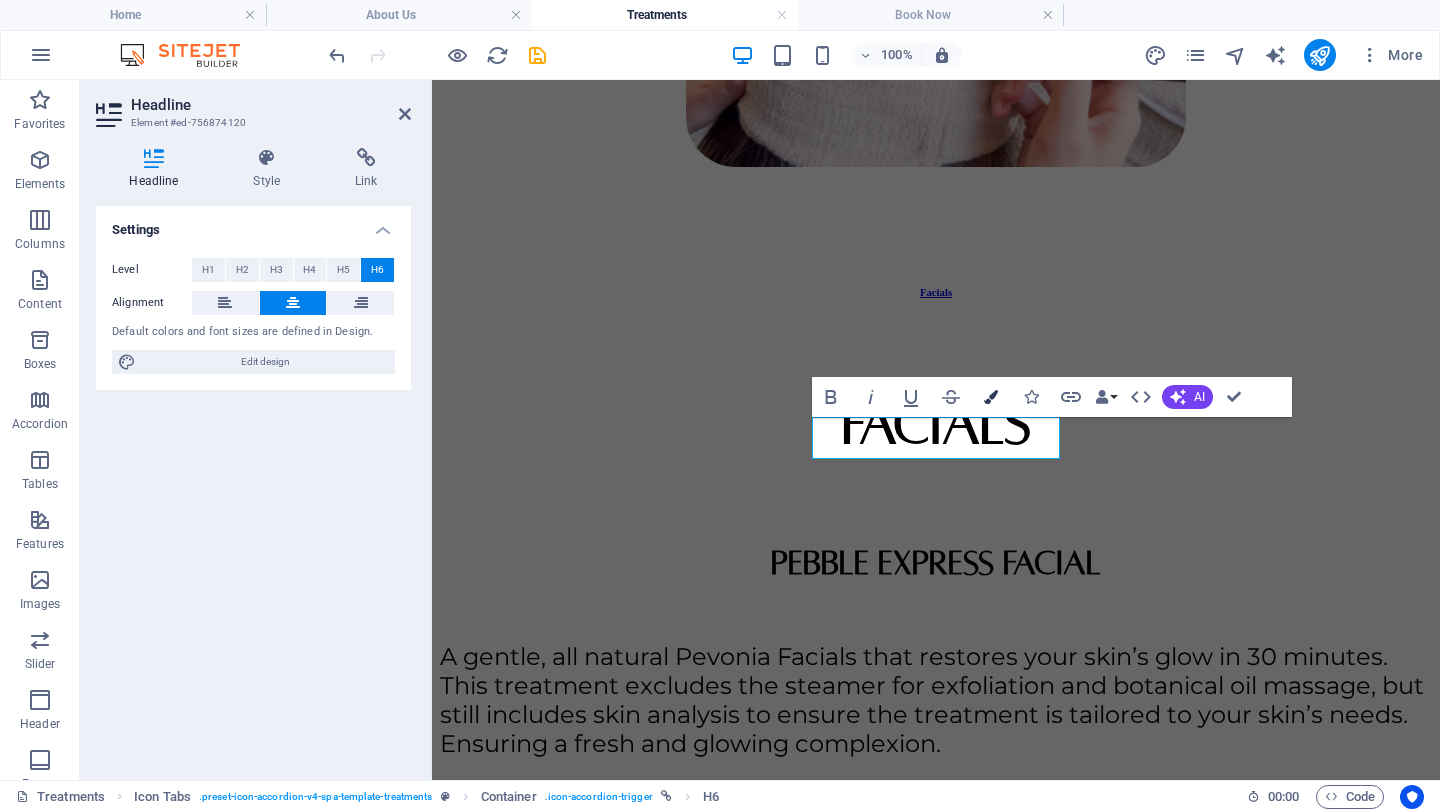click at bounding box center (991, 397) 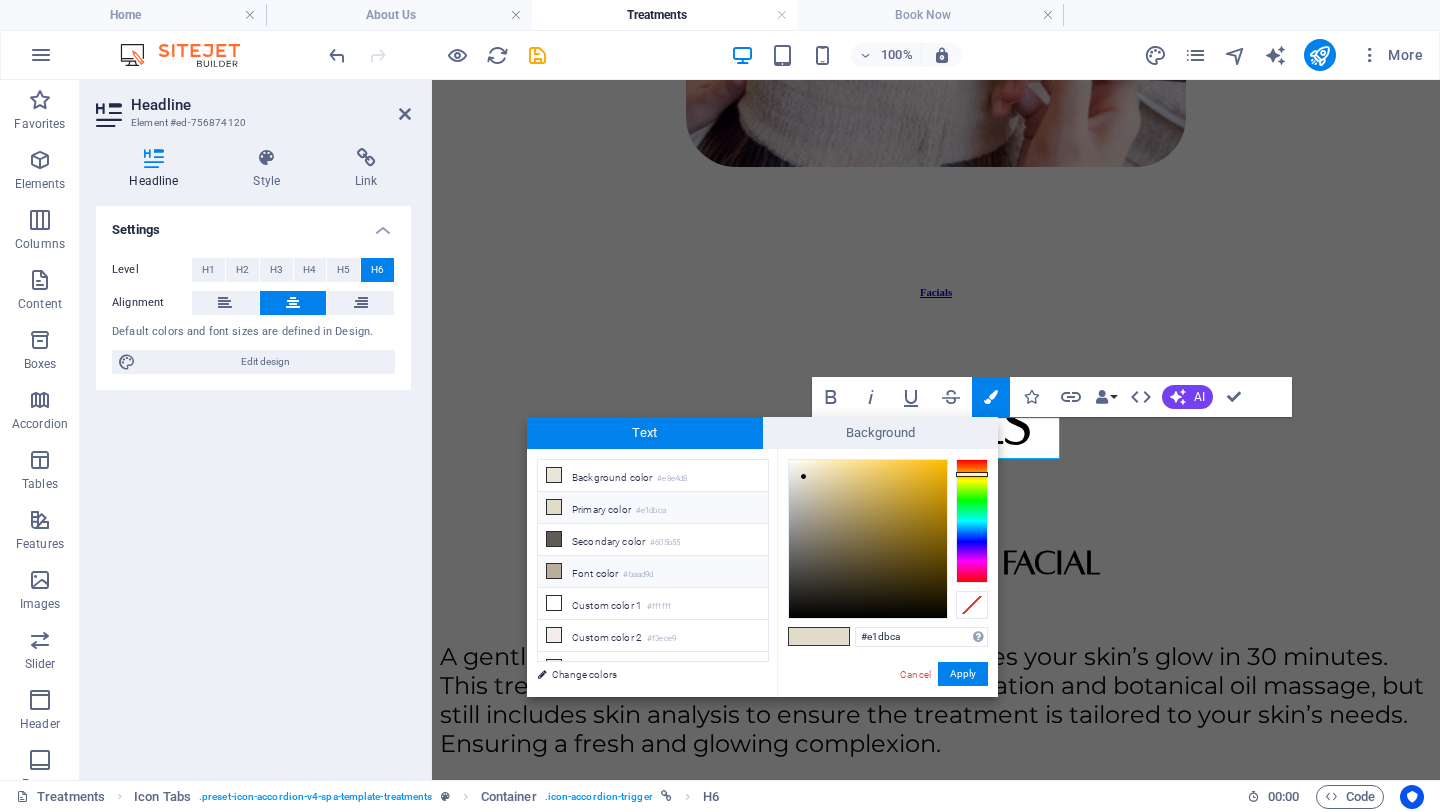 click on "Font color
#baad9d" at bounding box center (653, 572) 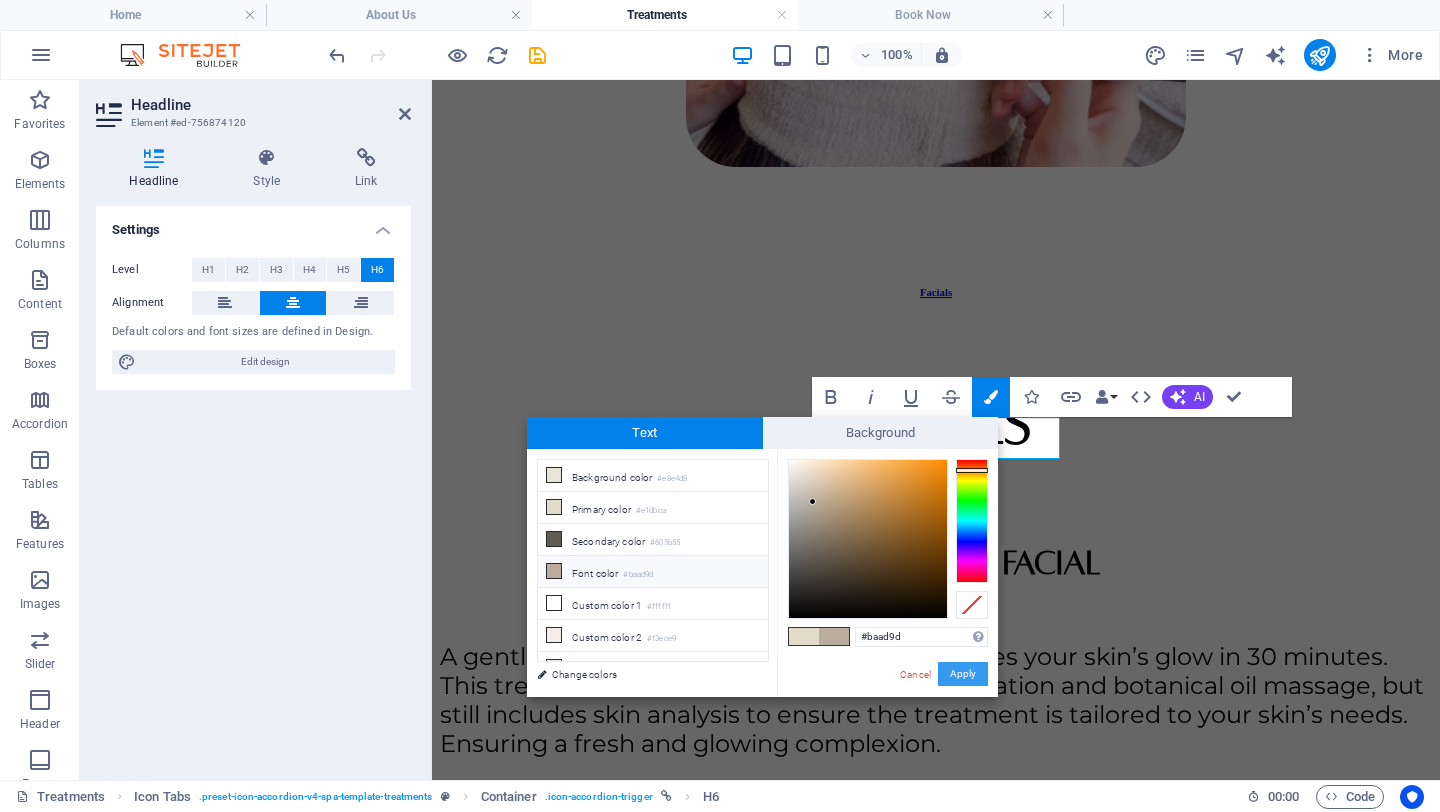 click on "Apply" at bounding box center [963, 674] 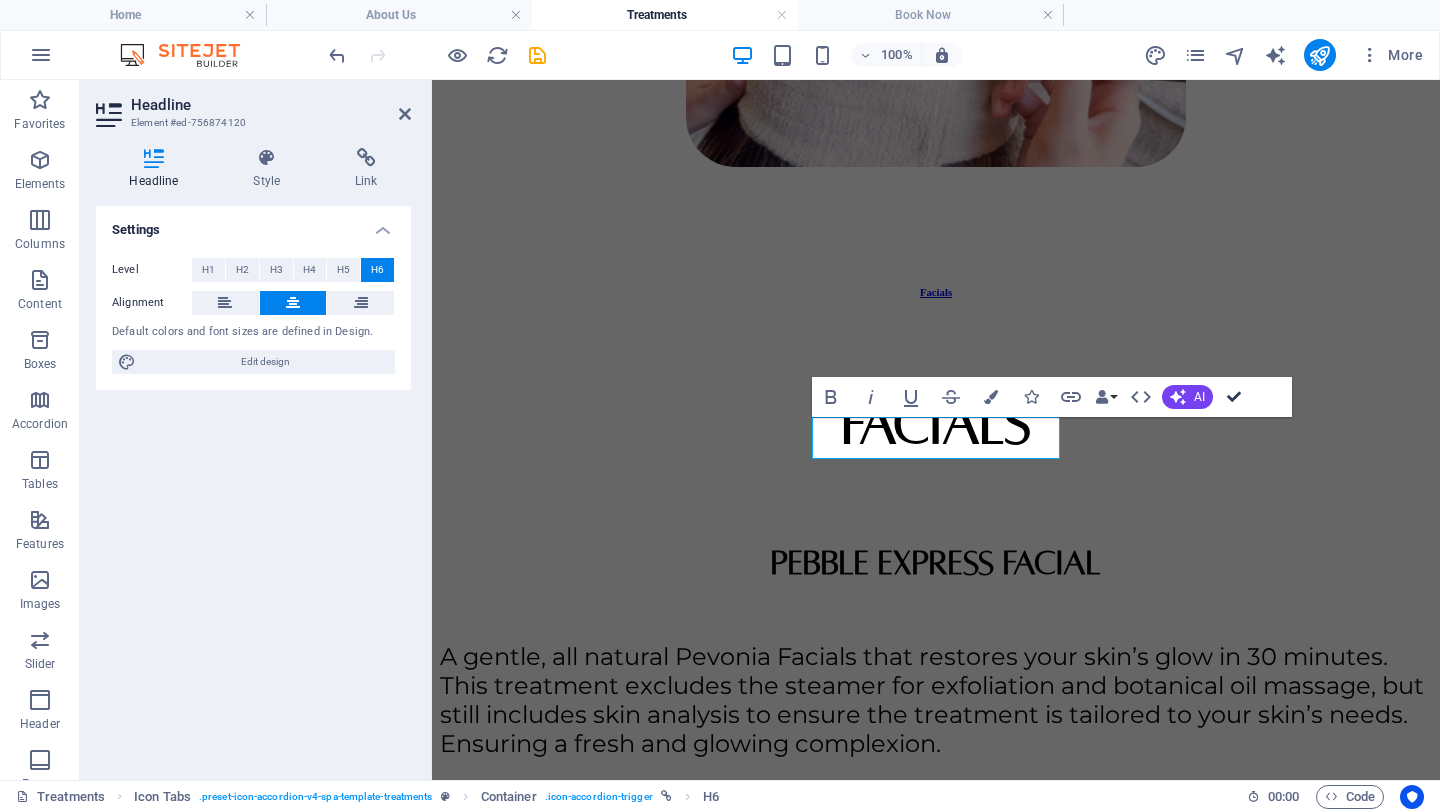 drag, startPoint x: 1250, startPoint y: 401, endPoint x: 1169, endPoint y: 321, distance: 113.84639 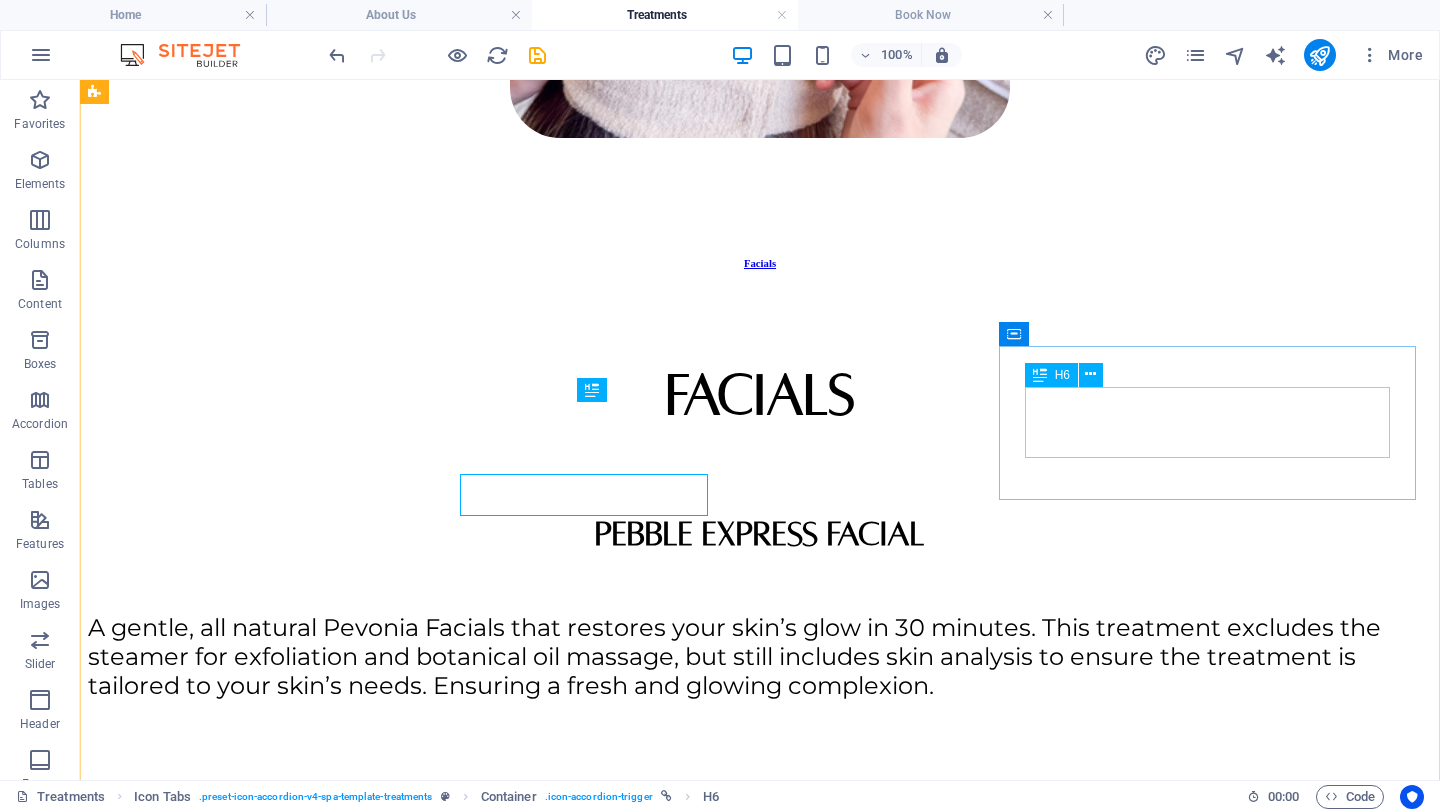 scroll, scrollTop: 988, scrollLeft: 0, axis: vertical 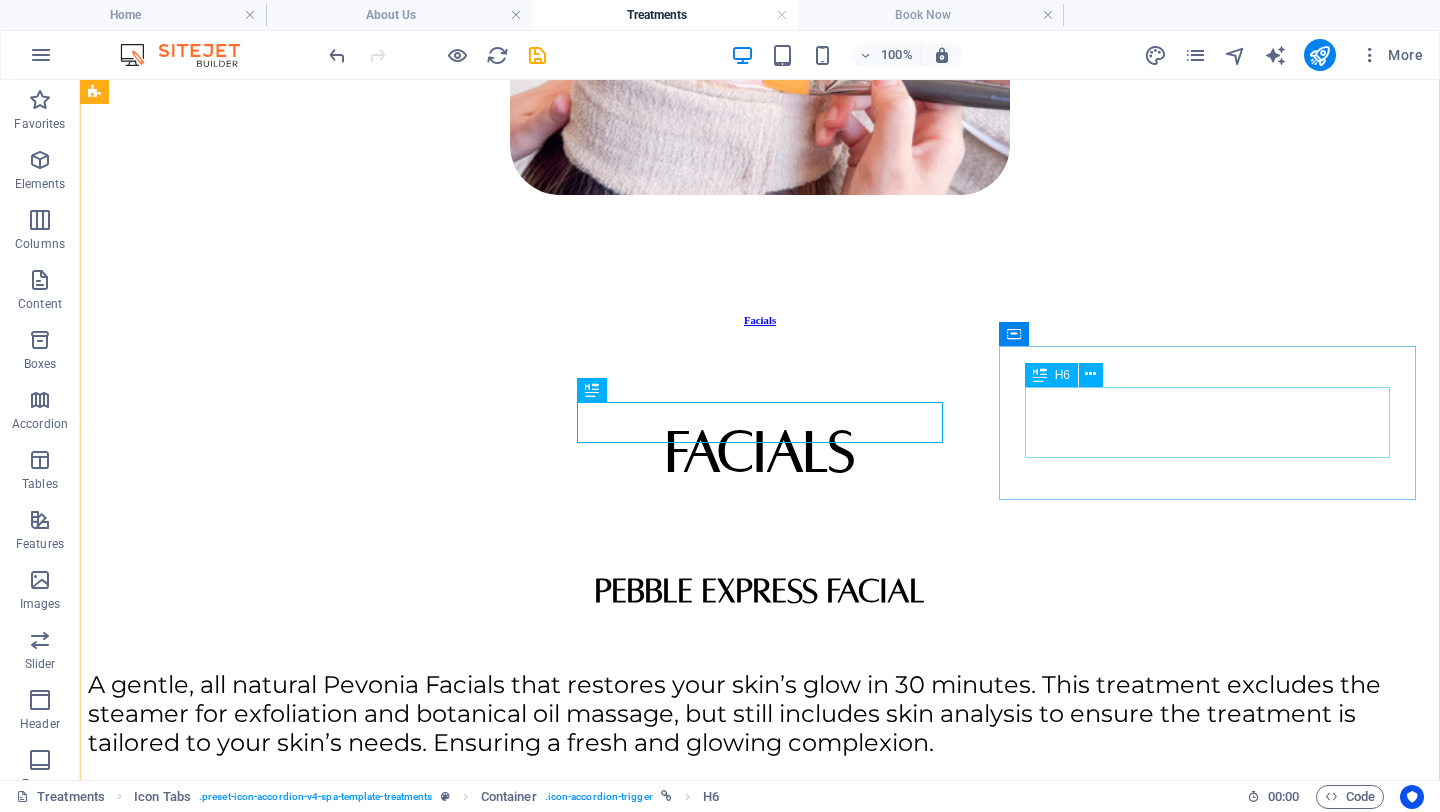 click on "Anti-Cellulite G6 Treatment" at bounding box center [760, 15925] 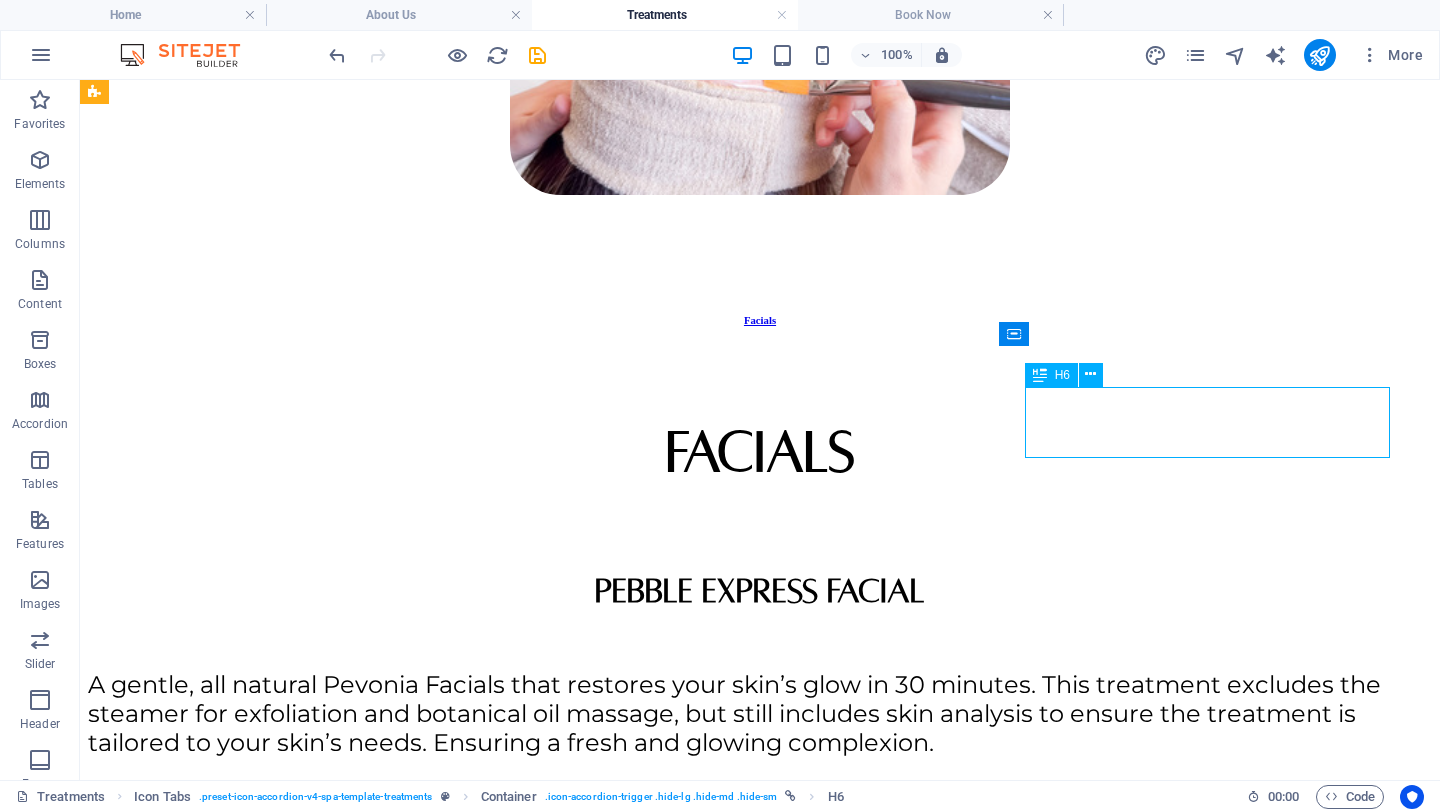 click on "Anti-Cellulite G6 Treatment" at bounding box center (760, 15925) 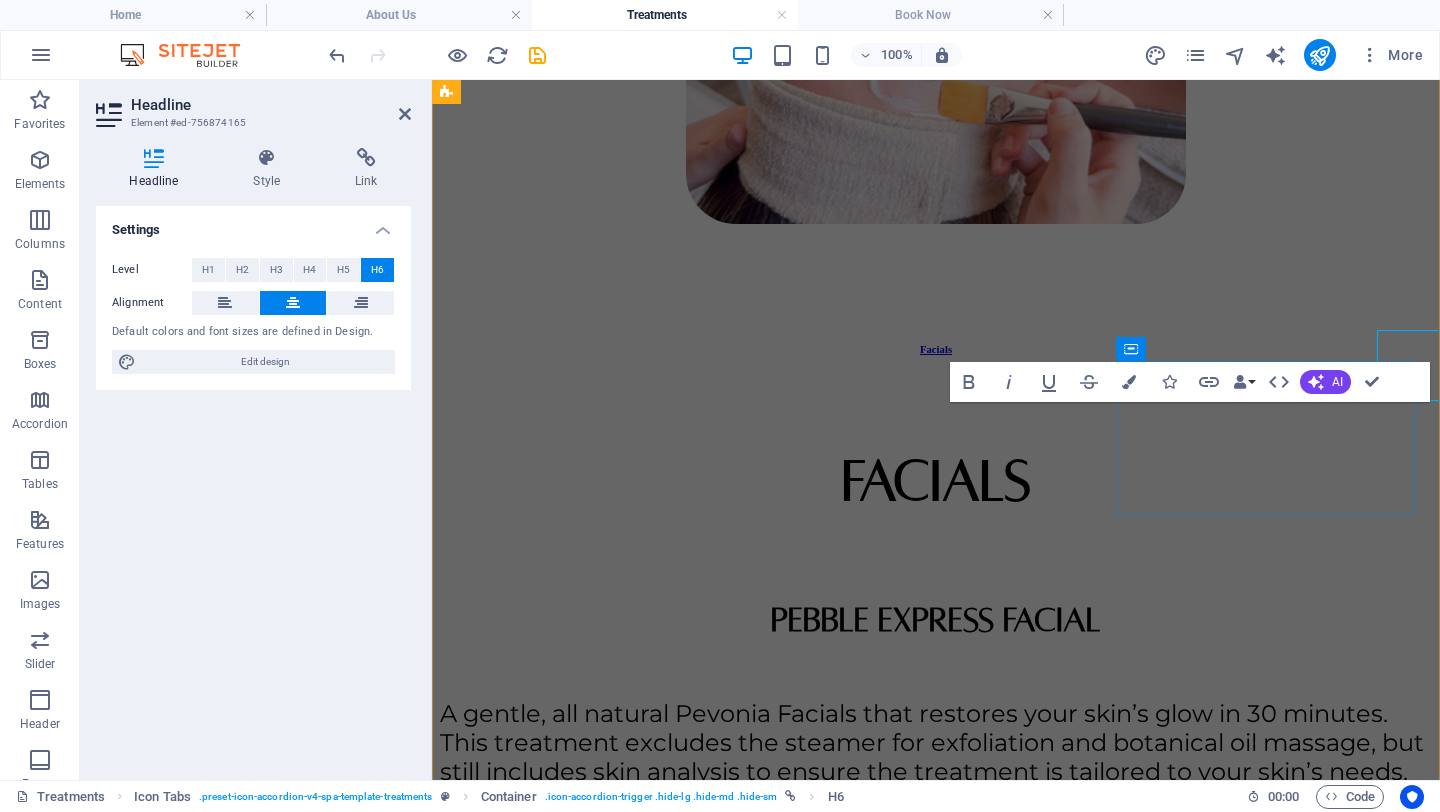 scroll, scrollTop: 1045, scrollLeft: 0, axis: vertical 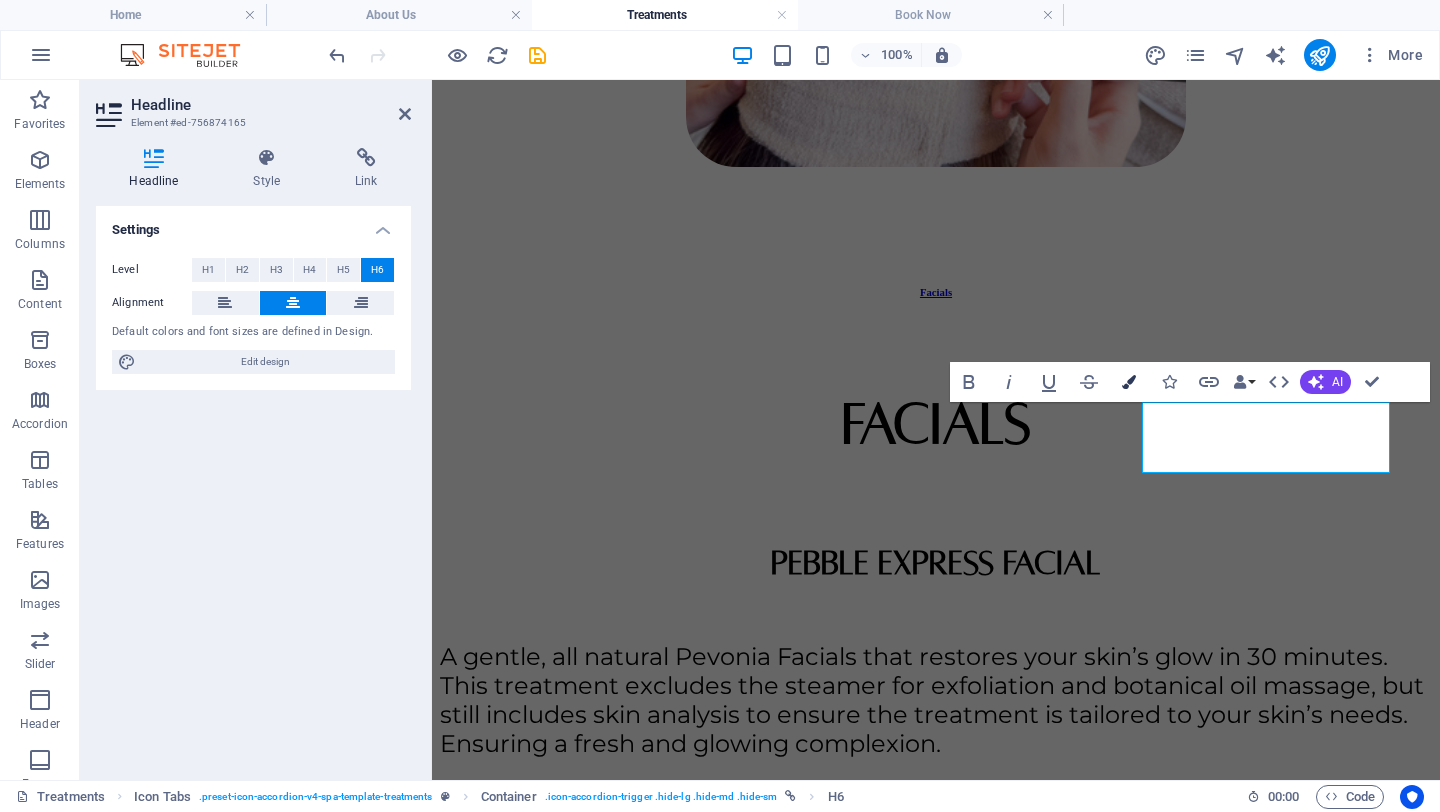 click on "Colors" at bounding box center [1129, 382] 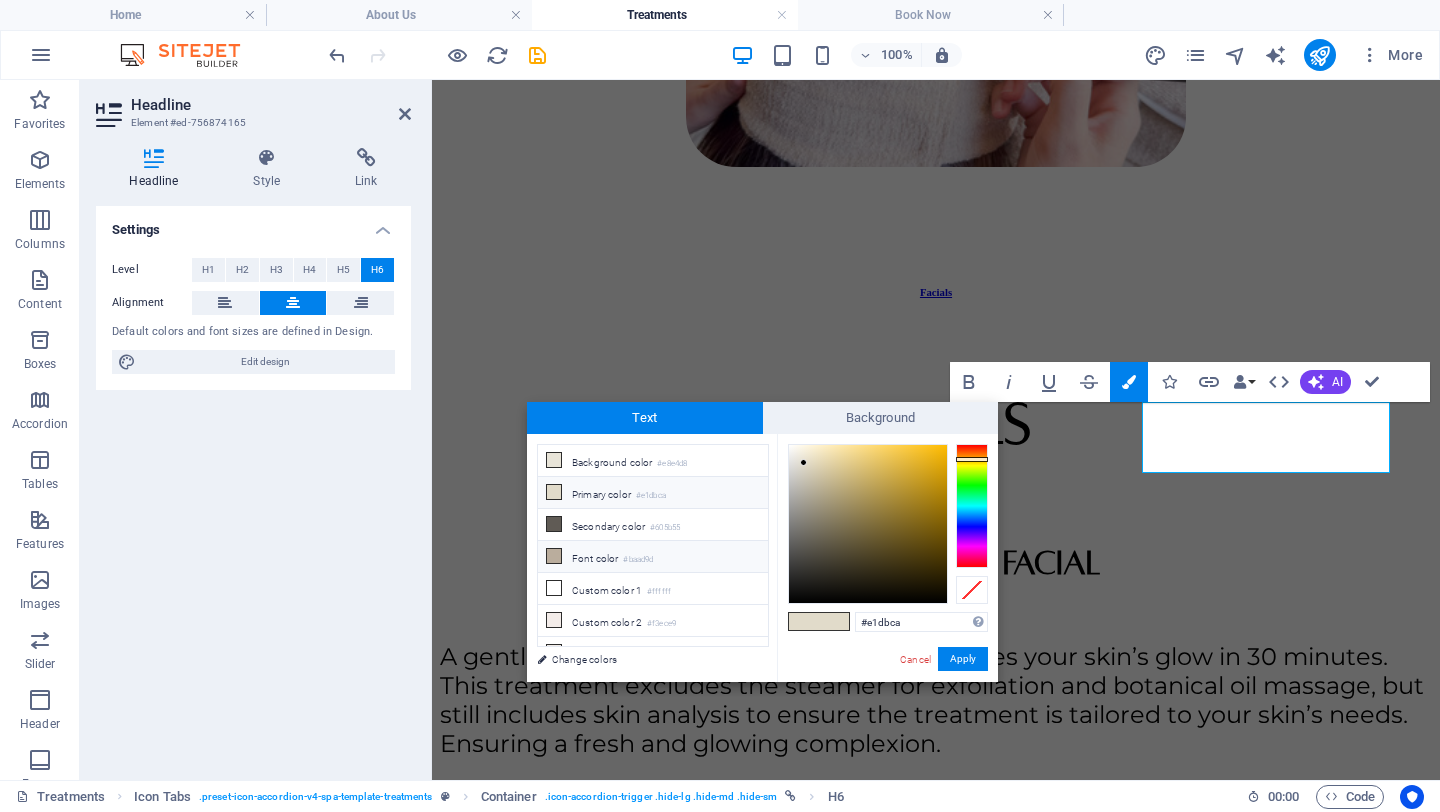 click on "Font color
#baad9d" at bounding box center [653, 557] 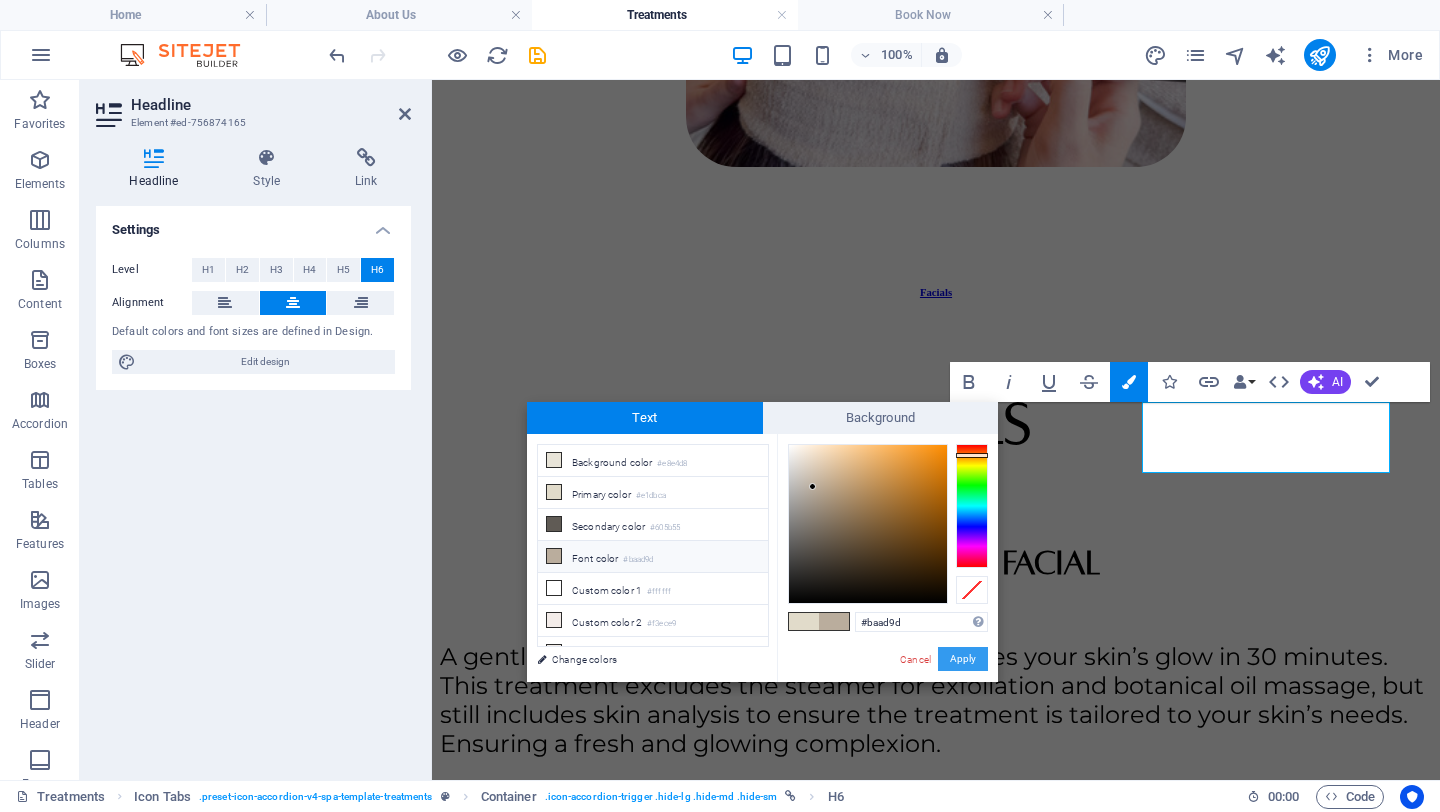 click on "Apply" at bounding box center [963, 659] 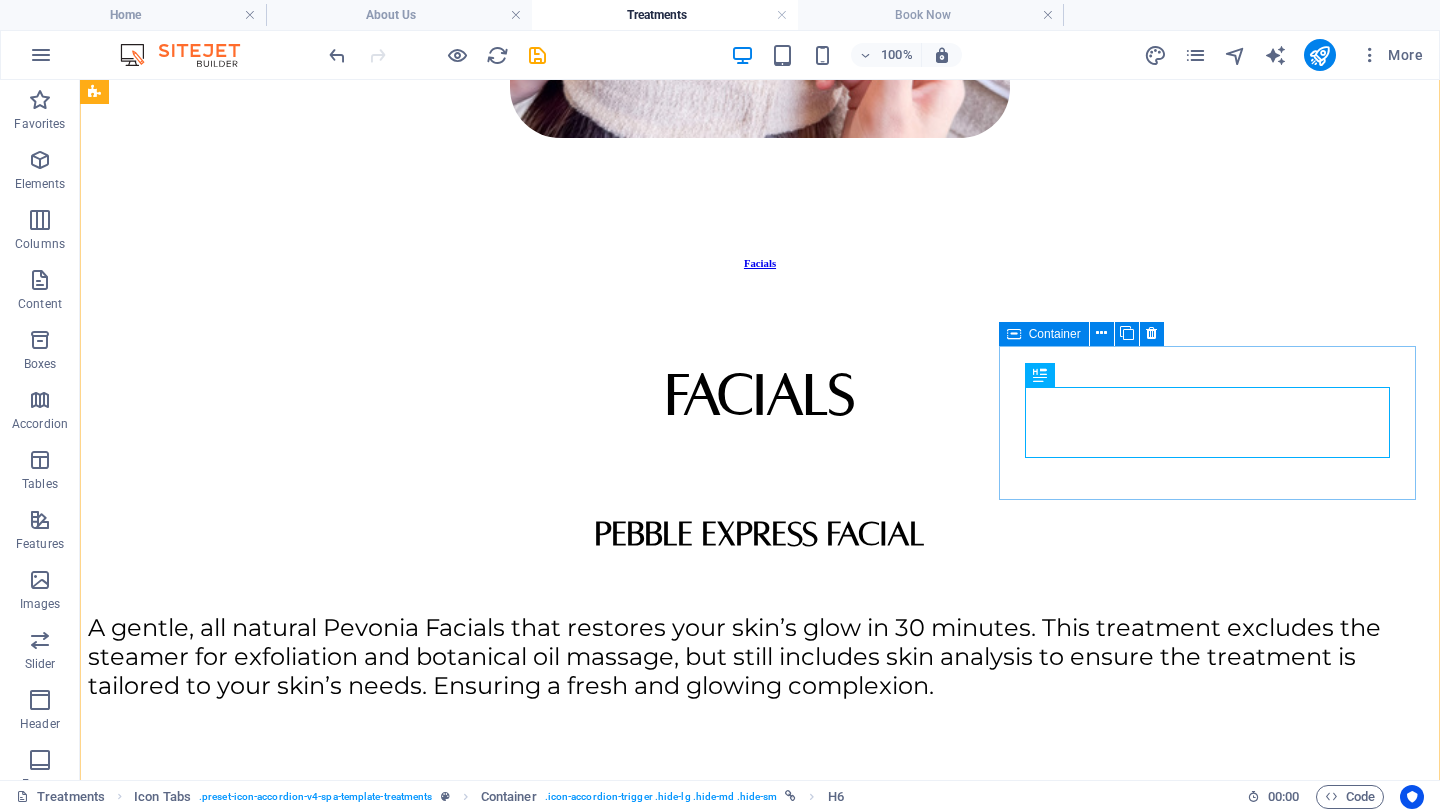 scroll, scrollTop: 988, scrollLeft: 0, axis: vertical 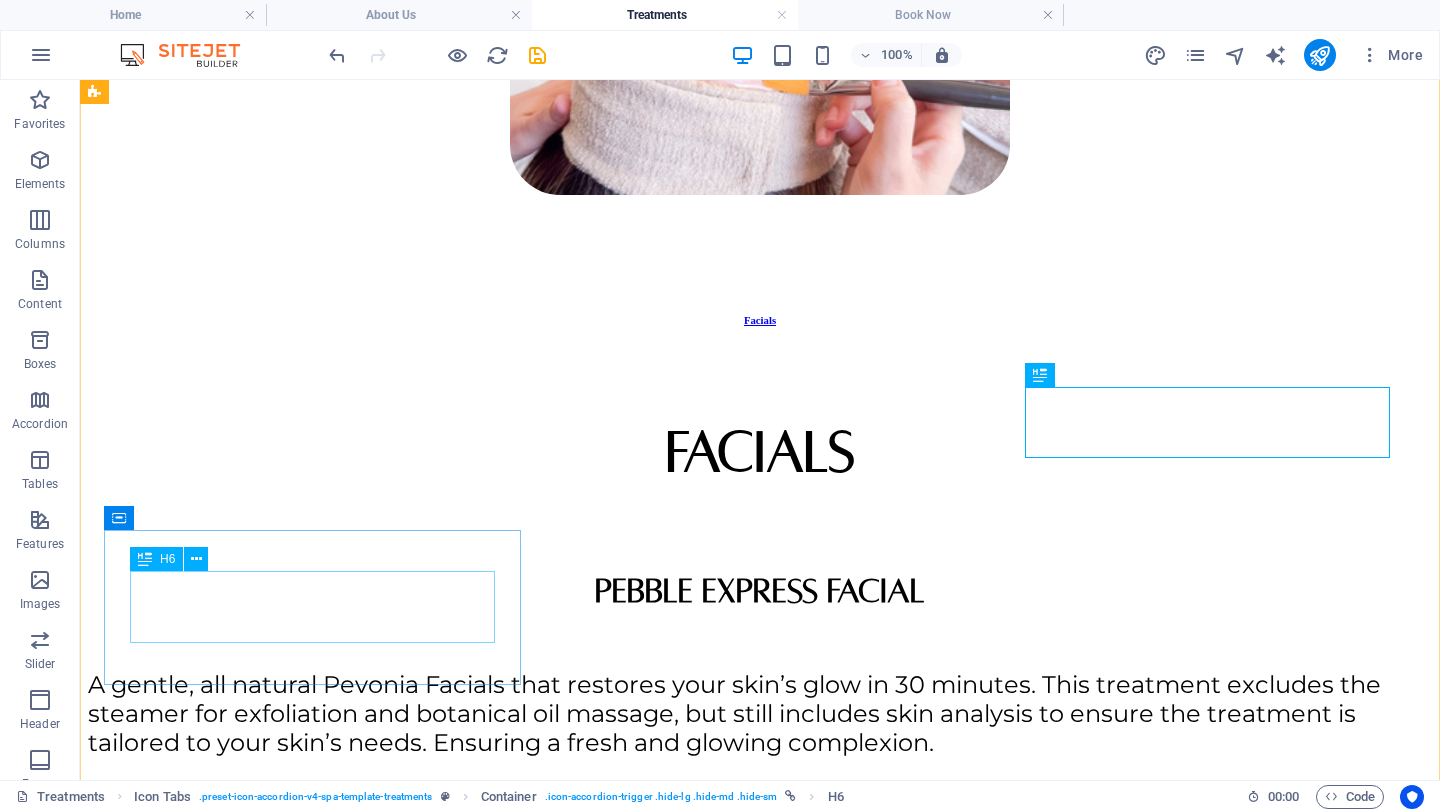click on "Anti-Cellulite G6 Treatment" at bounding box center (760, 16610) 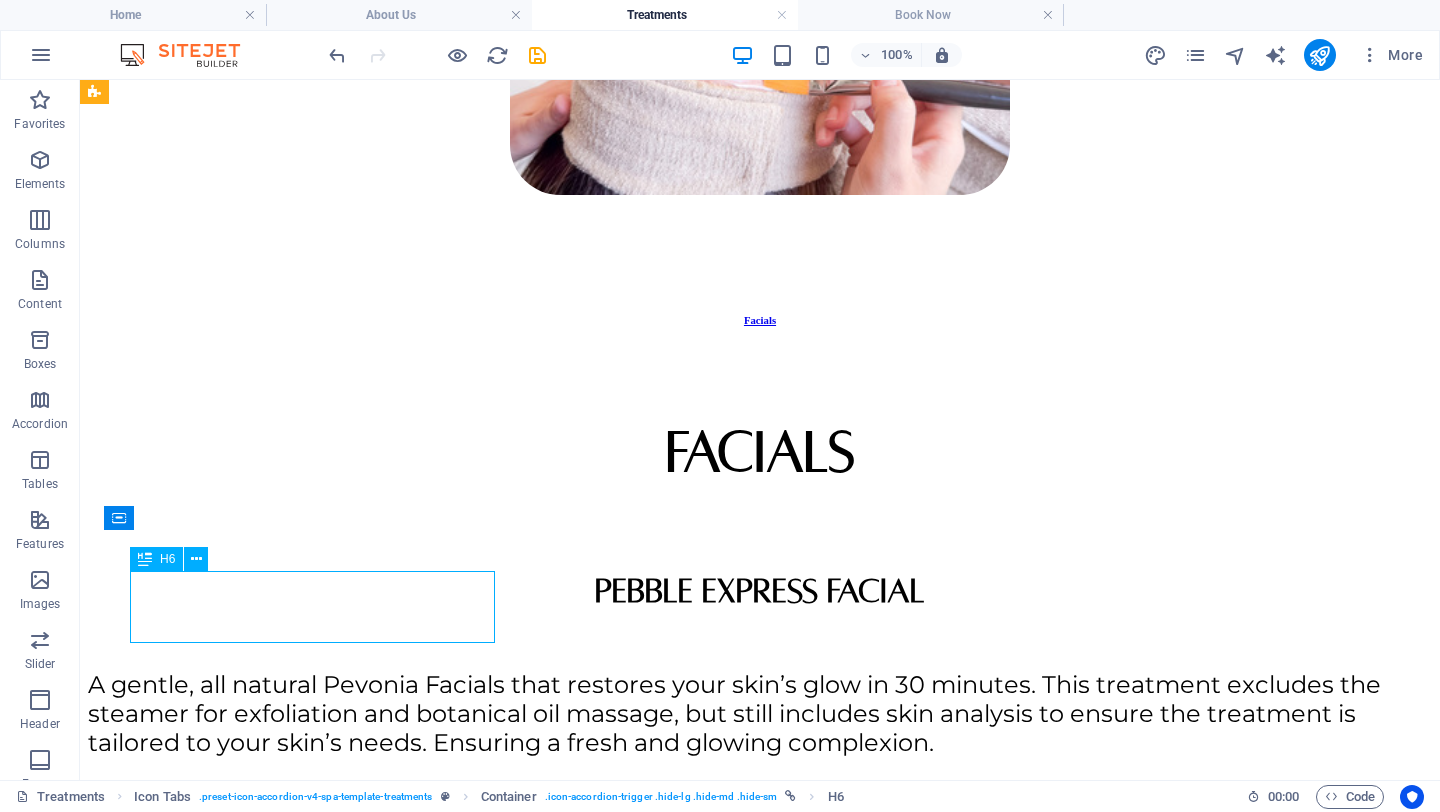 click on "Anti-Cellulite G6 Treatment" at bounding box center [760, 16610] 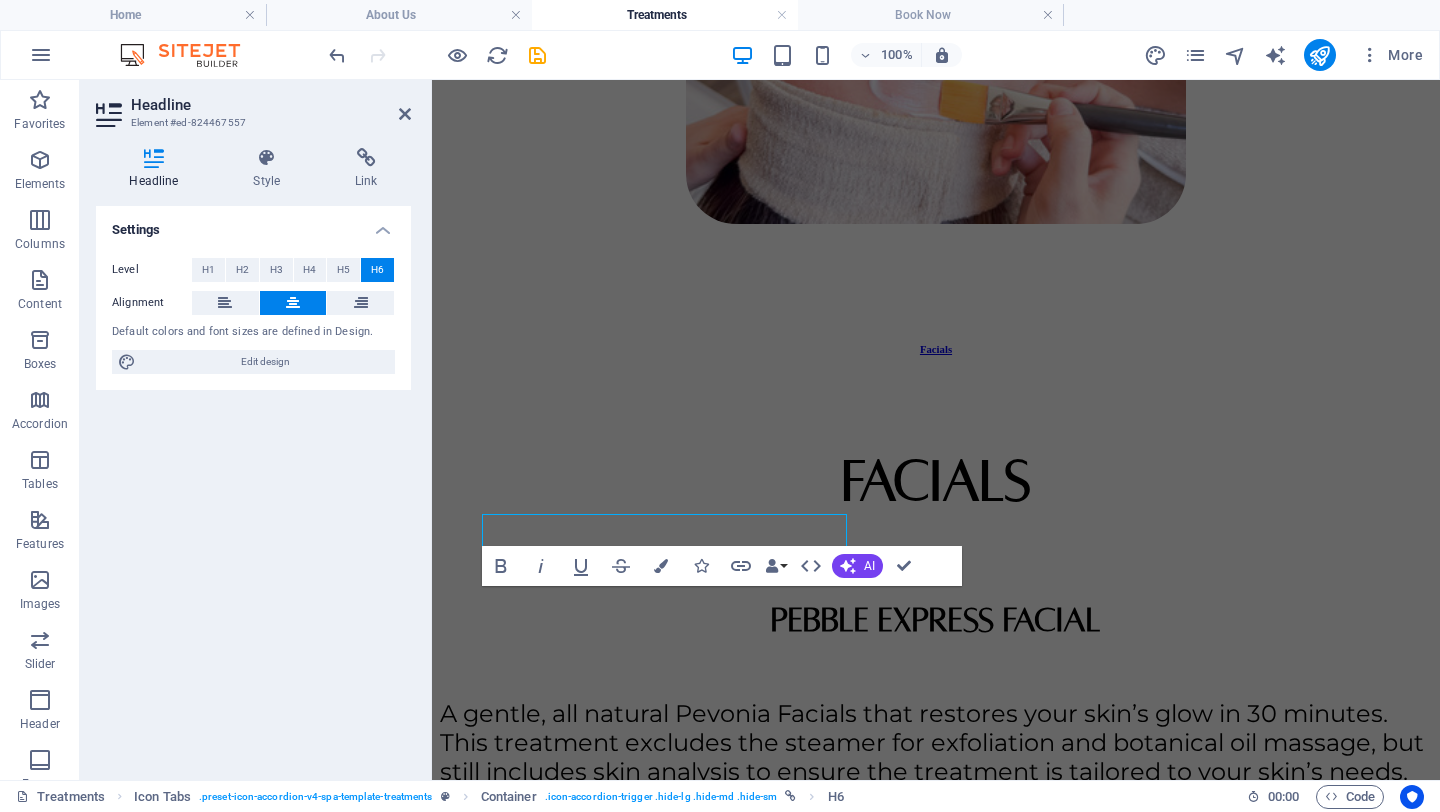 scroll, scrollTop: 1045, scrollLeft: 0, axis: vertical 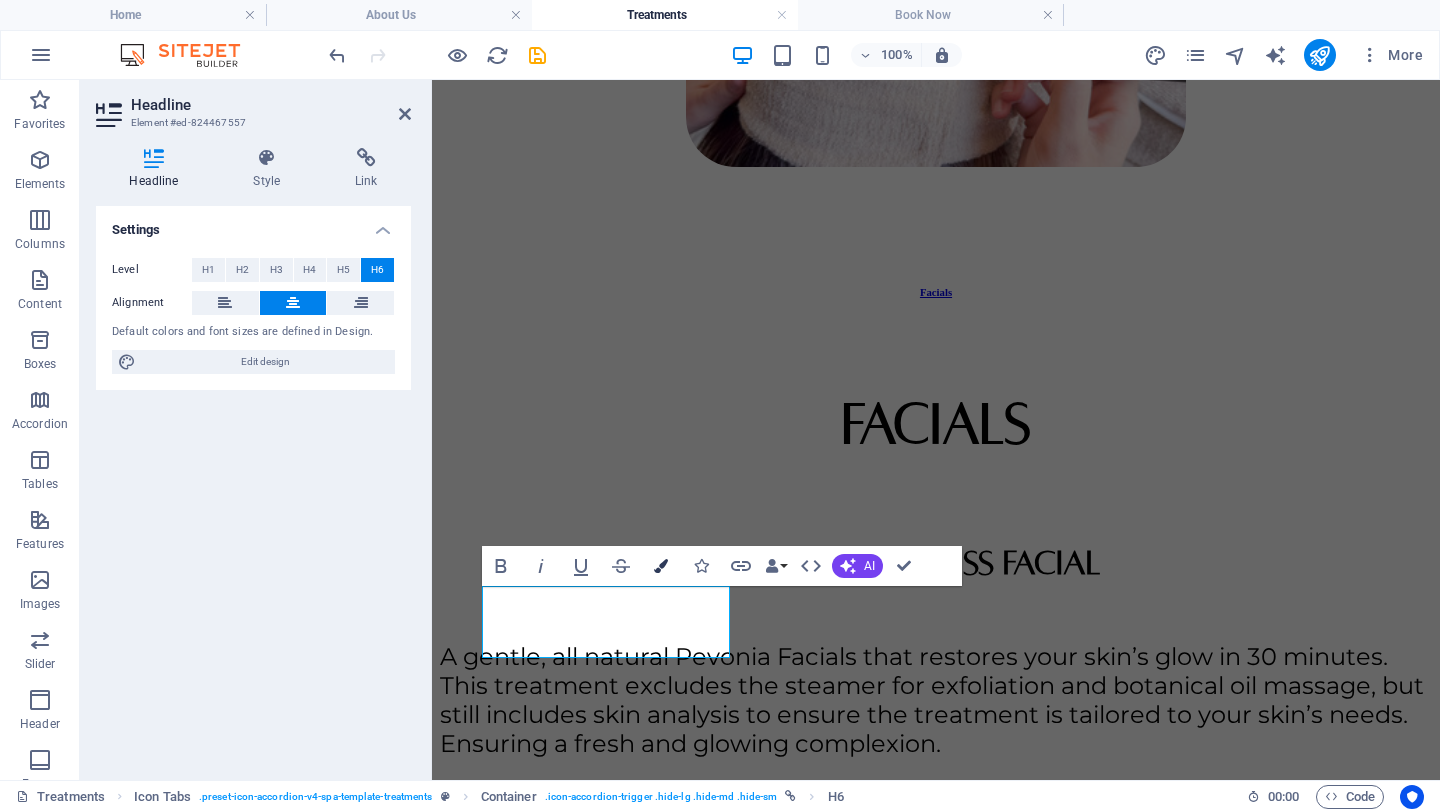 click at bounding box center [661, 566] 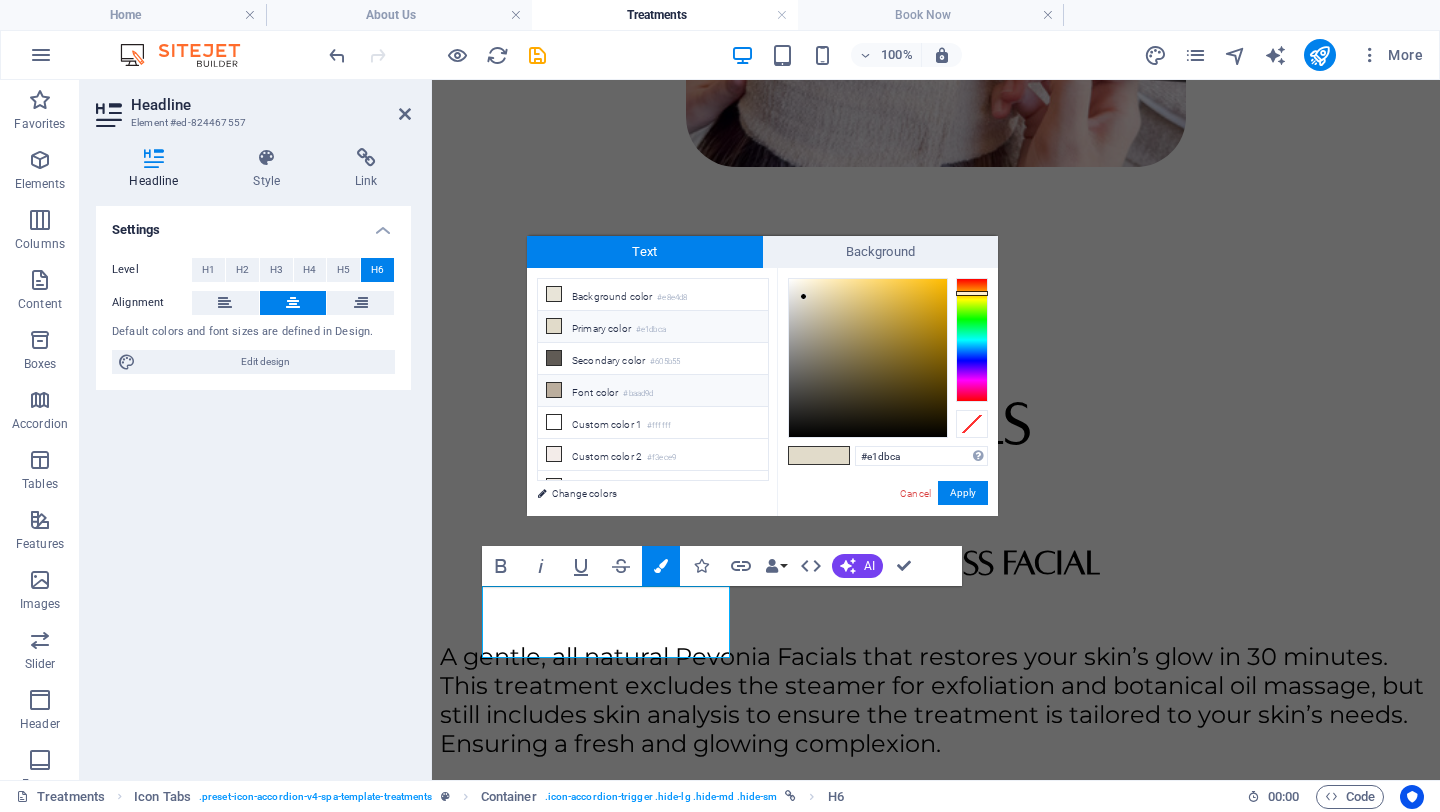 click on "Font color
#baad9d" at bounding box center (653, 391) 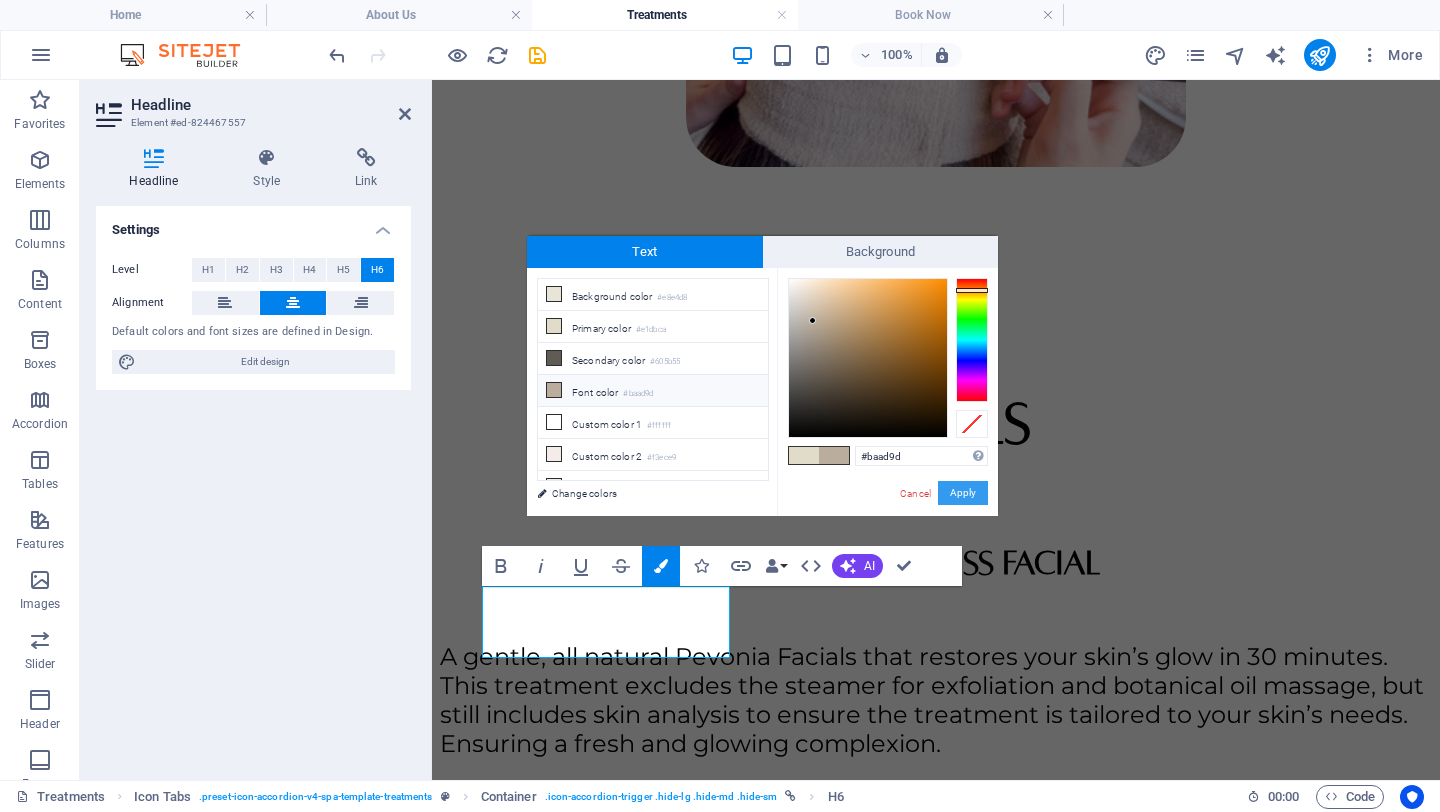 click on "Apply" at bounding box center [963, 493] 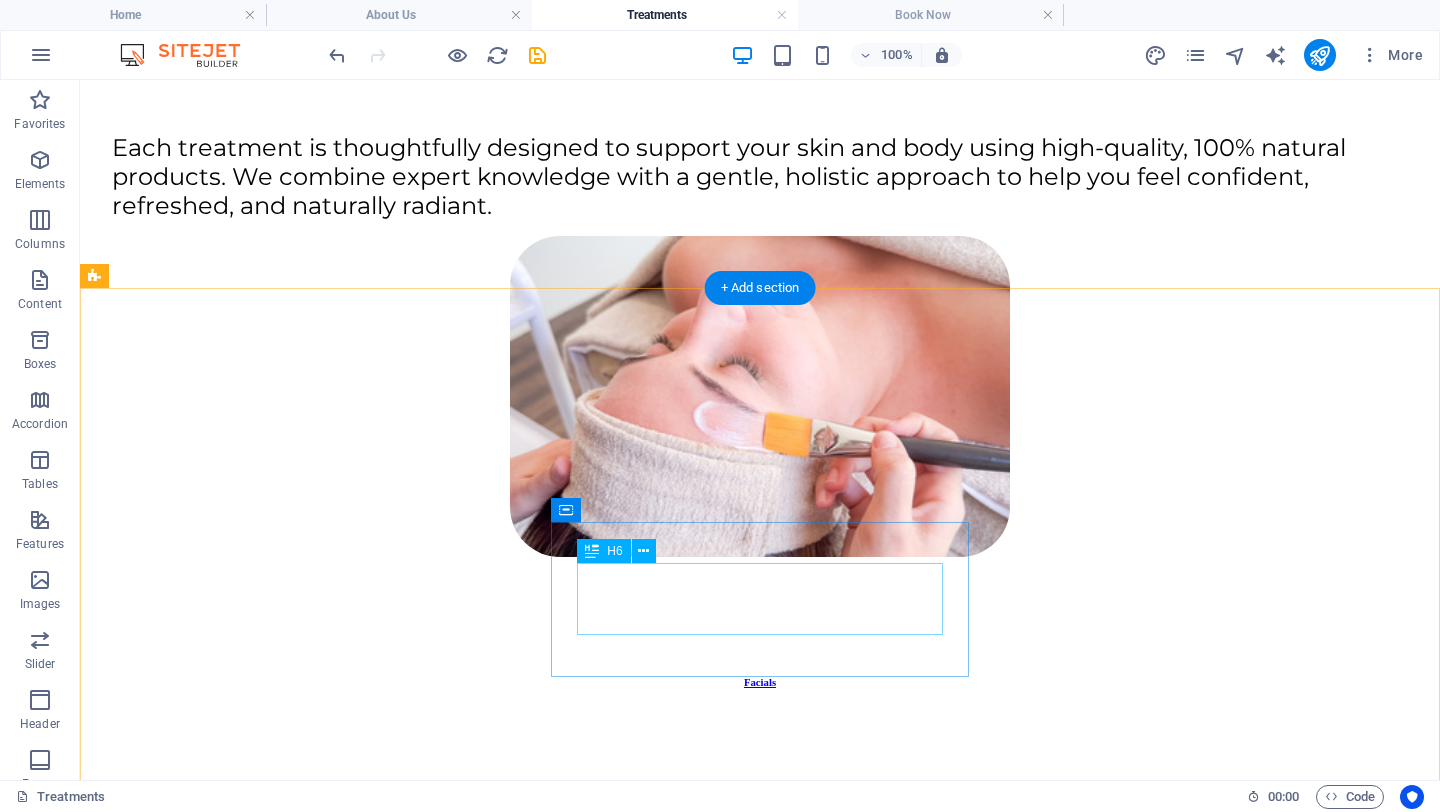 scroll, scrollTop: 631, scrollLeft: 0, axis: vertical 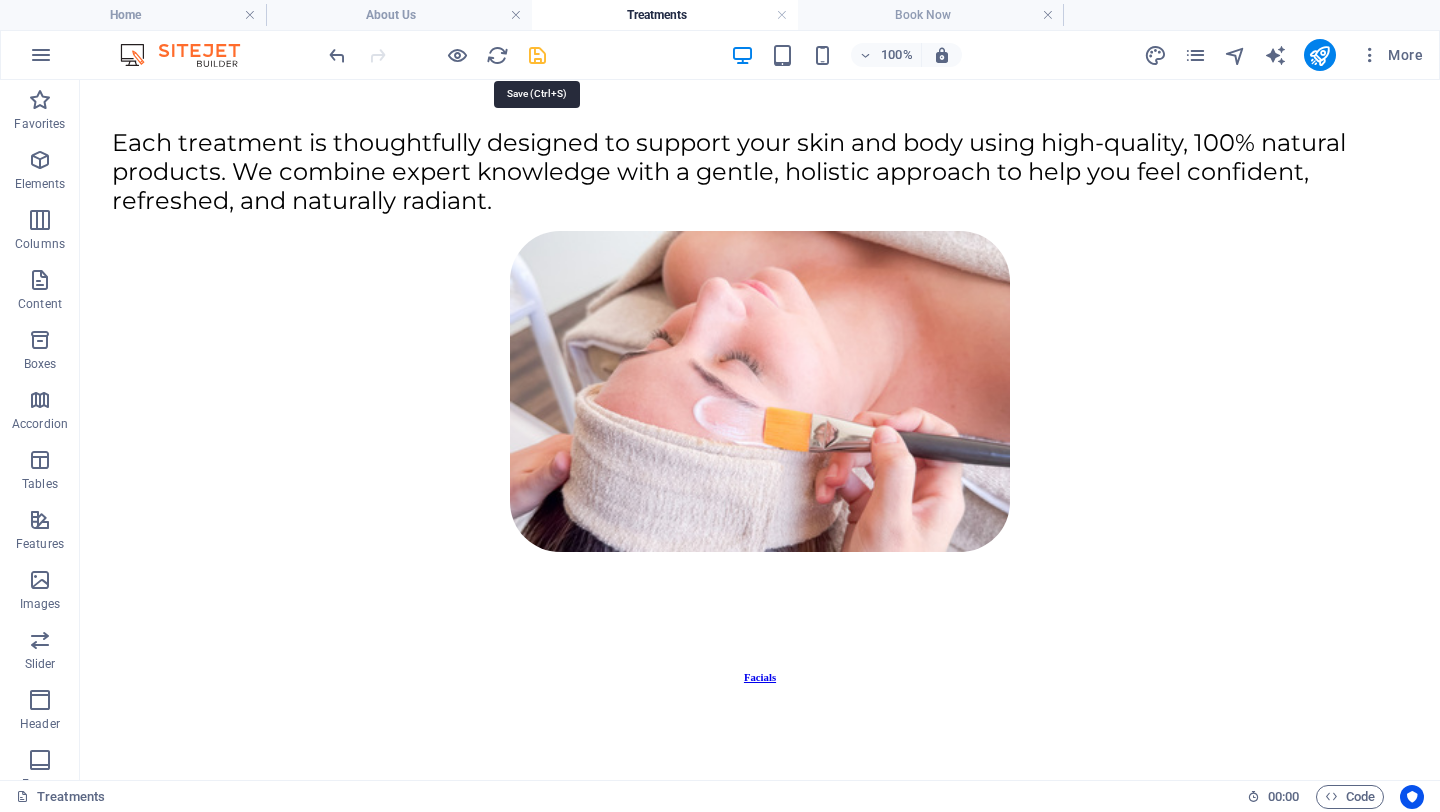 click at bounding box center (537, 55) 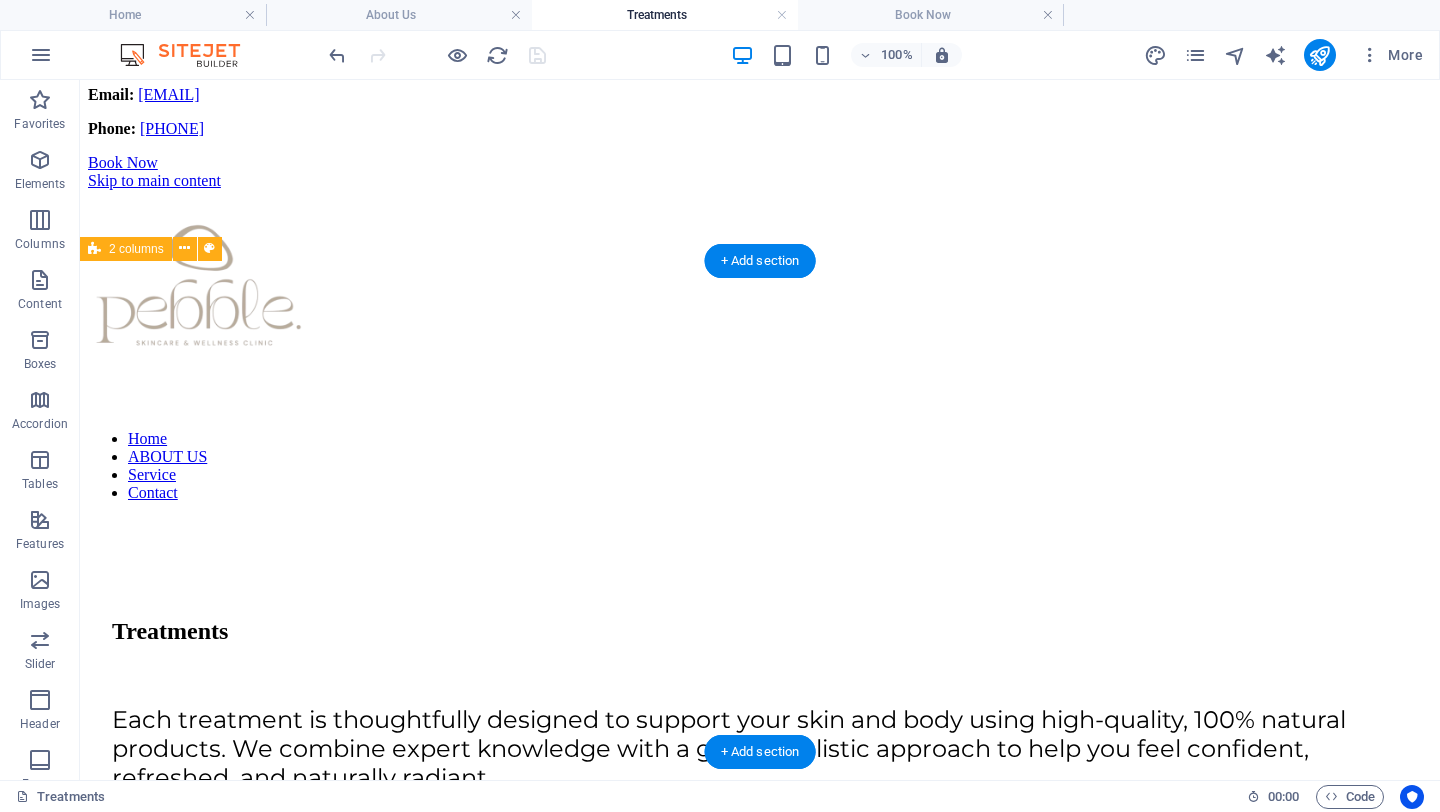 scroll, scrollTop: 0, scrollLeft: 0, axis: both 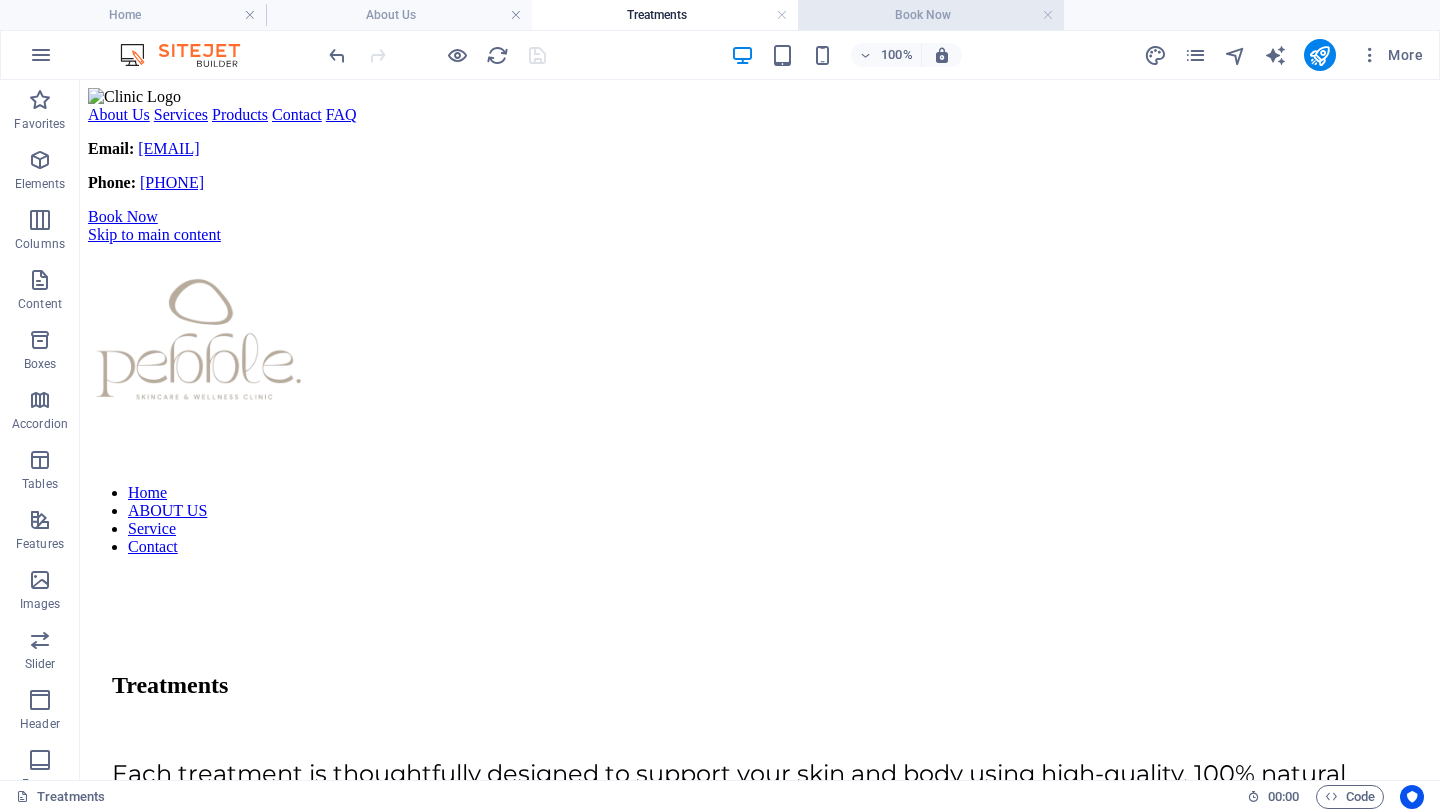 click on "Book Now" at bounding box center (931, 15) 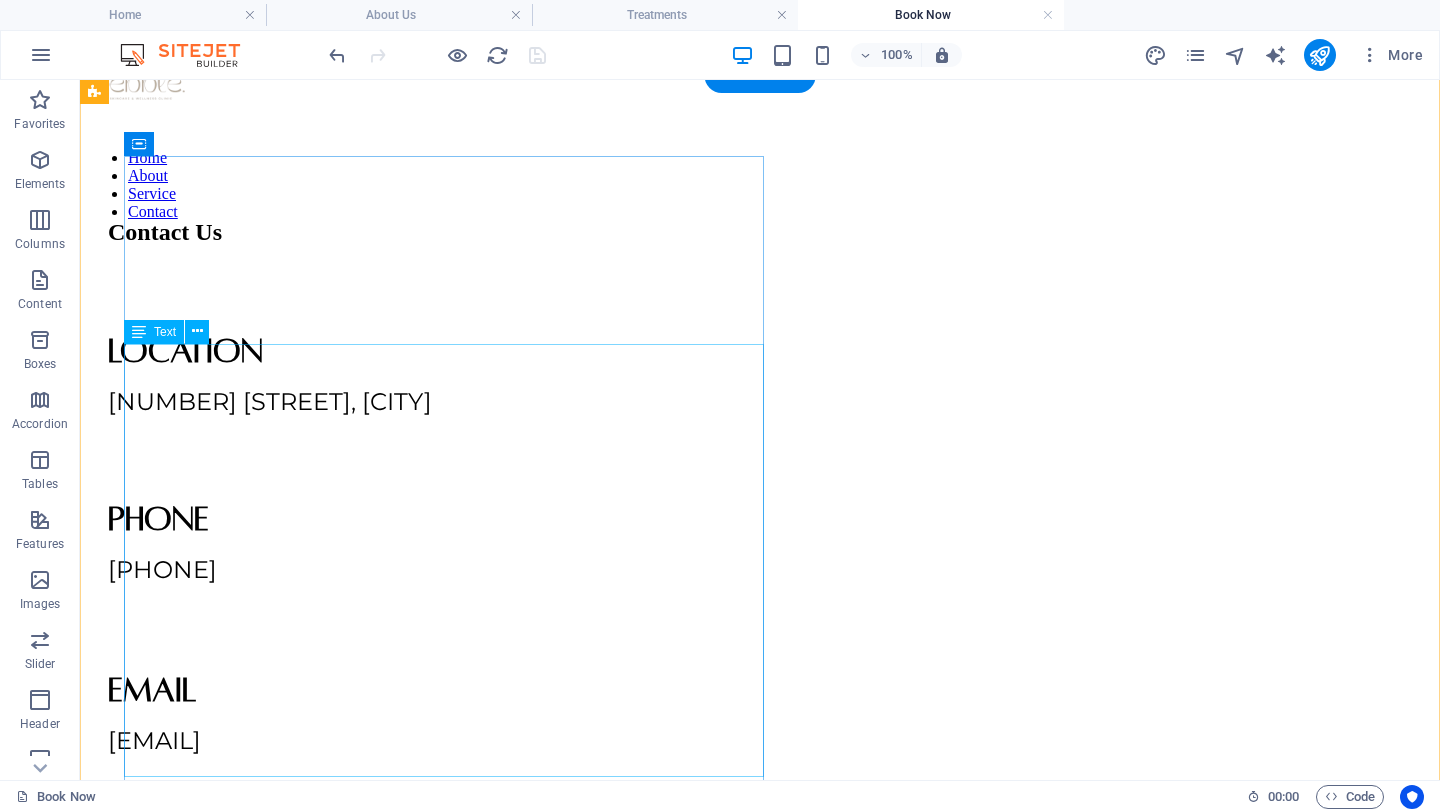 scroll, scrollTop: 260, scrollLeft: 0, axis: vertical 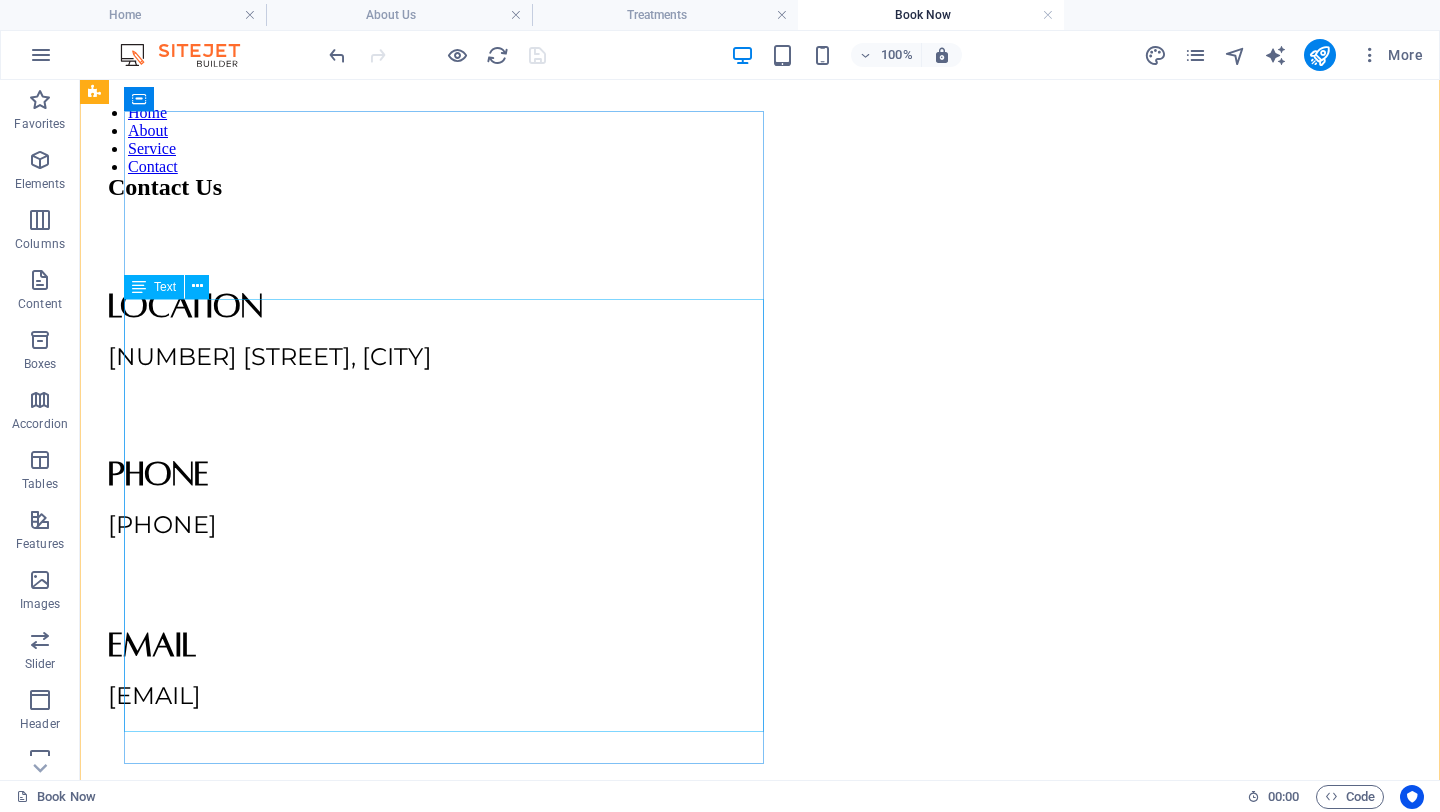 click on "Location [NUMBER] [STREET], [CITY] Phone [PHONE] Email [EMAIL] Follow us" at bounding box center [780, 577] 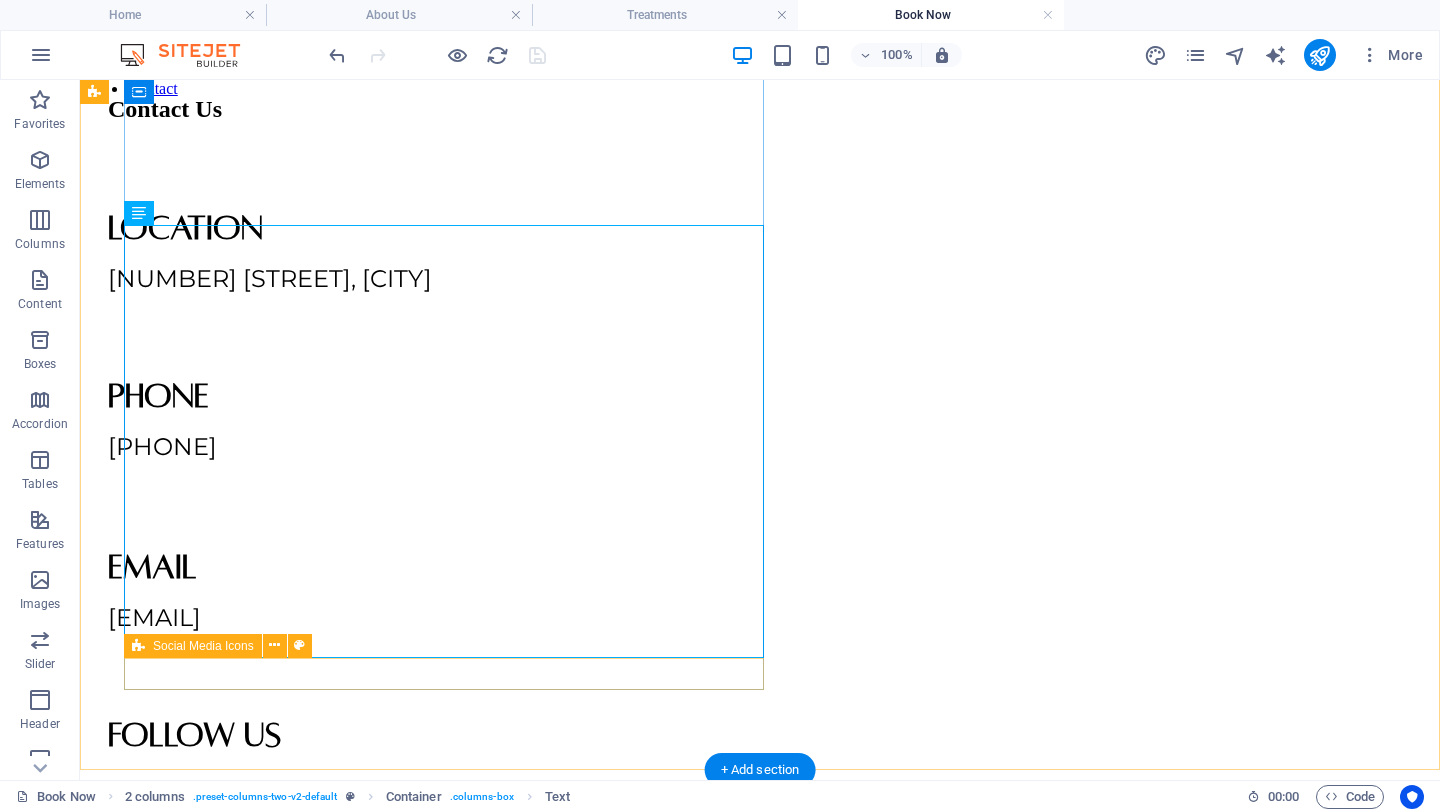 scroll, scrollTop: 332, scrollLeft: 0, axis: vertical 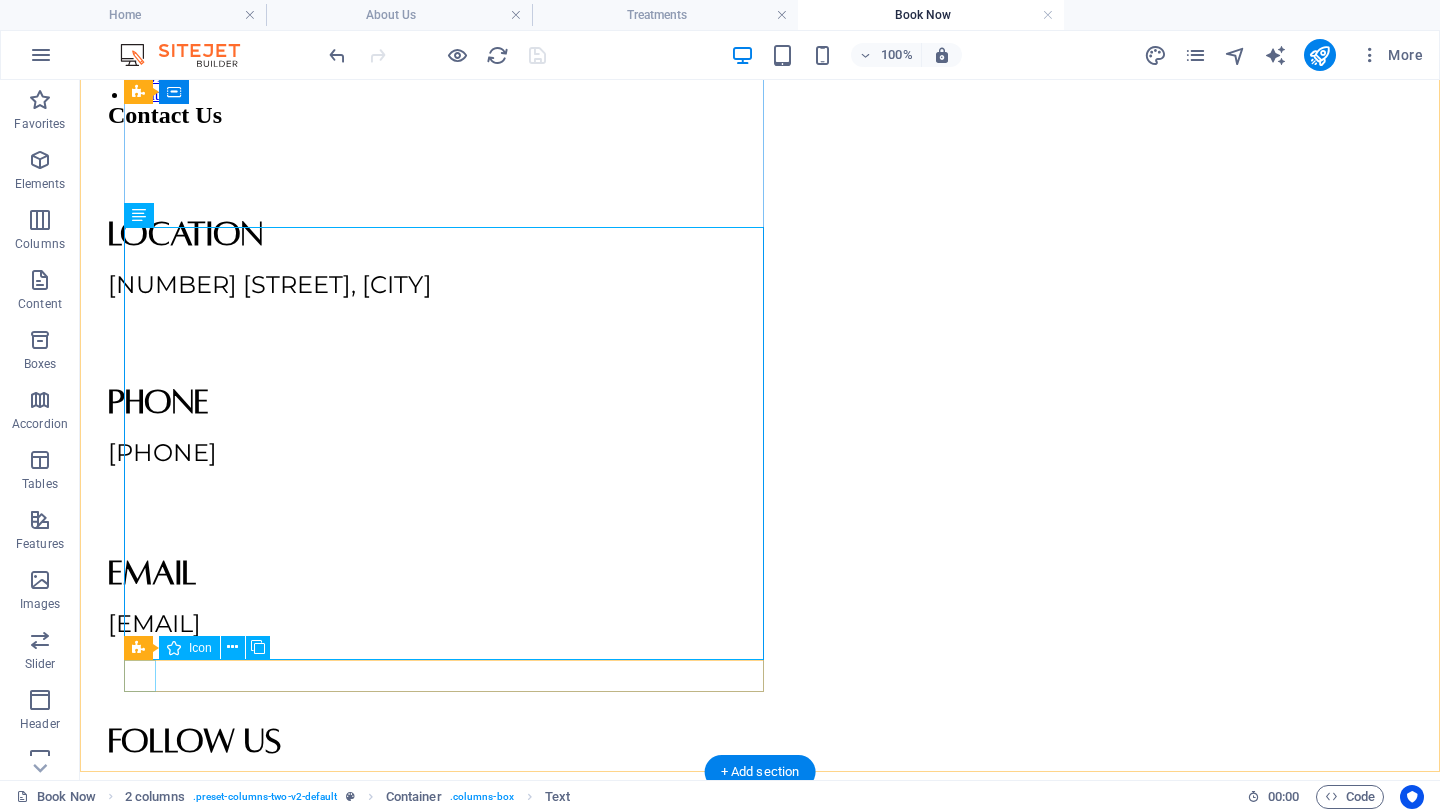 click at bounding box center (780, 2116) 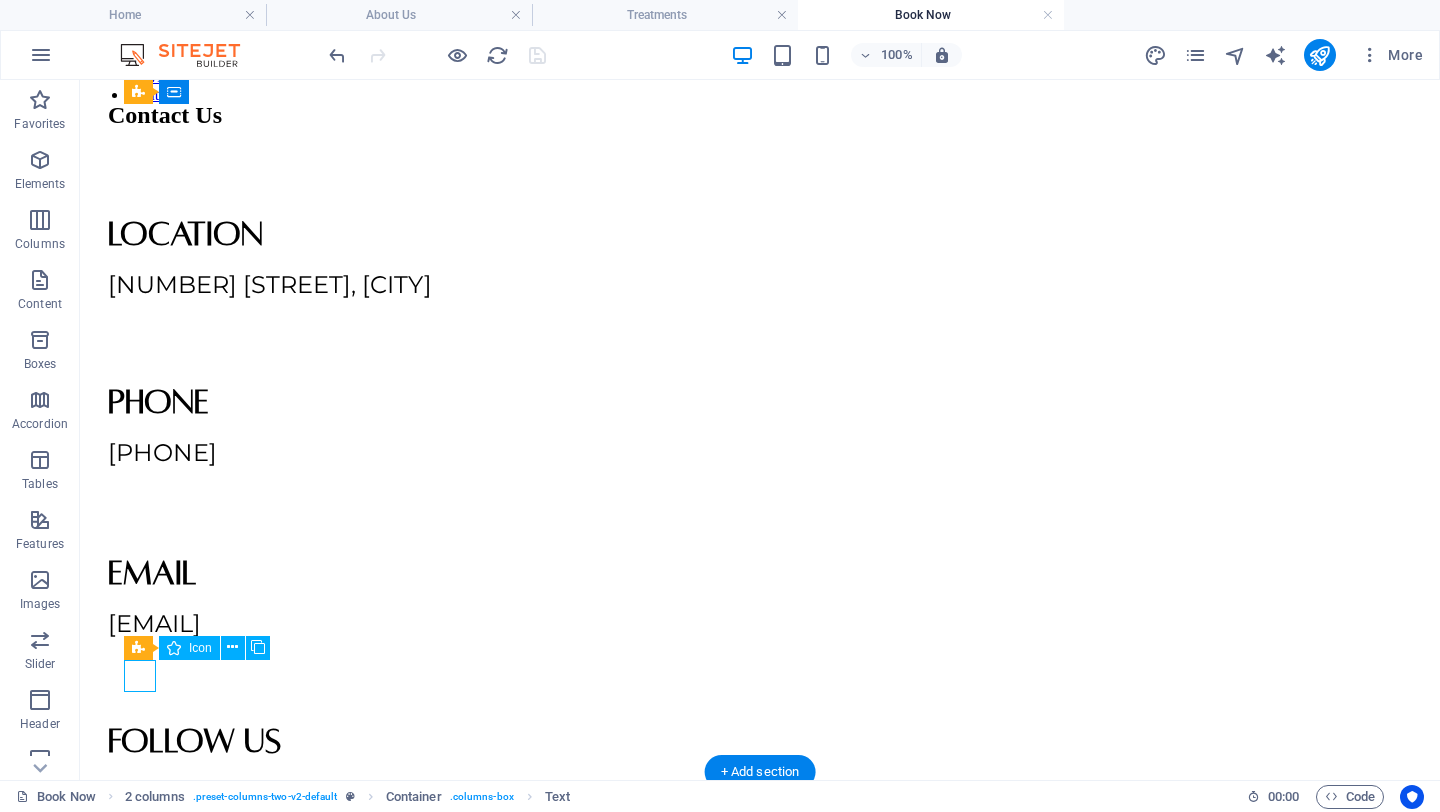 click at bounding box center [780, 2116] 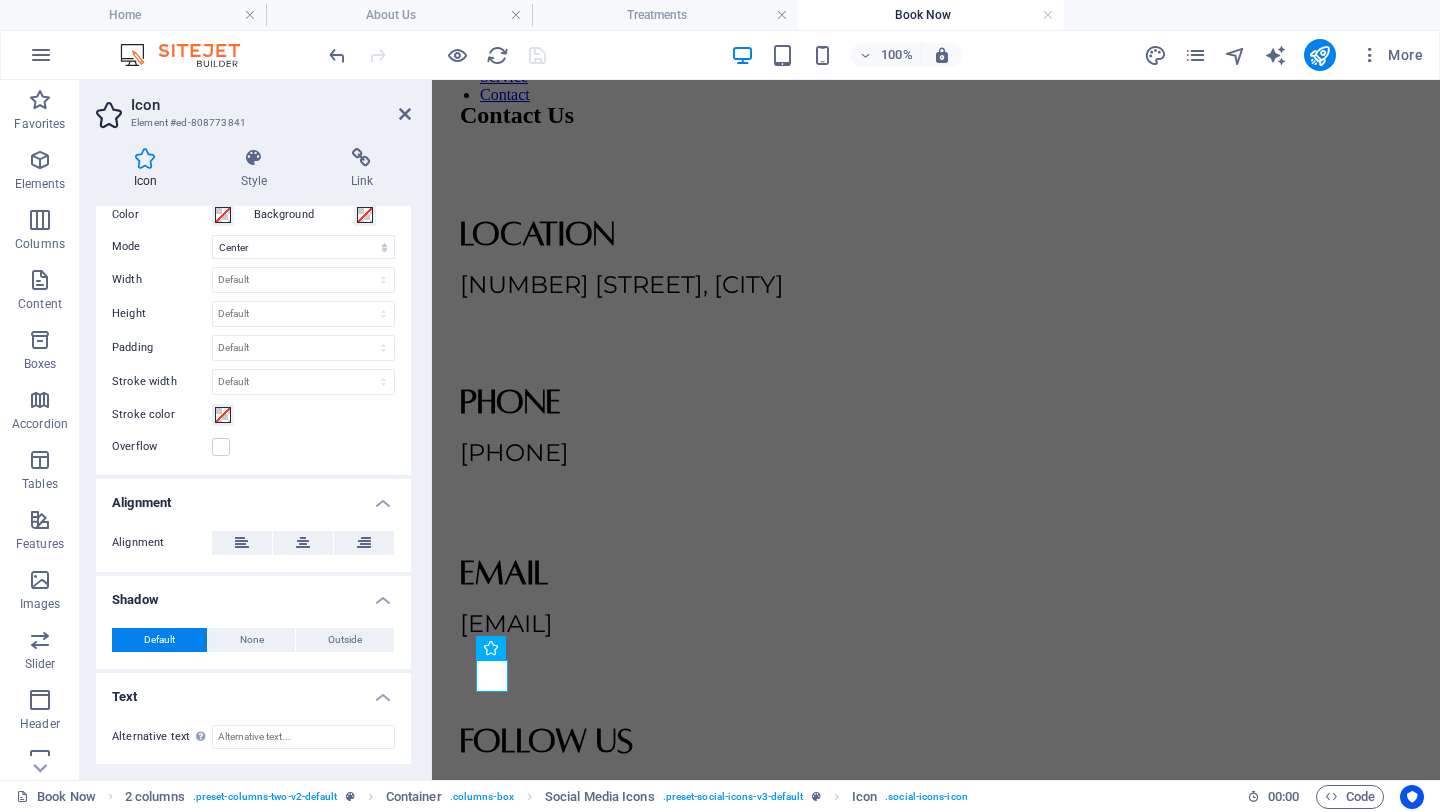 scroll, scrollTop: 491, scrollLeft: 0, axis: vertical 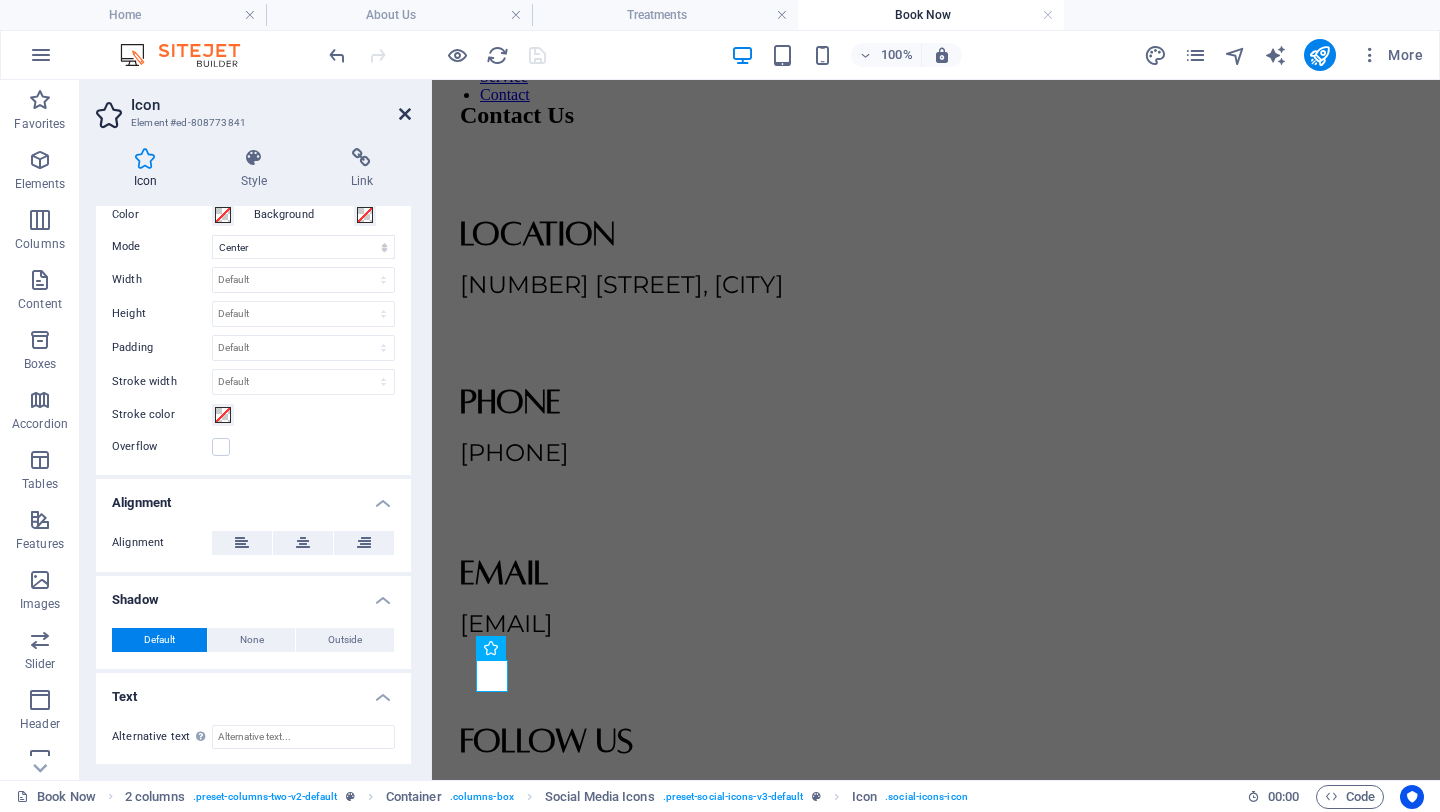 click at bounding box center [405, 114] 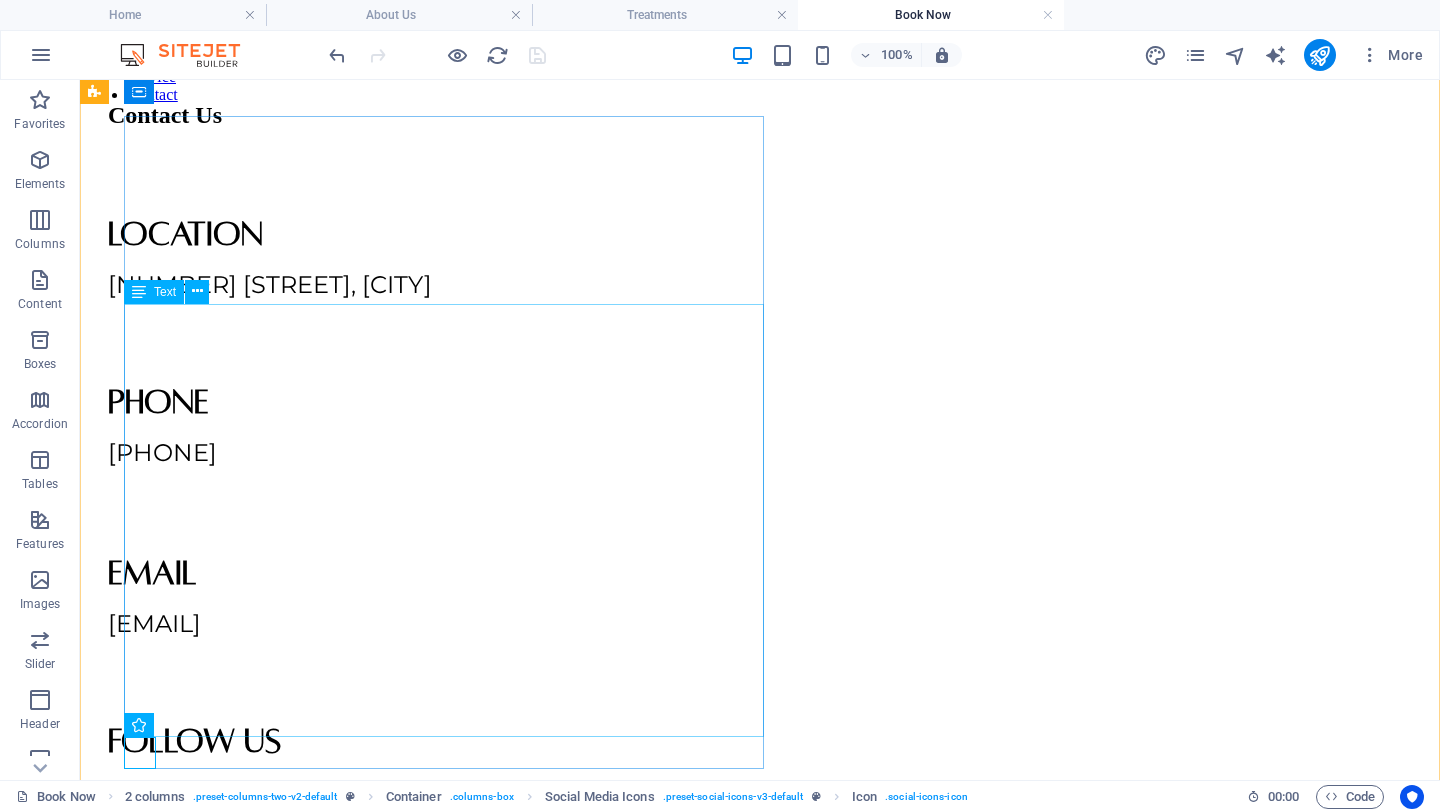 scroll, scrollTop: 0, scrollLeft: 0, axis: both 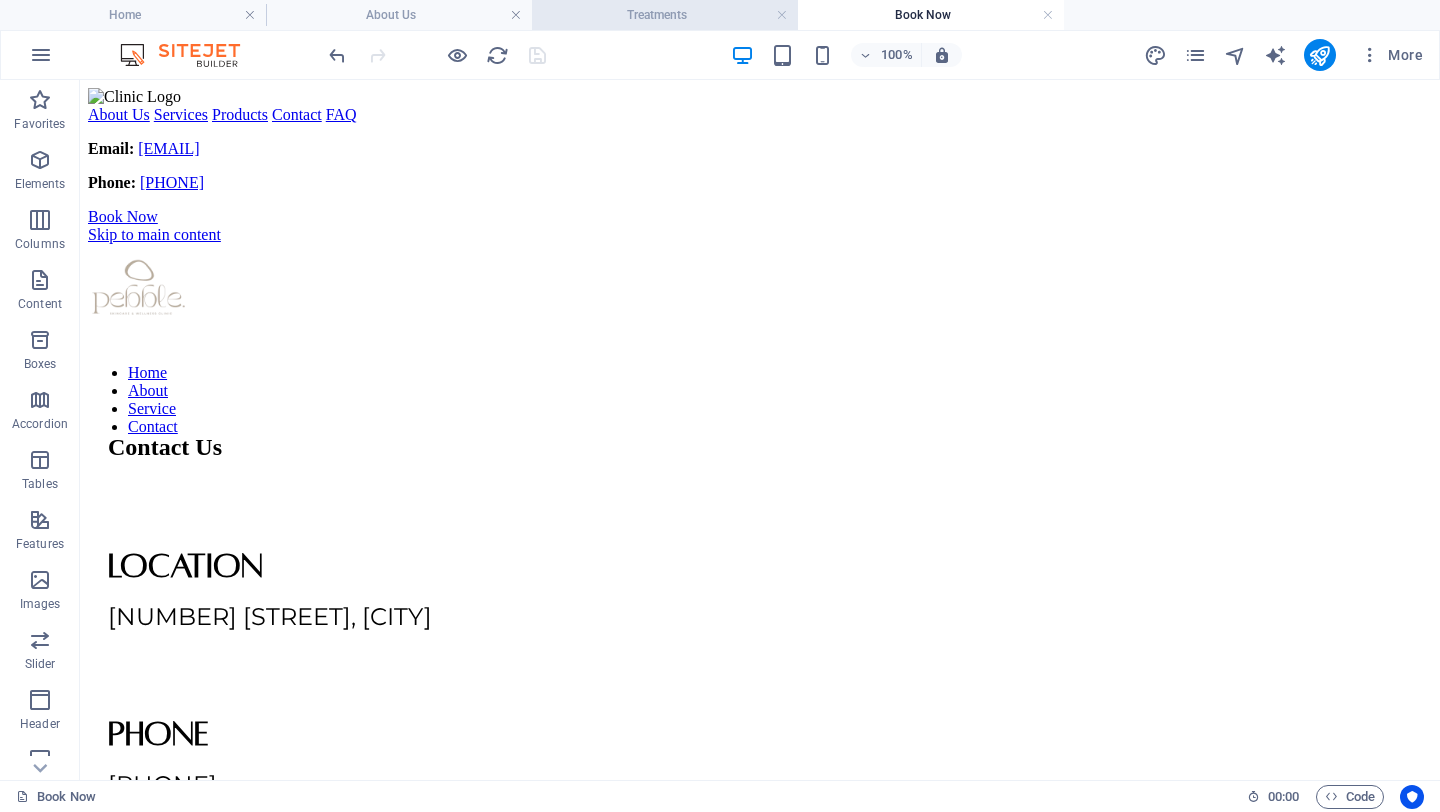 click on "Treatments" at bounding box center [665, 15] 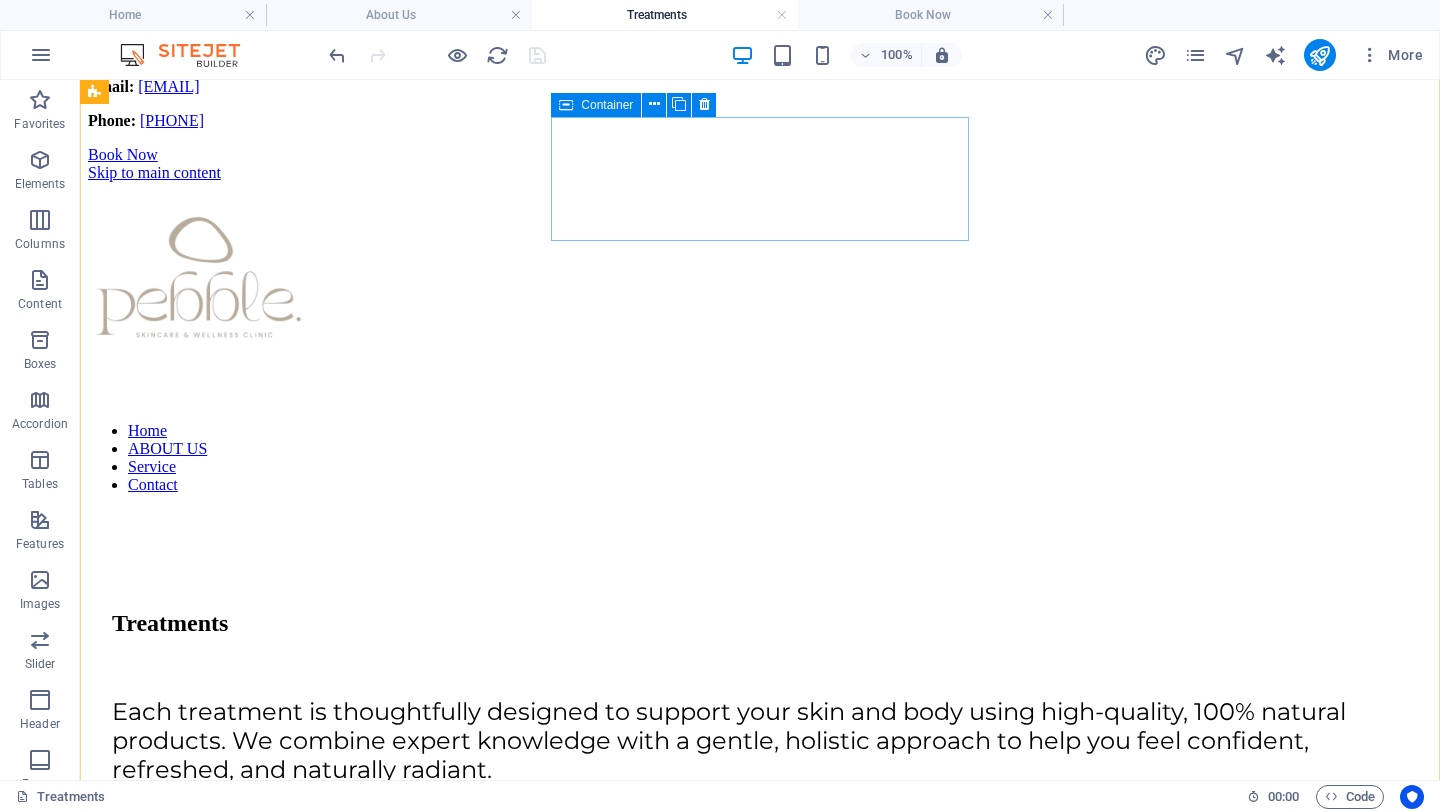 scroll, scrollTop: 0, scrollLeft: 0, axis: both 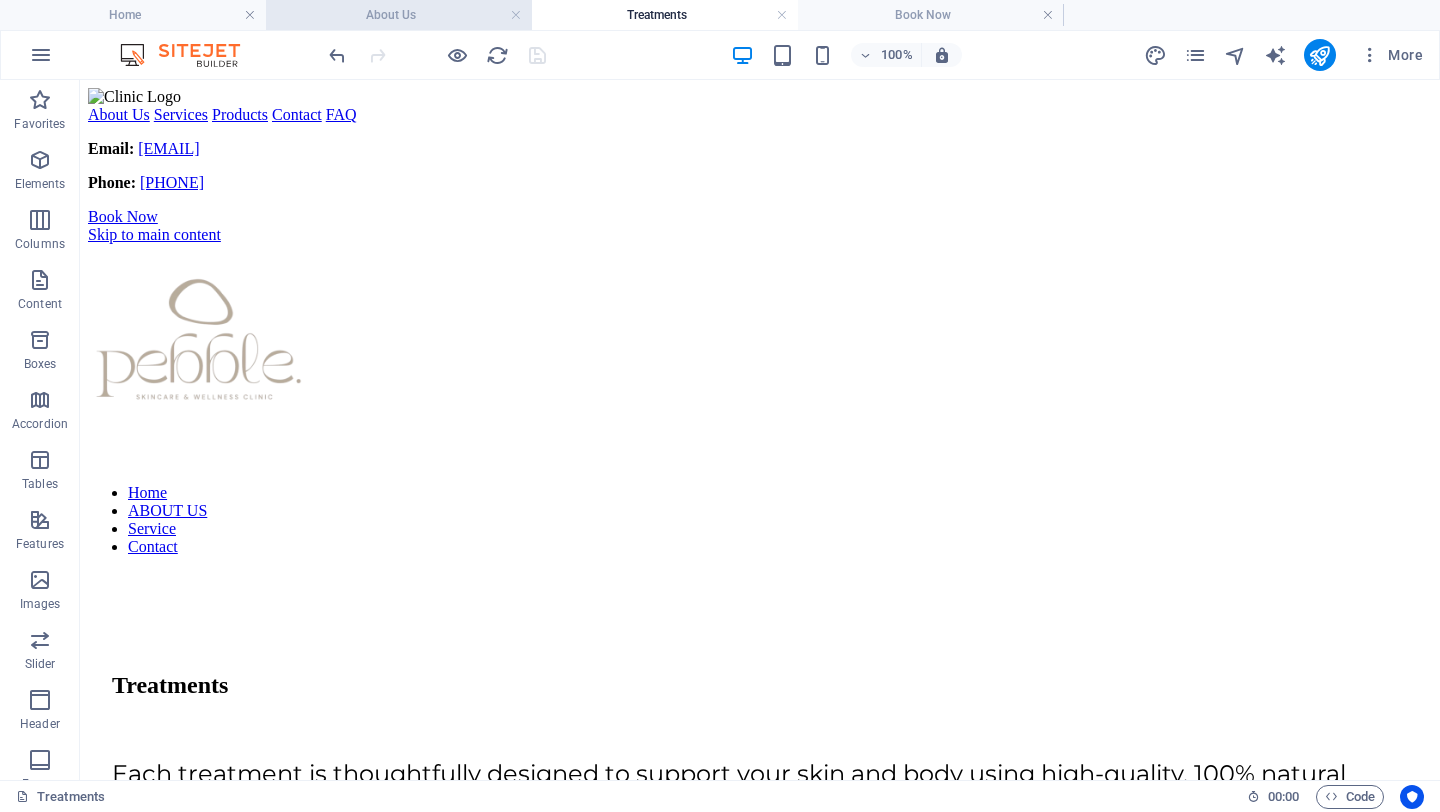 click on "About Us" at bounding box center [399, 15] 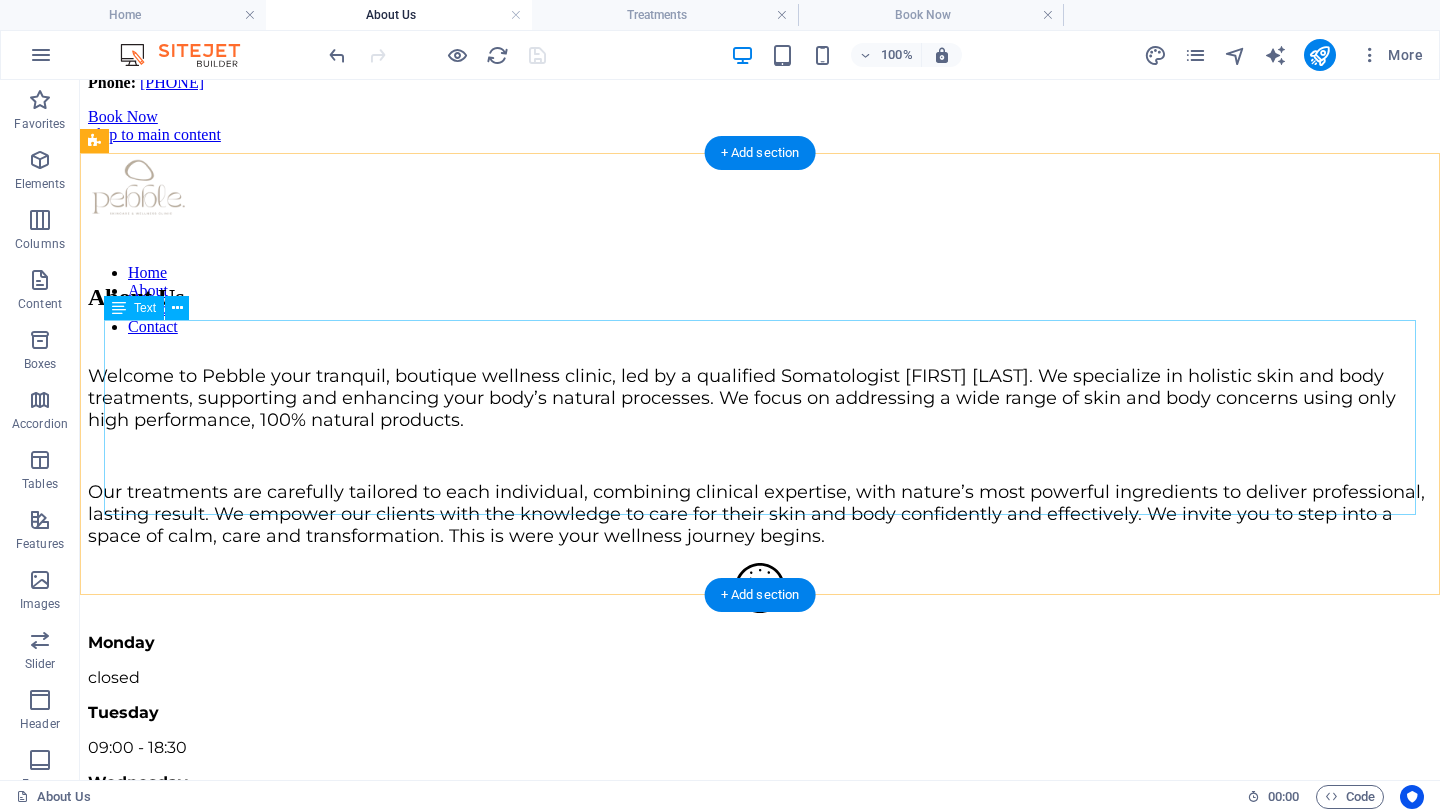 scroll, scrollTop: 0, scrollLeft: 0, axis: both 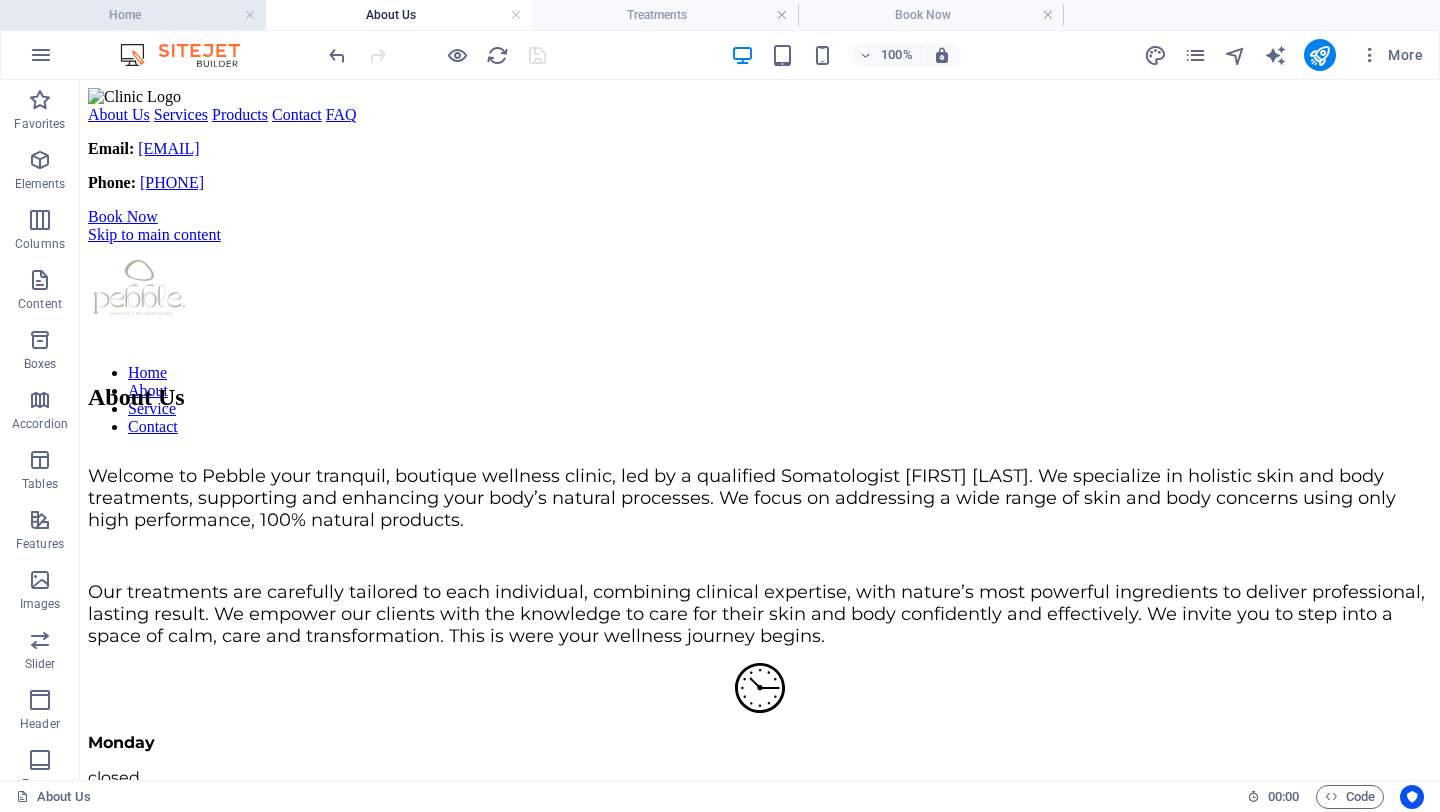 click on "Home" at bounding box center (133, 15) 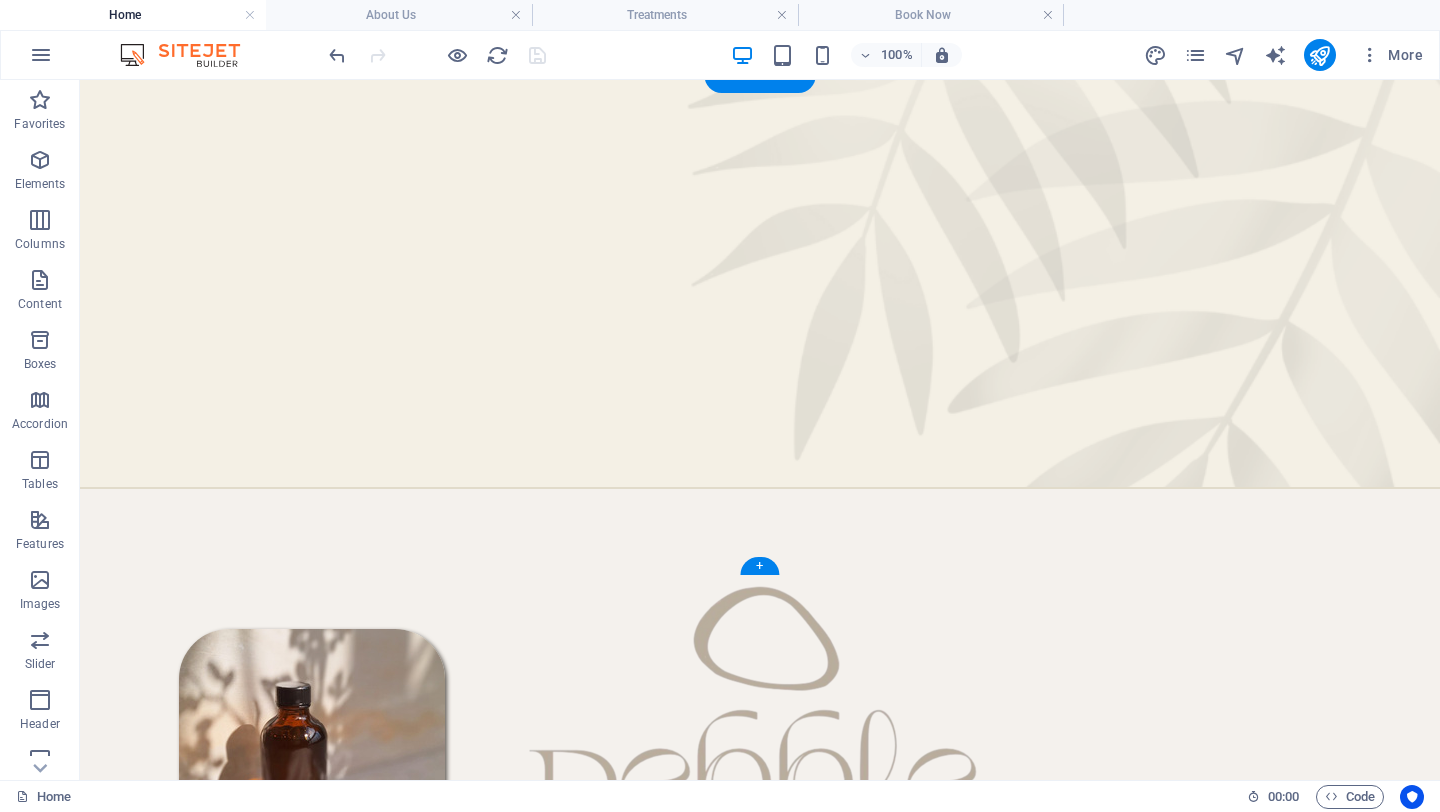 scroll, scrollTop: 0, scrollLeft: 0, axis: both 